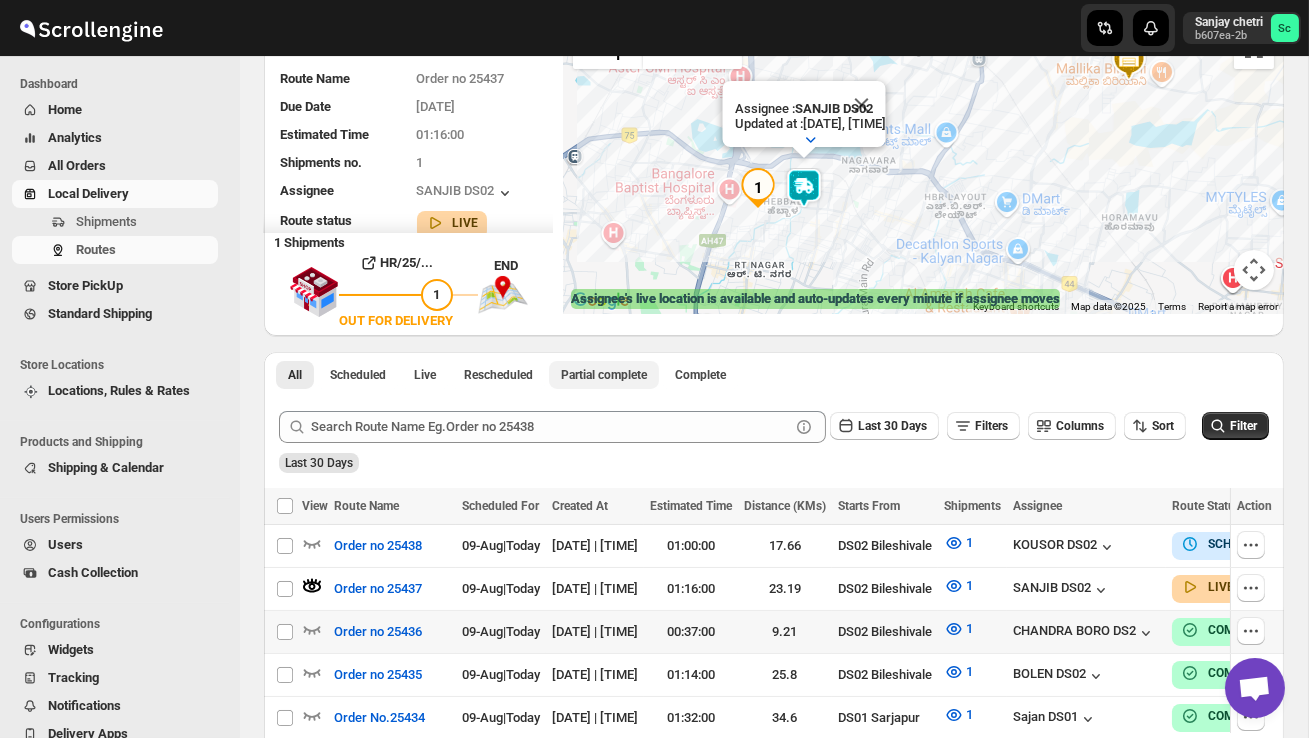 scroll, scrollTop: 330, scrollLeft: 0, axis: vertical 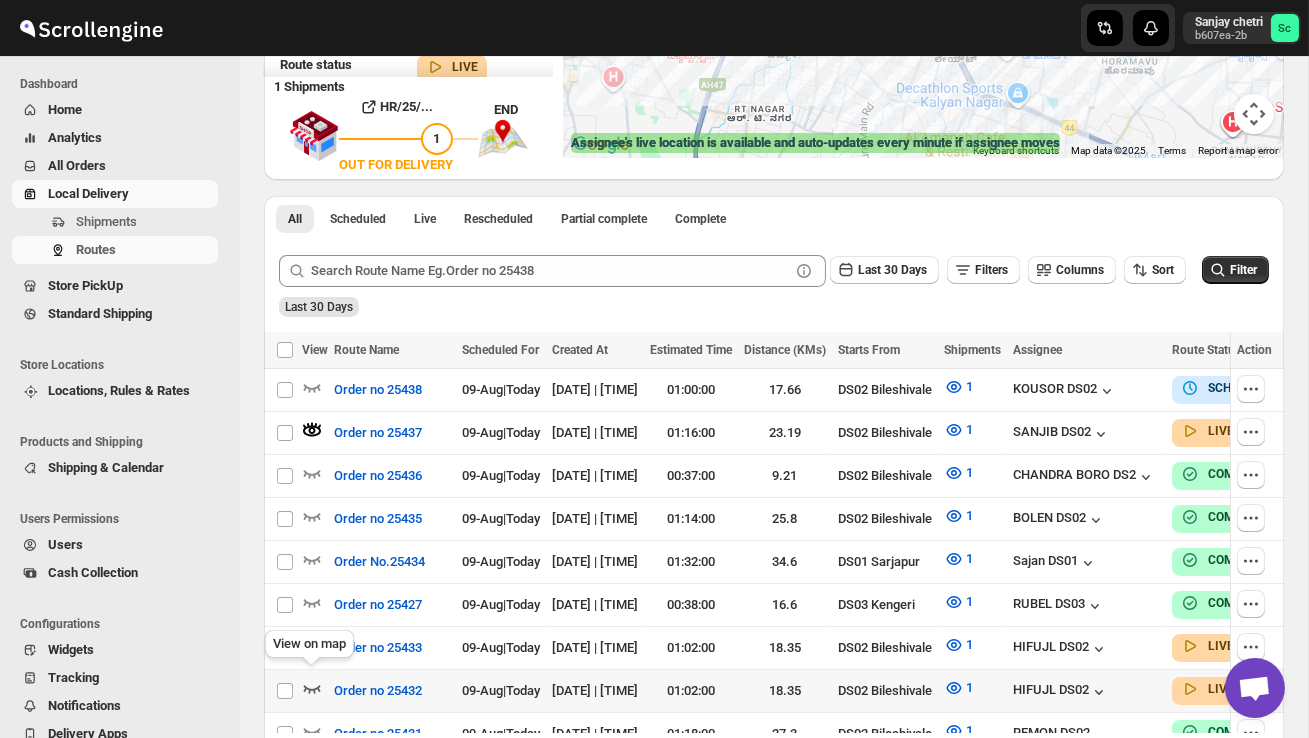 click 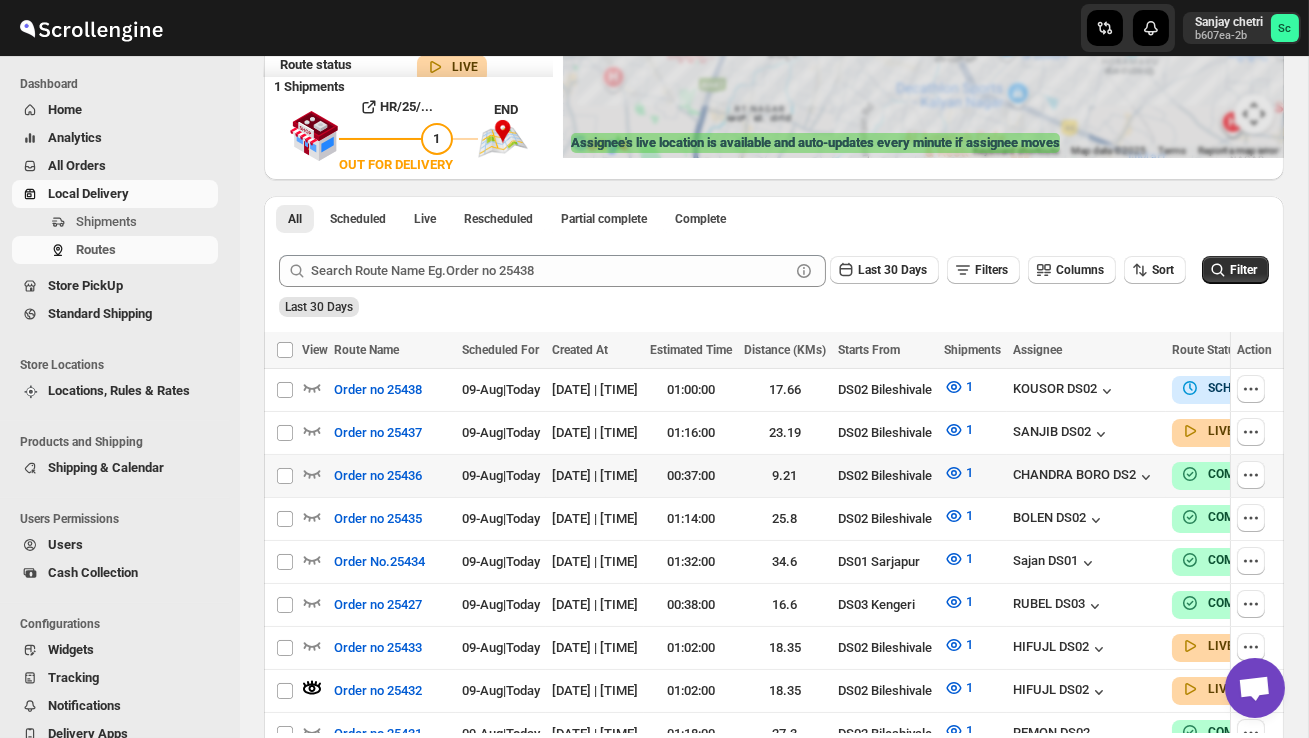scroll, scrollTop: 322, scrollLeft: 0, axis: vertical 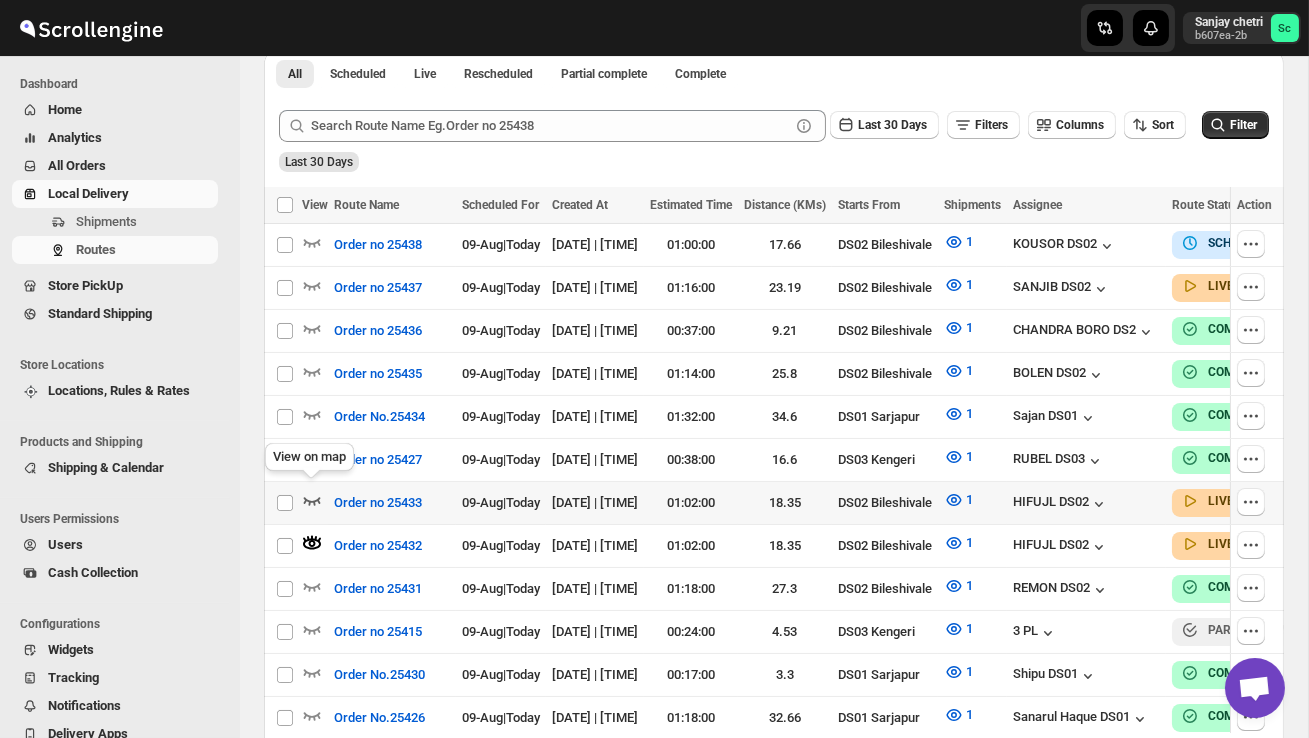 click 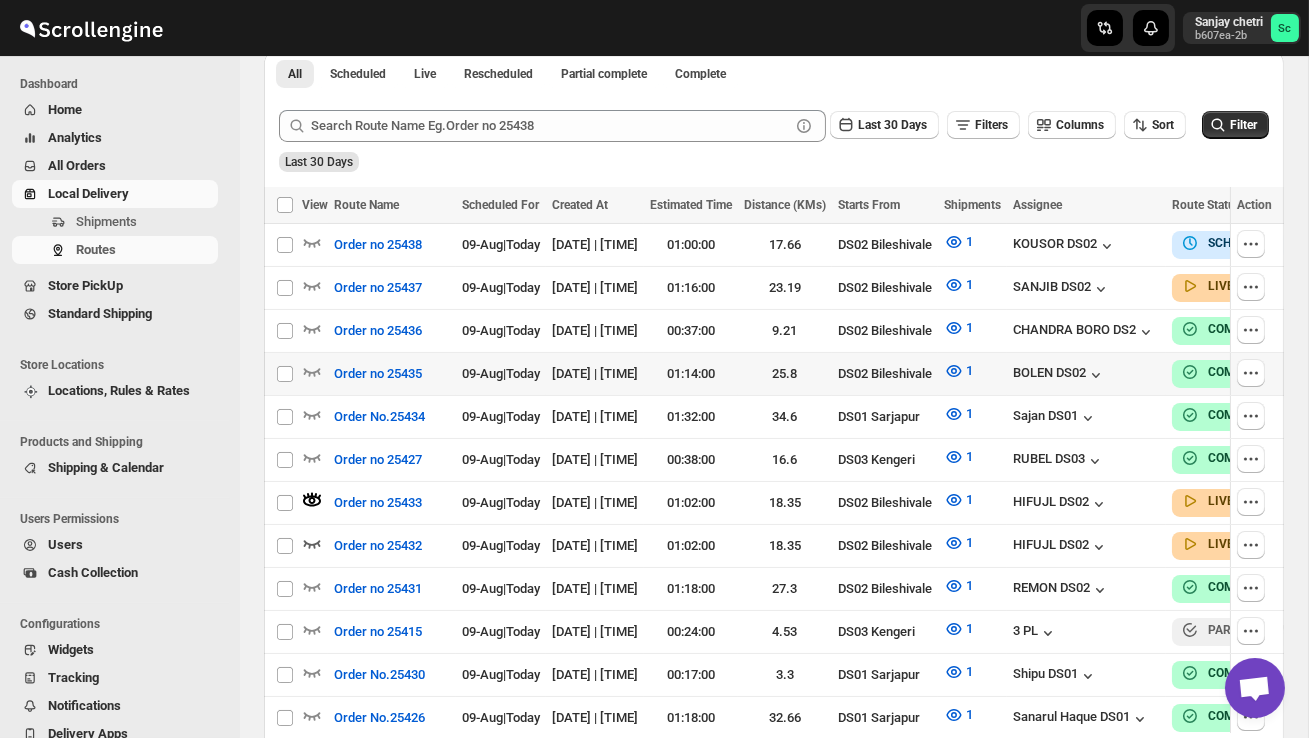 scroll, scrollTop: 0, scrollLeft: 0, axis: both 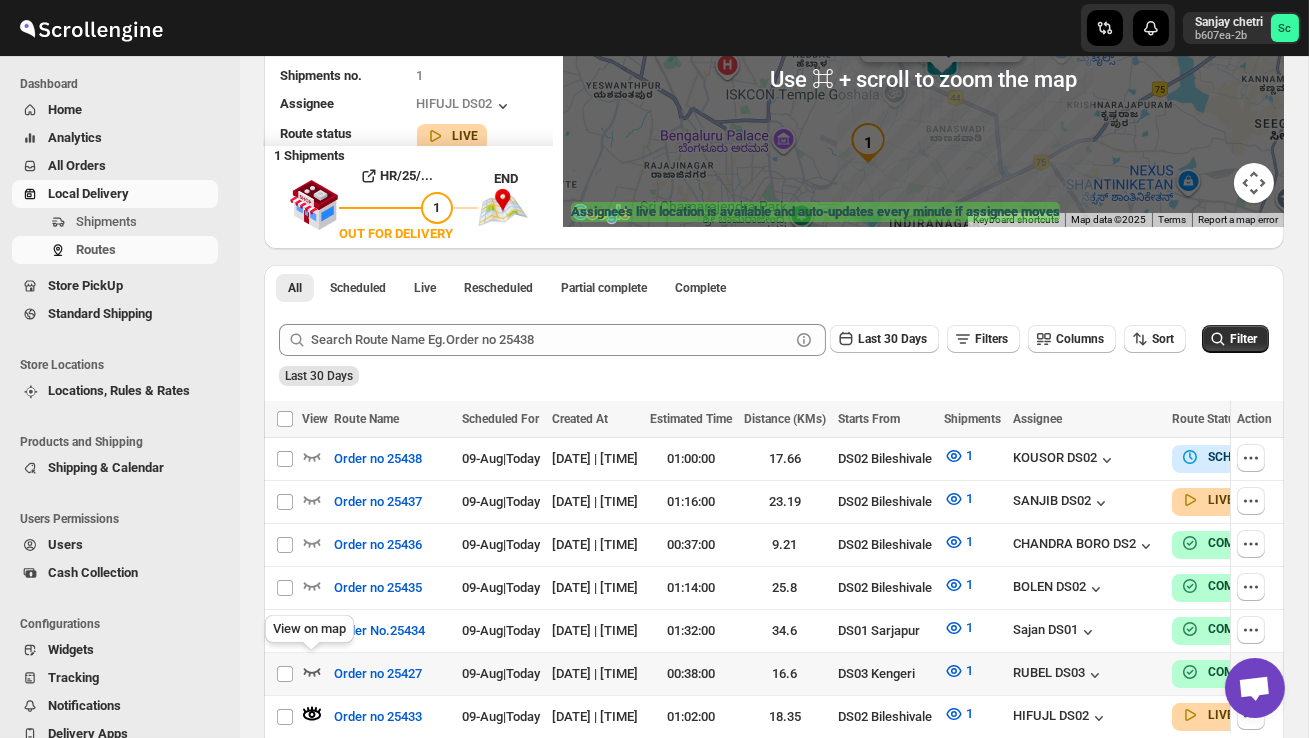 click 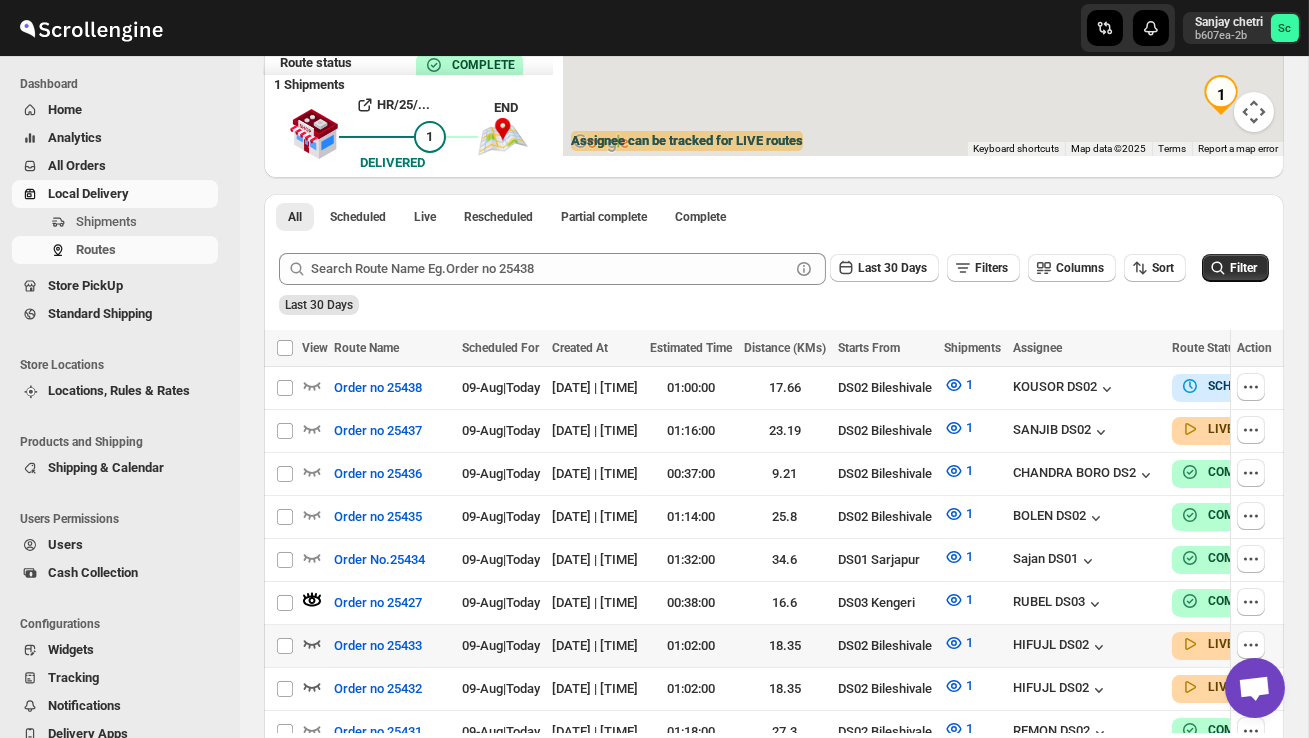 scroll, scrollTop: 433, scrollLeft: 0, axis: vertical 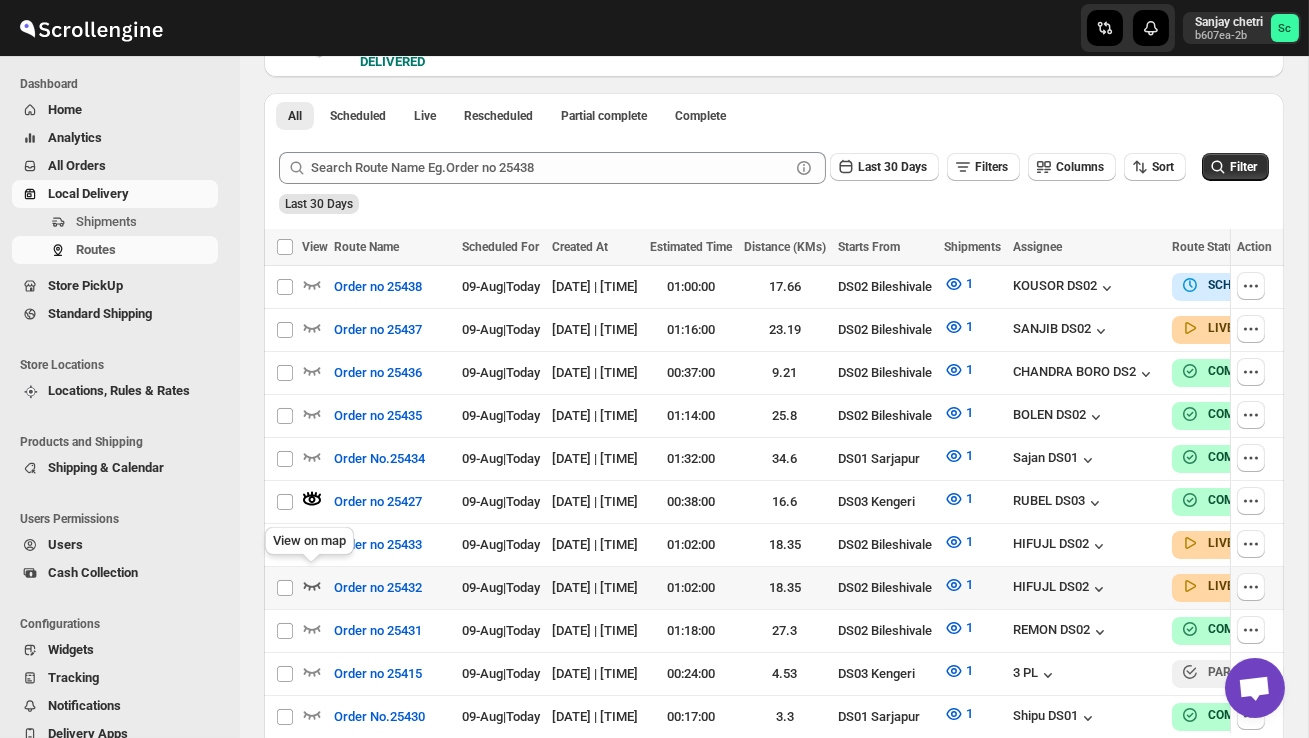 click 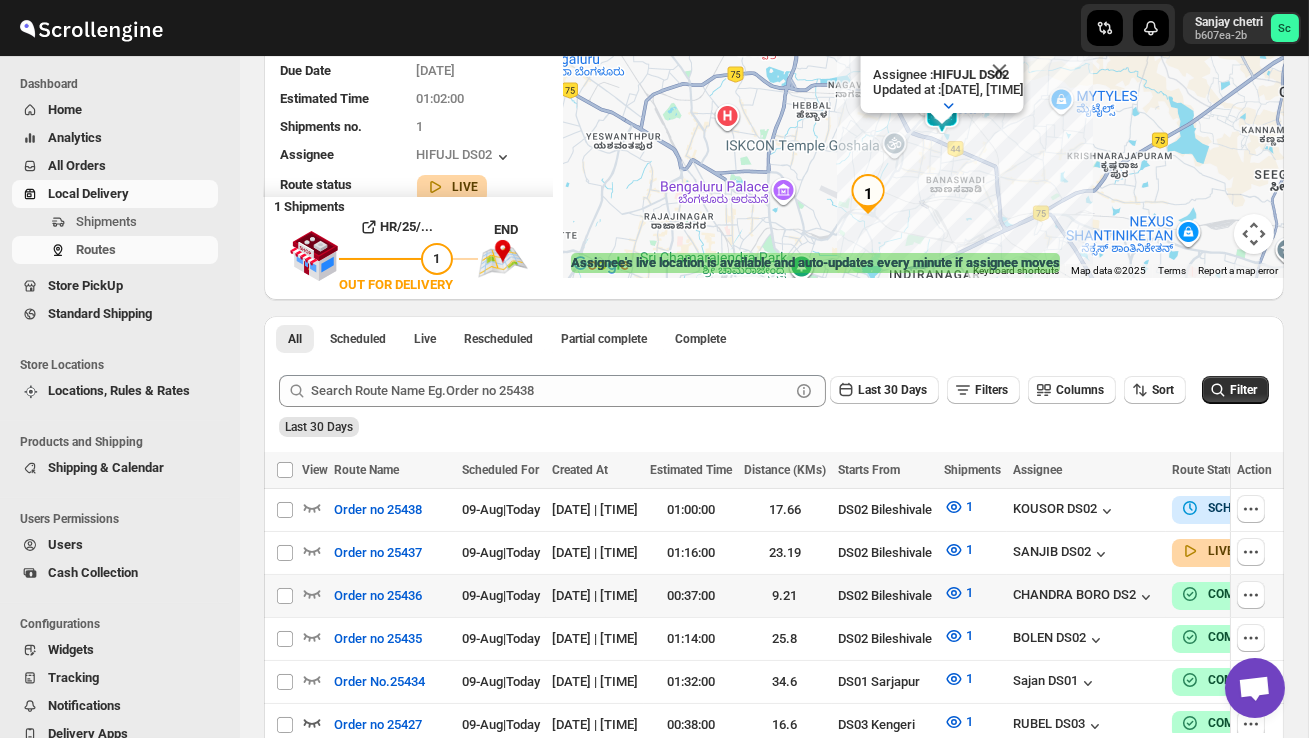 scroll, scrollTop: 0, scrollLeft: 0, axis: both 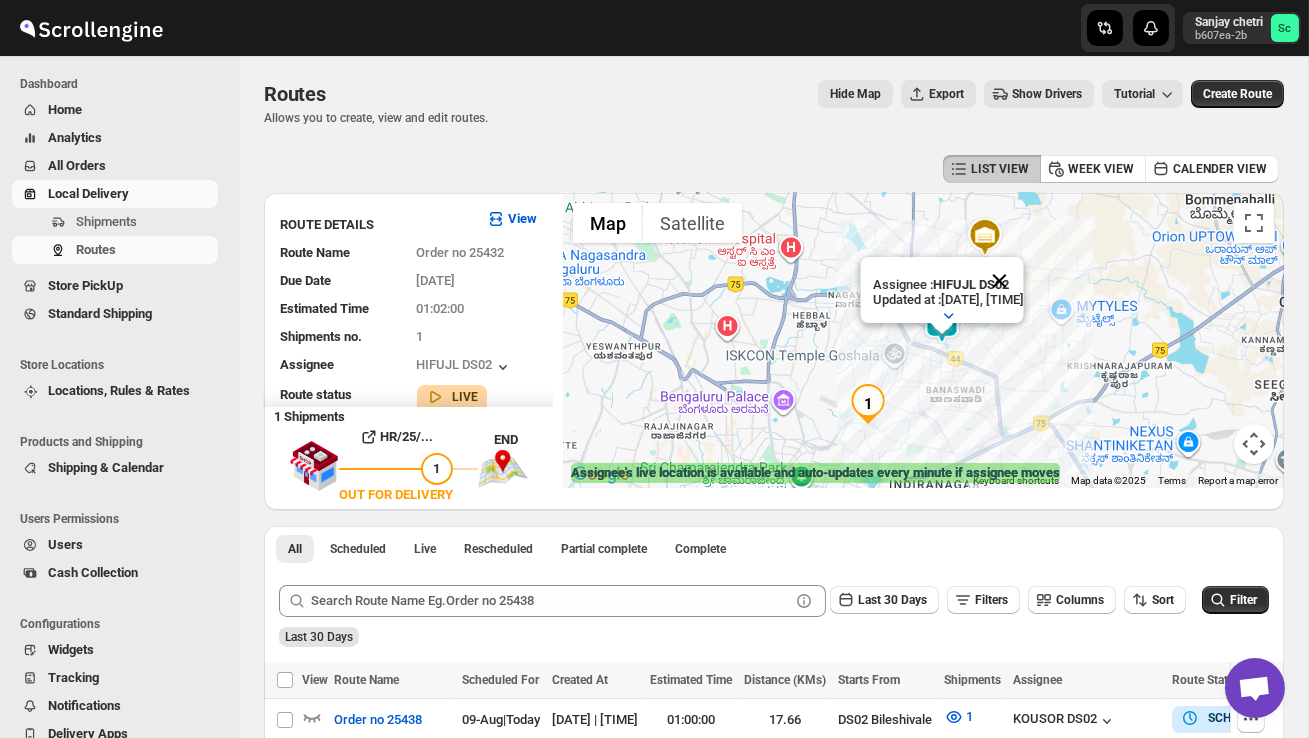 click at bounding box center (999, 281) 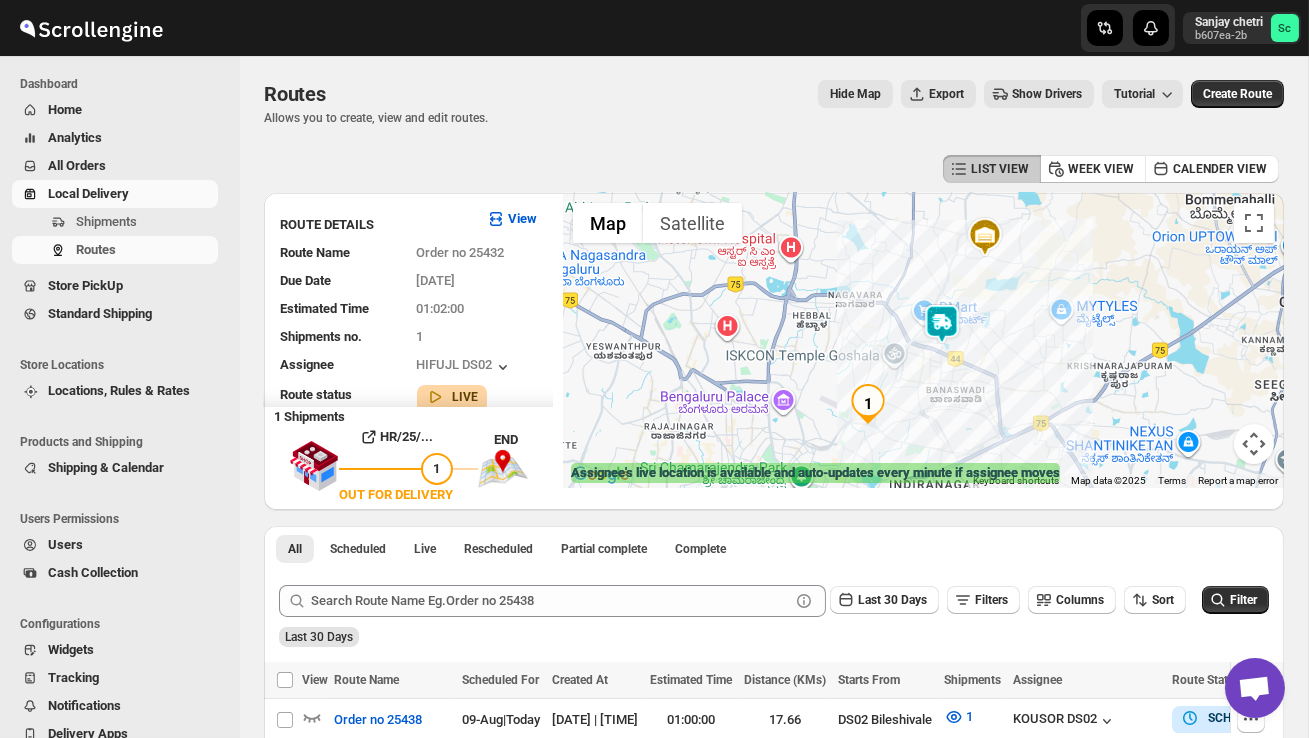 click at bounding box center [923, 340] 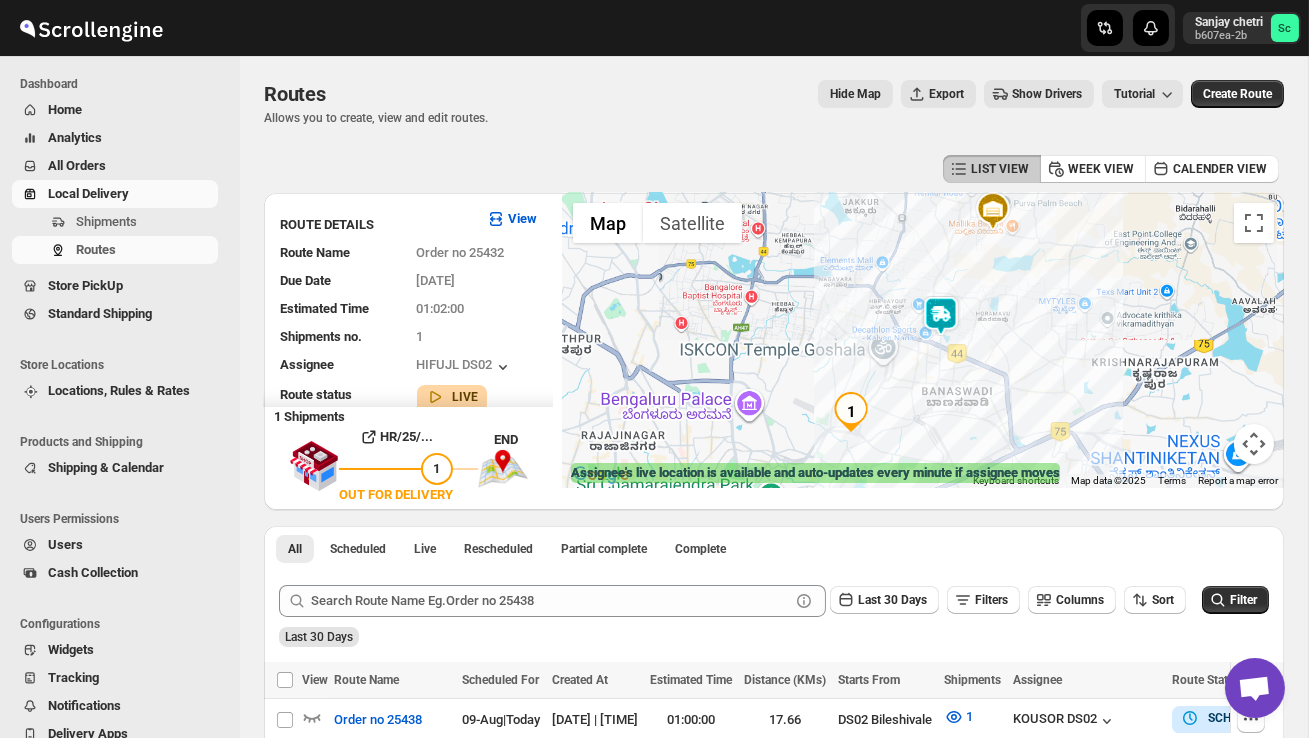 click at bounding box center [923, 340] 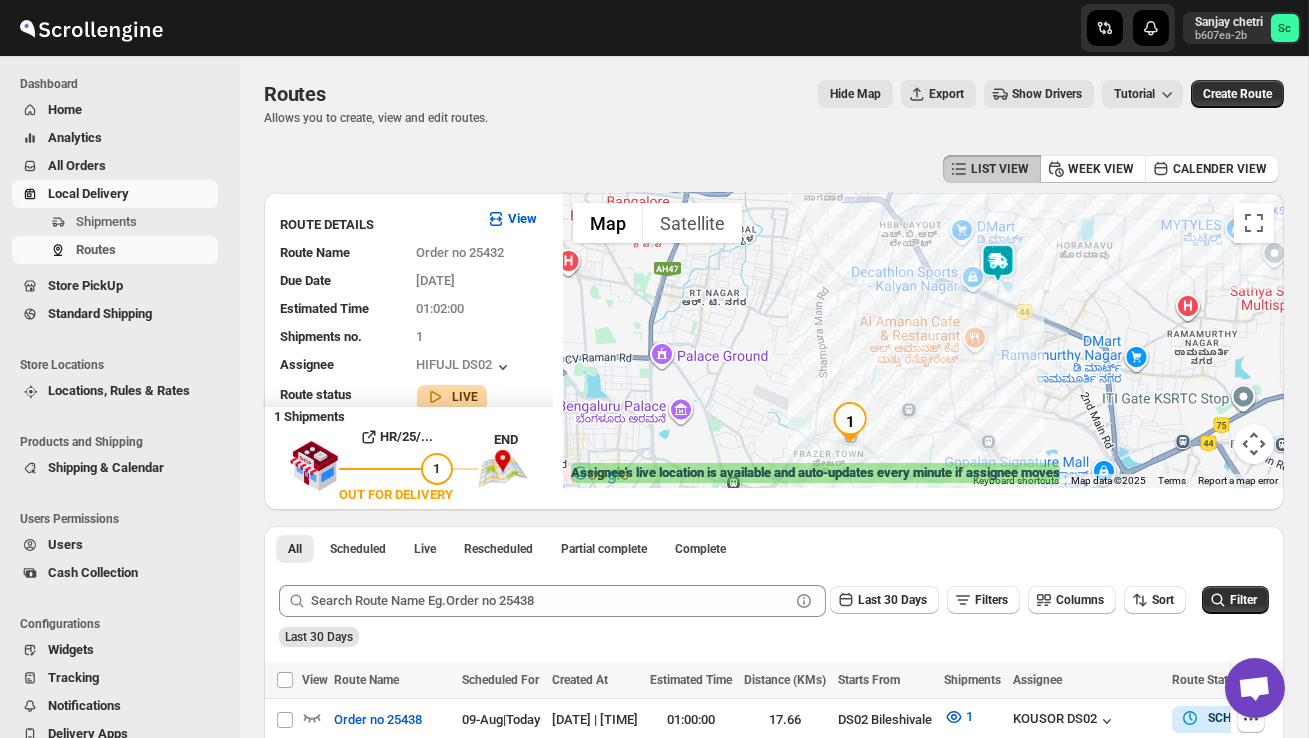 drag, startPoint x: 917, startPoint y: 375, endPoint x: 1062, endPoint y: 296, distance: 165.12419 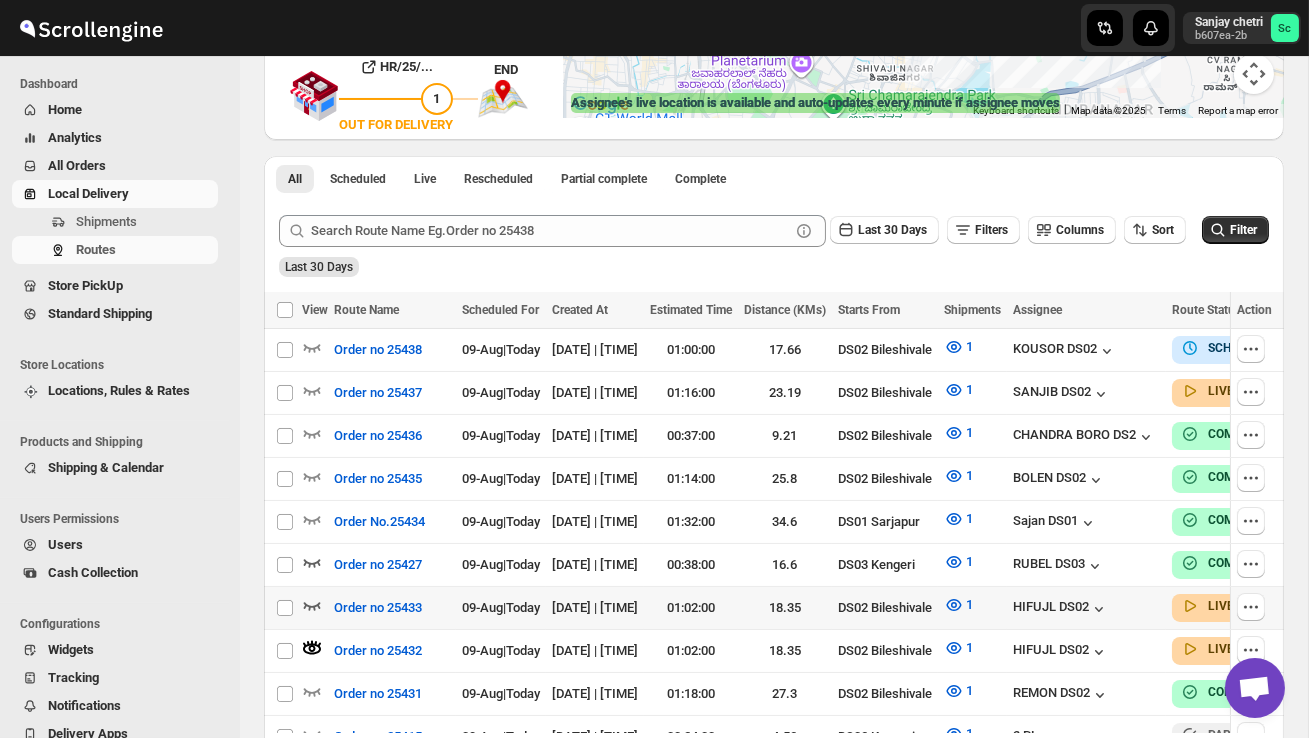 scroll, scrollTop: 420, scrollLeft: 0, axis: vertical 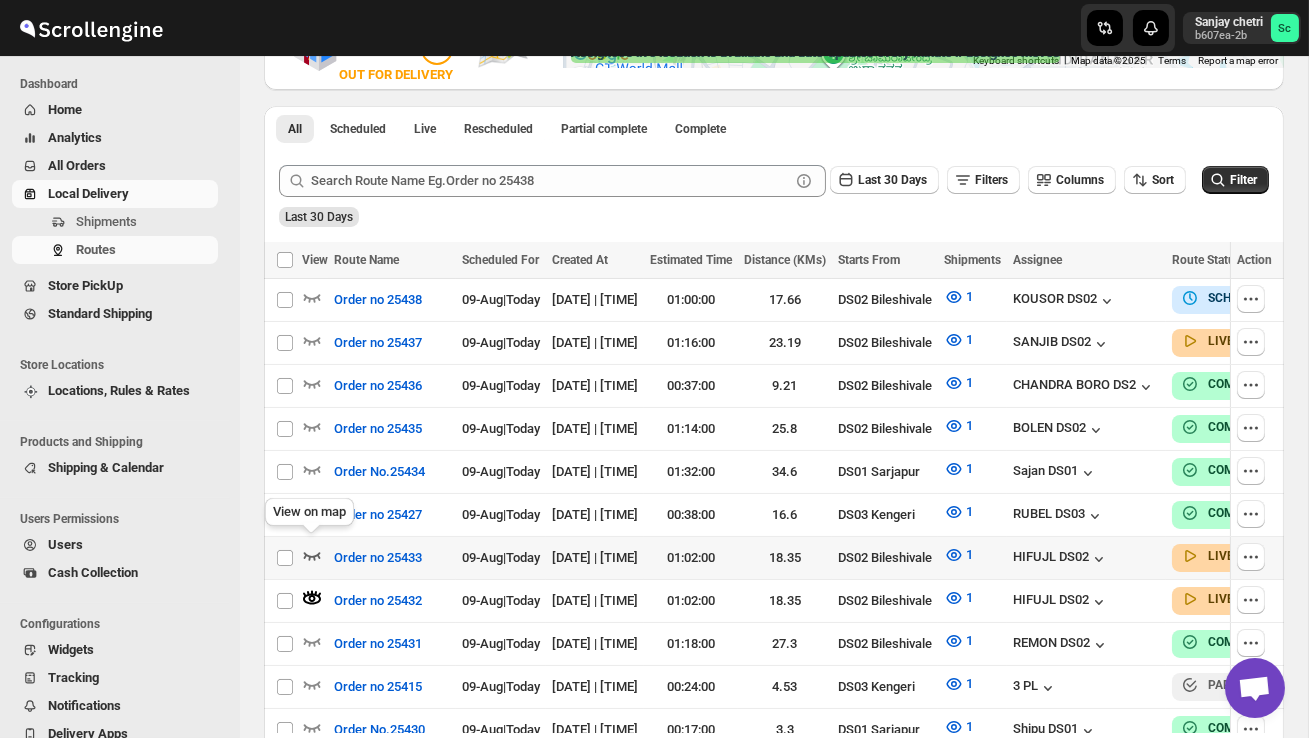 click 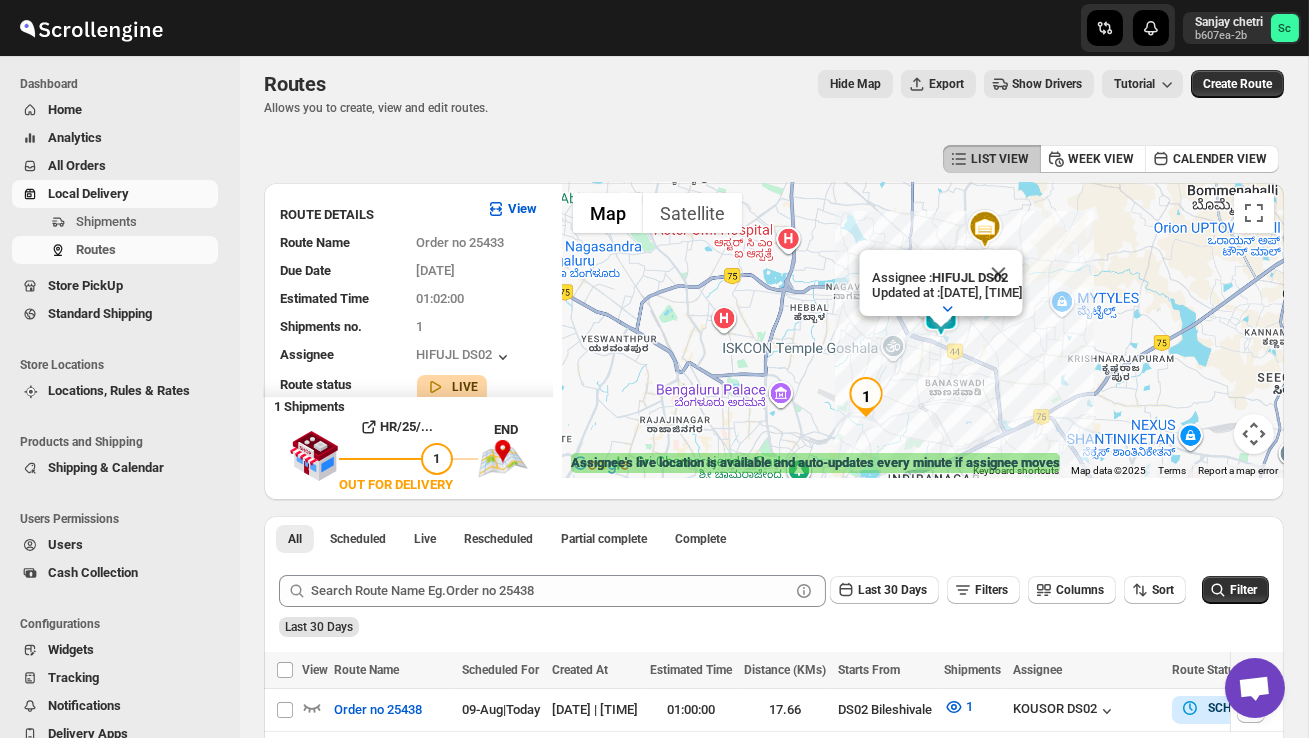 scroll, scrollTop: 0, scrollLeft: 0, axis: both 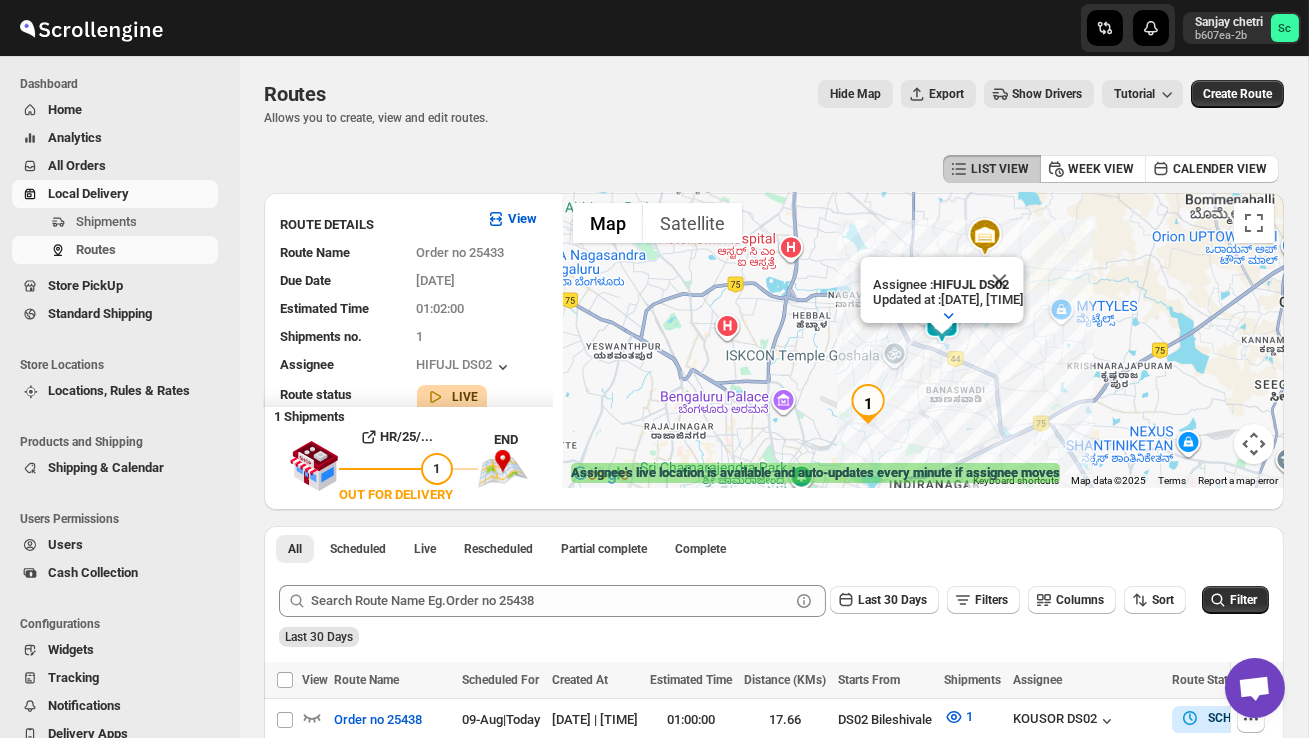 click at bounding box center [999, 281] 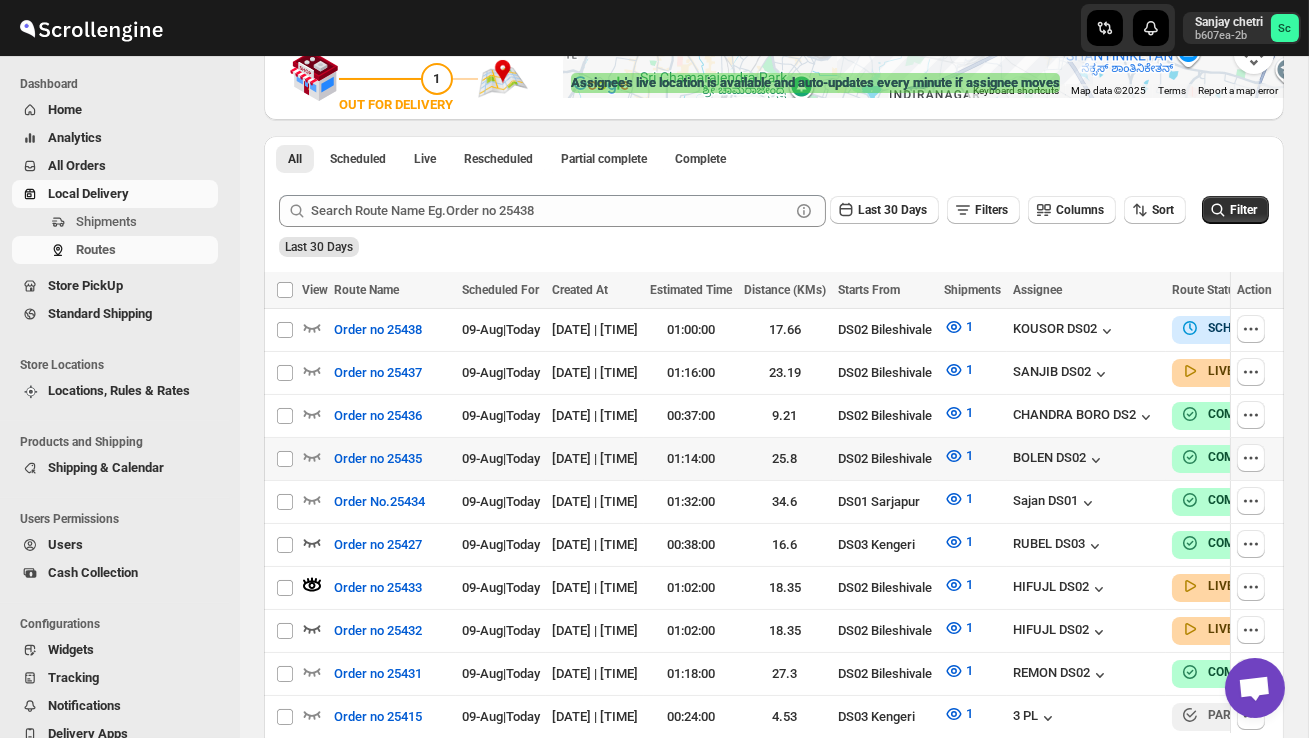 scroll, scrollTop: 395, scrollLeft: 0, axis: vertical 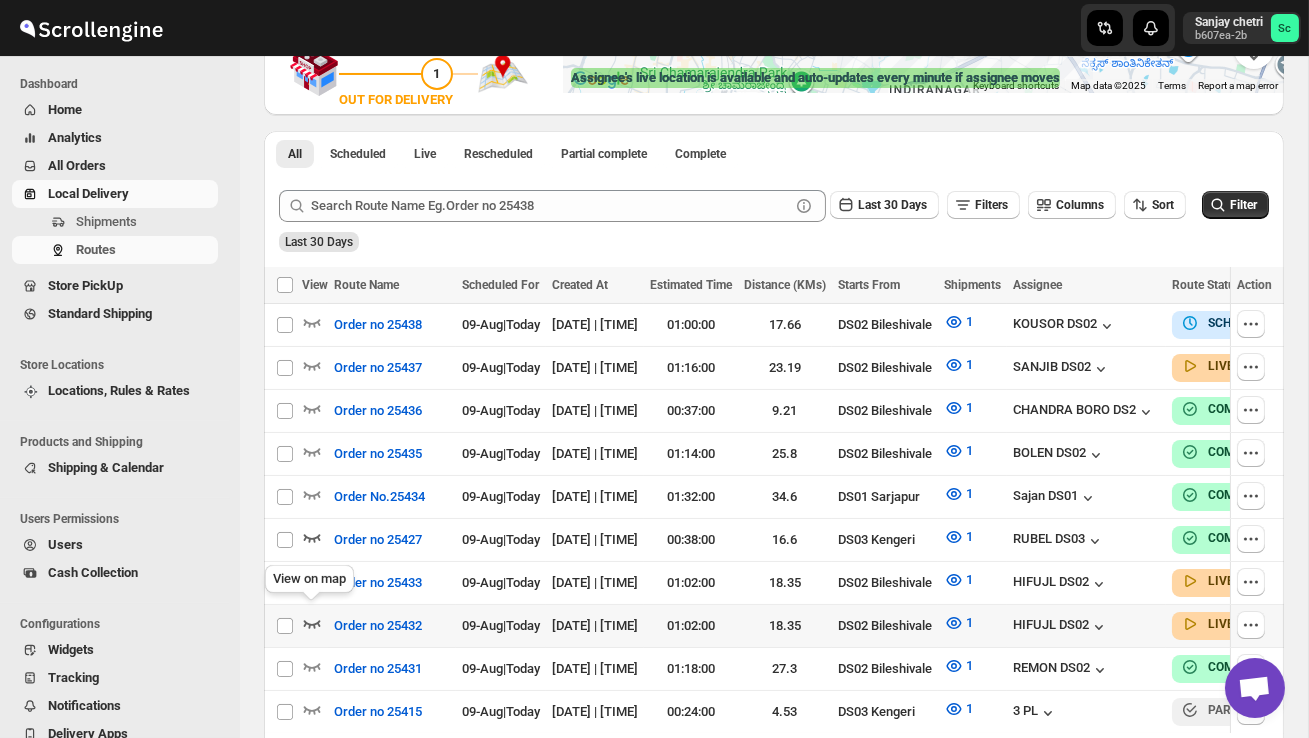 click 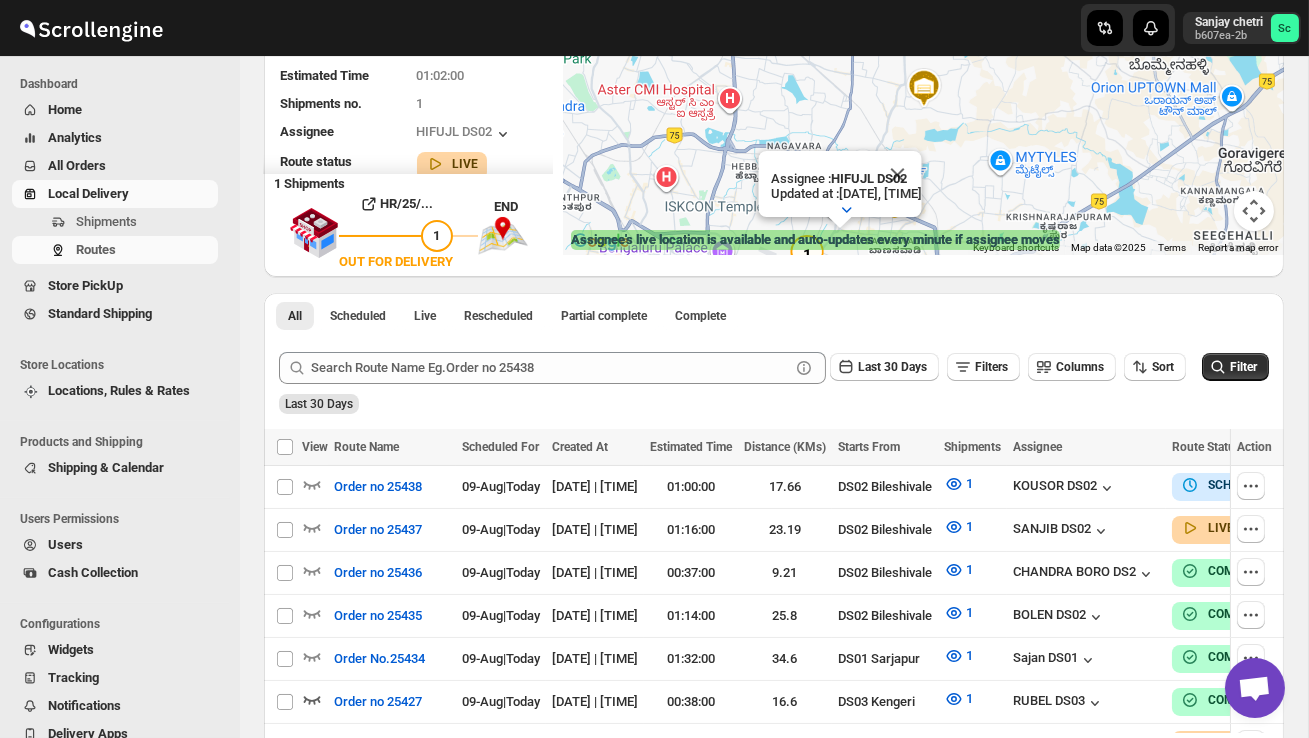 scroll, scrollTop: 0, scrollLeft: 0, axis: both 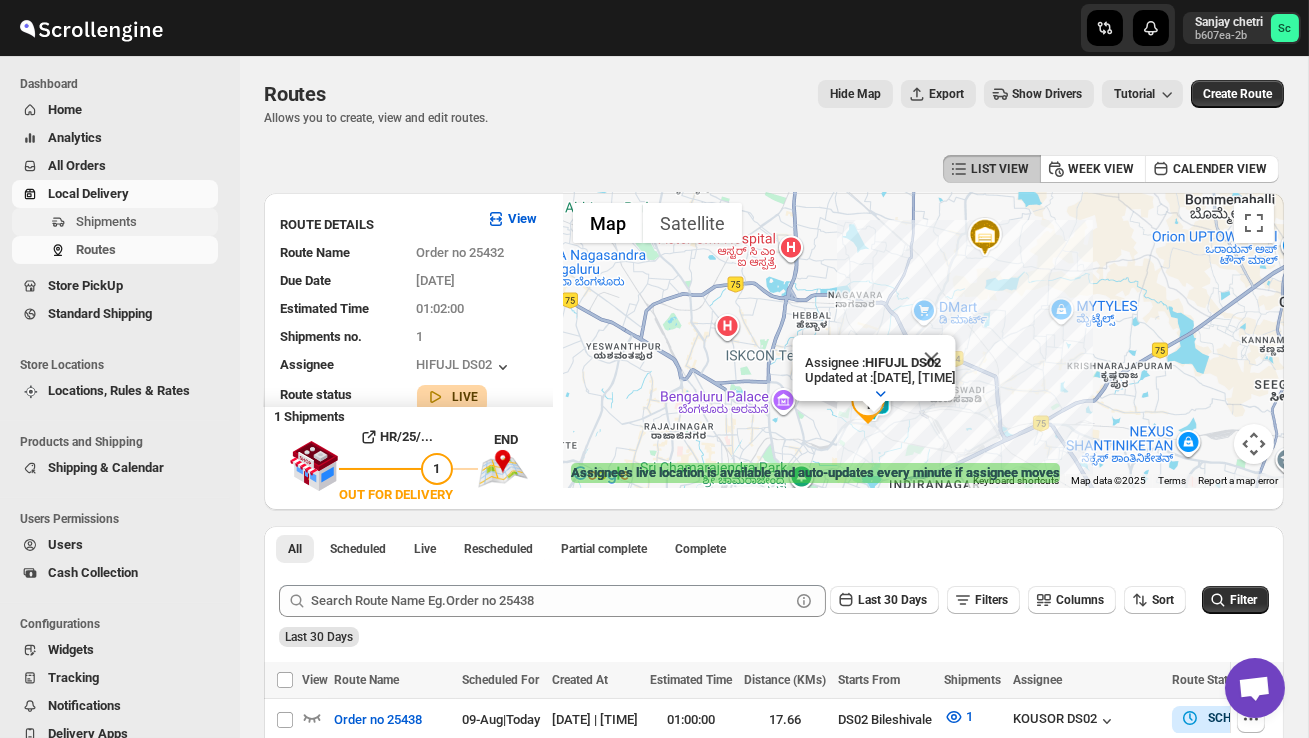 click on "Shipments" at bounding box center [115, 222] 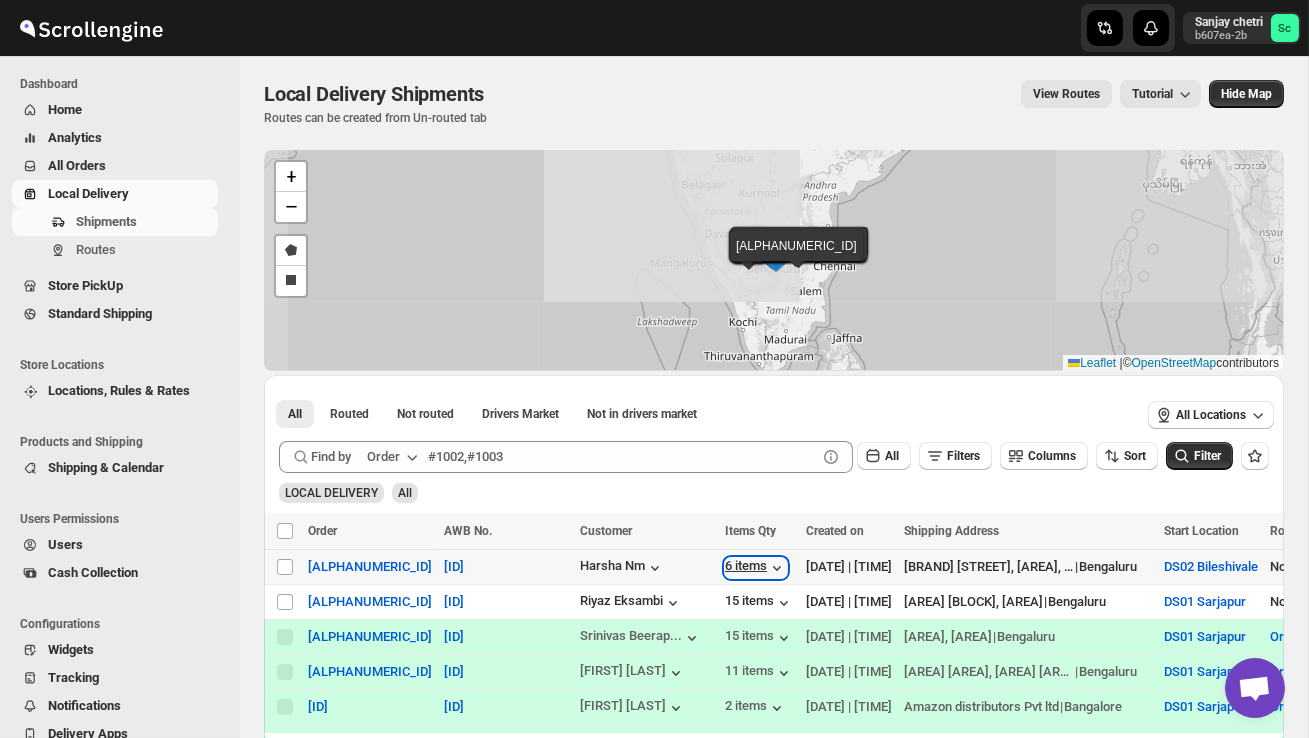 click on "6    items" at bounding box center [756, 568] 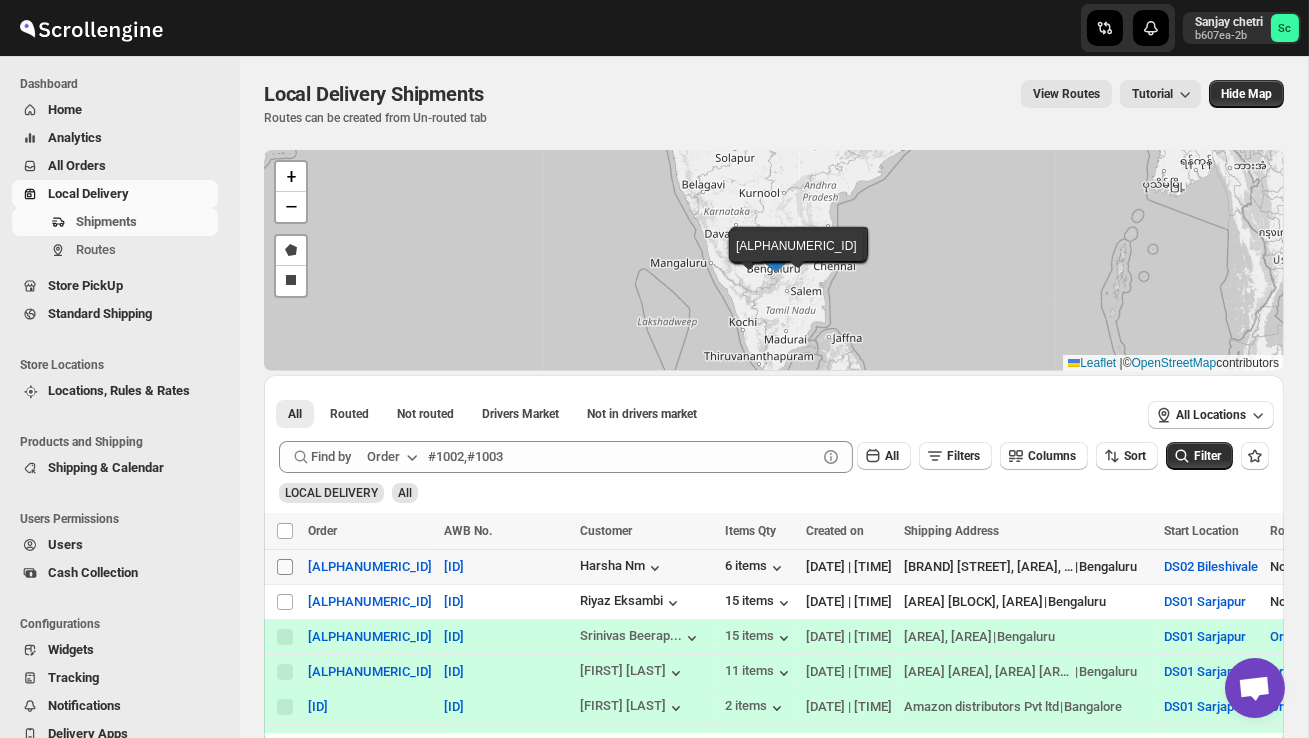 click on "Select shipment" at bounding box center [285, 567] 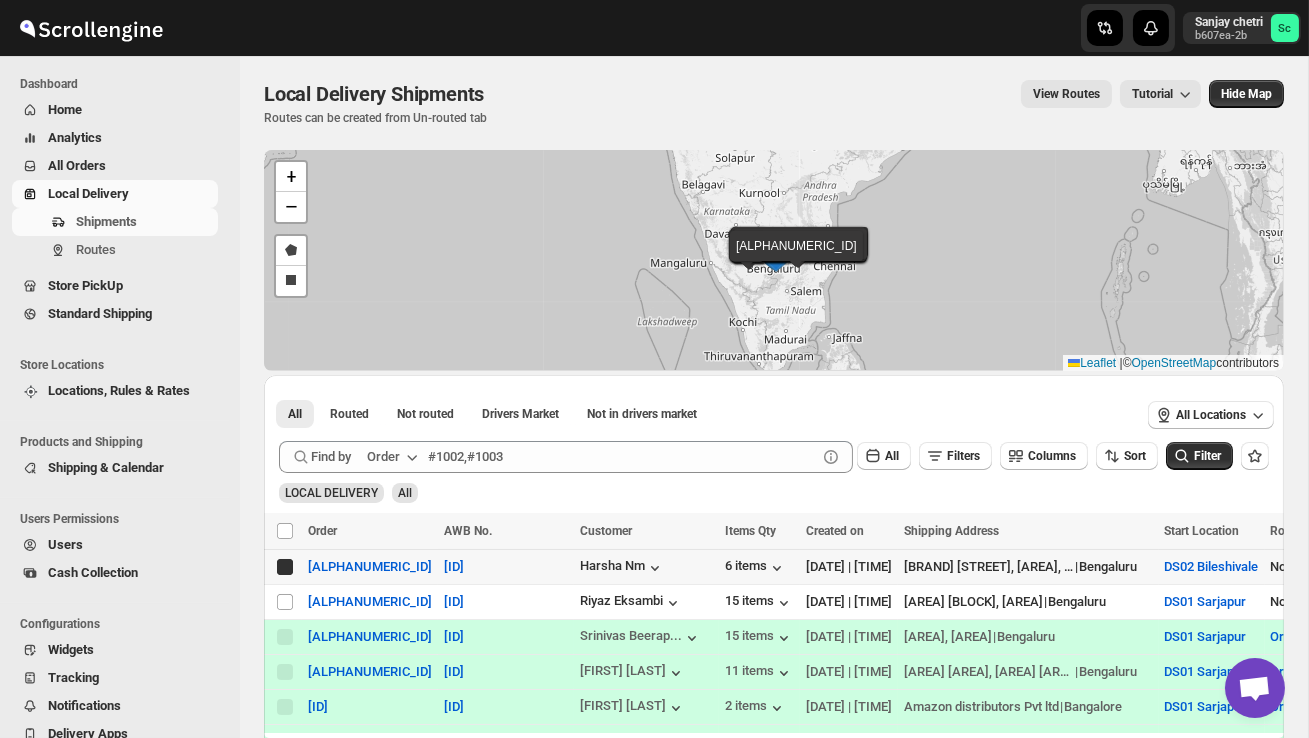 checkbox on "true" 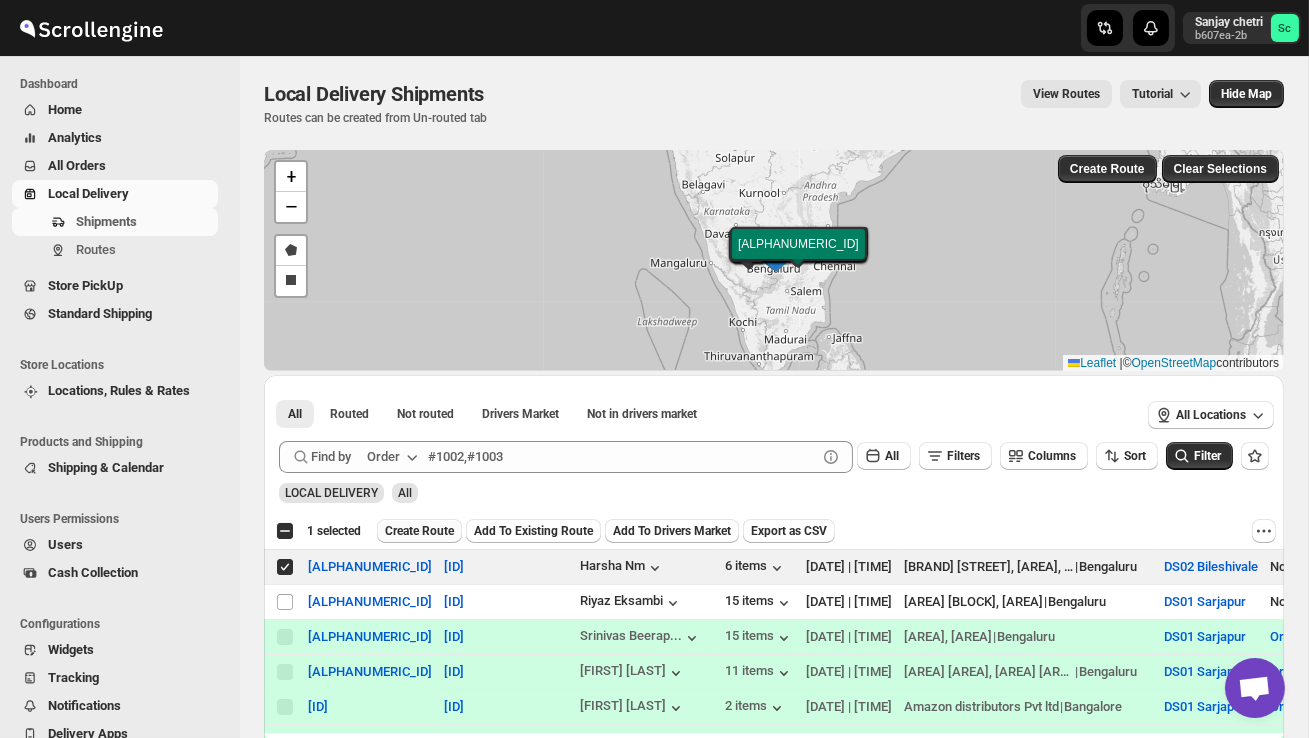 click on "Create Route" at bounding box center (419, 531) 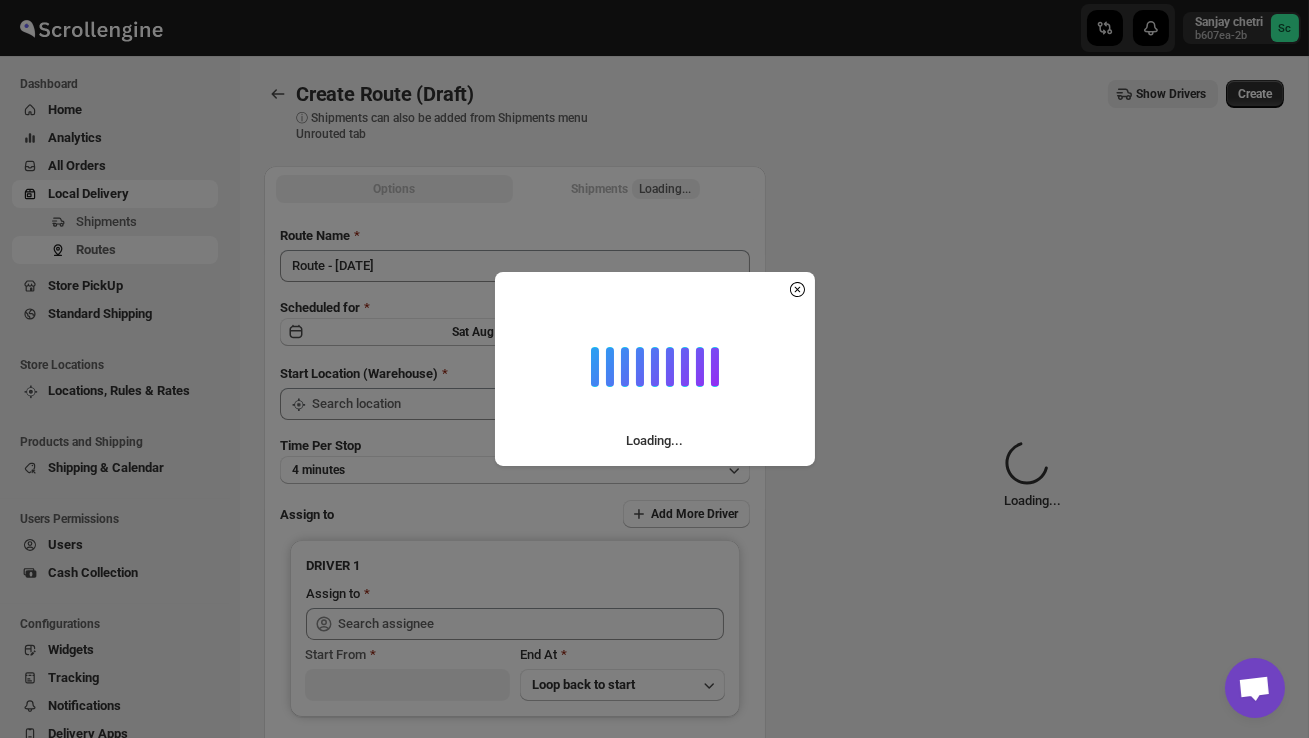 type on "DS02 Bileshivale" 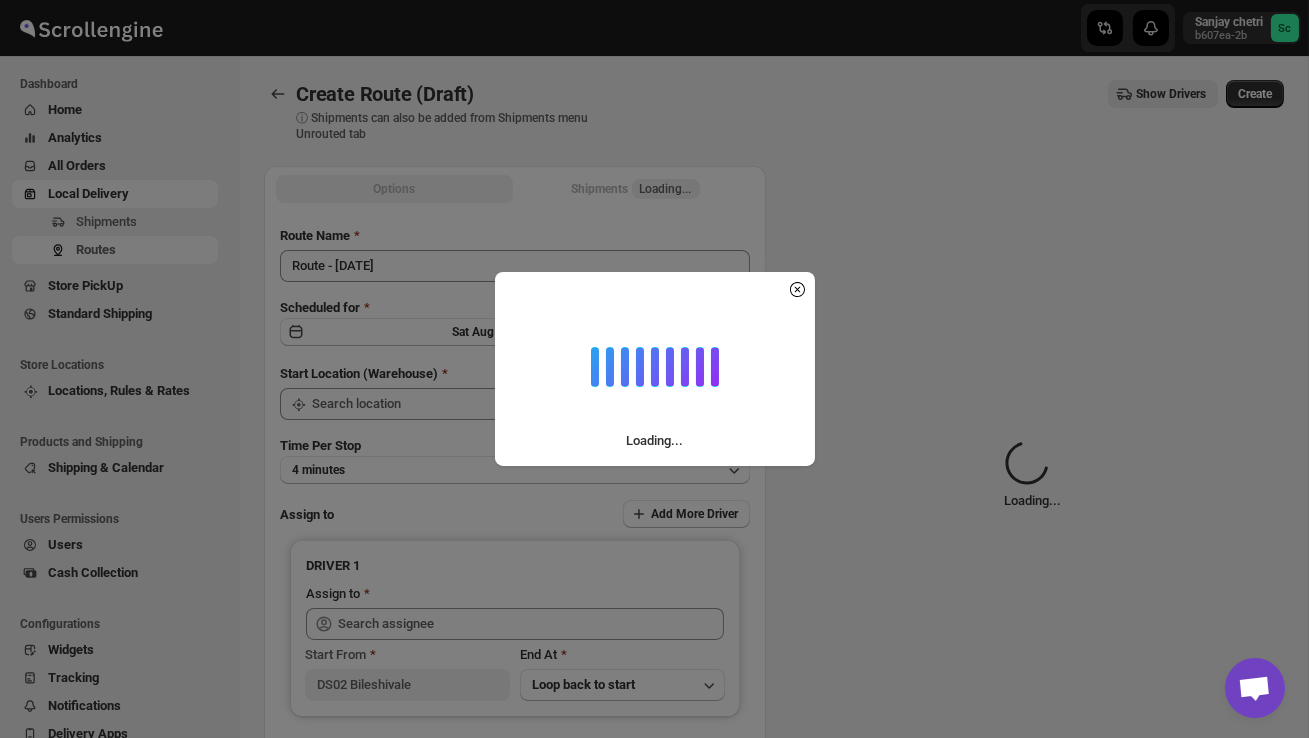 type on "DS02 Bileshivale" 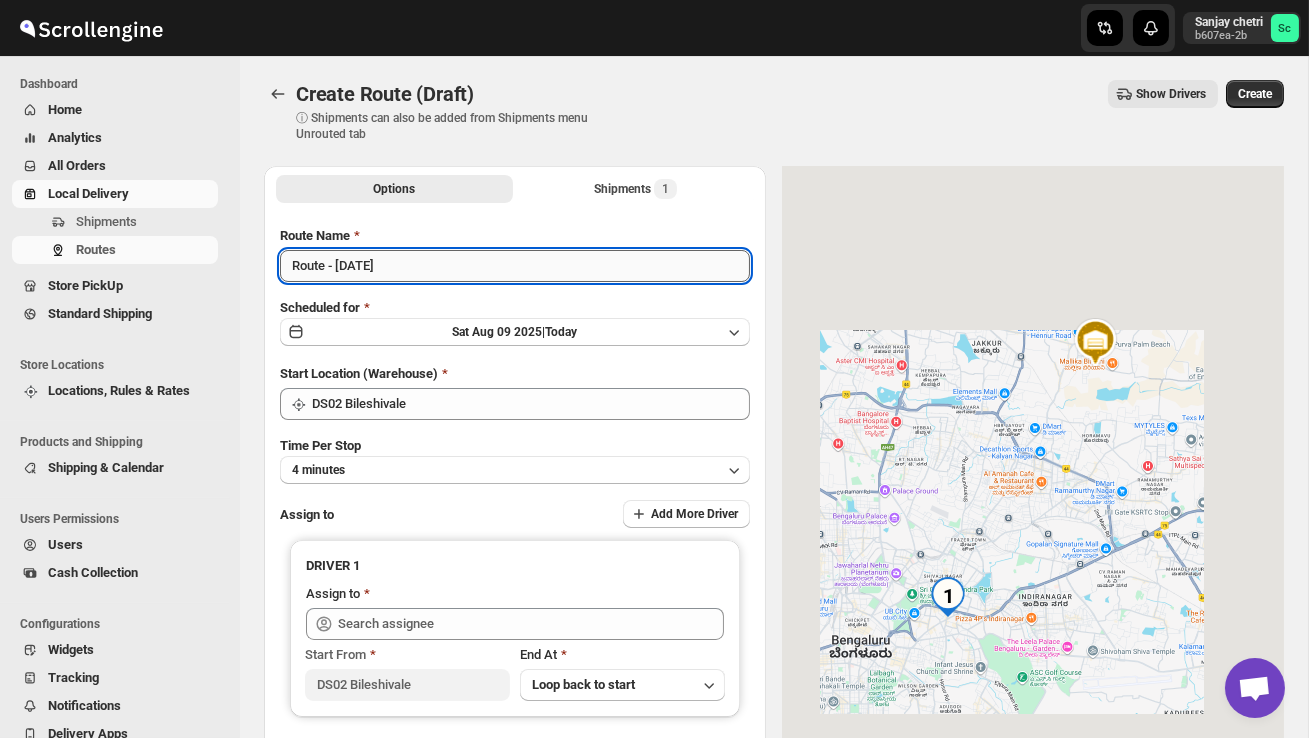 click on "Route - 09/08-0252" at bounding box center (515, 266) 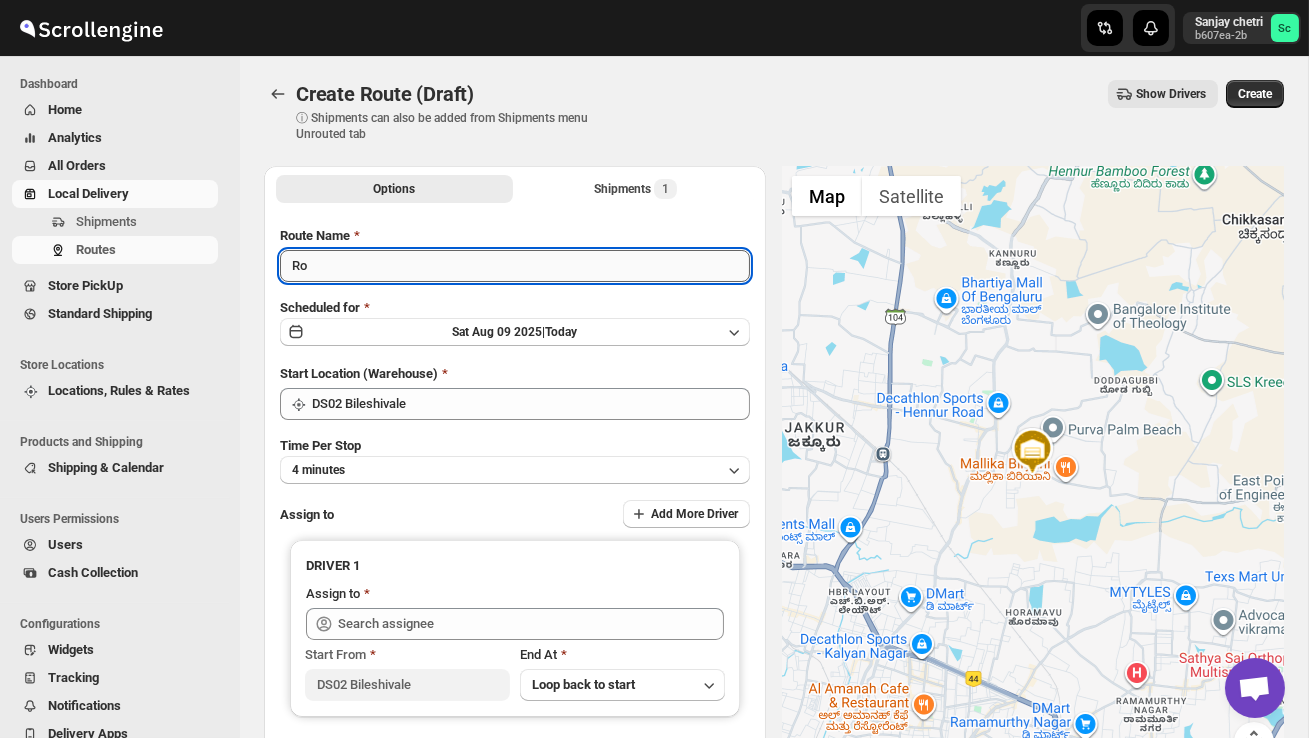 type on "R" 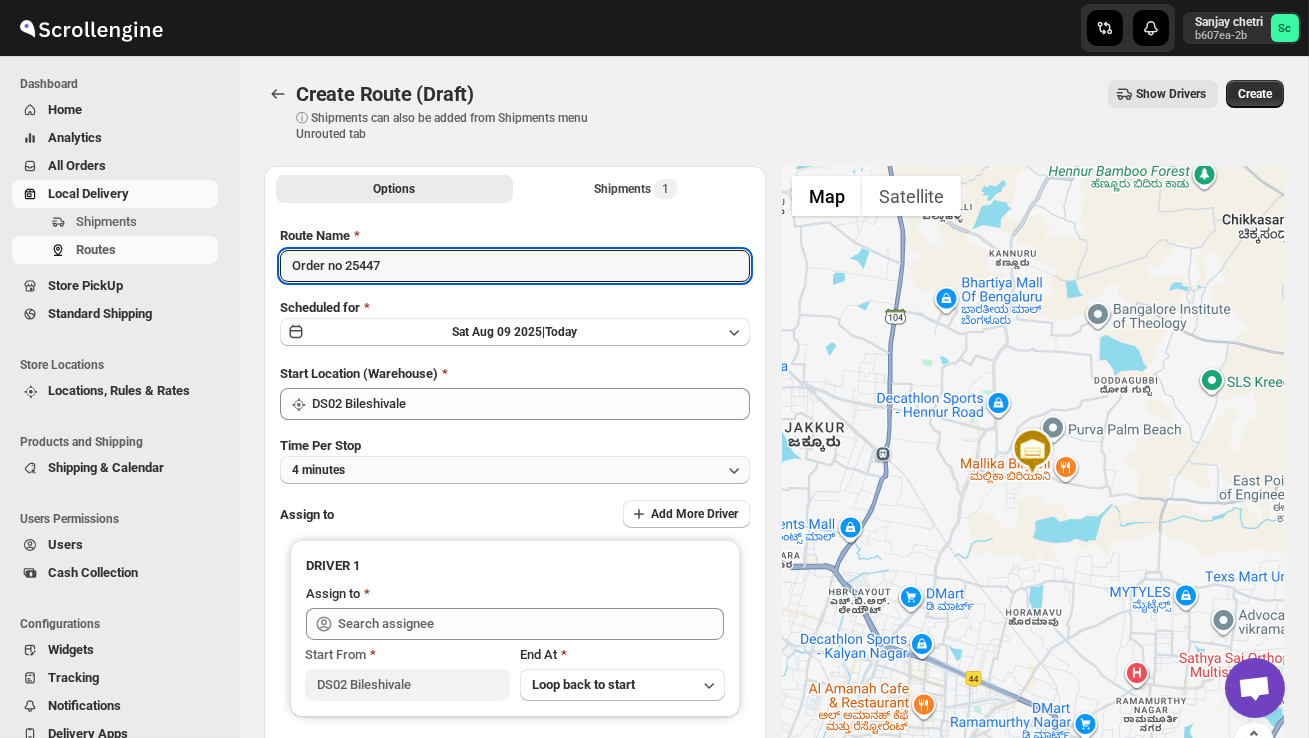 type on "Order no 25447" 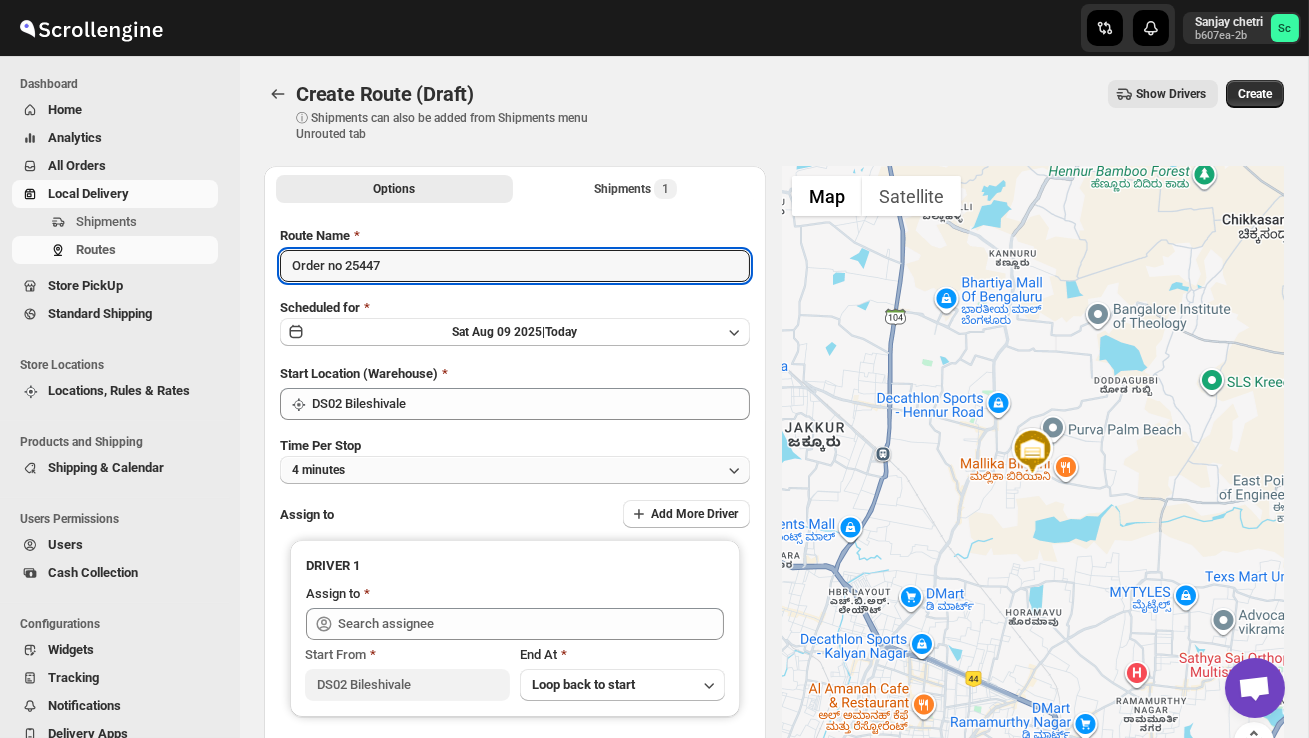 click on "4 minutes" at bounding box center [515, 470] 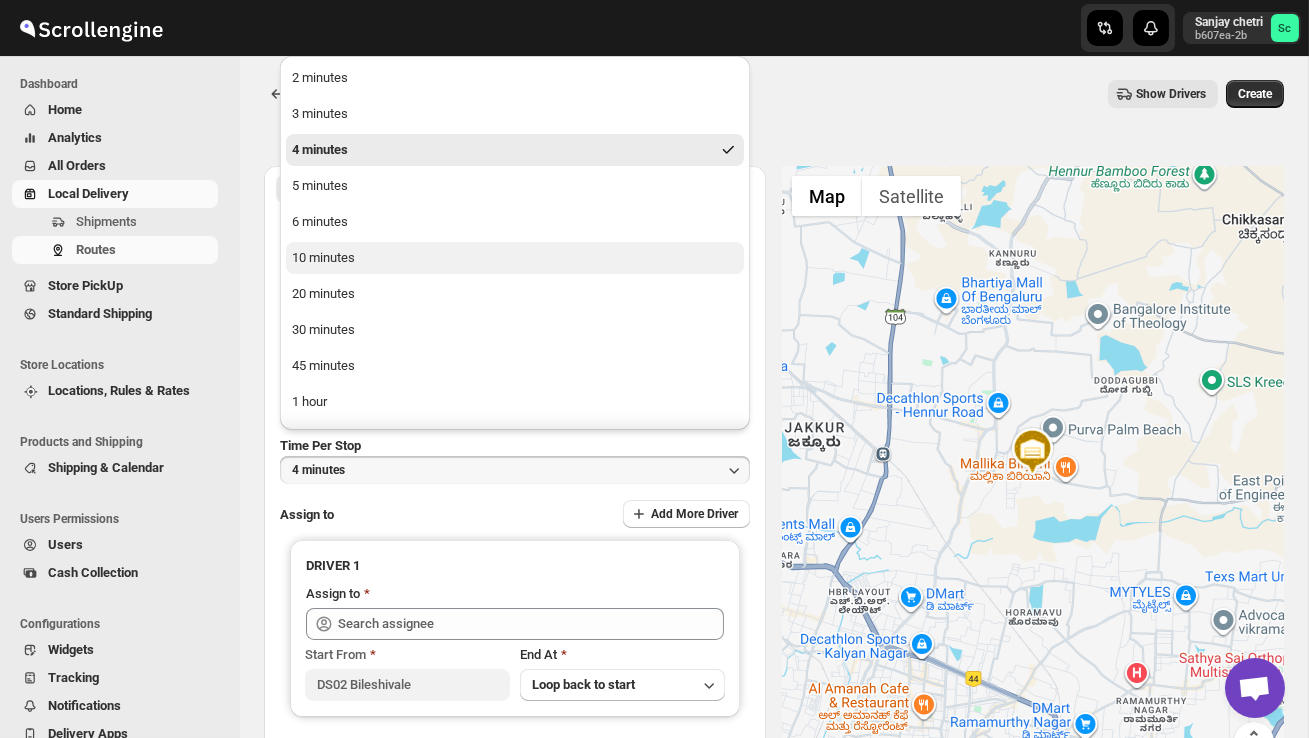 click on "10 minutes" at bounding box center (515, 258) 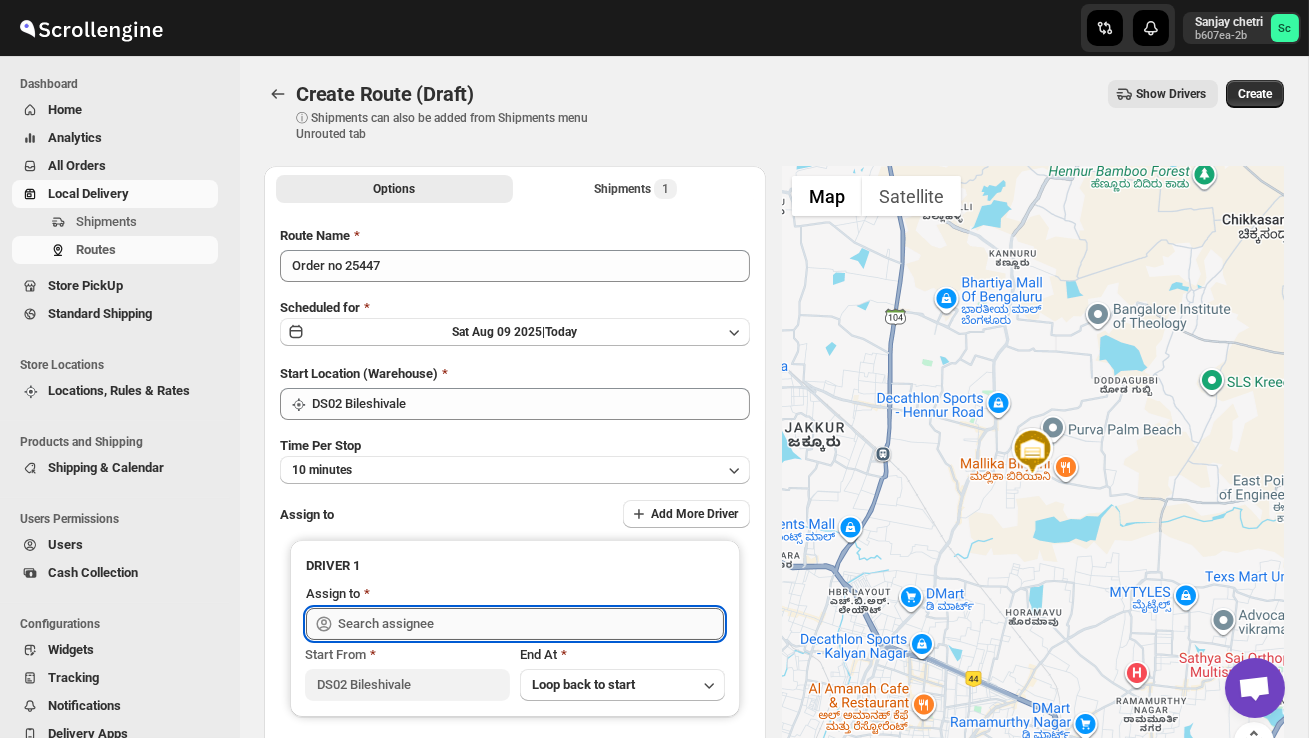 click at bounding box center (531, 624) 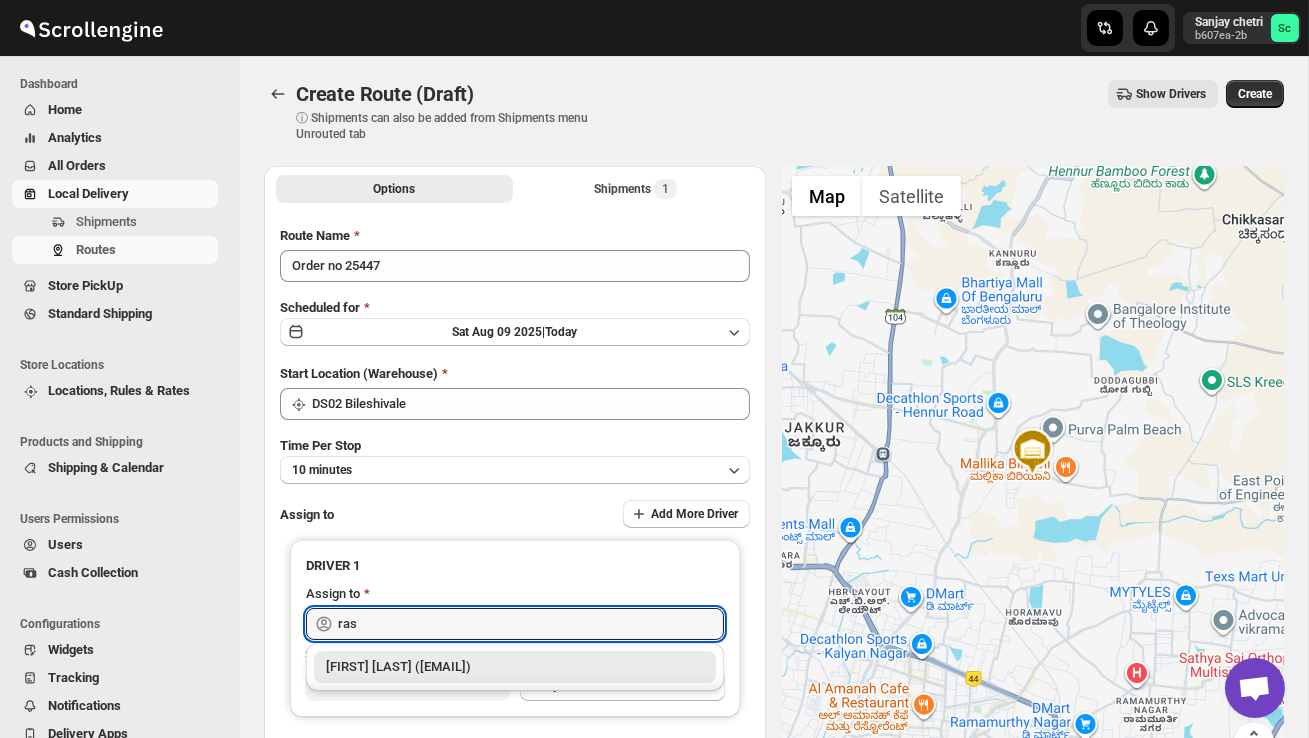 click on "Rashidul ds02 ([EMAIL])" at bounding box center (515, 667) 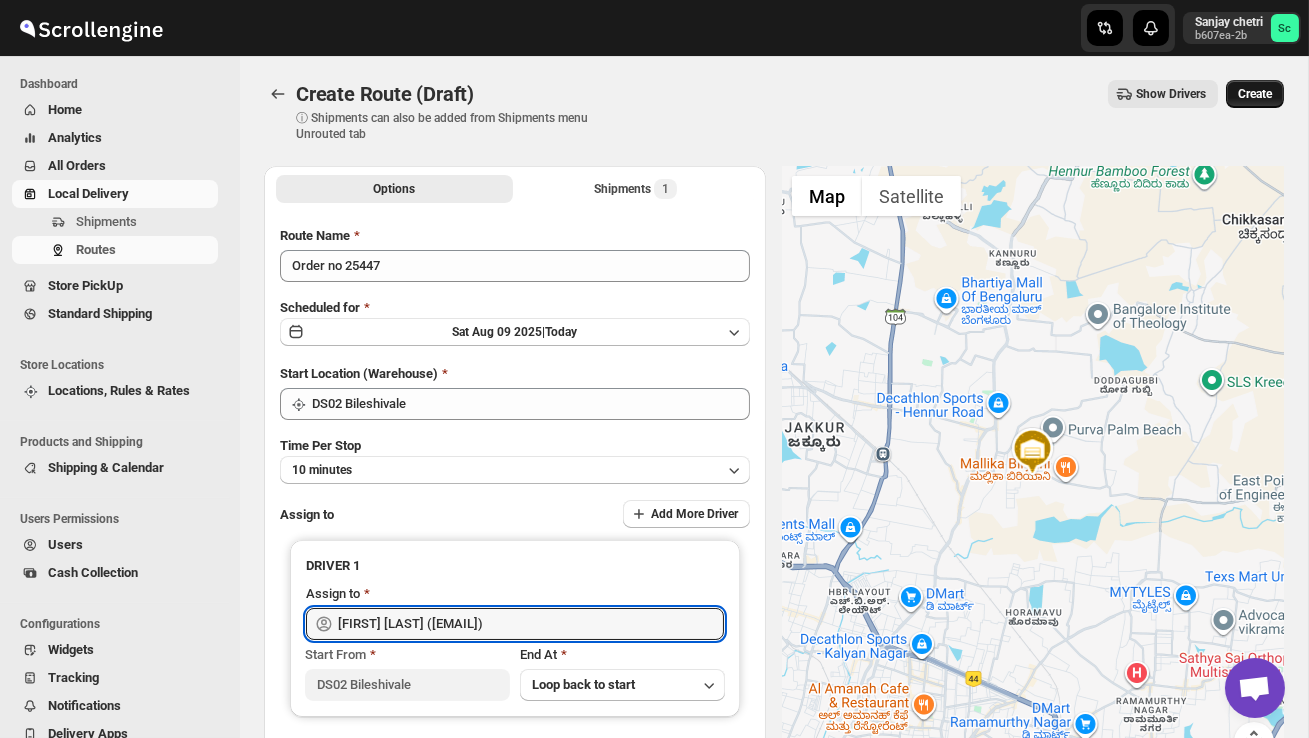 type on "Rashidul ds02 ([EMAIL])" 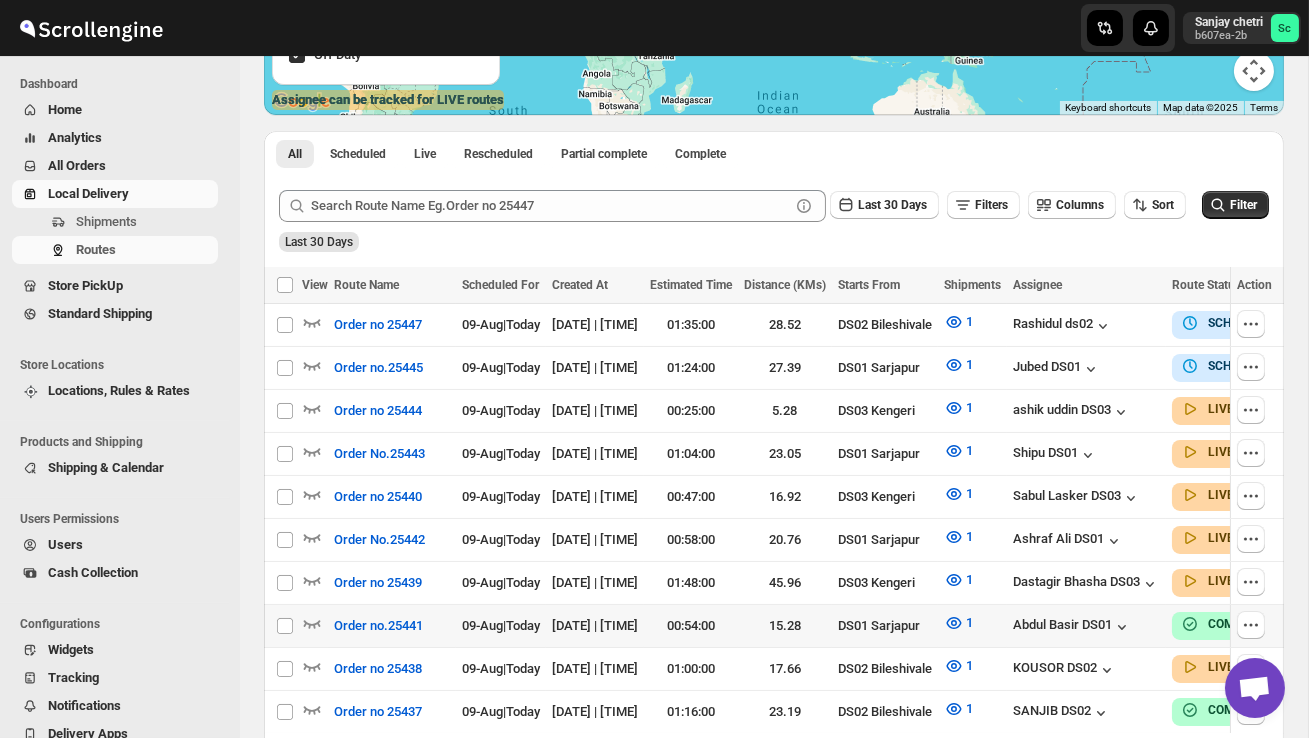 scroll, scrollTop: 384, scrollLeft: 0, axis: vertical 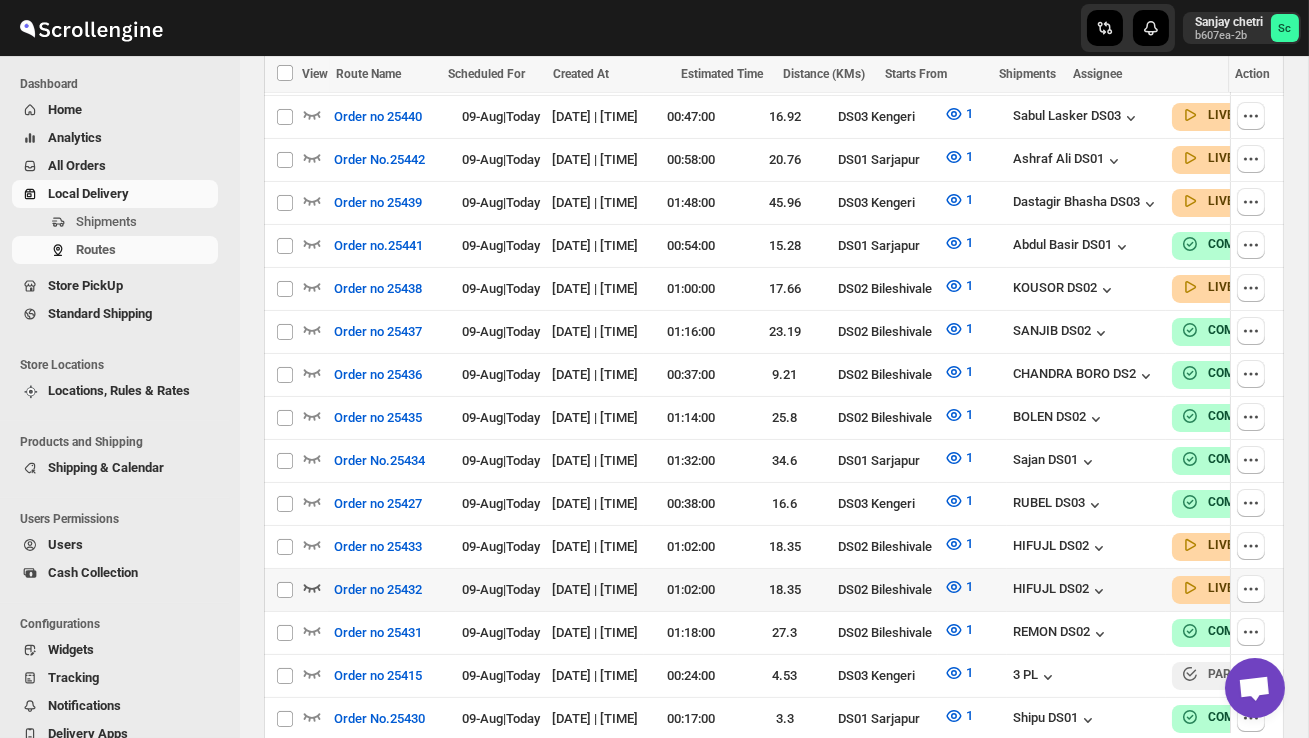 click 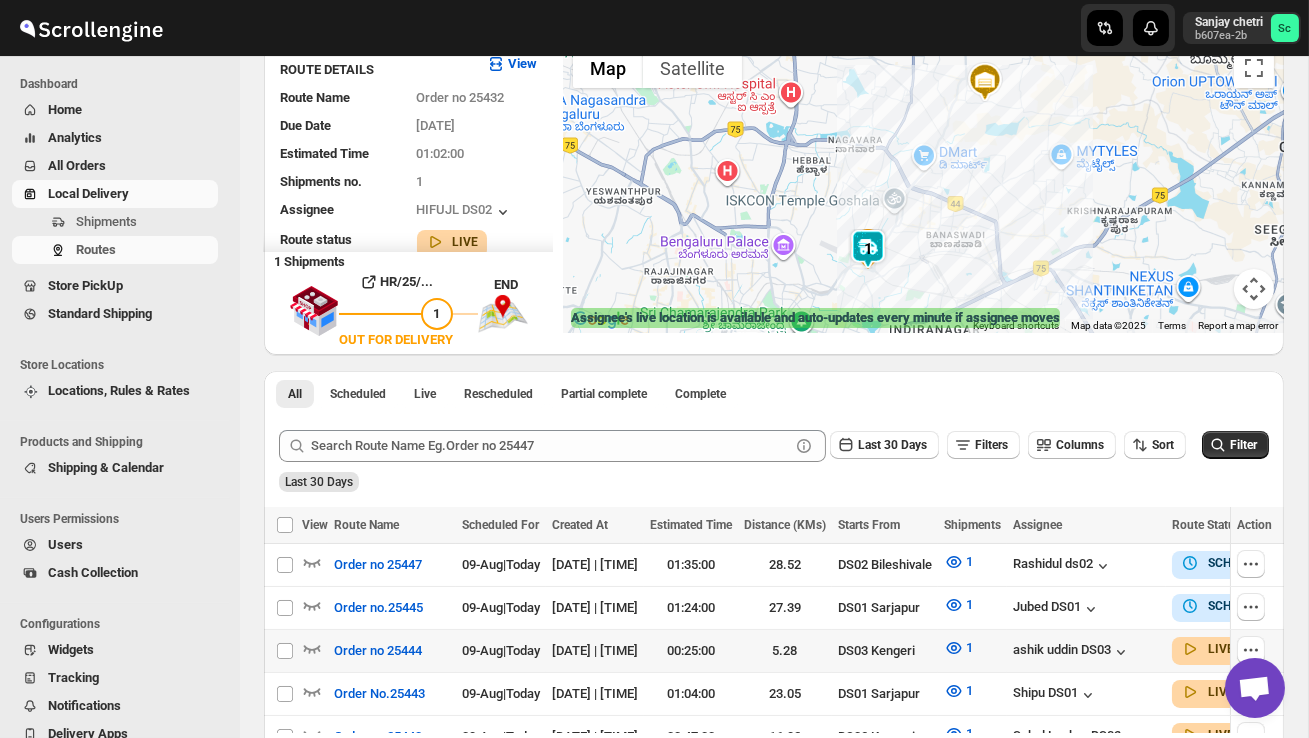 scroll, scrollTop: 0, scrollLeft: 0, axis: both 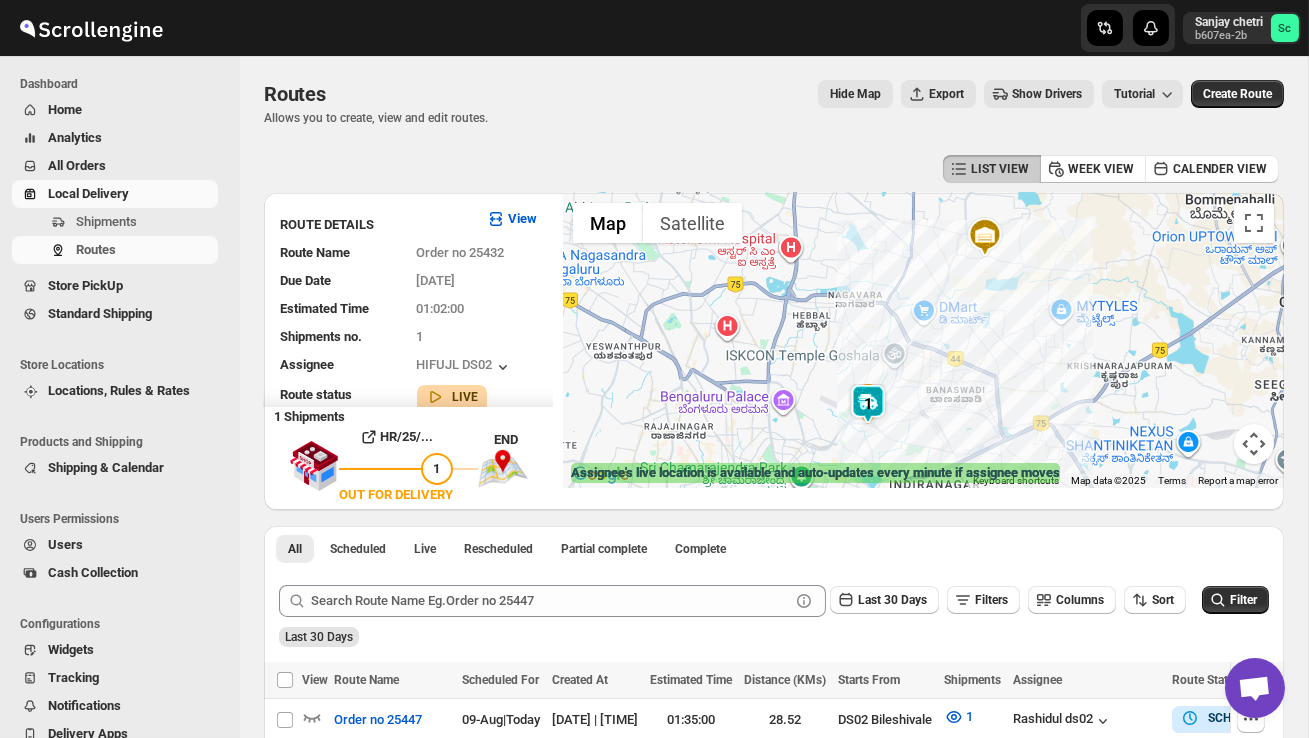click at bounding box center (923, 340) 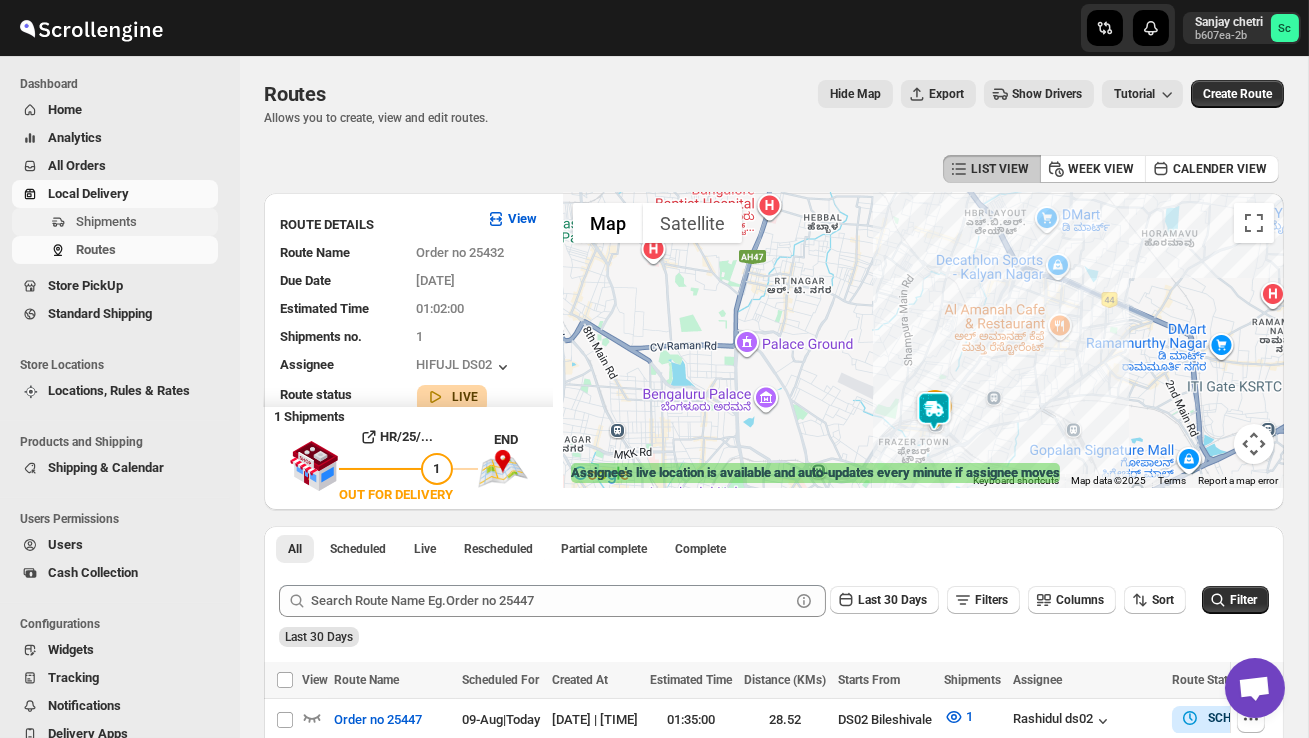 click on "Shipments" at bounding box center [106, 221] 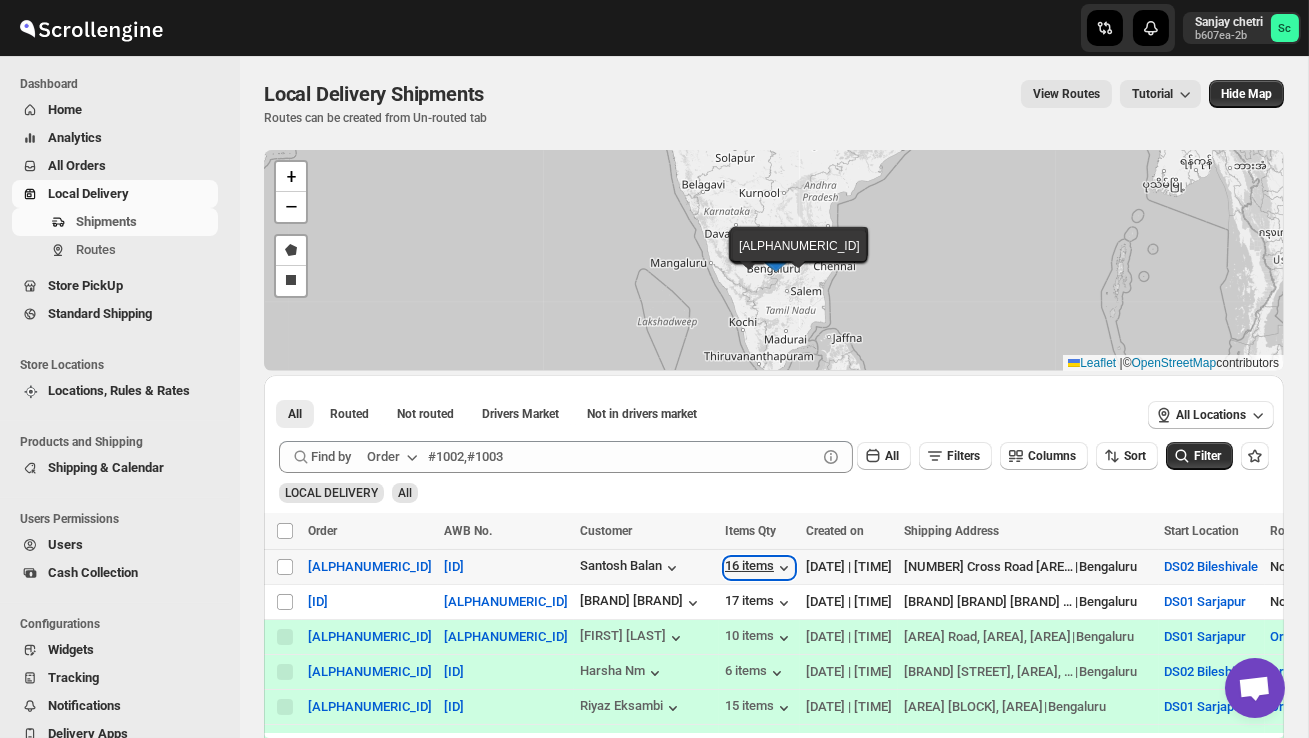 click on "16    items" at bounding box center [759, 568] 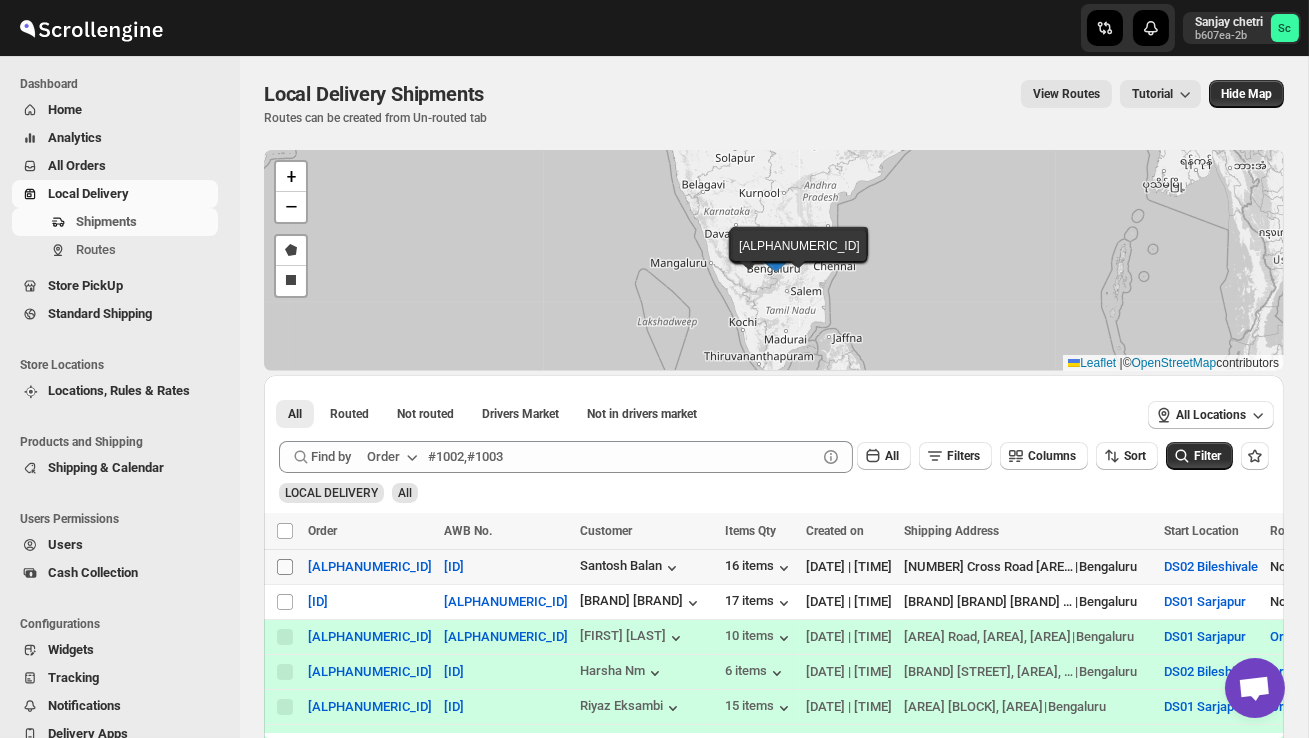 click on "Select shipment" at bounding box center [285, 567] 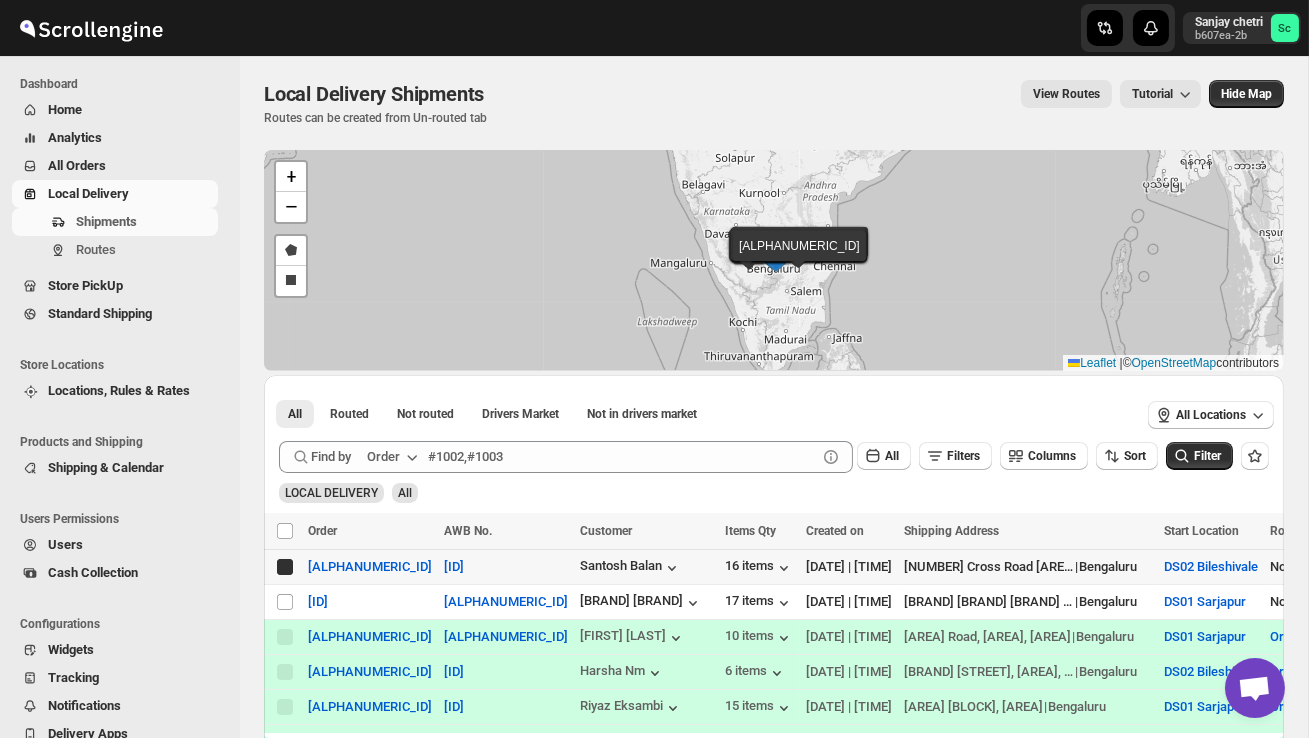 checkbox on "true" 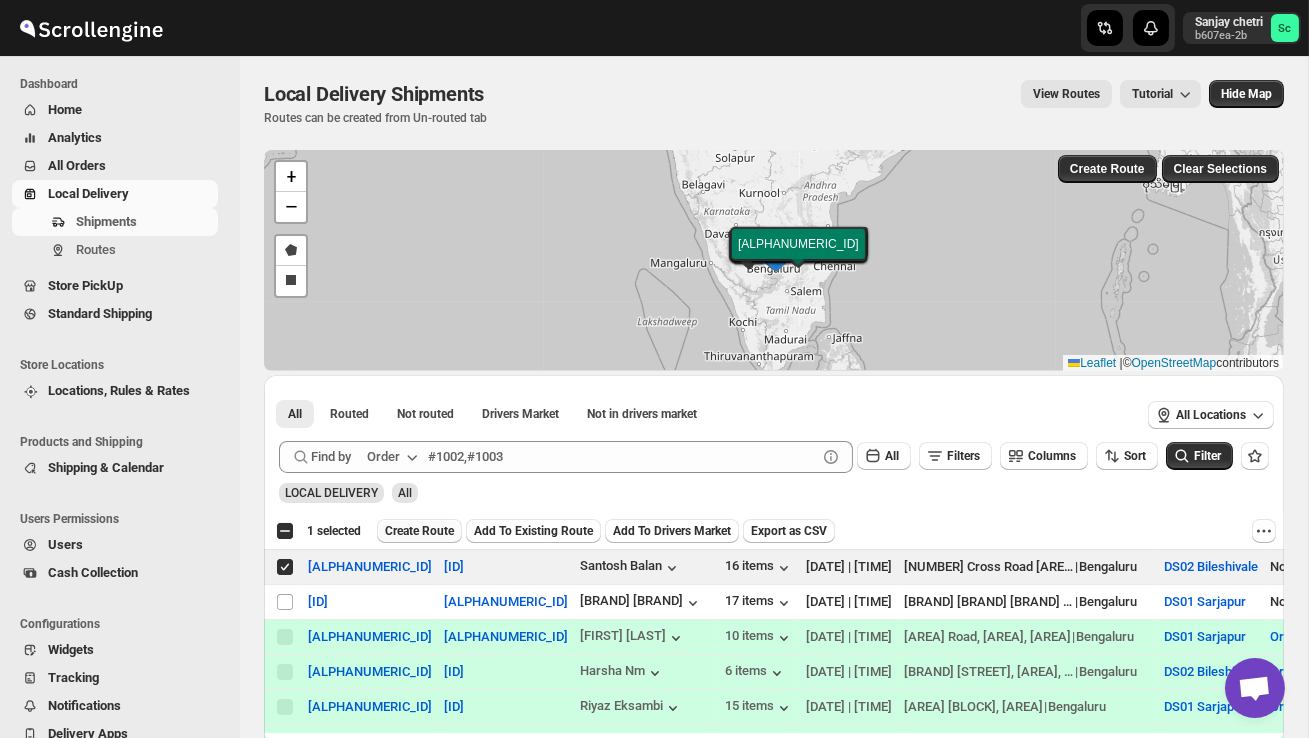 click on "Create Route" at bounding box center [419, 531] 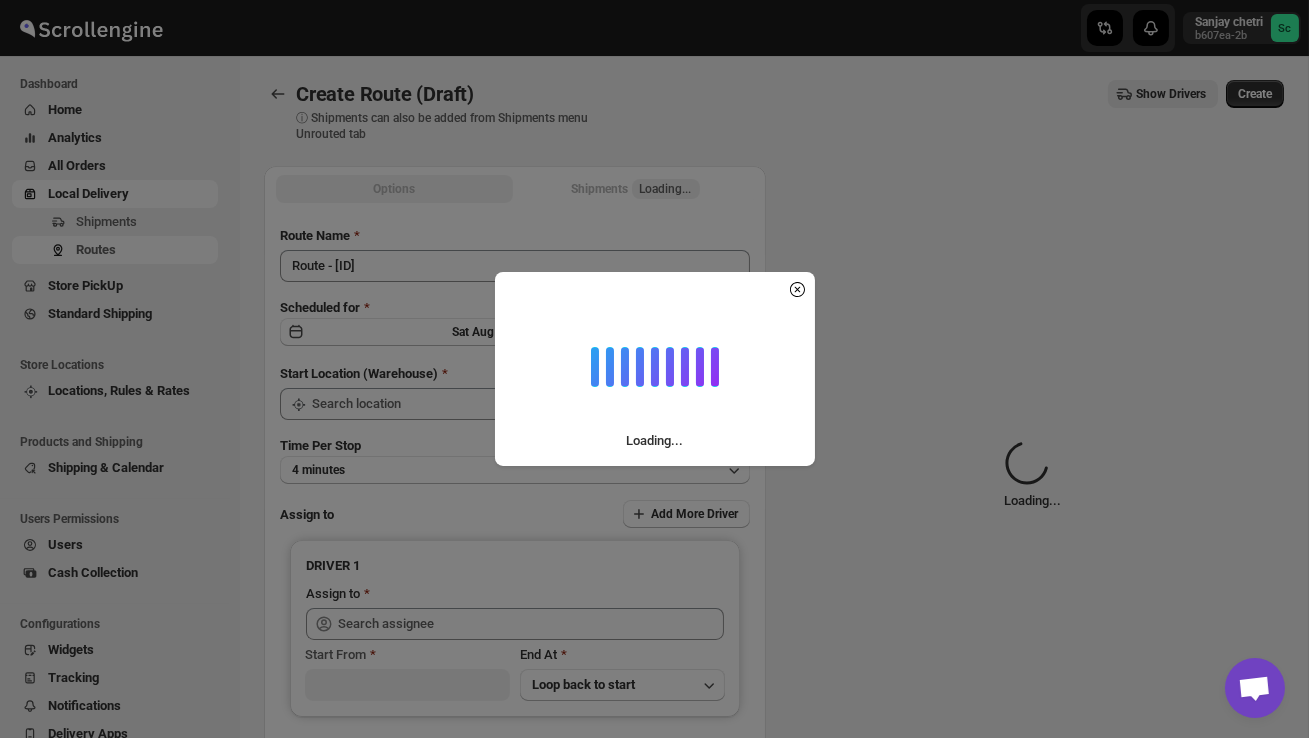 type on "DS02 Bileshivale" 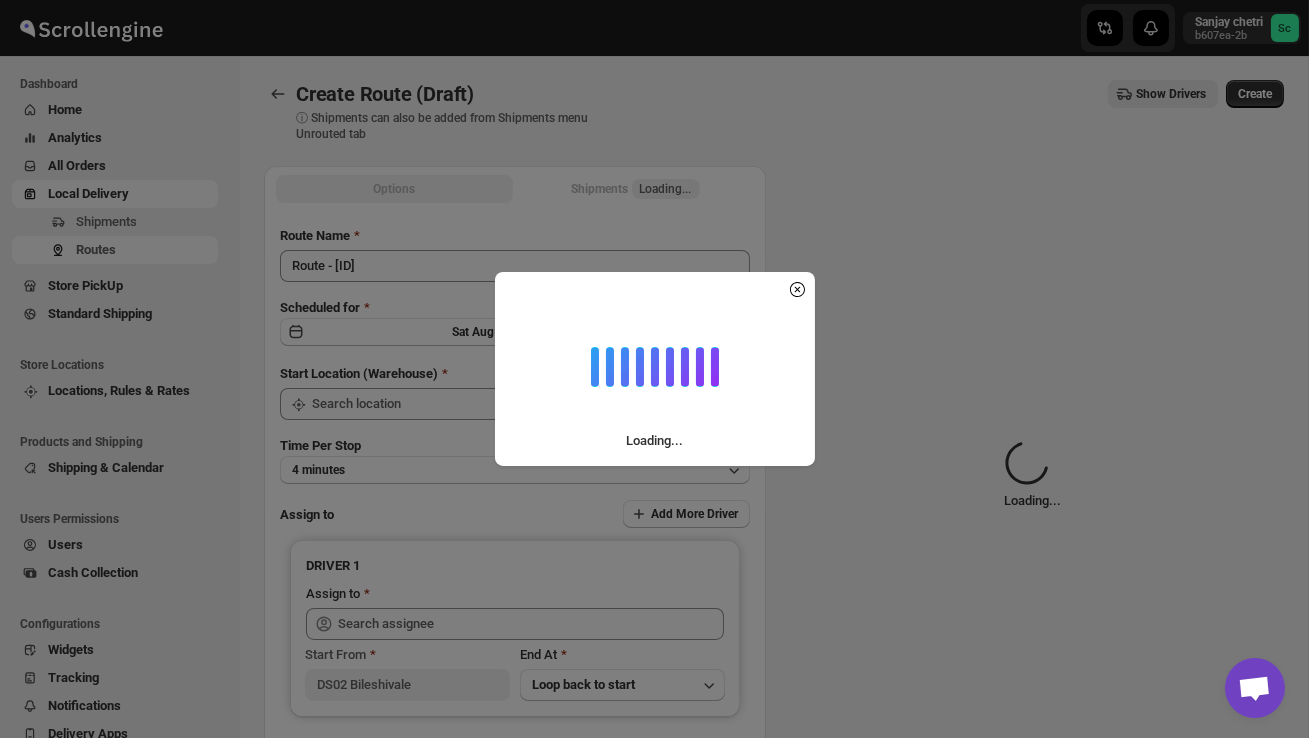 type on "DS02 Bileshivale" 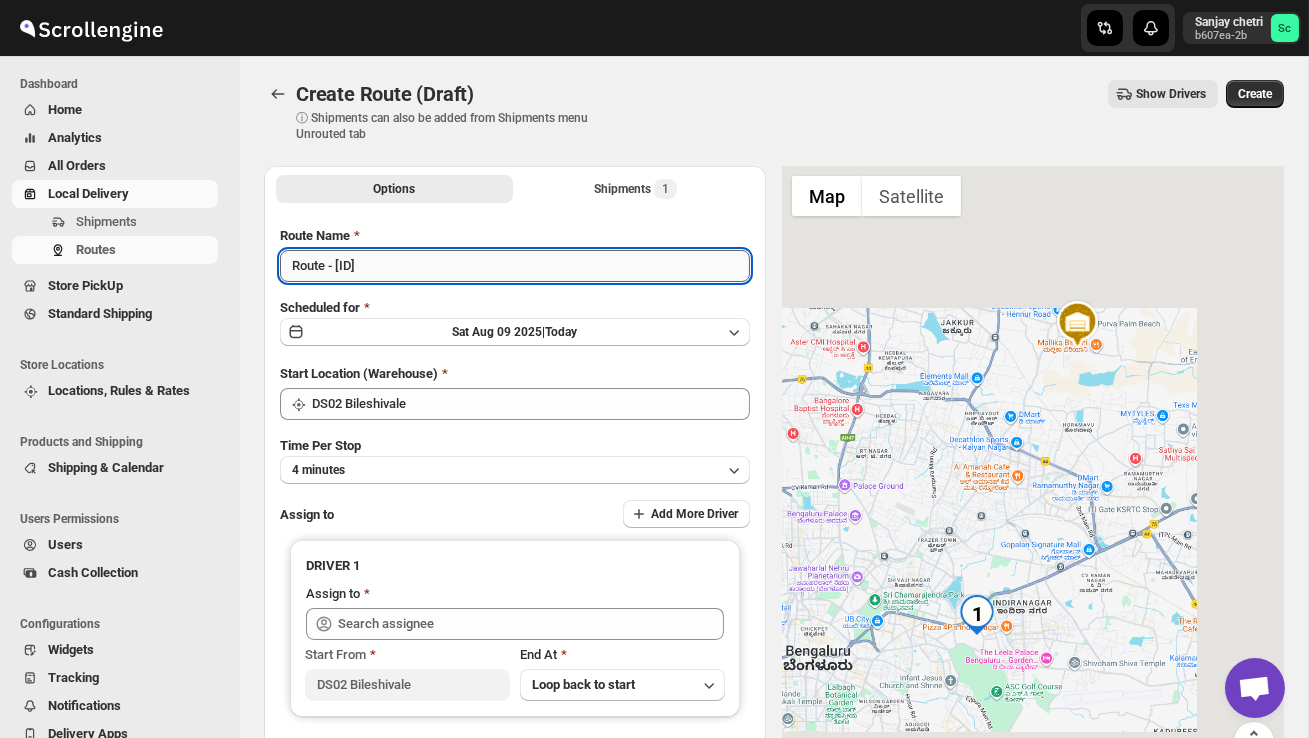 click on "Route - 09/08-0309" at bounding box center (515, 266) 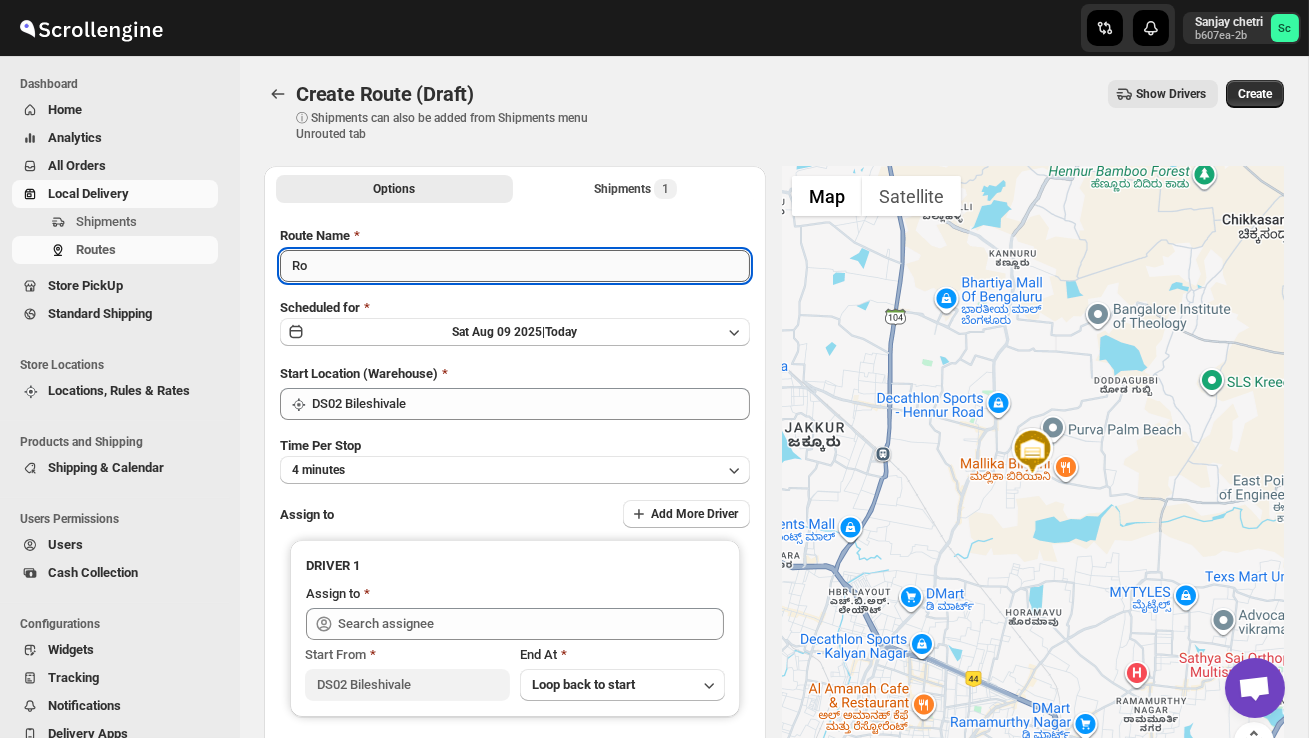 type on "R" 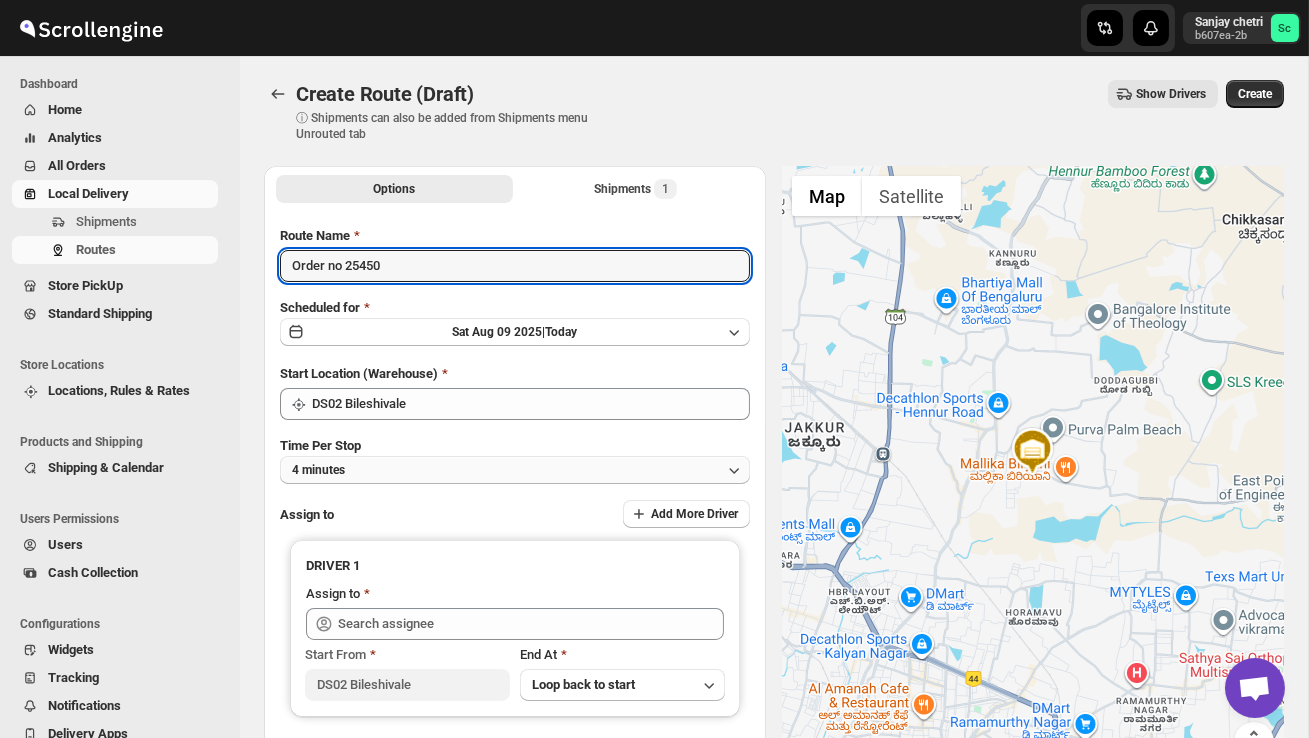type on "Order no 25450" 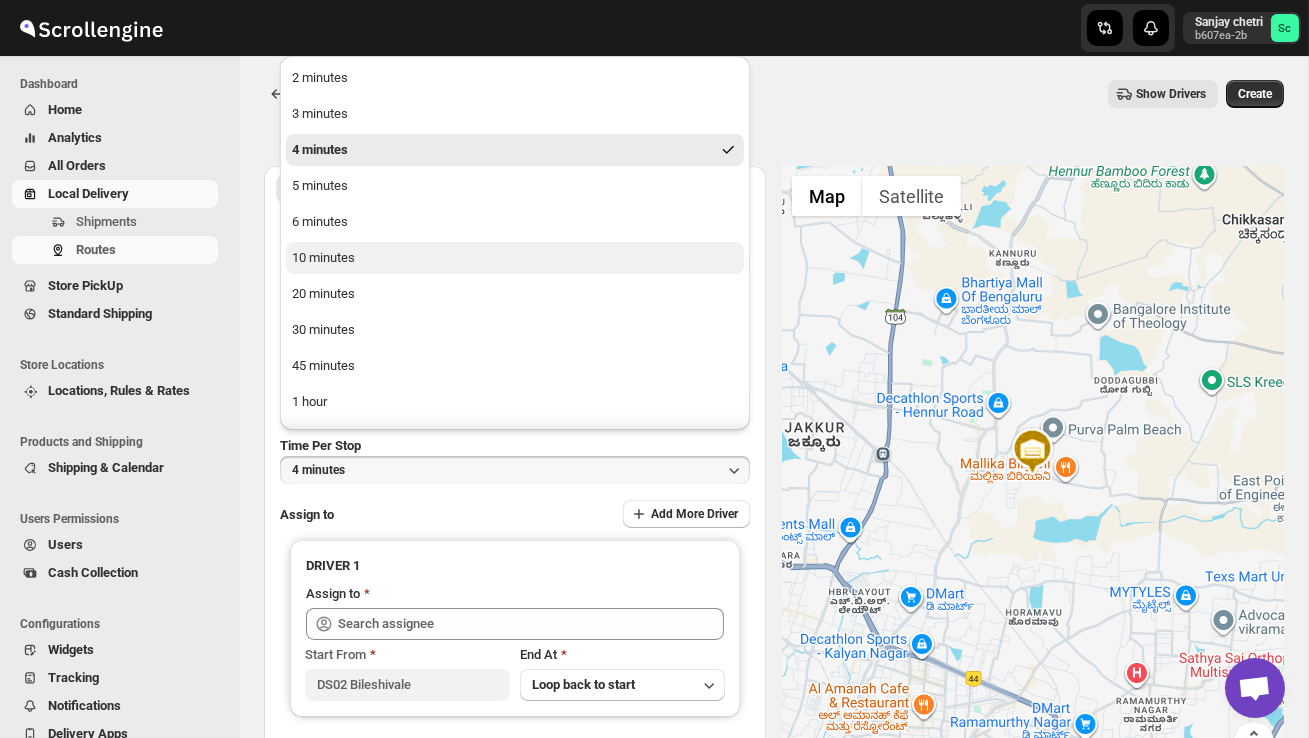 click on "10 minutes" at bounding box center (323, 258) 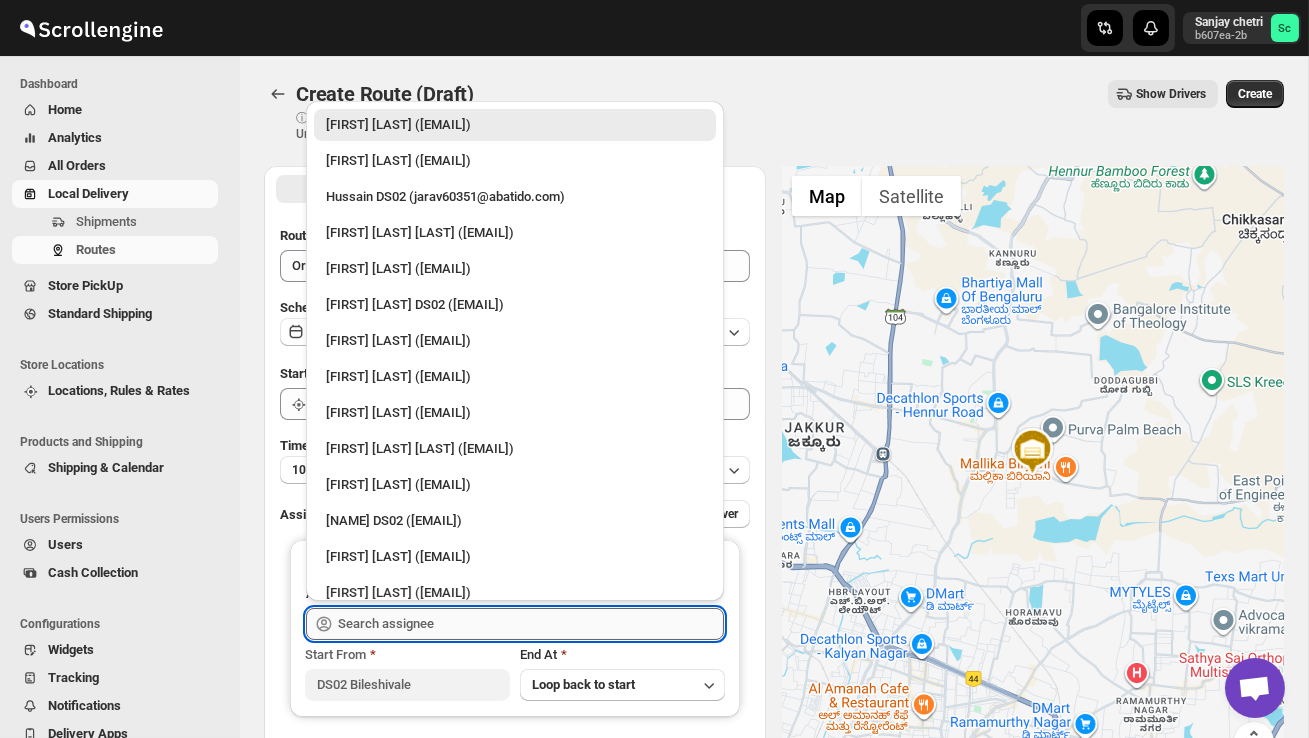 click at bounding box center (531, 624) 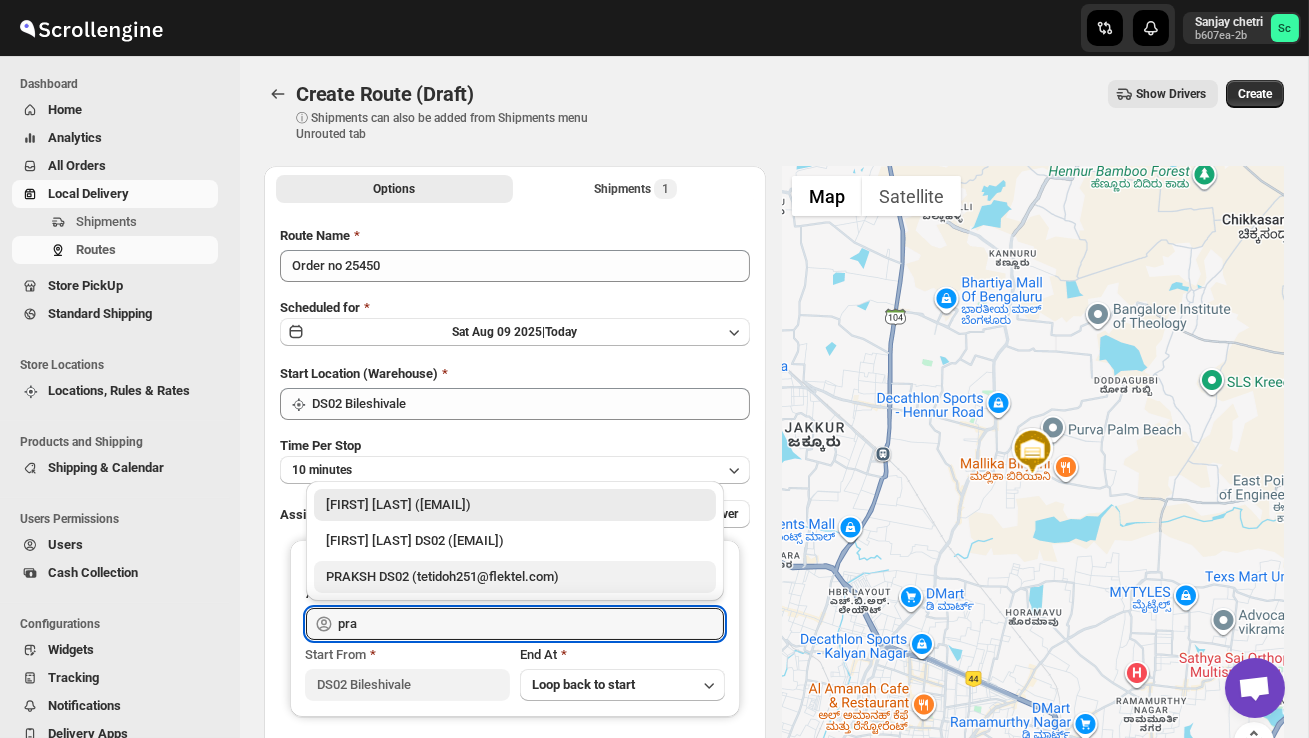 click on "PRAKSH DS02 (tetidoh251@flektel.com)" at bounding box center [515, 577] 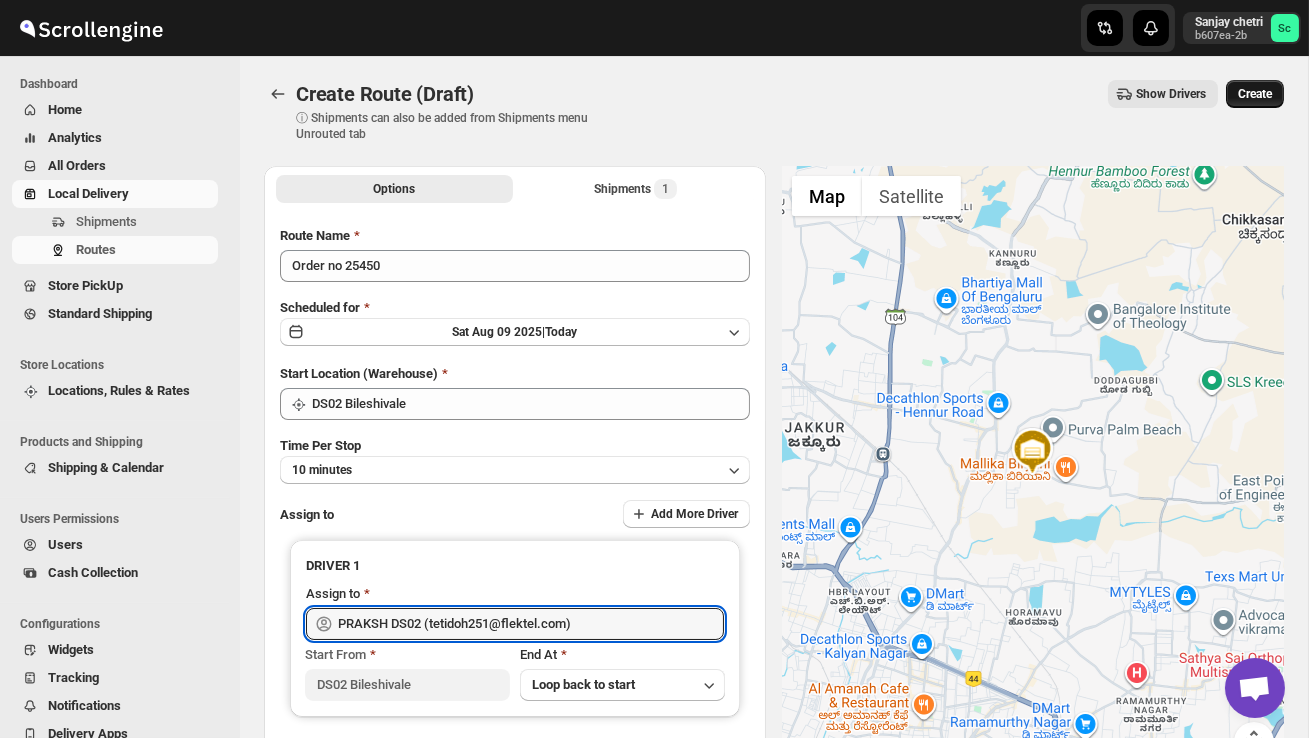 type on "PRAKSH DS02 (tetidoh251@flektel.com)" 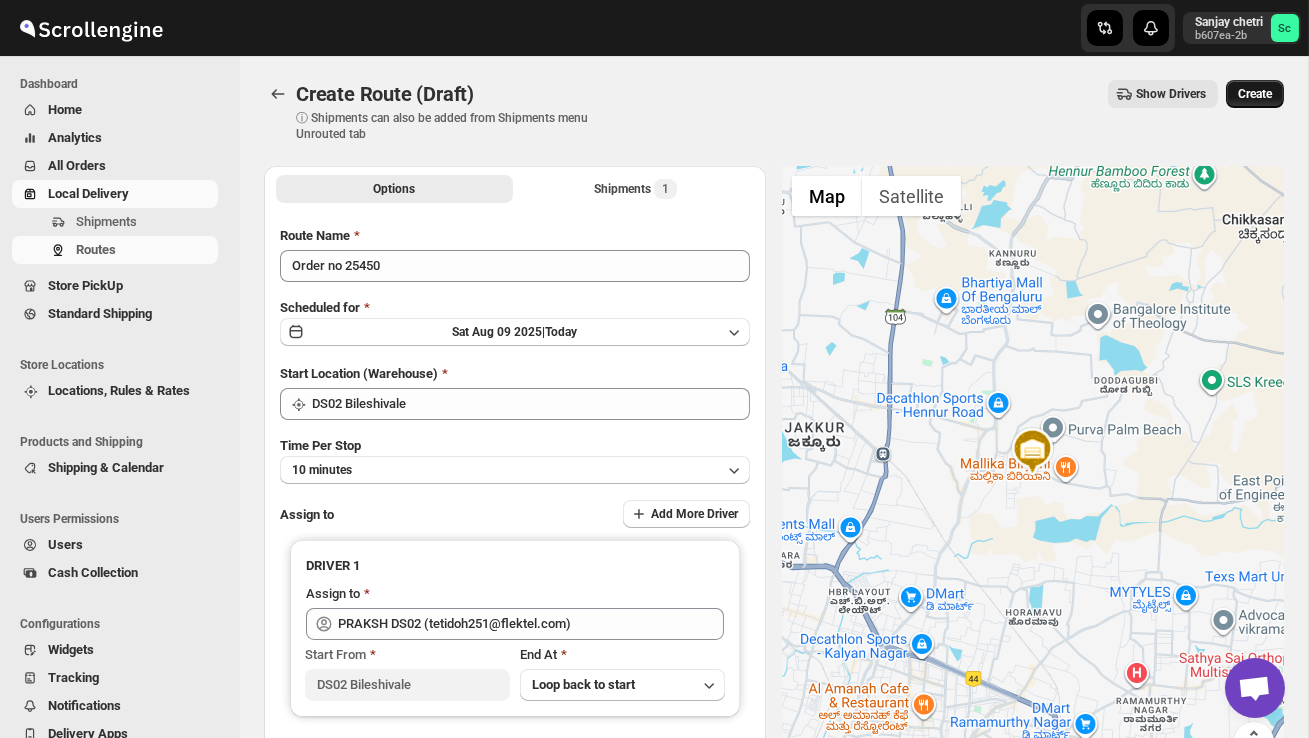 click on "Create" at bounding box center [1255, 94] 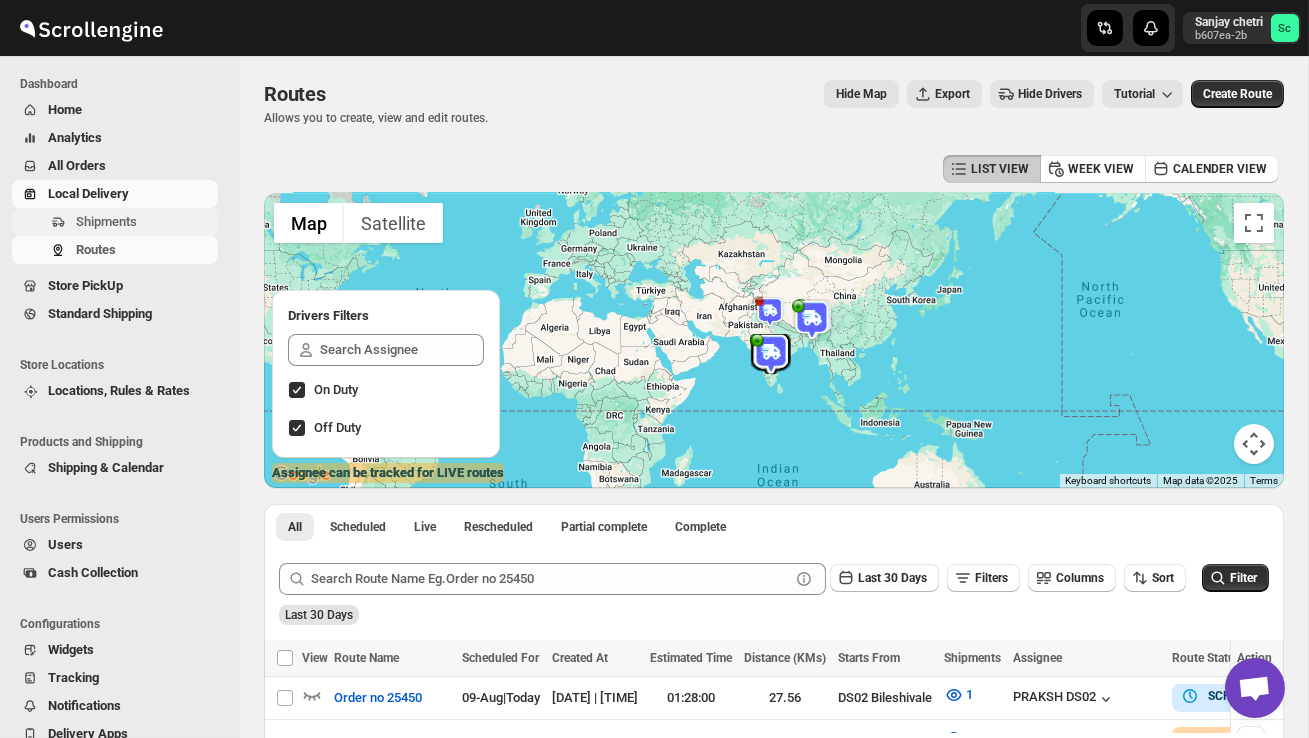click on "Shipments" at bounding box center [106, 221] 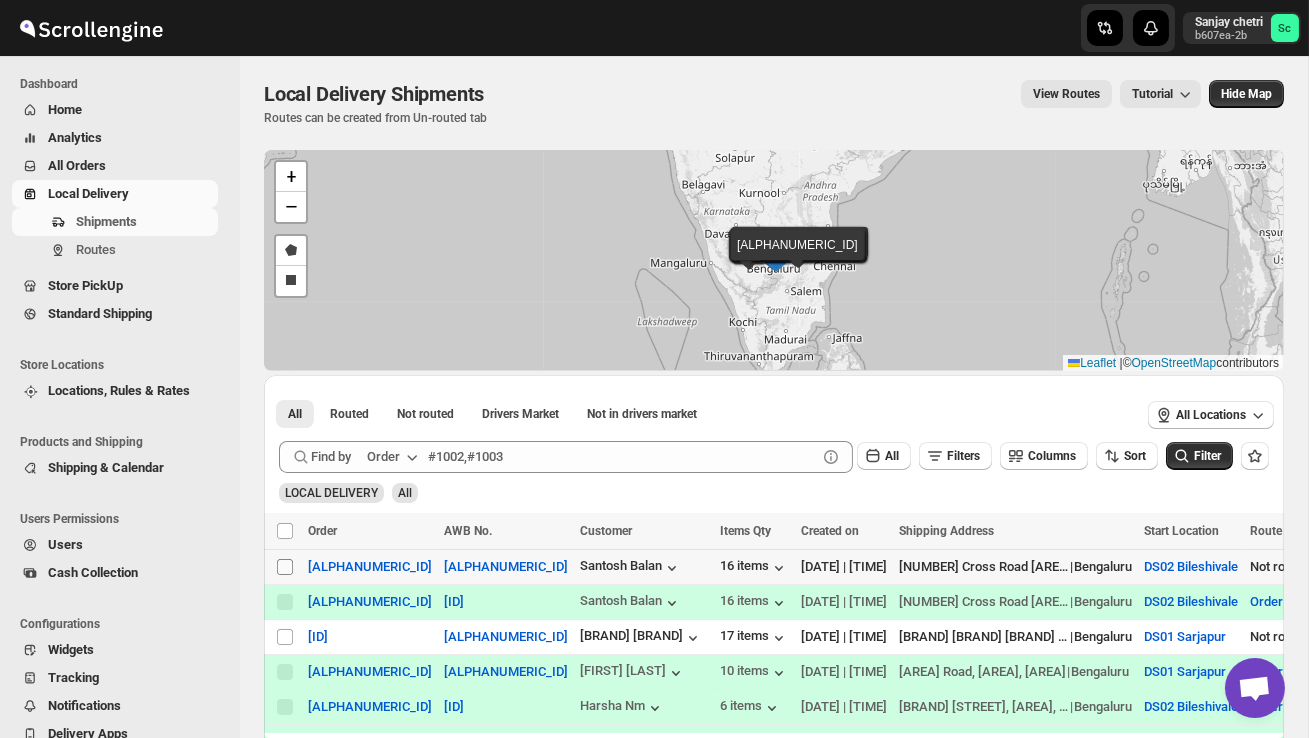 click on "Select shipment" at bounding box center [285, 567] 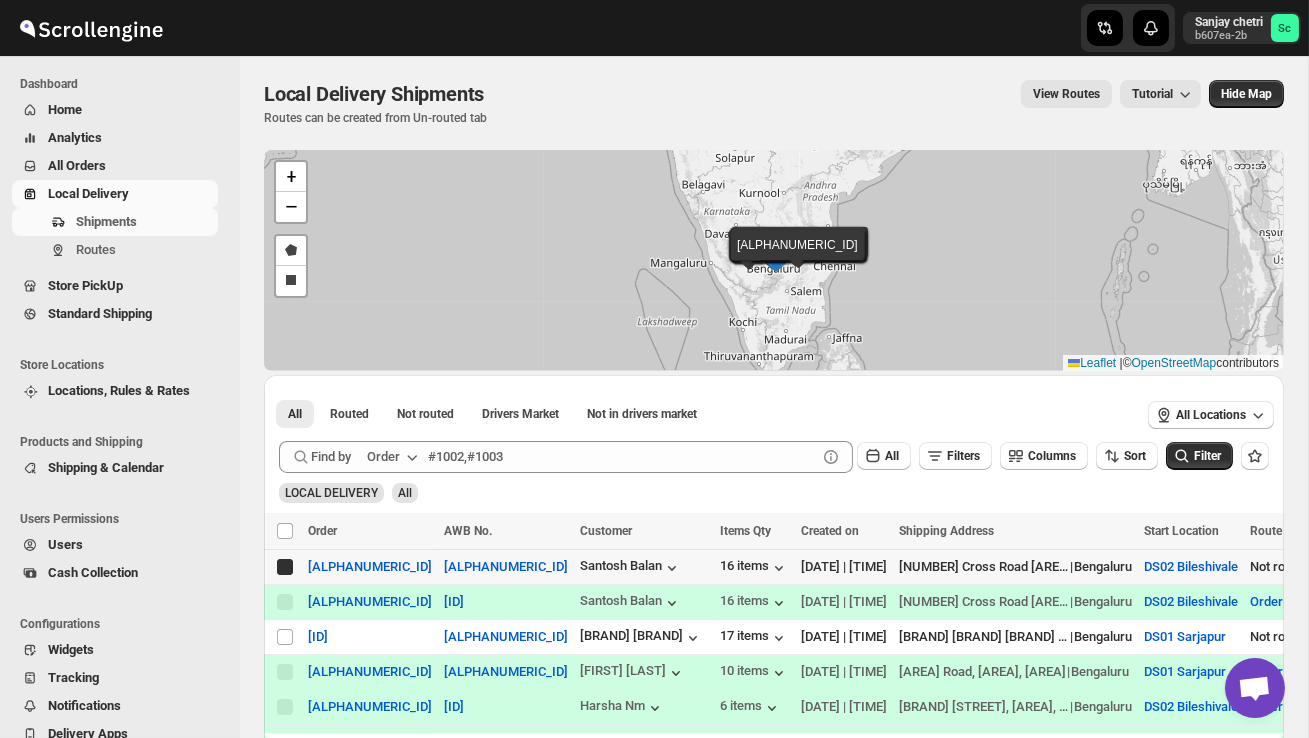 checkbox on "true" 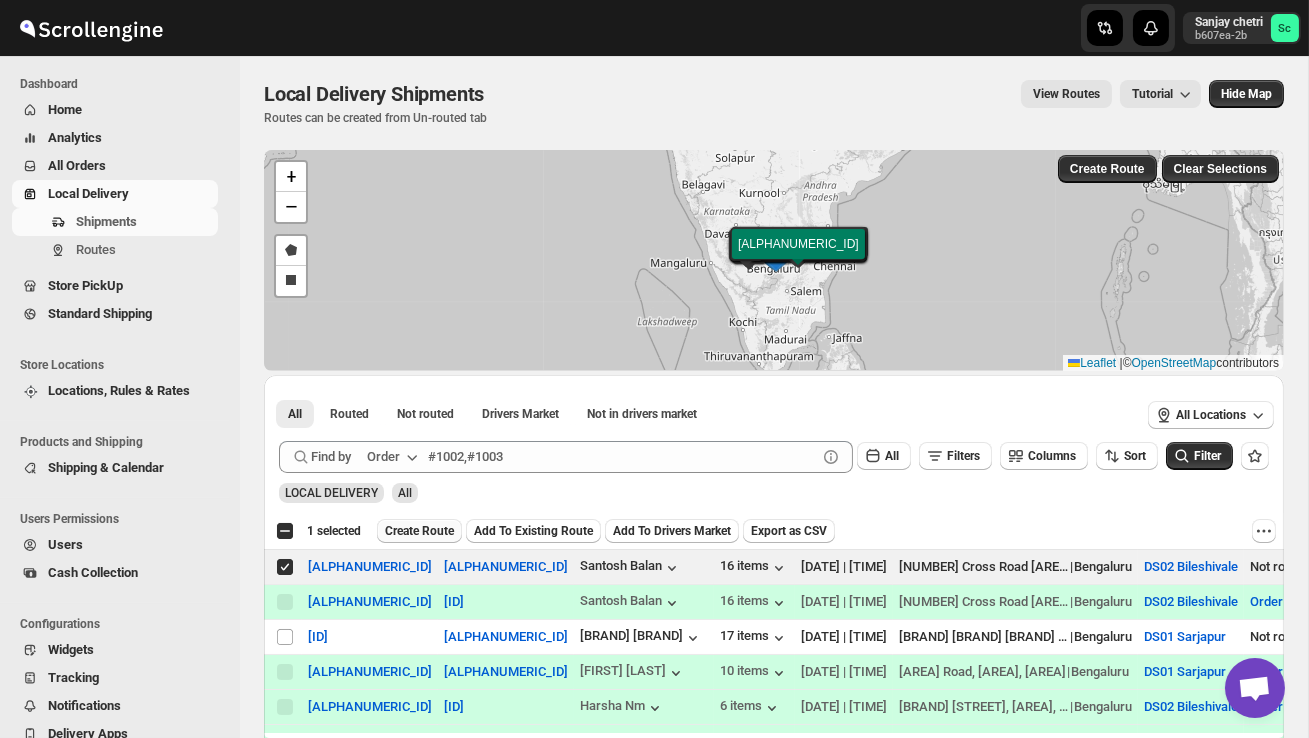 click on "Create Route" at bounding box center [419, 531] 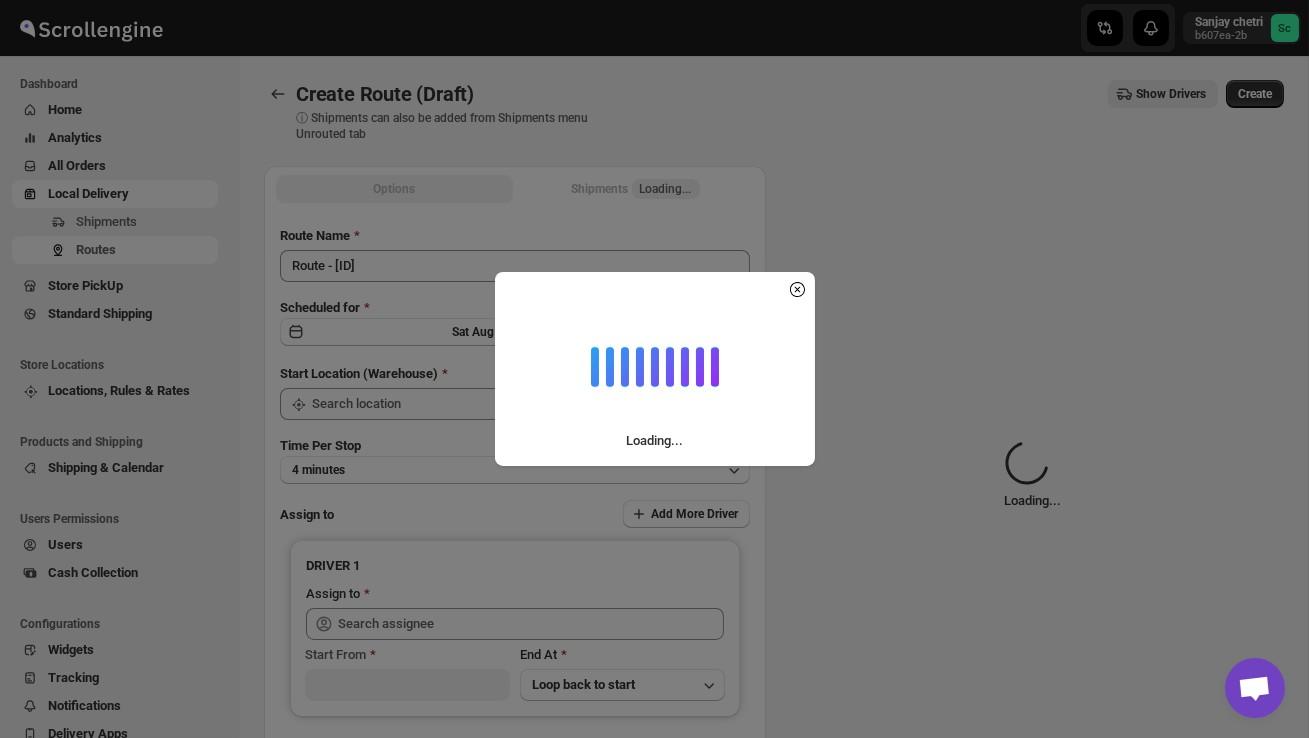 type on "DS02 Bileshivale" 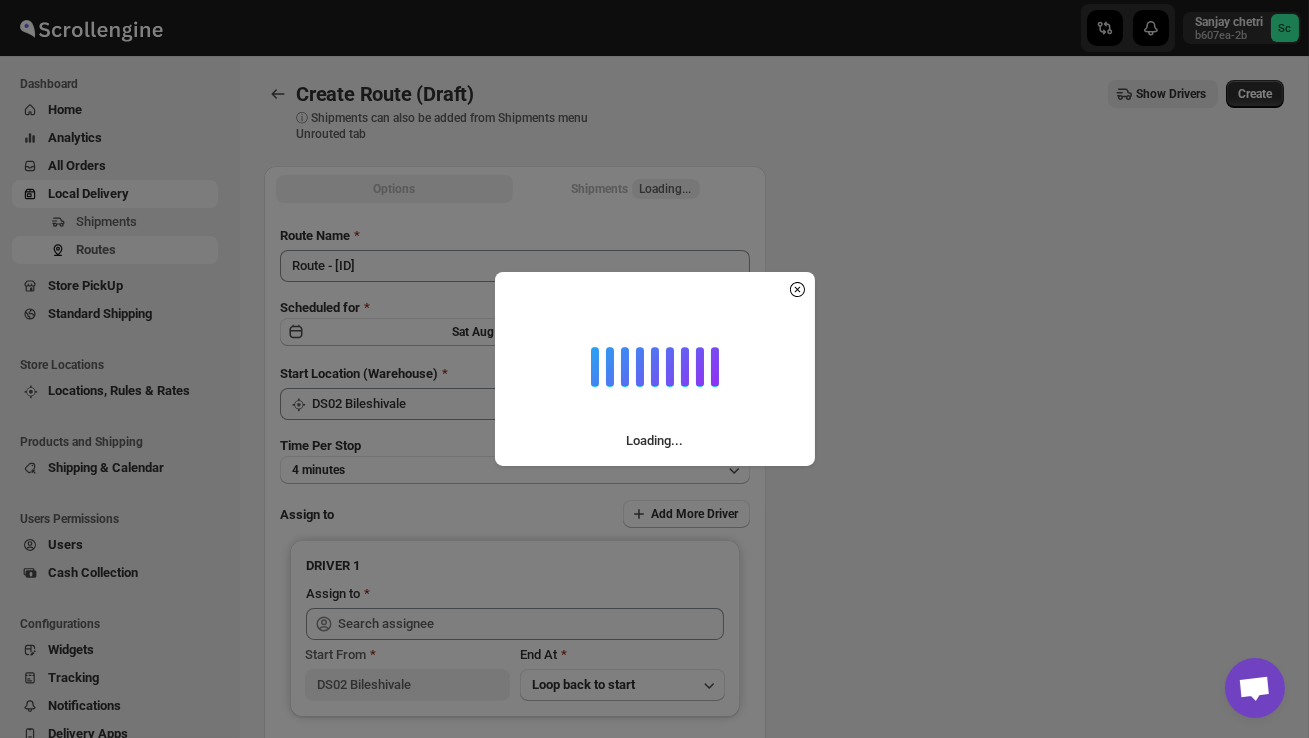 type on "DS02 Bileshivale" 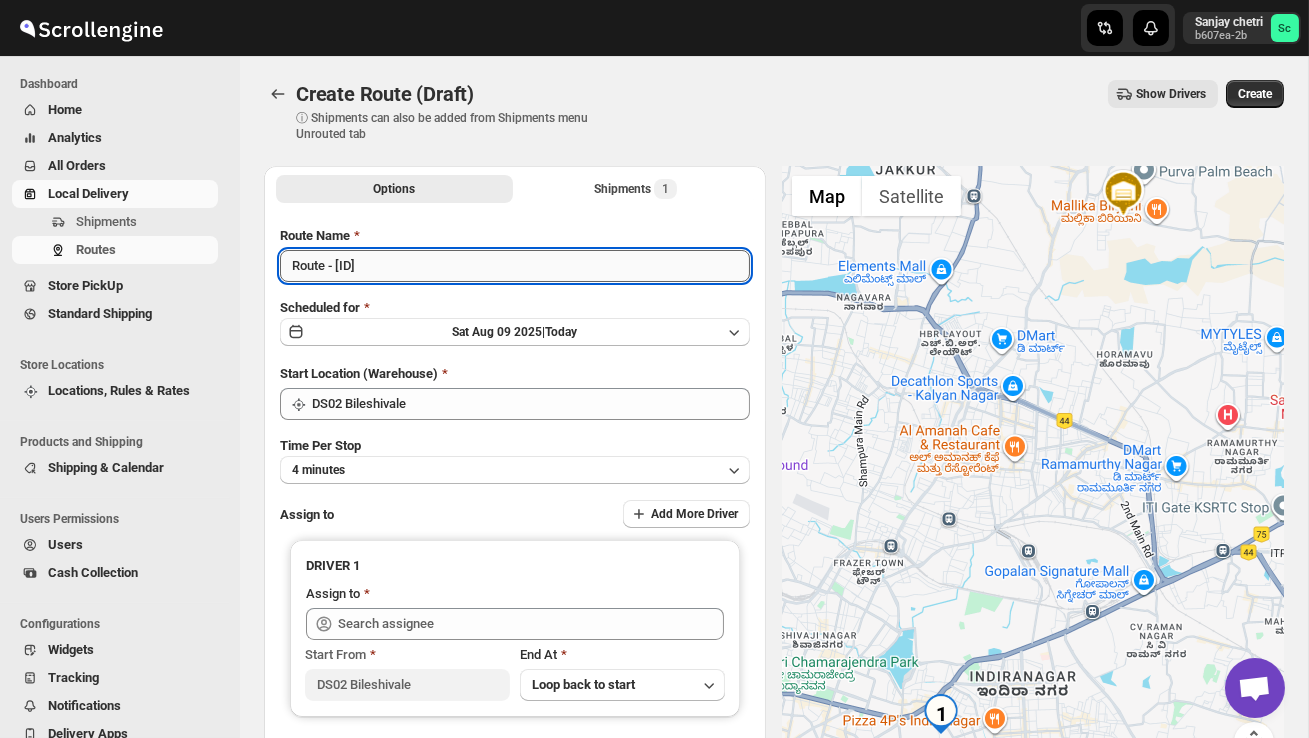 click on "Route - 09/08-0312" at bounding box center [515, 266] 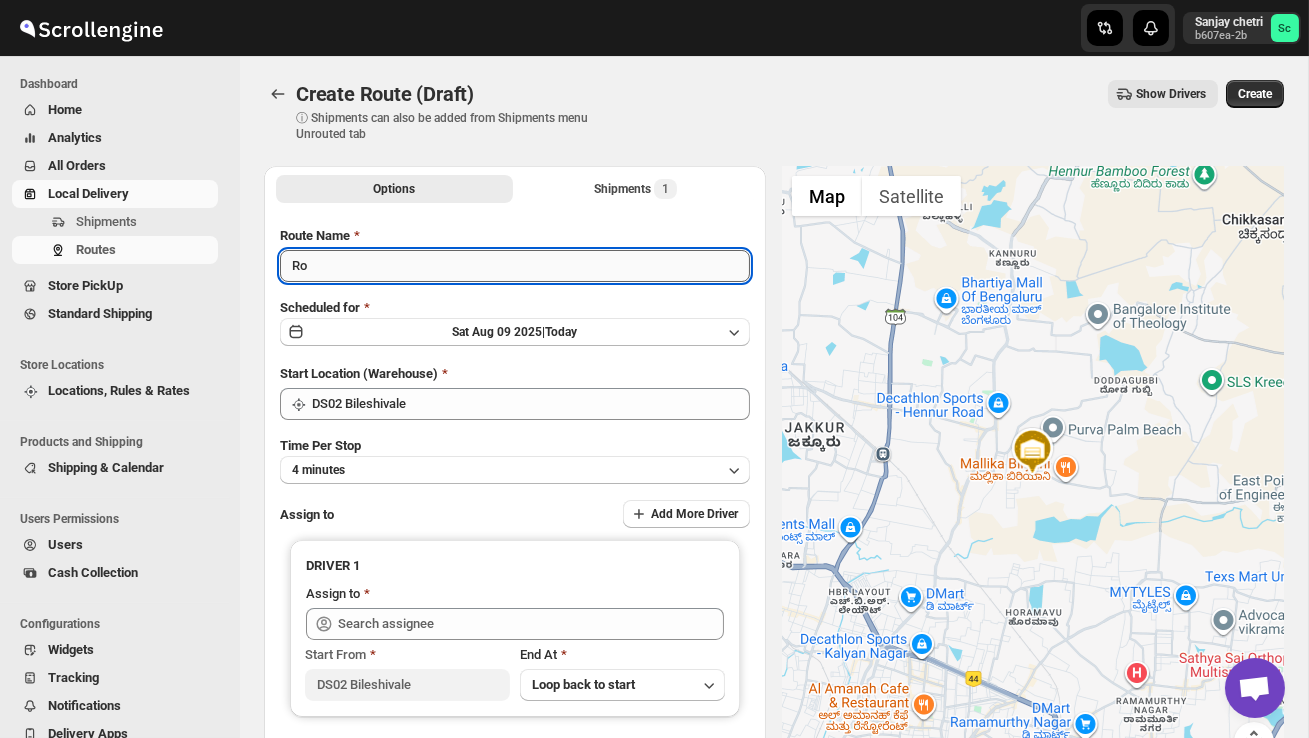 type on "R" 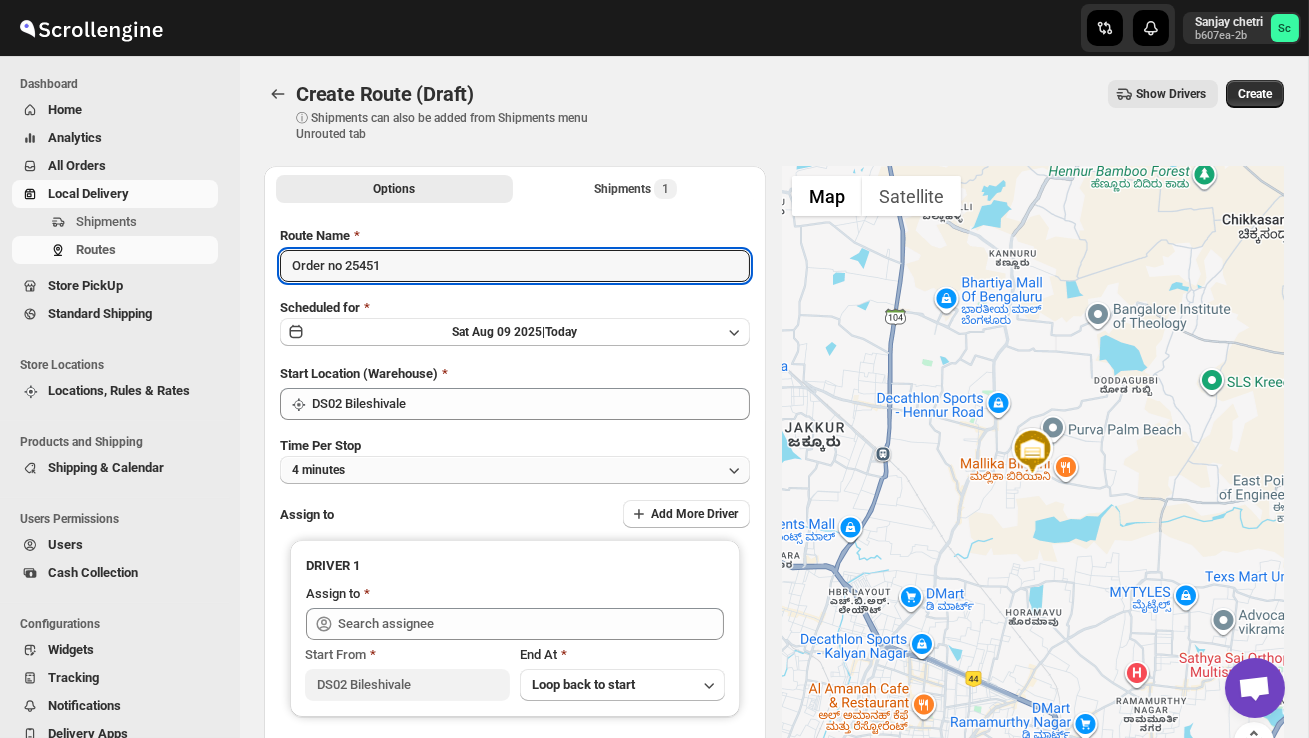 type on "Order no 25451" 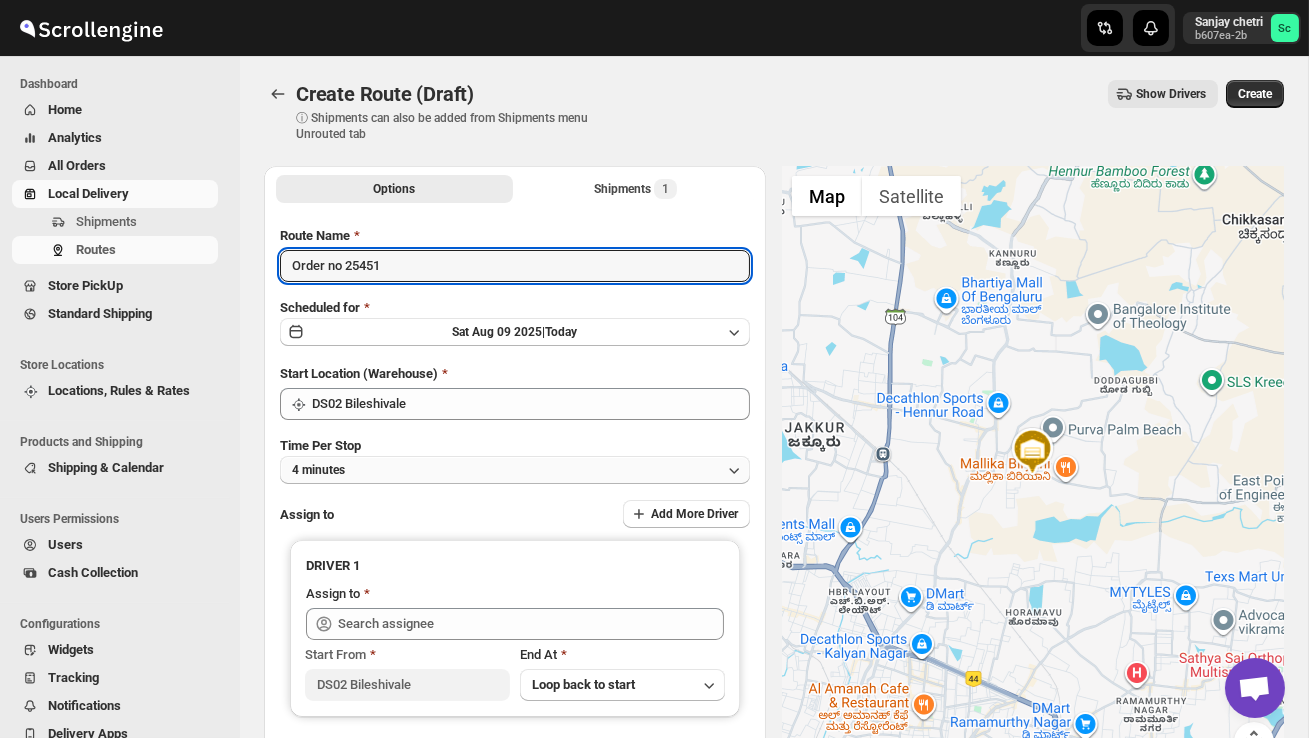 click on "4 minutes" at bounding box center (515, 470) 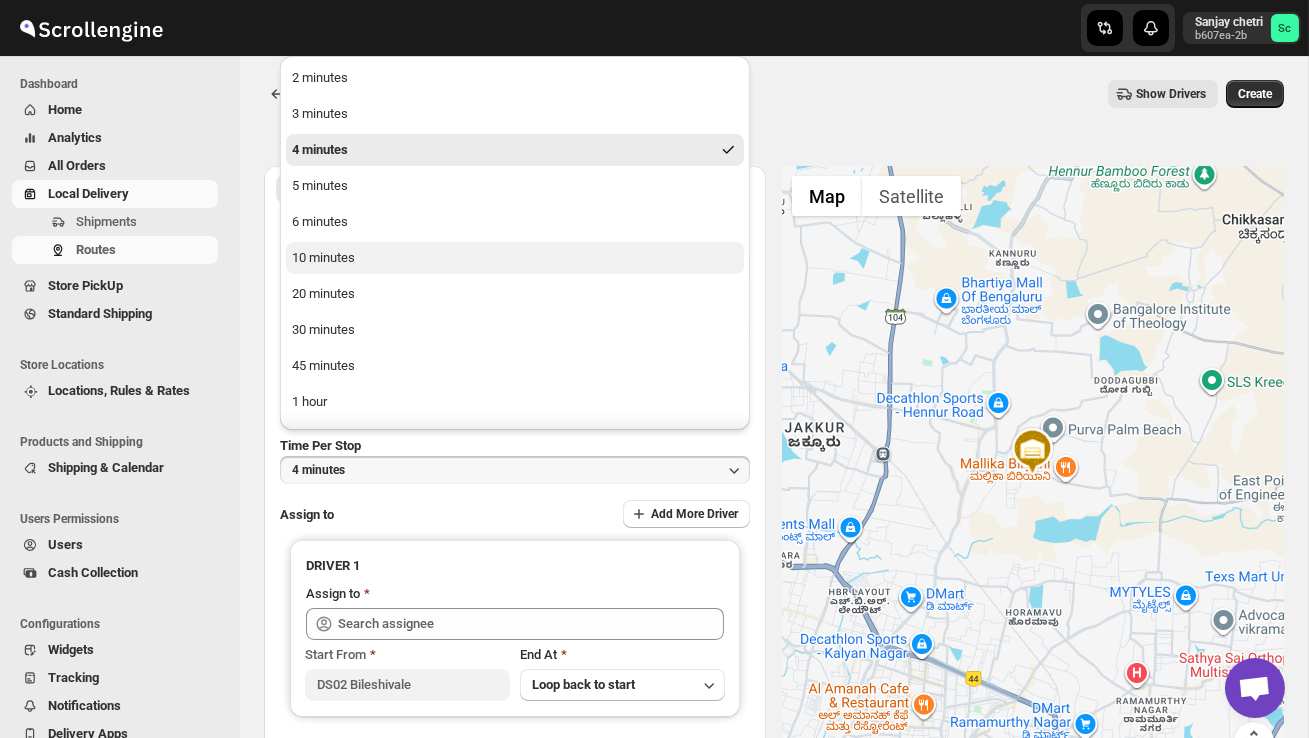 click on "10 minutes" at bounding box center (515, 258) 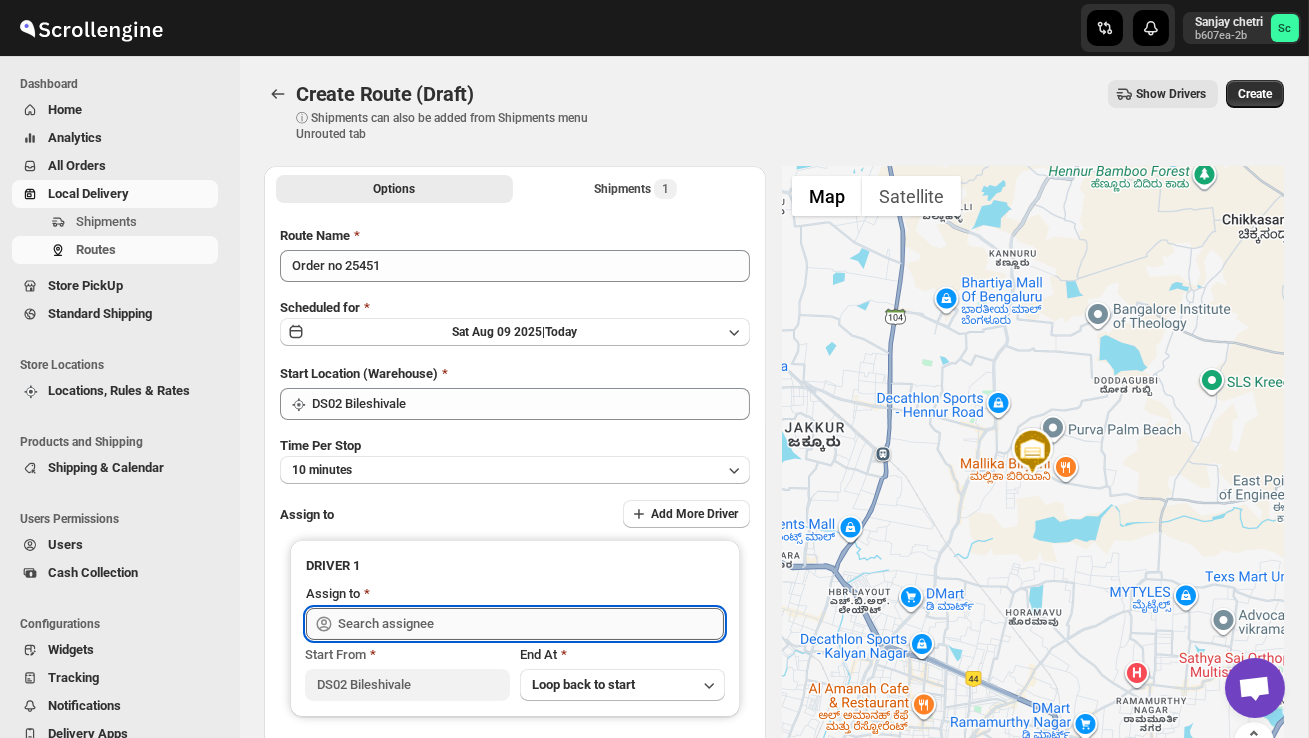 click at bounding box center [531, 624] 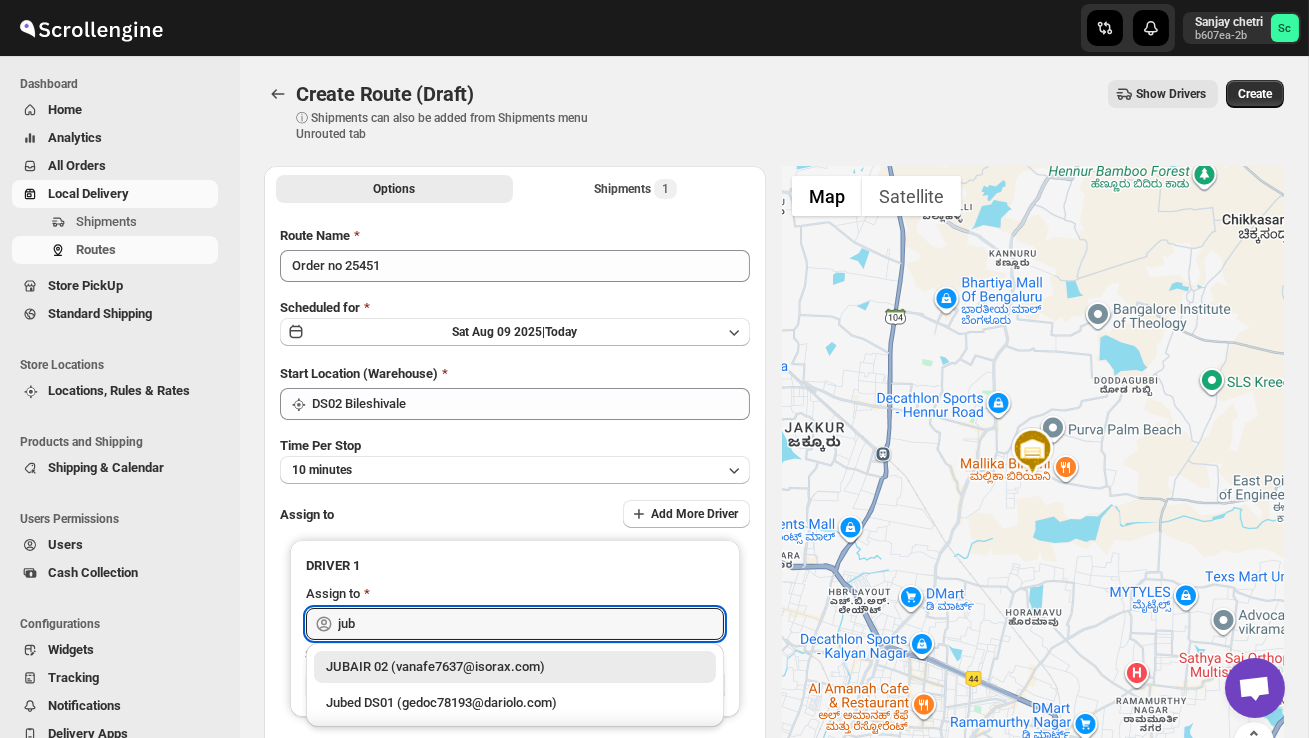 click on "JUBAIR  02 (vanafe7637@isorax.com)" at bounding box center (515, 667) 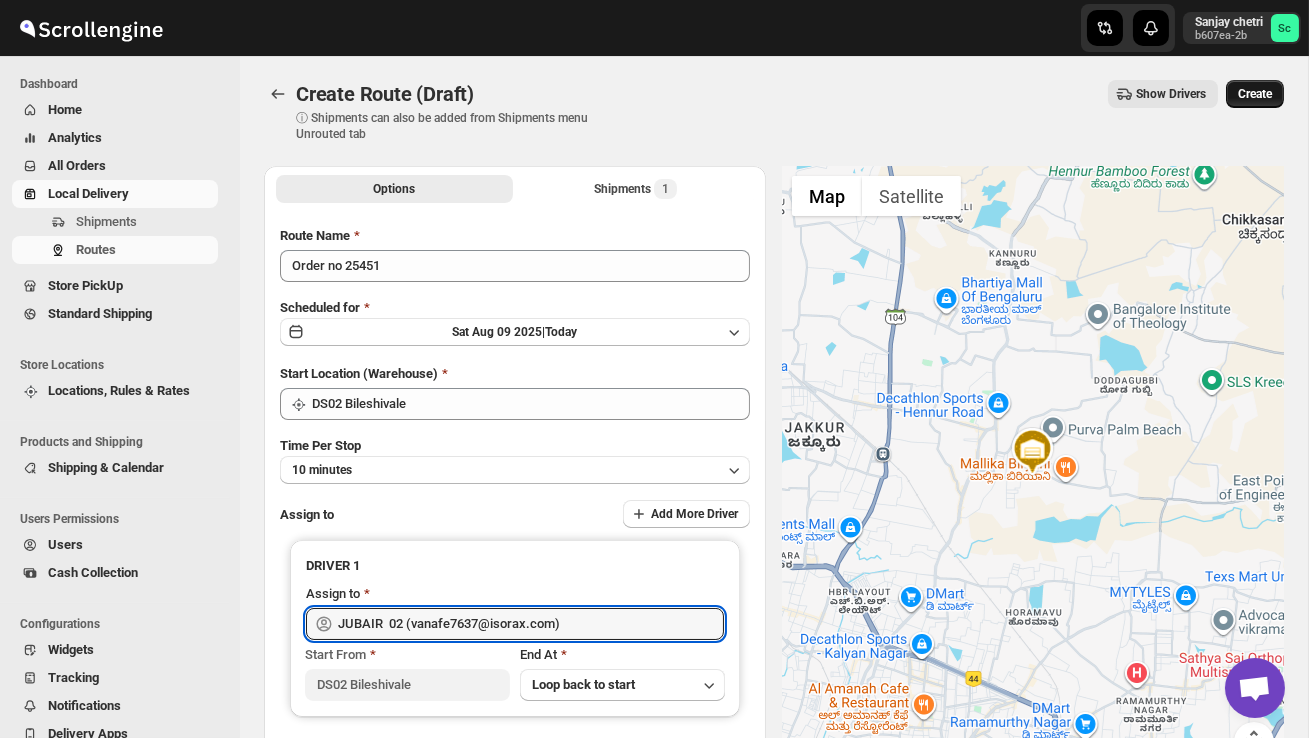 type on "JUBAIR  02 (vanafe7637@isorax.com)" 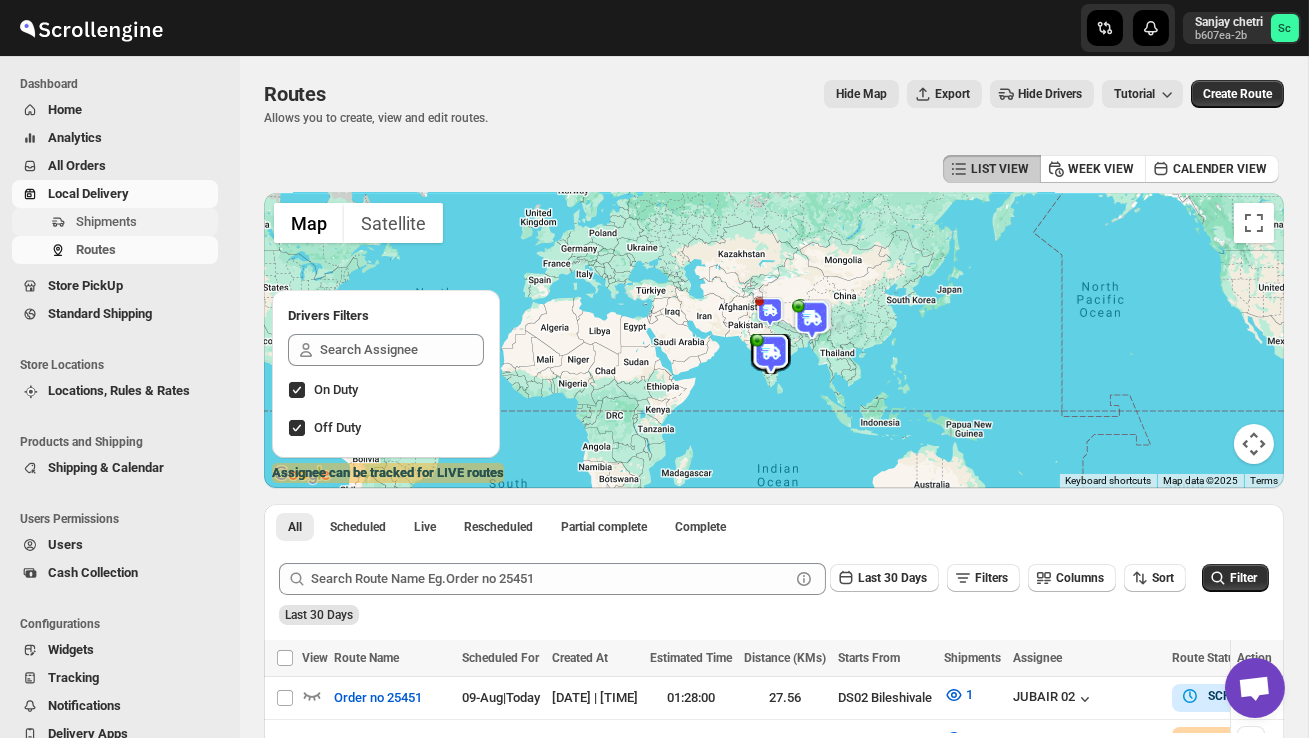 click on "Shipments" at bounding box center [145, 222] 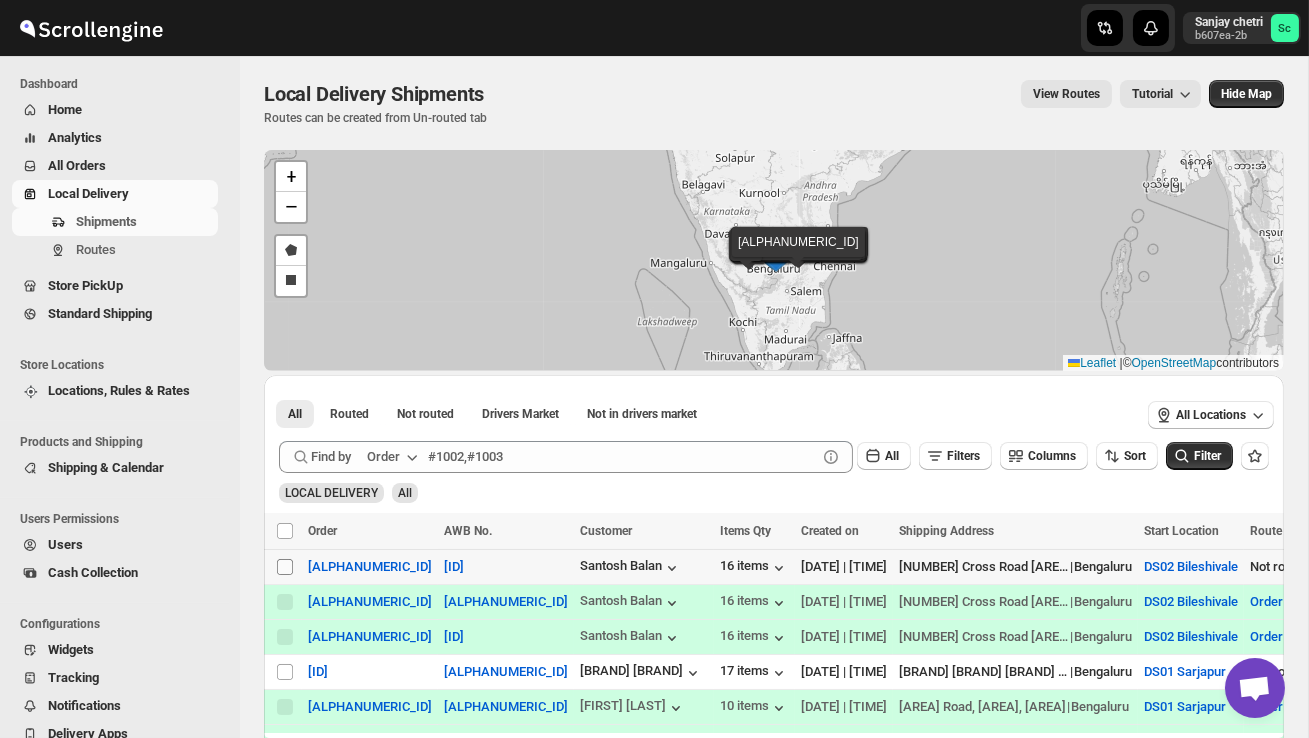 click on "Select shipment" at bounding box center [285, 567] 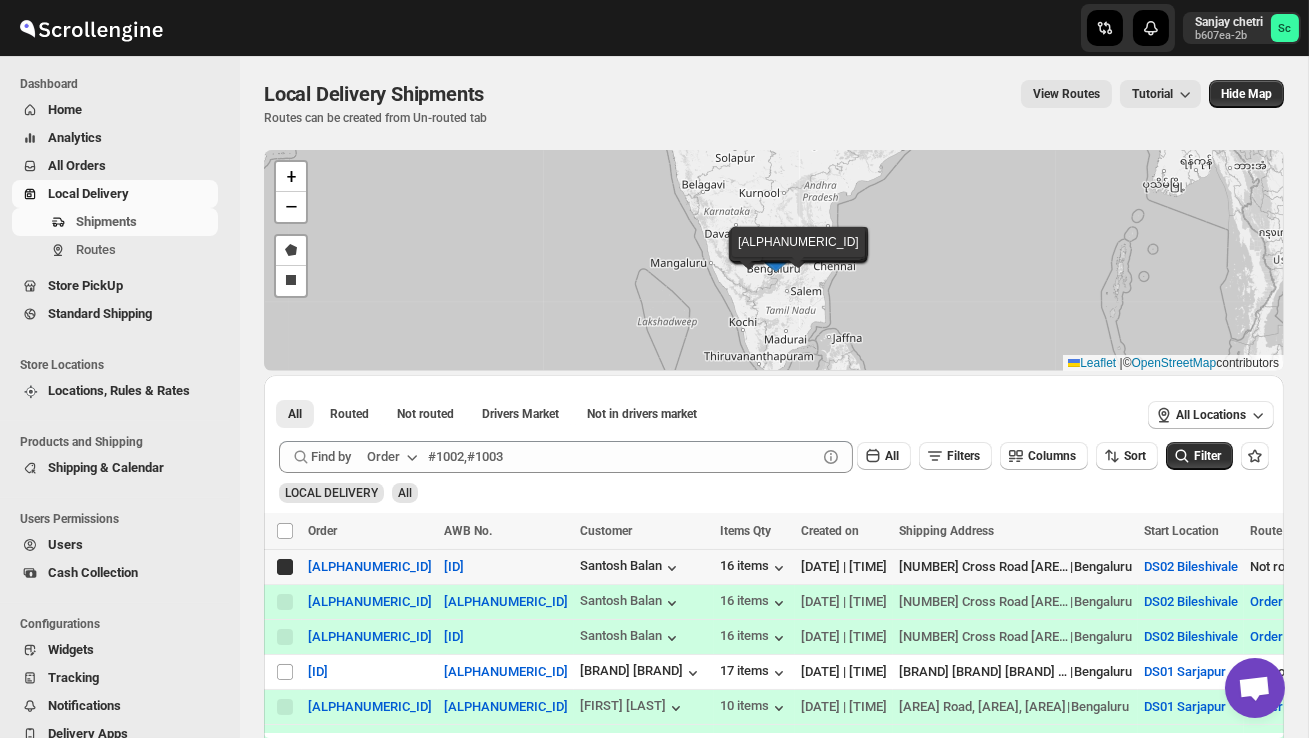 checkbox on "true" 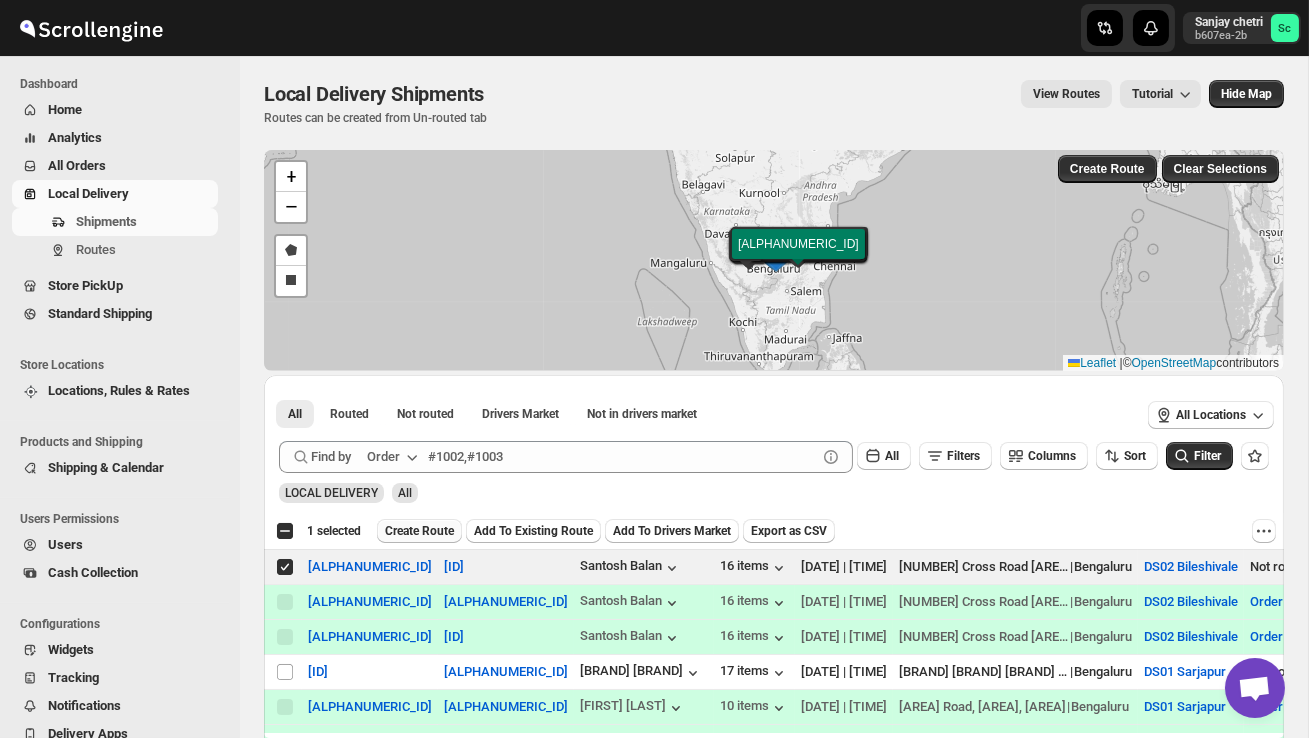 click on "Create Route" at bounding box center [419, 531] 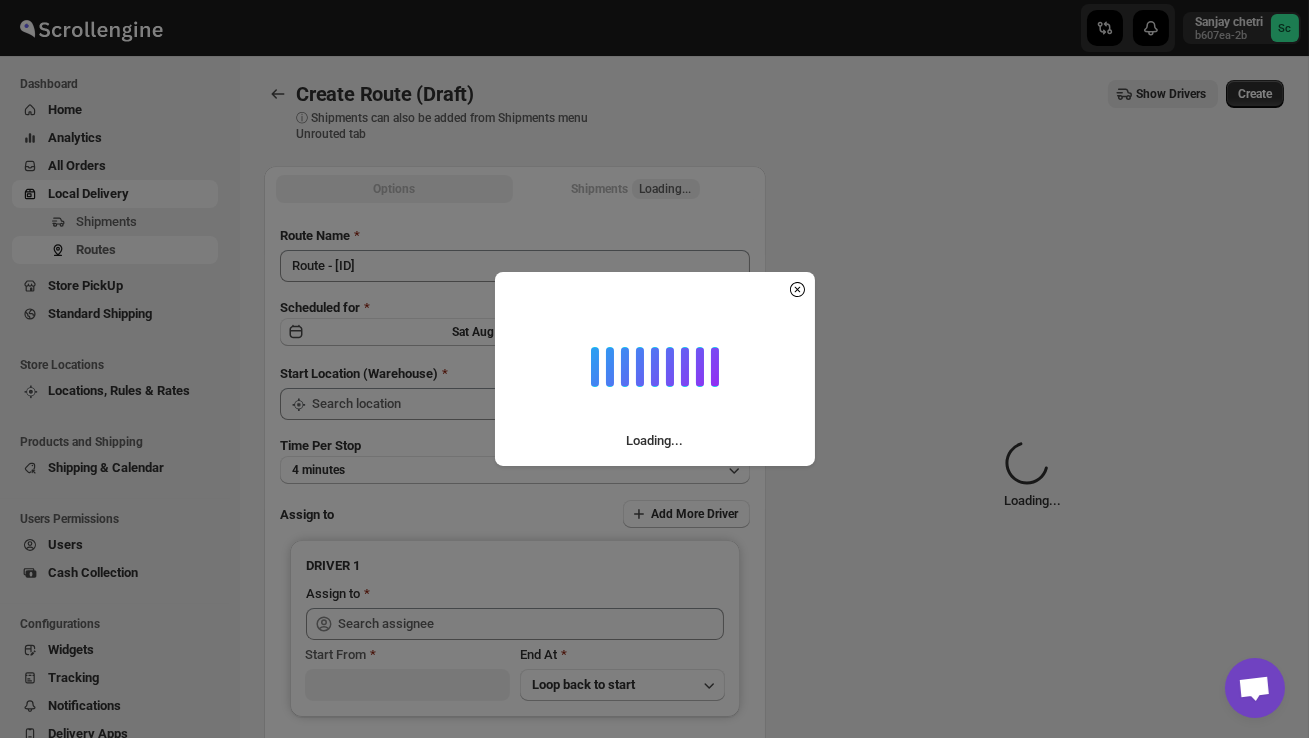 type on "DS02 Bileshivale" 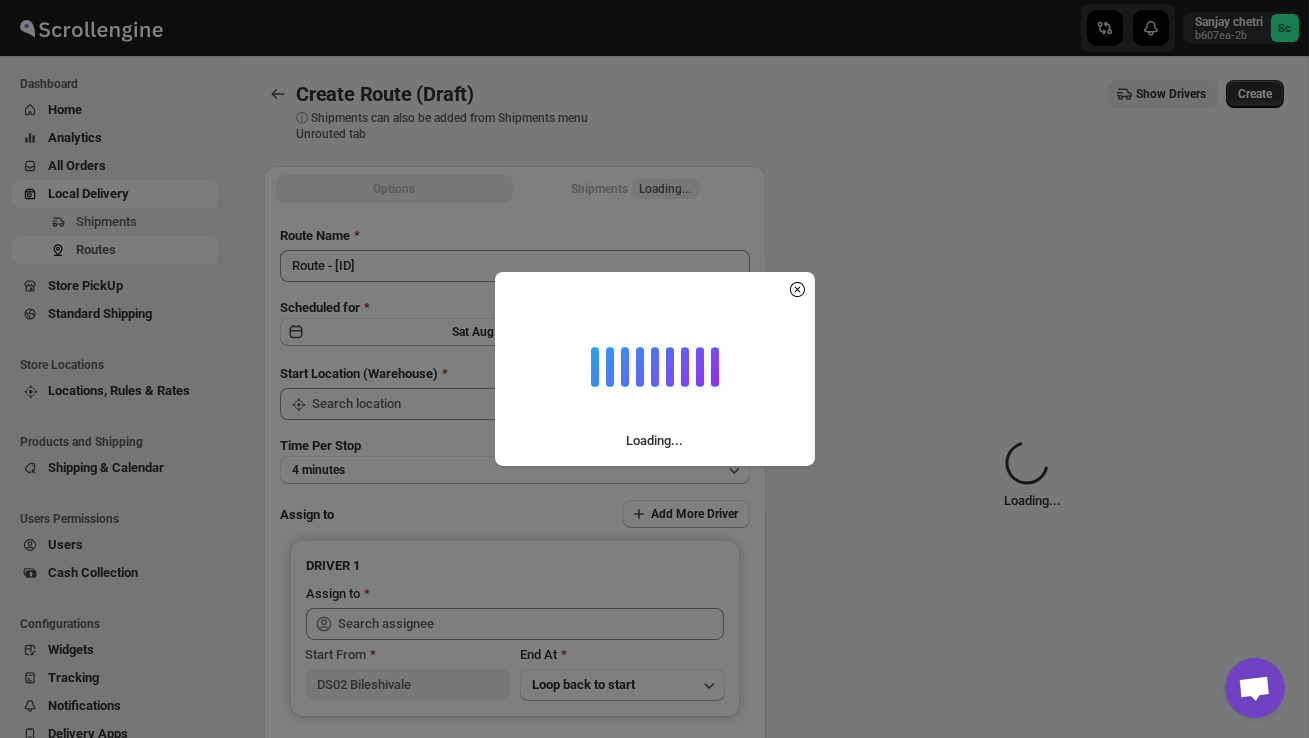 type on "DS02 Bileshivale" 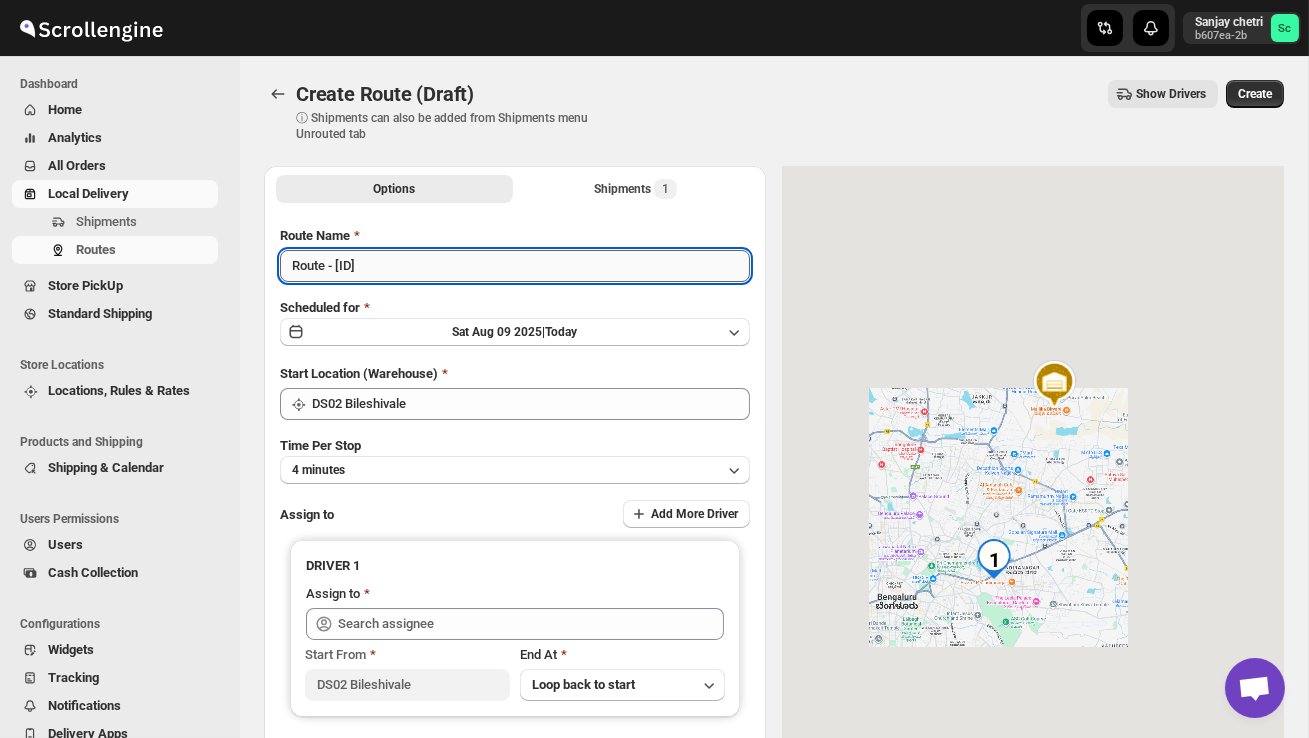 click on "Route - 09/08-0313" at bounding box center (515, 266) 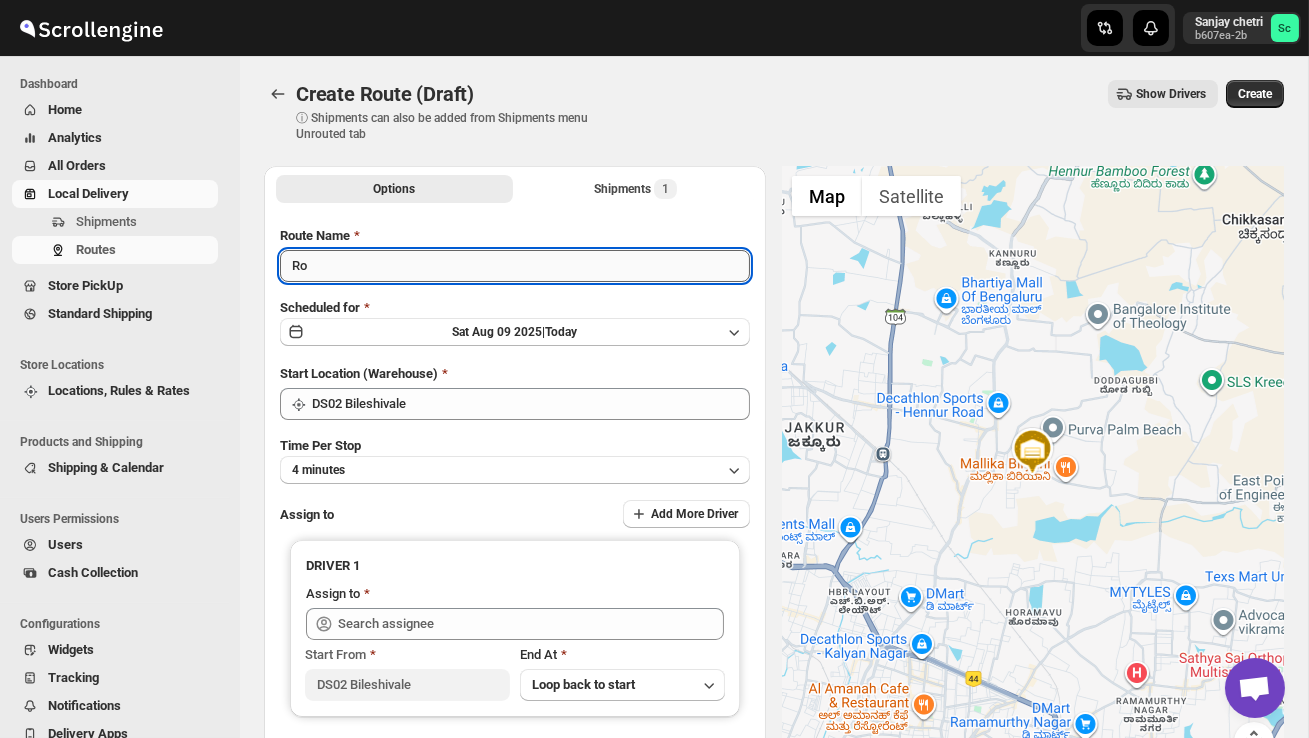 type on "R" 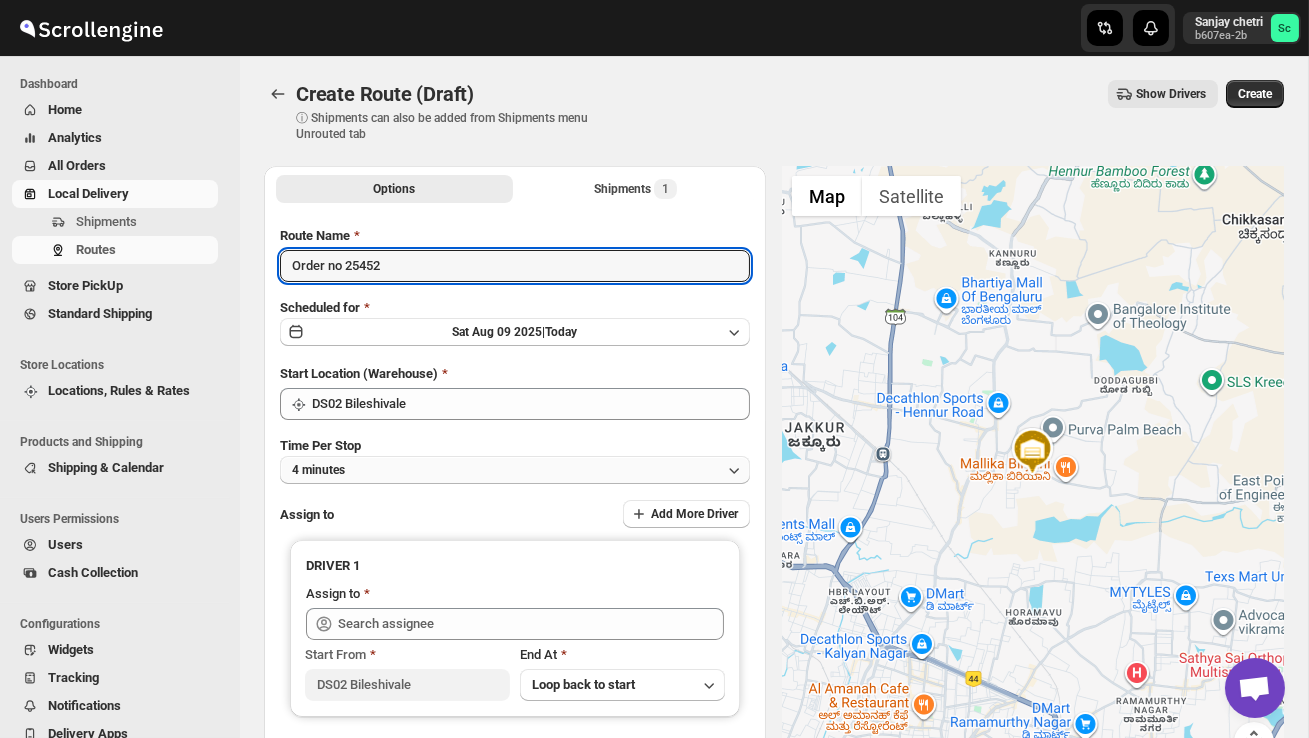 type on "Order no 25452" 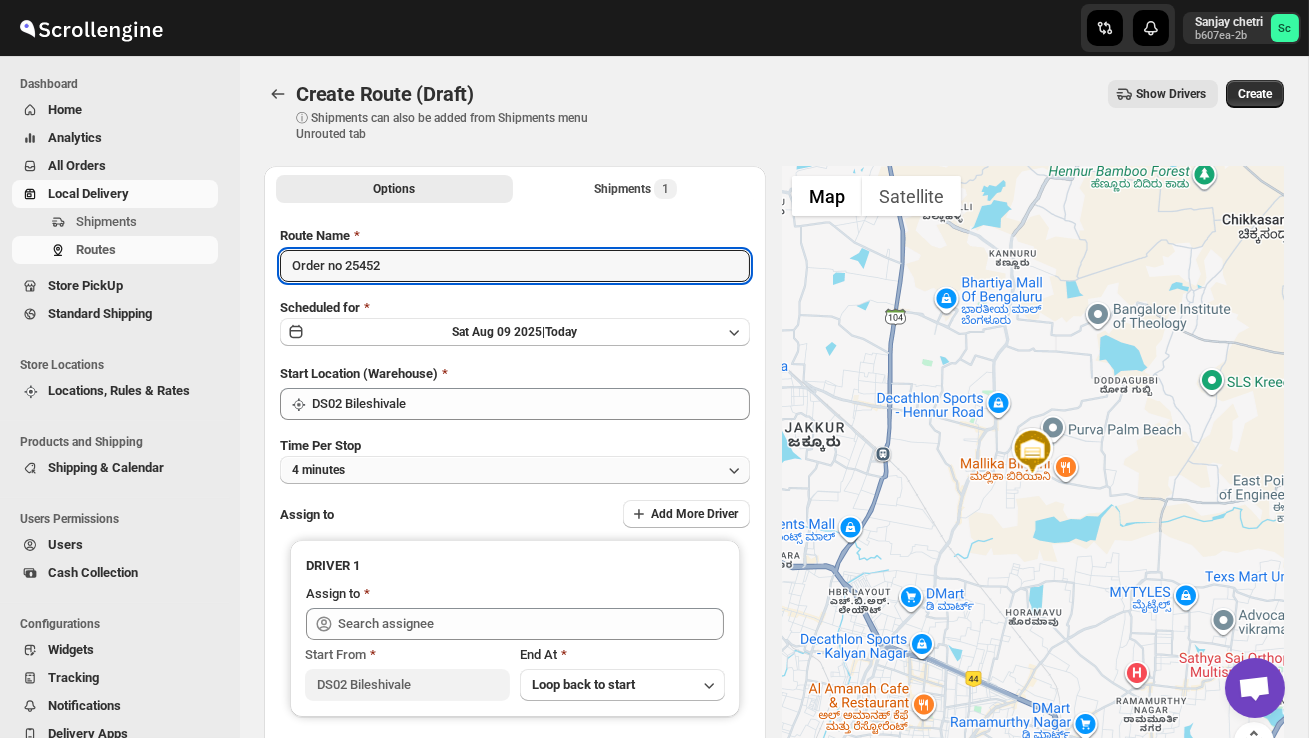 click on "4 minutes" at bounding box center (515, 470) 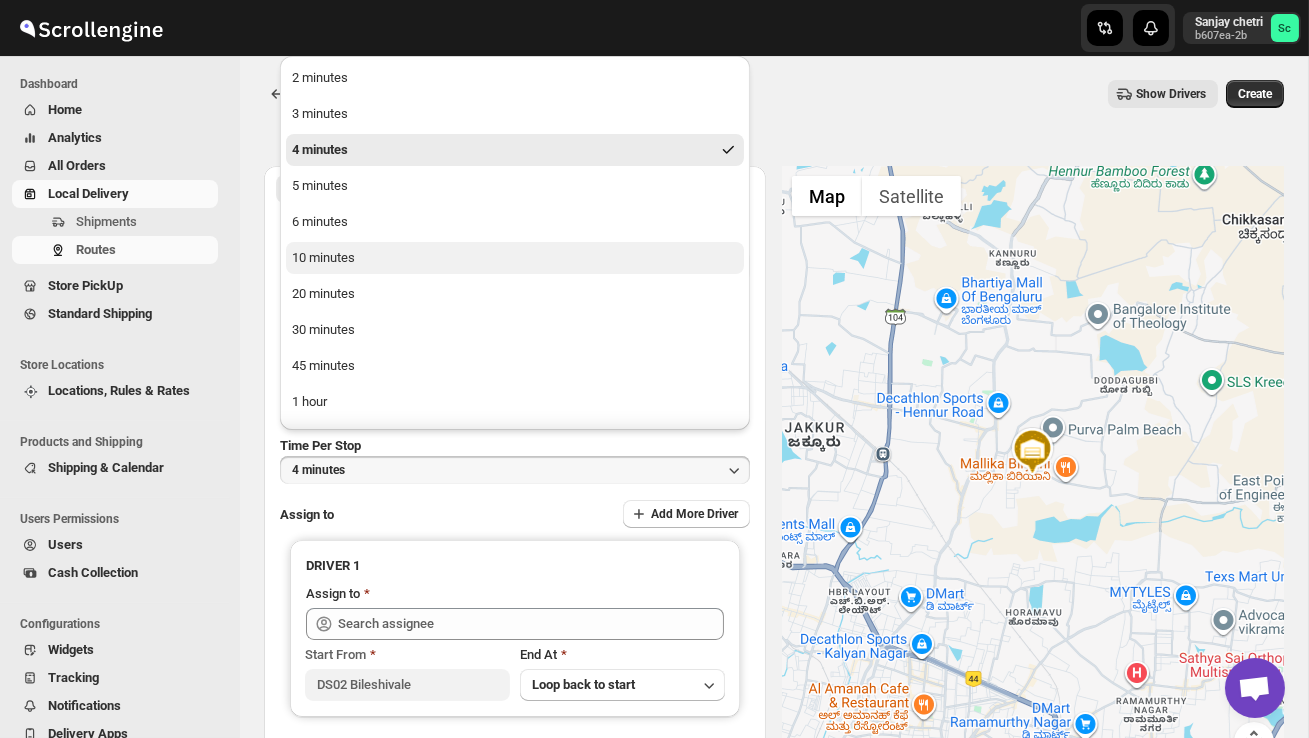 click on "10 minutes" at bounding box center (323, 258) 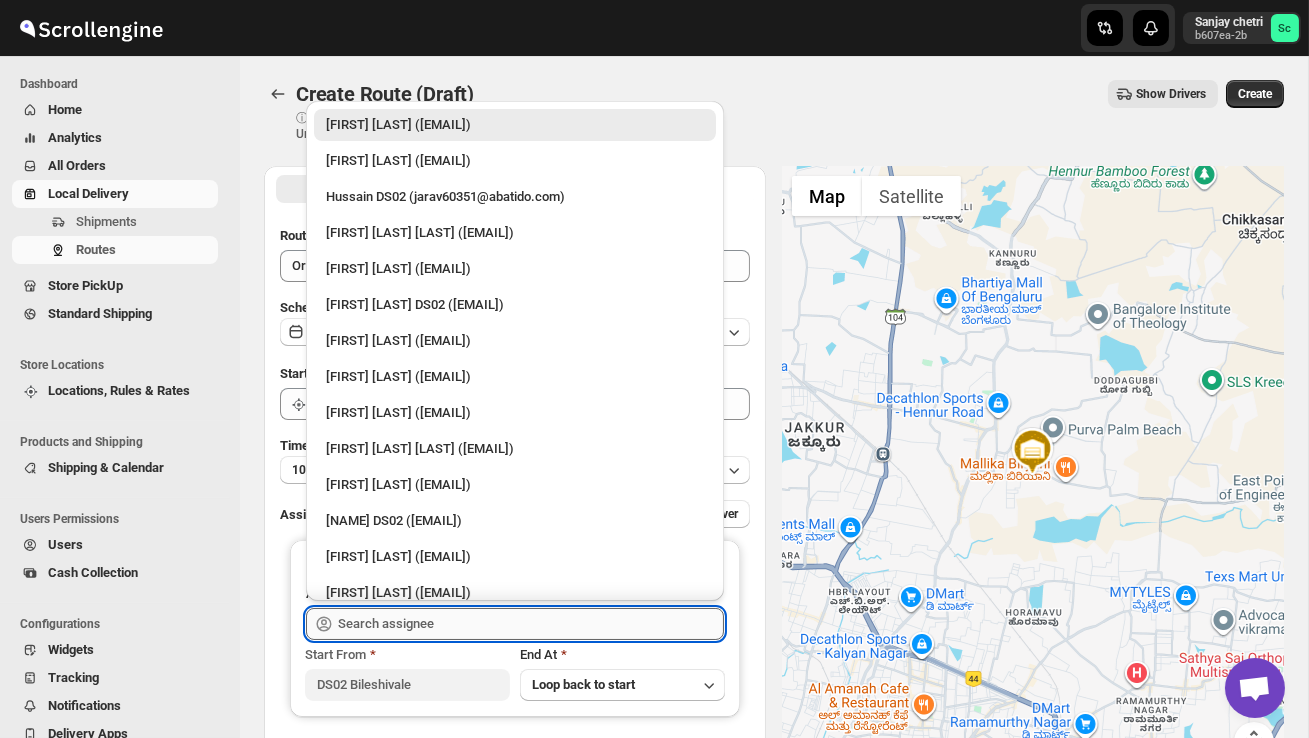 click at bounding box center (531, 624) 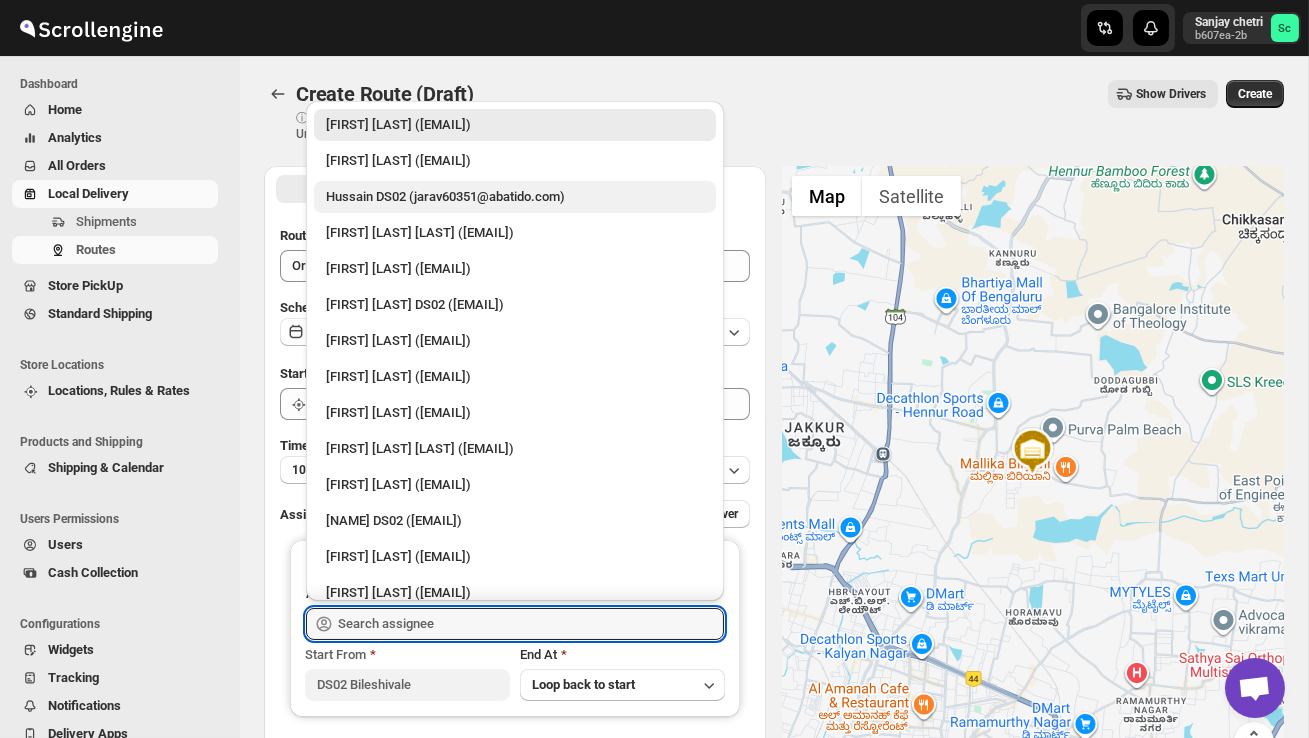 click on "Hussain DS02 (jarav60351@abatido.com)" at bounding box center [515, 197] 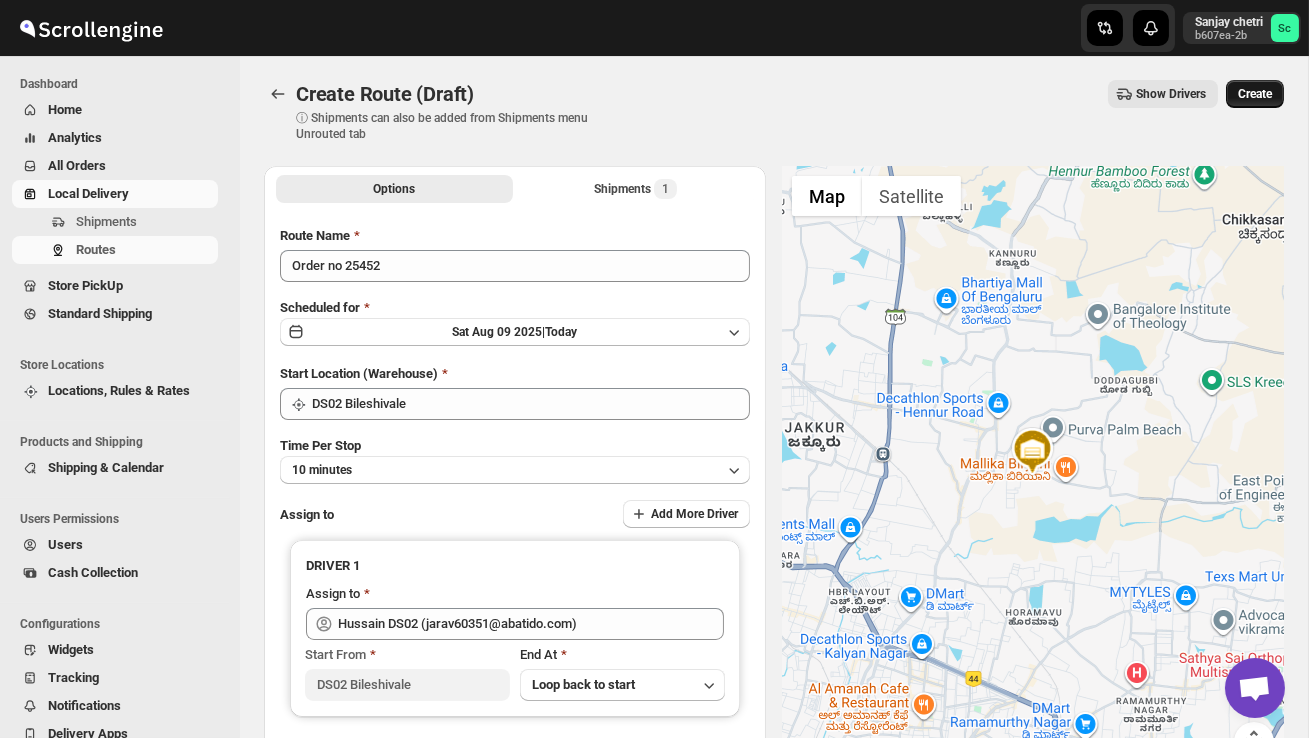 click on "Create" at bounding box center (1255, 94) 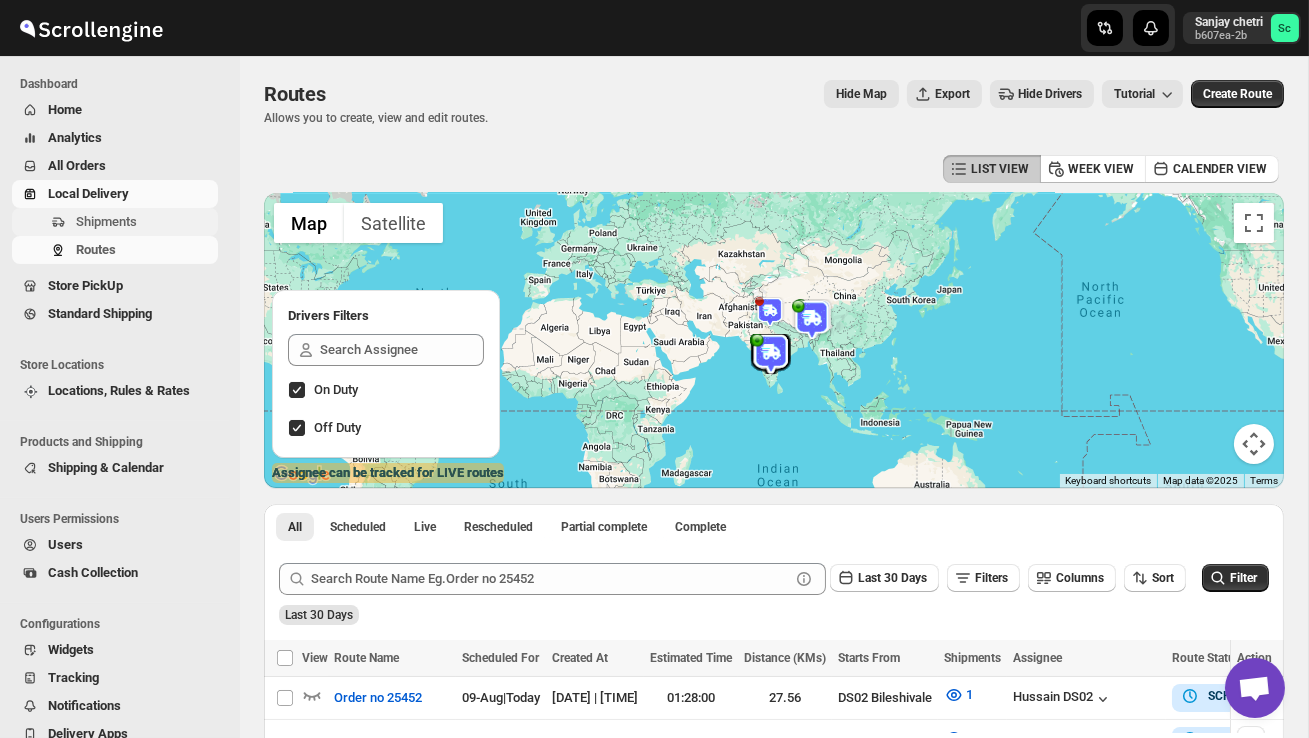 click on "Shipments" at bounding box center (106, 221) 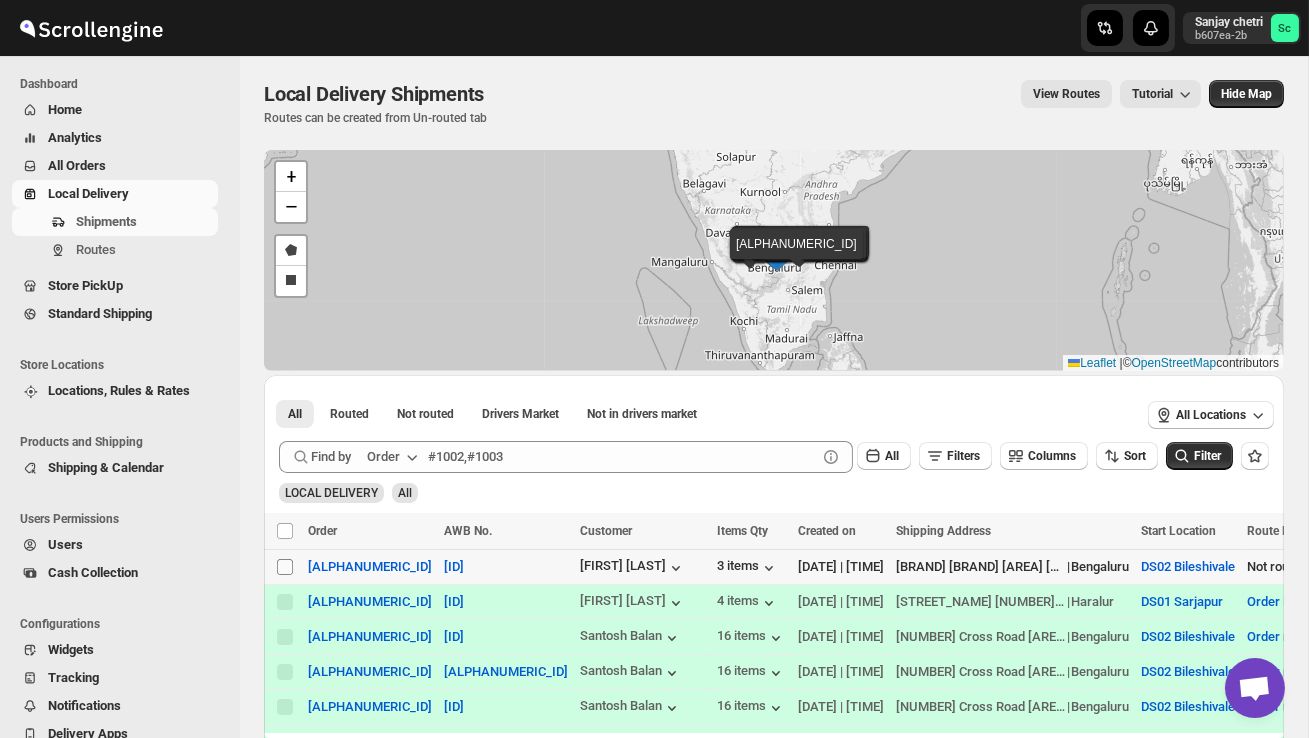 click on "Select shipment" at bounding box center (285, 567) 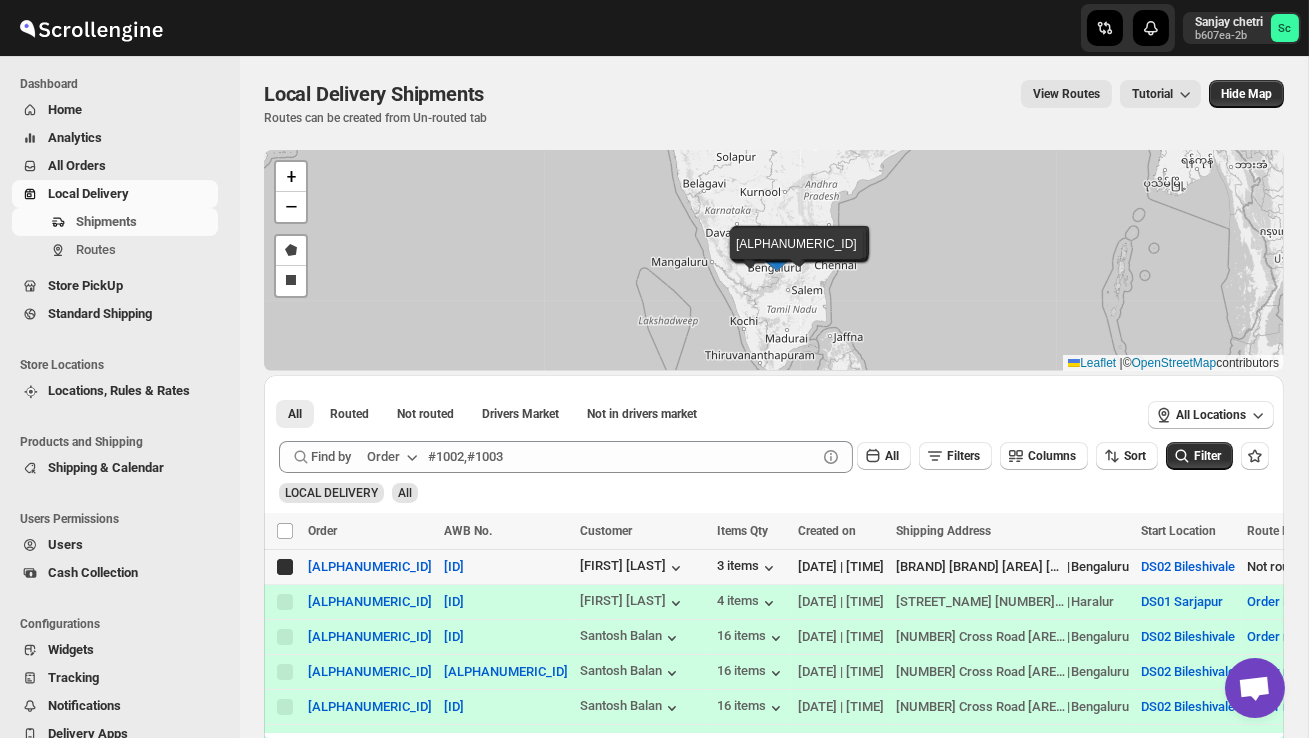 checkbox on "true" 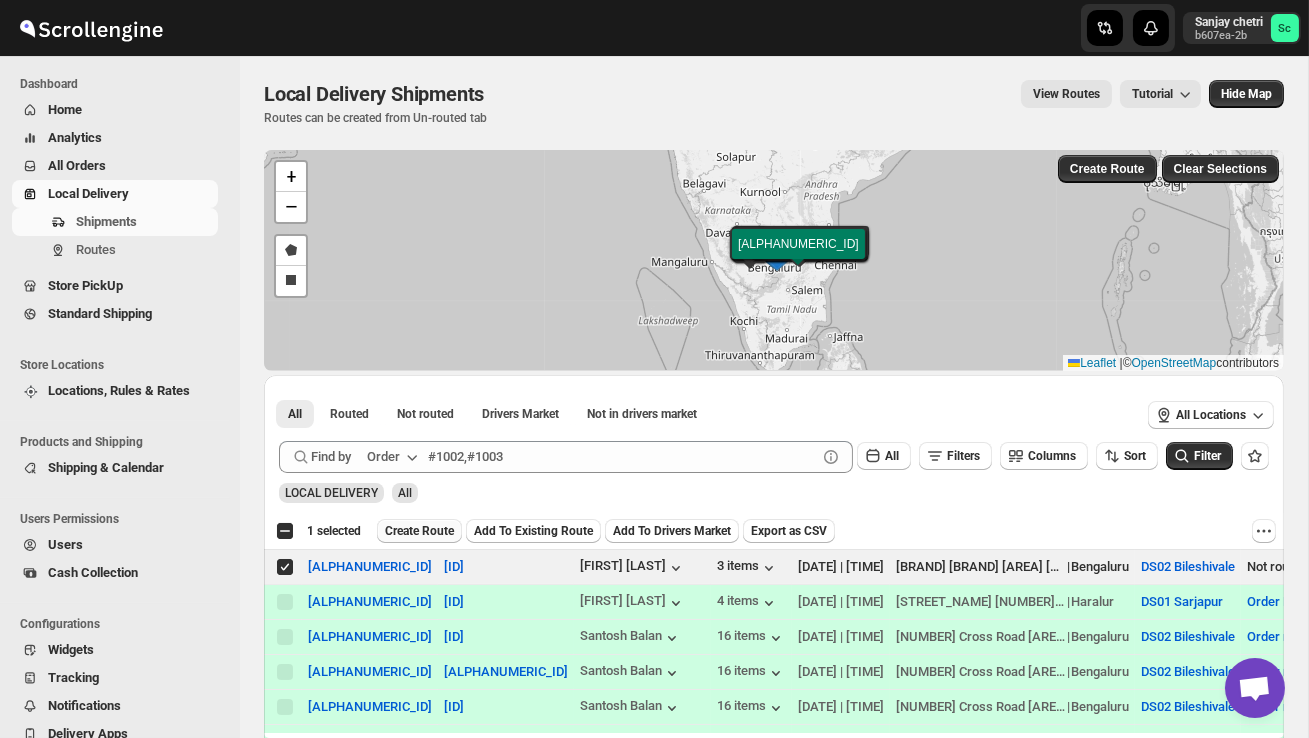 click on "Create Route" at bounding box center [419, 531] 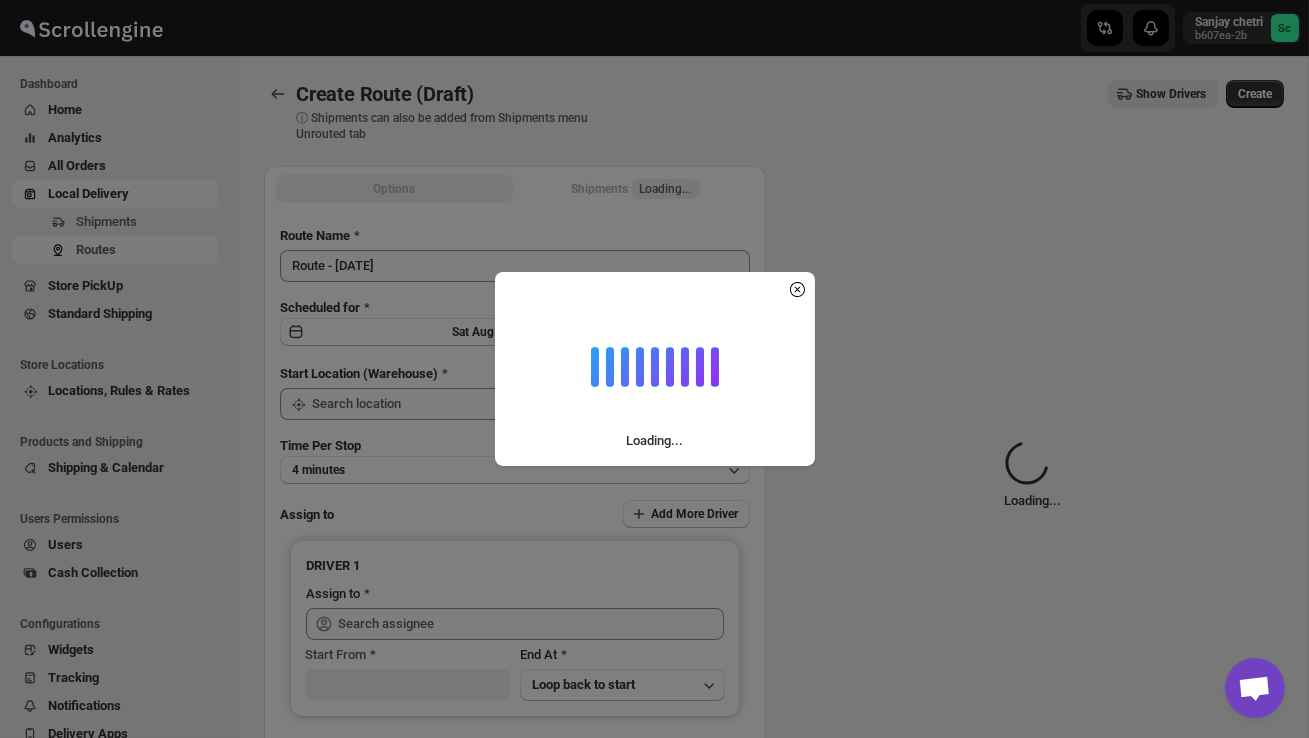 type on "DS02 Bileshivale" 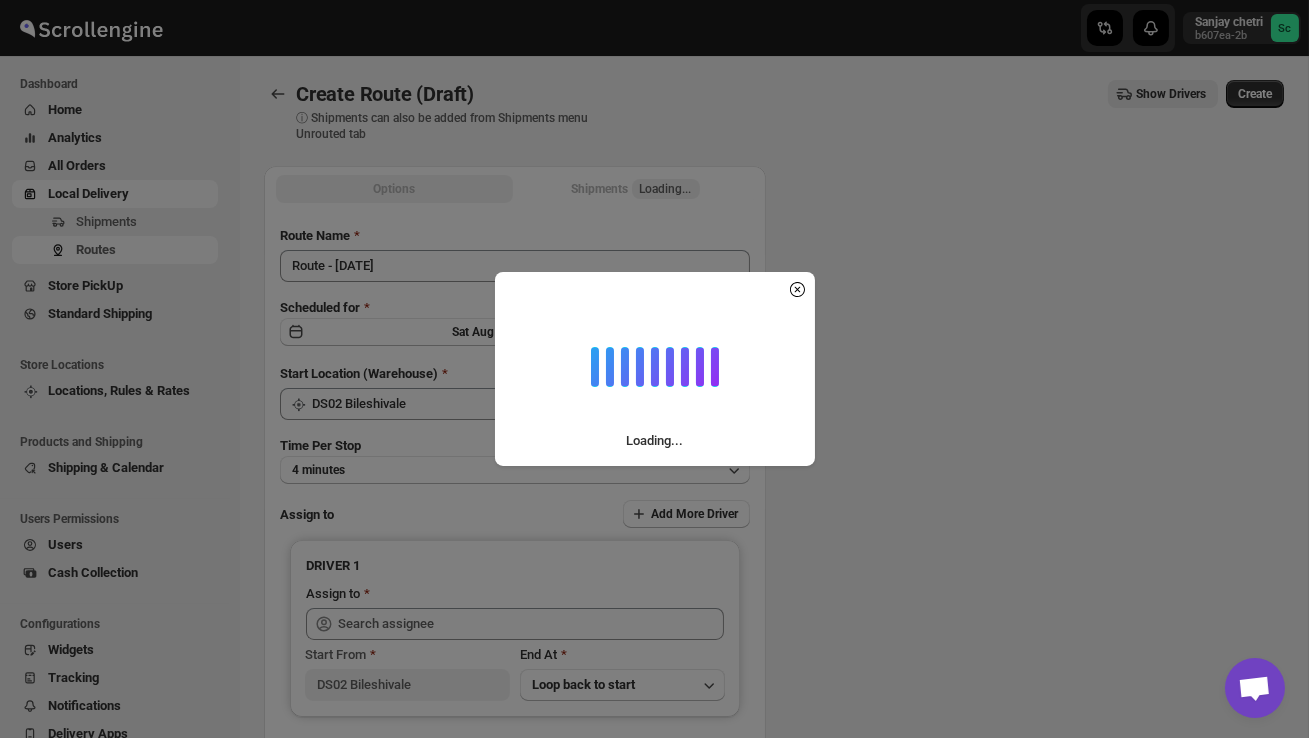 type on "DS02 Bileshivale" 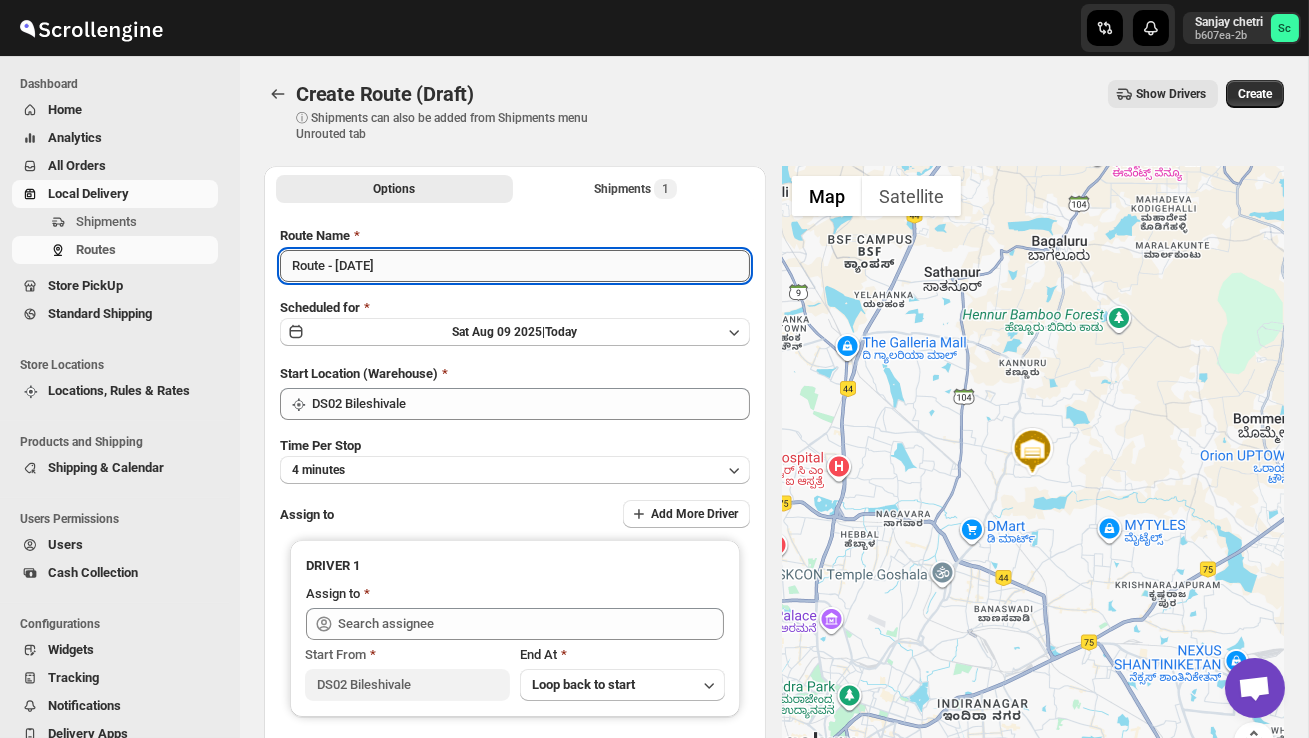 click on "Route - 09/08-0318" at bounding box center [515, 266] 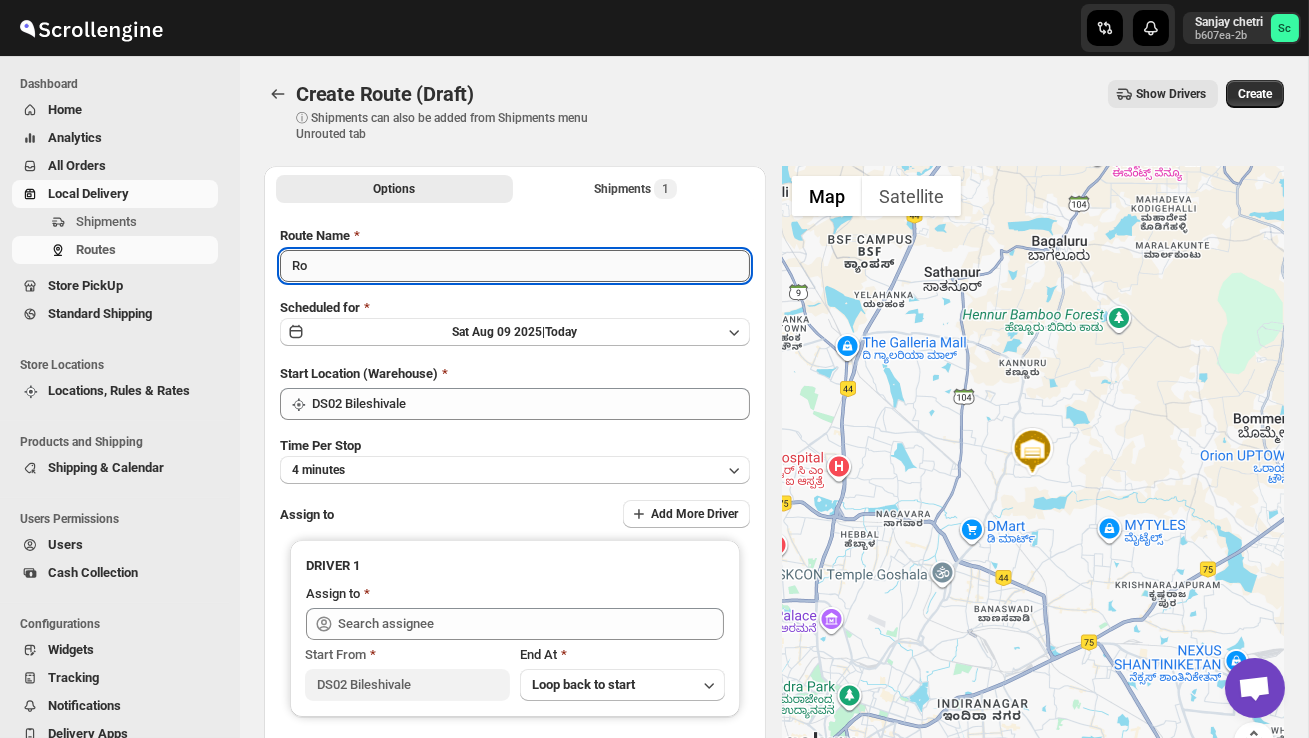 type on "R" 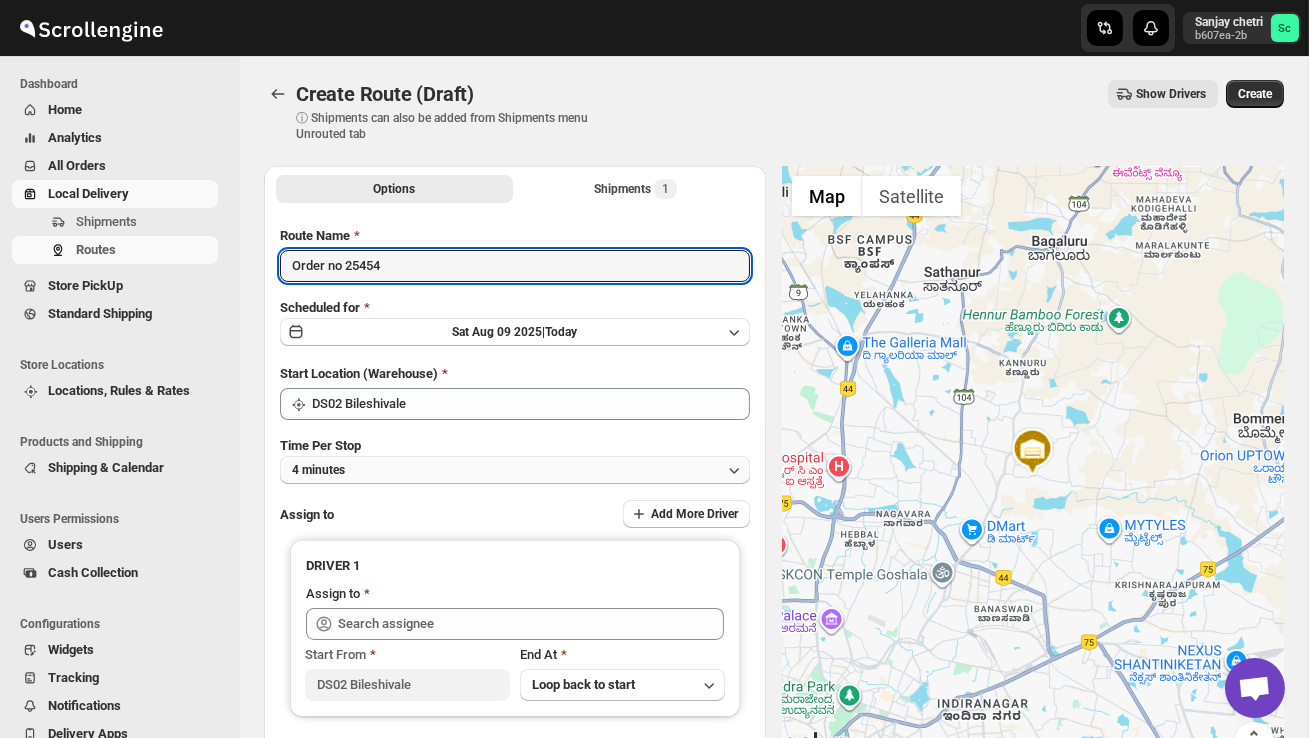 type on "Order no 25454" 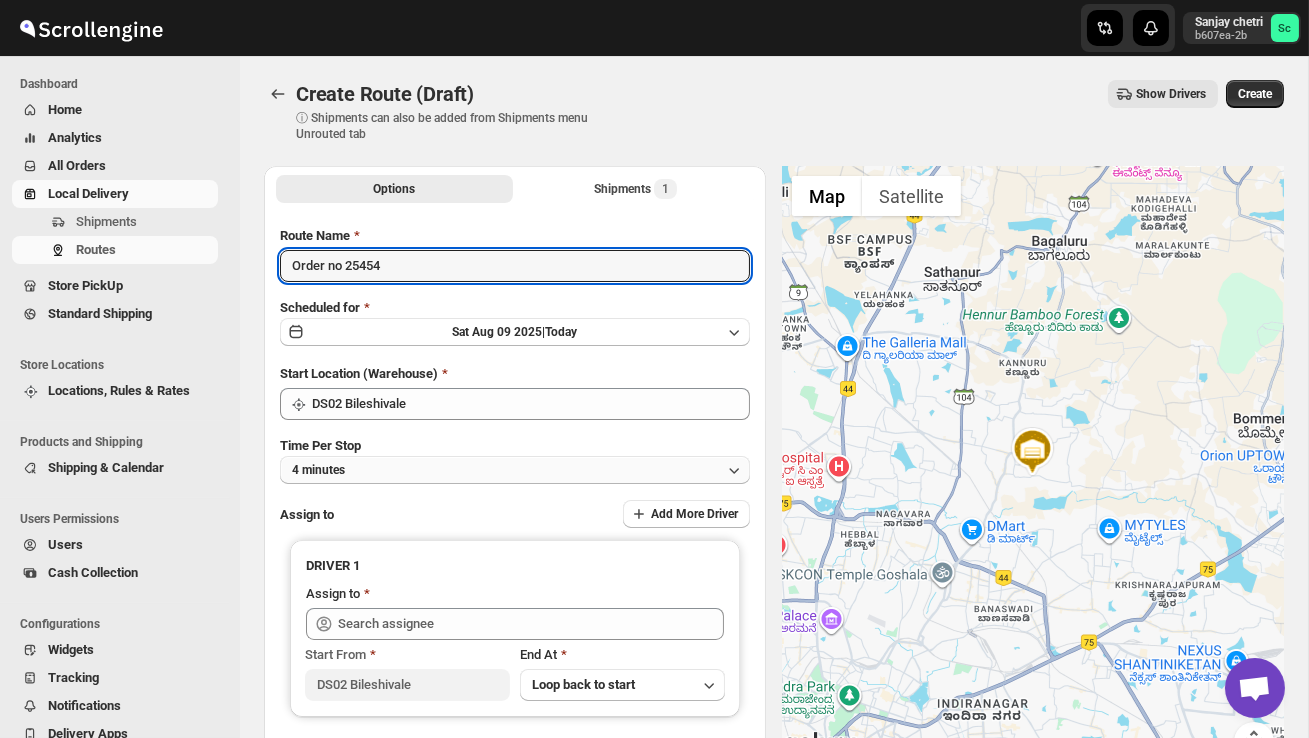 click on "4 minutes" at bounding box center (515, 470) 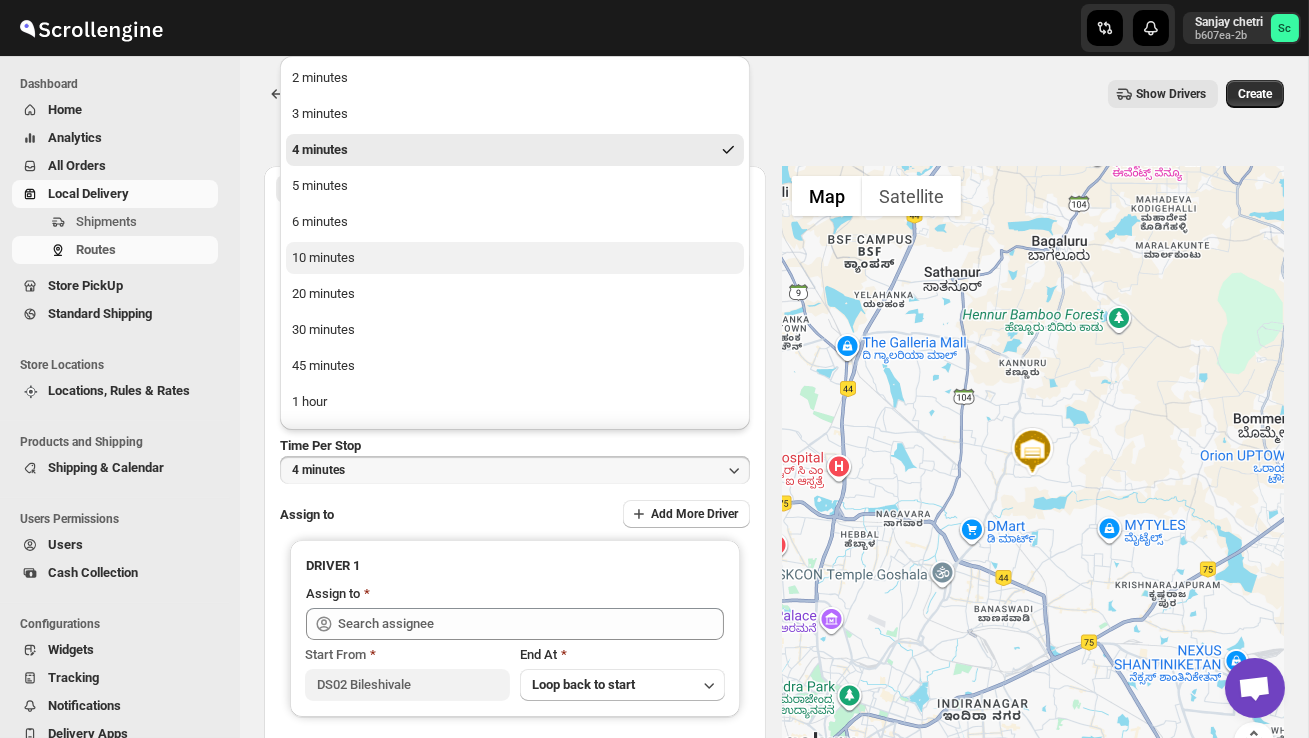 click on "10 minutes" at bounding box center [515, 258] 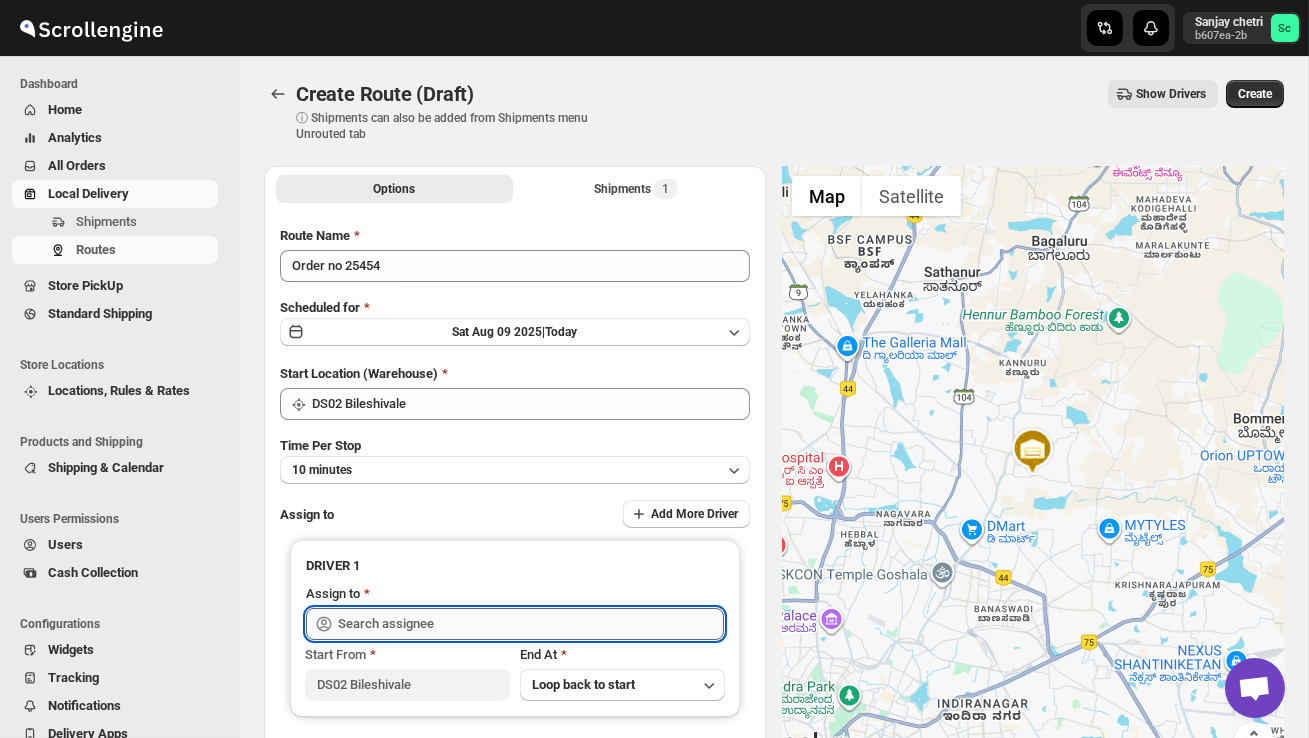 click at bounding box center [531, 624] 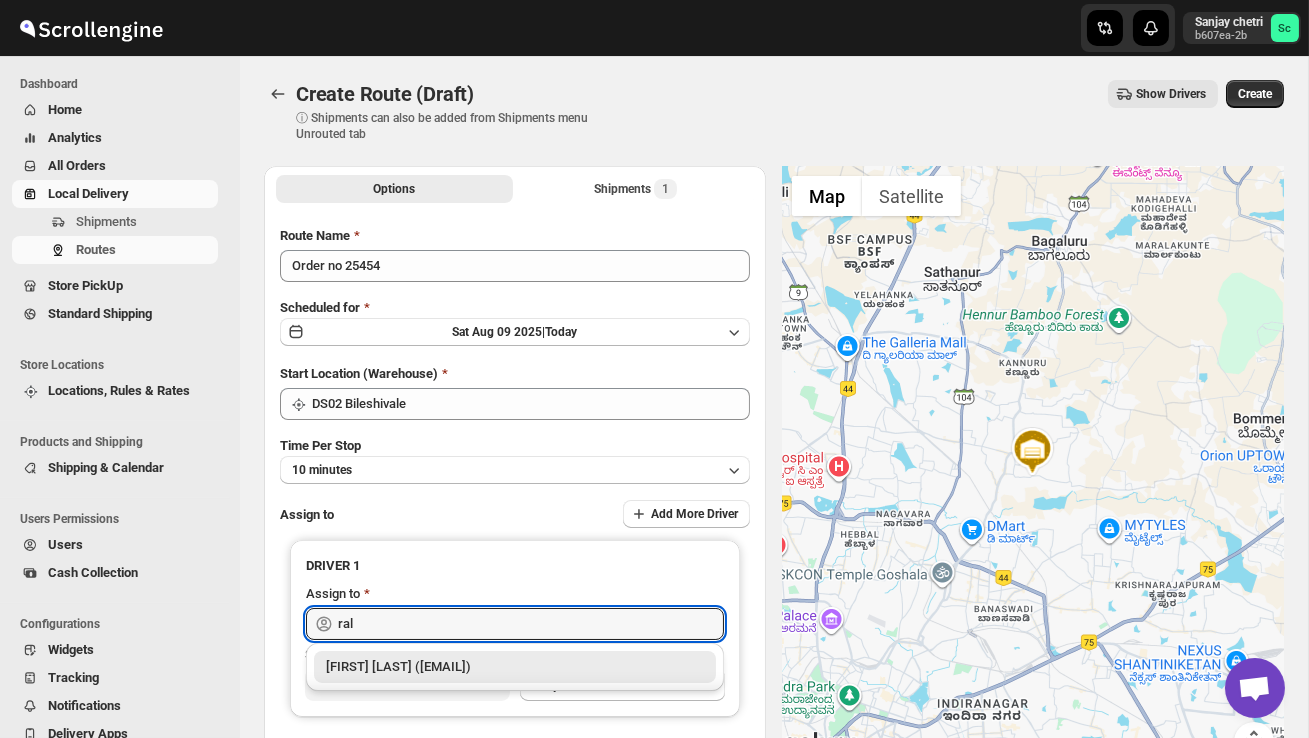 click on "[FIRST] [LAST] ([EMAIL])" at bounding box center (515, 667) 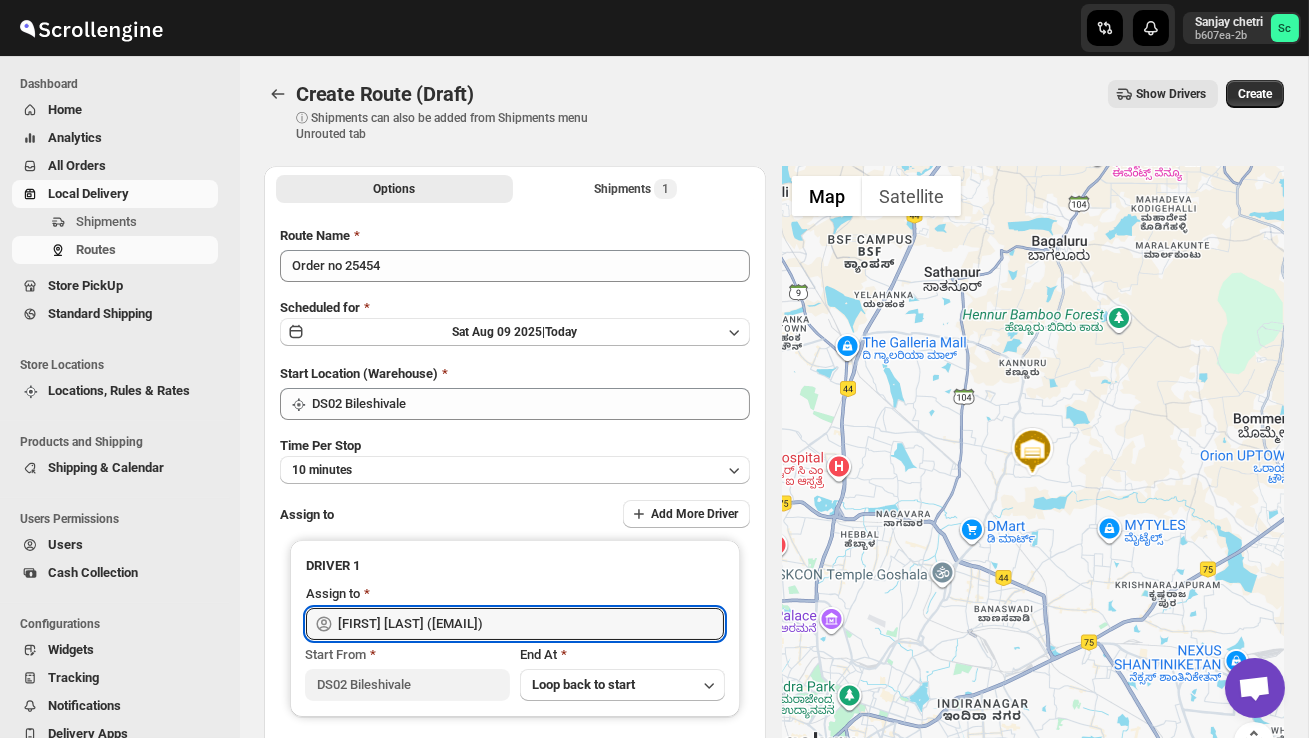 type on "[FIRST] [LAST] ([EMAIL])" 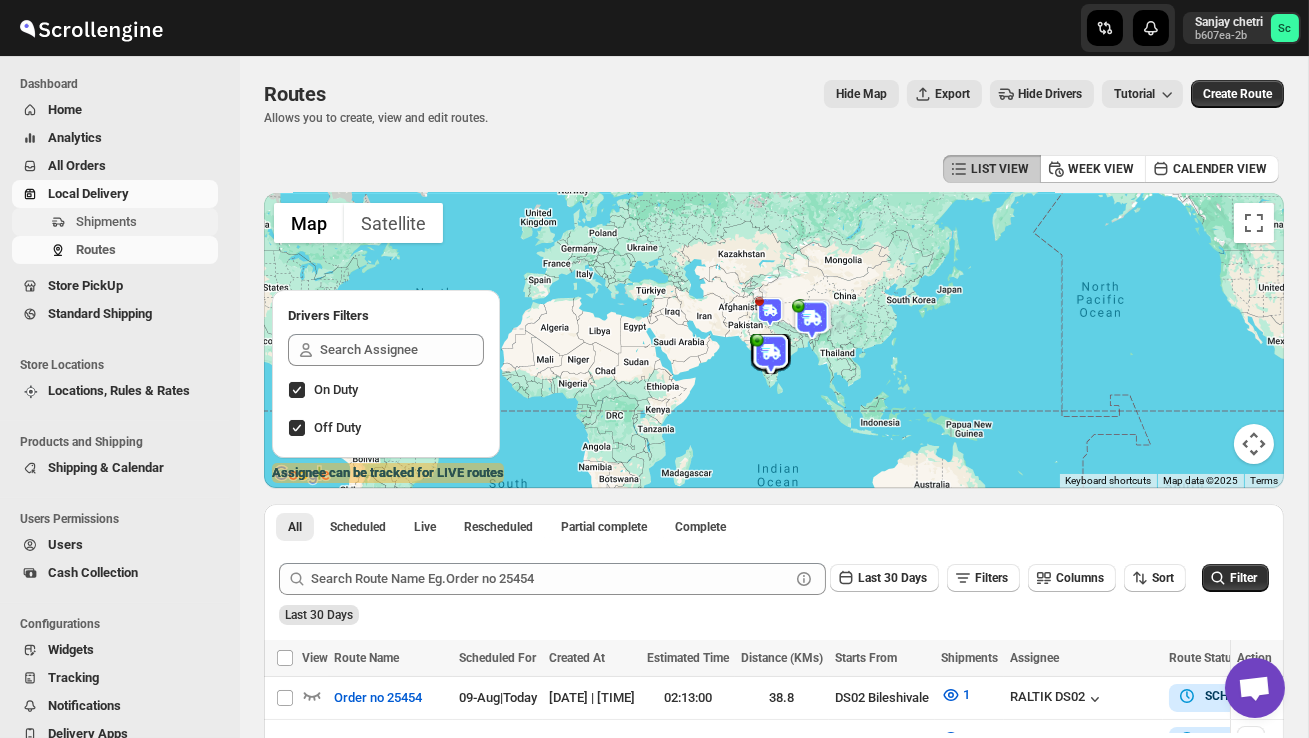 click on "Shipments" at bounding box center (106, 221) 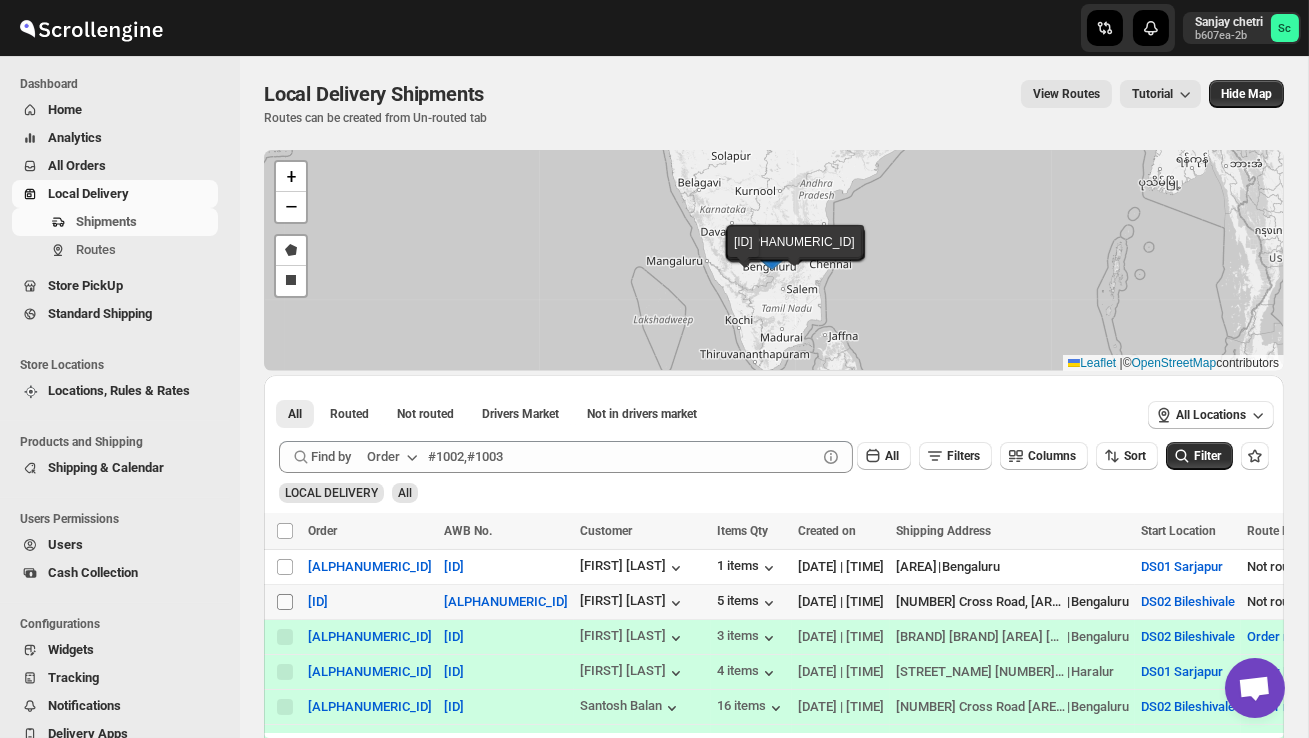 click on "Select shipment" at bounding box center [285, 602] 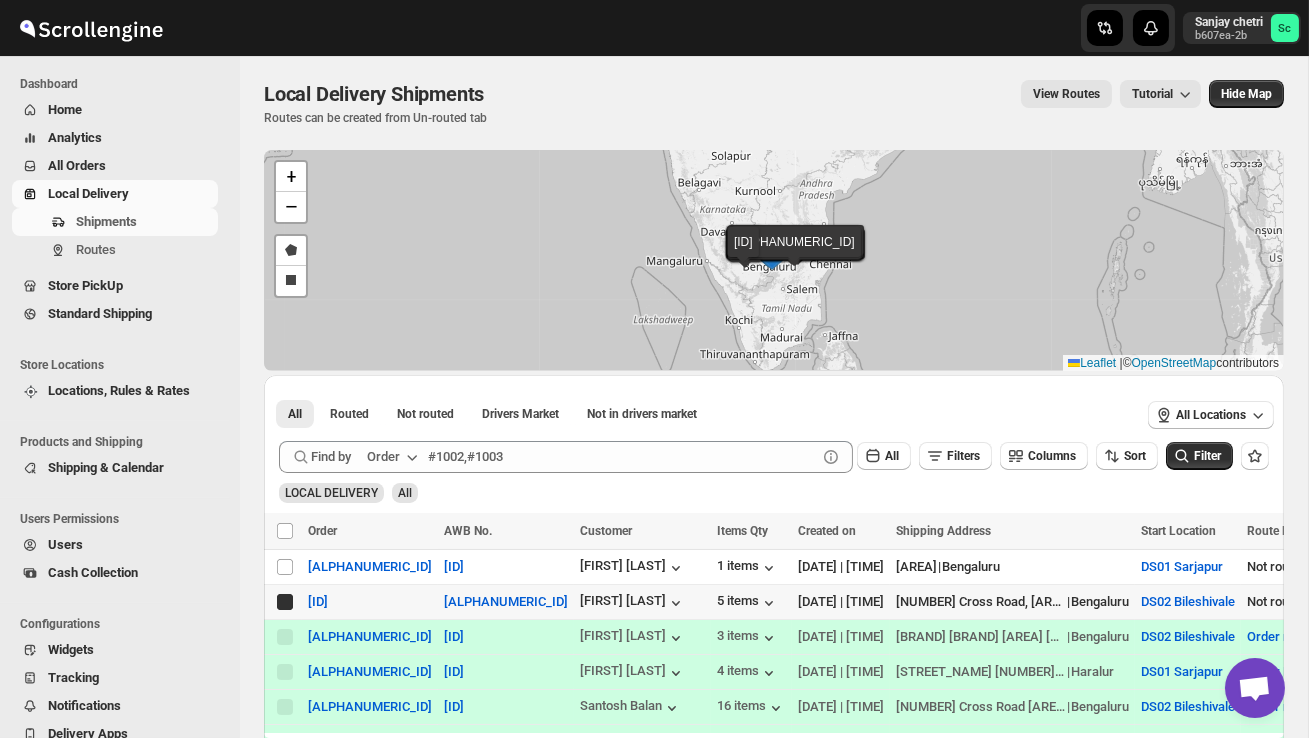 checkbox on "true" 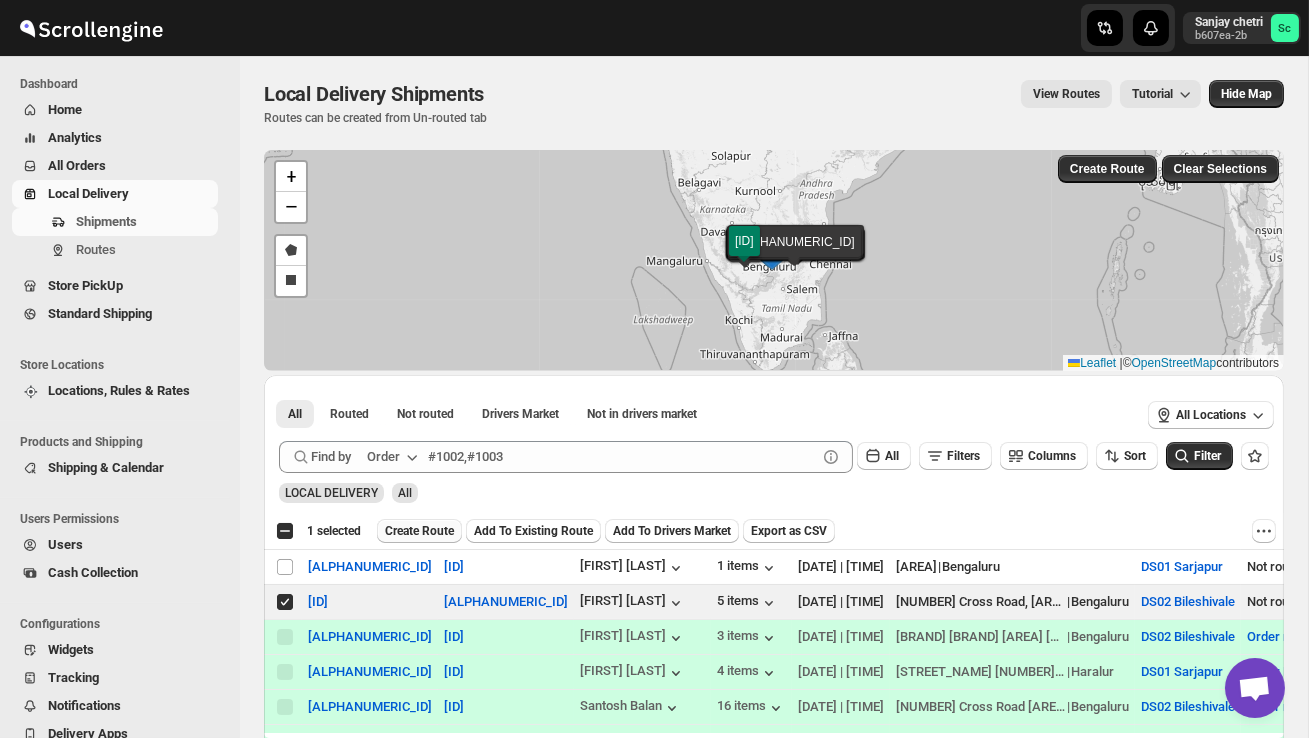 click on "Create Route" at bounding box center (419, 531) 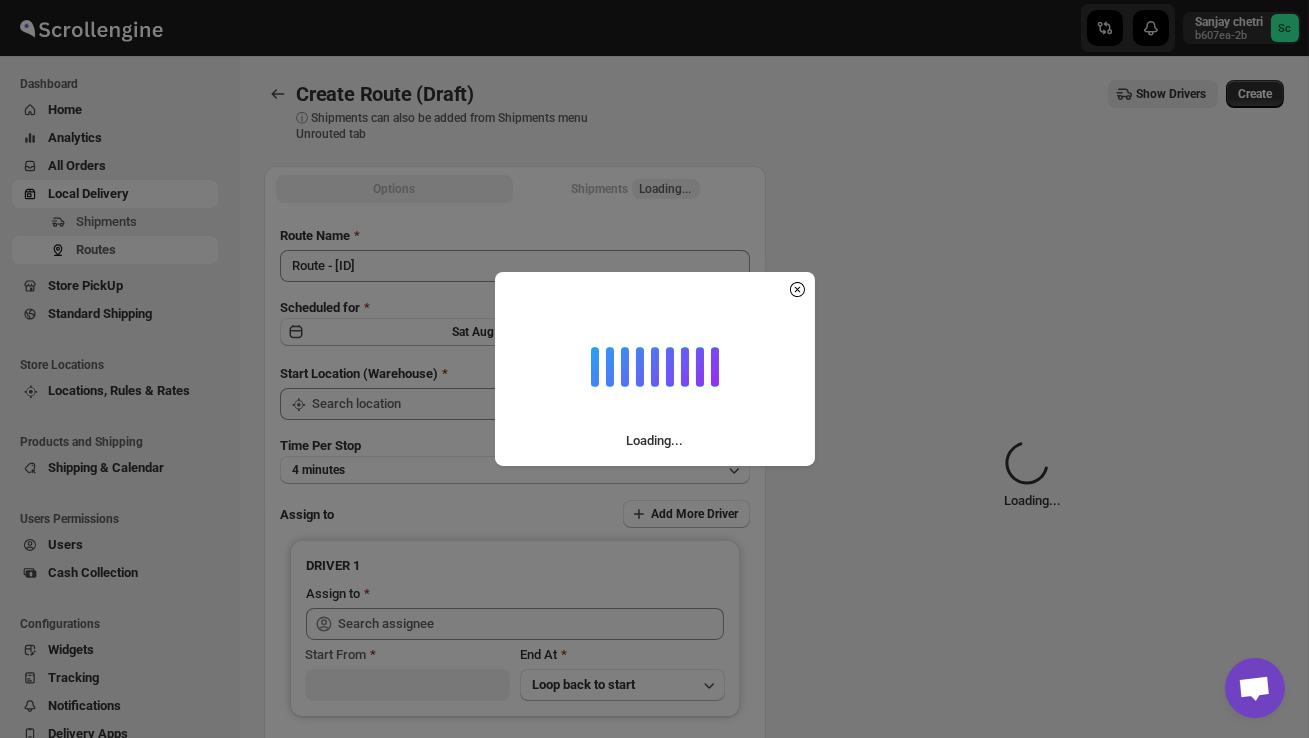 type on "DS02 Bileshivale" 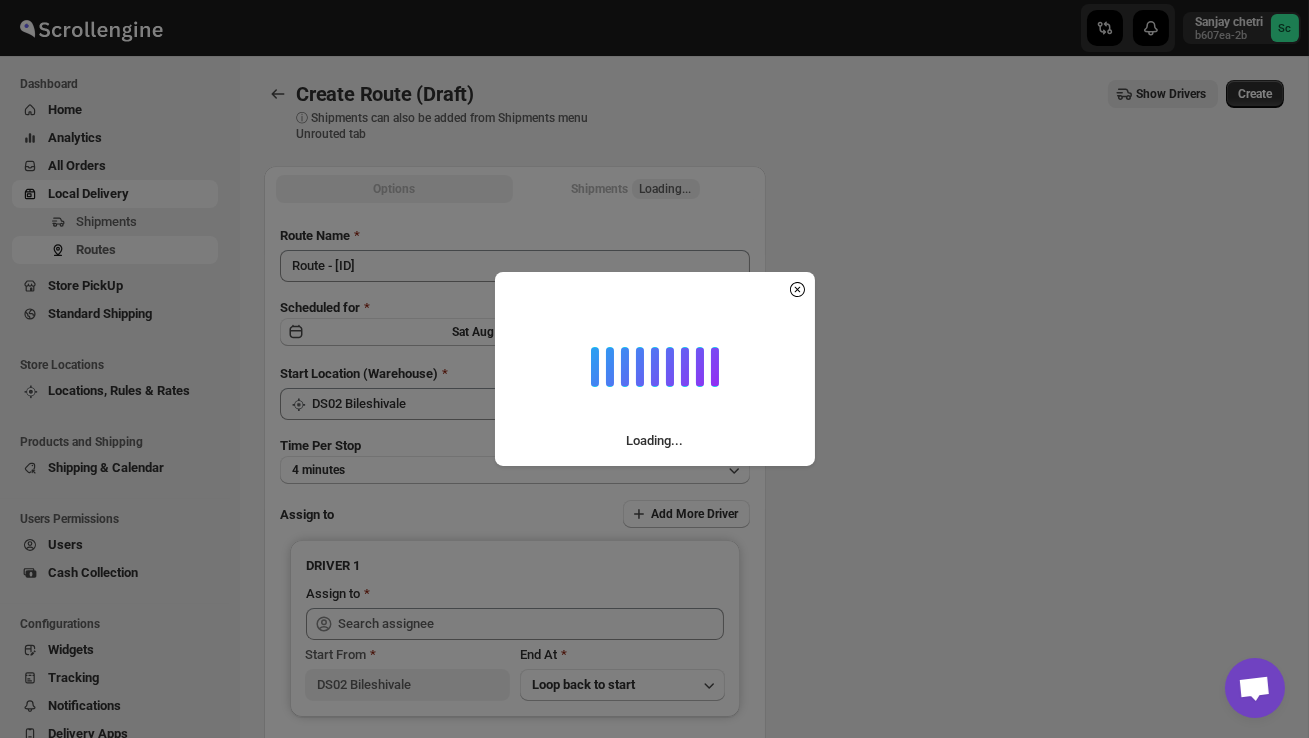 type on "DS02 Bileshivale" 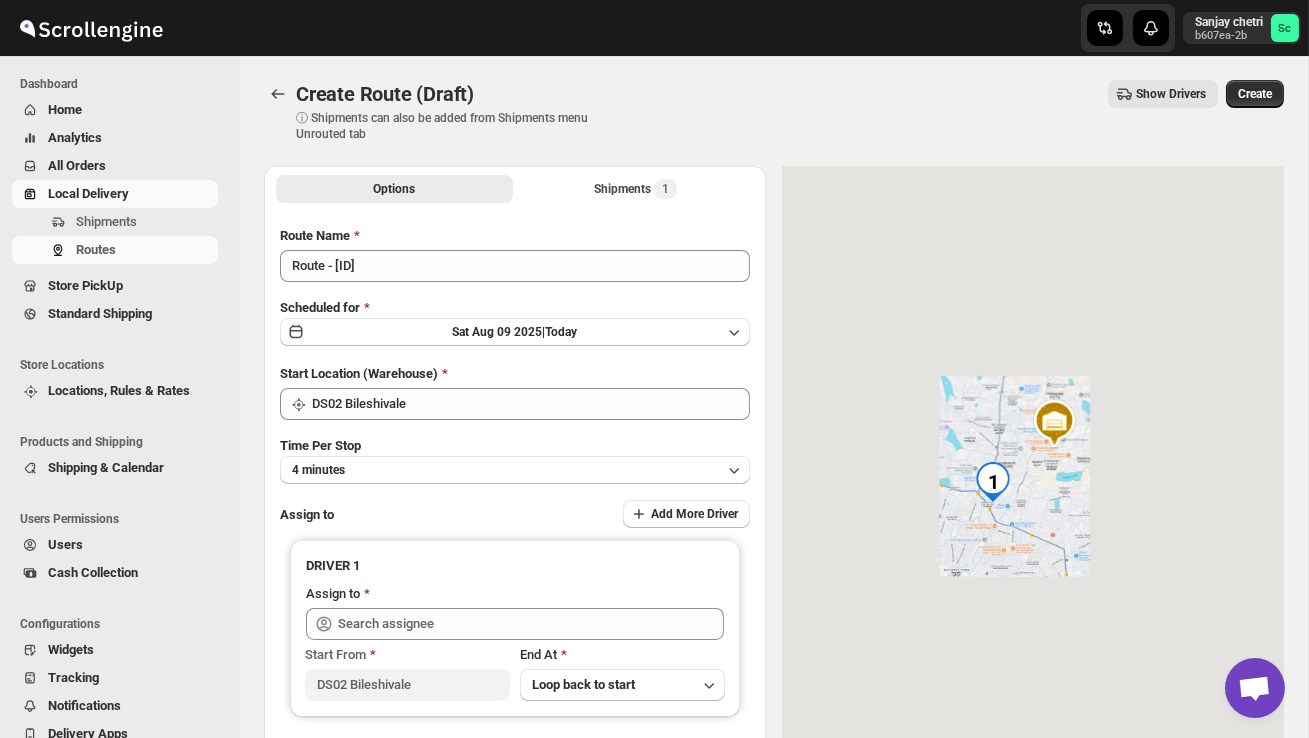 click on "Route Name Route - 09/08-0327 Scheduled for Sat Aug 09 2025   |   Today Start Location (Warehouse) DS02 Bileshivale Time Per Stop 4 minutes   Assign to Add More Driver DRIVER 1 Assign to Start From DS02 Bileshivale End At Loop back to start" at bounding box center [515, 500] 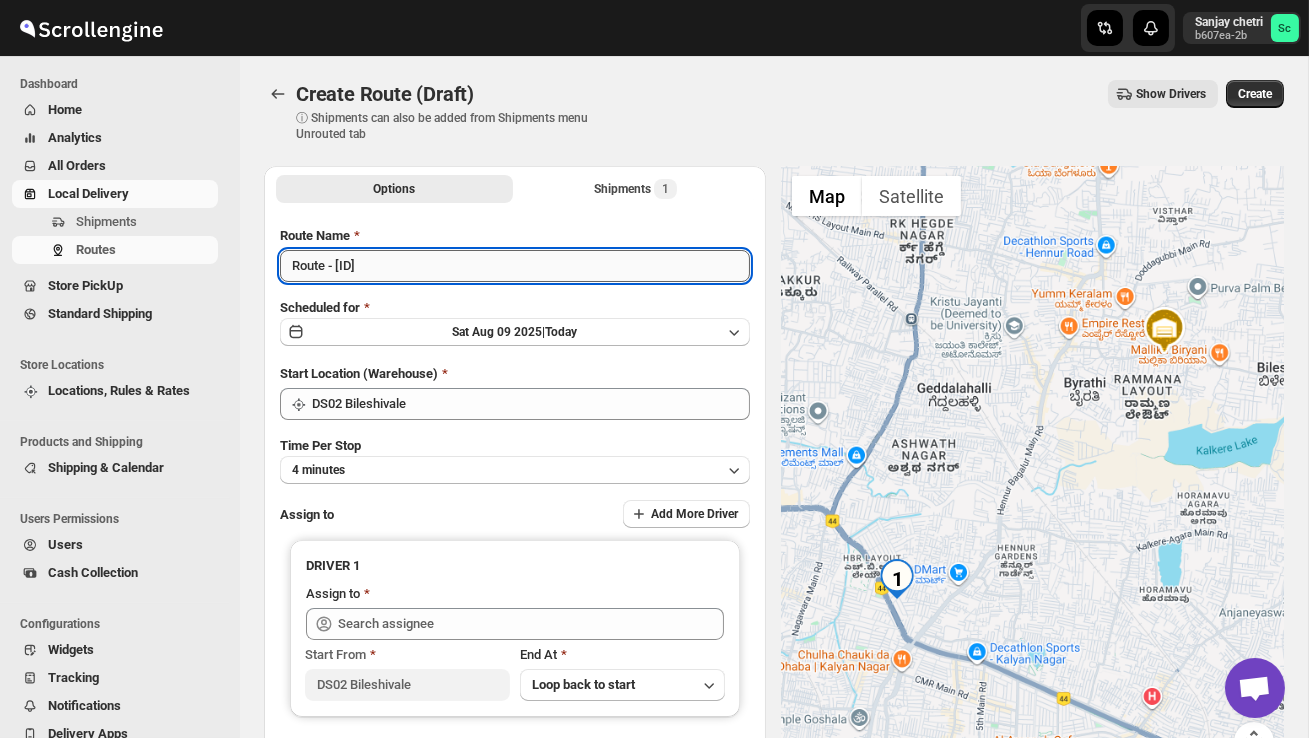 click on "Route - 09/08-0327" at bounding box center [515, 266] 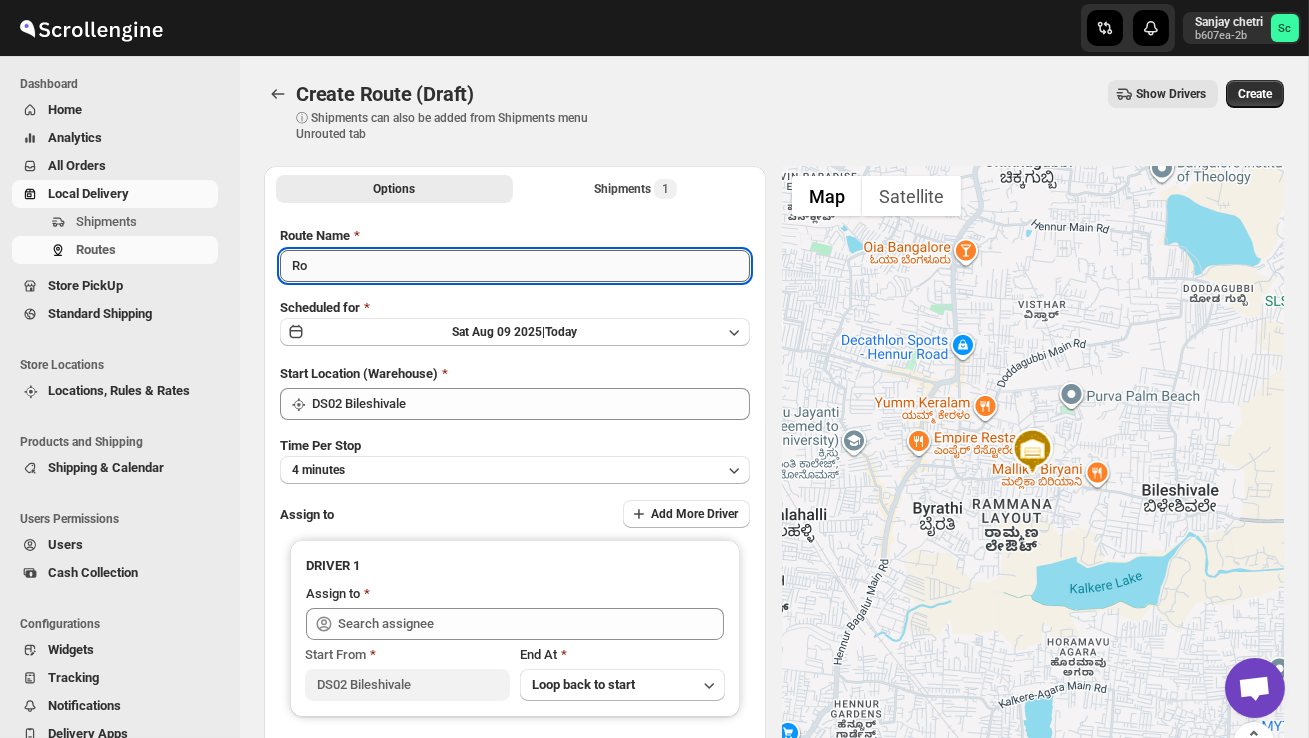 type on "R" 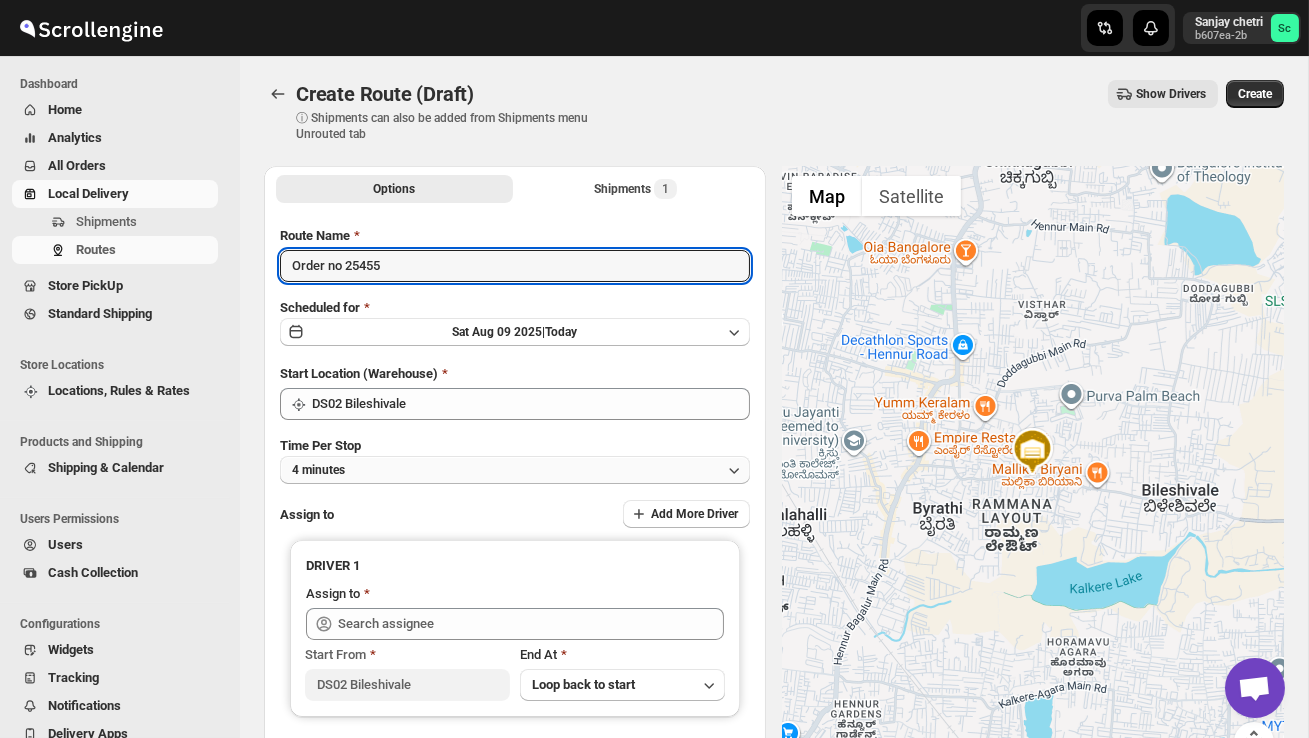 type on "Order no 25455" 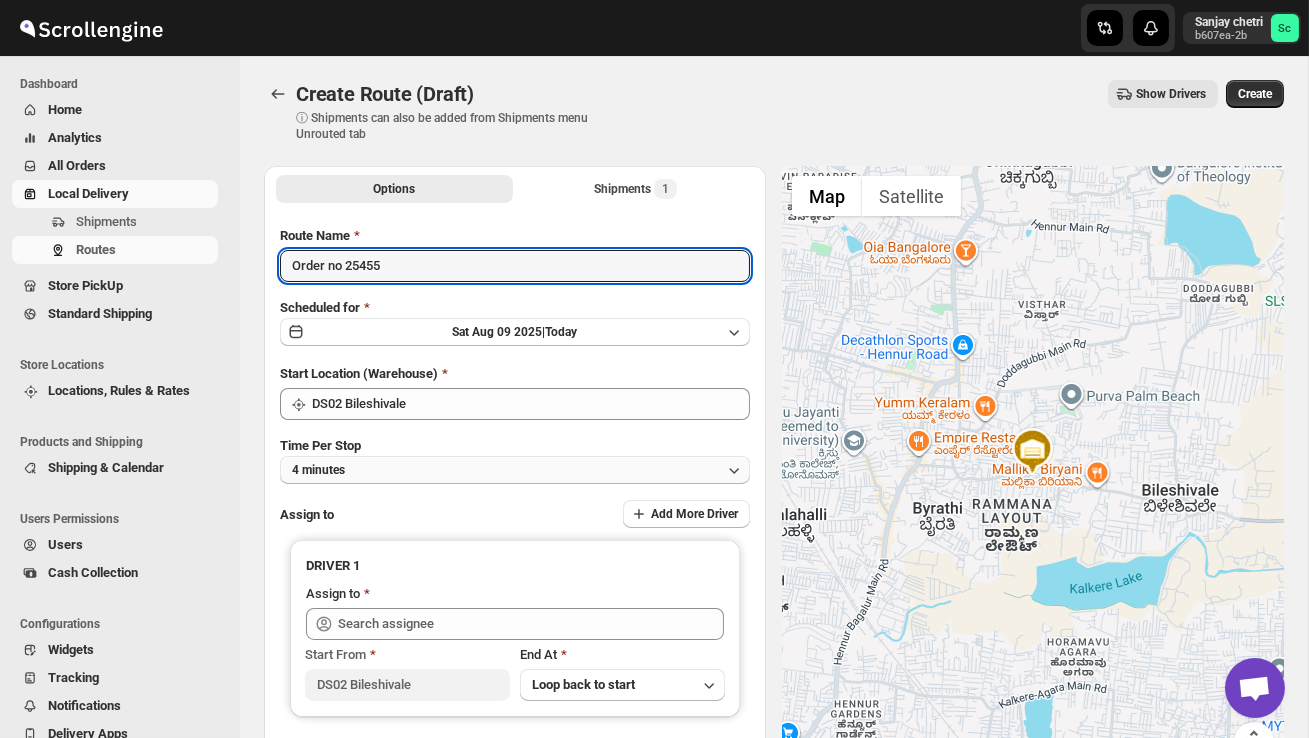 click on "4 minutes" at bounding box center [515, 470] 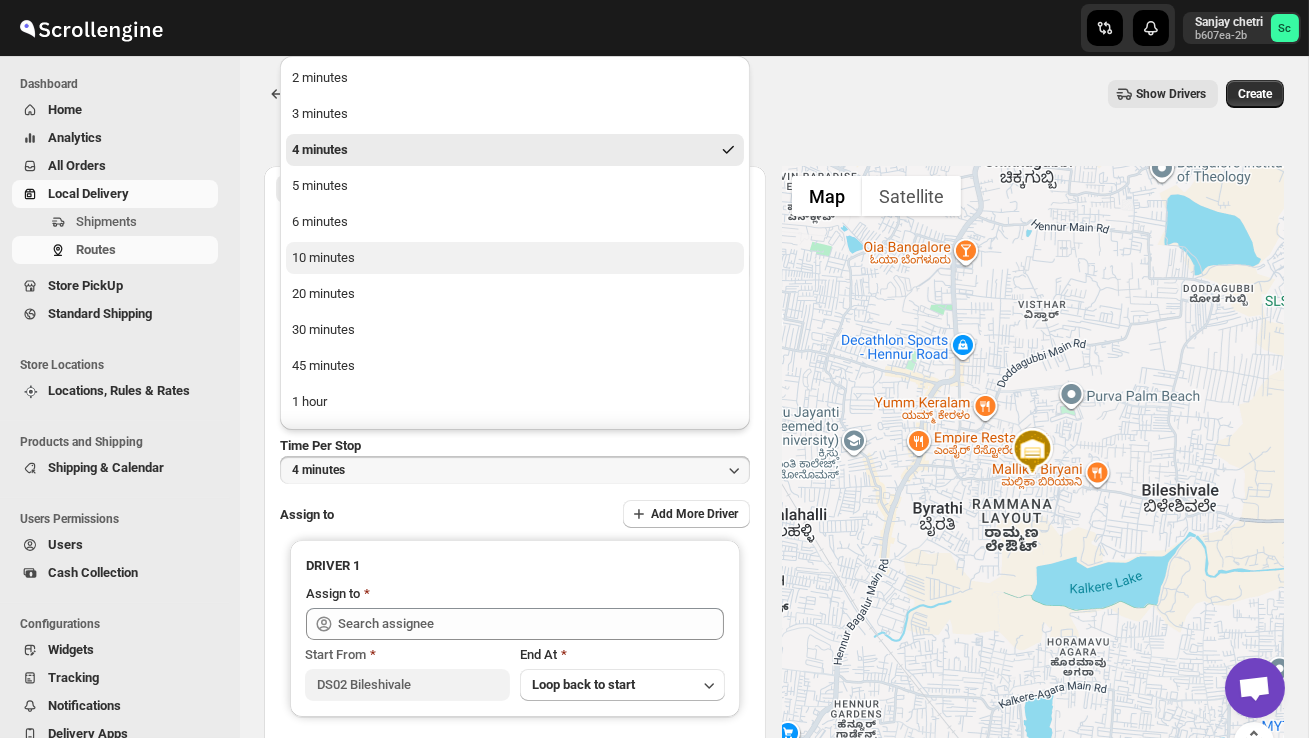 click on "10 minutes" at bounding box center [515, 258] 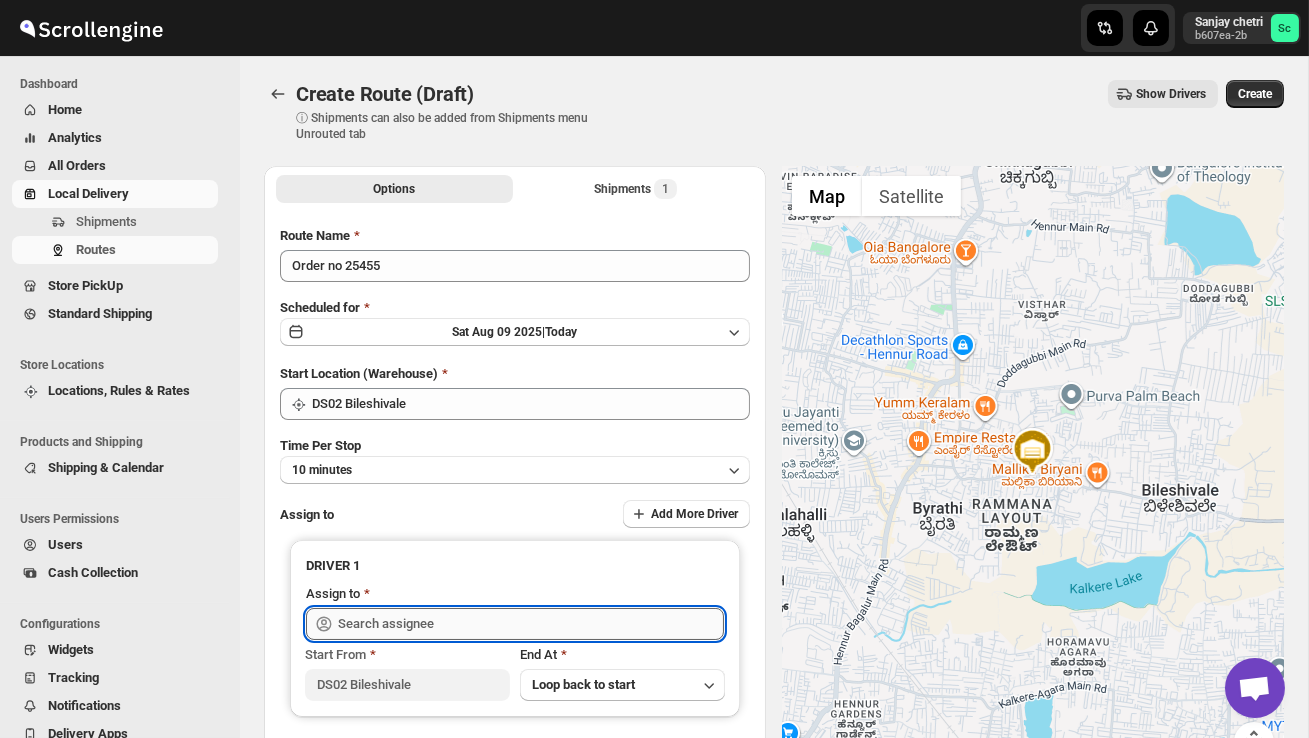 click at bounding box center (531, 624) 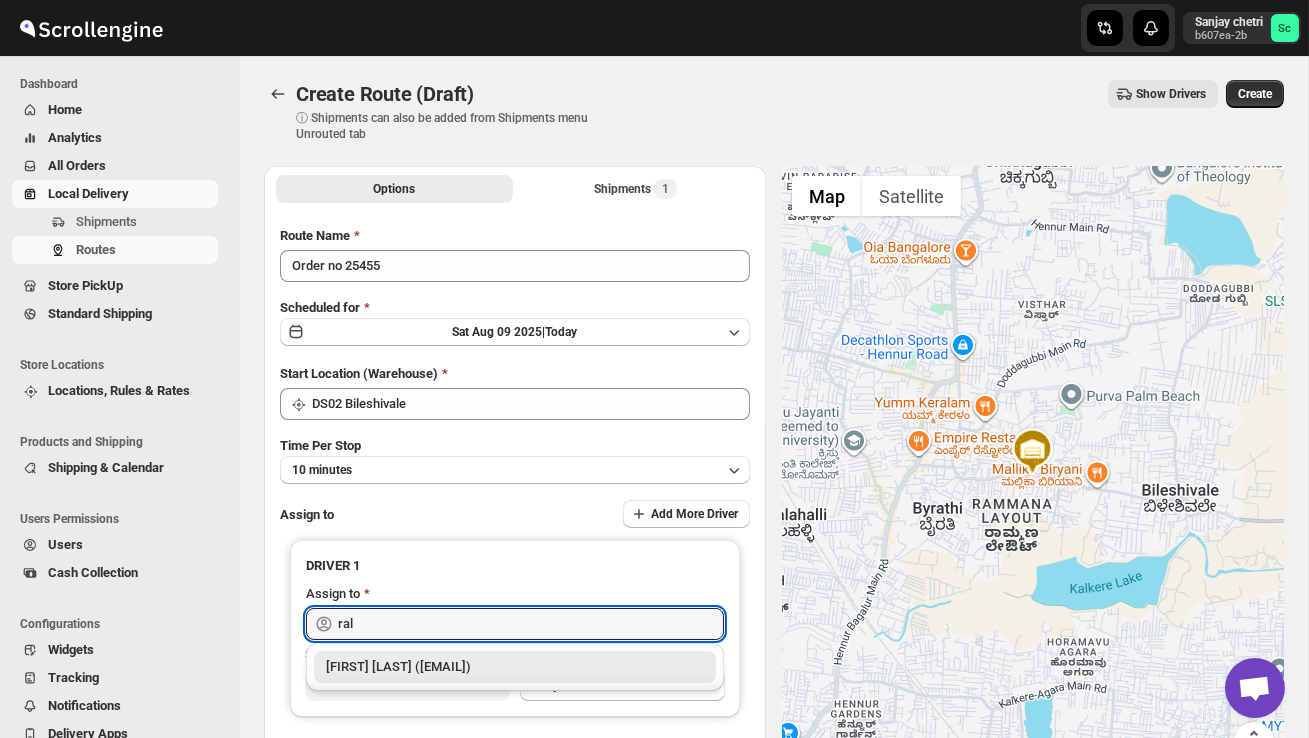 click on "[FIRST] [LAST] ([EMAIL])" at bounding box center (515, 667) 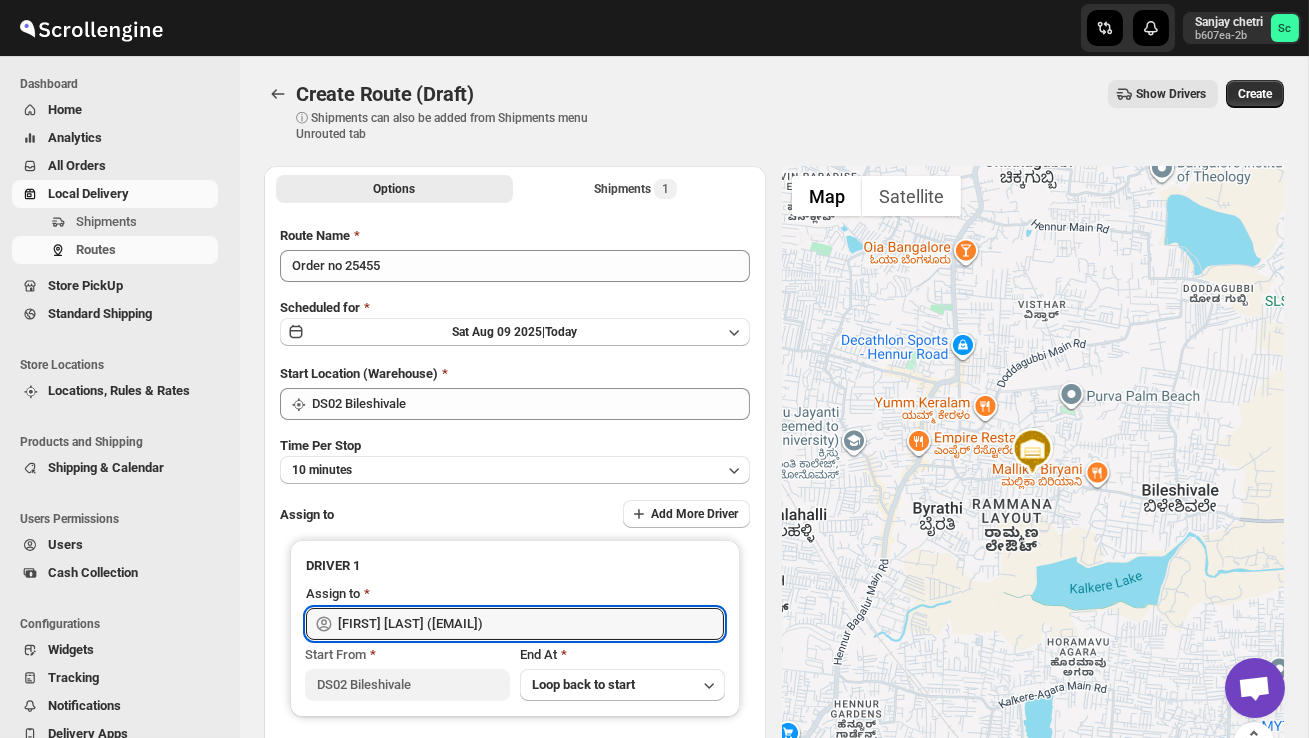 type on "[FIRST] [LAST] ([EMAIL])" 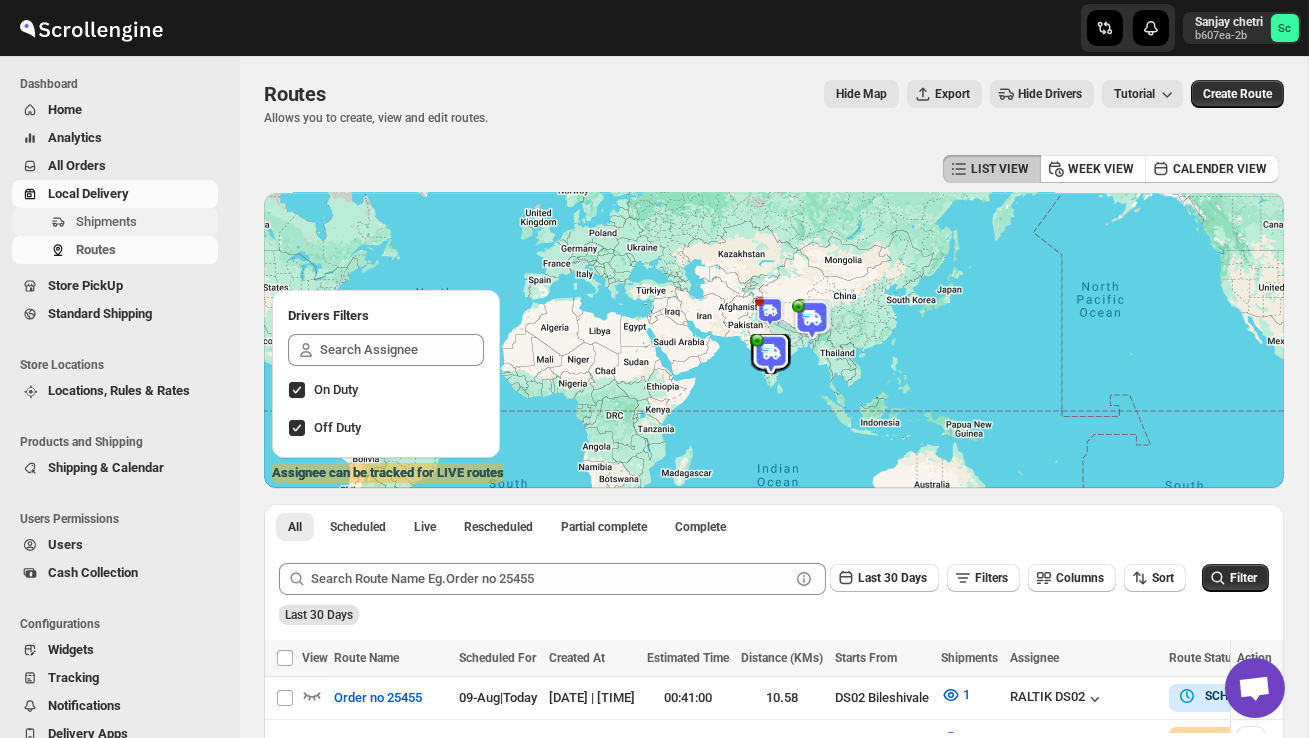 click on "Shipments" at bounding box center [106, 221] 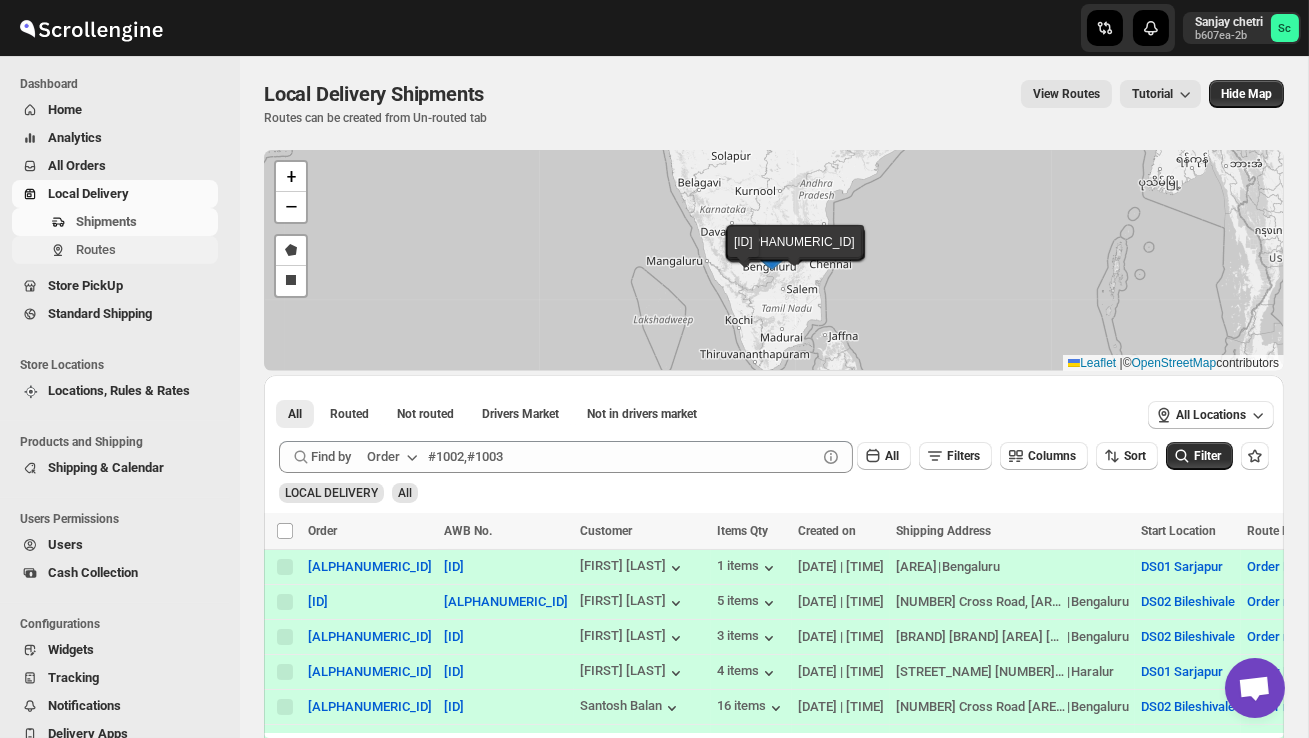 click on "Routes" at bounding box center [145, 250] 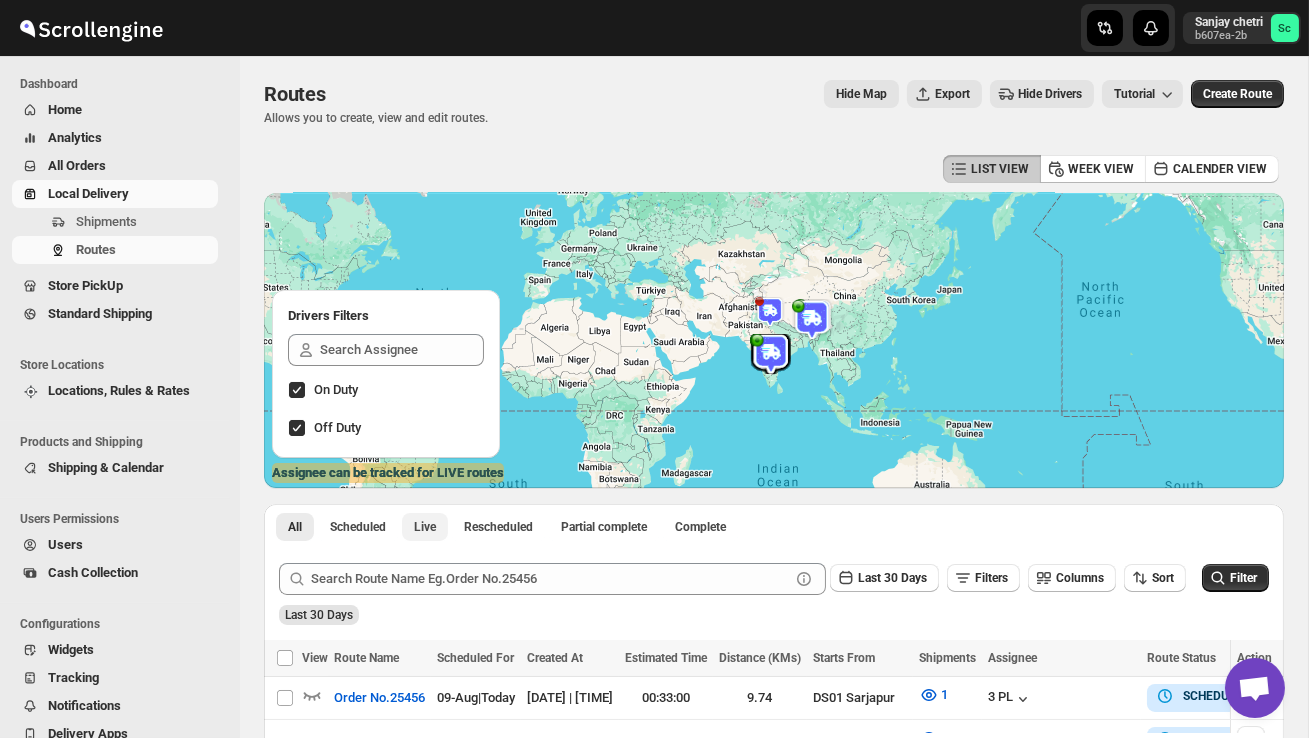 scroll, scrollTop: 200, scrollLeft: 0, axis: vertical 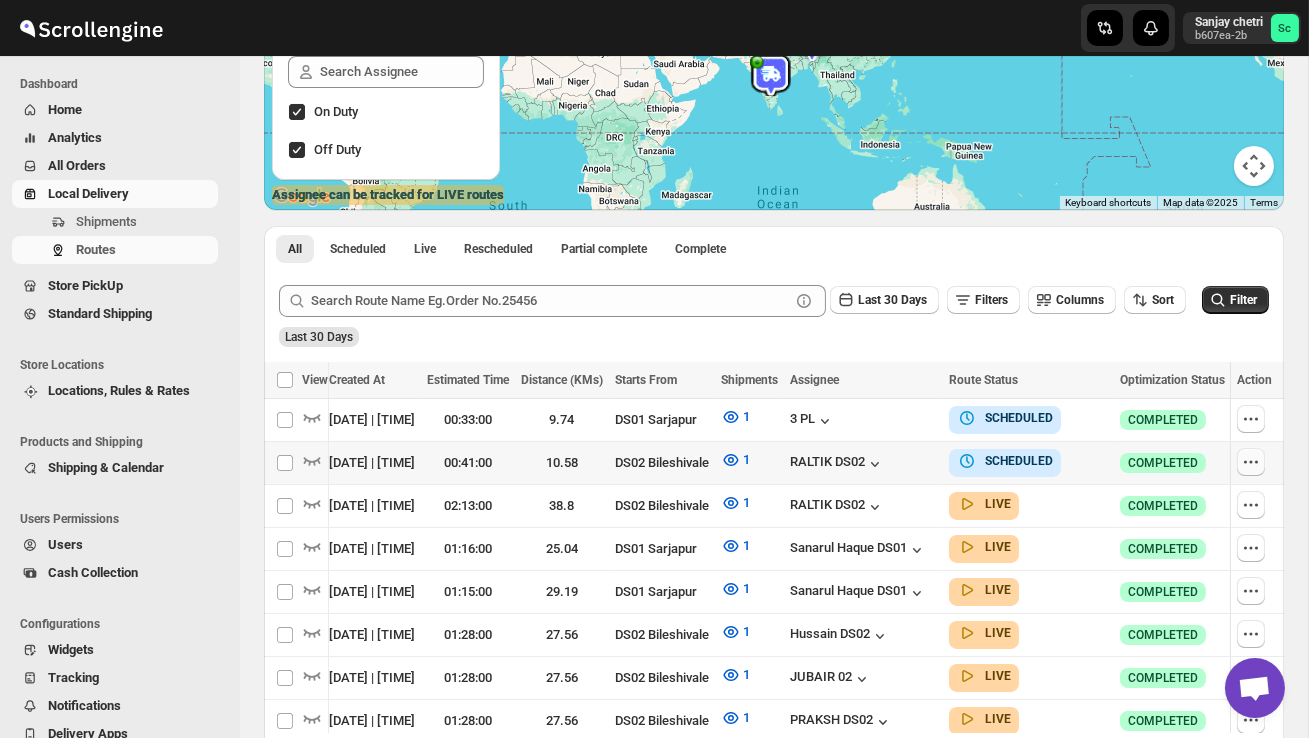 click 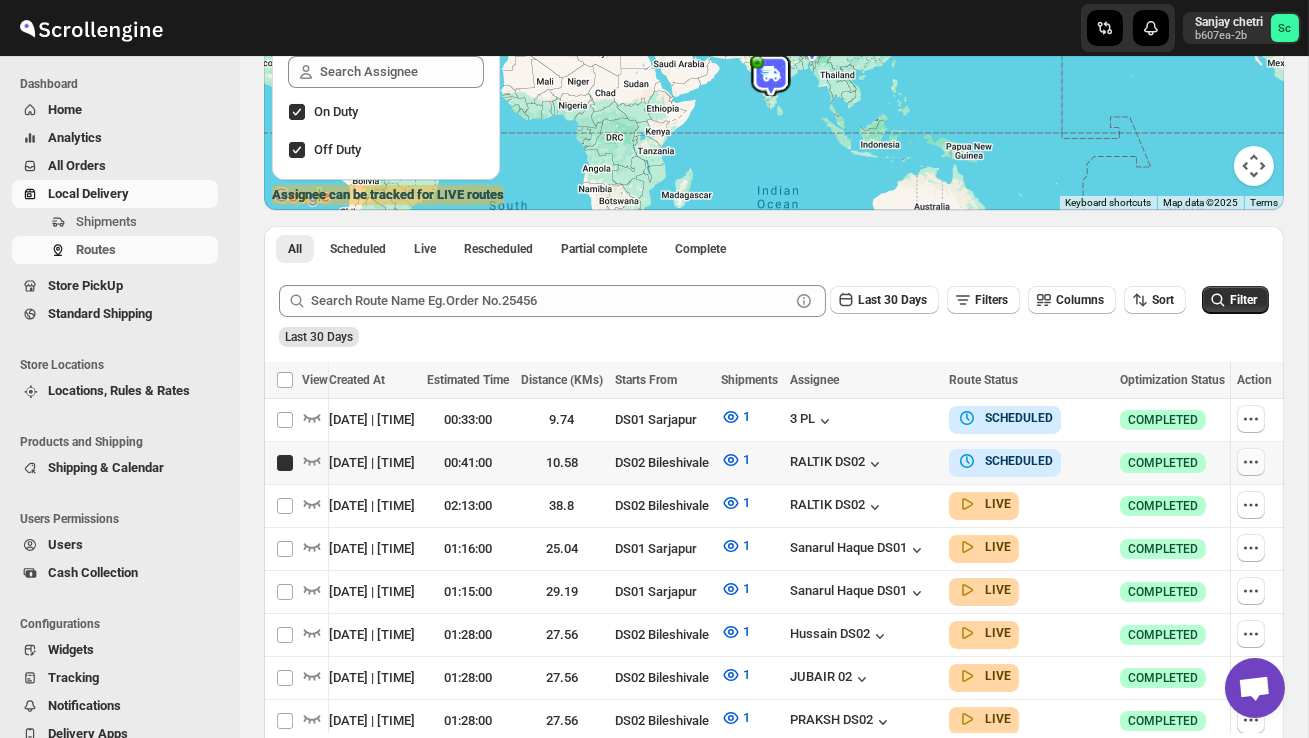 checkbox on "true" 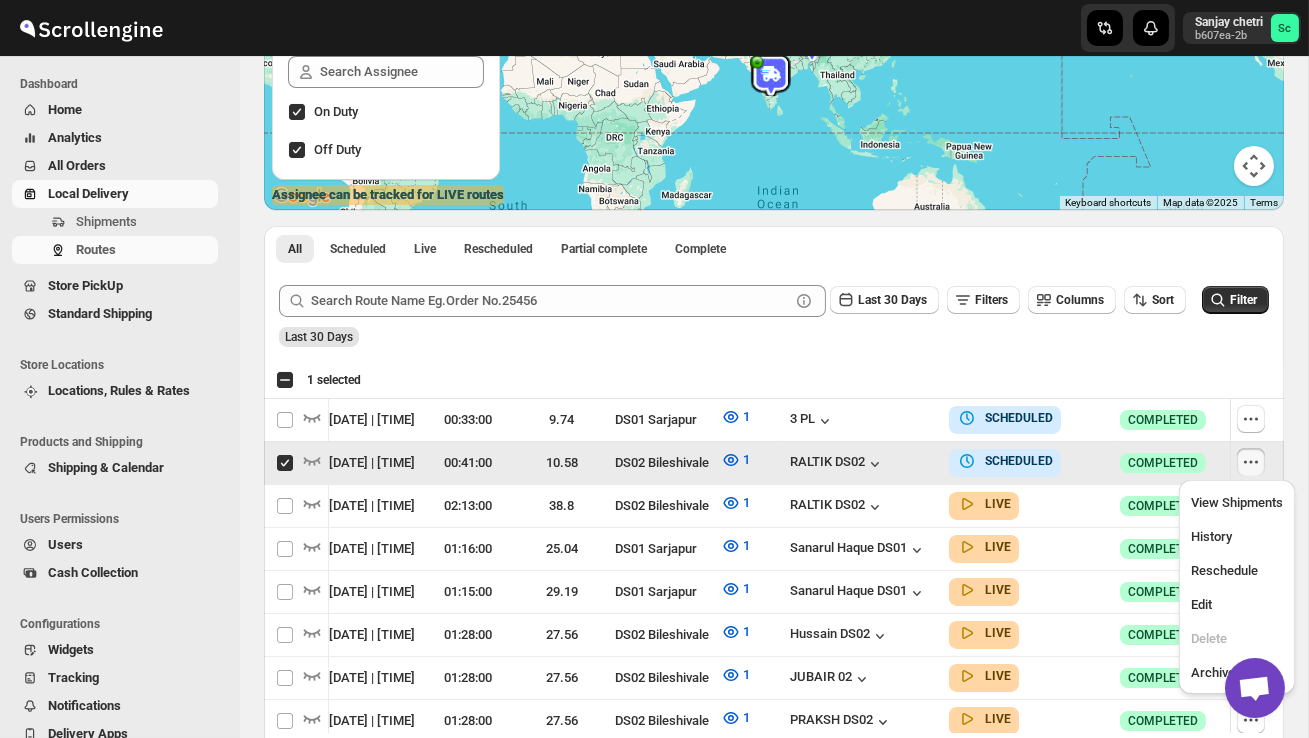 scroll, scrollTop: 0, scrollLeft: 1, axis: horizontal 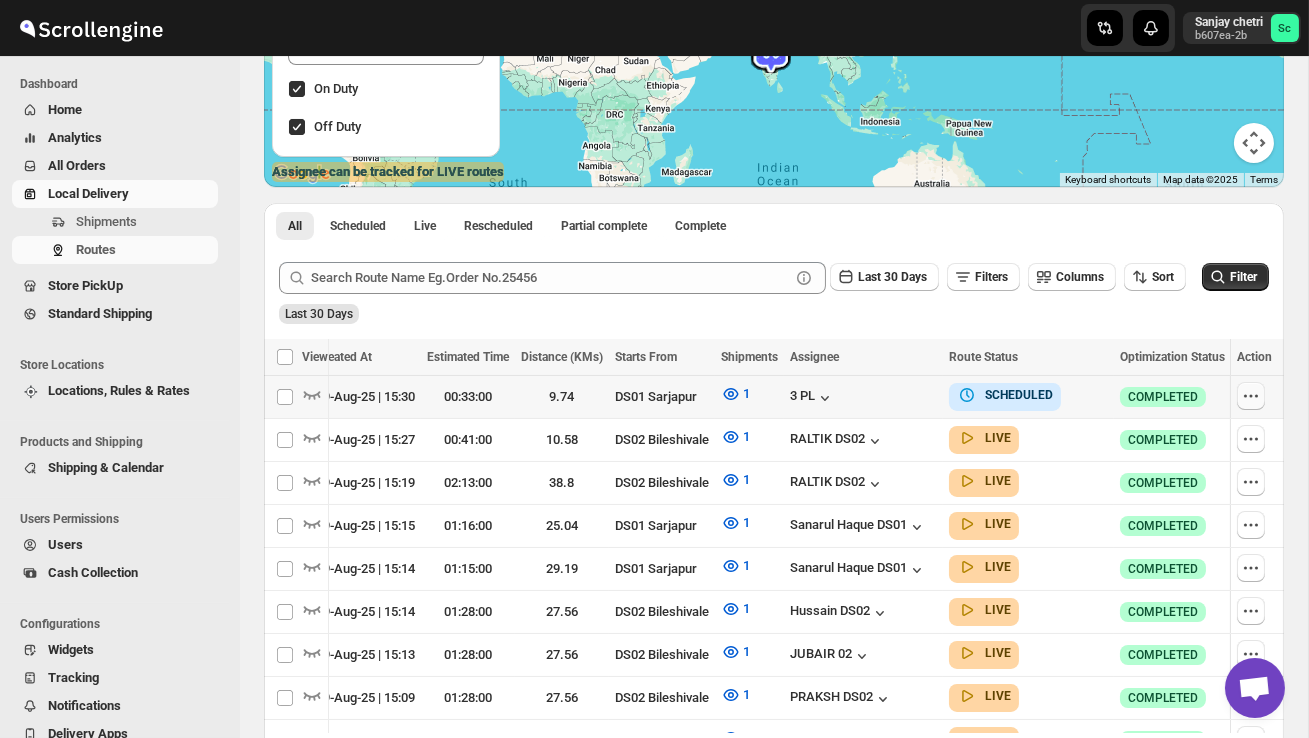click 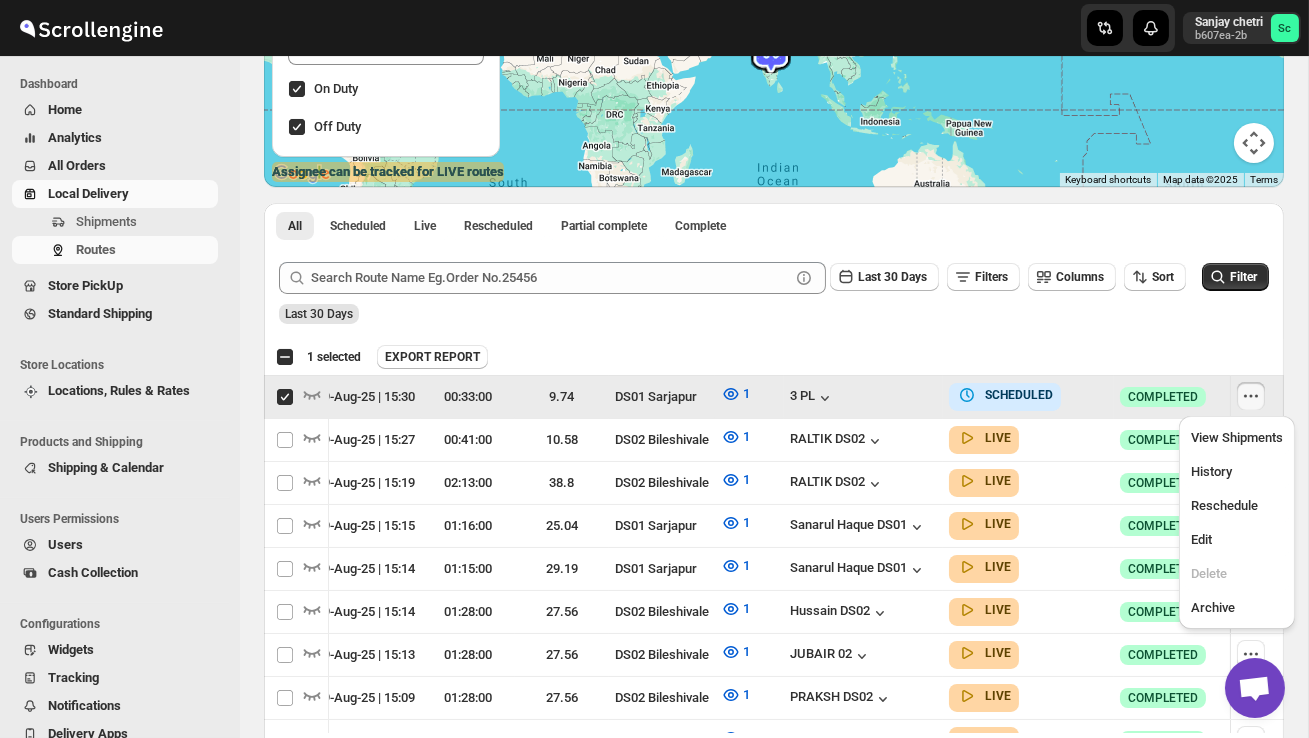 scroll, scrollTop: 0, scrollLeft: 1, axis: horizontal 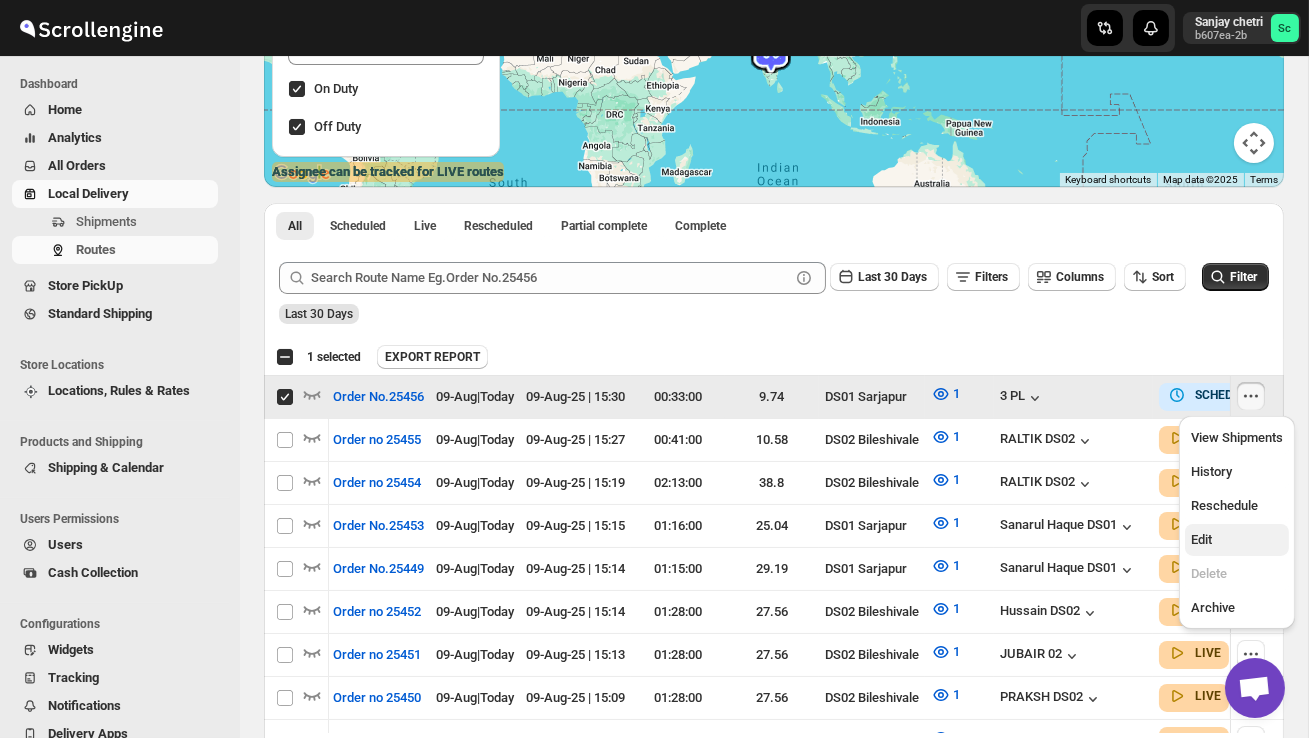 click on "Edit" at bounding box center (1237, 540) 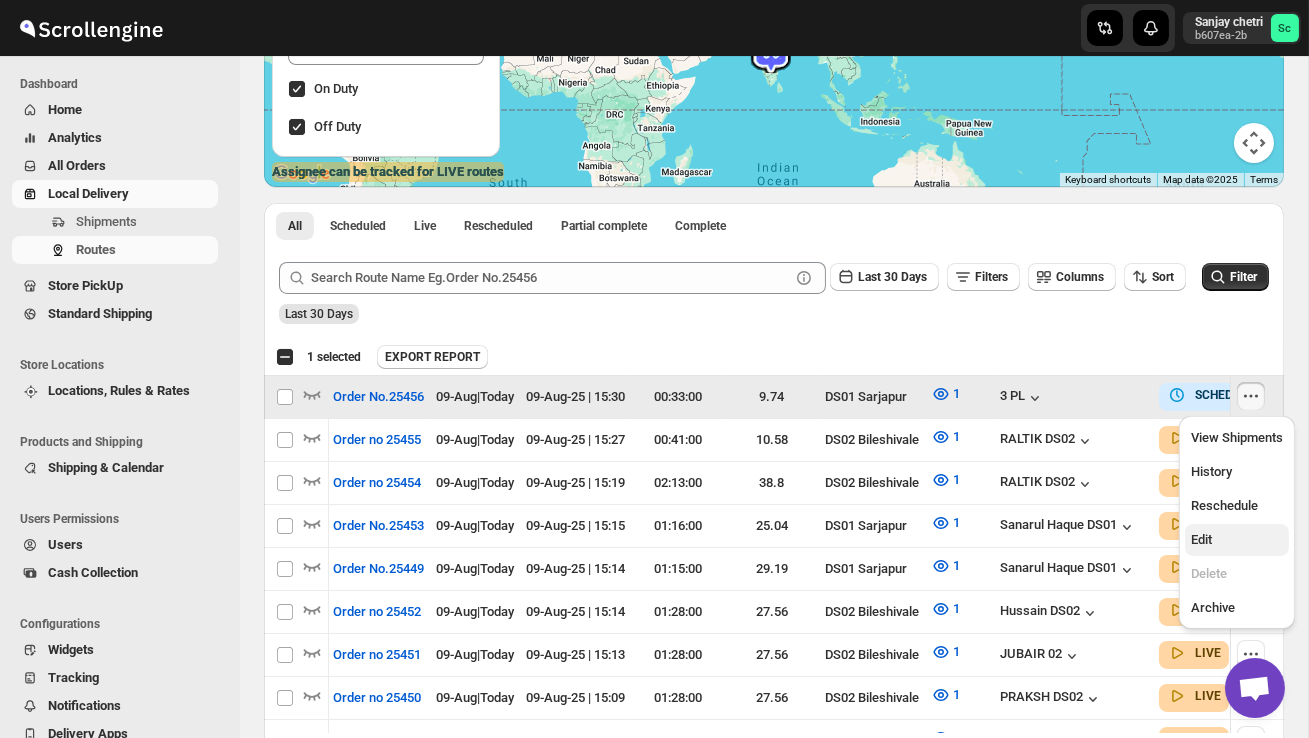 checkbox on "false" 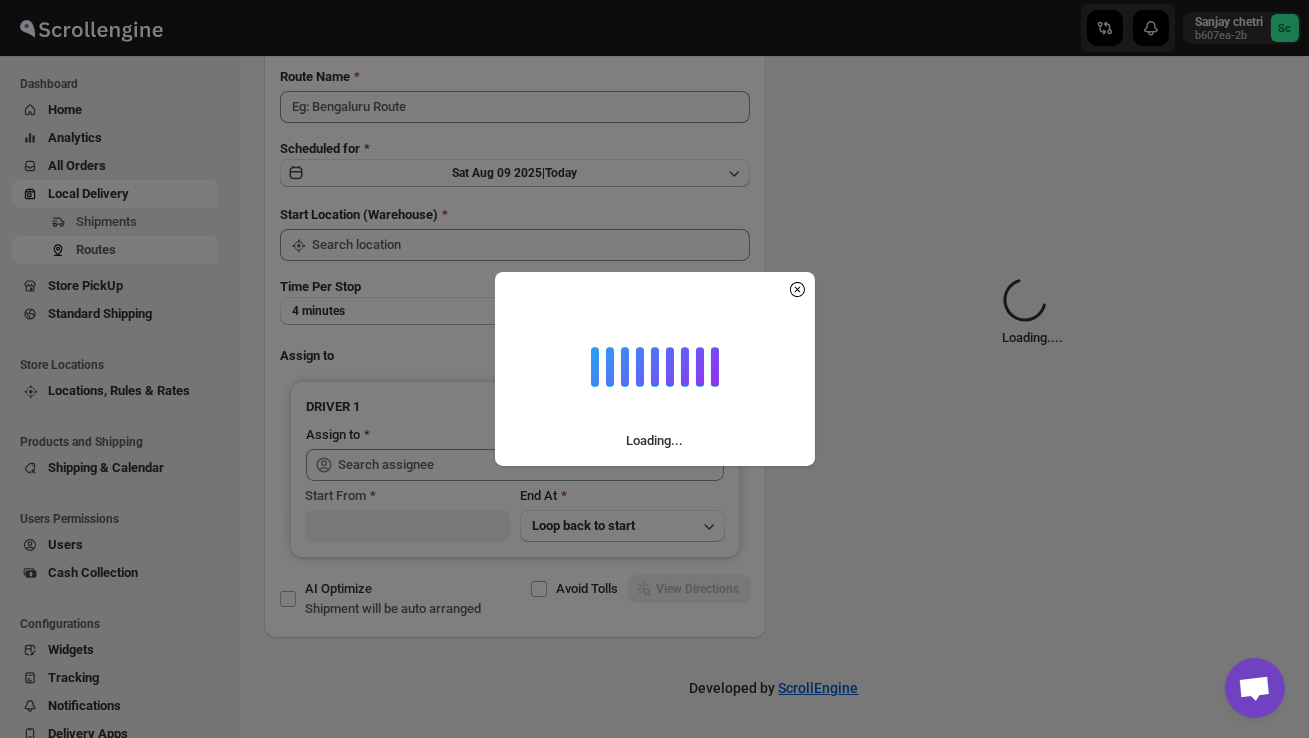 scroll, scrollTop: 0, scrollLeft: 0, axis: both 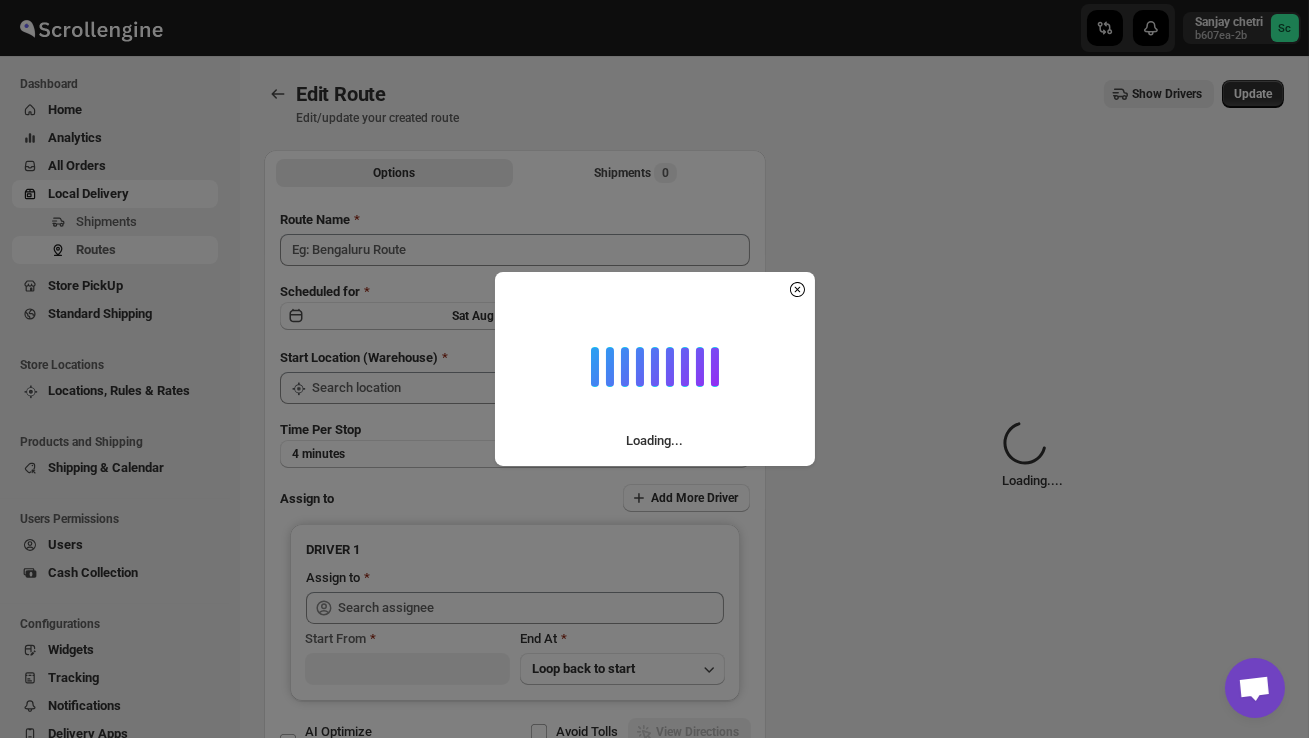 type on "Order No.25456" 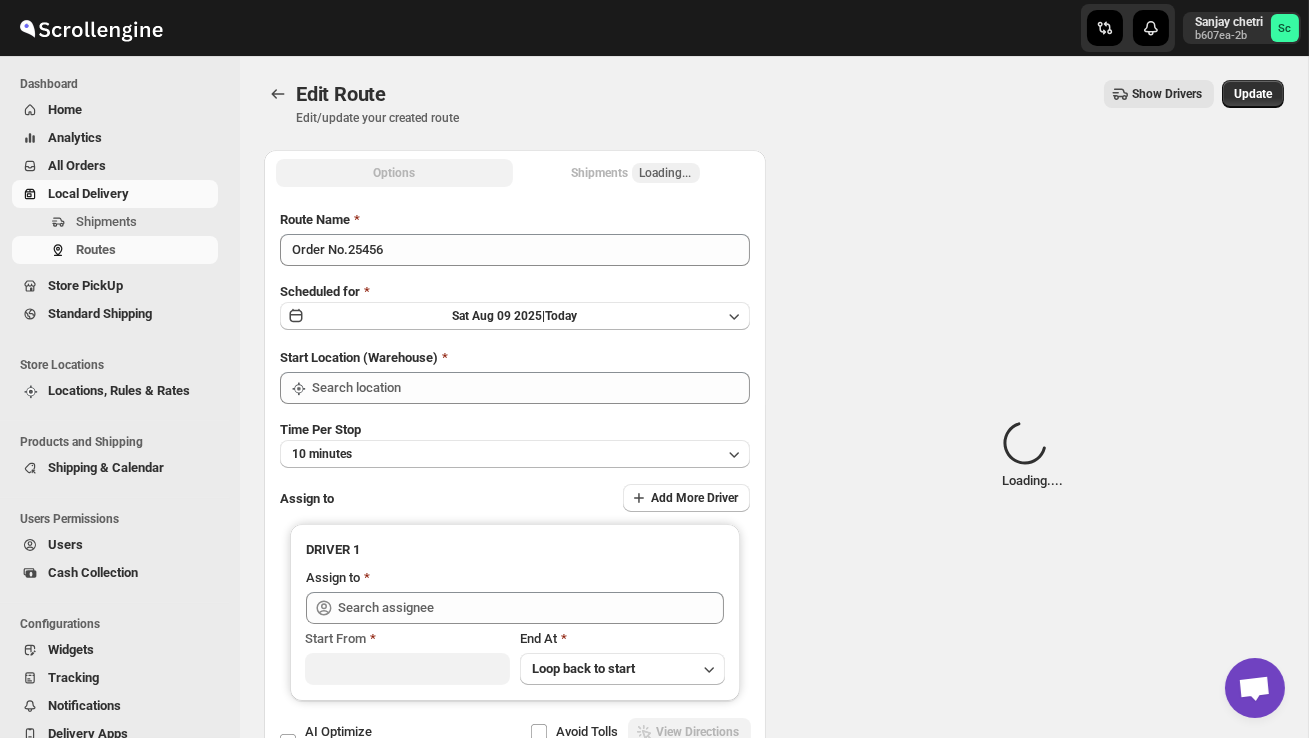 type on "DS01 Sarjapur" 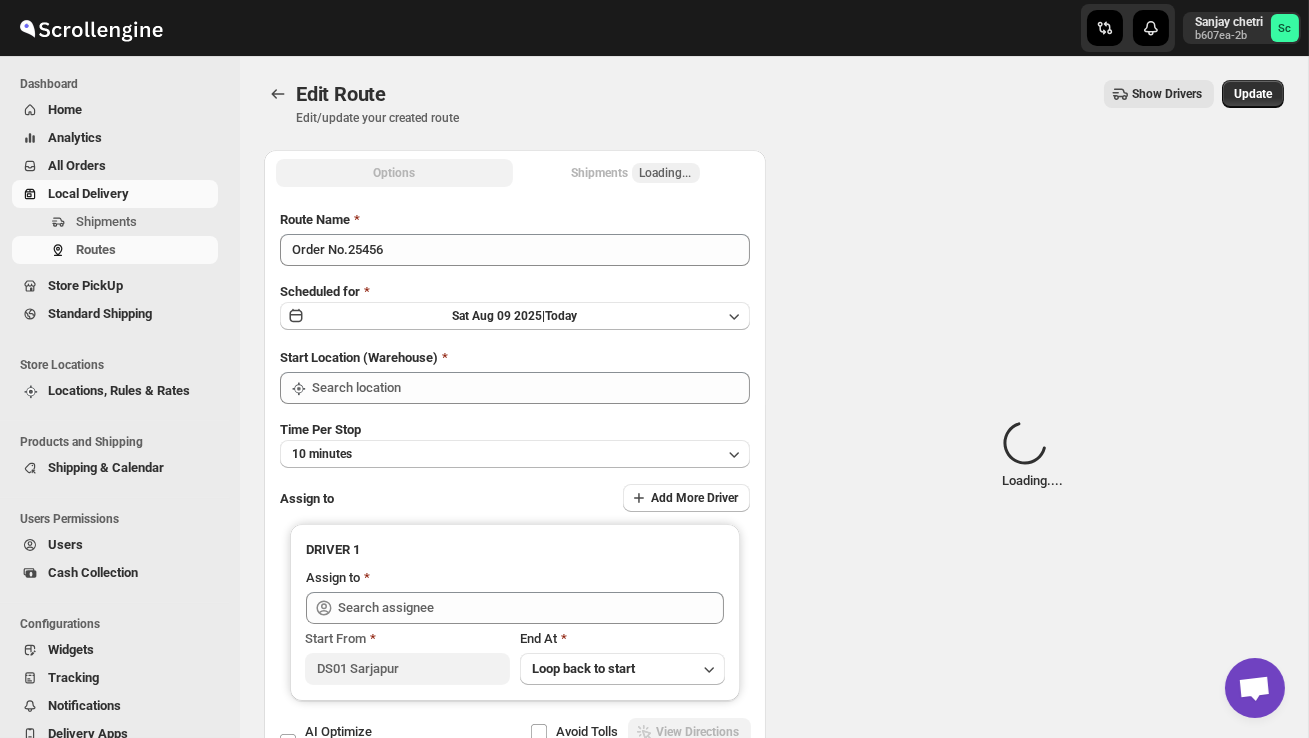 type on "DS01 Sarjapur" 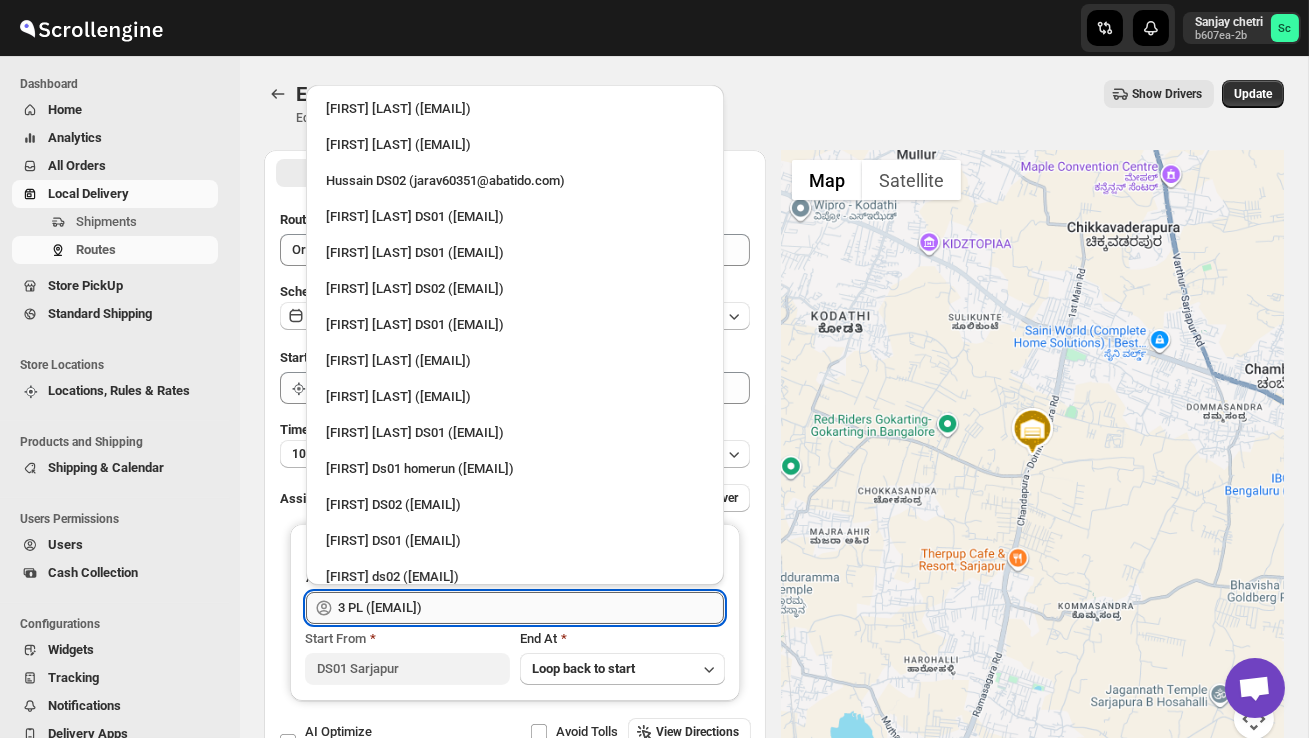 click on "3 PL ([EMAIL])" at bounding box center [531, 608] 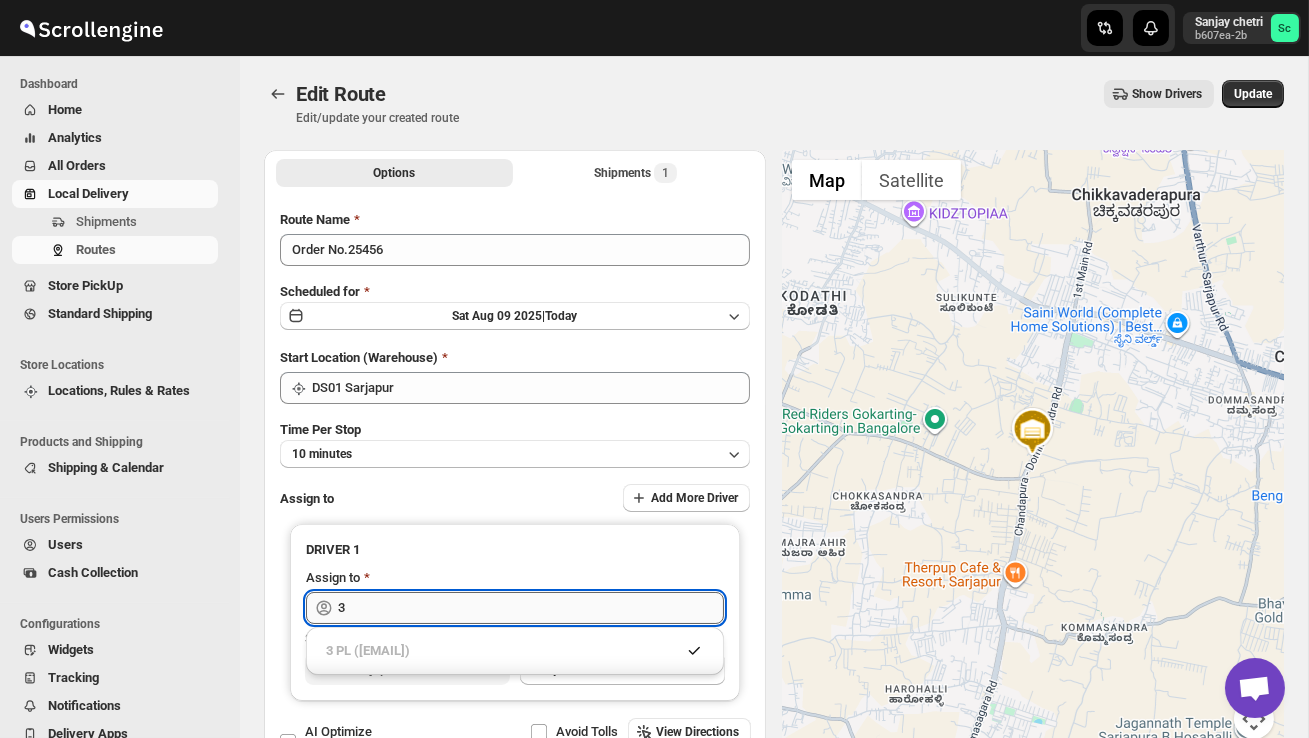 type on "3" 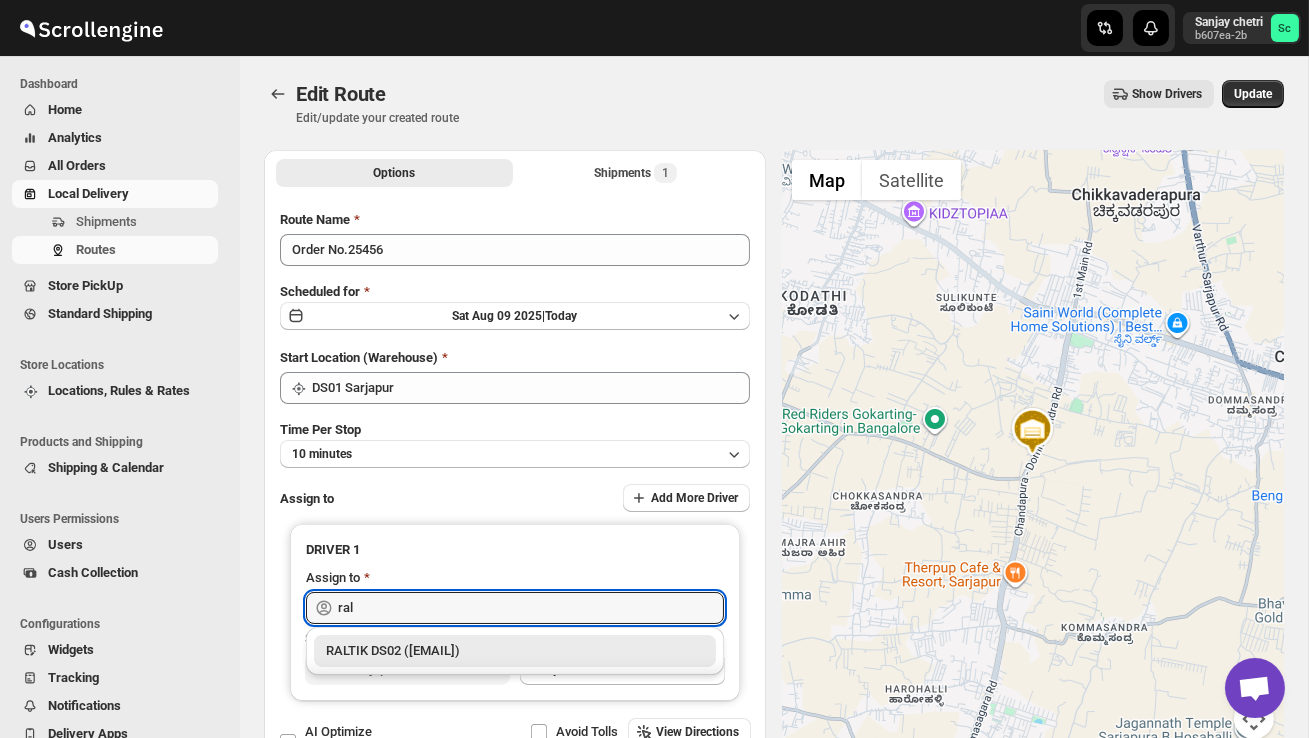 click on "RALTIK DS02 ([EMAIL])" at bounding box center [515, 651] 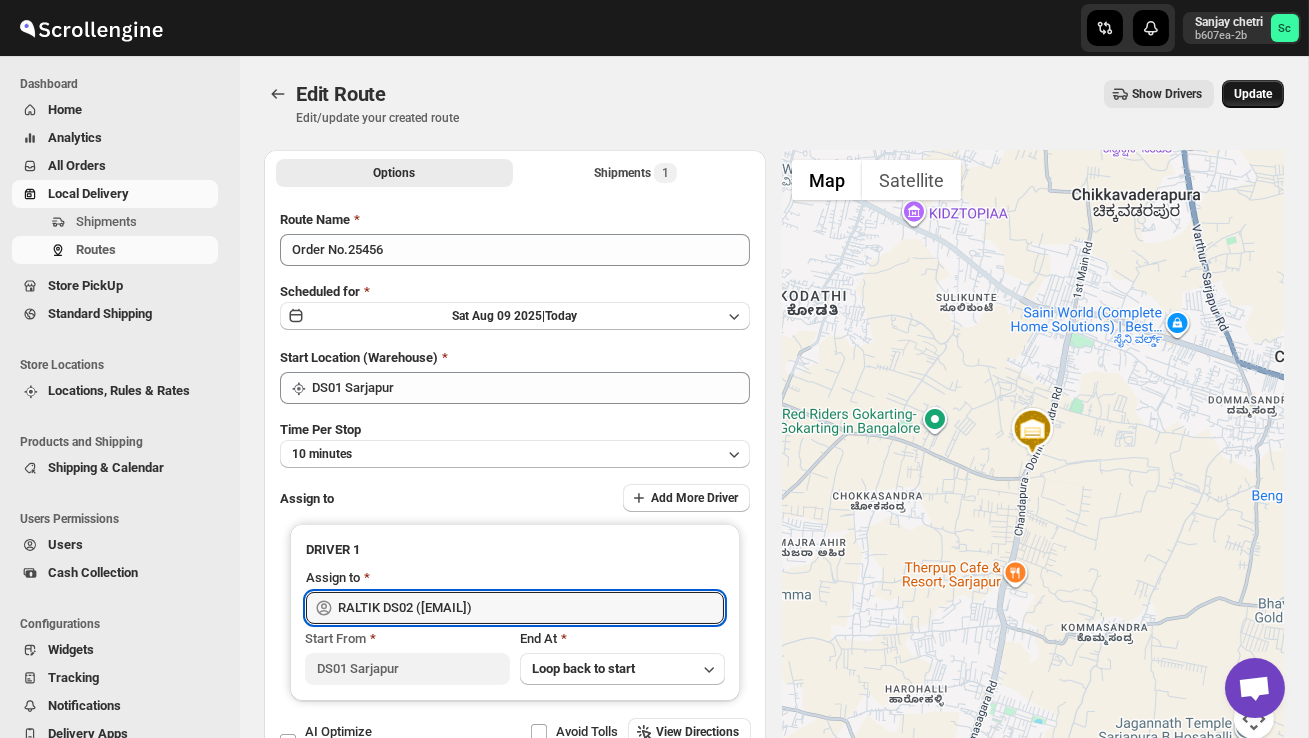type on "RALTIK DS02 ([EMAIL])" 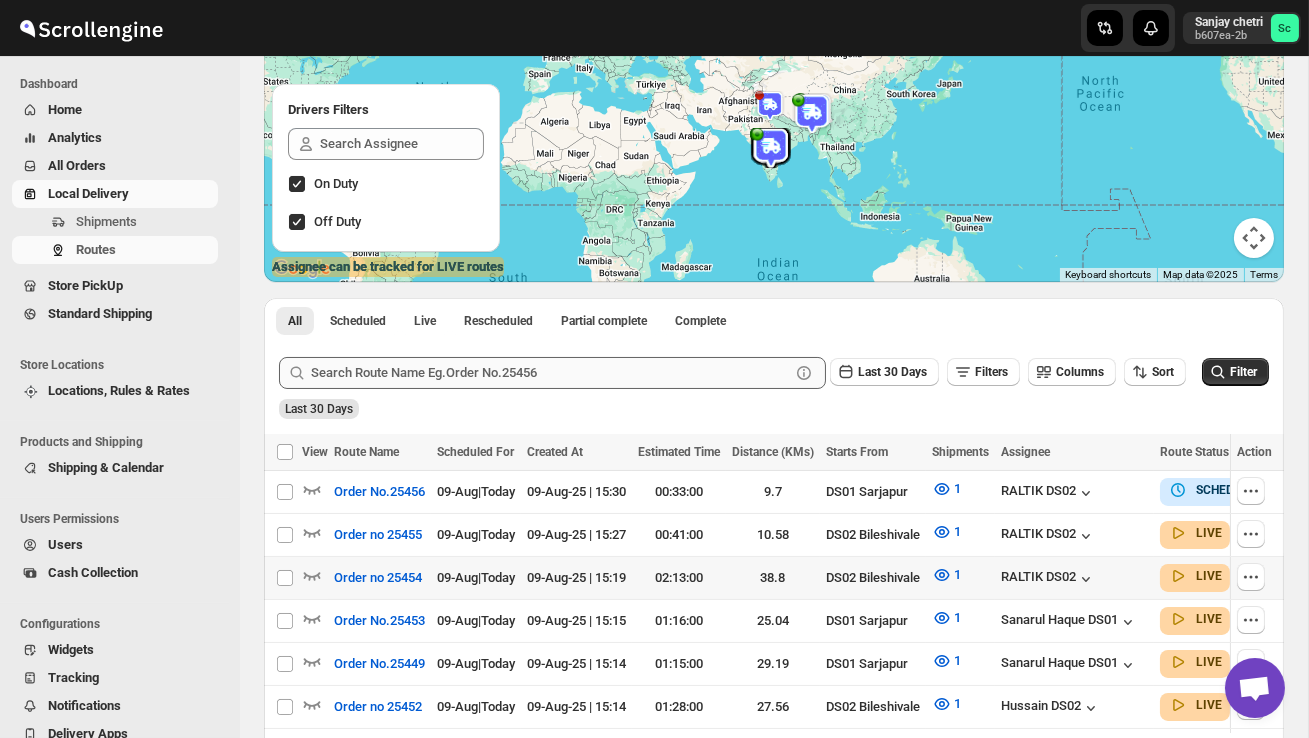 scroll, scrollTop: 228, scrollLeft: 0, axis: vertical 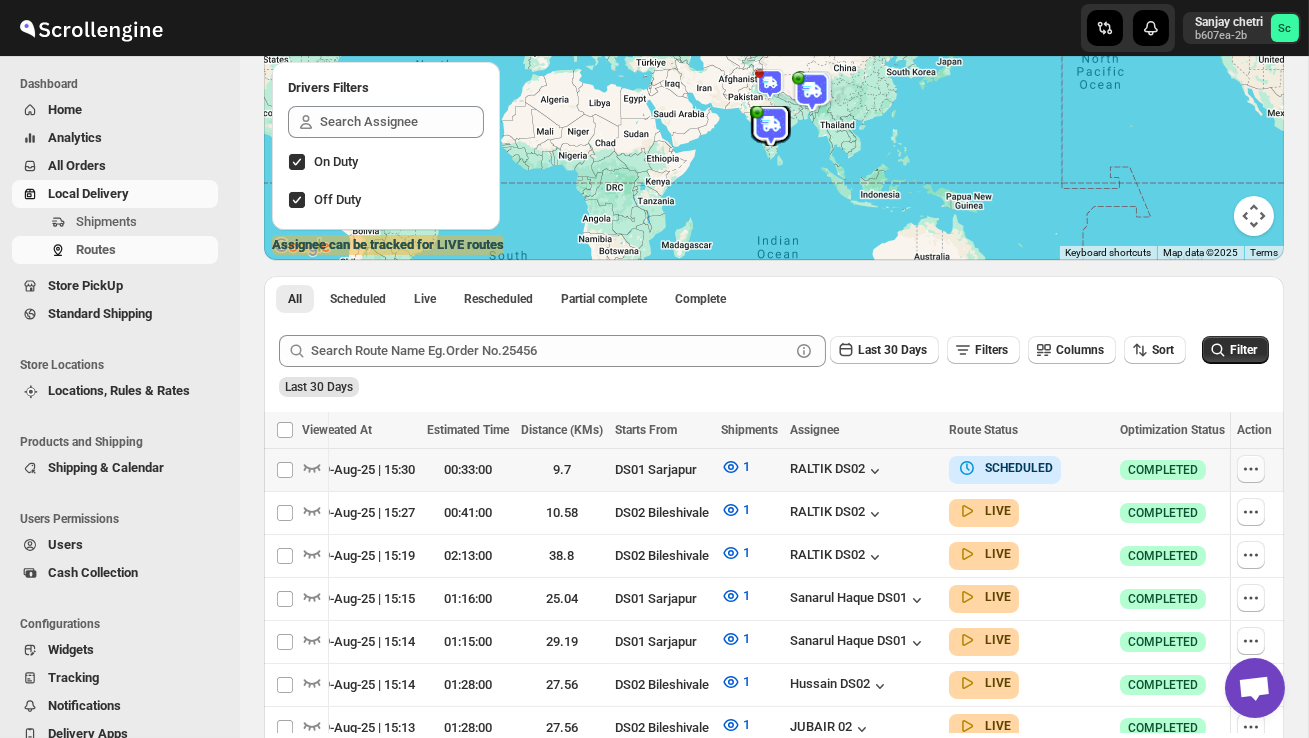 click 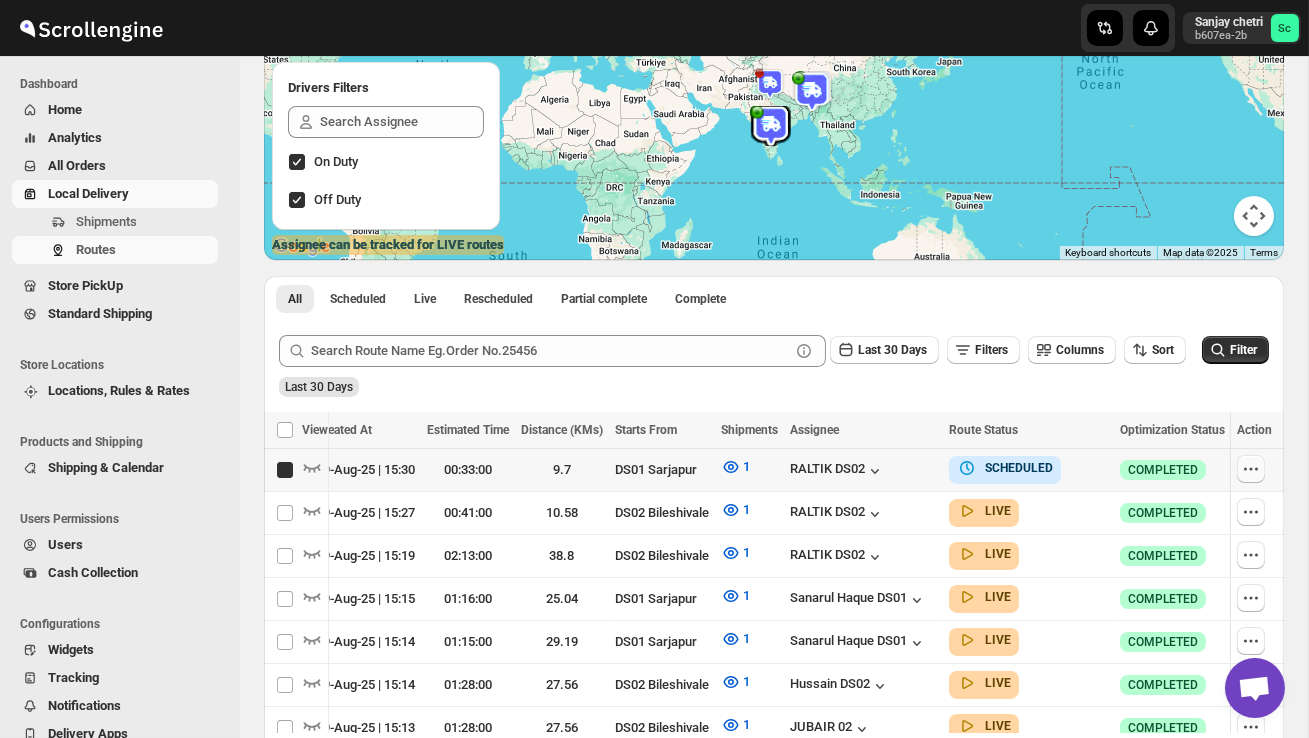 checkbox on "true" 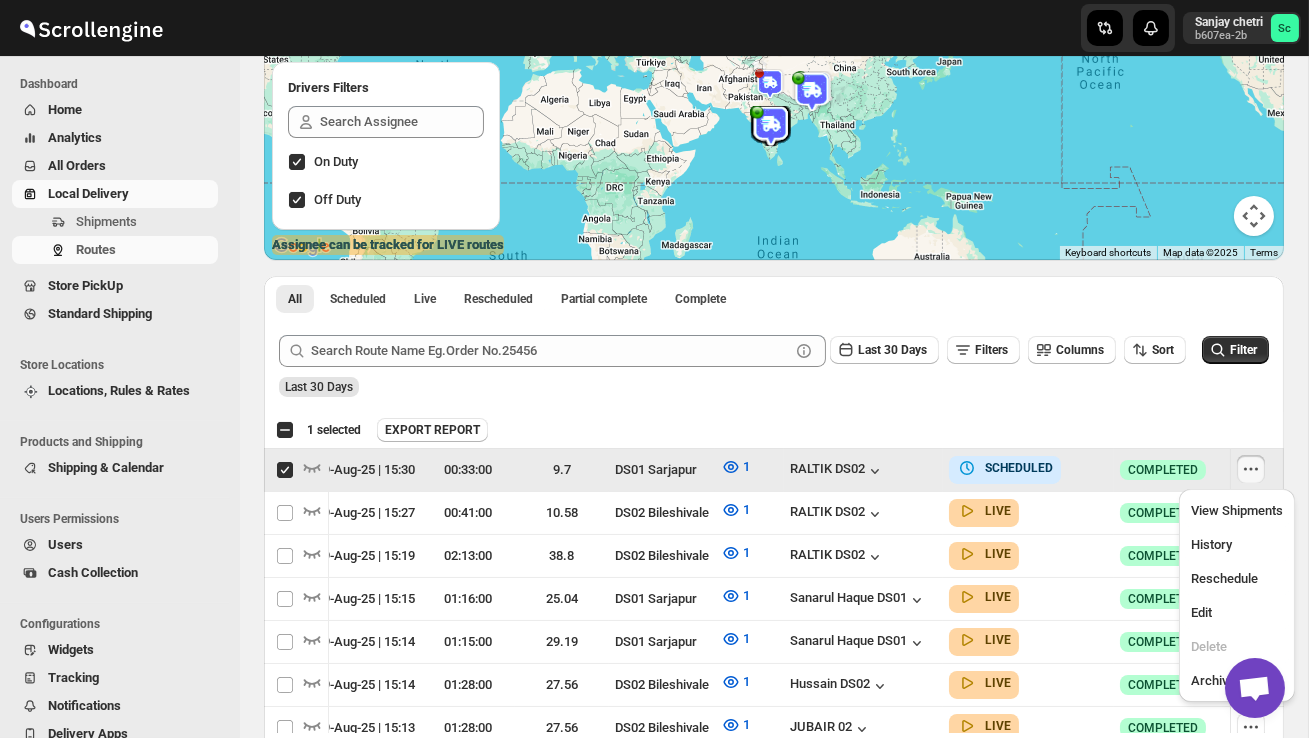 scroll, scrollTop: 0, scrollLeft: 1, axis: horizontal 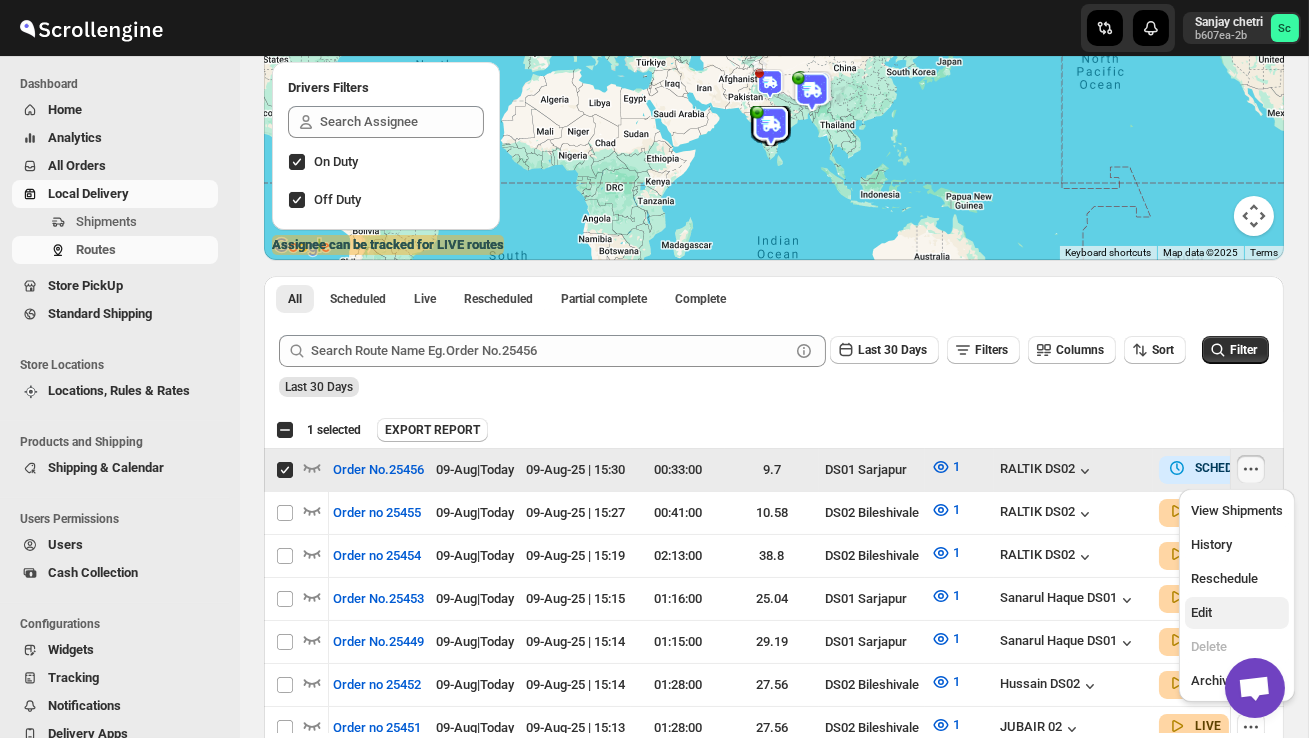 click on "Edit" at bounding box center (1237, 613) 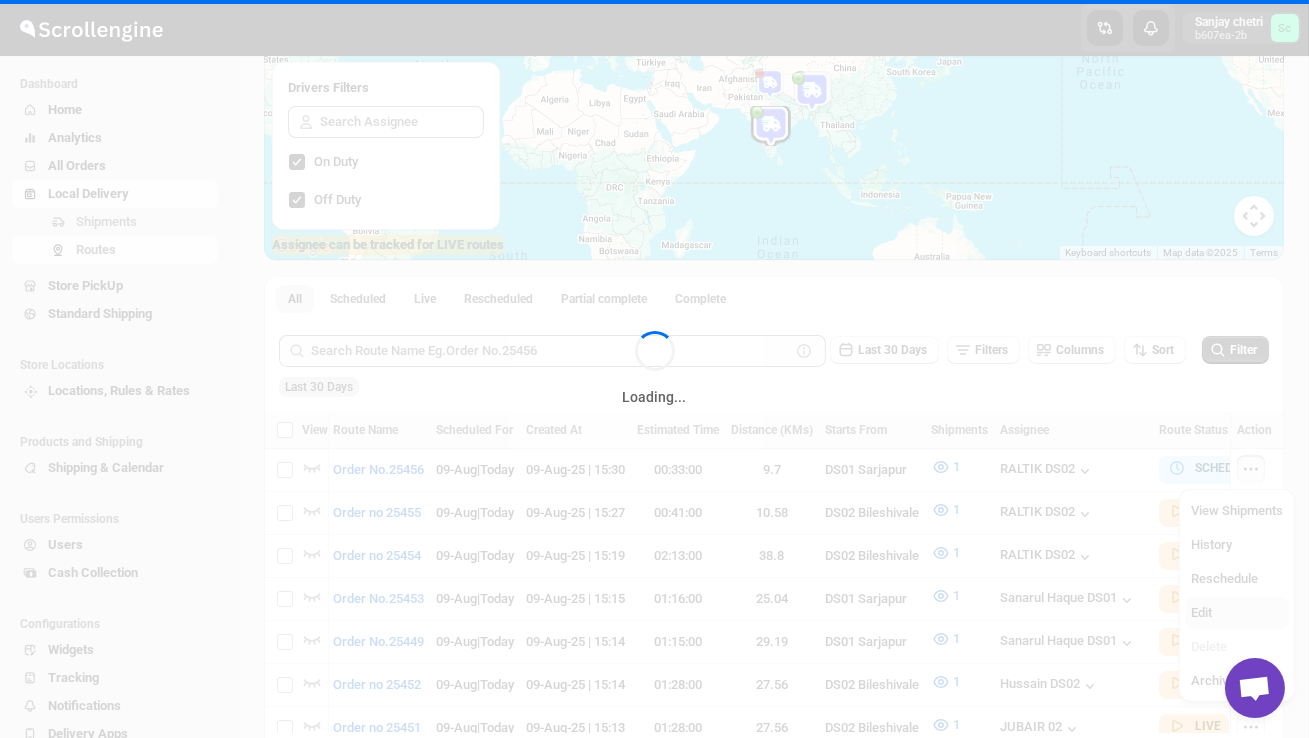 scroll, scrollTop: 0, scrollLeft: 0, axis: both 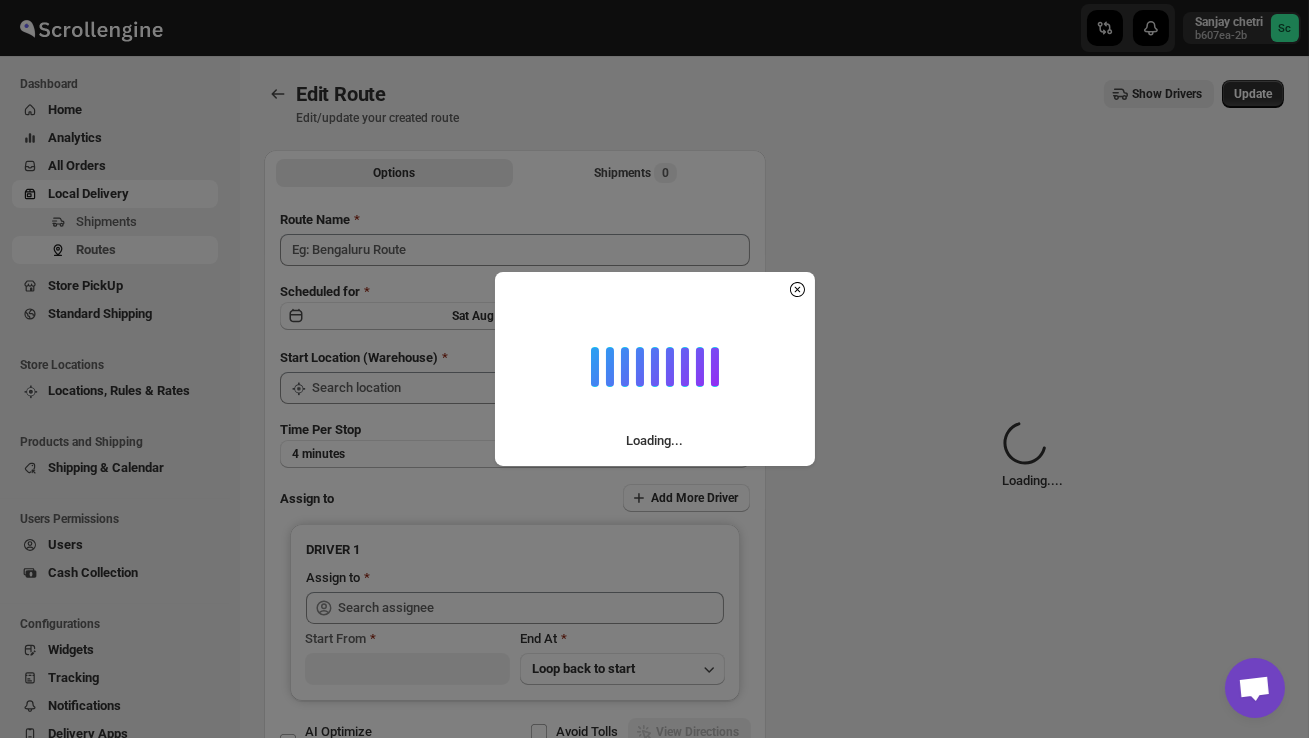 type on "Order No.25456" 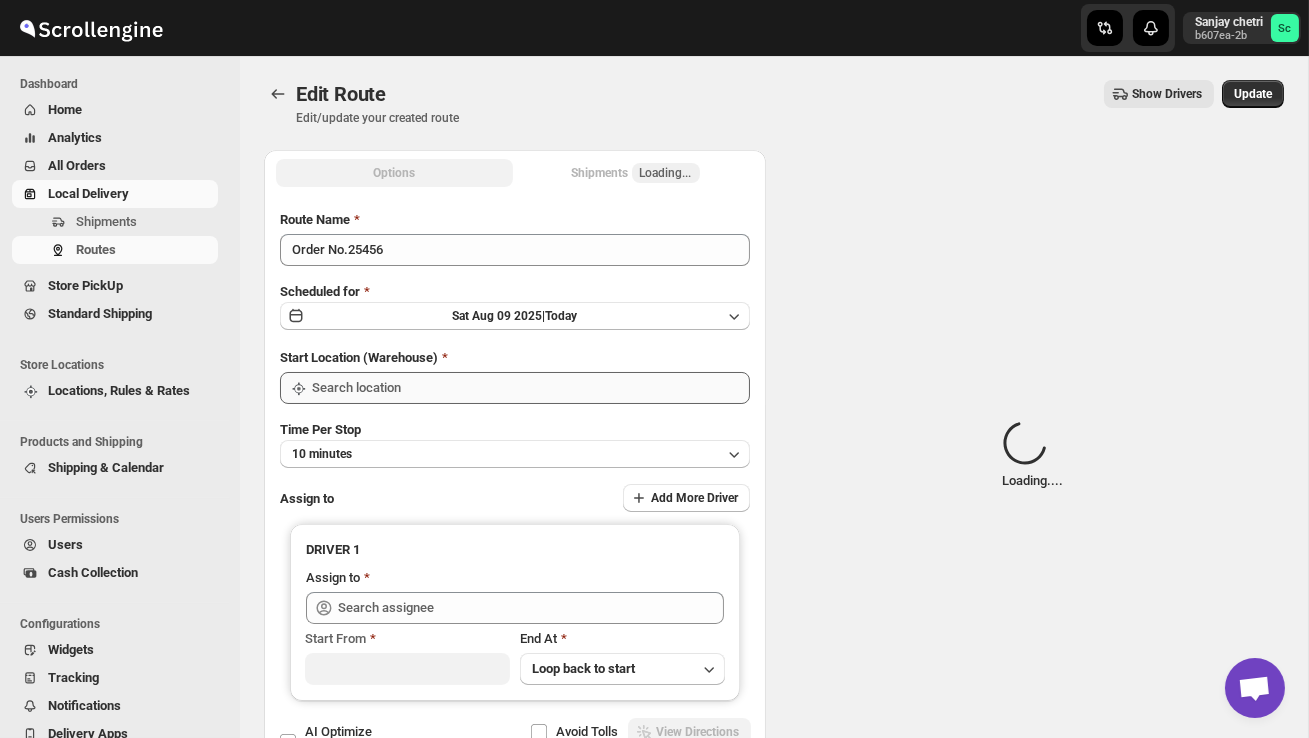 type on "DS01 Sarjapur" 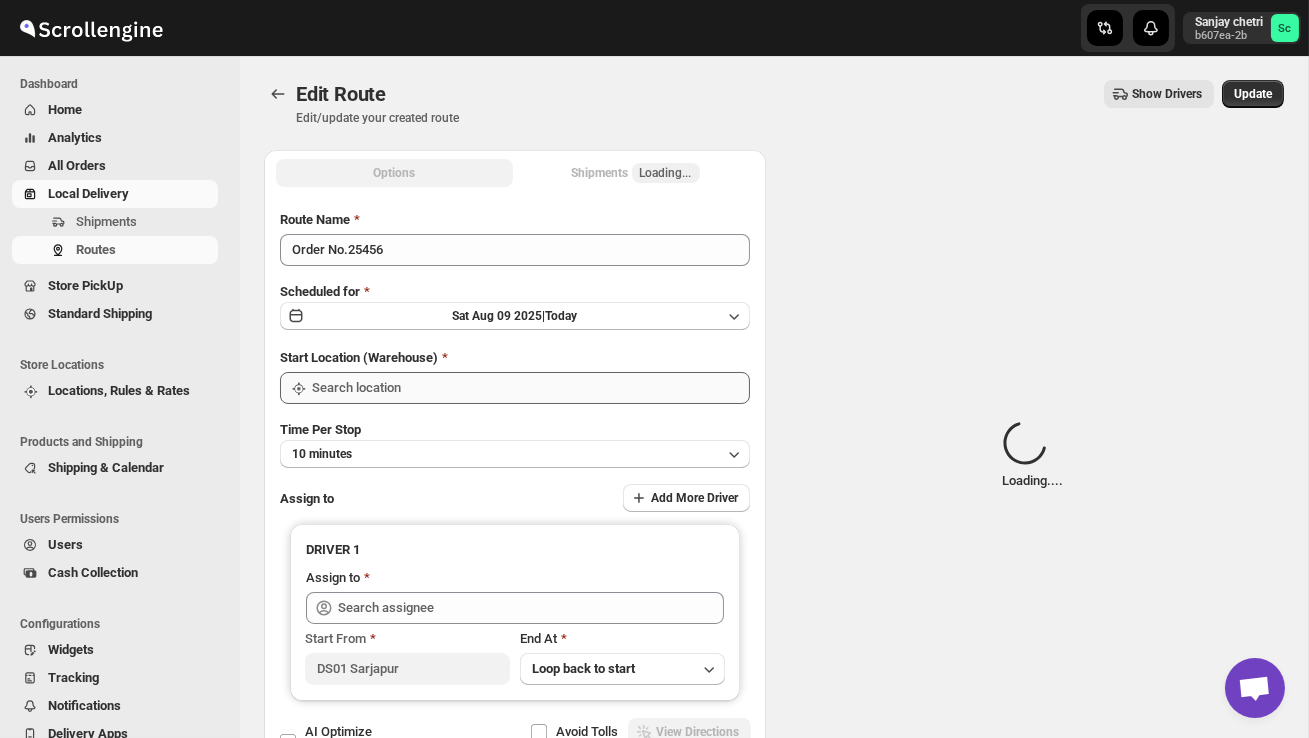 type on "DS01 Sarjapur" 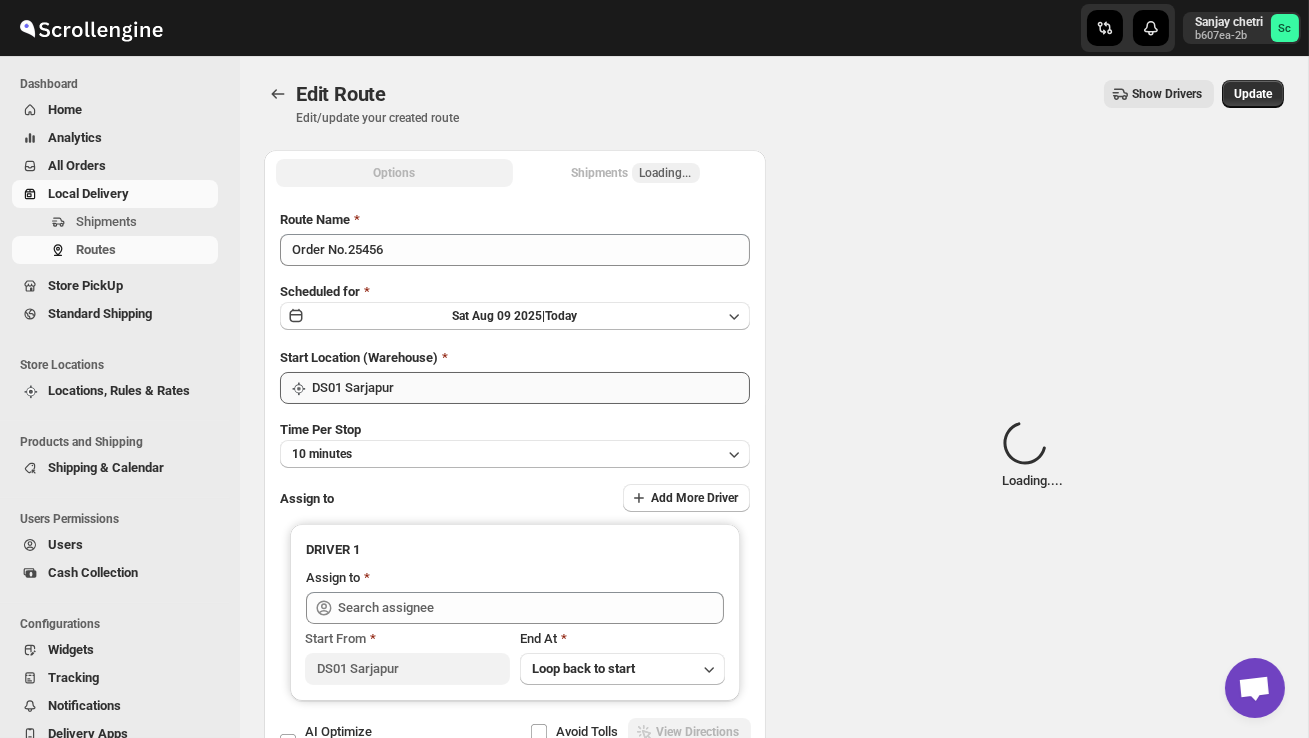 type on "RALTIK DS02 ([EMAIL])" 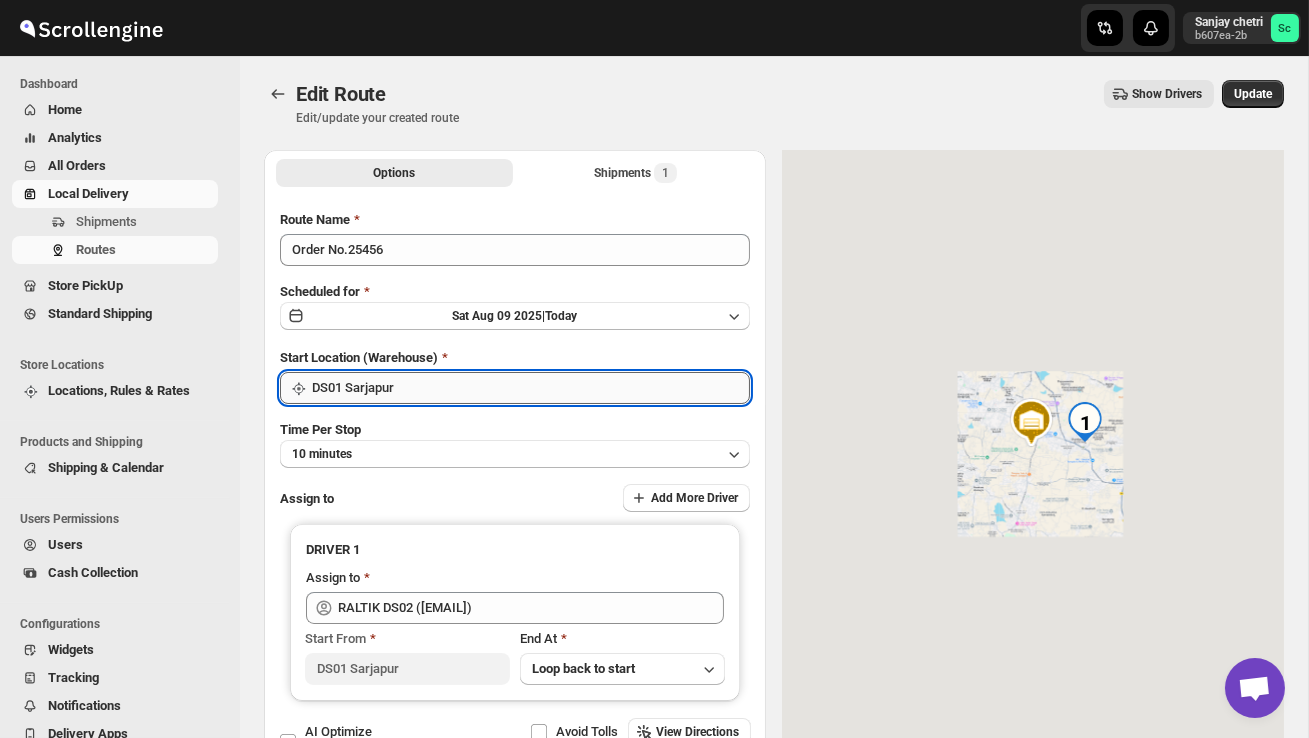 click on "DS01 Sarjapur" at bounding box center (531, 388) 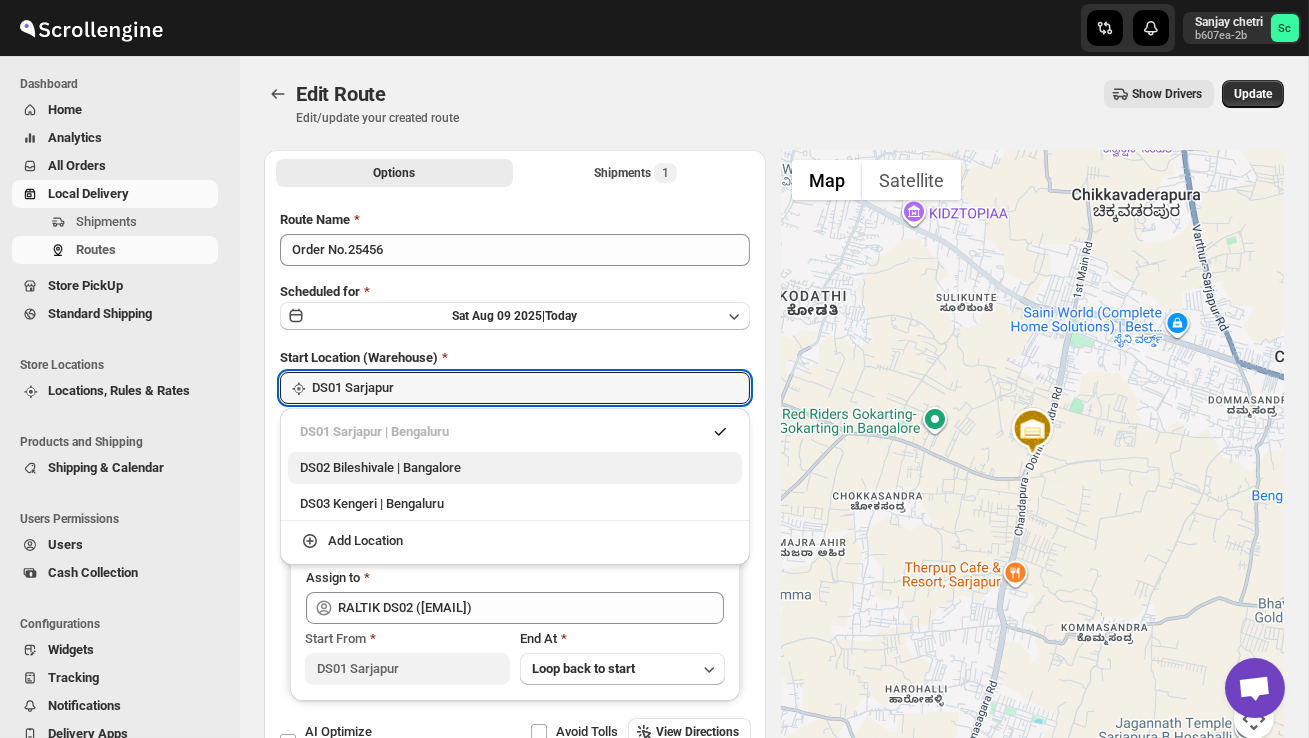 click on "DS02 Bileshivale | Bangalore" at bounding box center (515, 468) 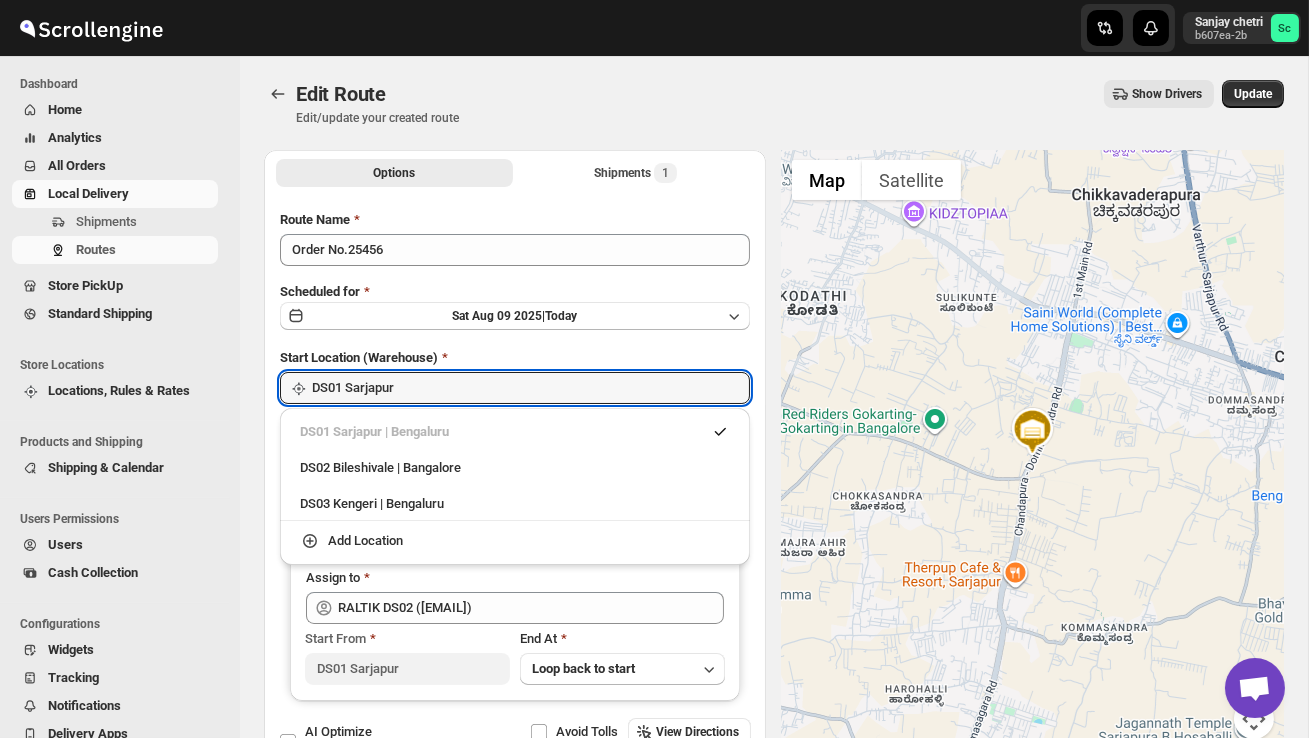 type on "DS02 Bileshivale" 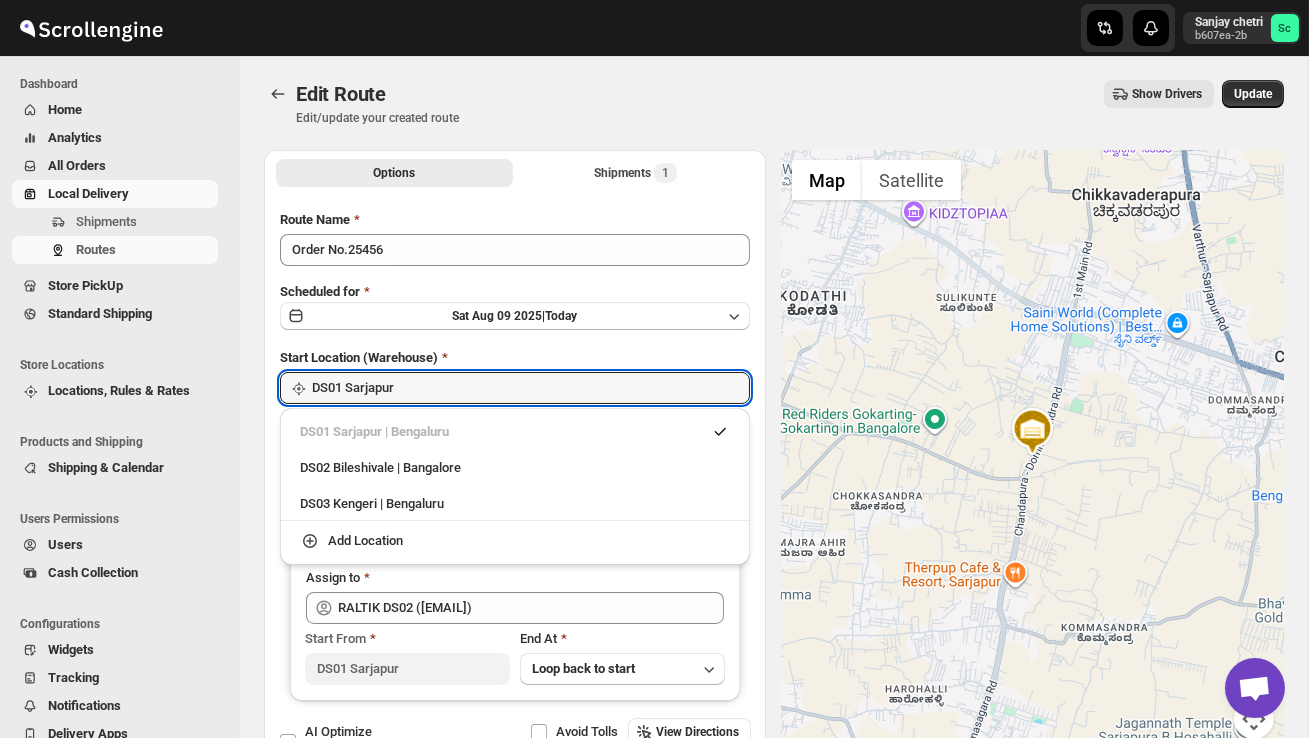 type on "DS02 Bileshivale" 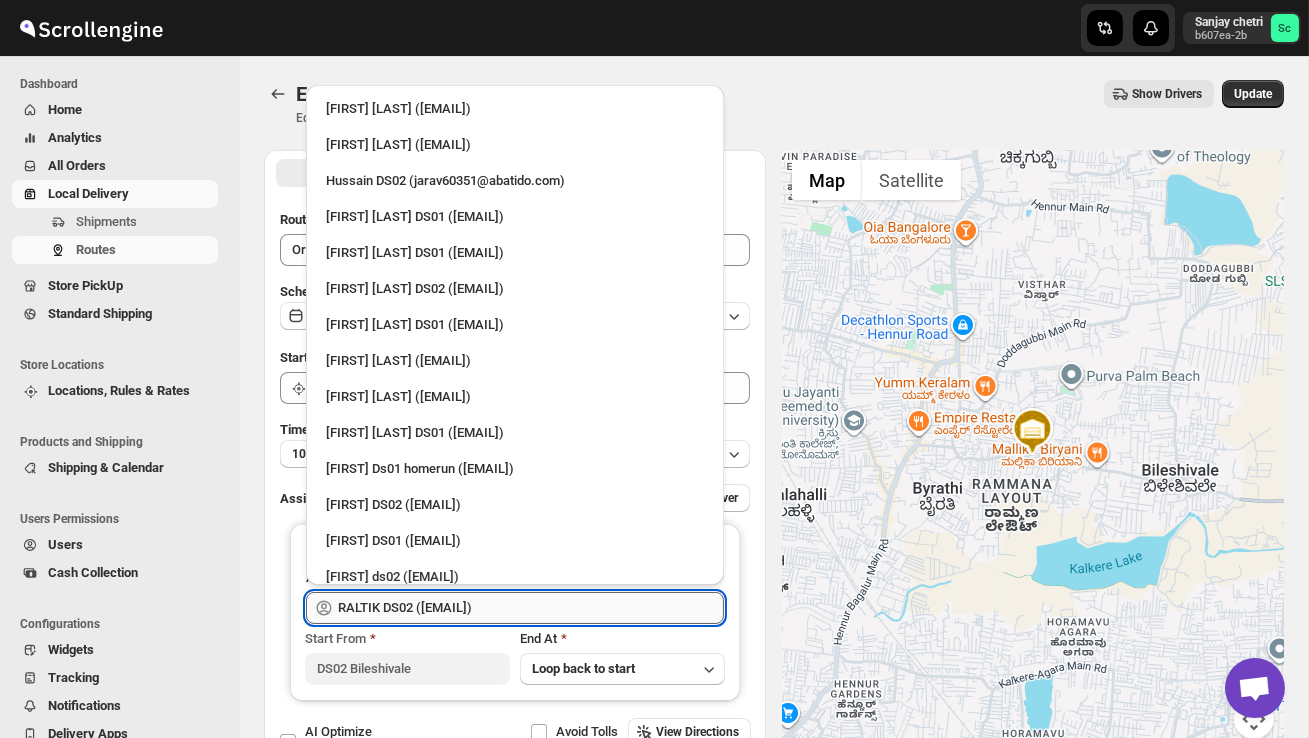 click on "RALTIK DS02 ([EMAIL])" at bounding box center (531, 608) 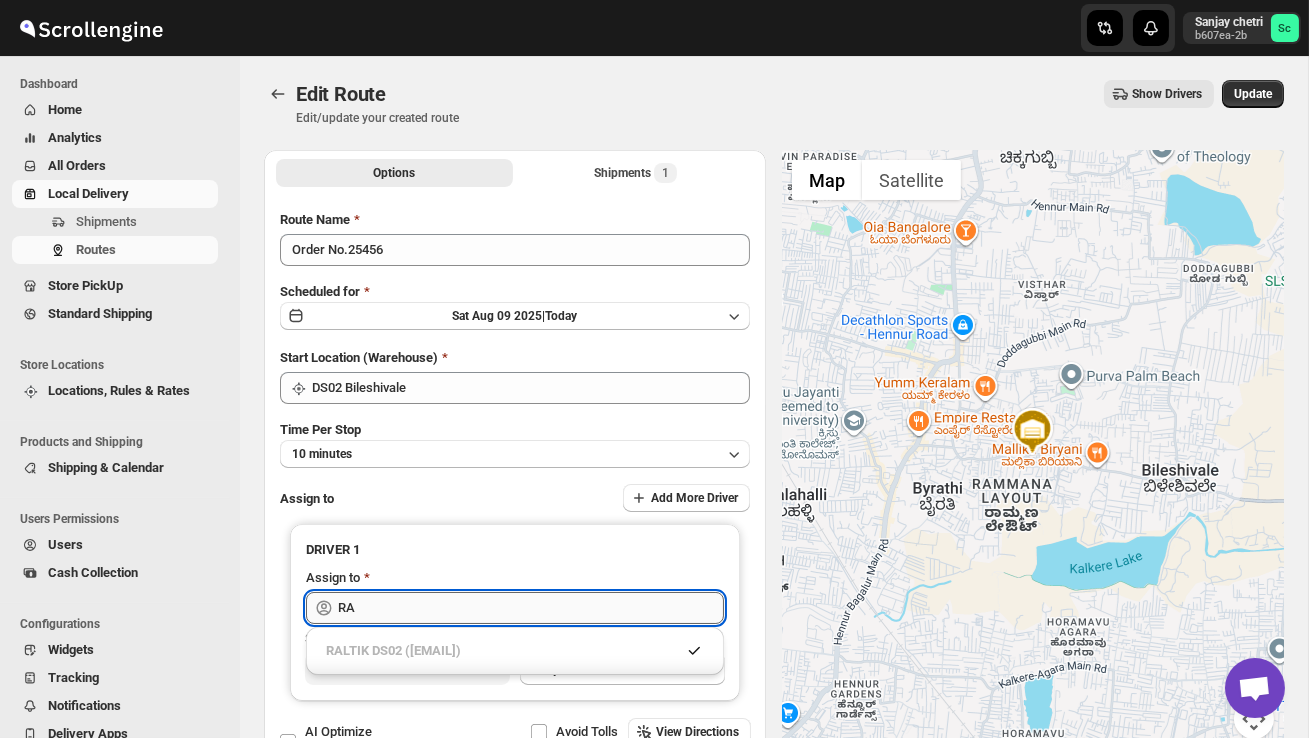 type on "R" 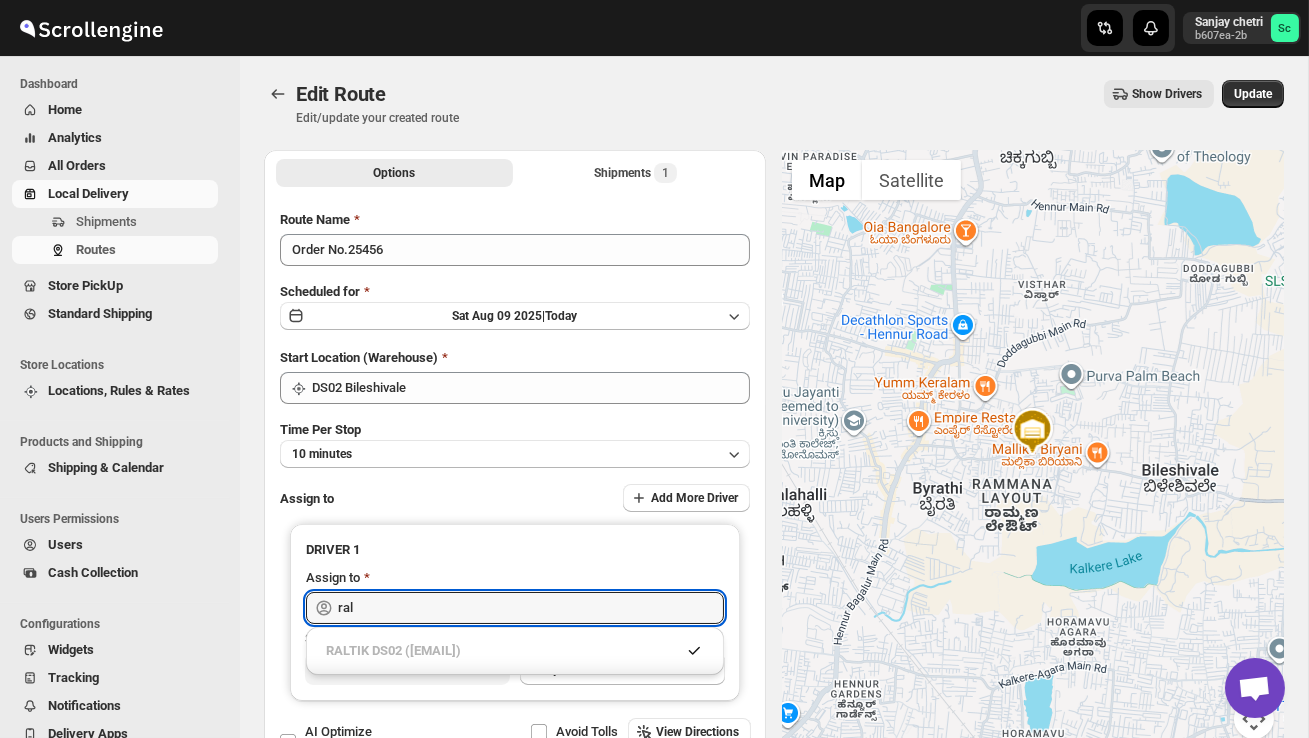 click on "RALTIK DS02 ([EMAIL])" at bounding box center [501, 651] 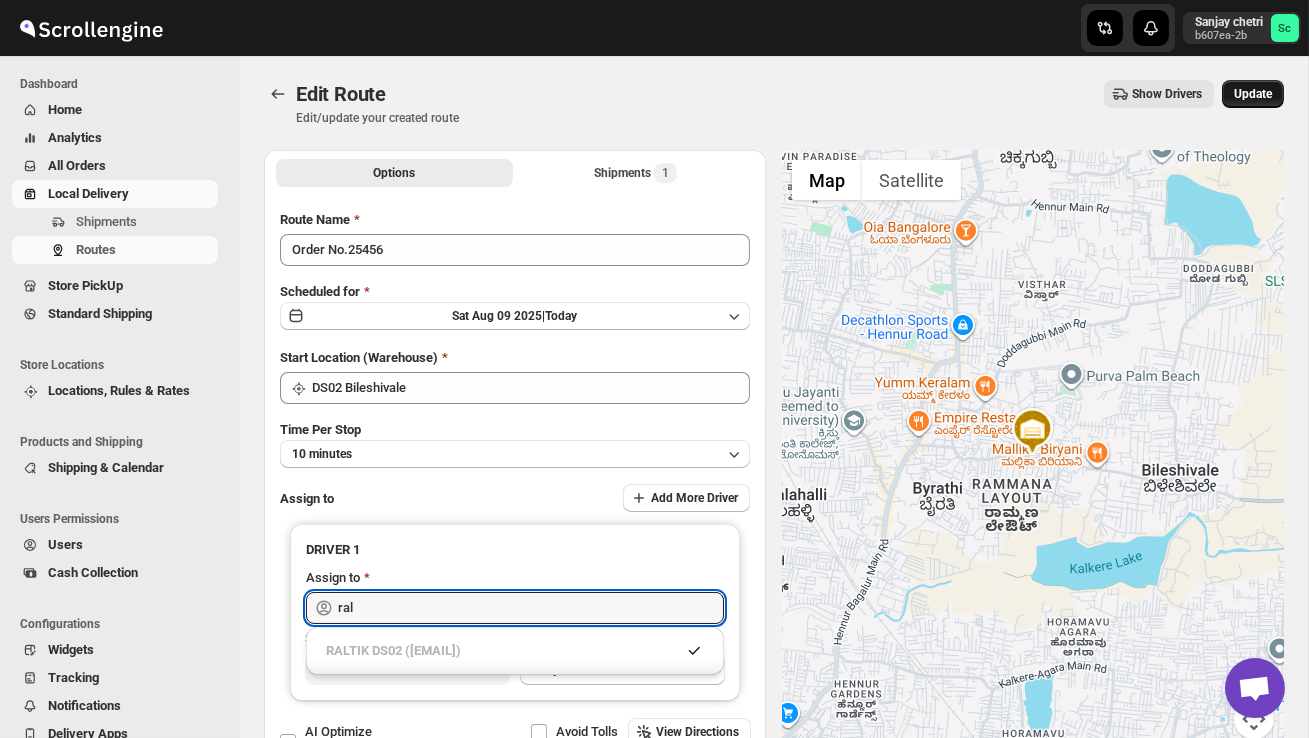 type on "ral" 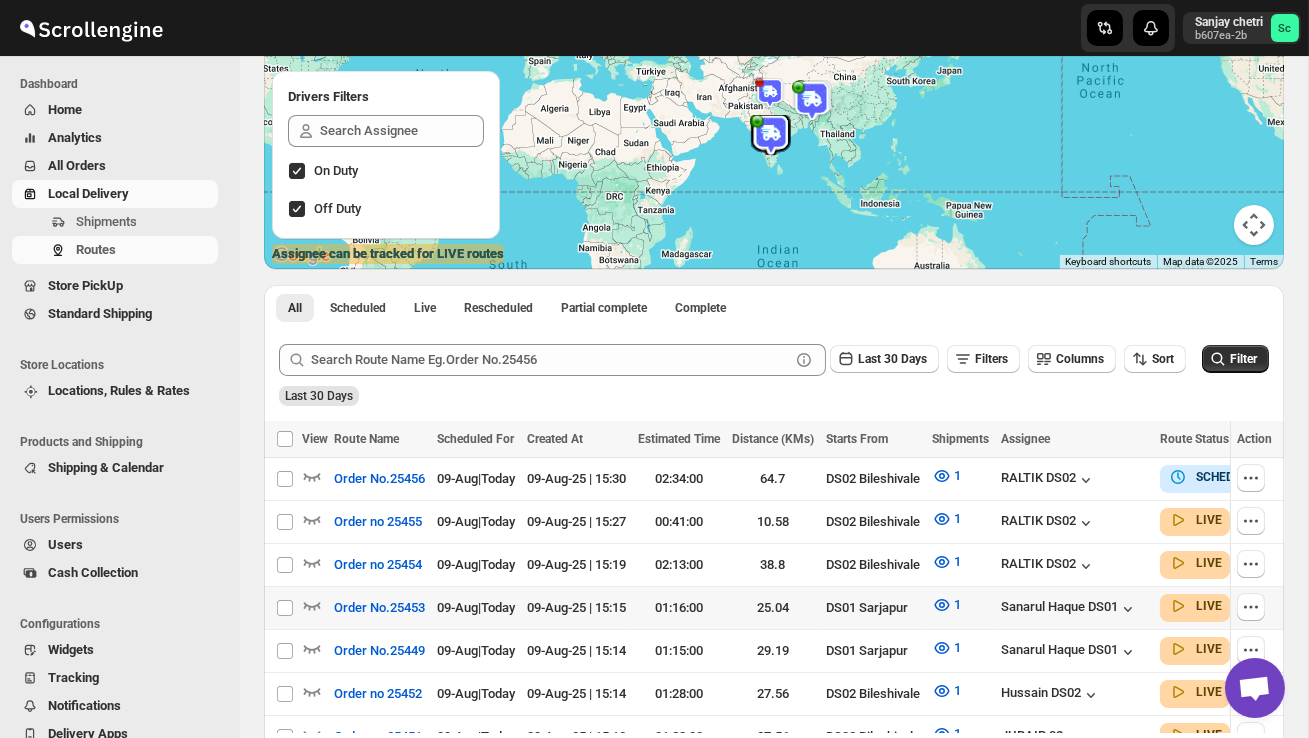 scroll, scrollTop: 226, scrollLeft: 0, axis: vertical 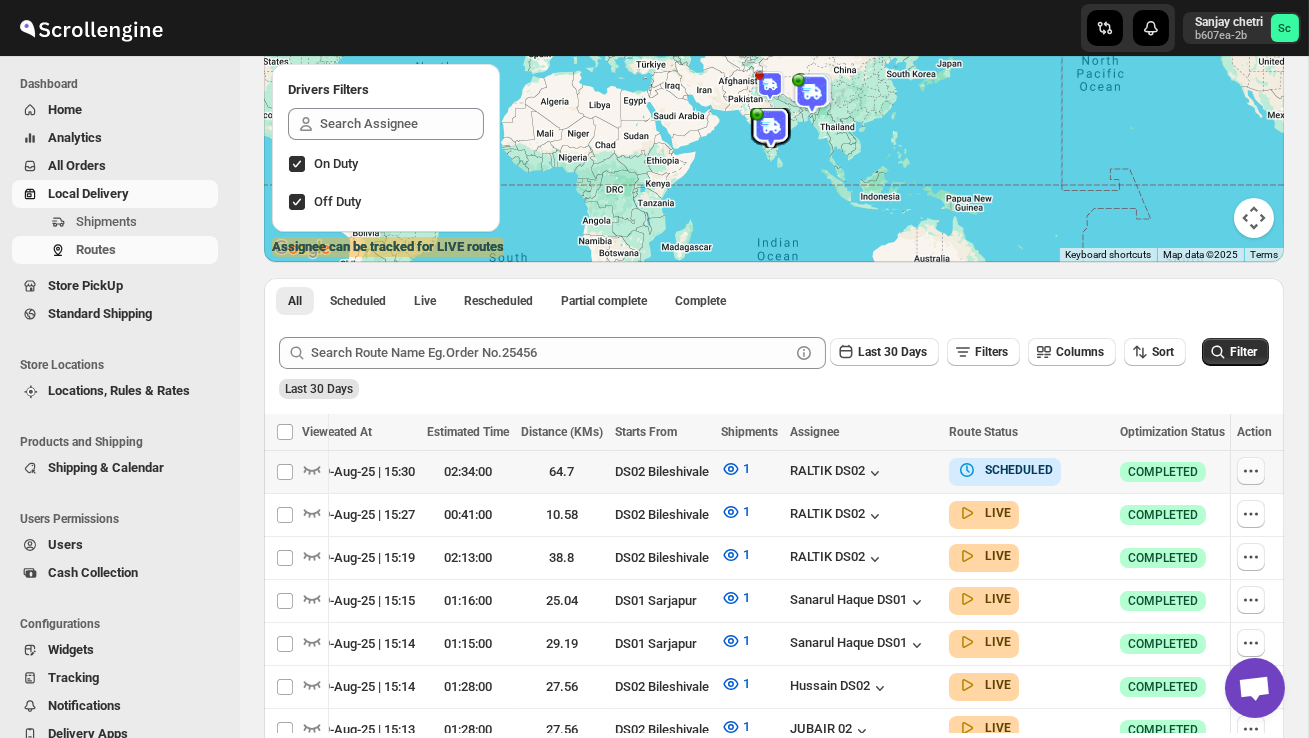click 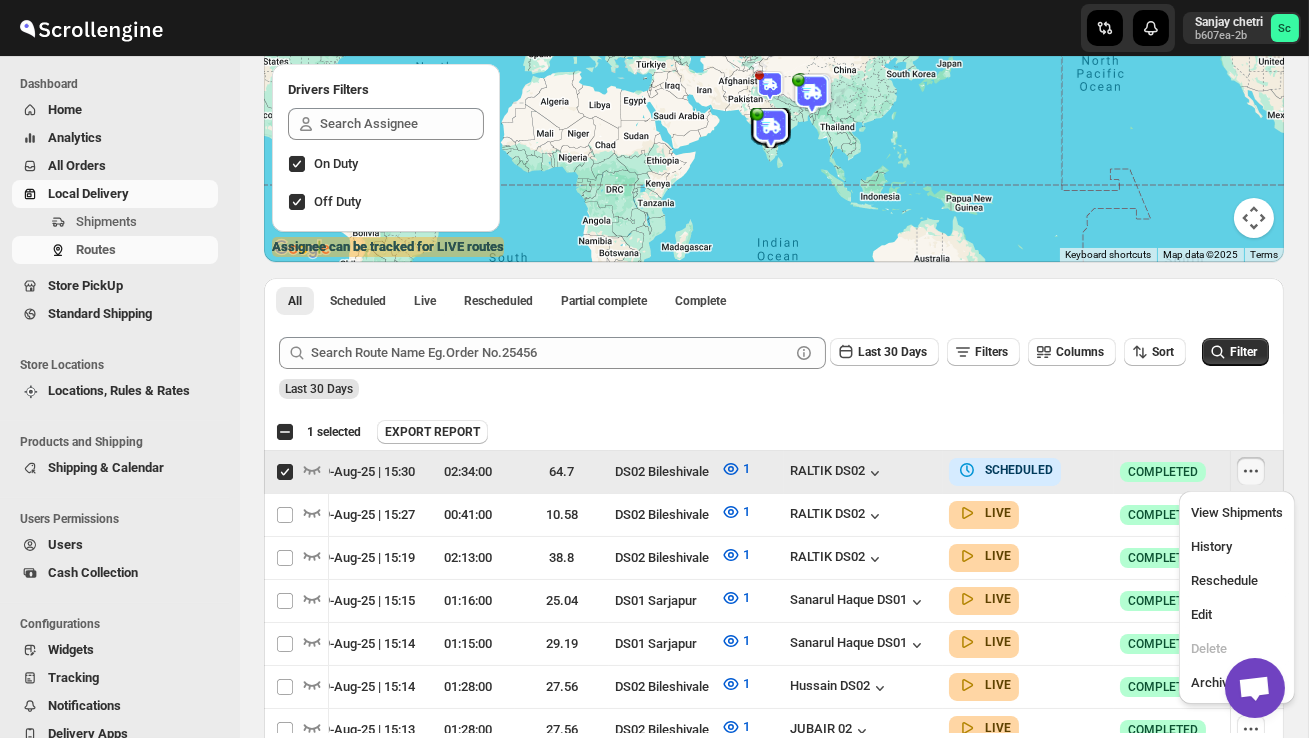 scroll, scrollTop: 0, scrollLeft: 1, axis: horizontal 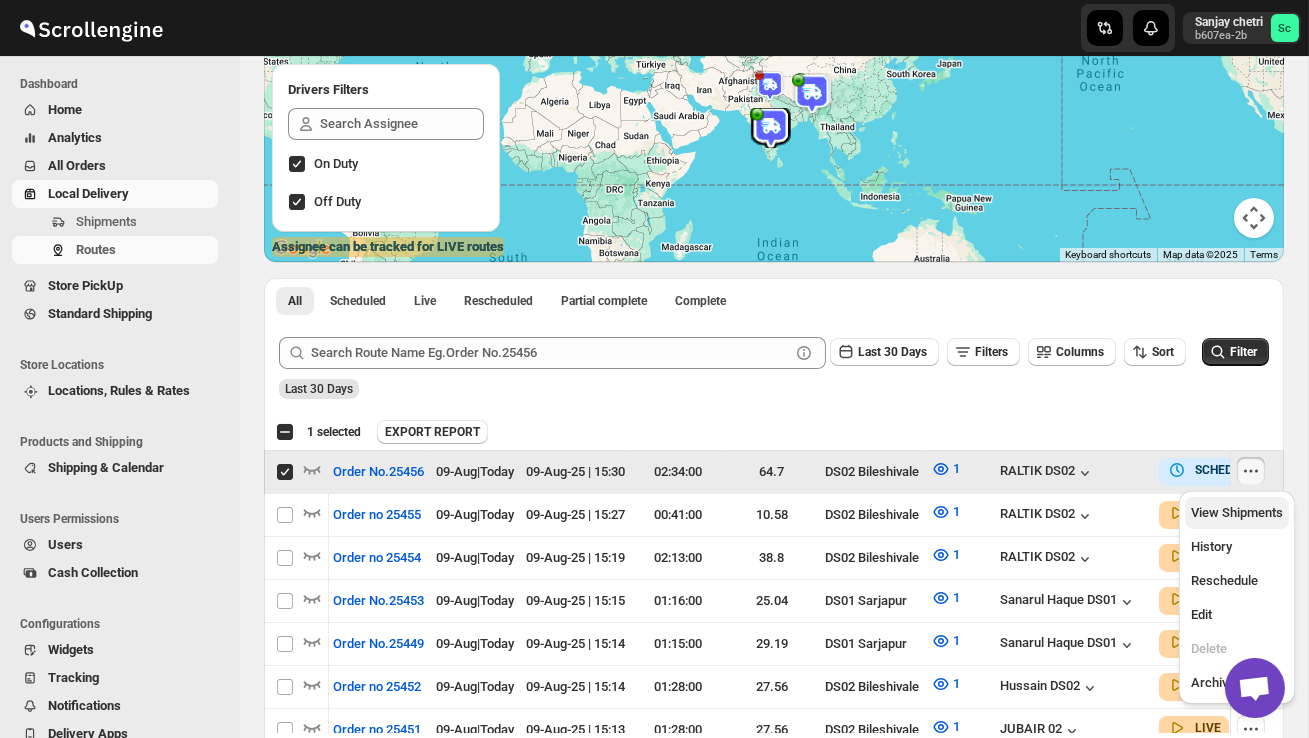 click on "View Shipments" at bounding box center [1237, 512] 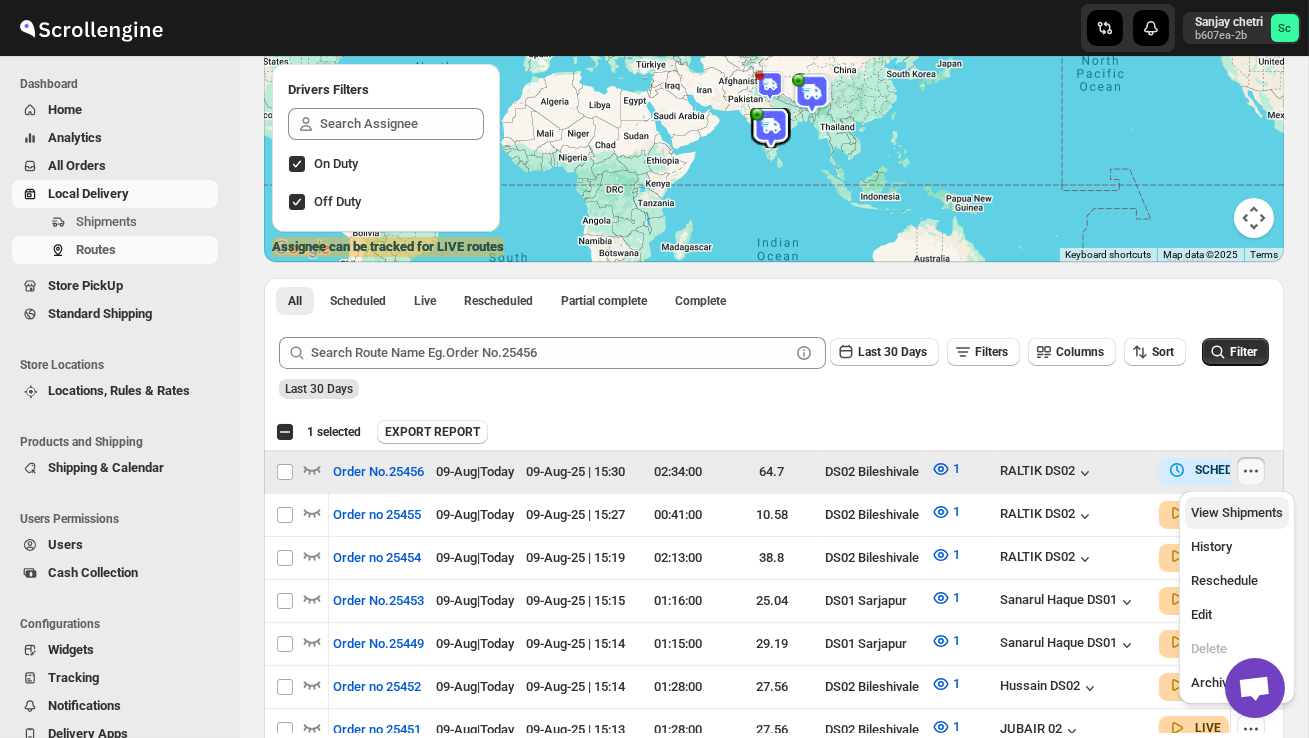 checkbox on "false" 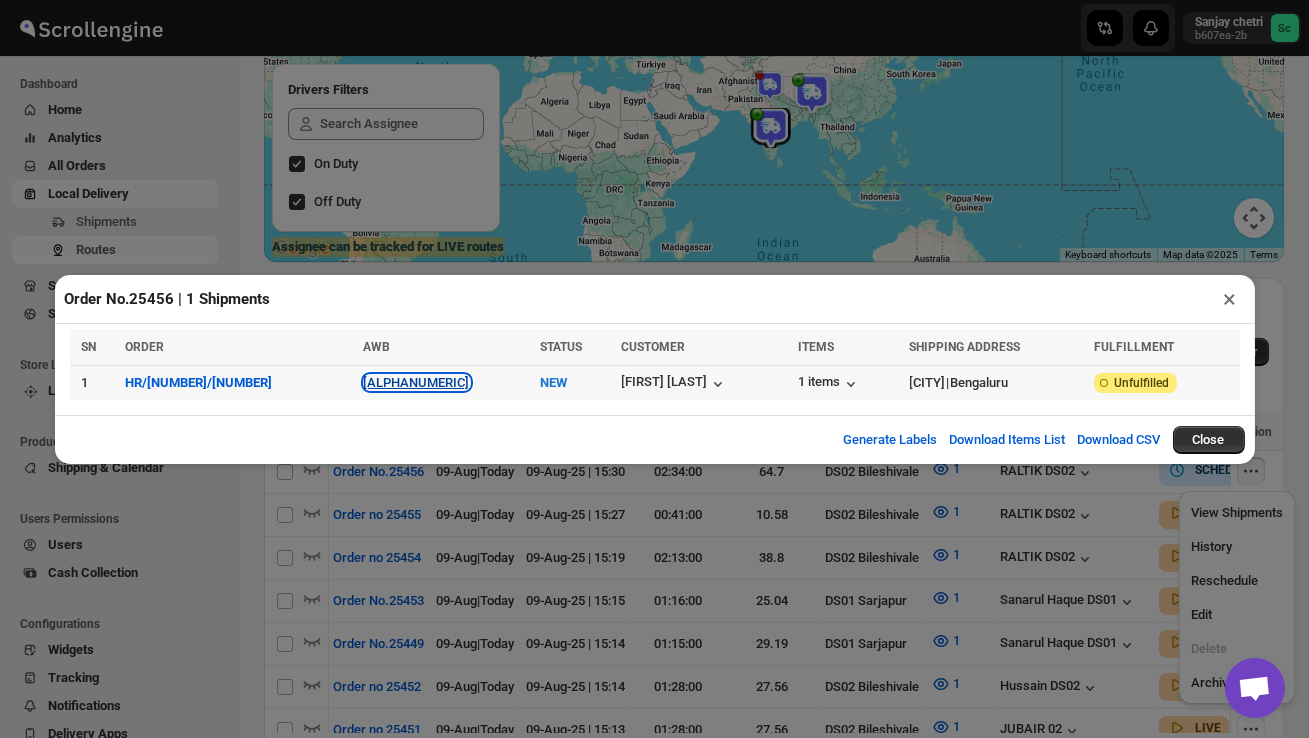 click on "HJV766KILF" at bounding box center [417, 382] 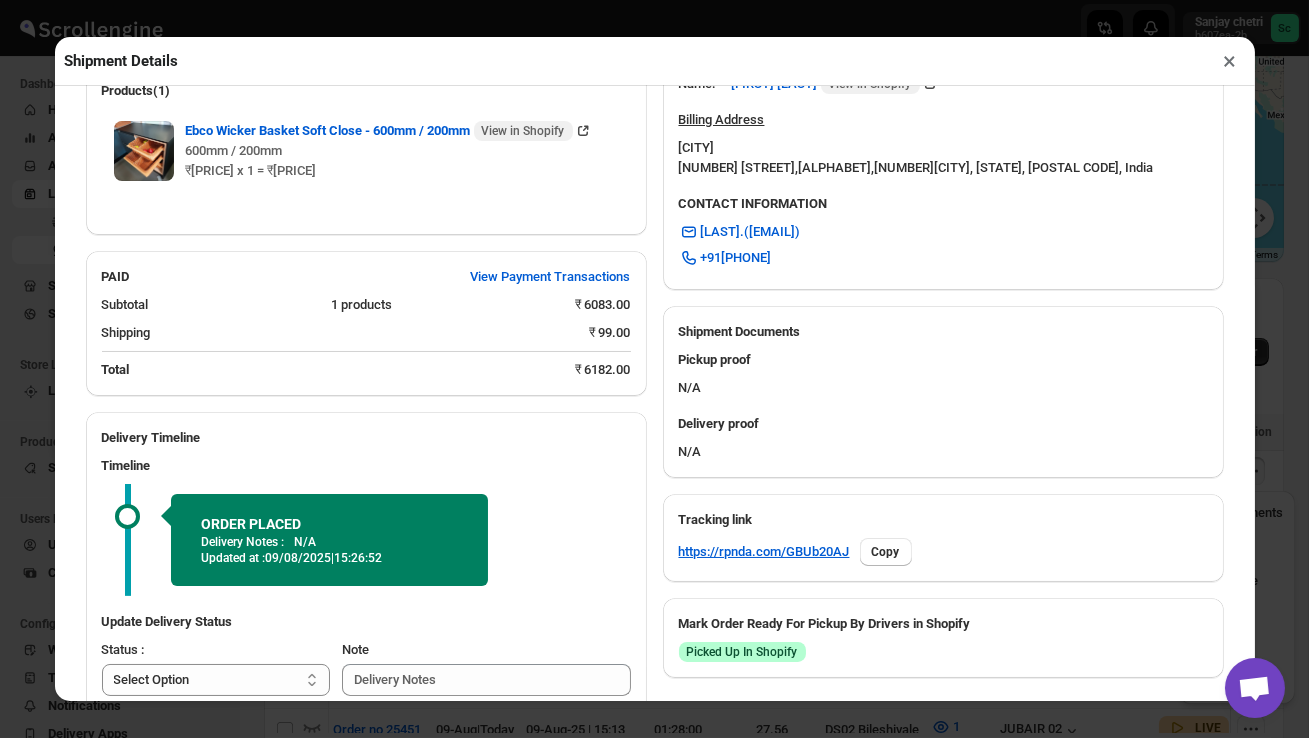 scroll, scrollTop: 692, scrollLeft: 0, axis: vertical 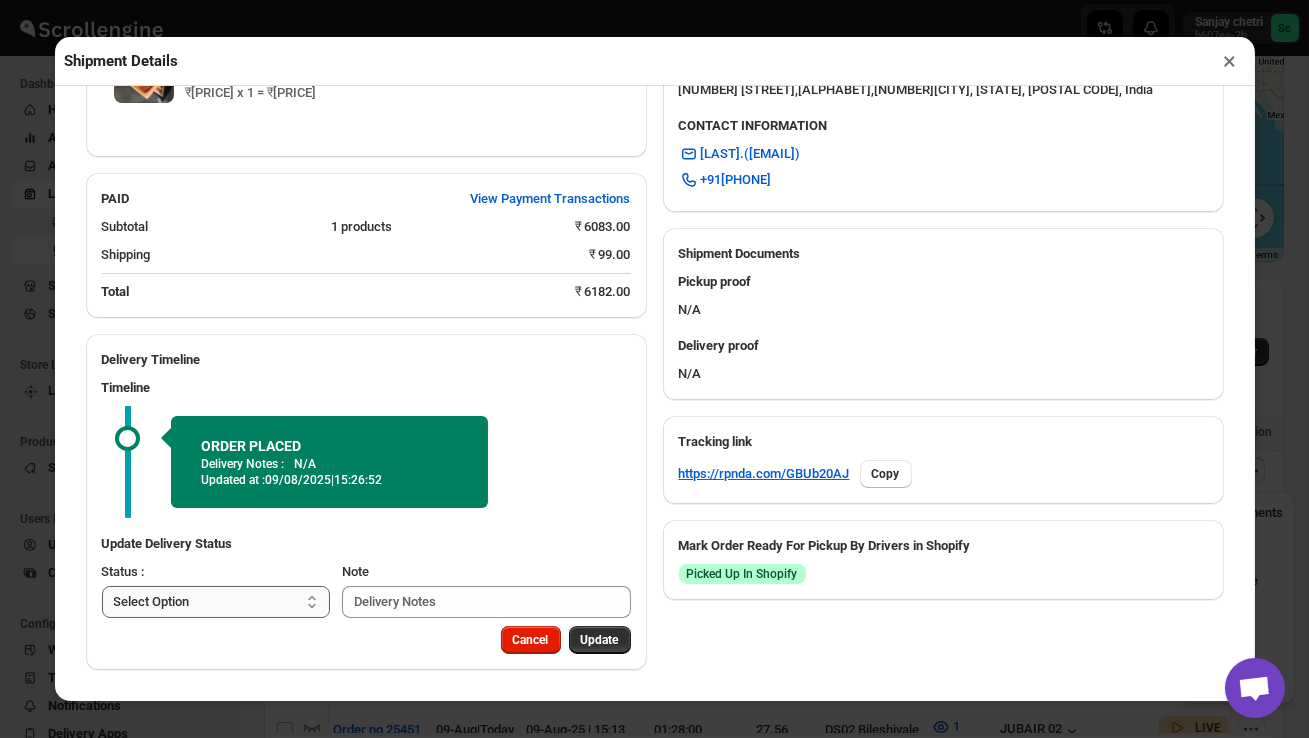 click on "Select Option PICKED UP OUT FOR DELIVERY RESCHEDULE DELIVERED CANCELLED" at bounding box center [216, 602] 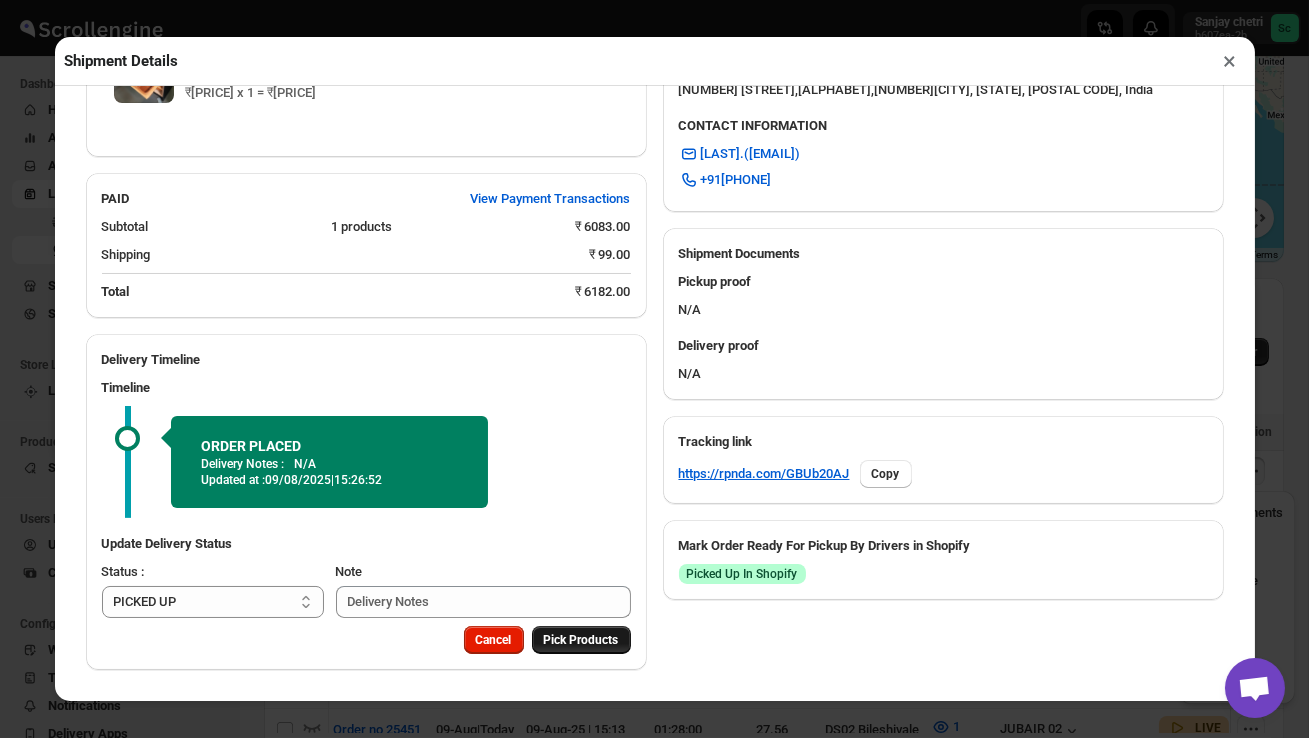 click on "Pick Products" at bounding box center (581, 640) 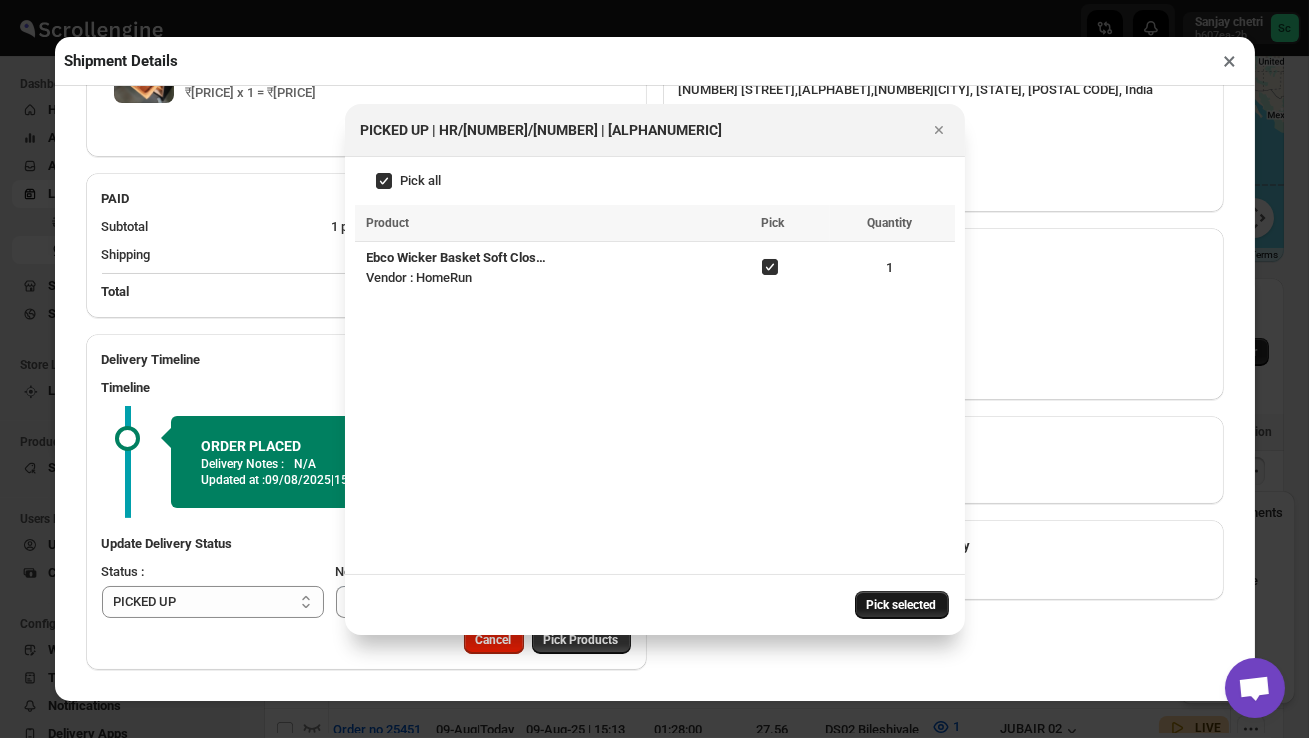 click on "Pick selected" at bounding box center [902, 605] 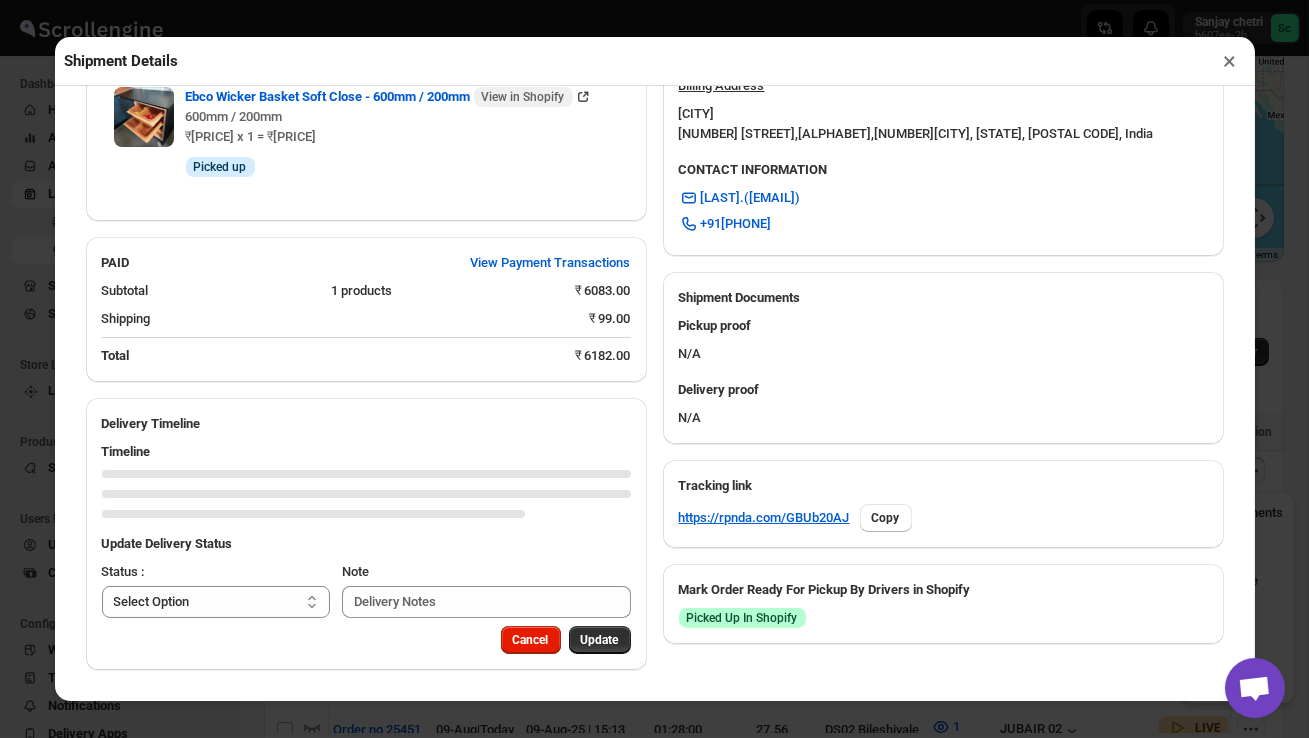 scroll, scrollTop: 692, scrollLeft: 0, axis: vertical 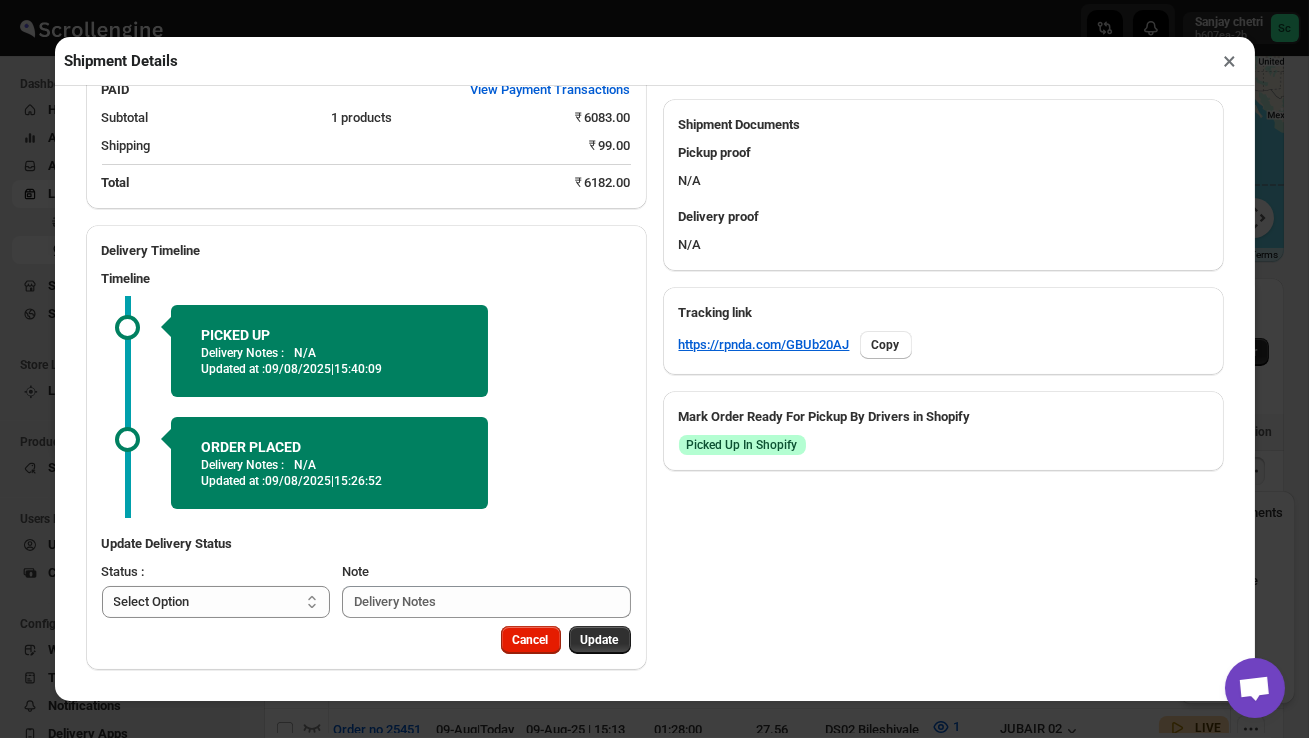 click on "Select Option PICKED UP OUT FOR DELIVERY RESCHEDULE DELIVERED CANCELLED" at bounding box center (216, 602) 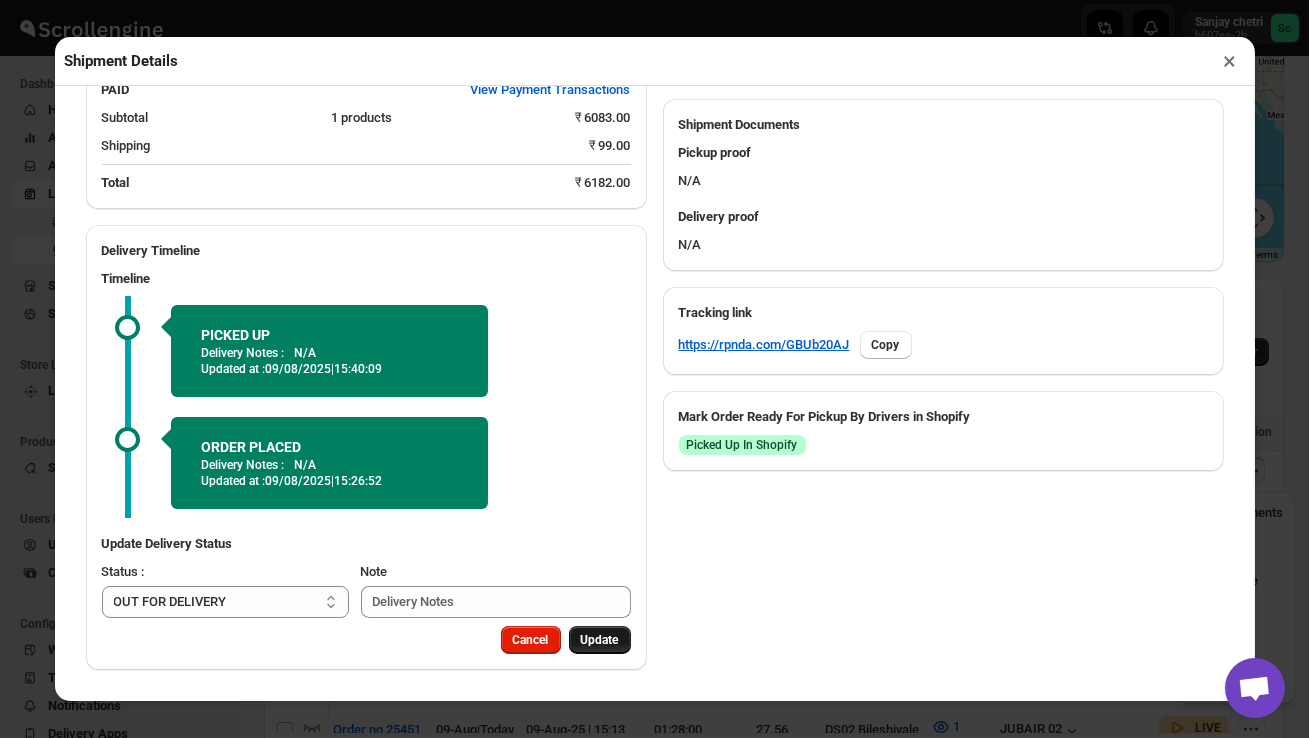 click on "Update" at bounding box center [600, 640] 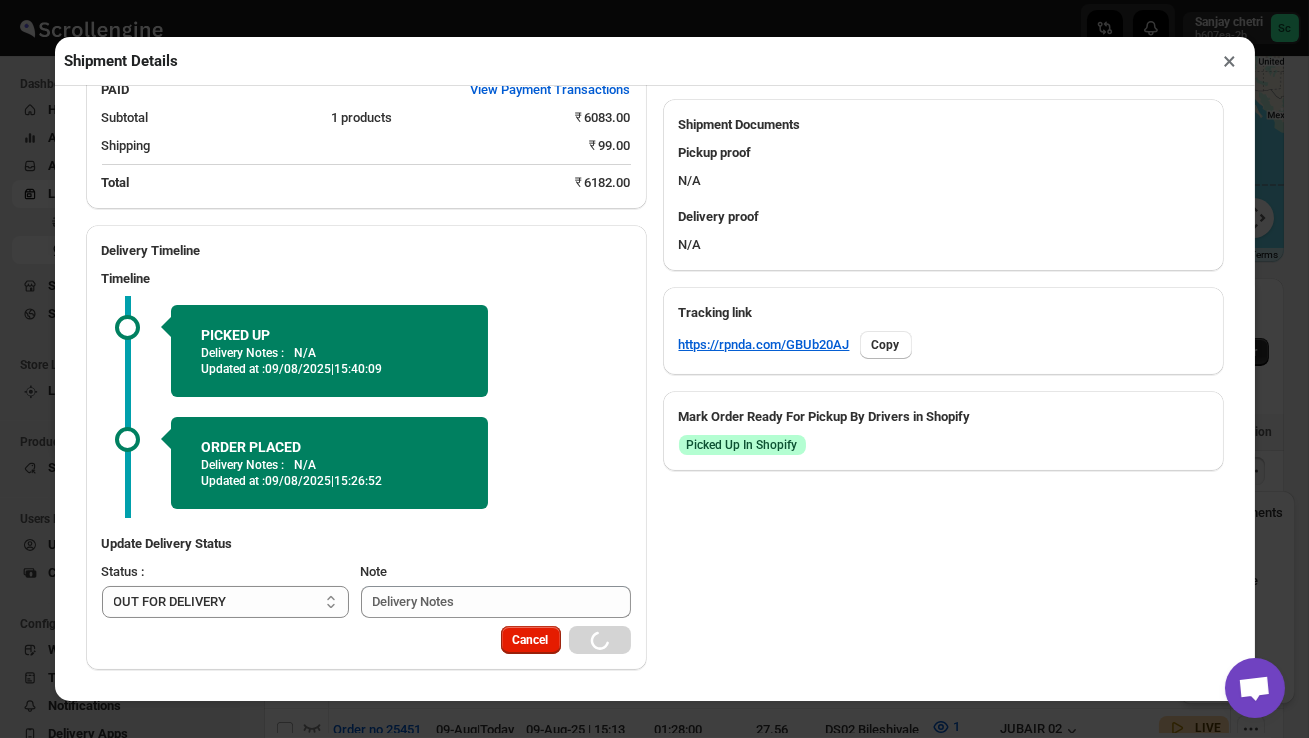 select 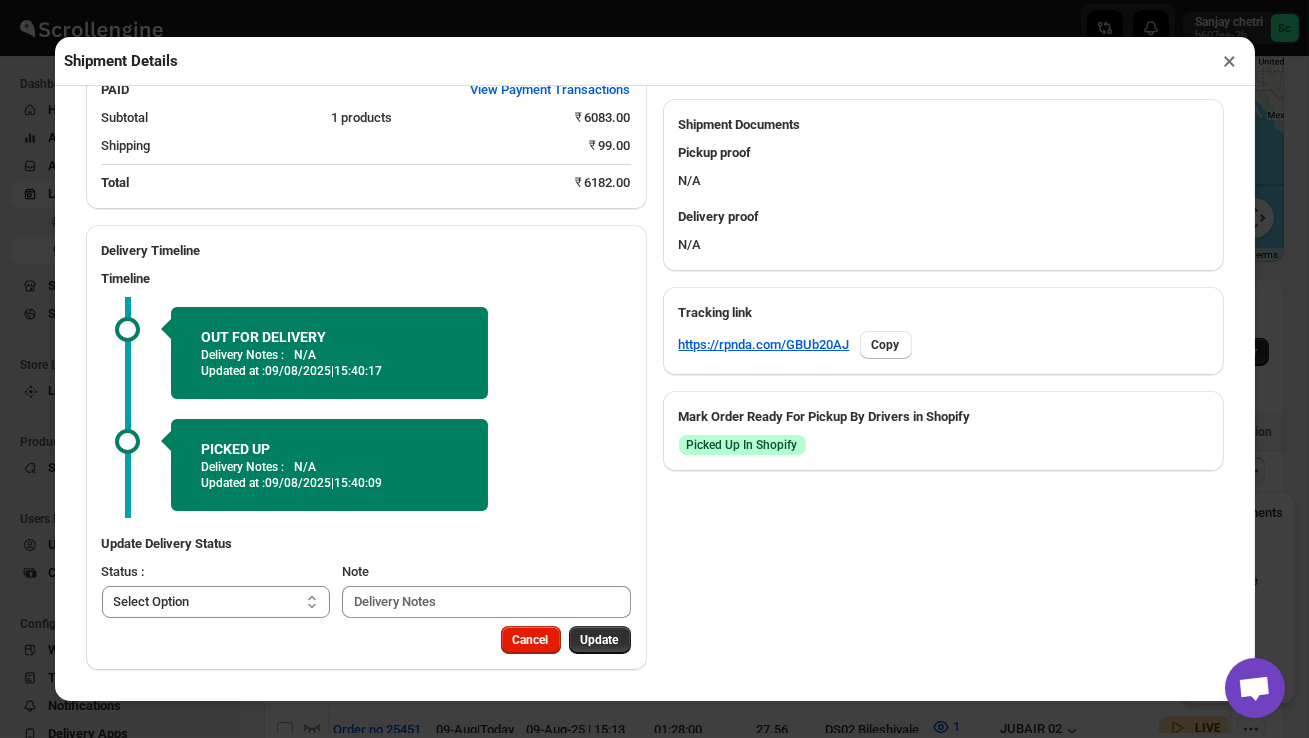 click on "×" at bounding box center [1230, 61] 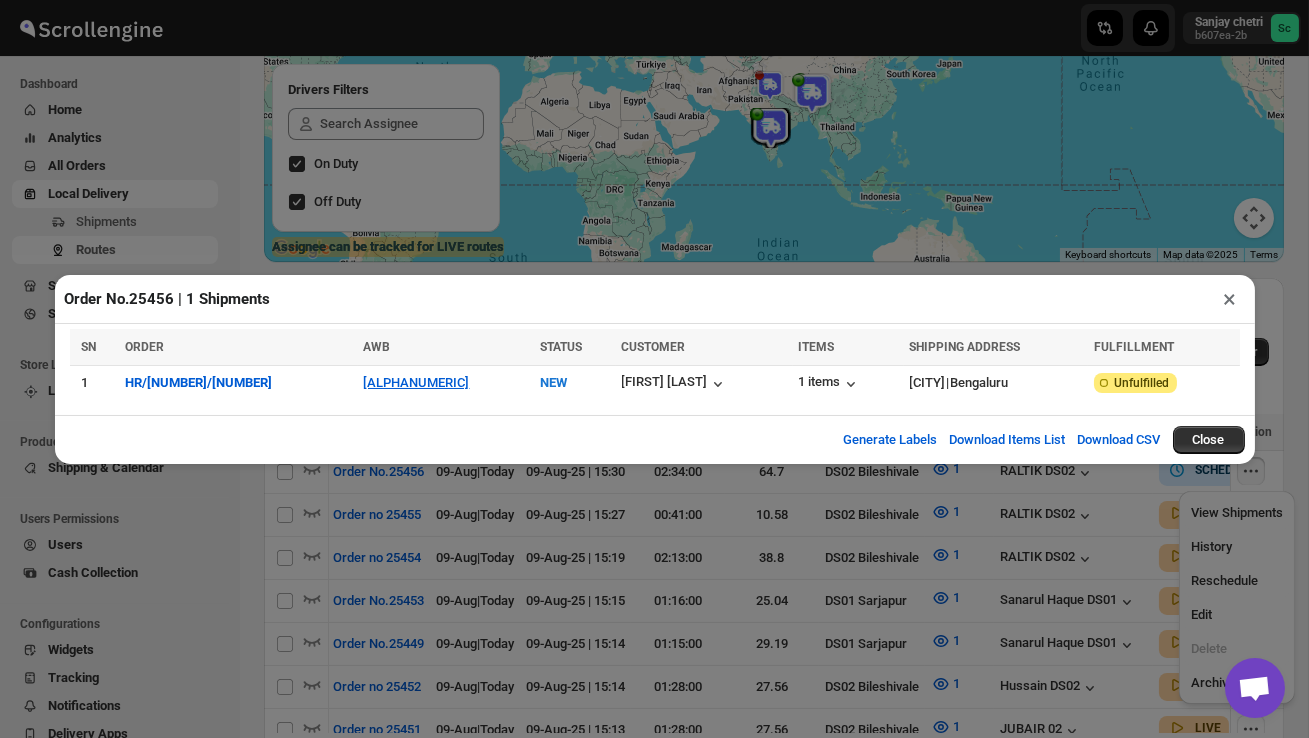 click on "×" at bounding box center [1230, 299] 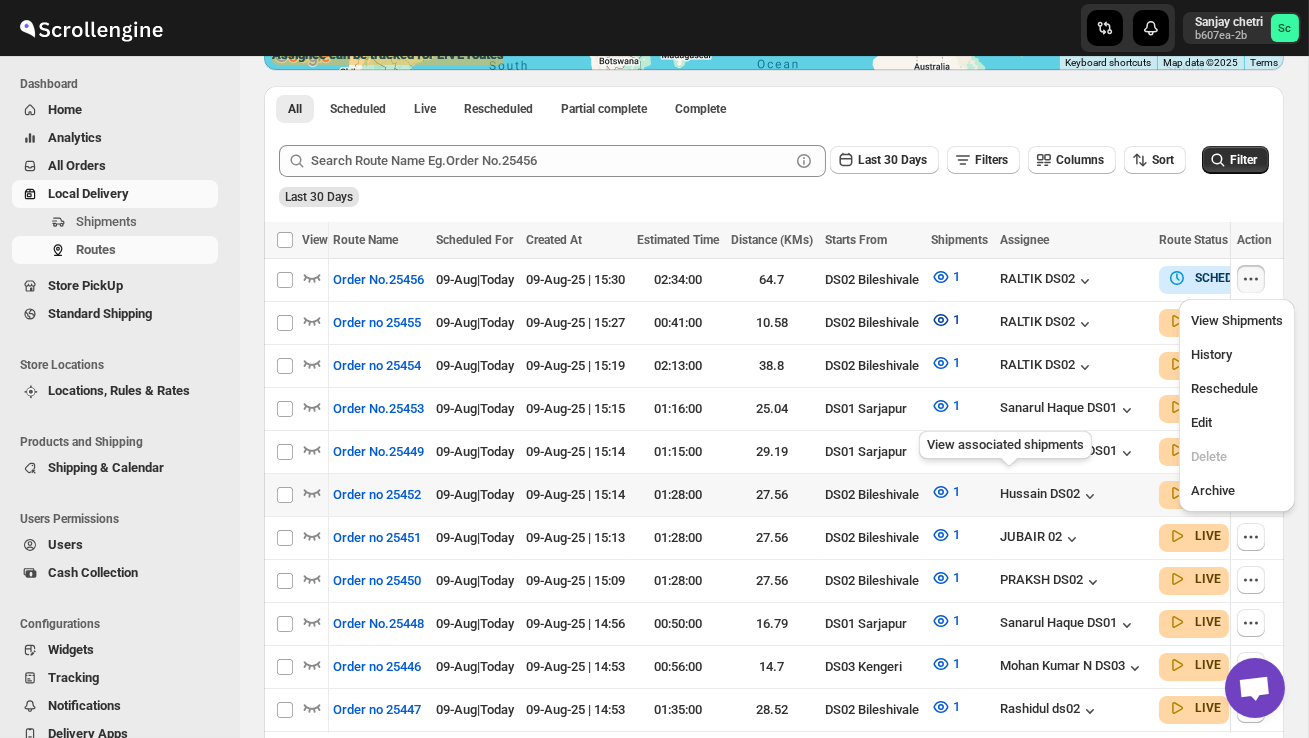 scroll, scrollTop: 420, scrollLeft: 0, axis: vertical 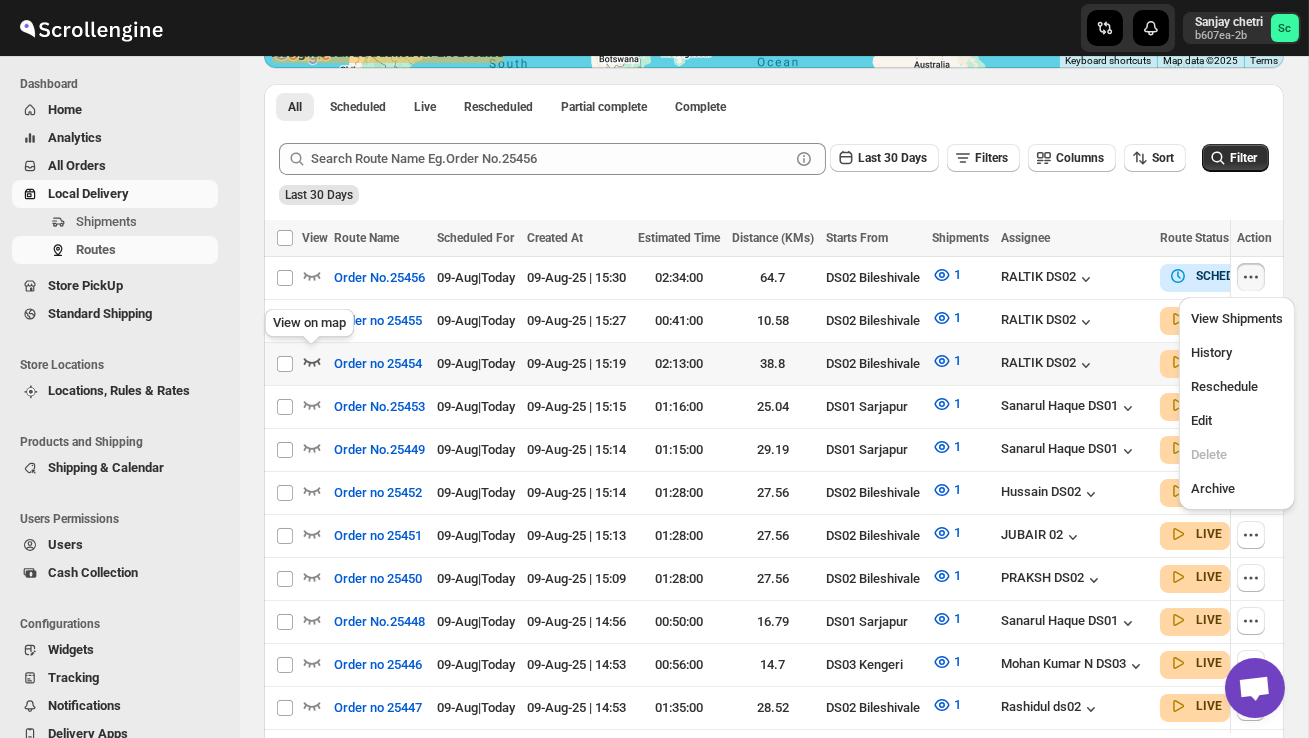 click 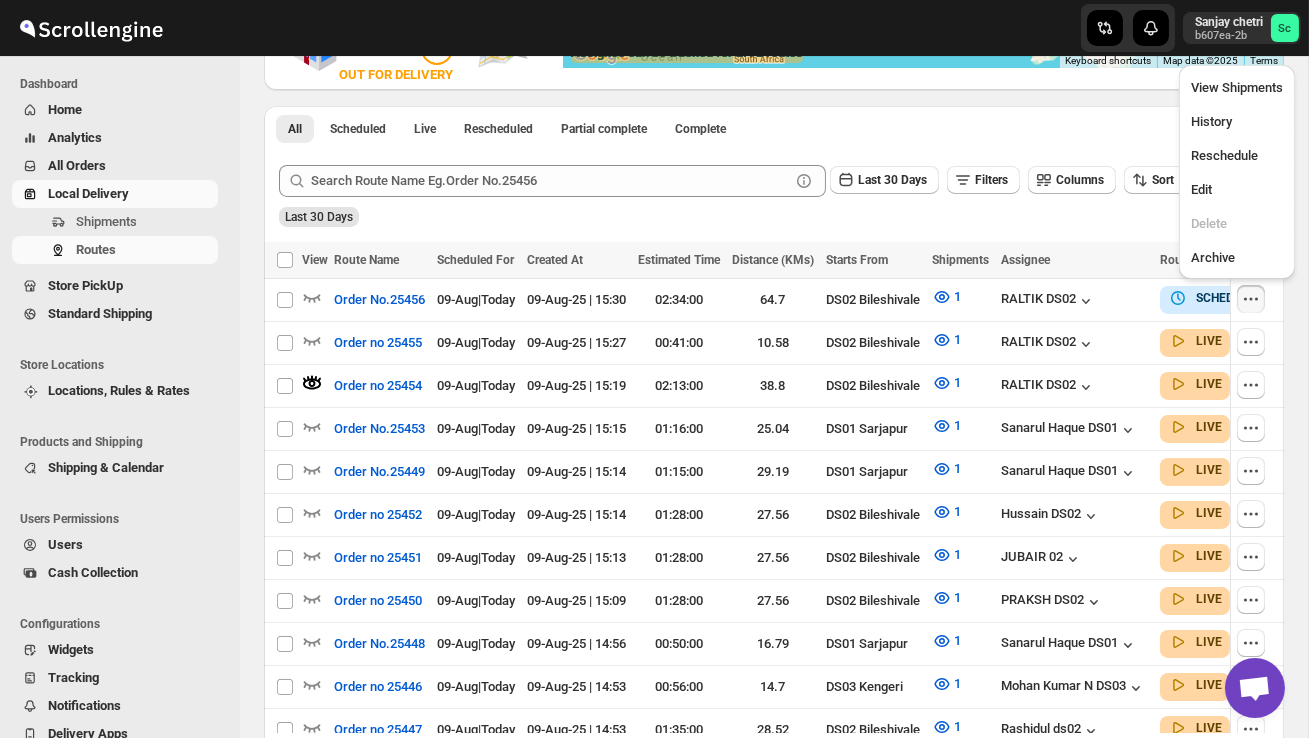scroll, scrollTop: 0, scrollLeft: 0, axis: both 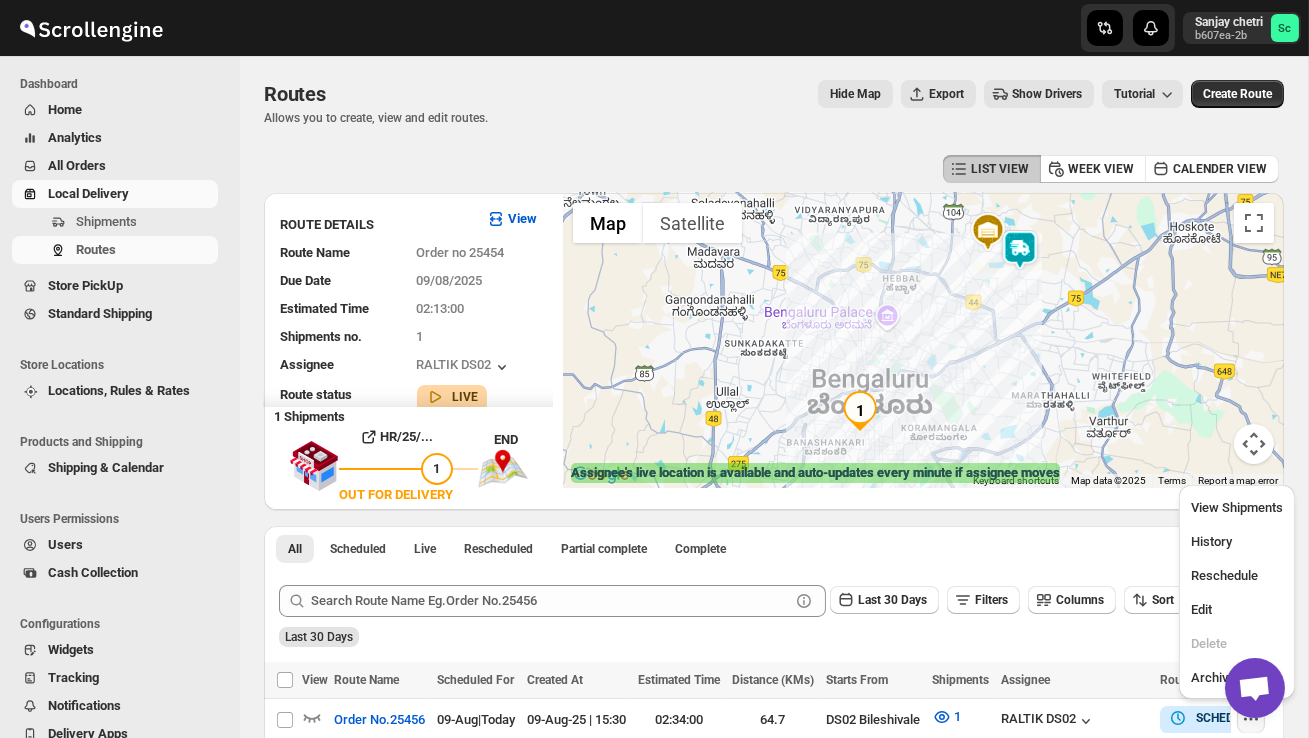 click at bounding box center (1020, 250) 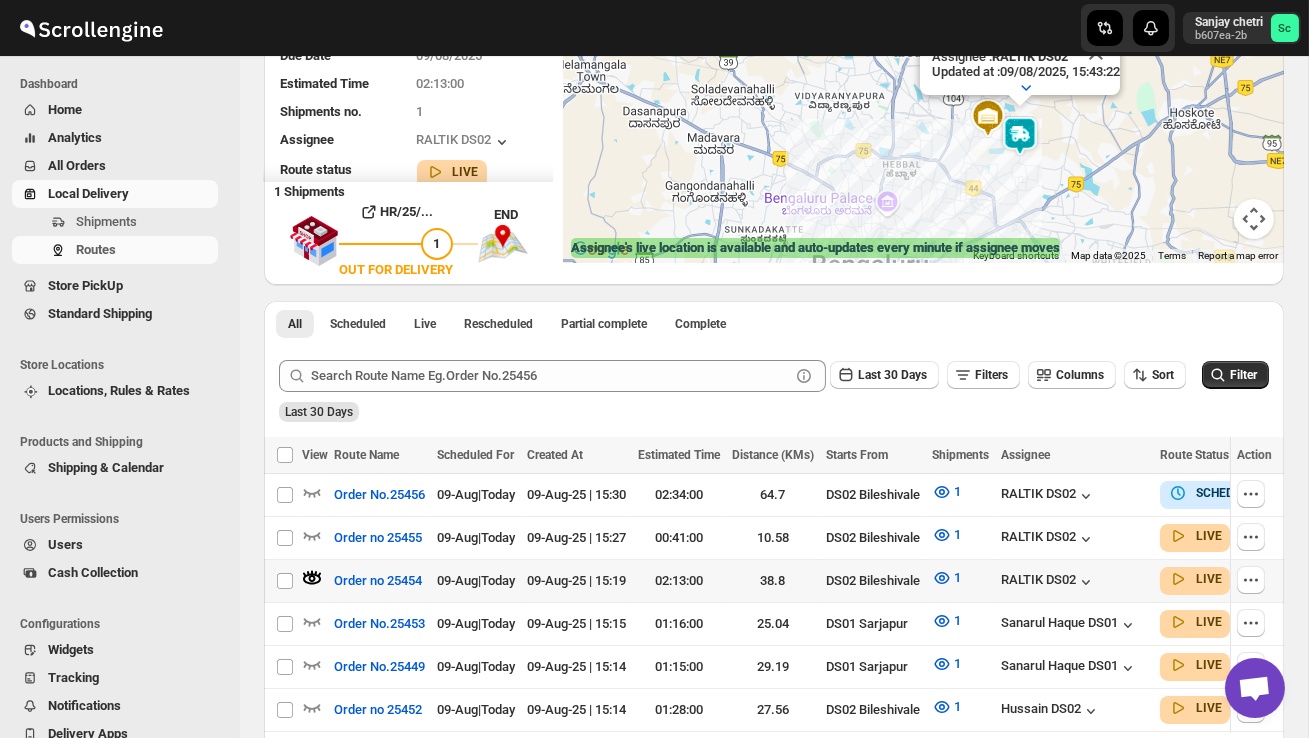 scroll, scrollTop: 233, scrollLeft: 0, axis: vertical 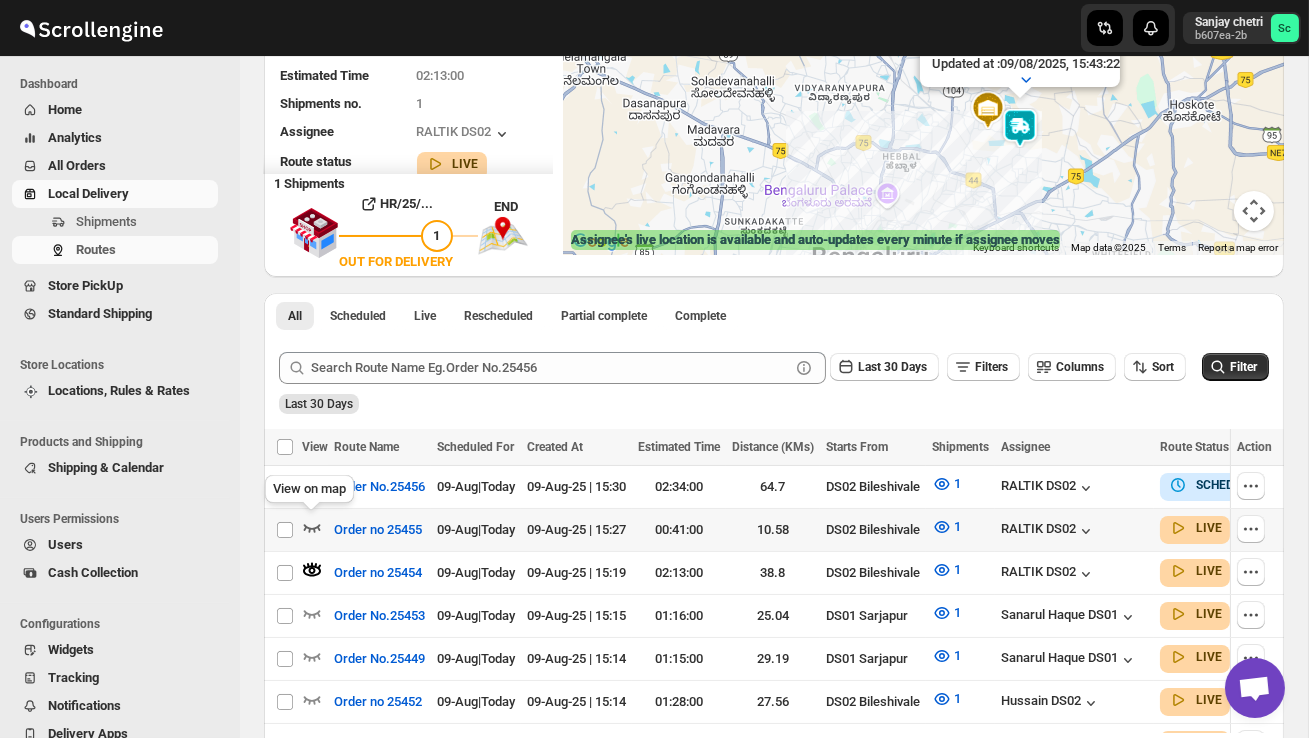 click 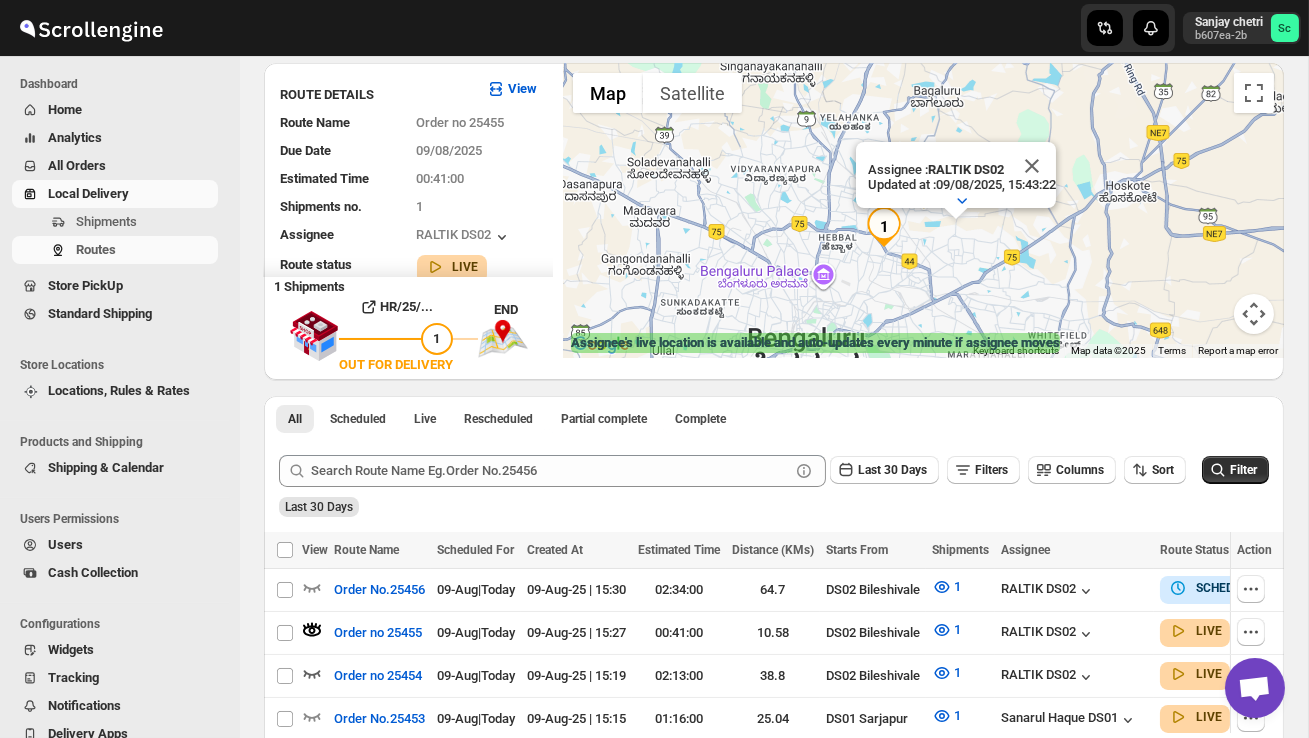 scroll, scrollTop: 0, scrollLeft: 0, axis: both 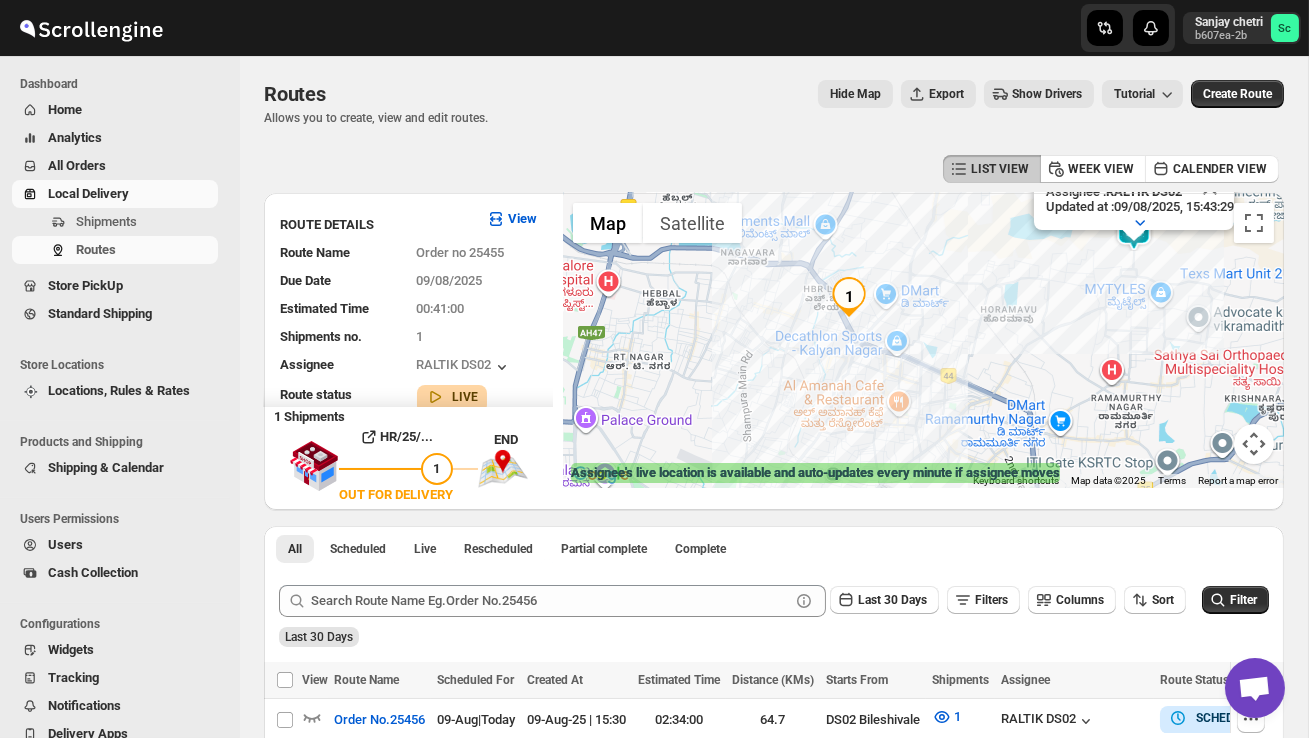 drag, startPoint x: 939, startPoint y: 434, endPoint x: 961, endPoint y: 333, distance: 103.36827 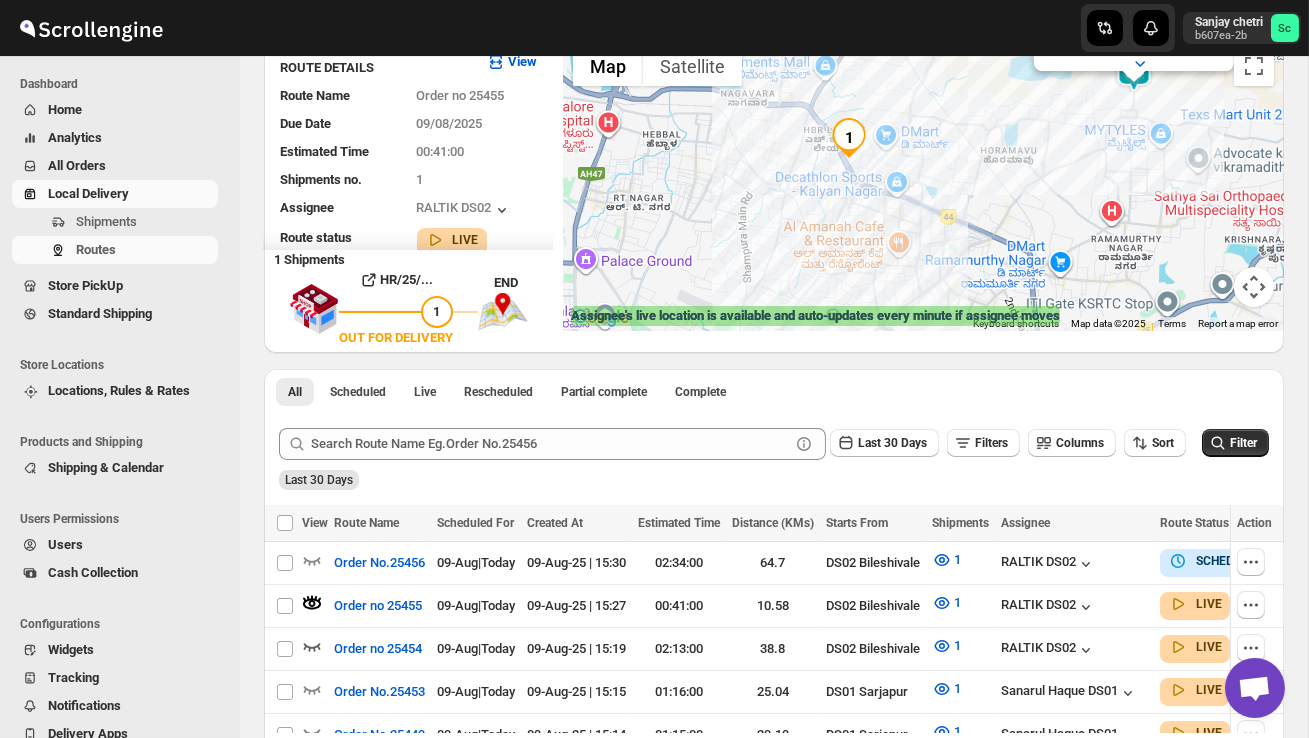 scroll, scrollTop: 181, scrollLeft: 0, axis: vertical 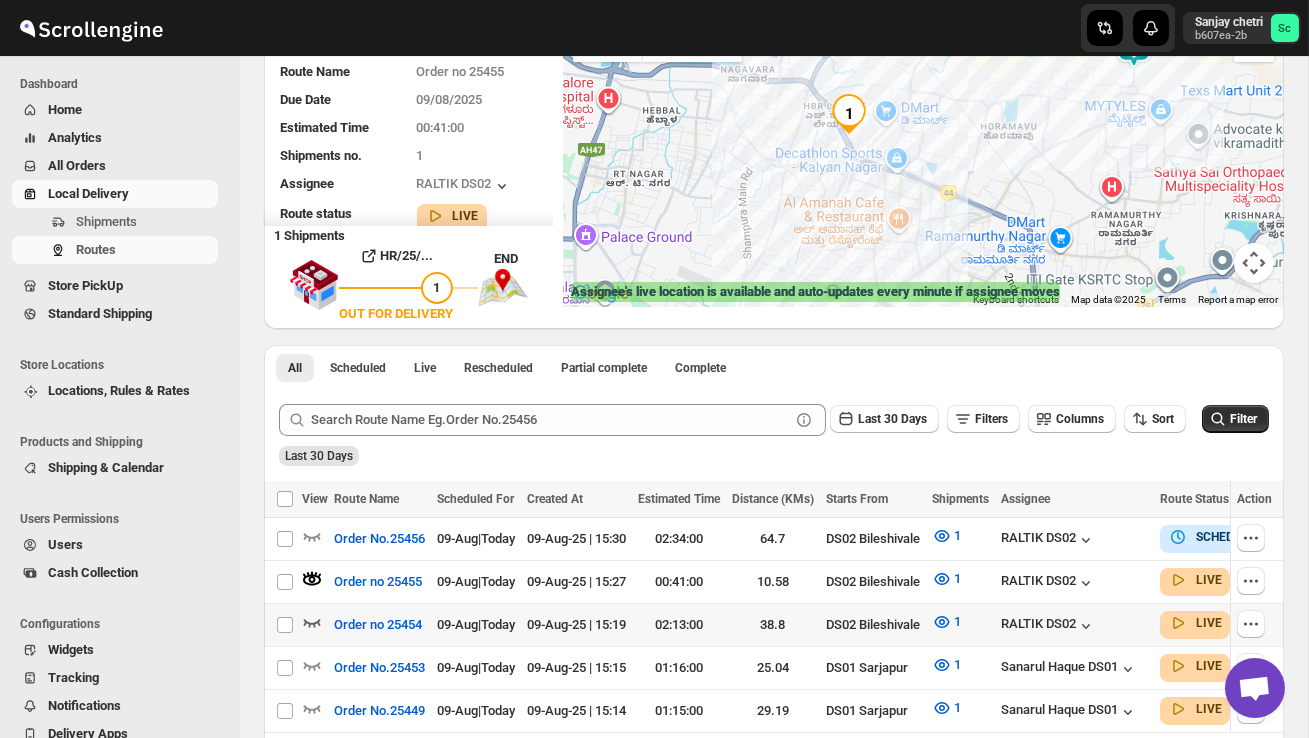click on "Select route" at bounding box center (283, 625) 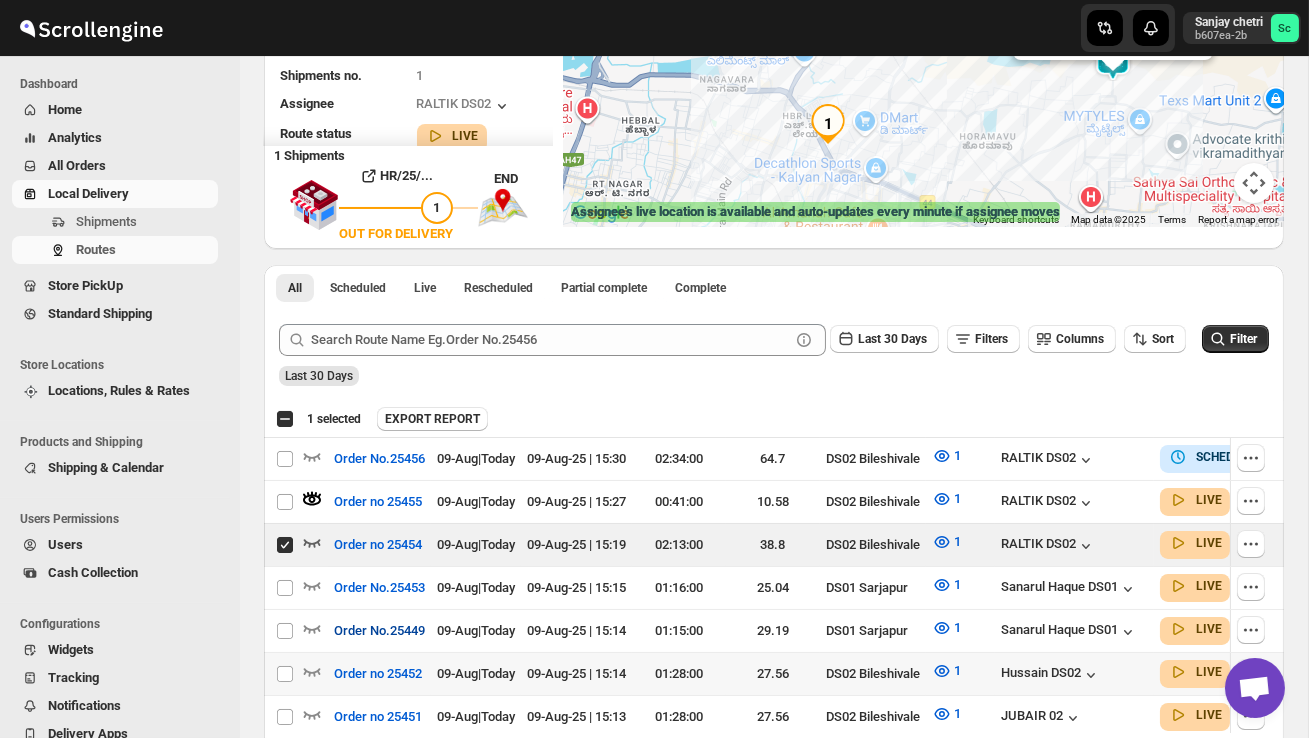 scroll, scrollTop: 270, scrollLeft: 0, axis: vertical 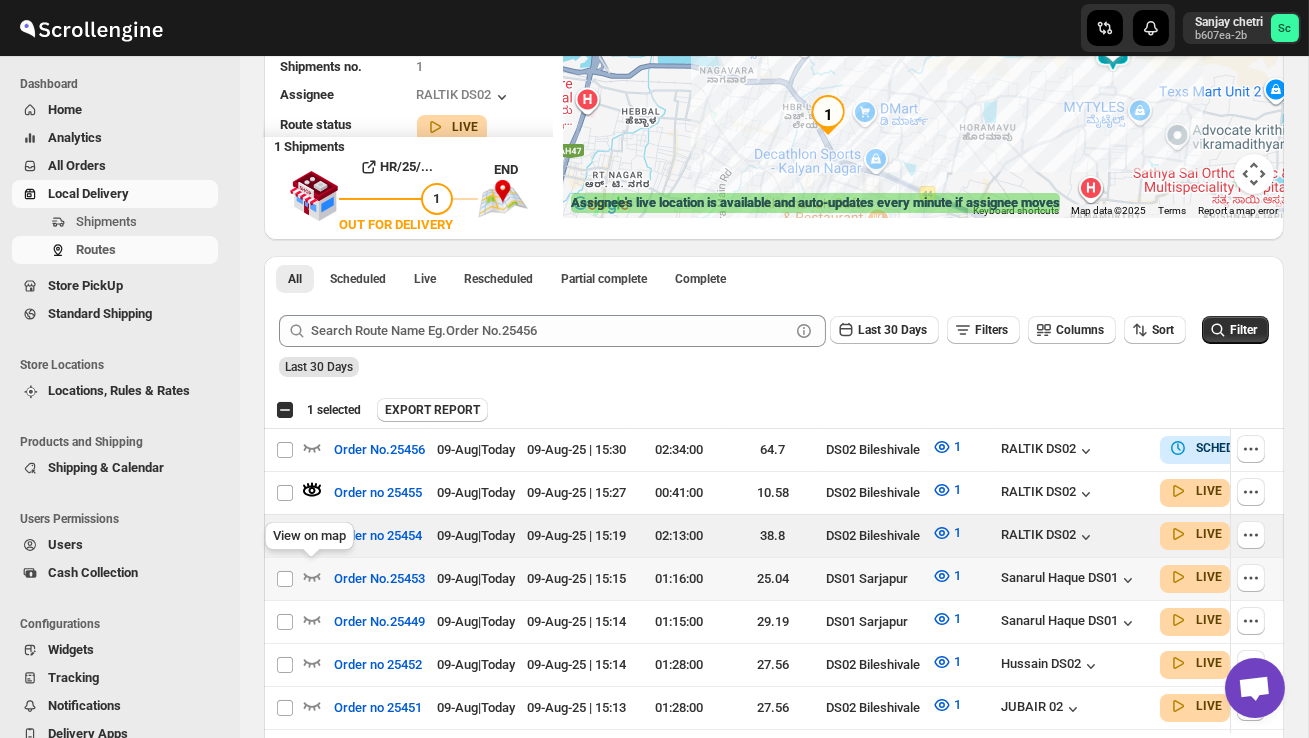 click on "View on map" at bounding box center [309, 540] 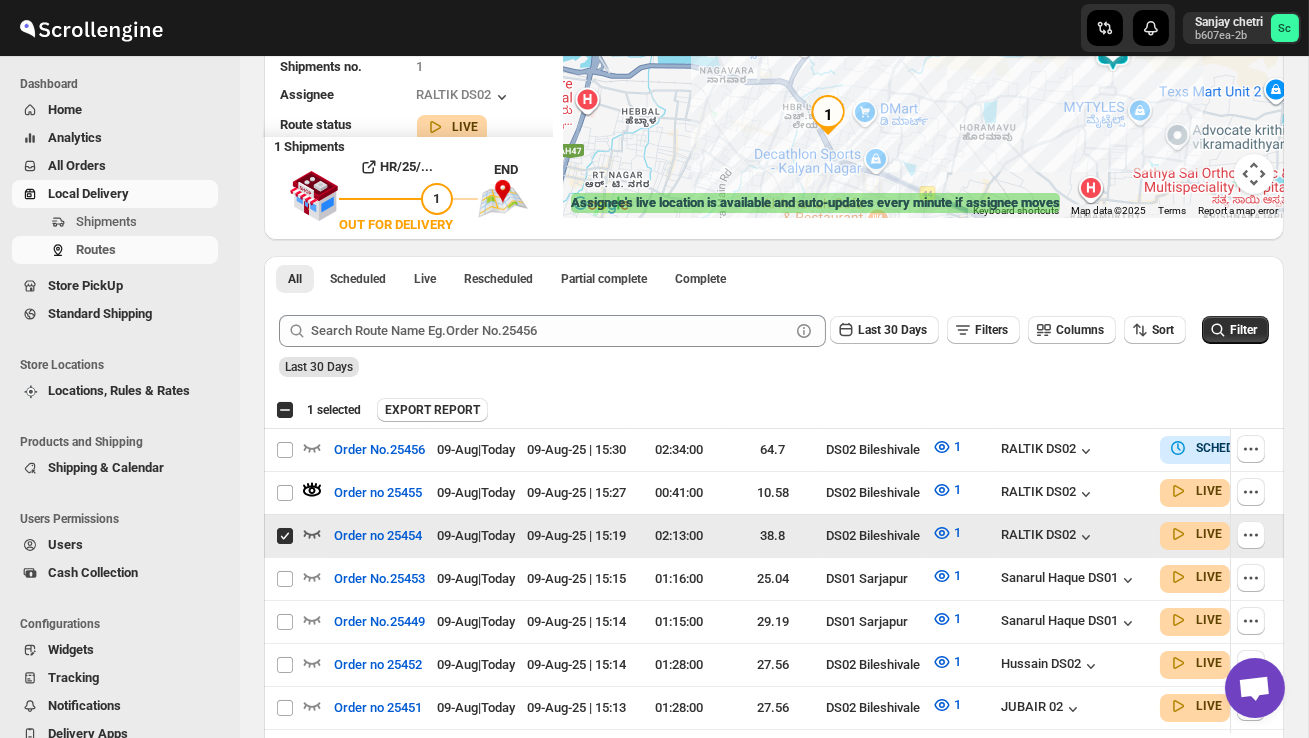 click on "Select route" at bounding box center [285, 536] 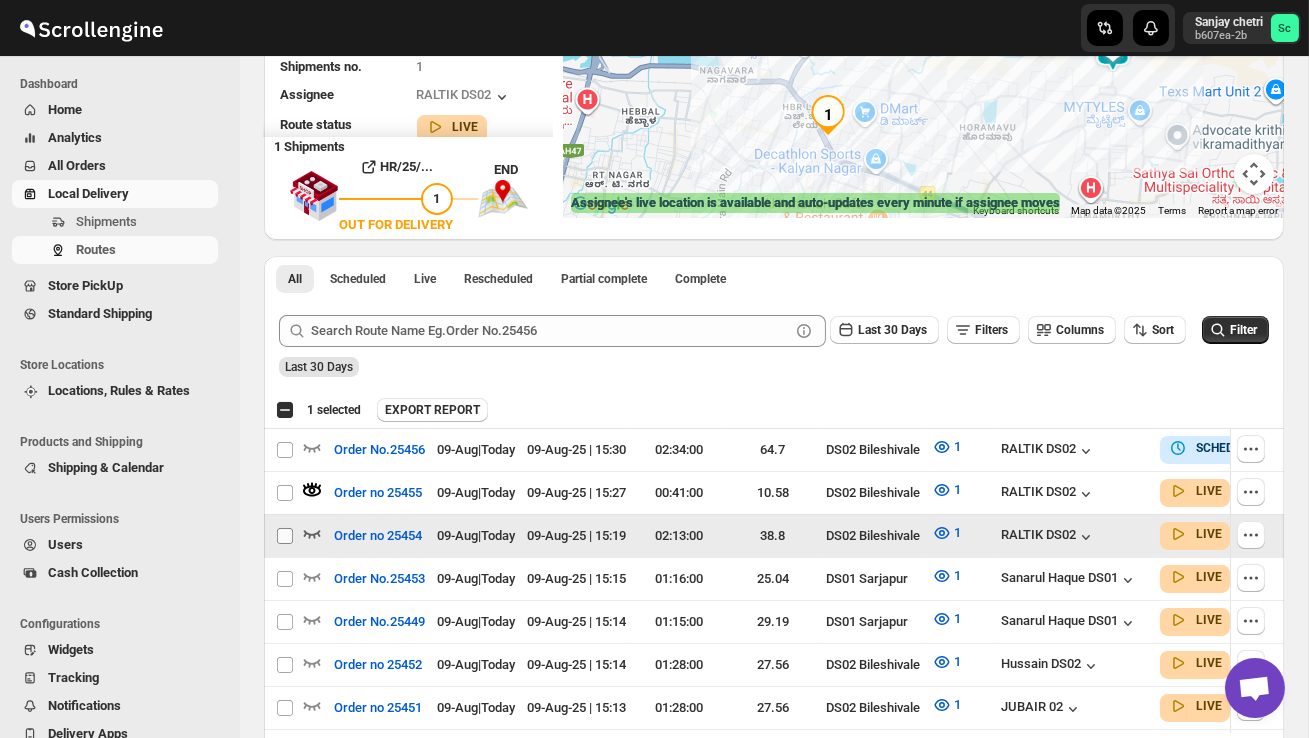 checkbox on "false" 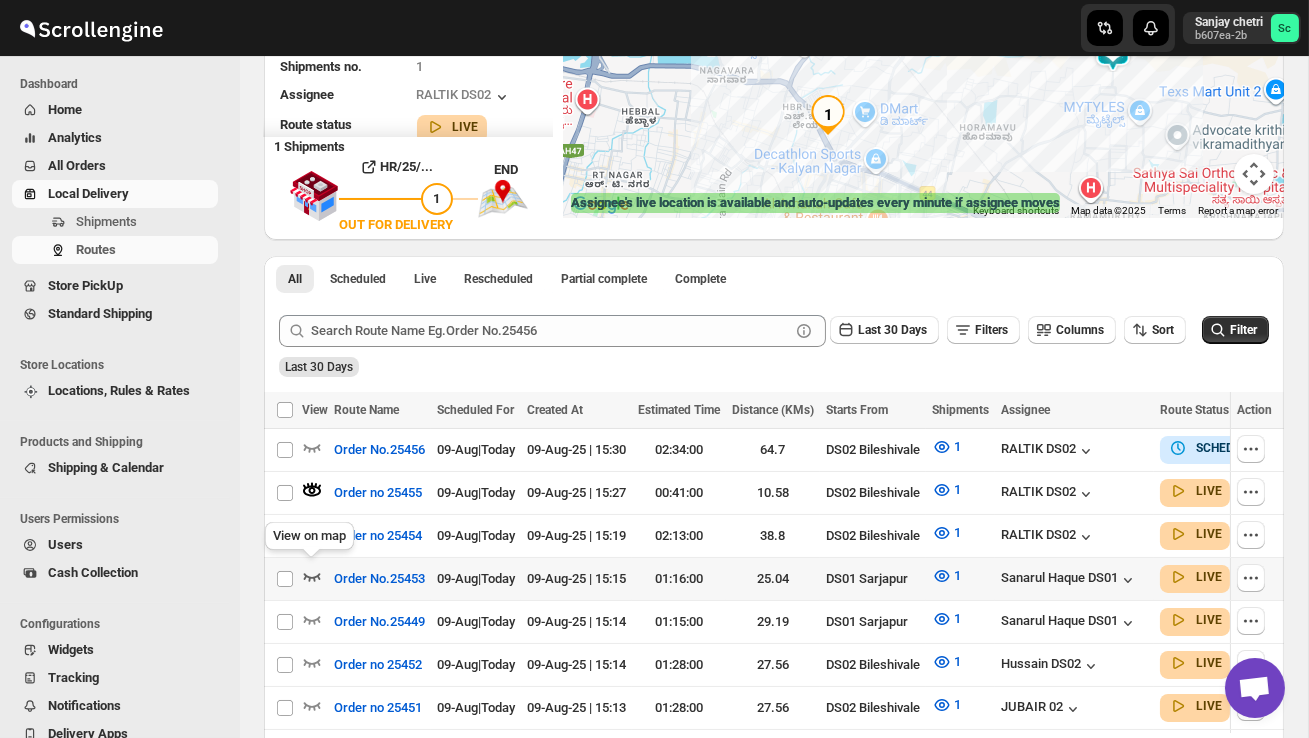 click 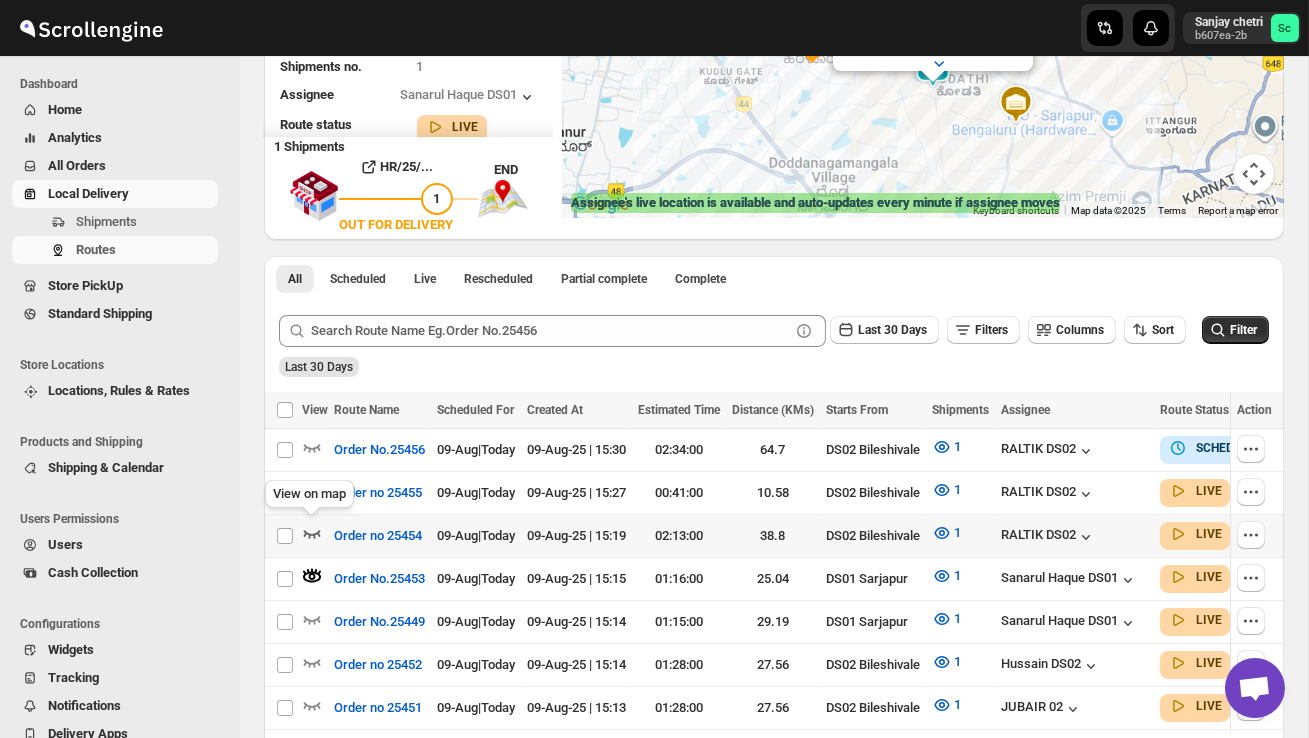 click 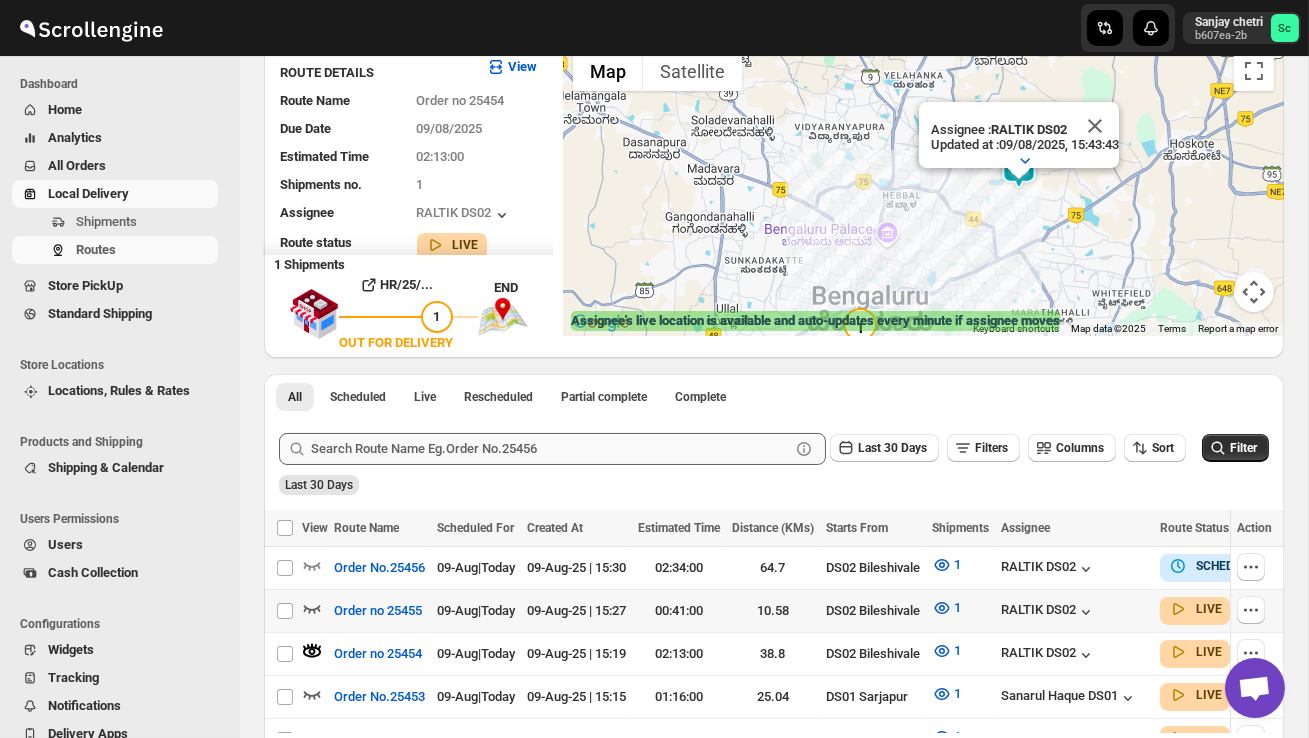 scroll, scrollTop: 180, scrollLeft: 0, axis: vertical 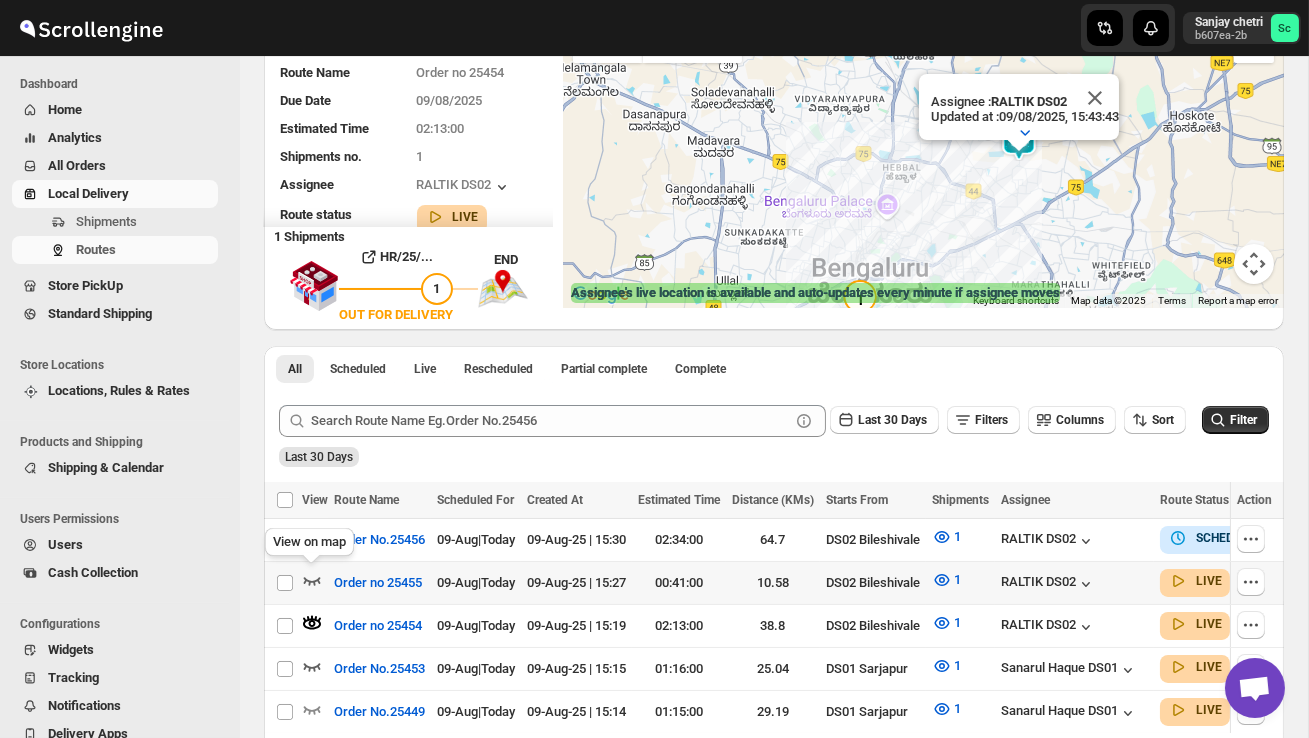 click 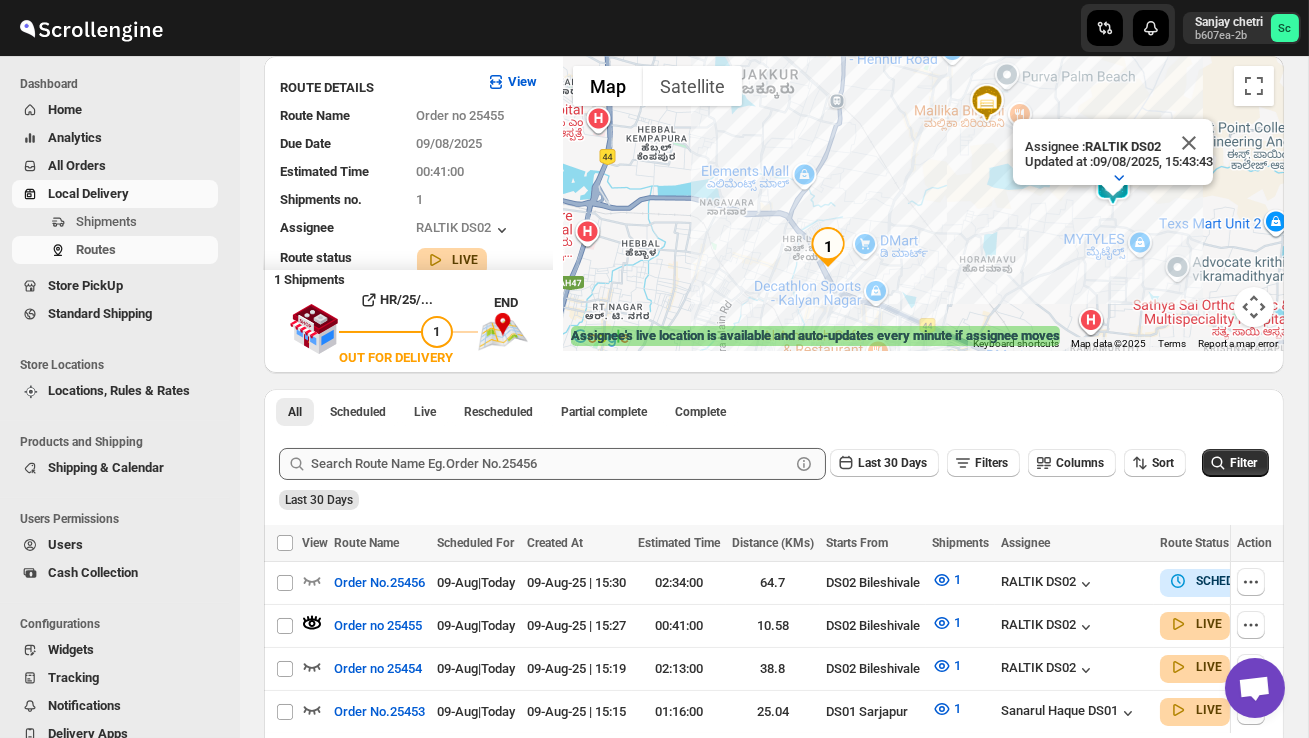 scroll, scrollTop: 141, scrollLeft: 0, axis: vertical 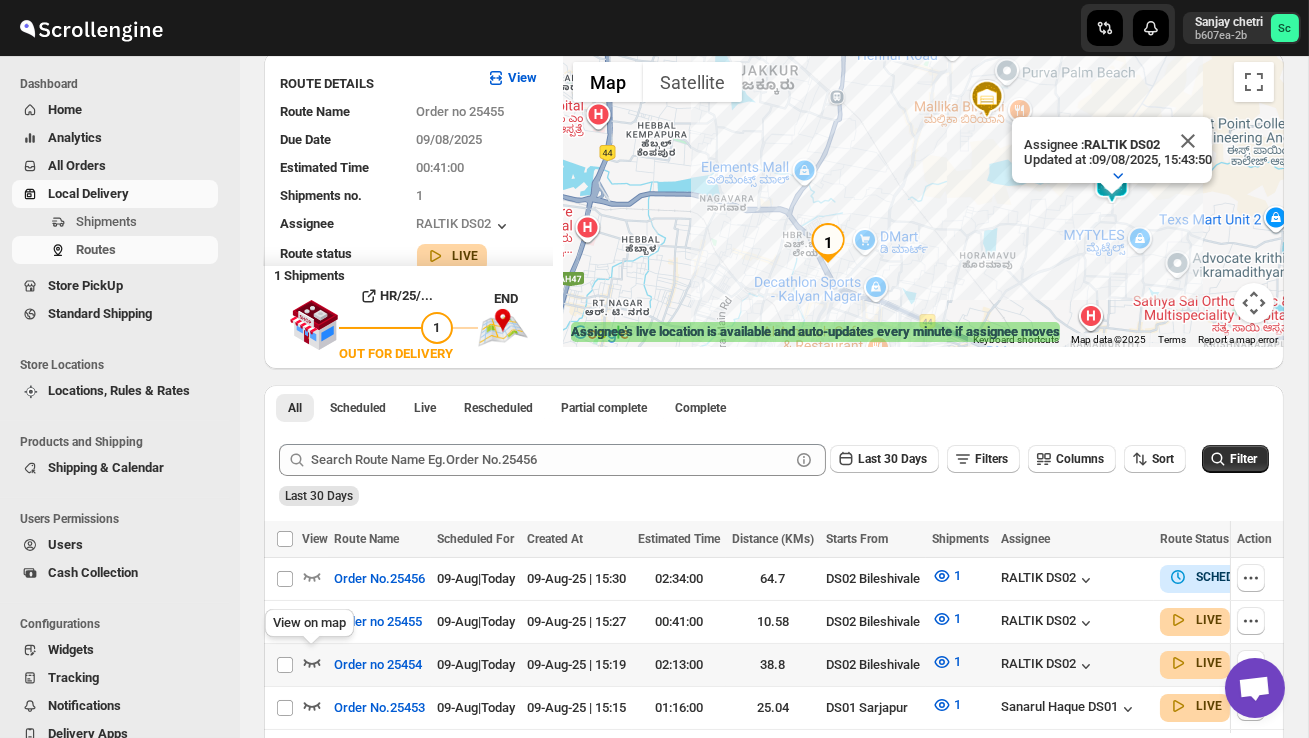 click 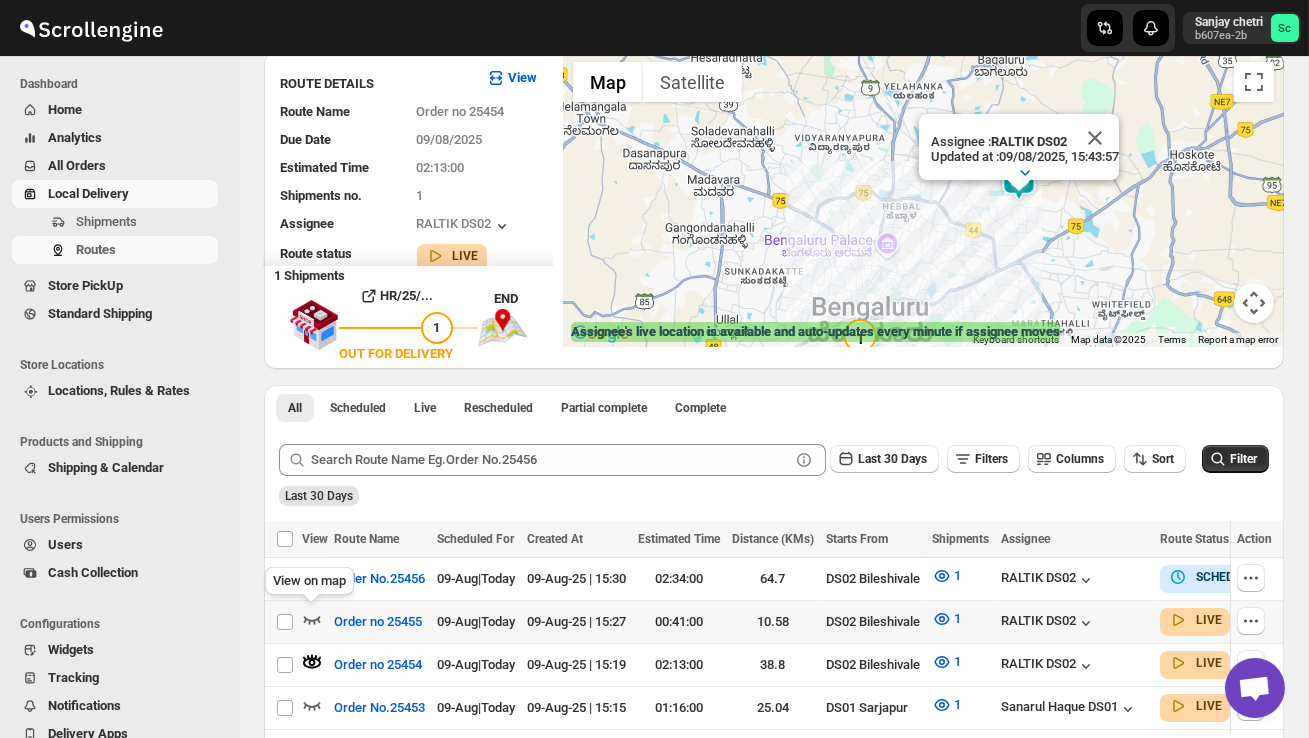 click 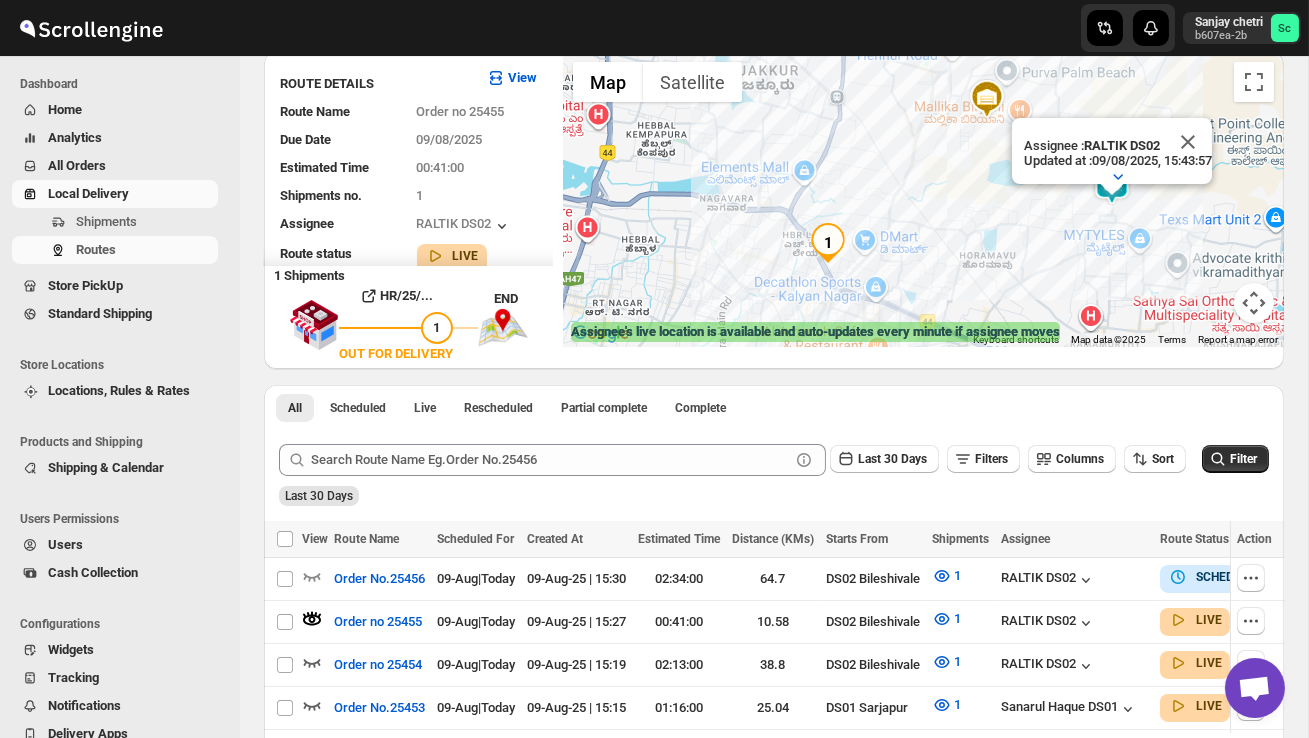 scroll, scrollTop: 0, scrollLeft: 60, axis: horizontal 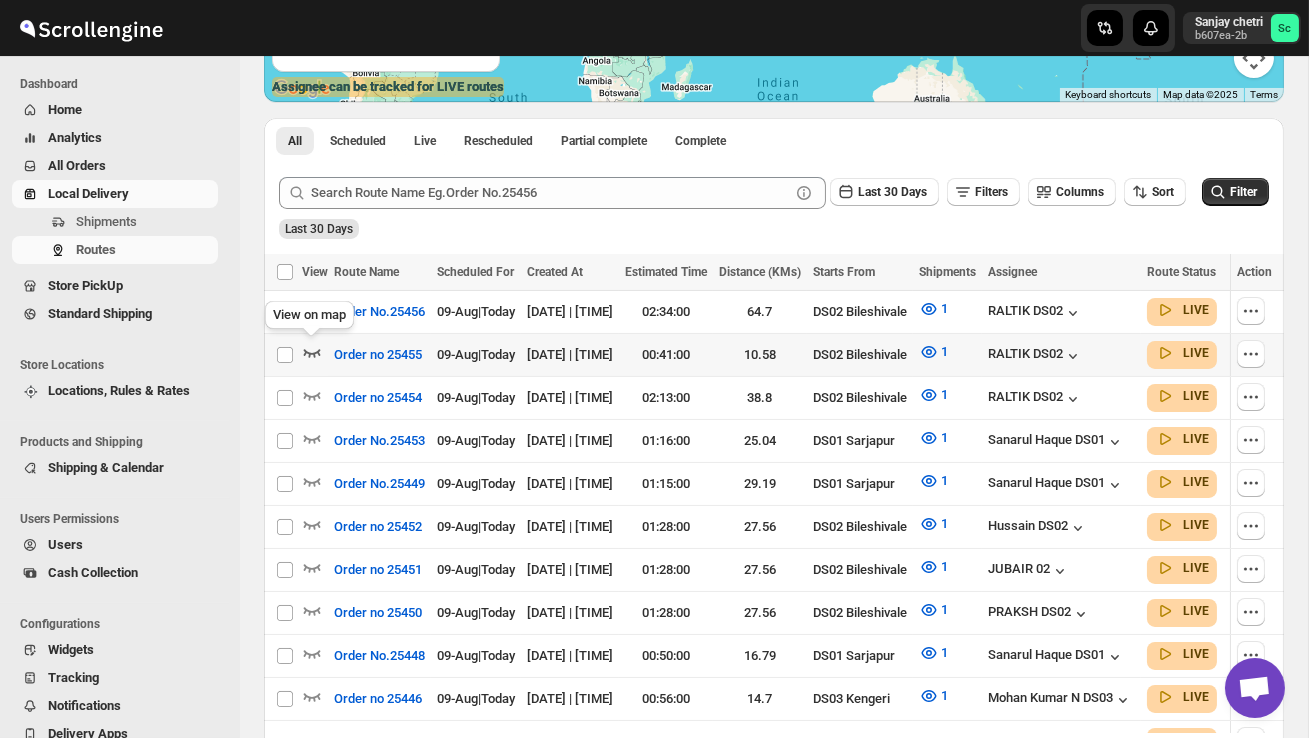 click 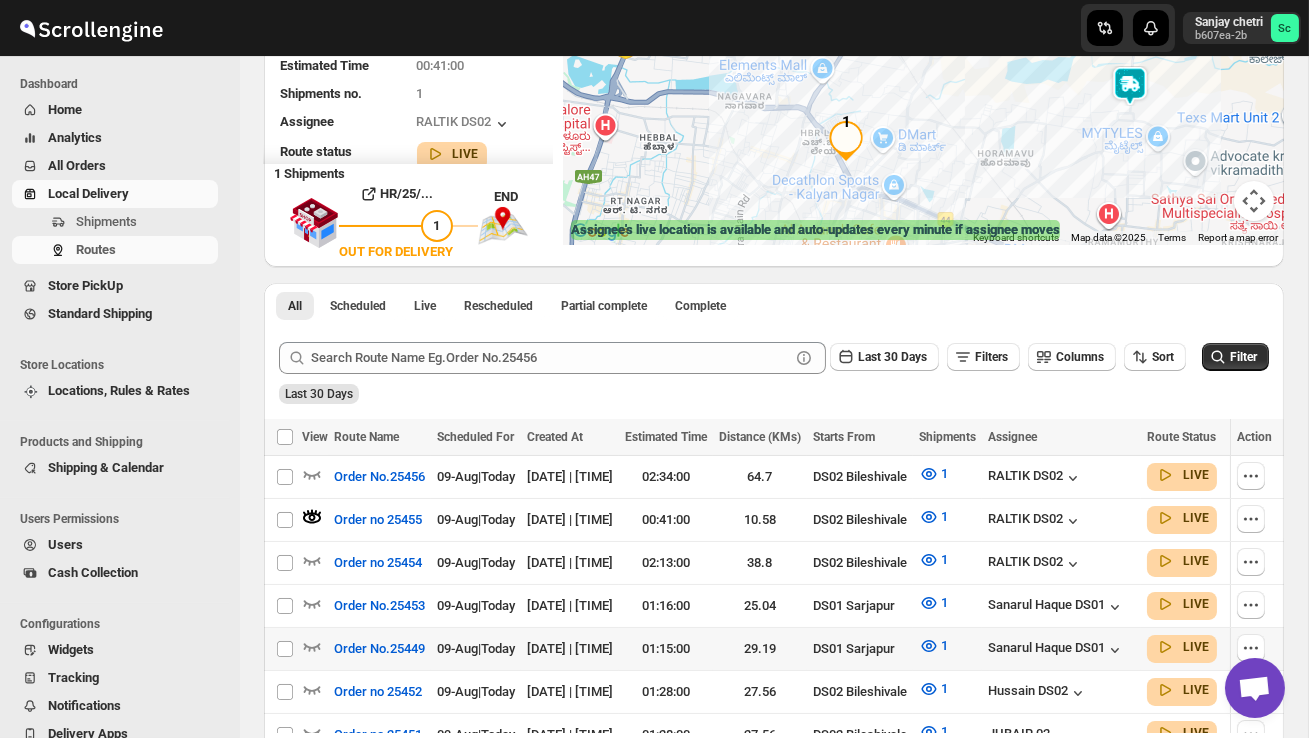 scroll, scrollTop: 259, scrollLeft: 0, axis: vertical 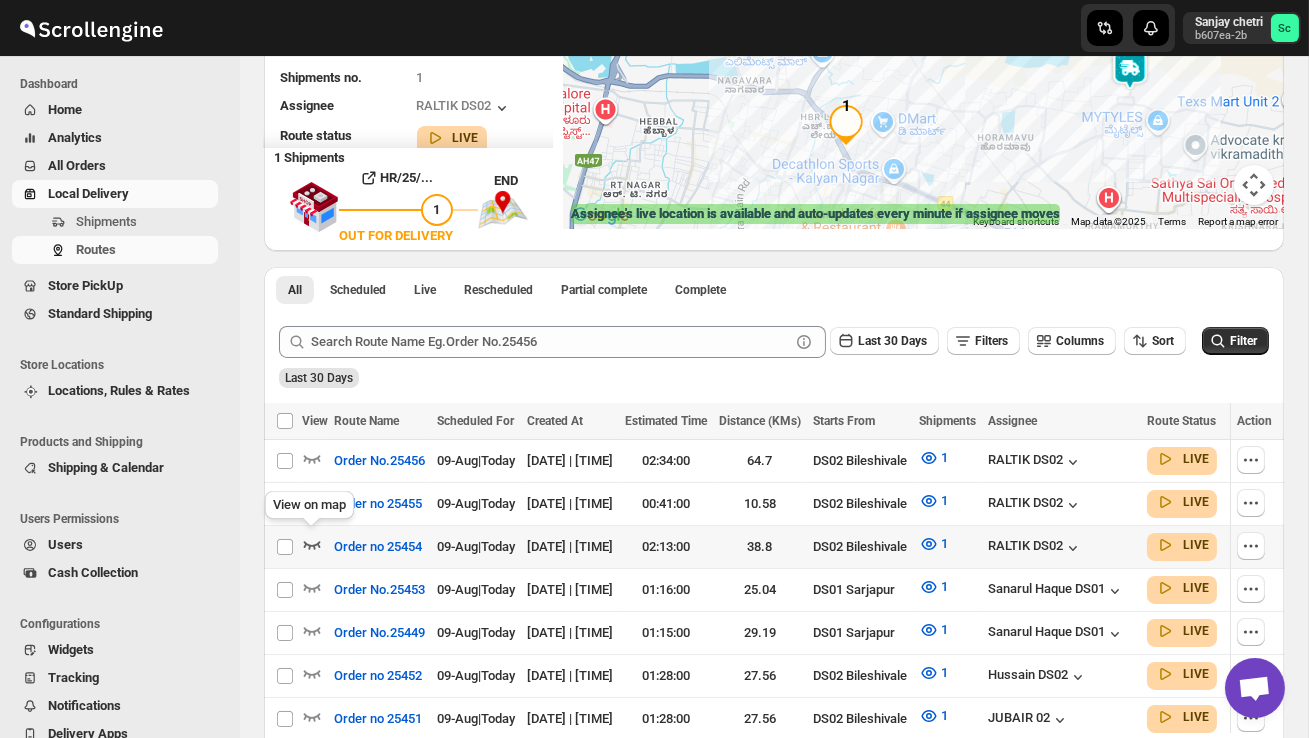 click 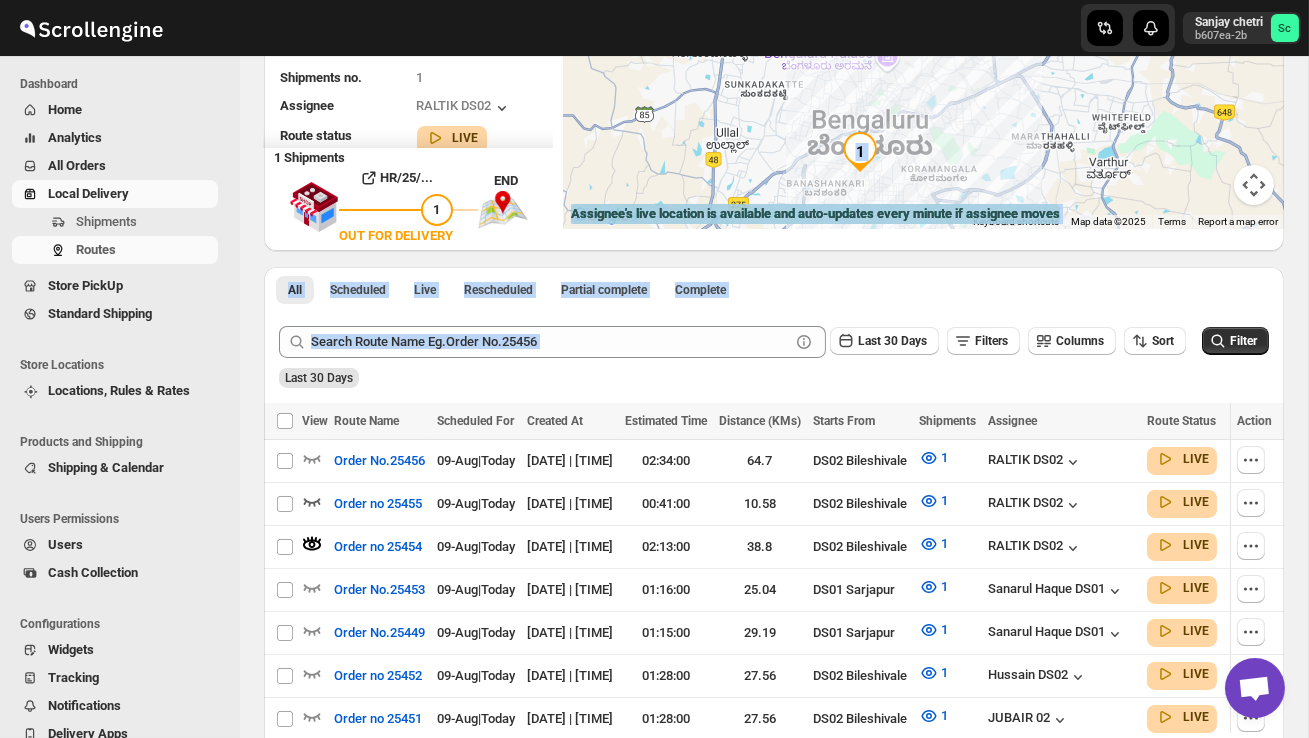 drag, startPoint x: 858, startPoint y: 245, endPoint x: 822, endPoint y: 362, distance: 122.41323 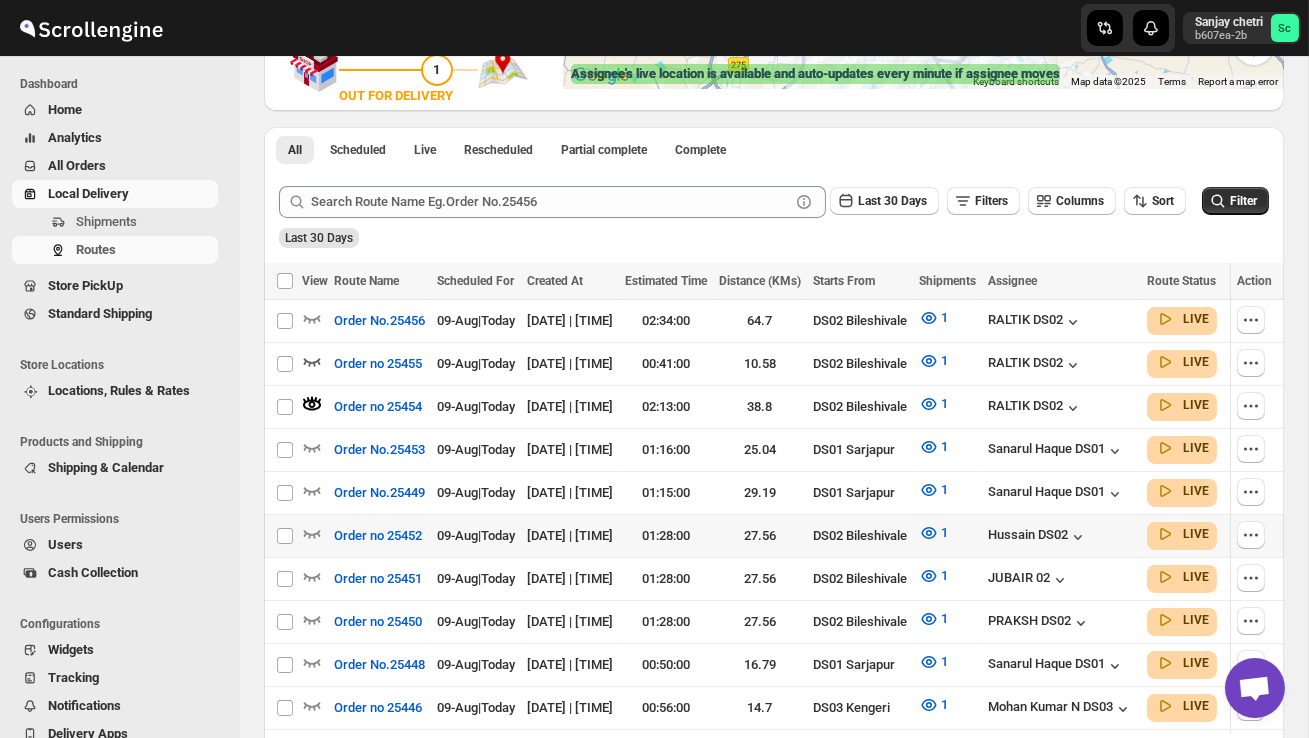 scroll, scrollTop: 420, scrollLeft: 0, axis: vertical 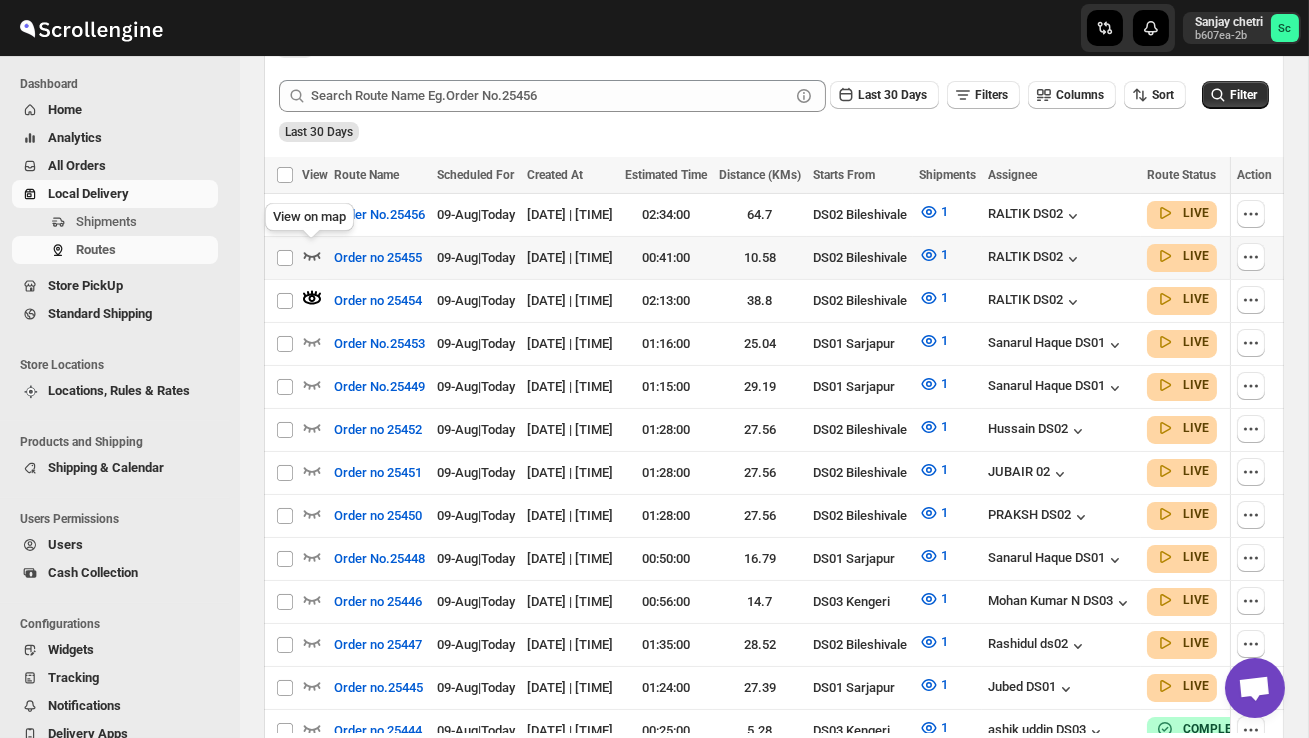 click 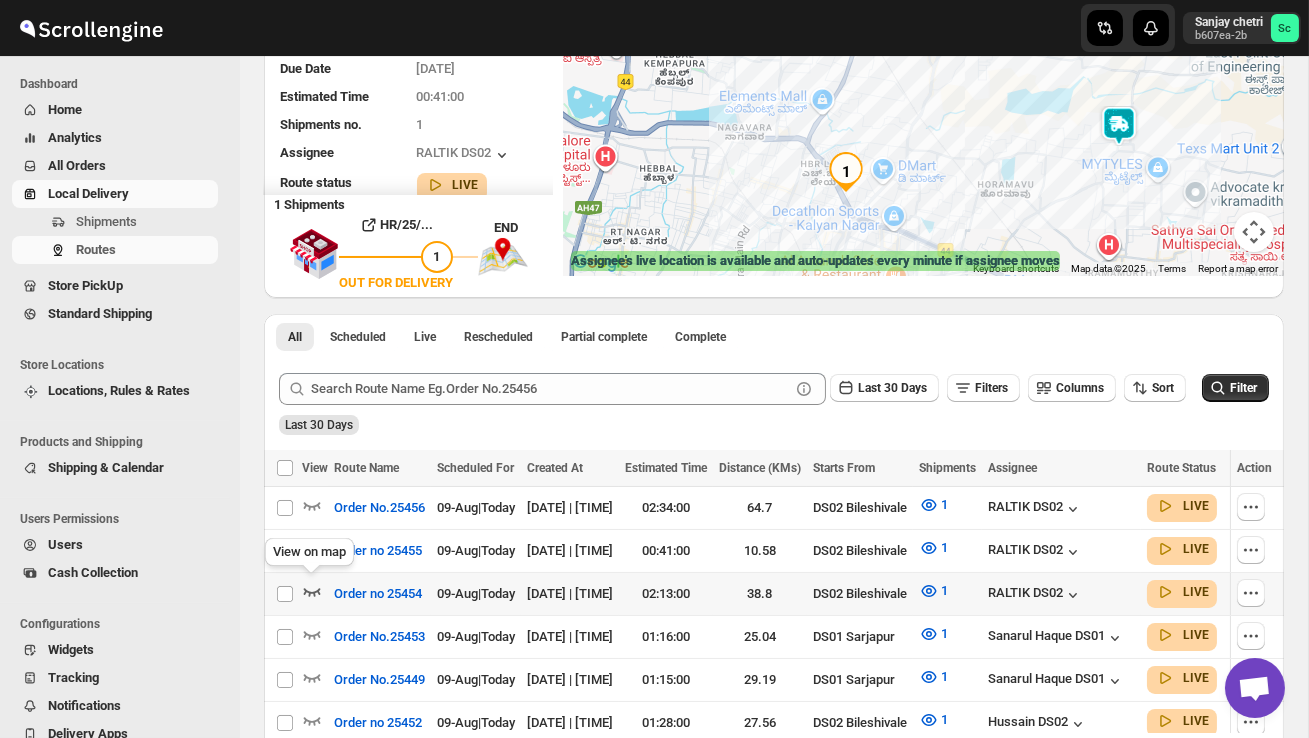 click 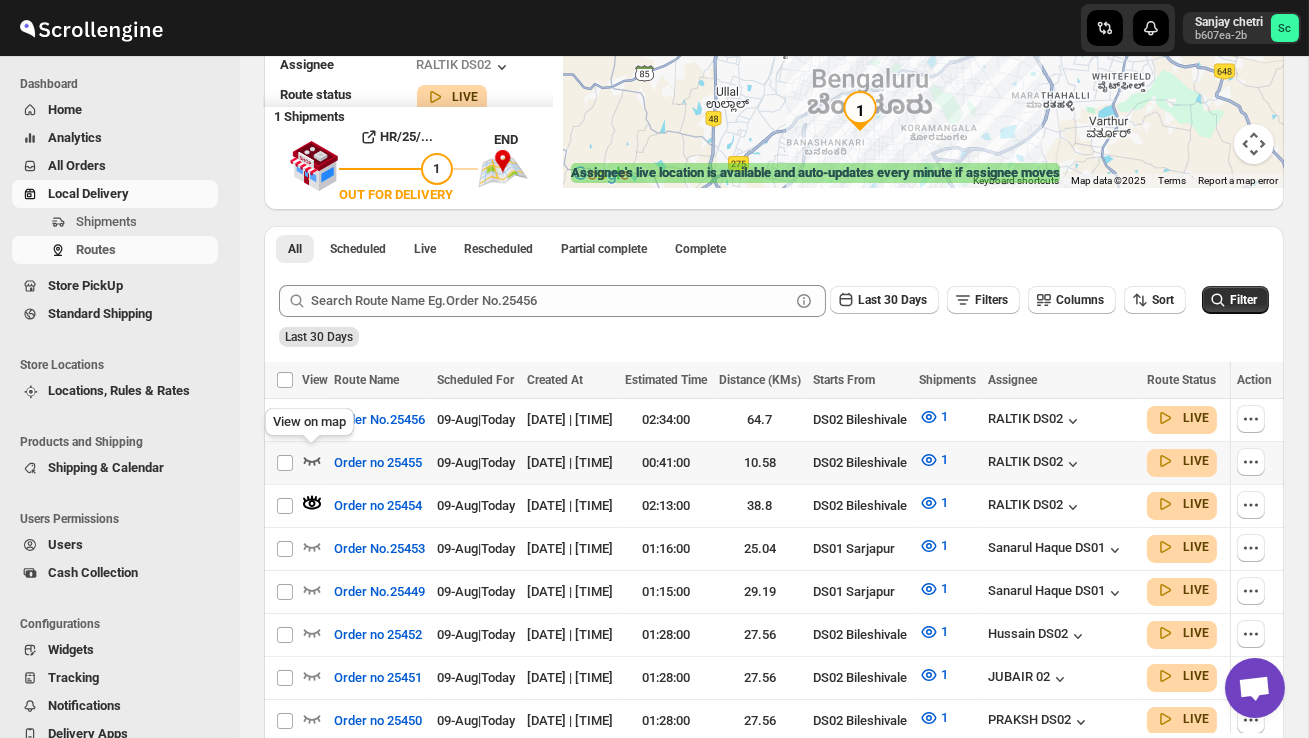click 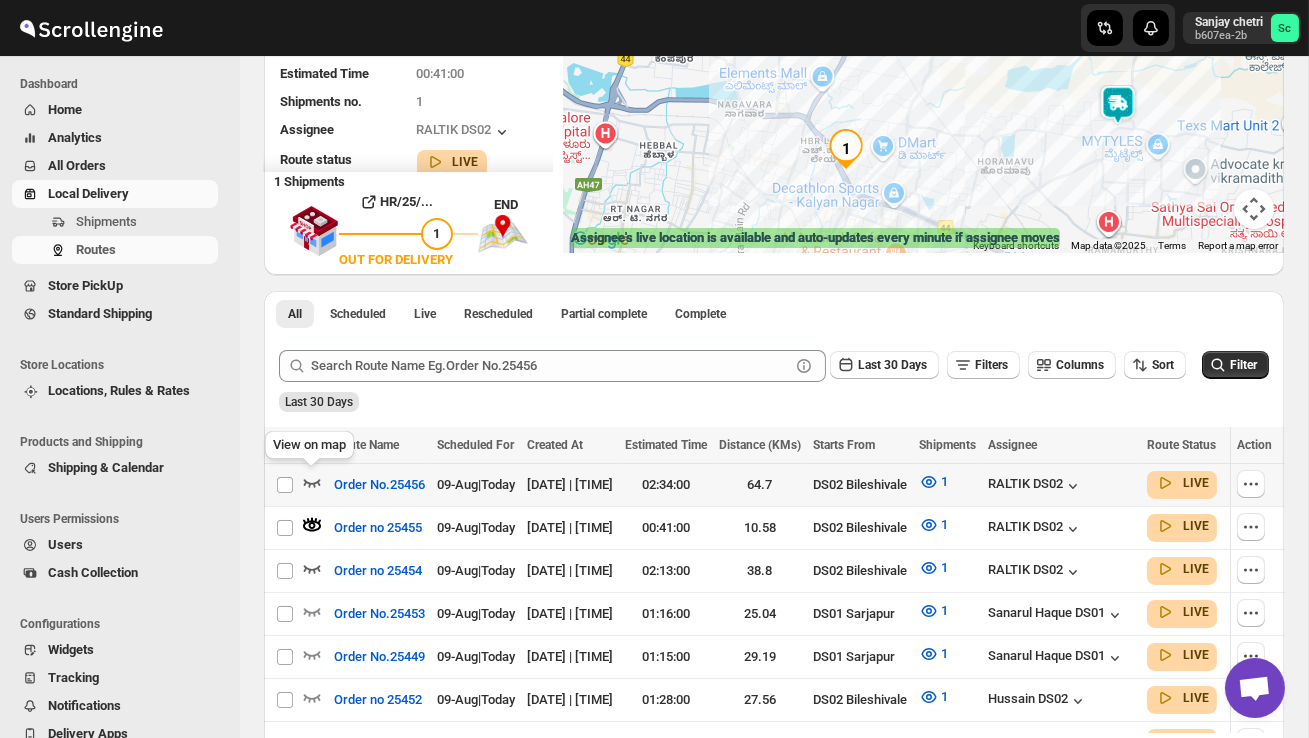 click 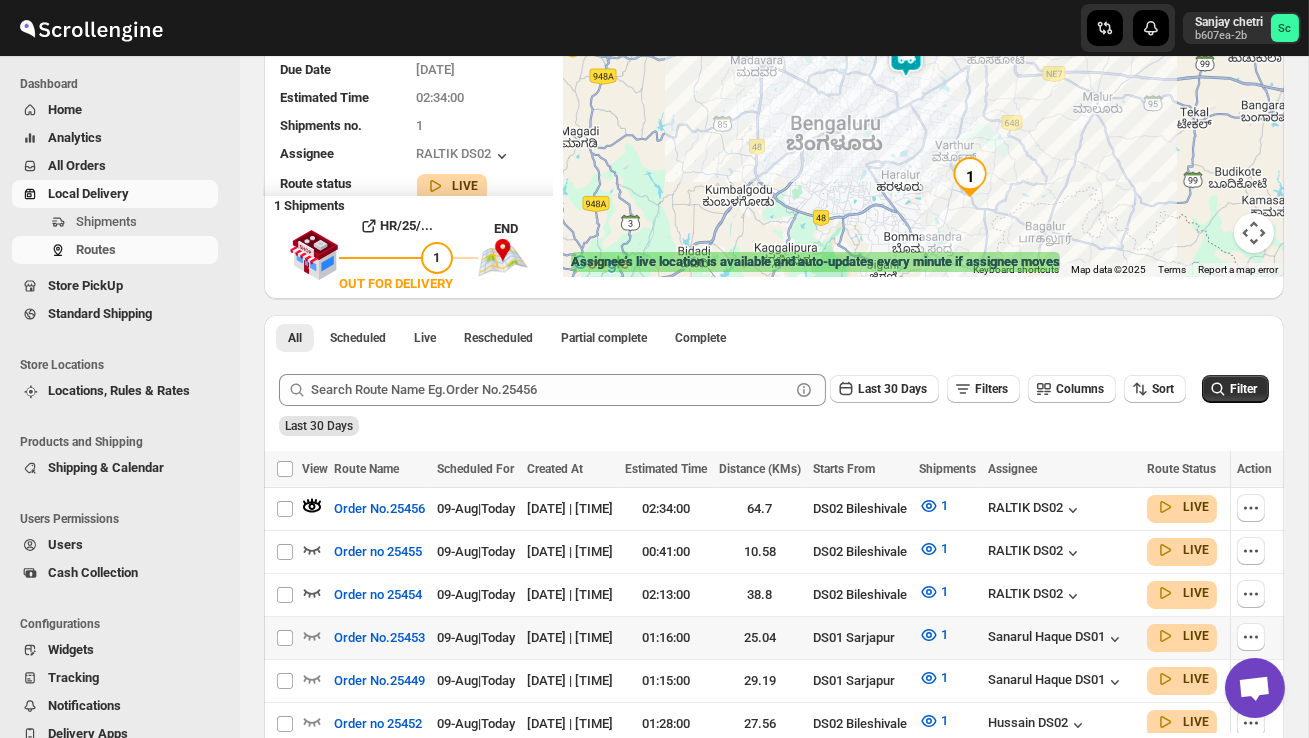 scroll, scrollTop: 283, scrollLeft: 0, axis: vertical 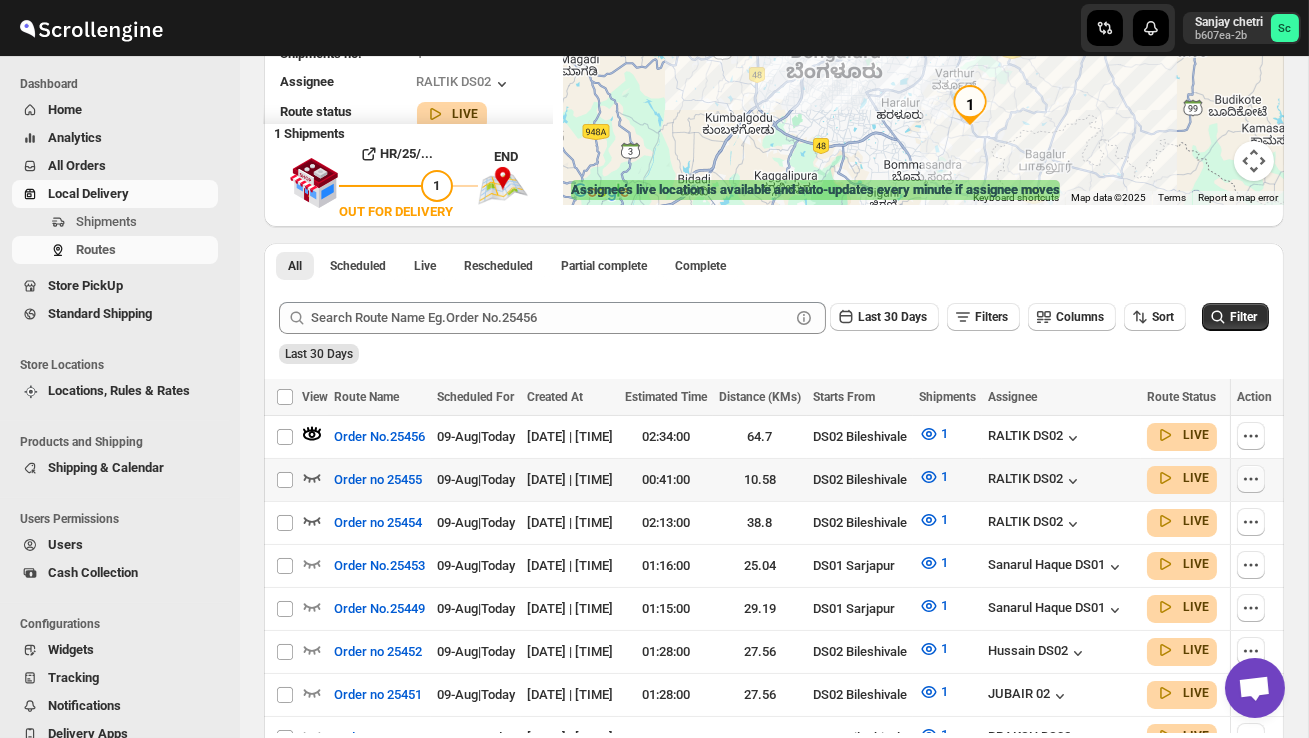 click 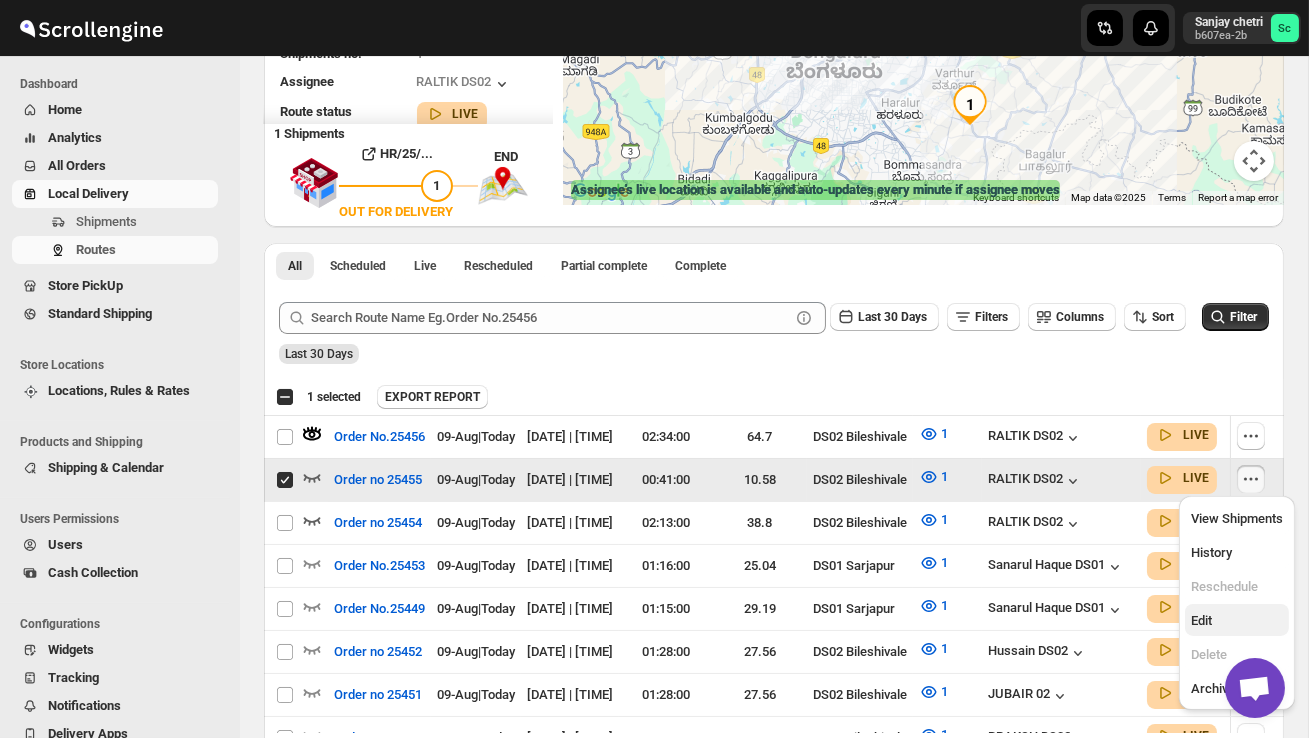 click on "Edit" at bounding box center [1237, 620] 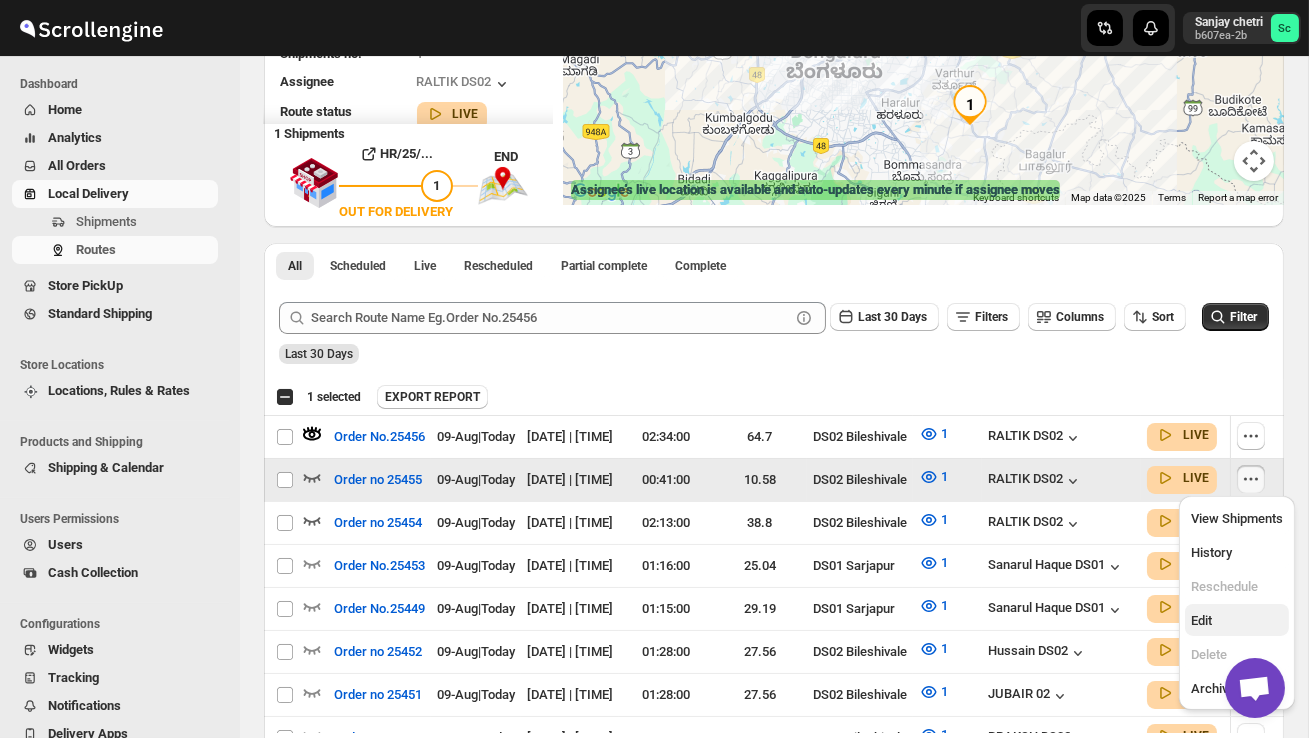 checkbox on "false" 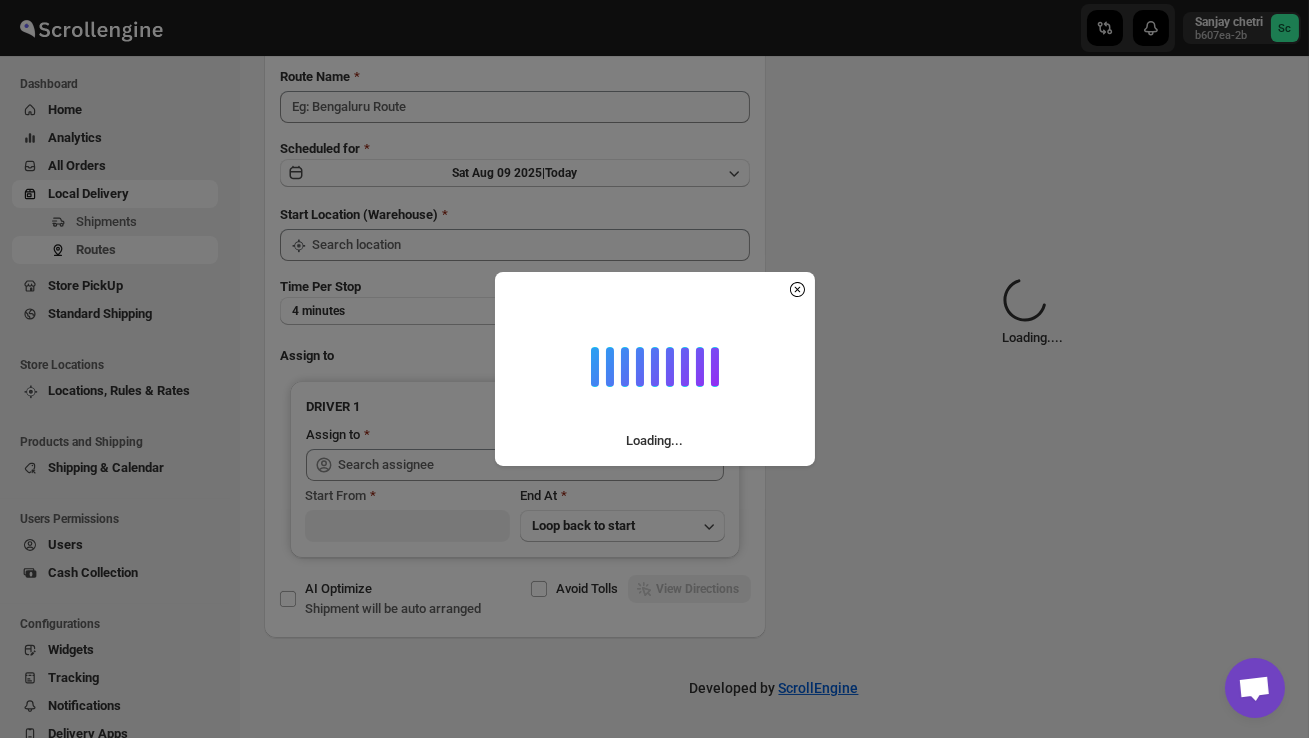 scroll, scrollTop: 0, scrollLeft: 0, axis: both 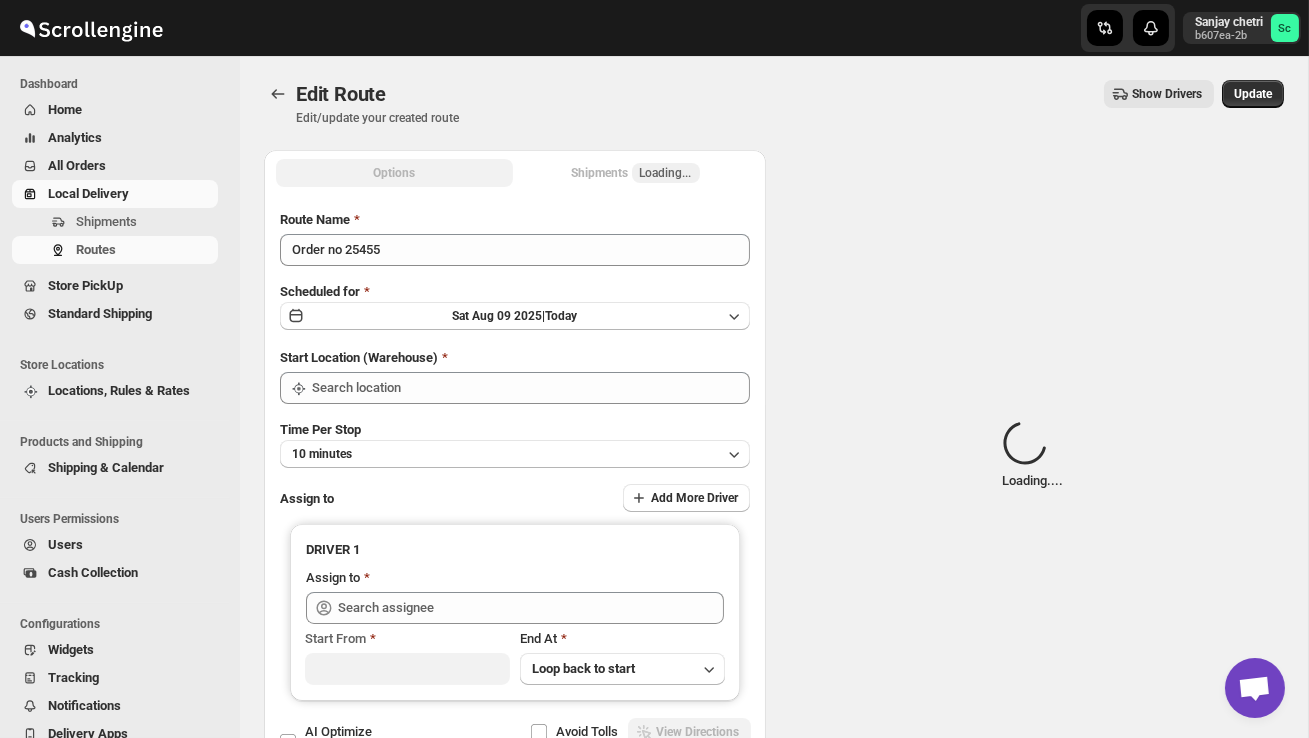type on "Order no 25455" 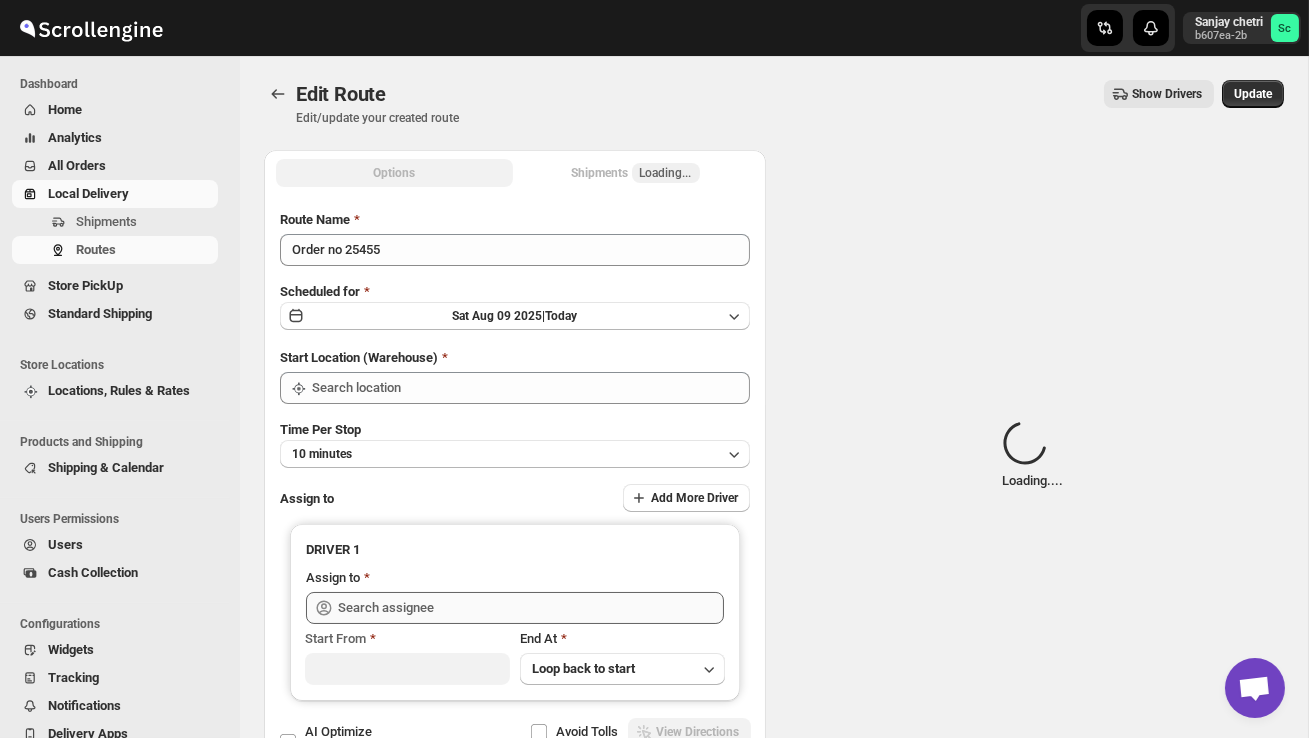 type on "DS02 Bileshivale" 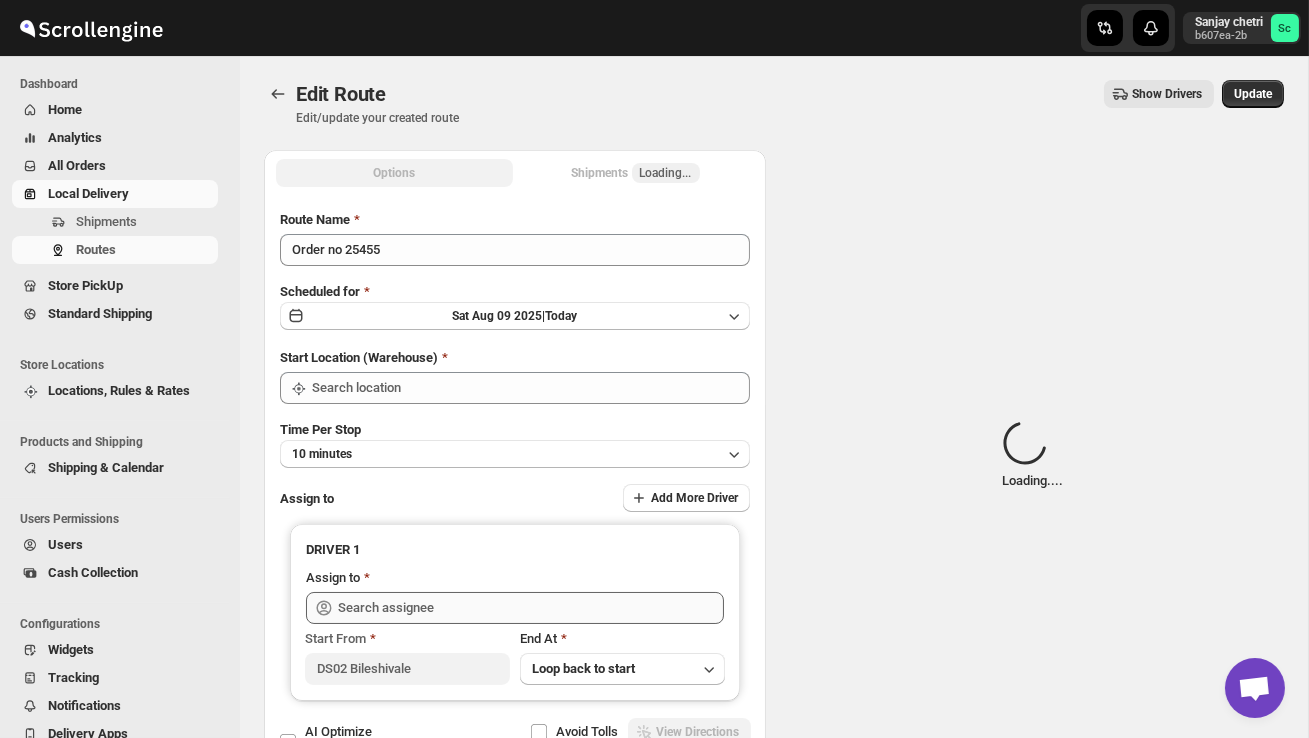 type on "DS02 Bileshivale" 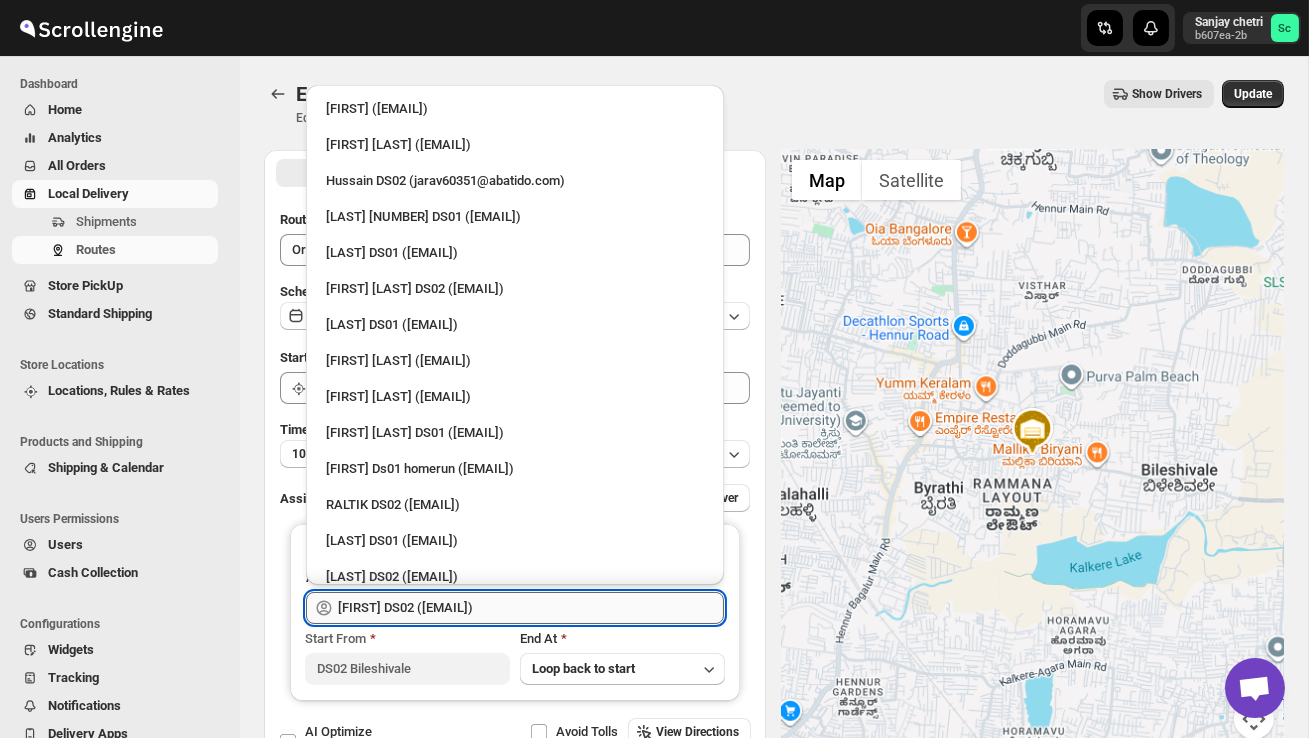 click on "RALTIK DS02 ([EMAIL])" at bounding box center (531, 608) 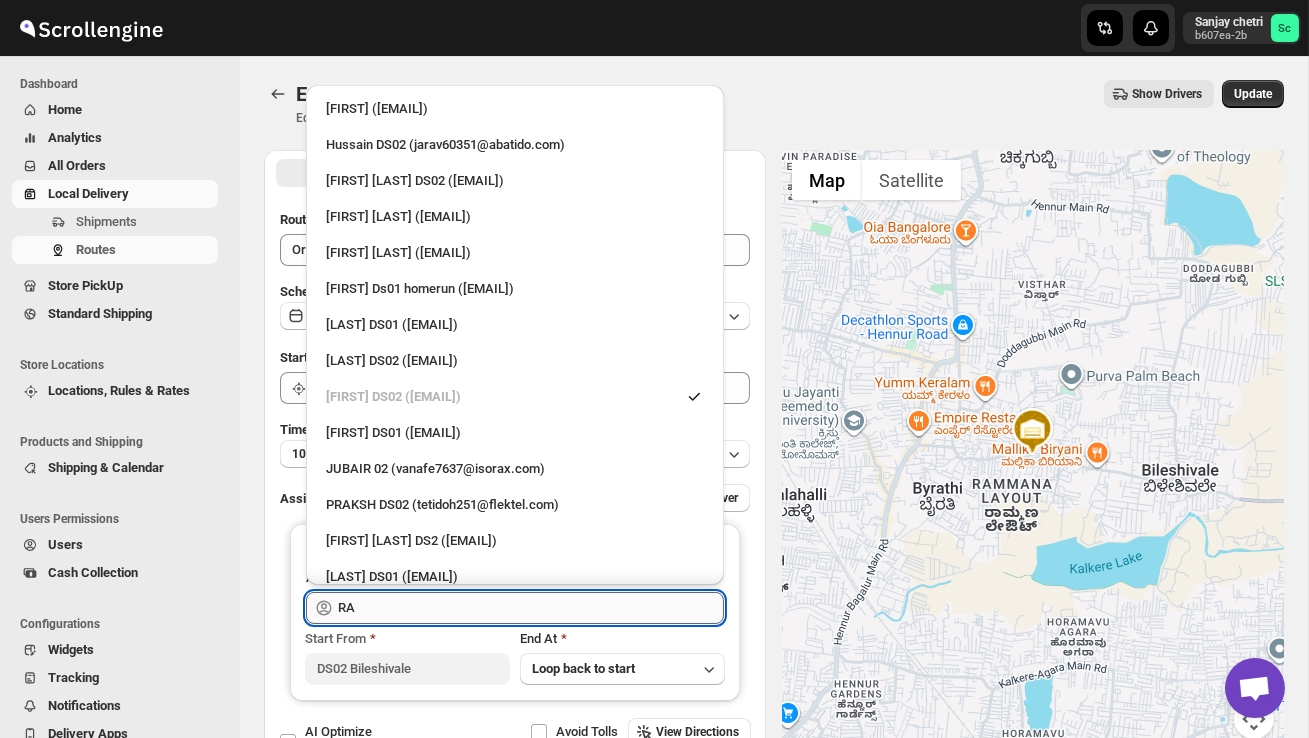 type on "R" 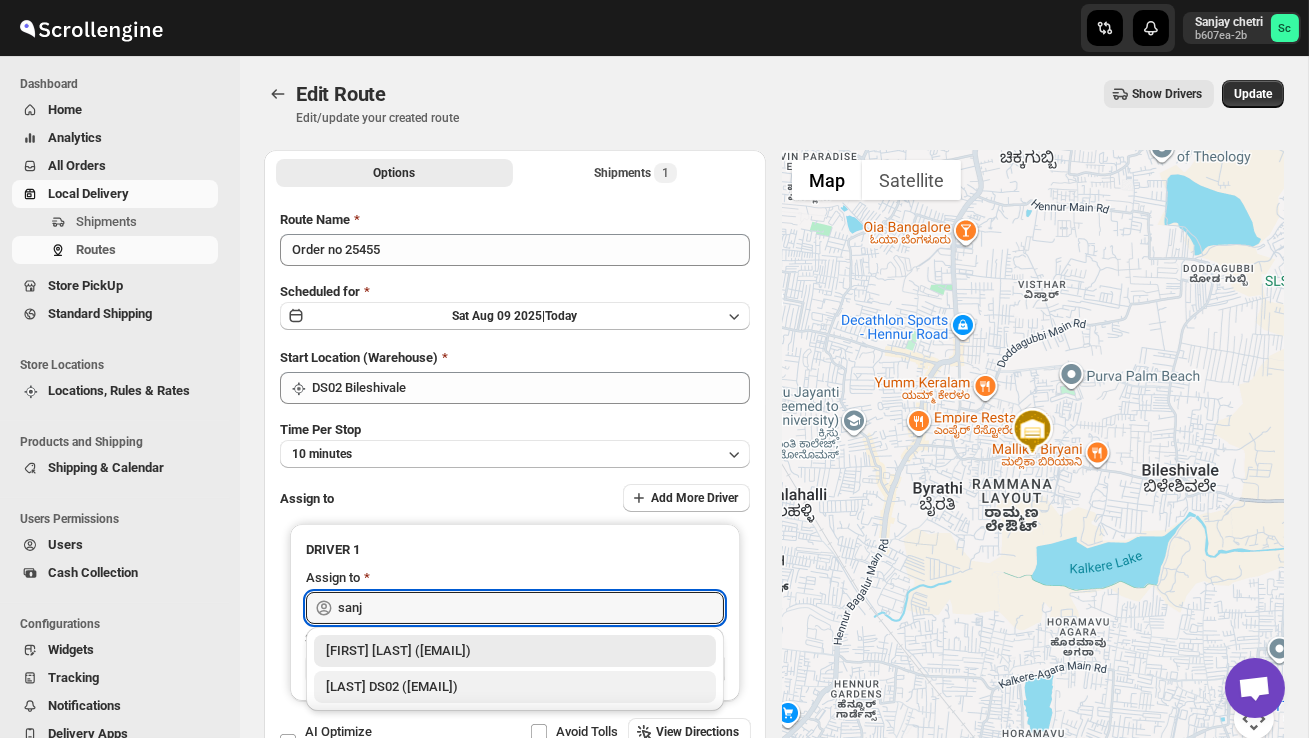 click on "[NAME] DS02 ([EMAIL])" at bounding box center (515, 687) 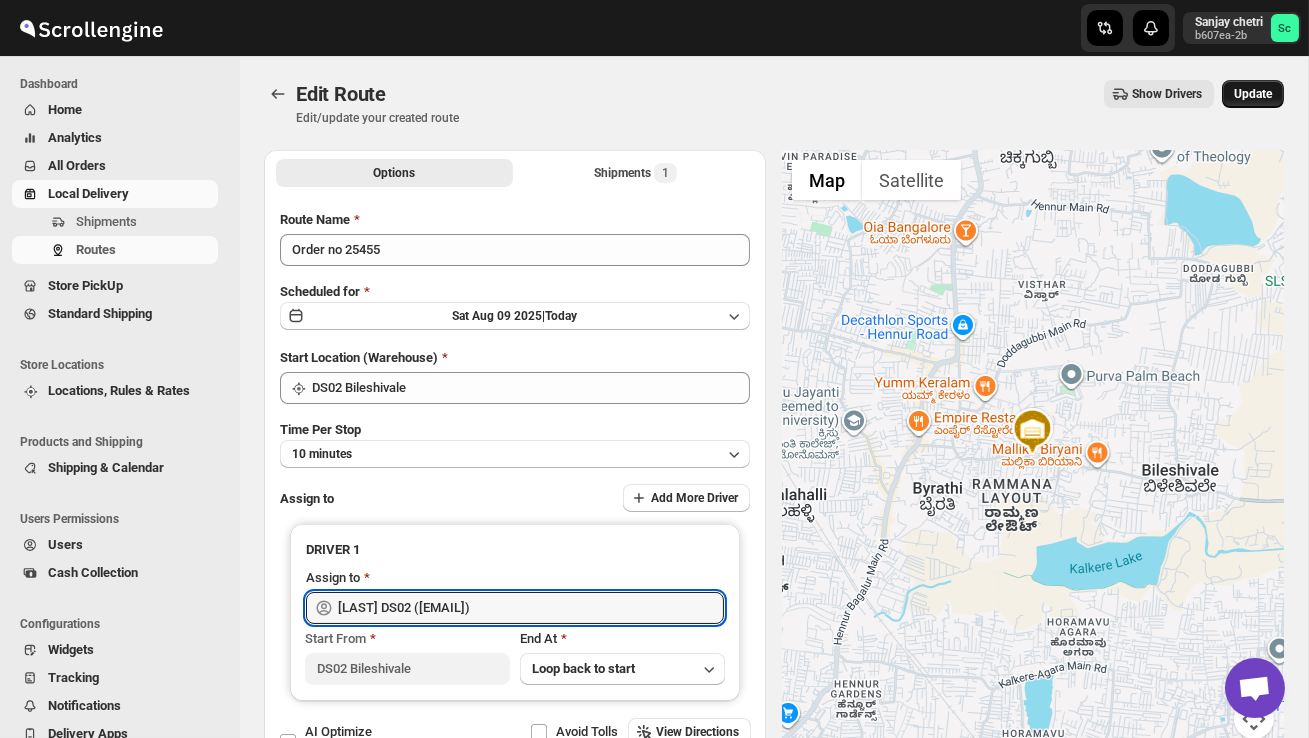 type on "[NAME] DS02 ([EMAIL])" 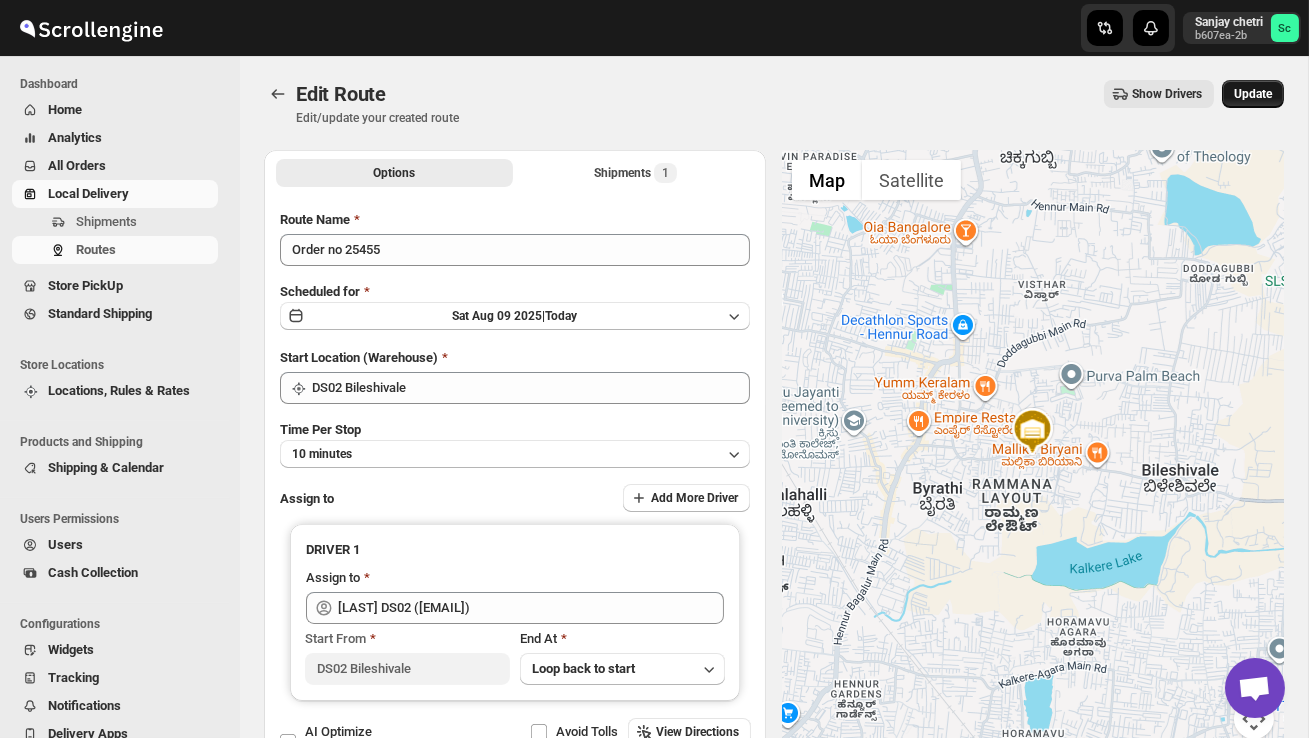 click on "Update" at bounding box center (1253, 94) 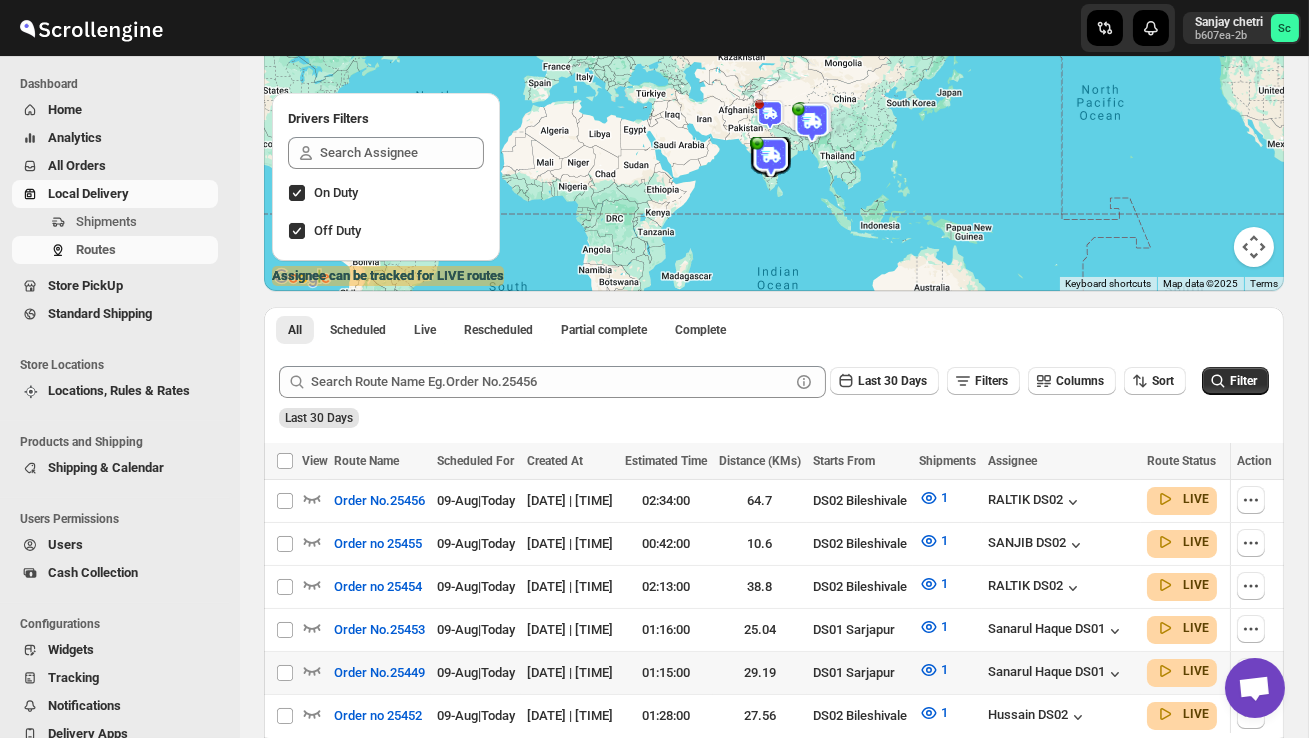 scroll, scrollTop: 199, scrollLeft: 0, axis: vertical 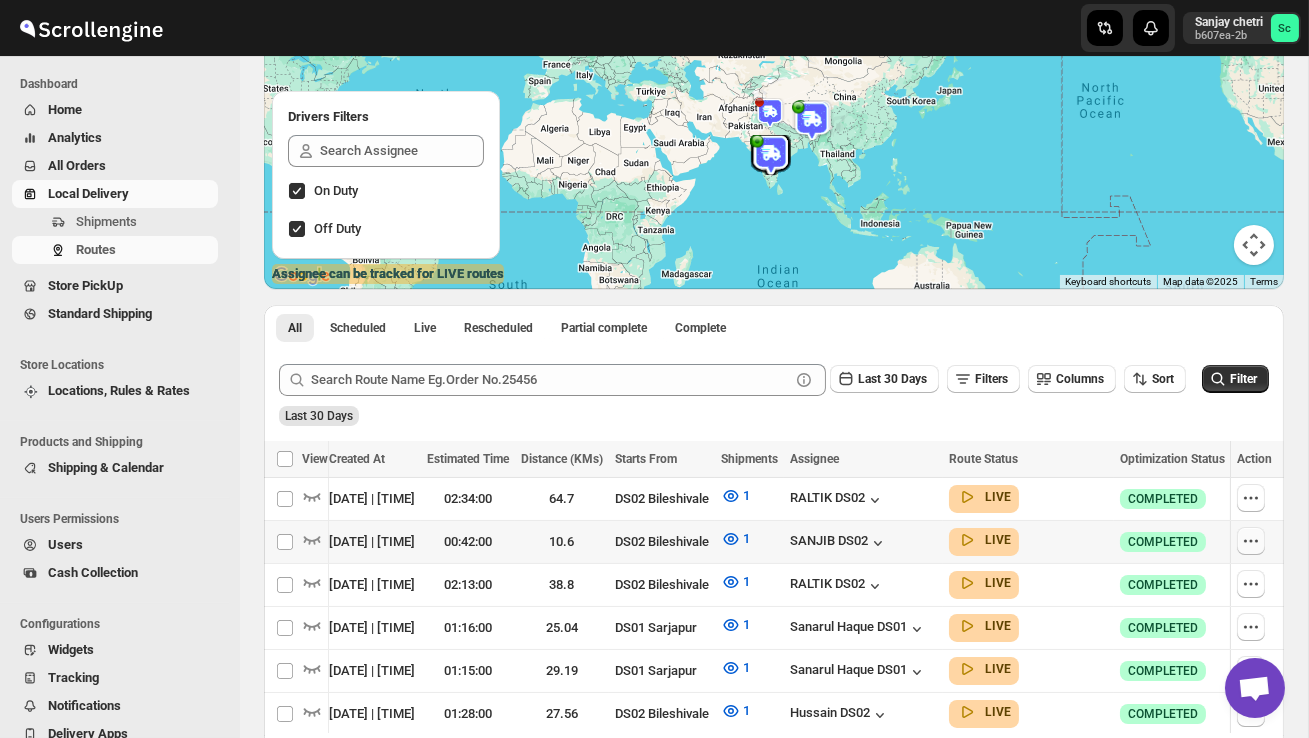 click 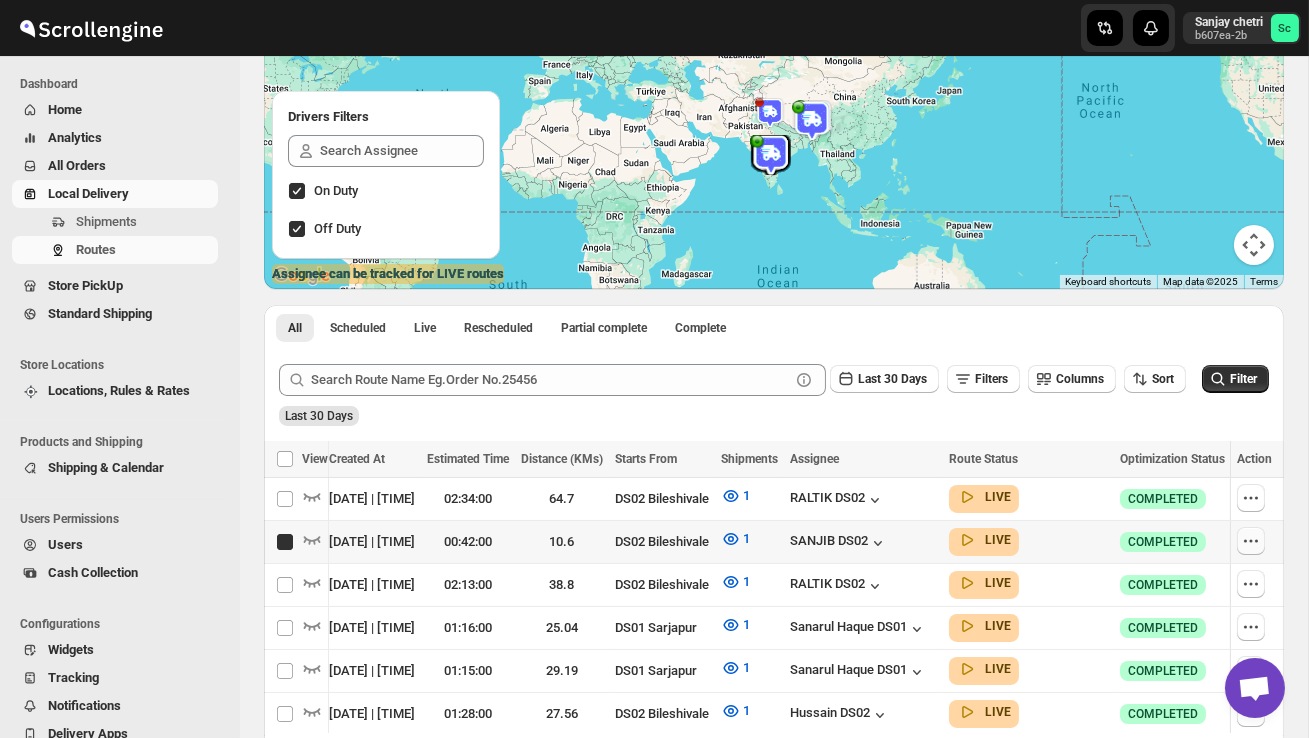 scroll, scrollTop: 0, scrollLeft: 1, axis: horizontal 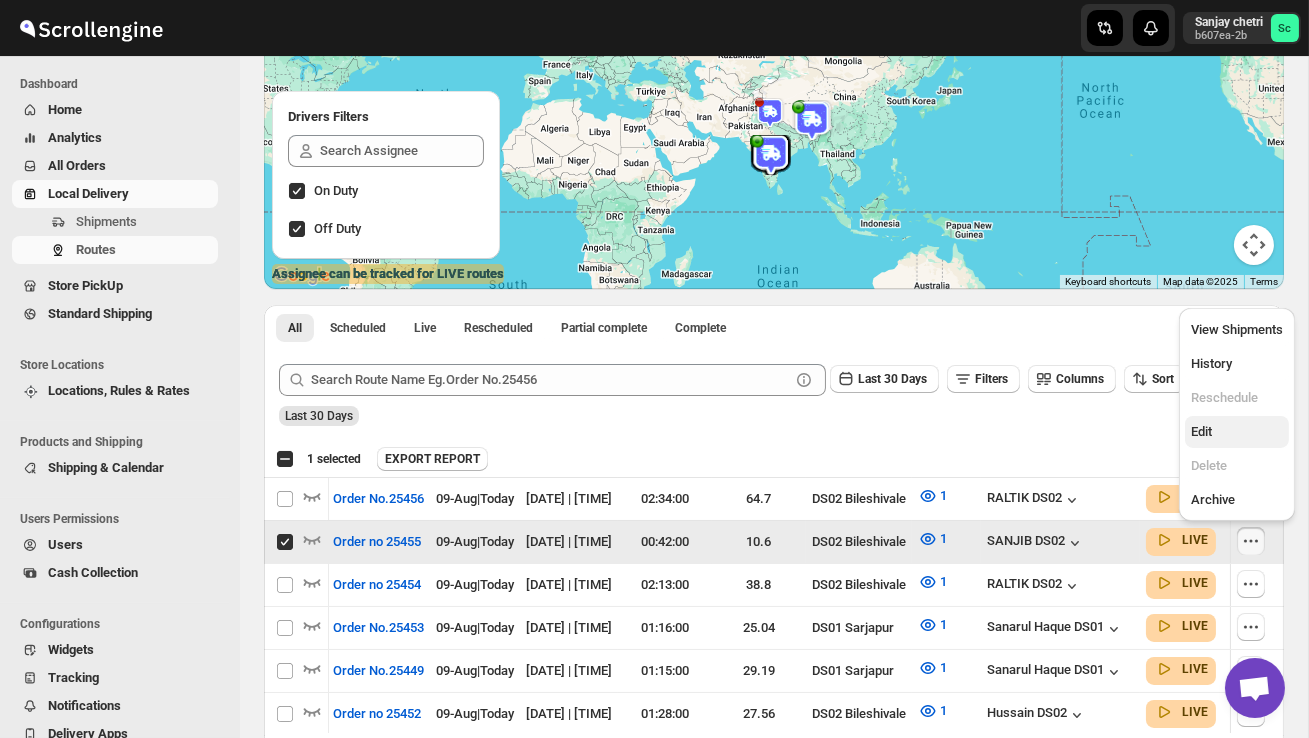 click on "Edit" at bounding box center (1237, 432) 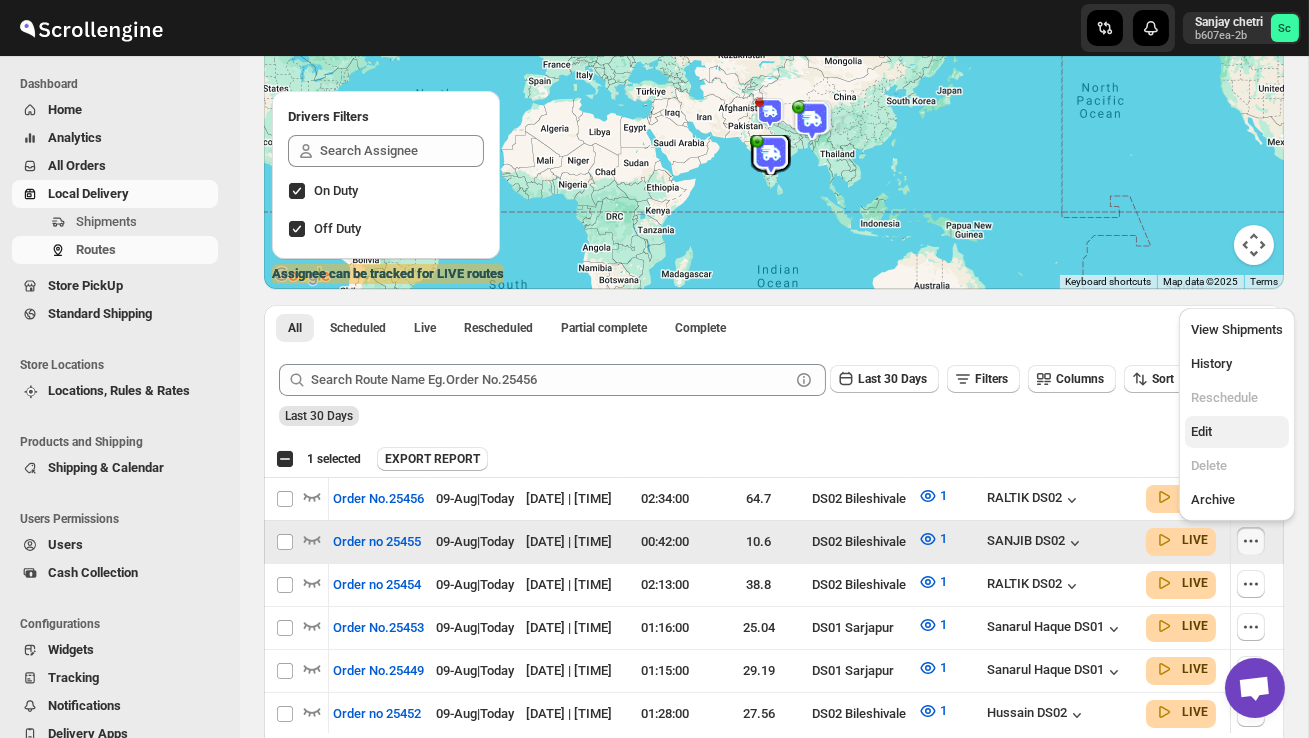 checkbox on "false" 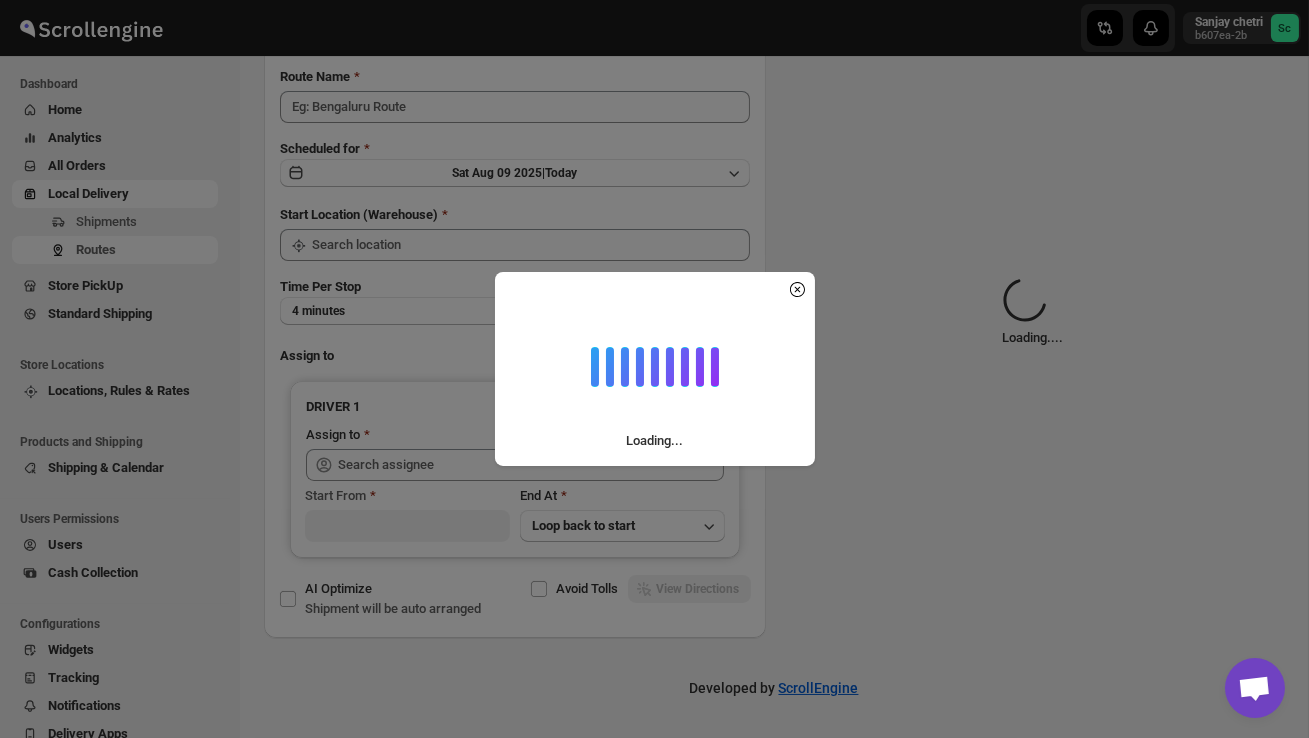scroll, scrollTop: 0, scrollLeft: 0, axis: both 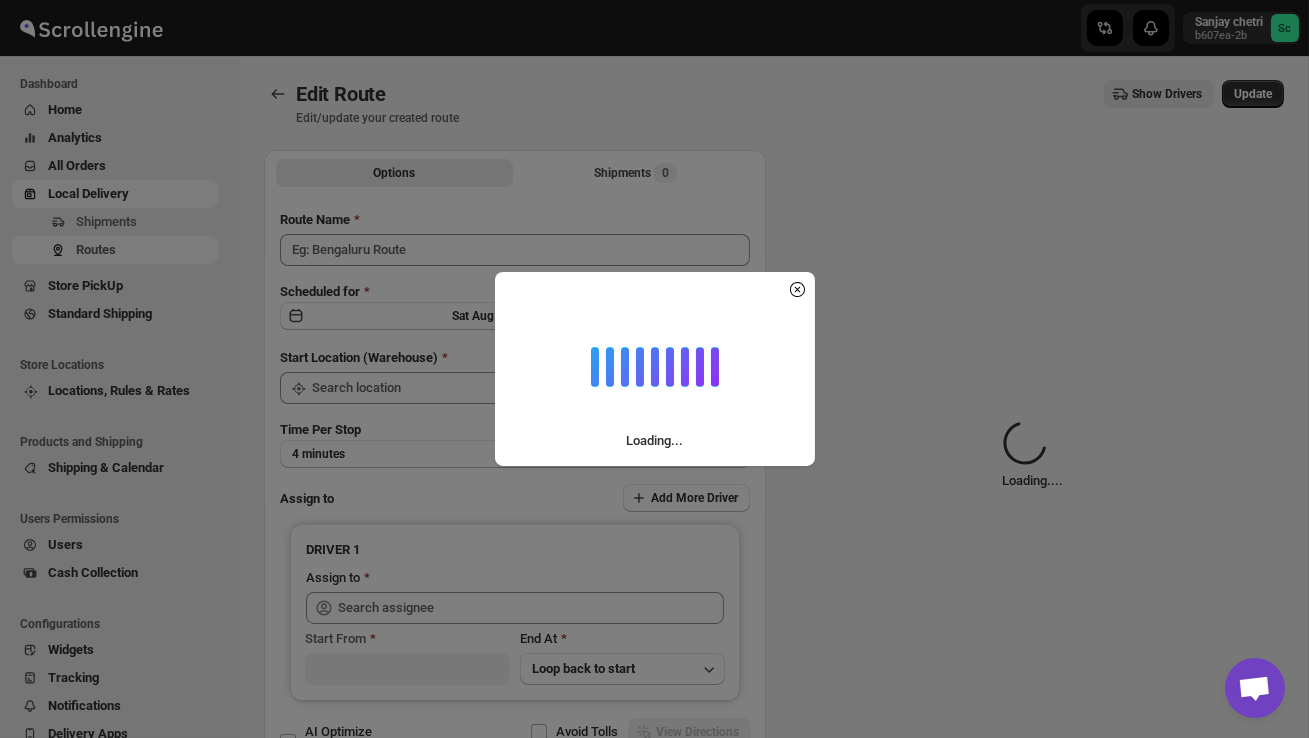 type on "Order no 25455" 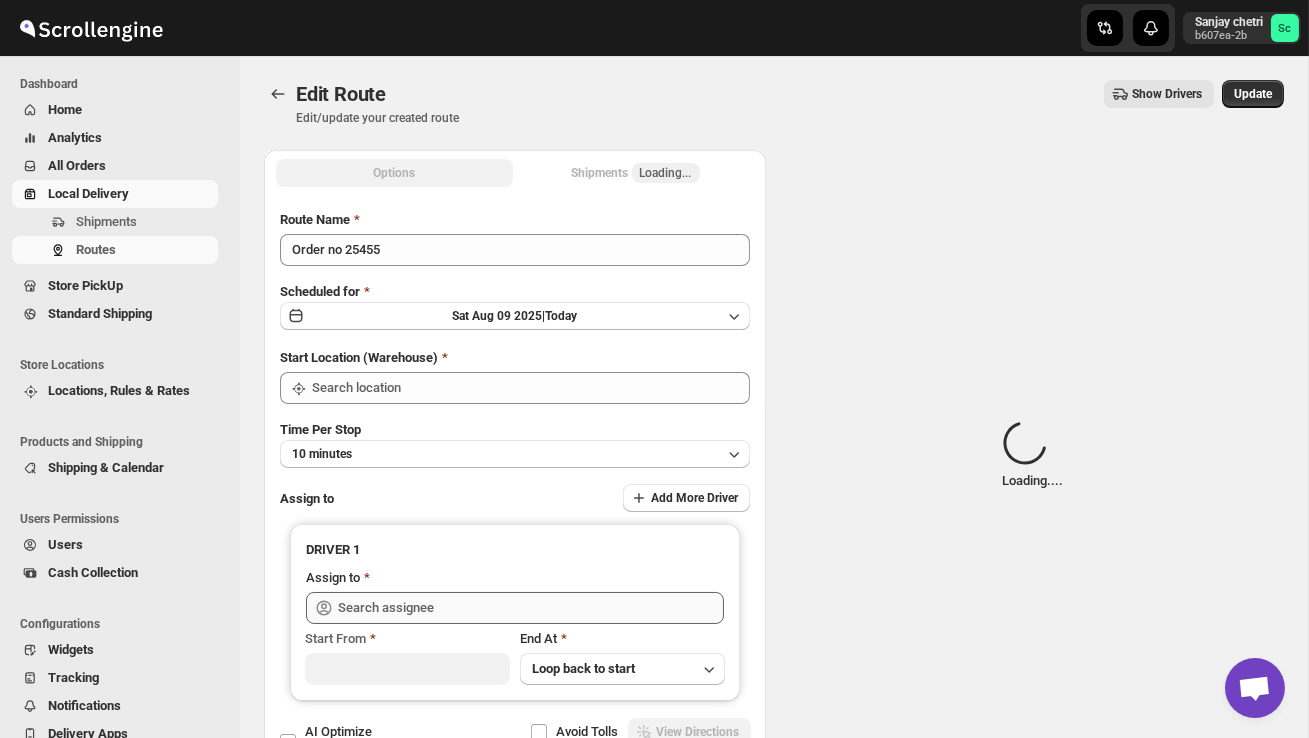 type on "DS02 Bileshivale" 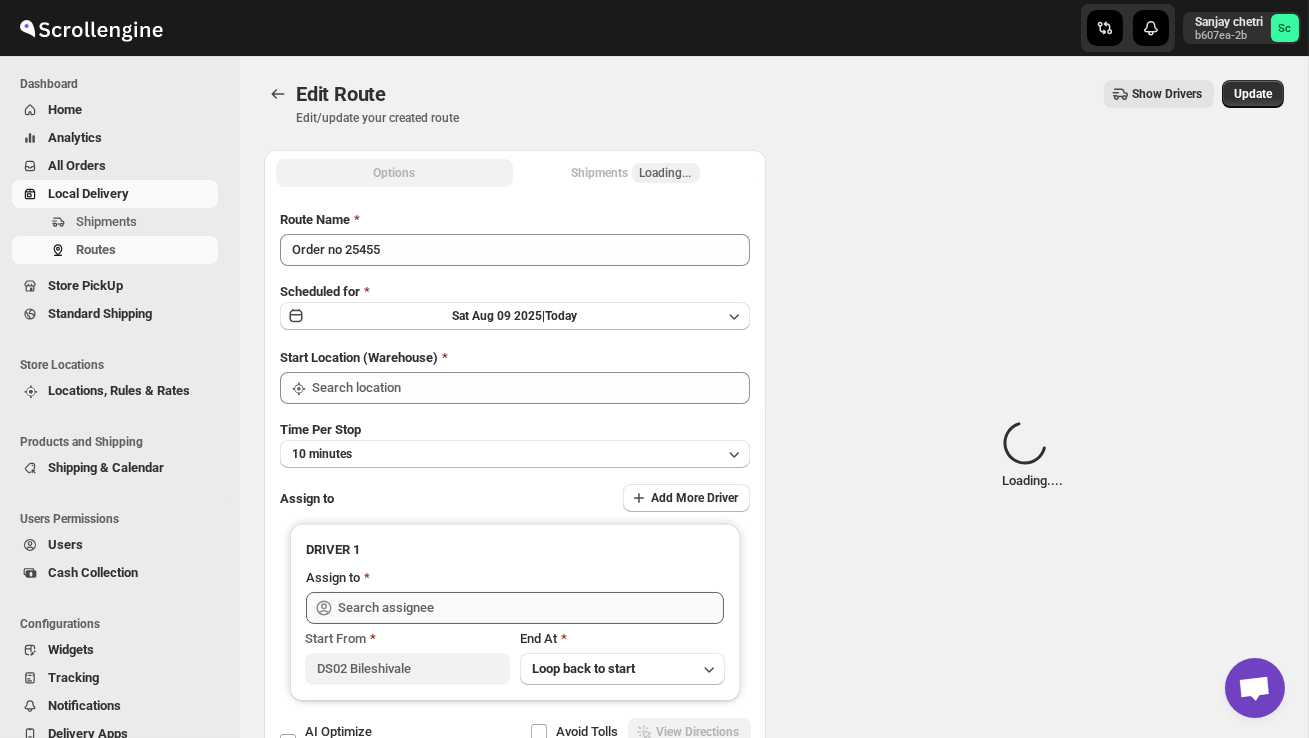 type on "DS02 Bileshivale" 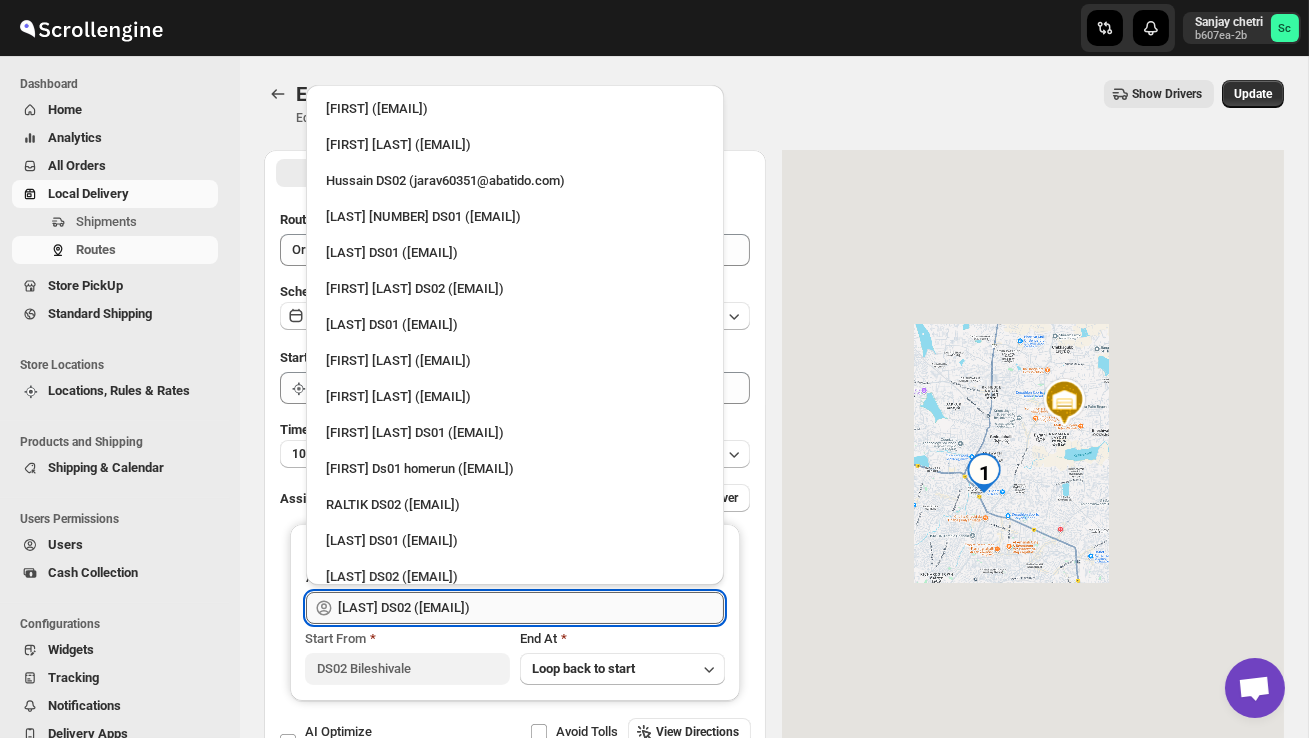click on "[NAME] DS02 ([EMAIL])" at bounding box center (531, 608) 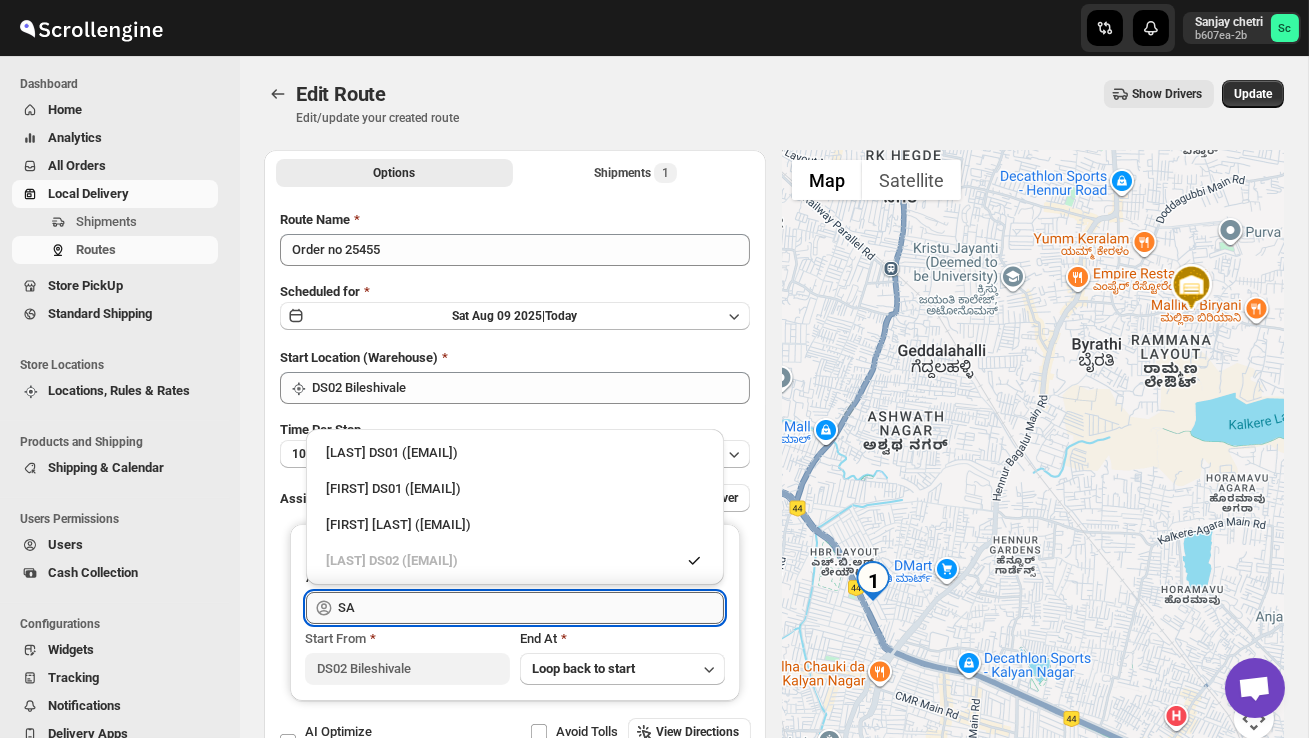type on "S" 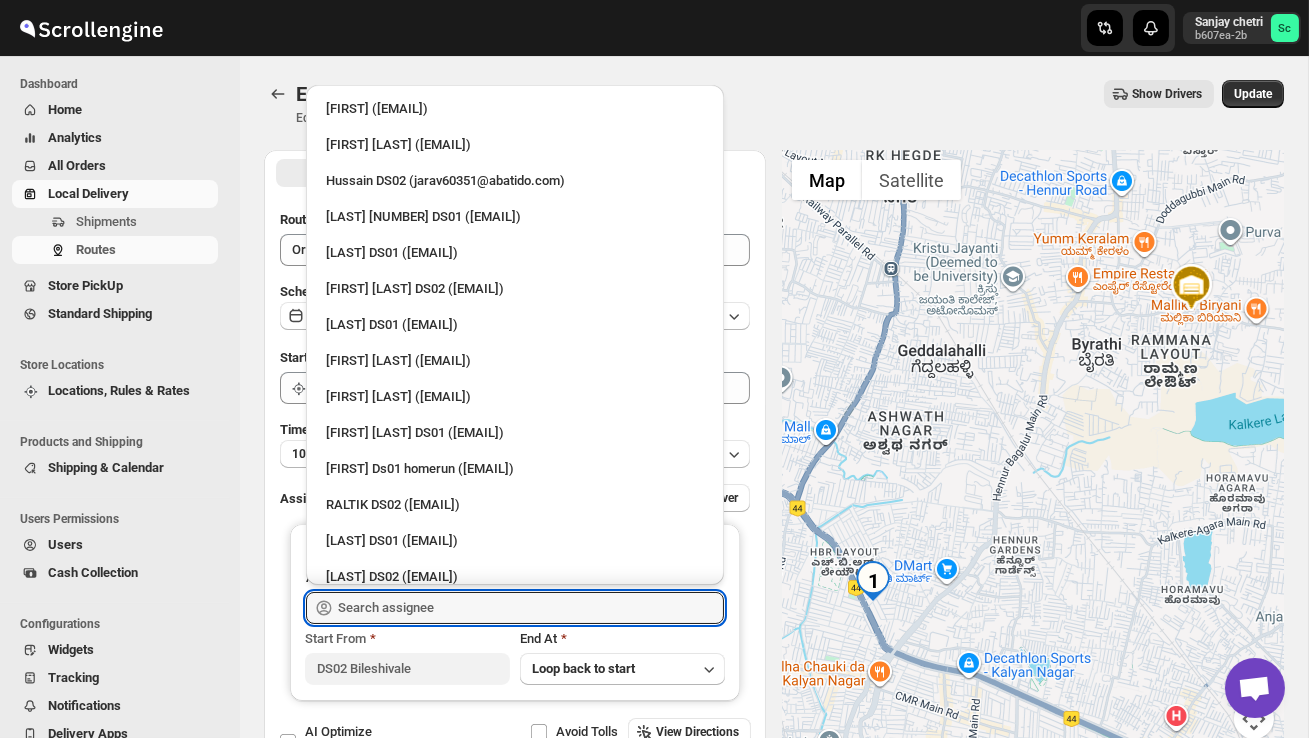 type 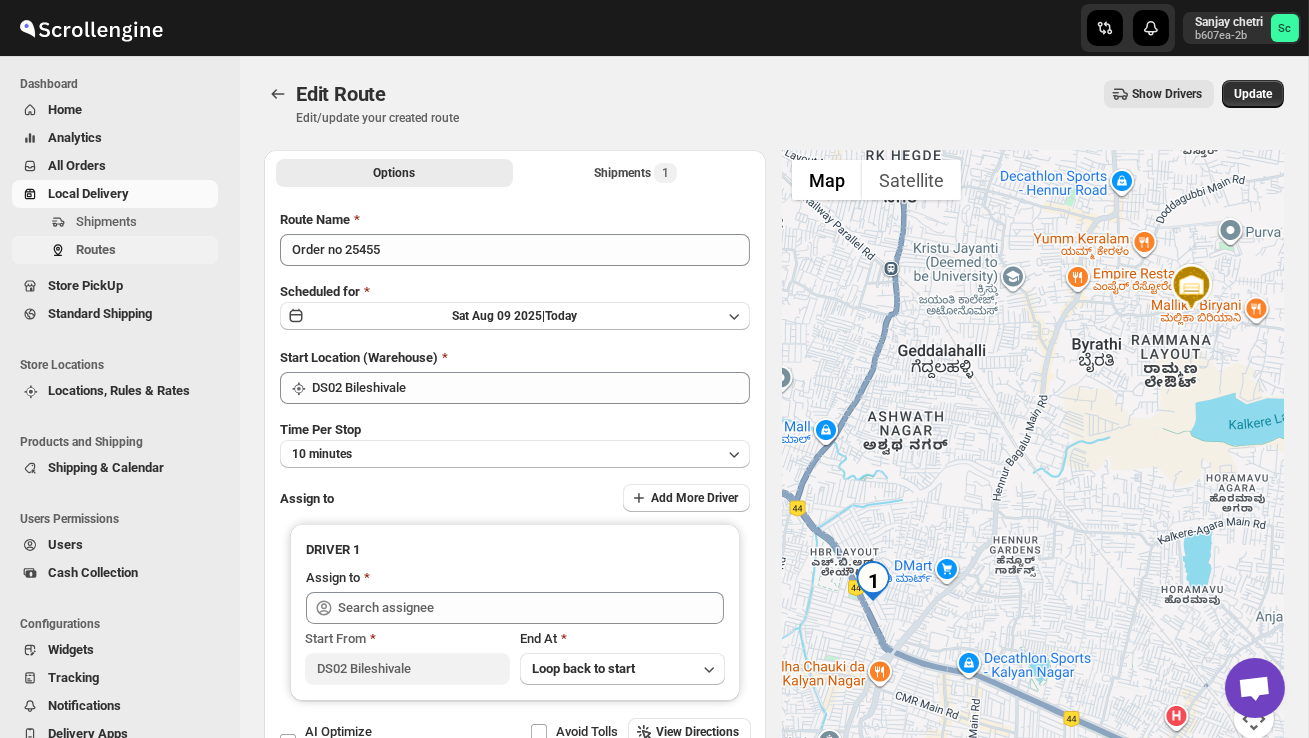 click on "Routes" at bounding box center (145, 250) 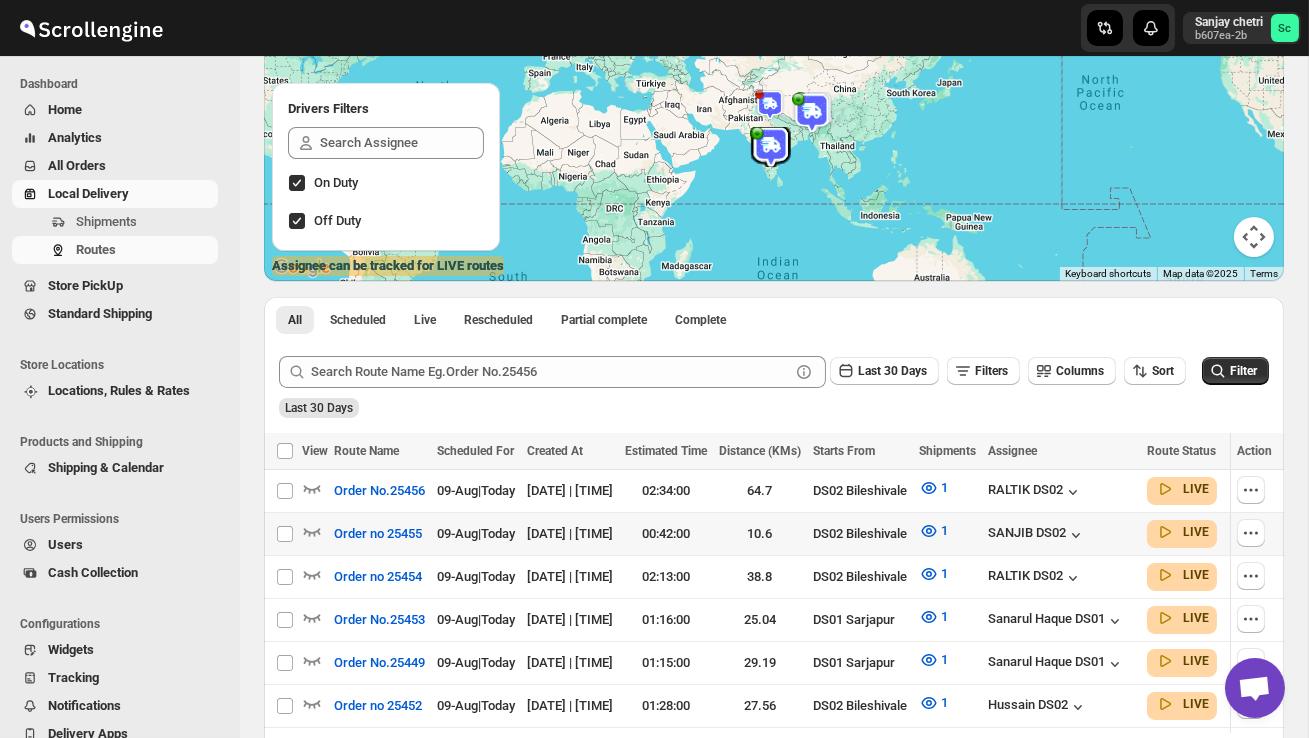scroll, scrollTop: 208, scrollLeft: 0, axis: vertical 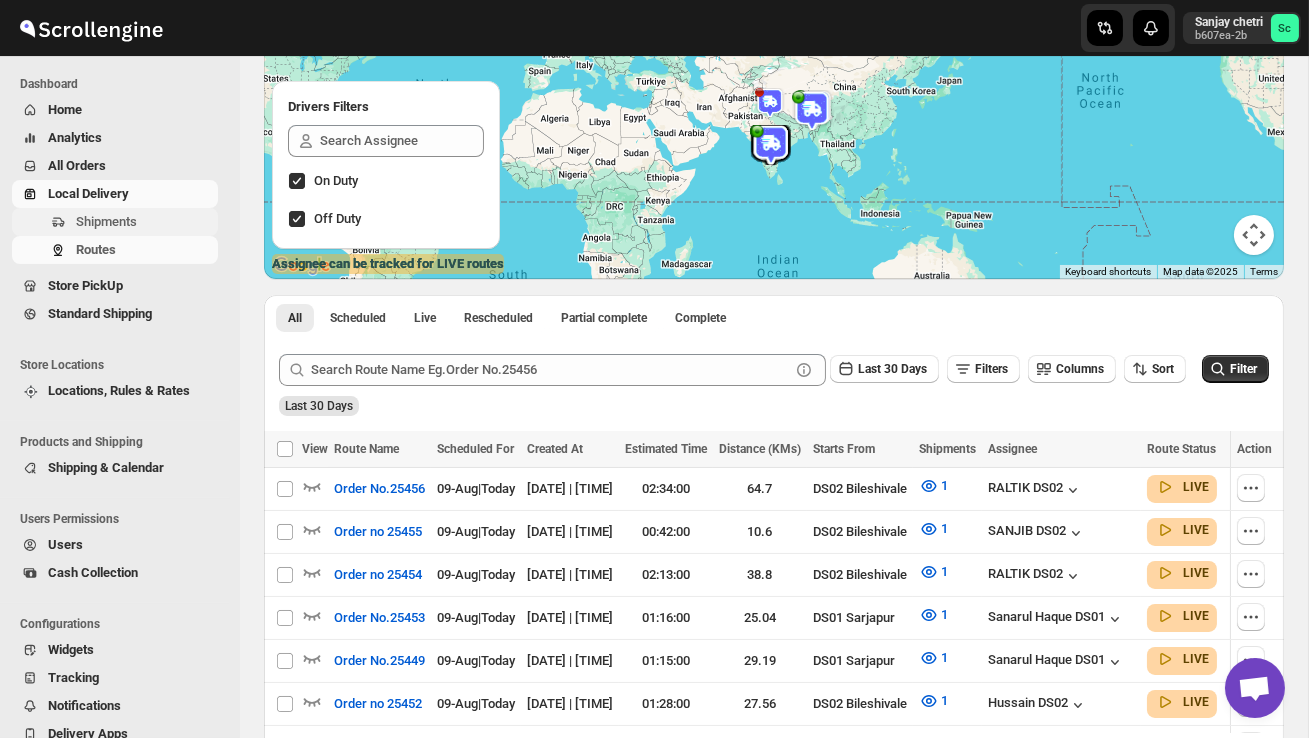 click on "Shipments" at bounding box center [145, 222] 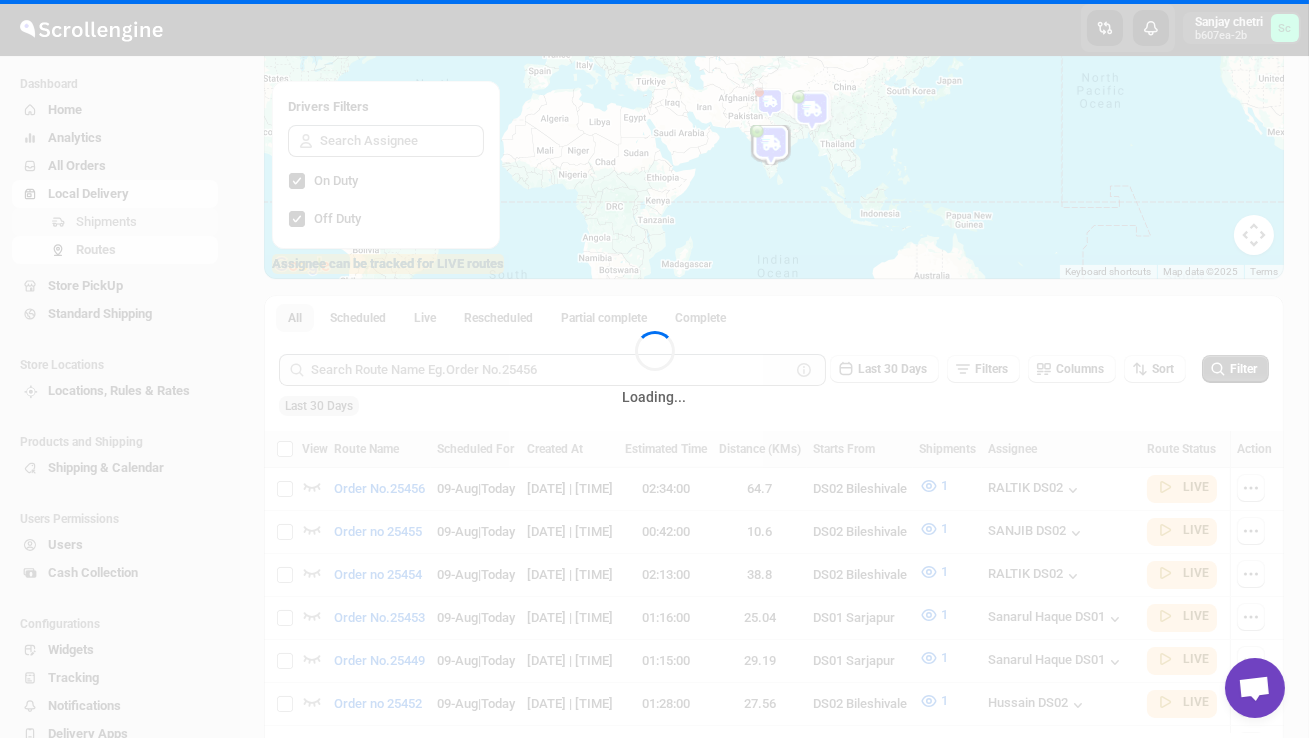 scroll, scrollTop: 0, scrollLeft: 0, axis: both 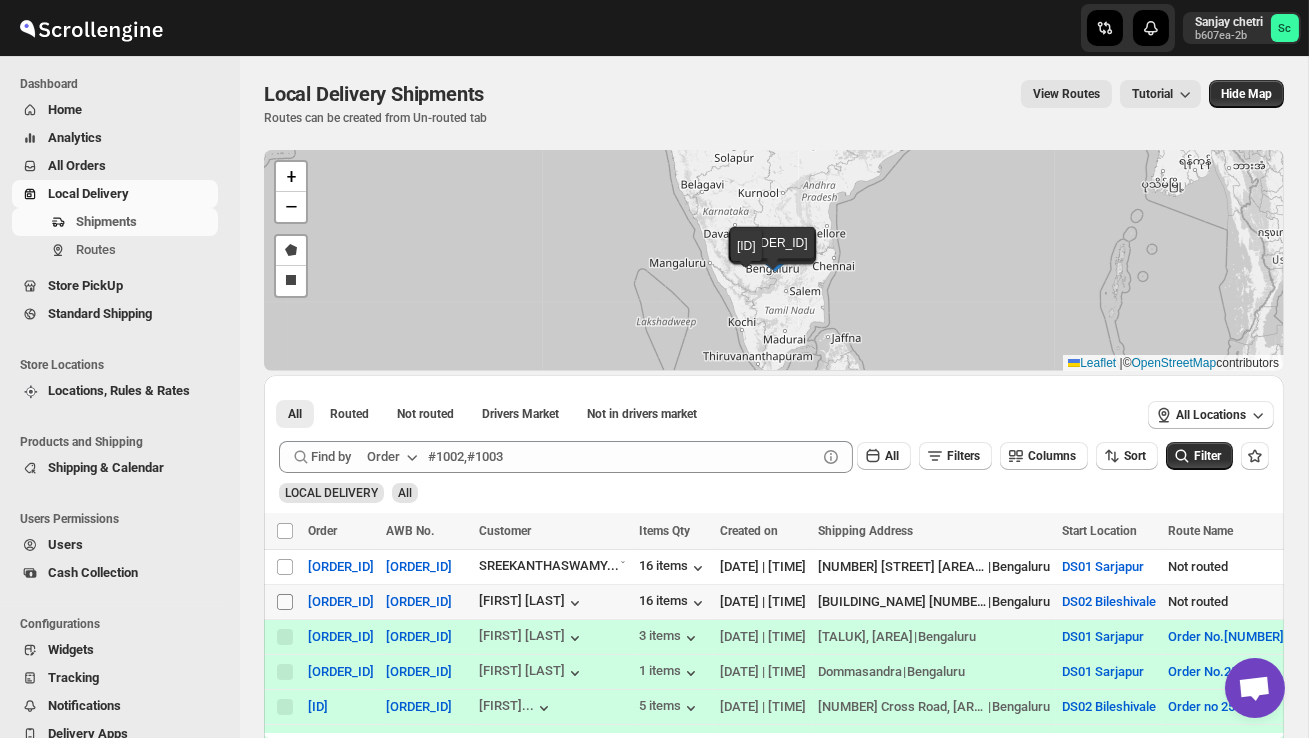 click at bounding box center (285, 602) 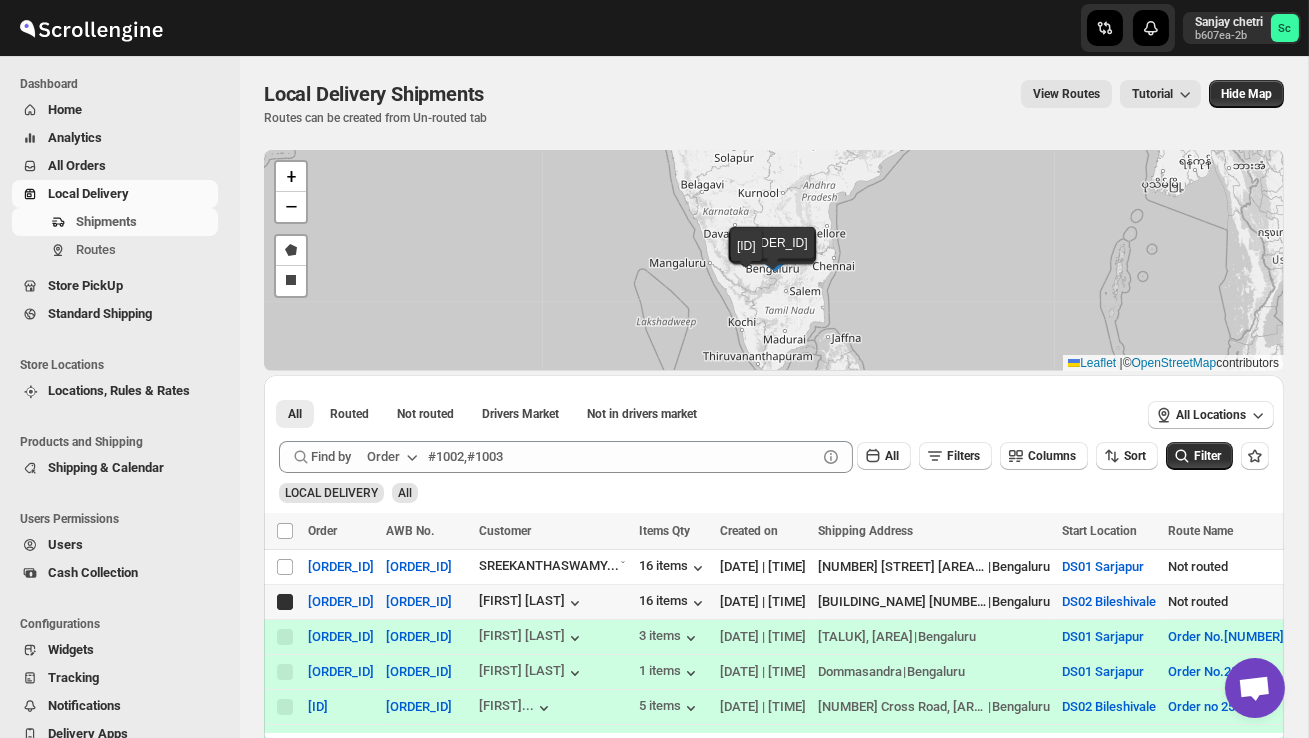 click on "Select shipment" at bounding box center [285, 602] 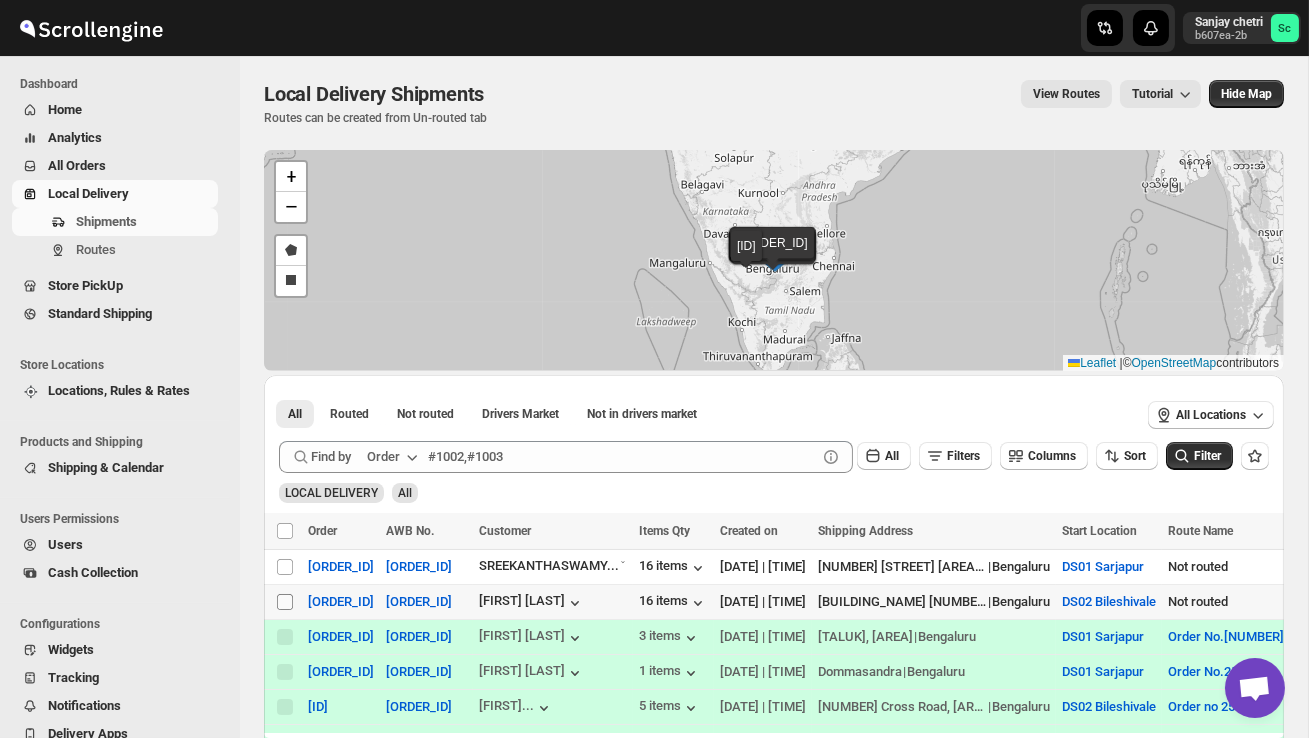 click on "Select shipment" at bounding box center (285, 602) 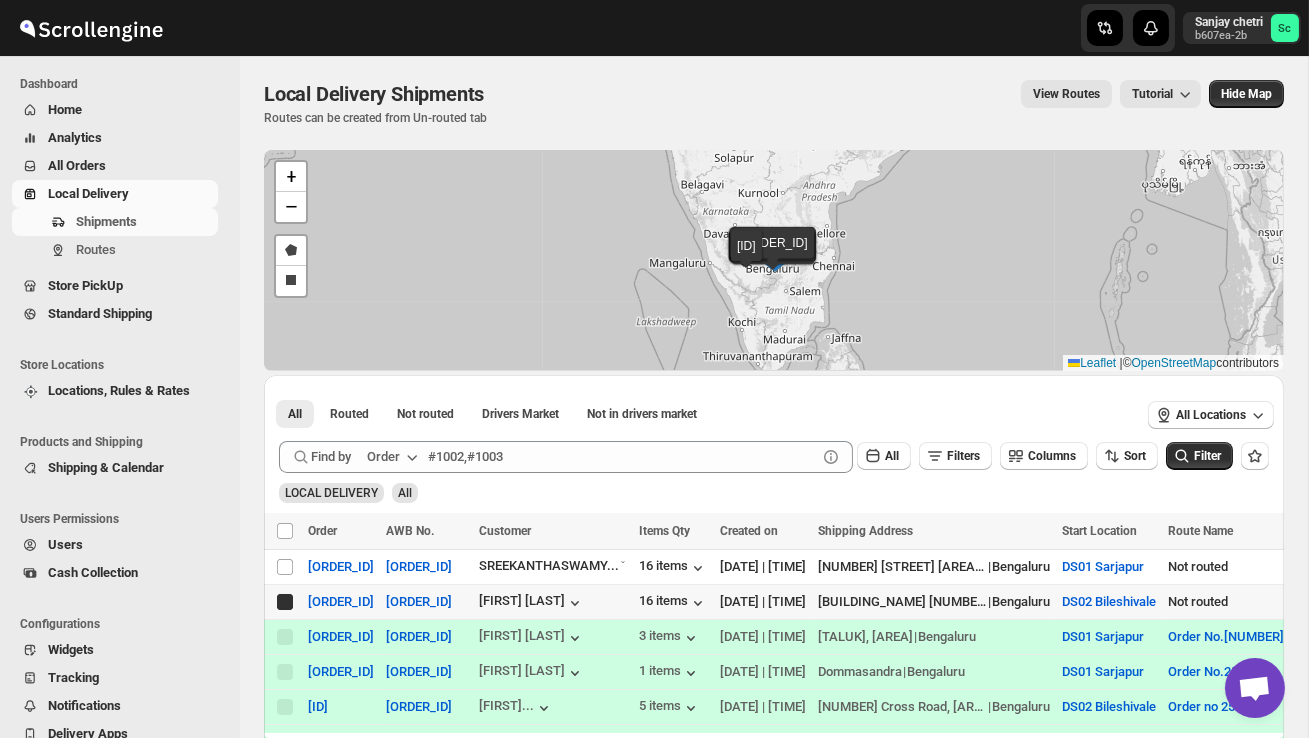checkbox on "true" 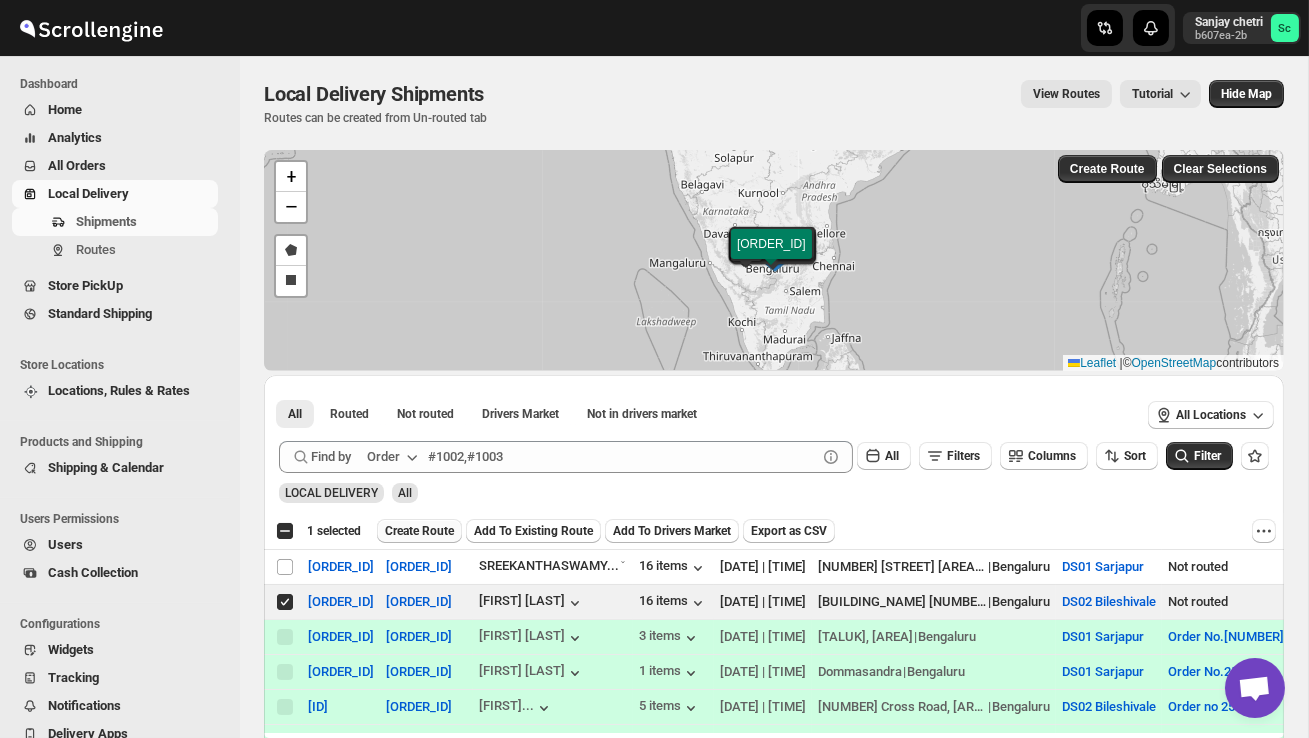 click on "Create Route" at bounding box center (419, 531) 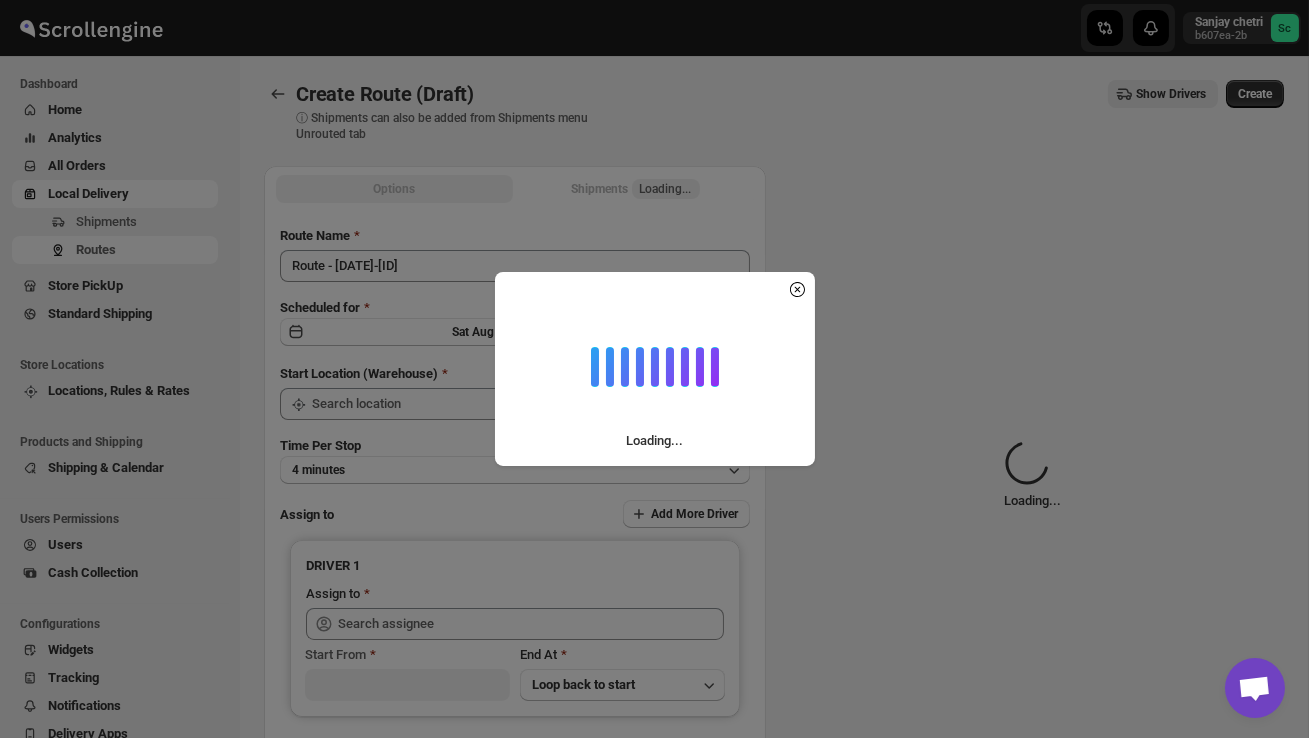 type on "DS02 Bileshivale" 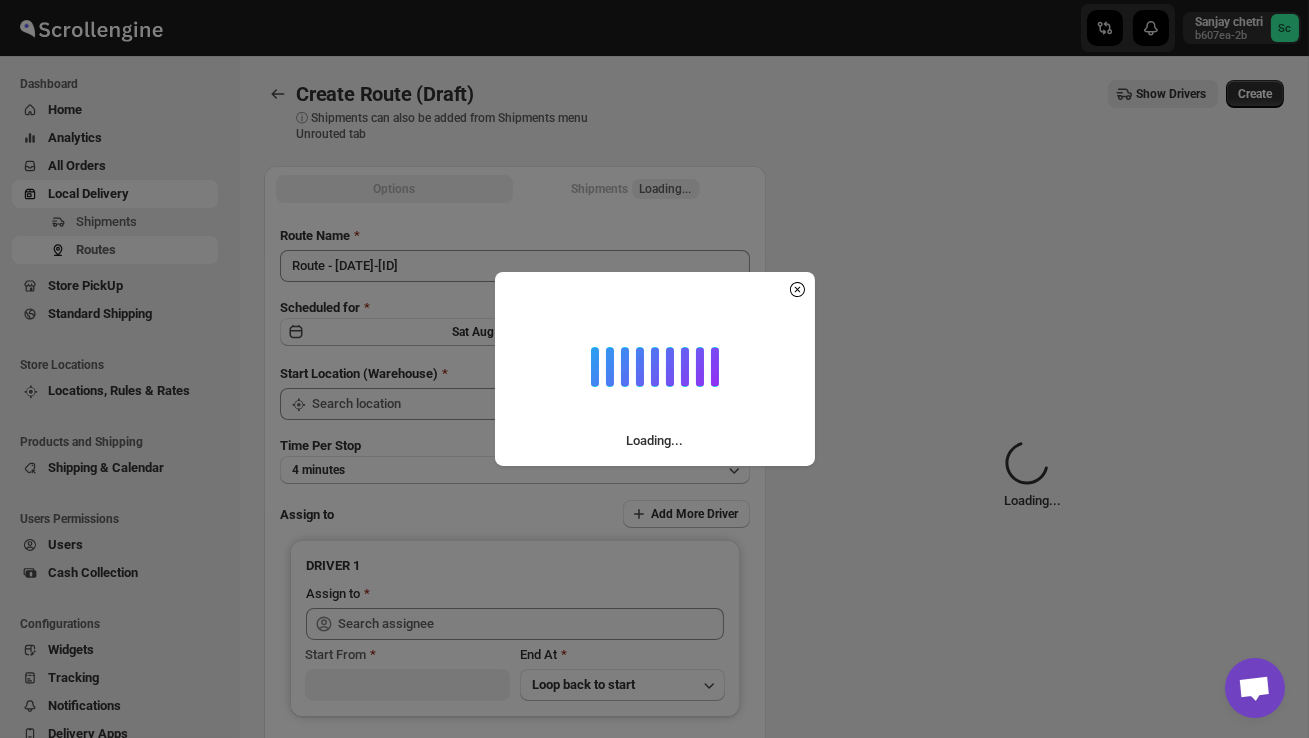 type on "DS02 Bileshivale" 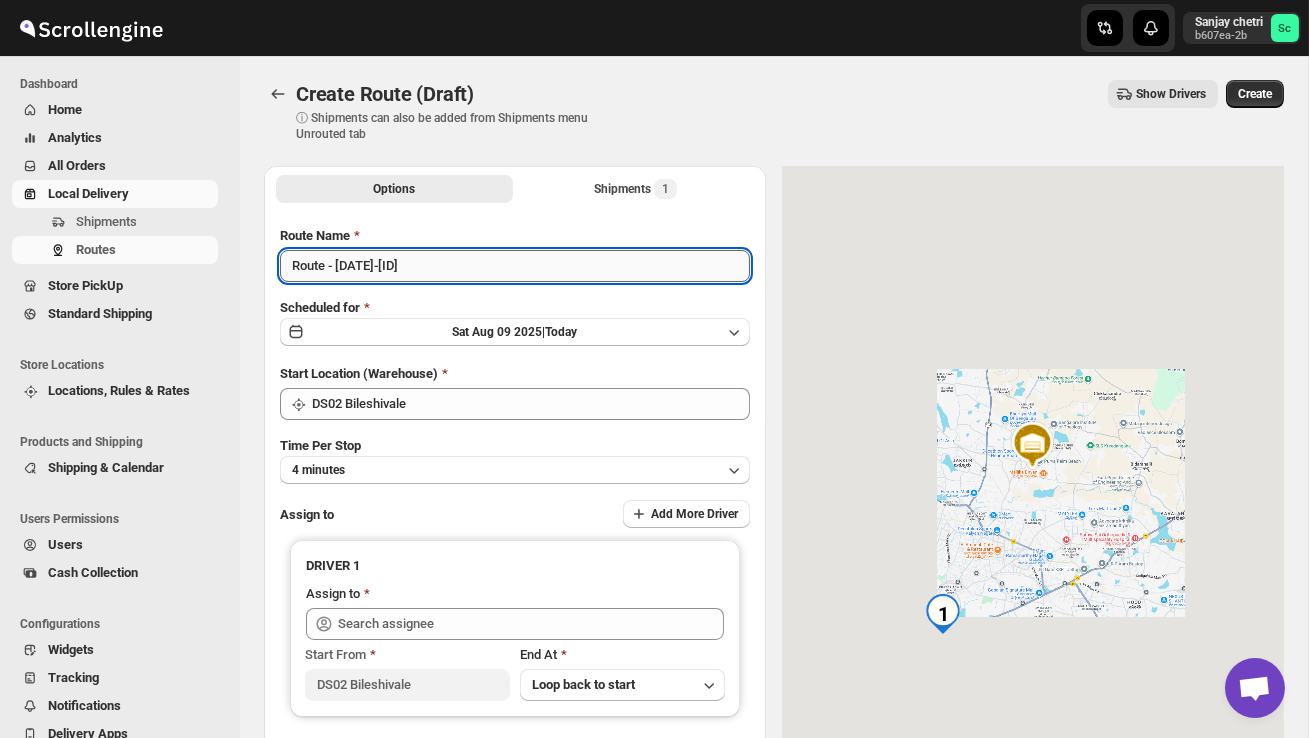 click on "Route - 09/08-0354" at bounding box center (515, 266) 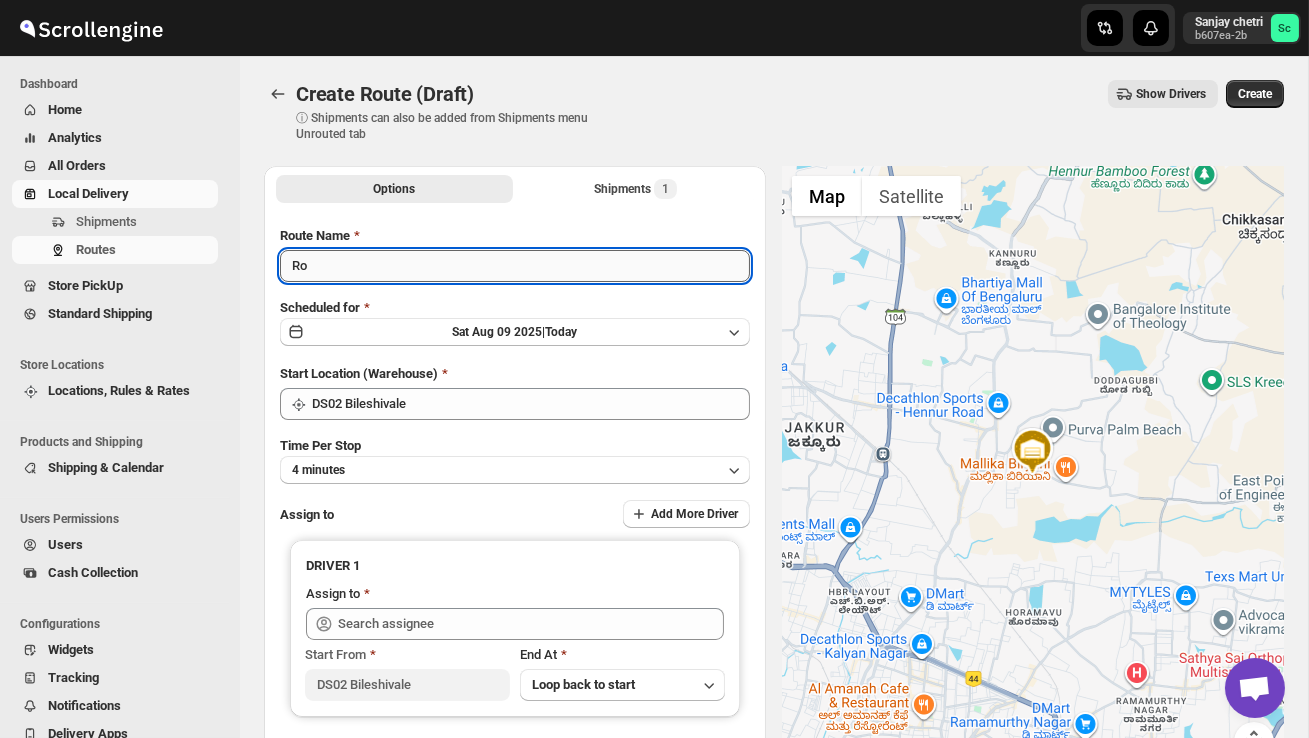 type on "R" 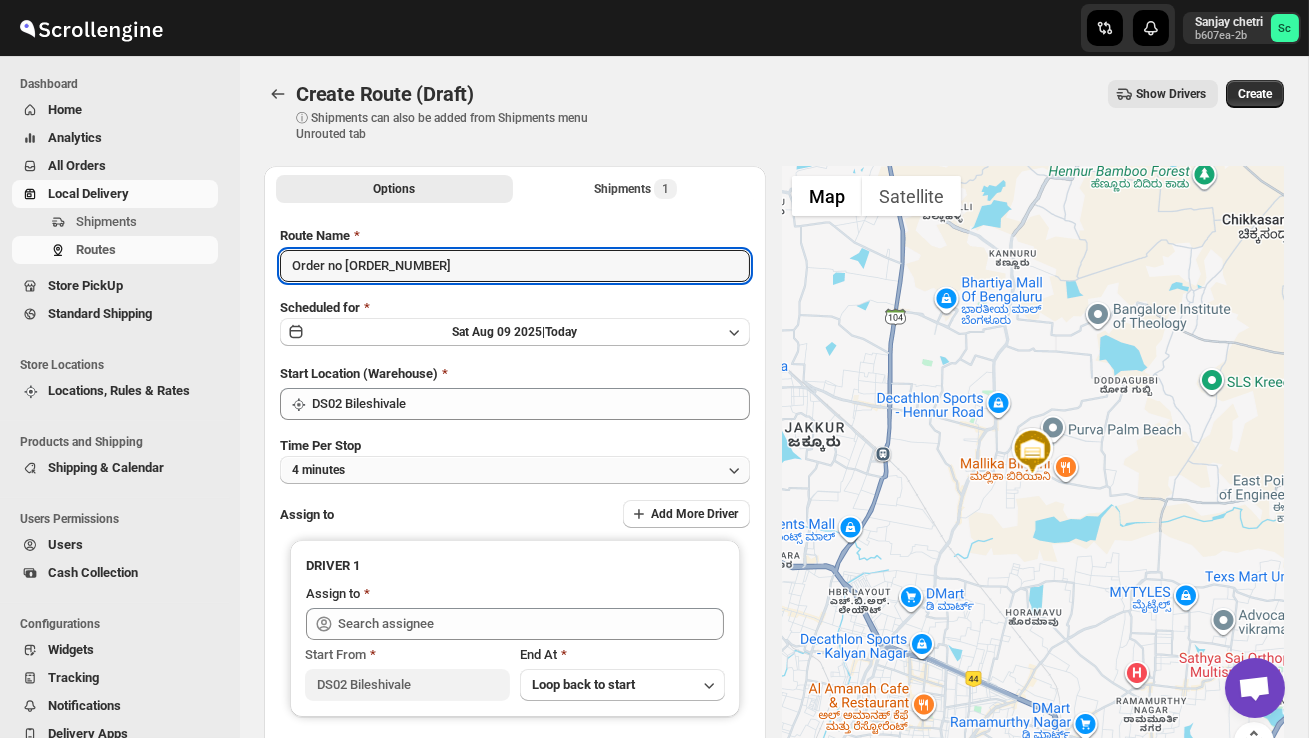 type on "Order no 25458" 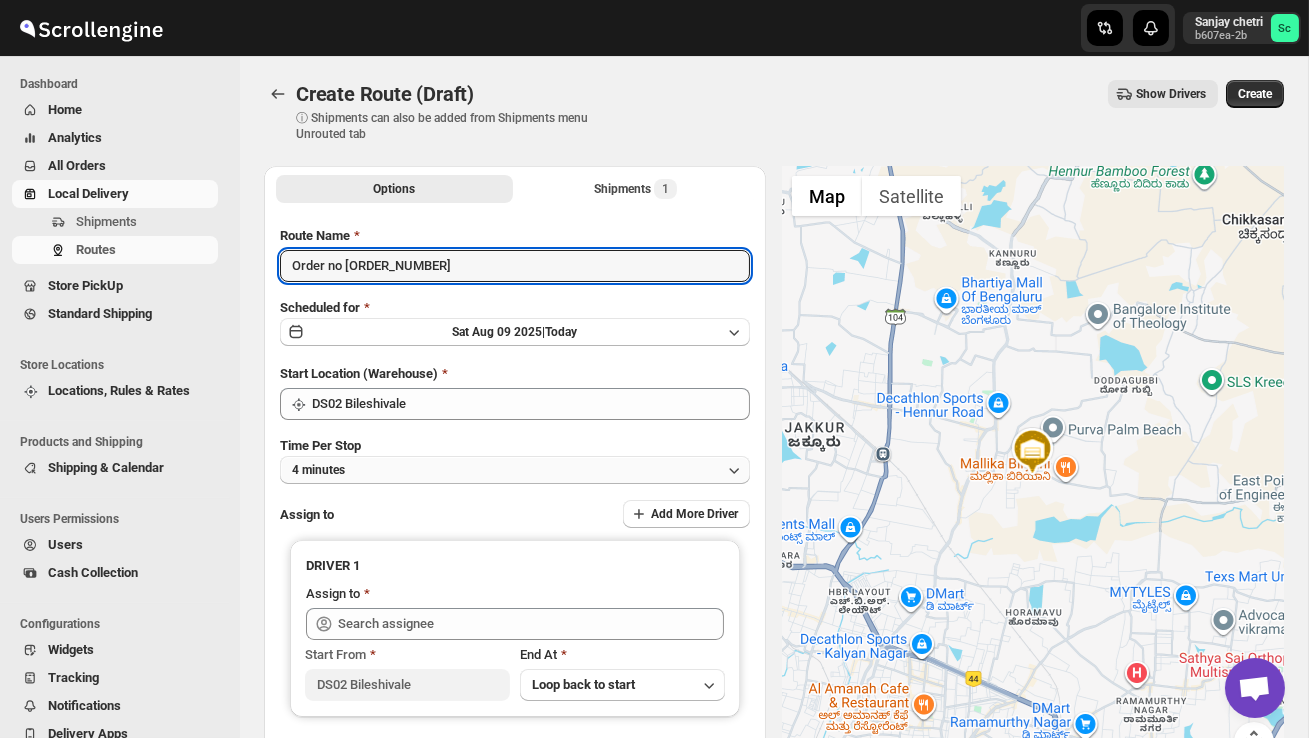 click on "4 minutes" at bounding box center (515, 470) 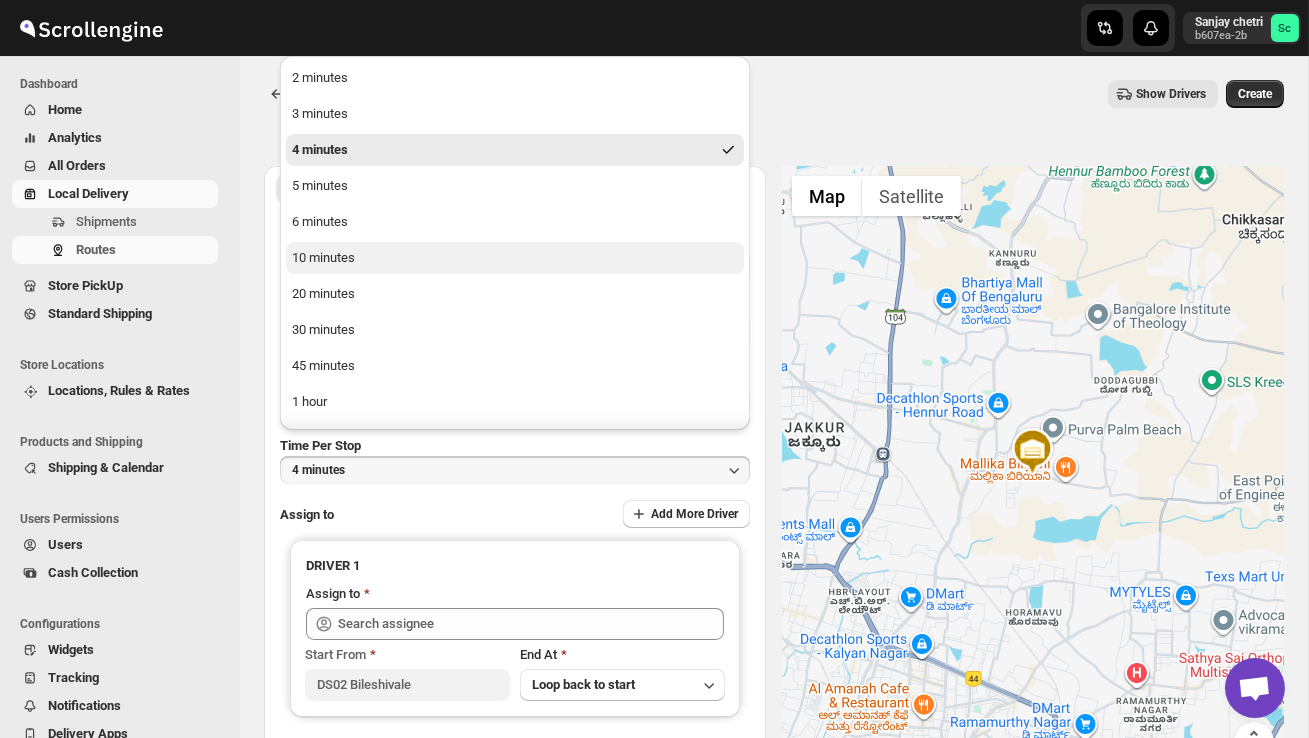 click on "10 minutes" at bounding box center [323, 258] 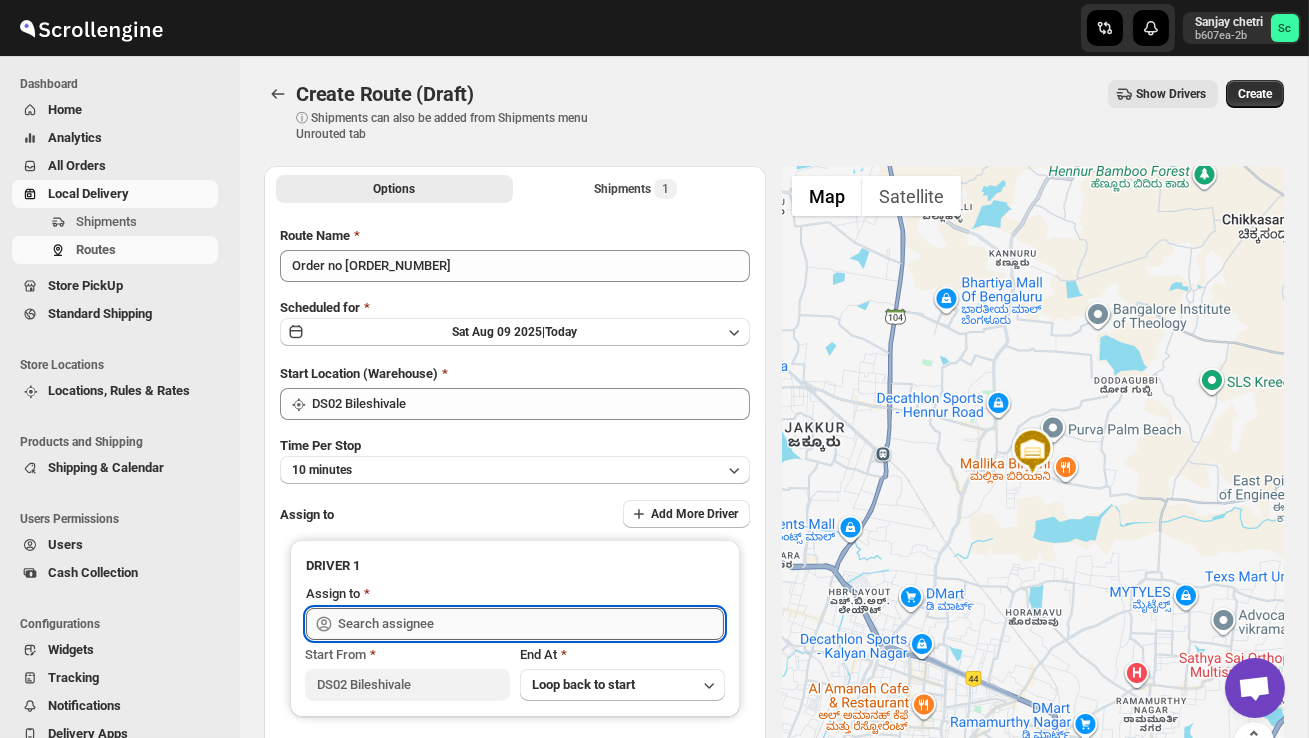 click at bounding box center (531, 624) 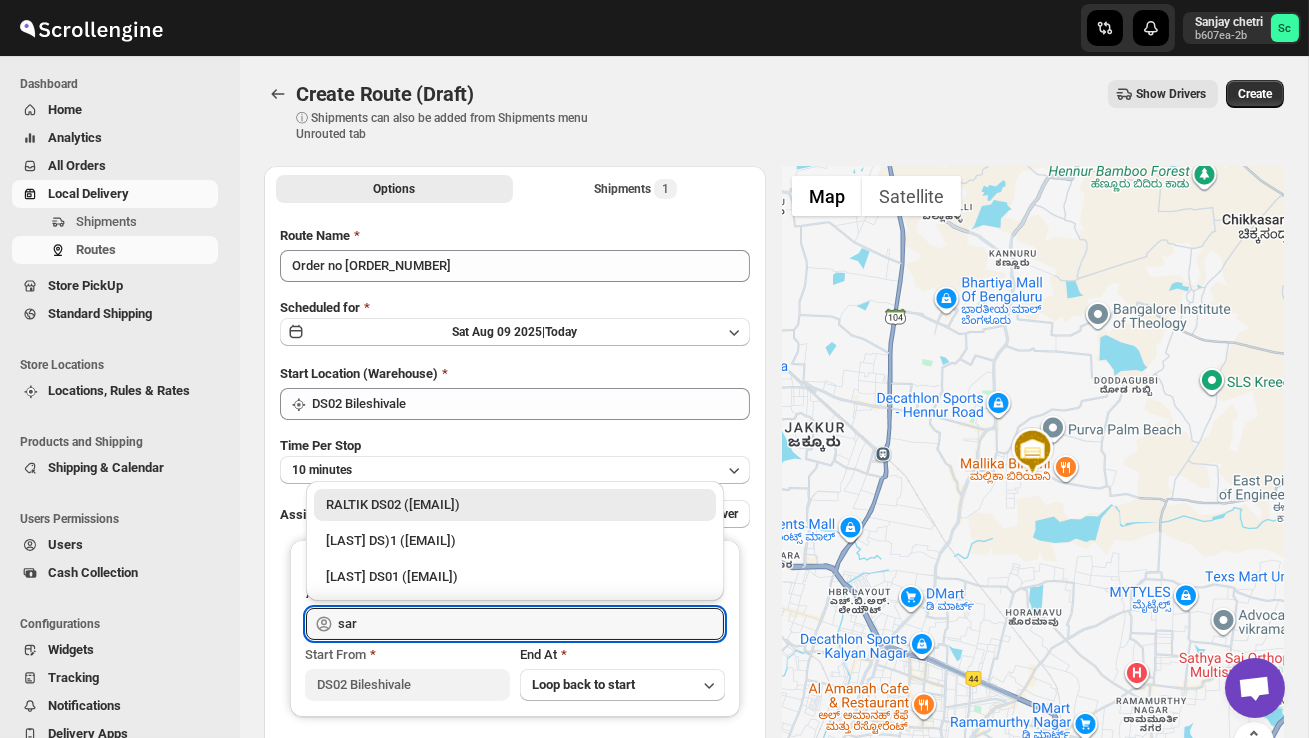click on "SARIM DS02 ([EMAIL])" at bounding box center (515, 505) 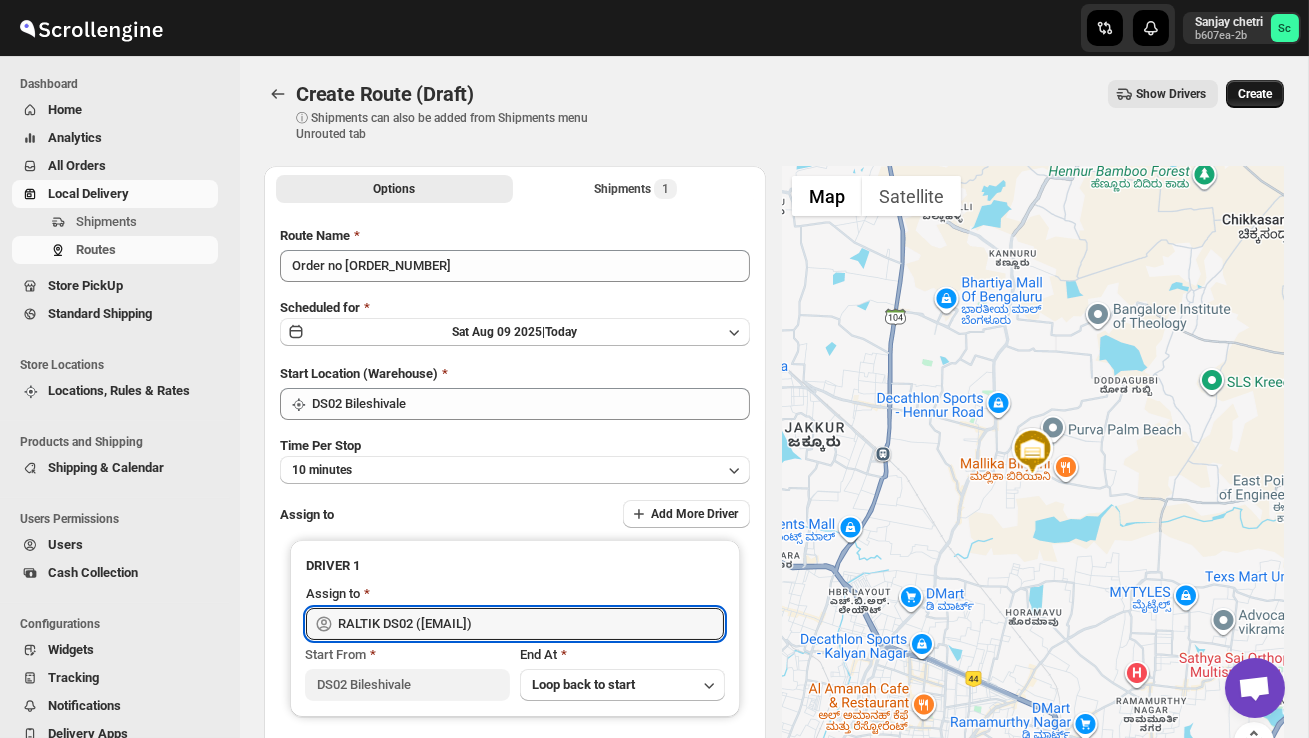 type on "SARIM DS02 ([EMAIL])" 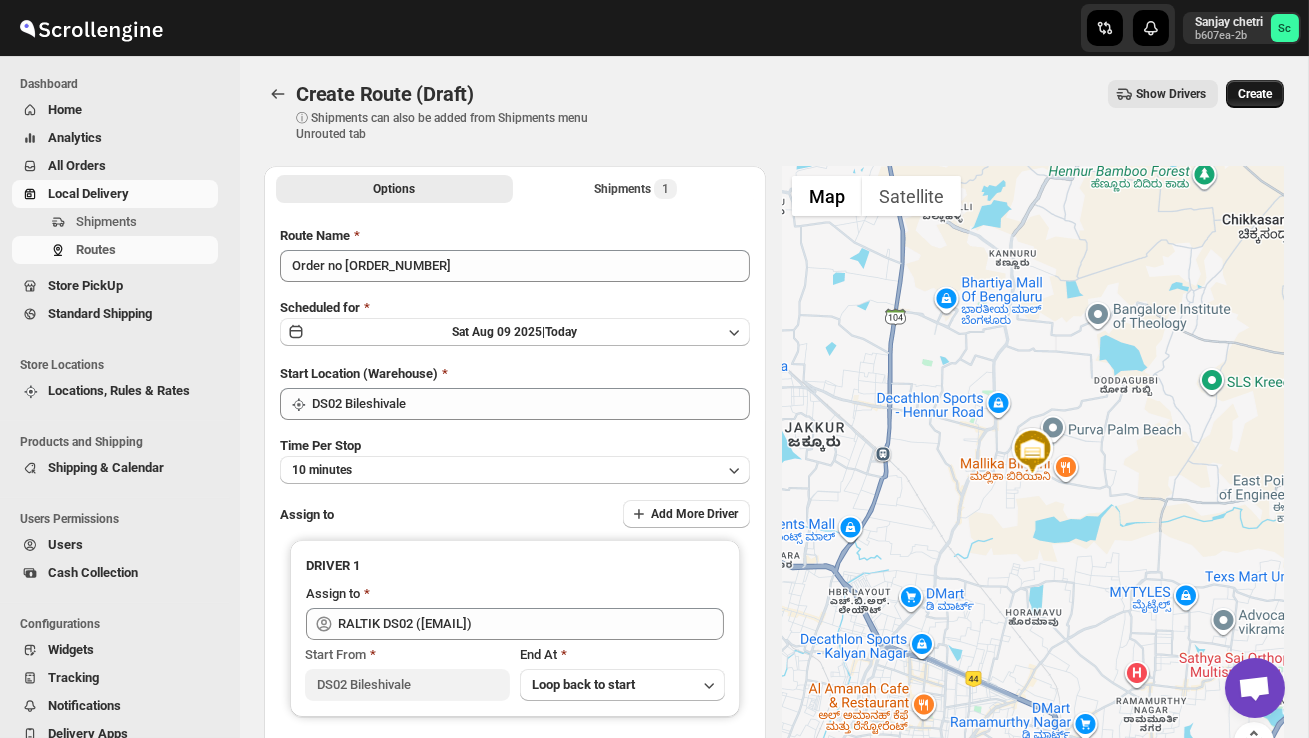 click on "Create" at bounding box center (1255, 94) 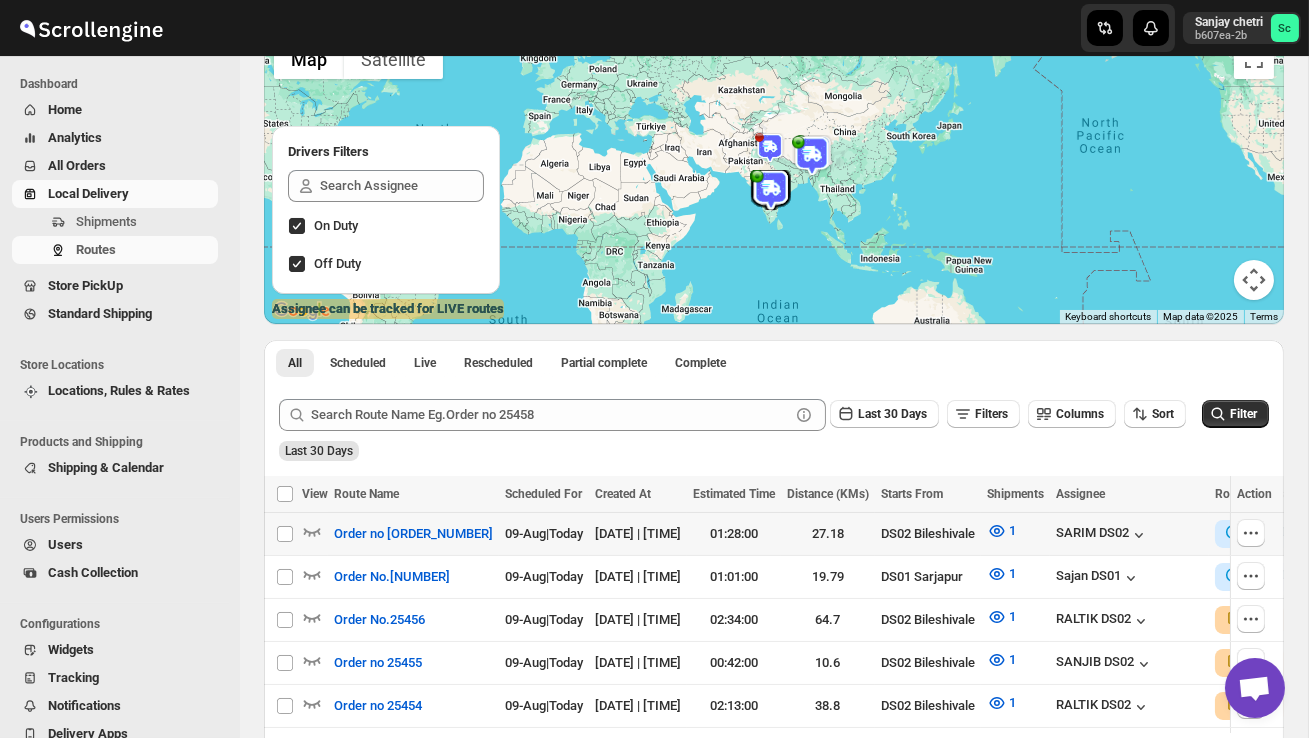 scroll, scrollTop: 170, scrollLeft: 0, axis: vertical 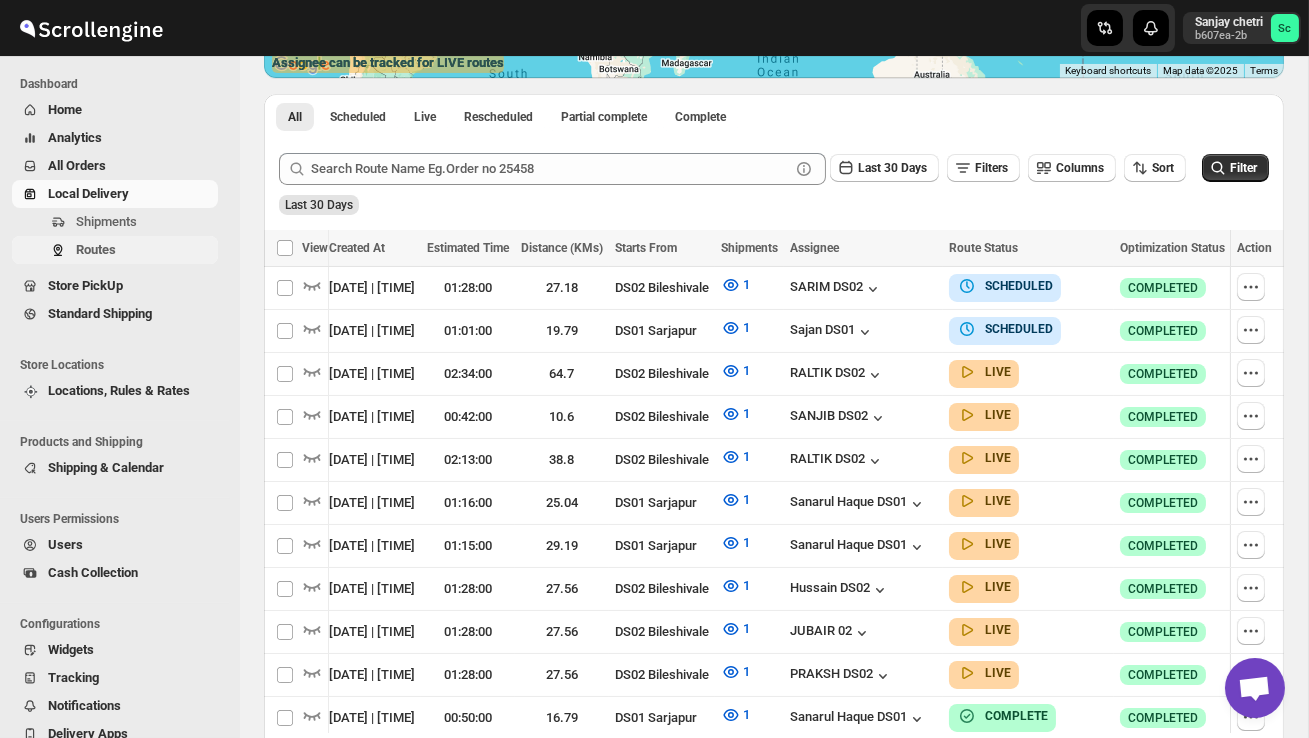 click on "Routes" at bounding box center (145, 250) 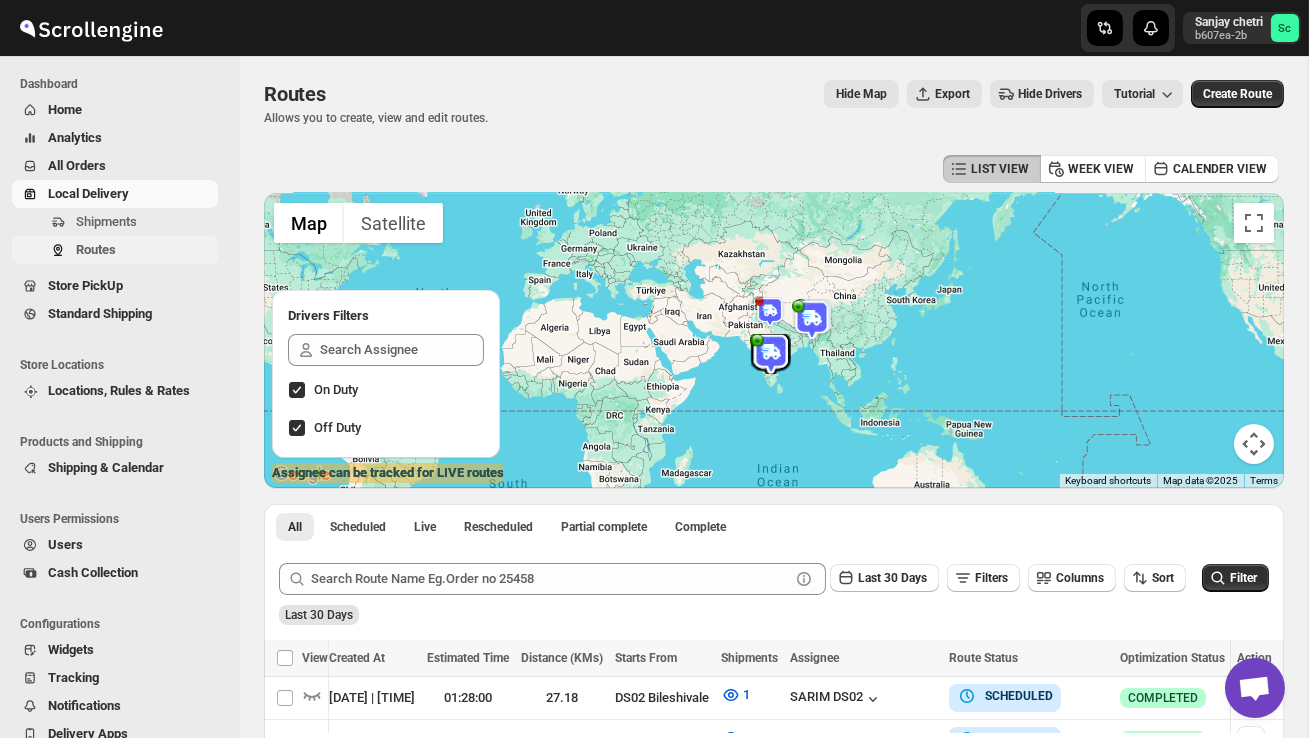 scroll, scrollTop: 0, scrollLeft: 1, axis: horizontal 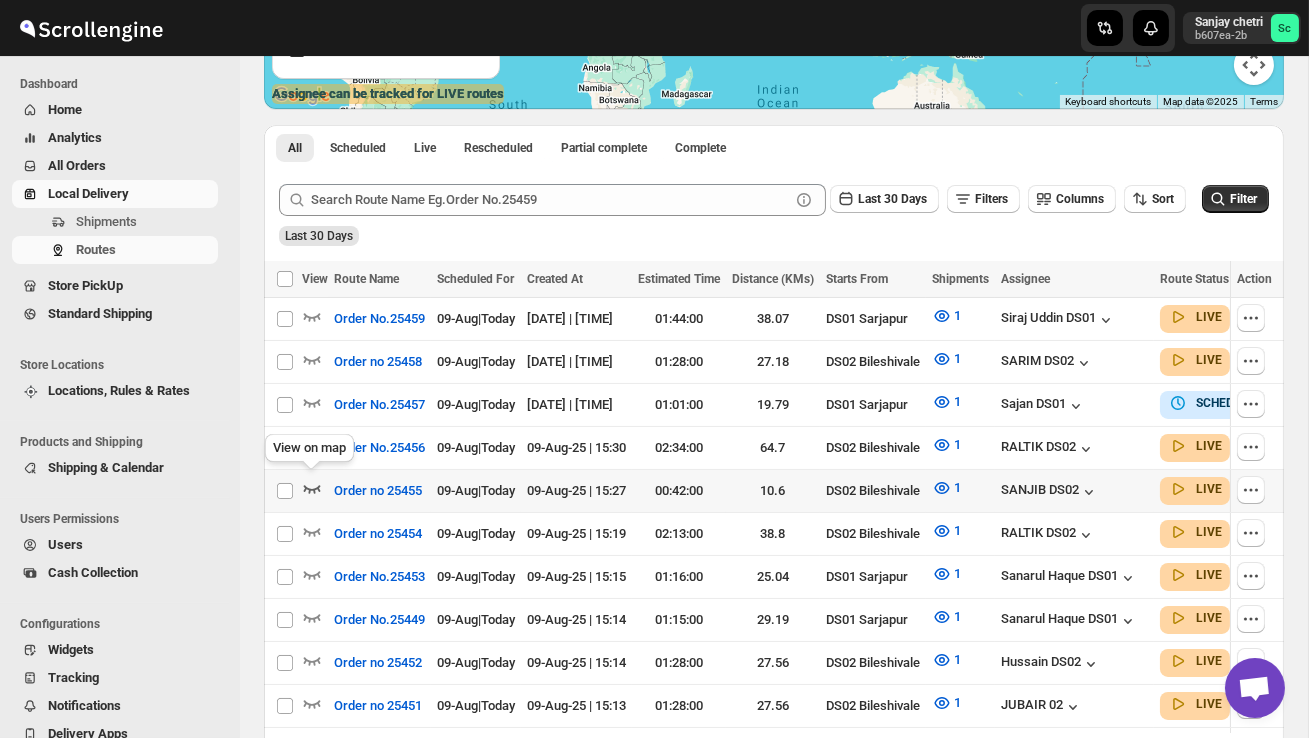 click 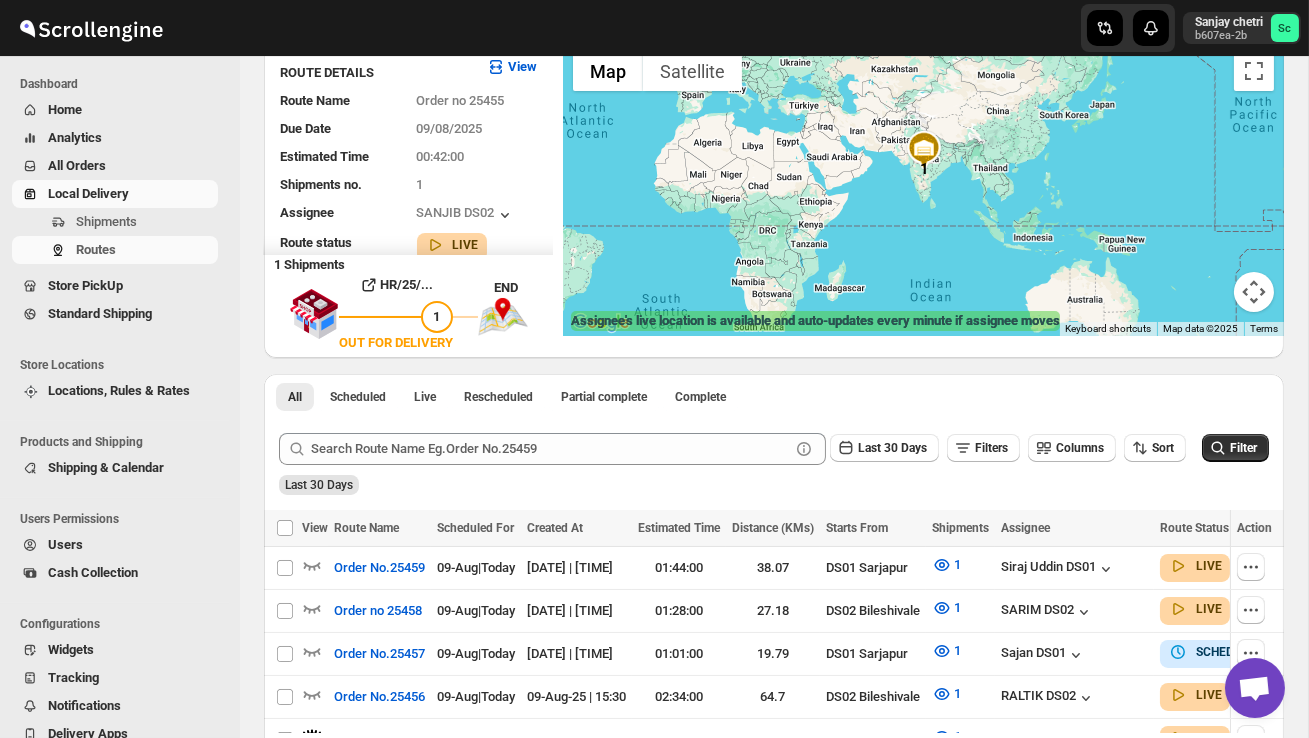scroll, scrollTop: 0, scrollLeft: 0, axis: both 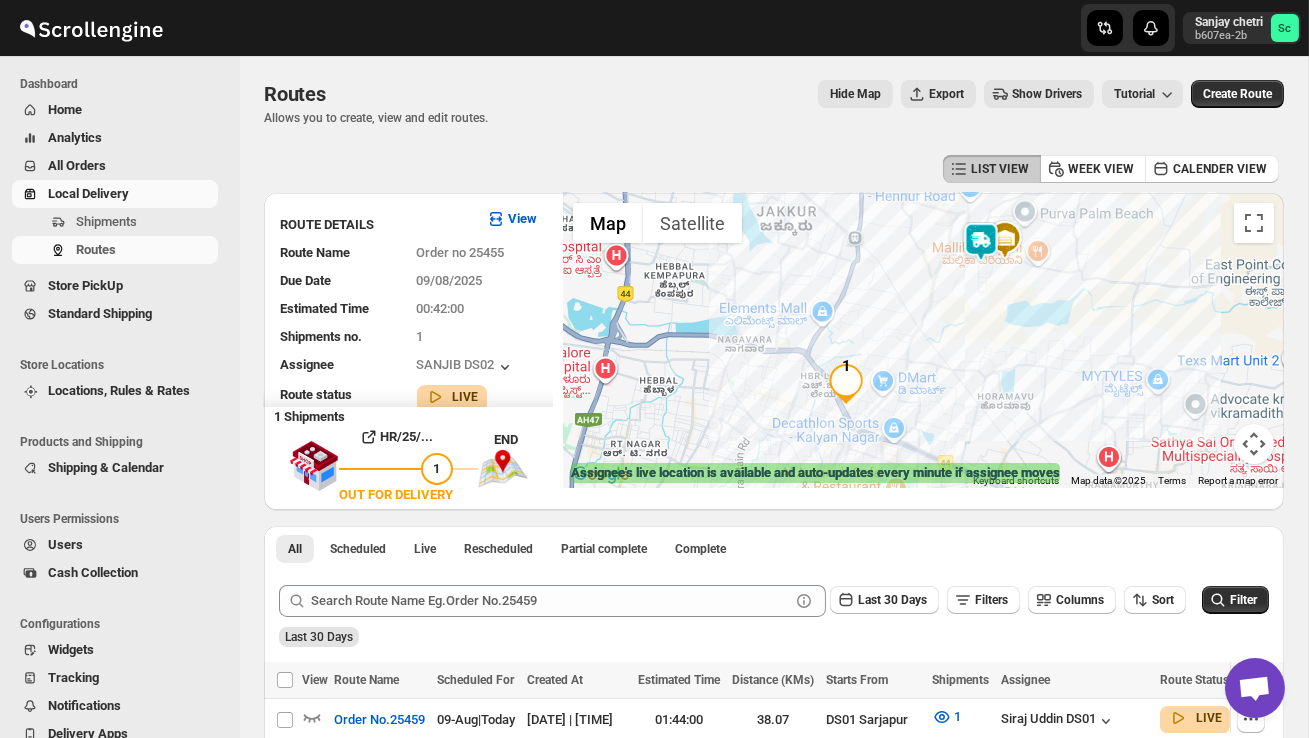 click at bounding box center [981, 242] 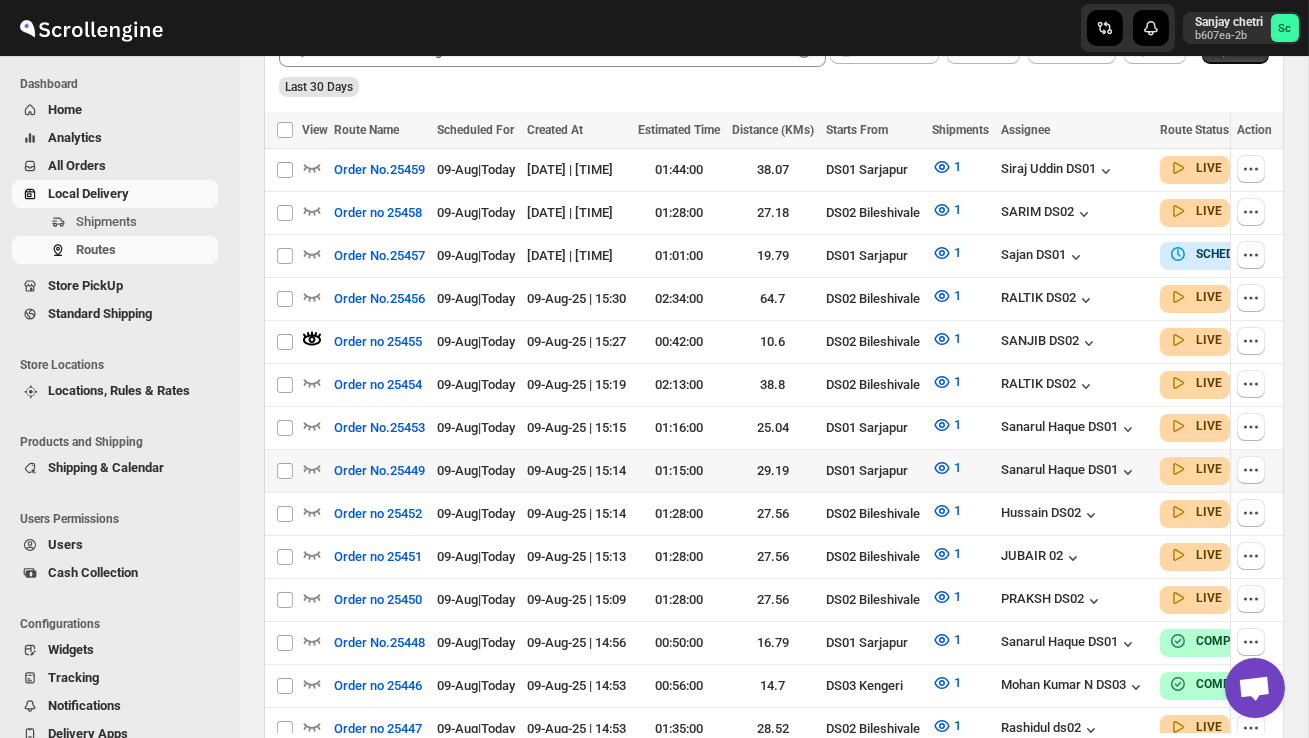 scroll, scrollTop: 550, scrollLeft: 0, axis: vertical 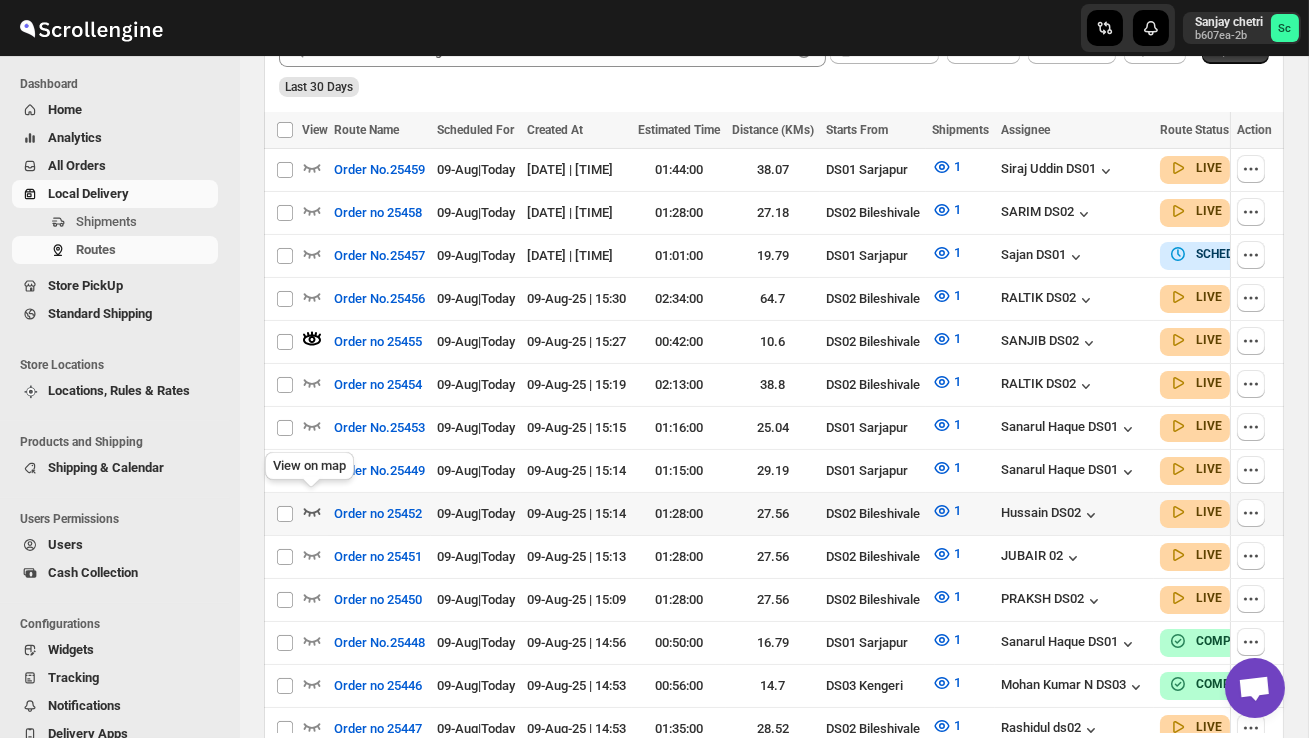click 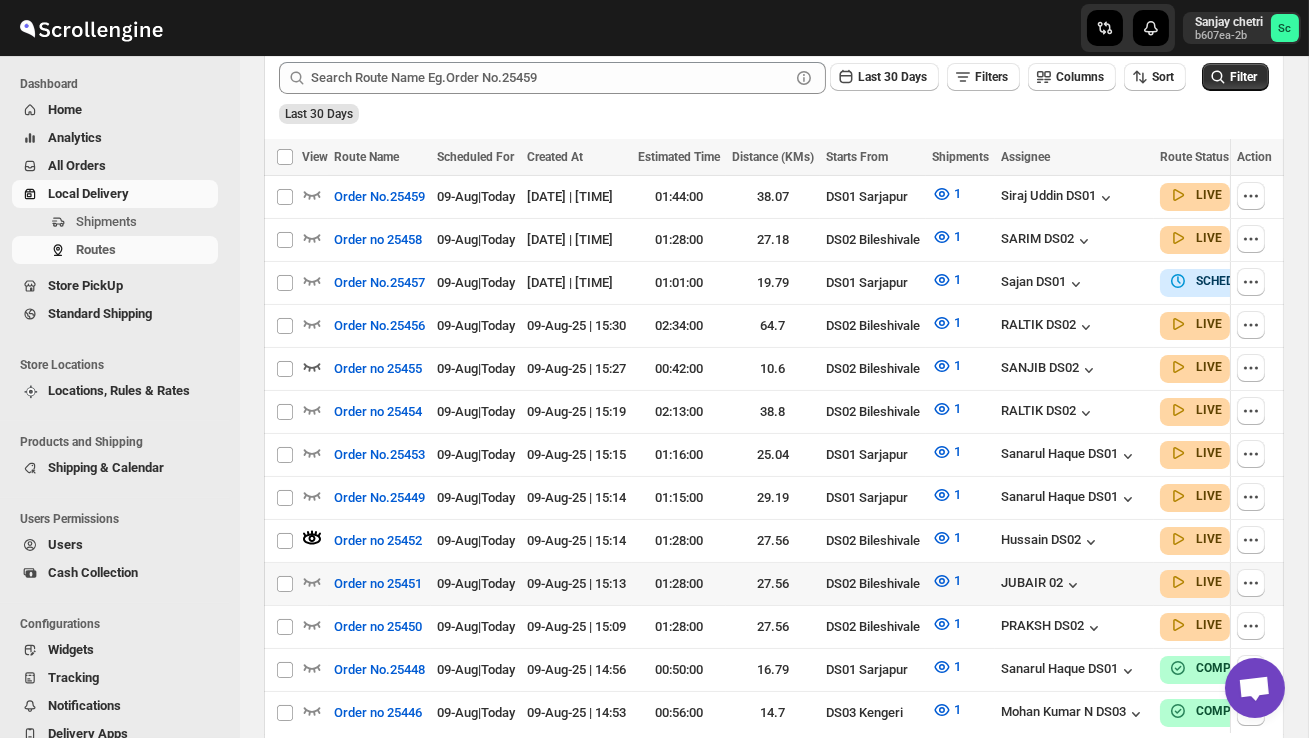 scroll, scrollTop: 552, scrollLeft: 0, axis: vertical 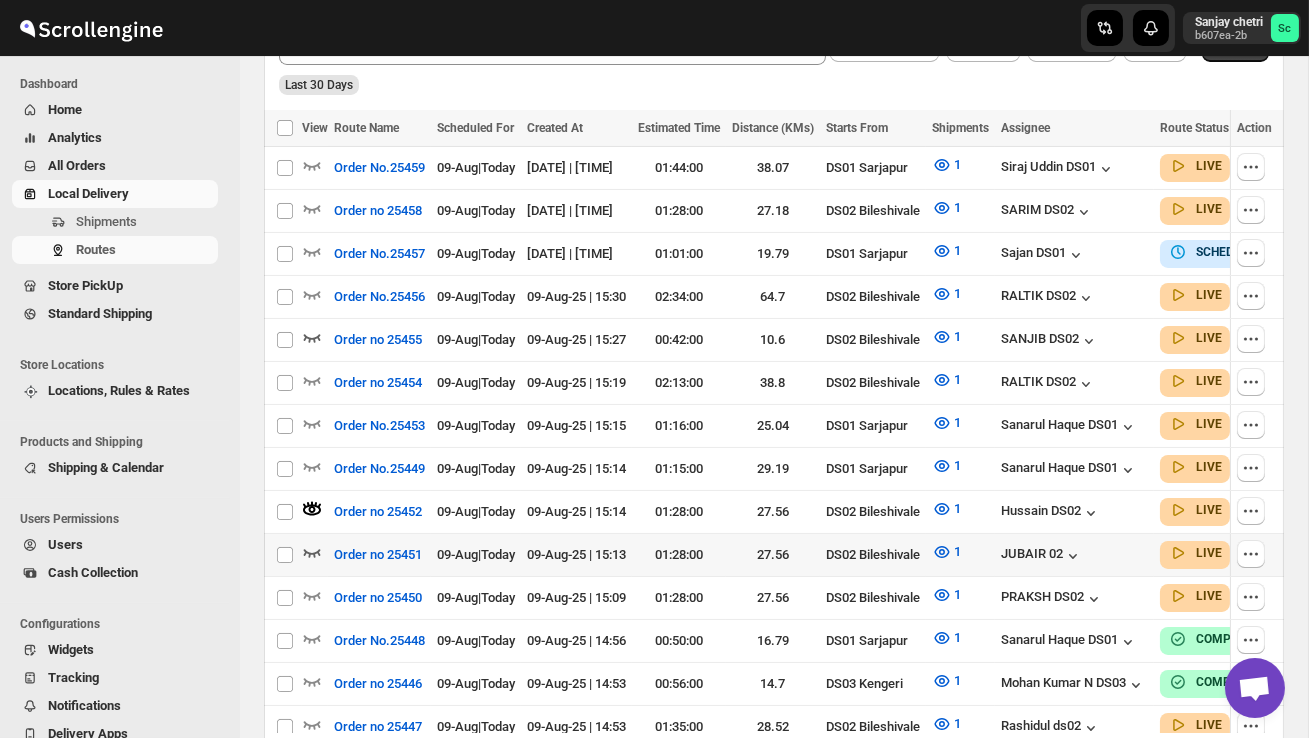 click 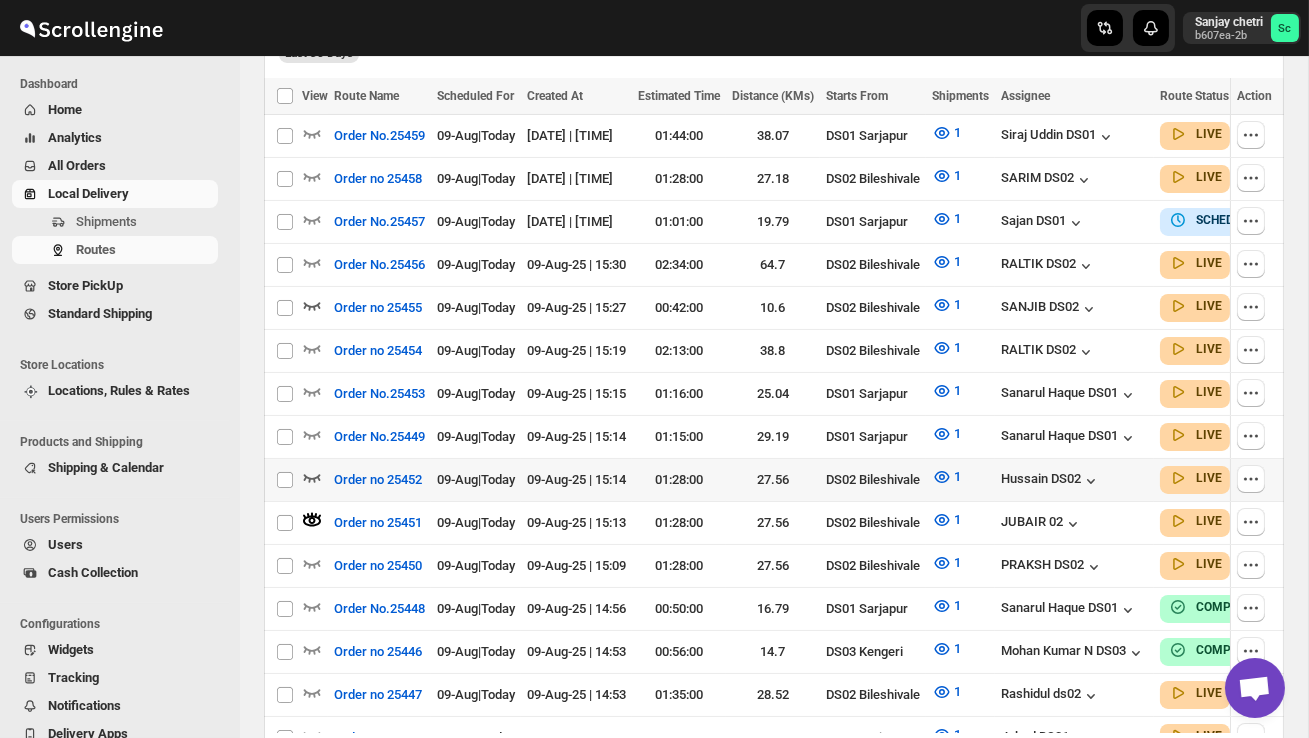 scroll, scrollTop: 589, scrollLeft: 0, axis: vertical 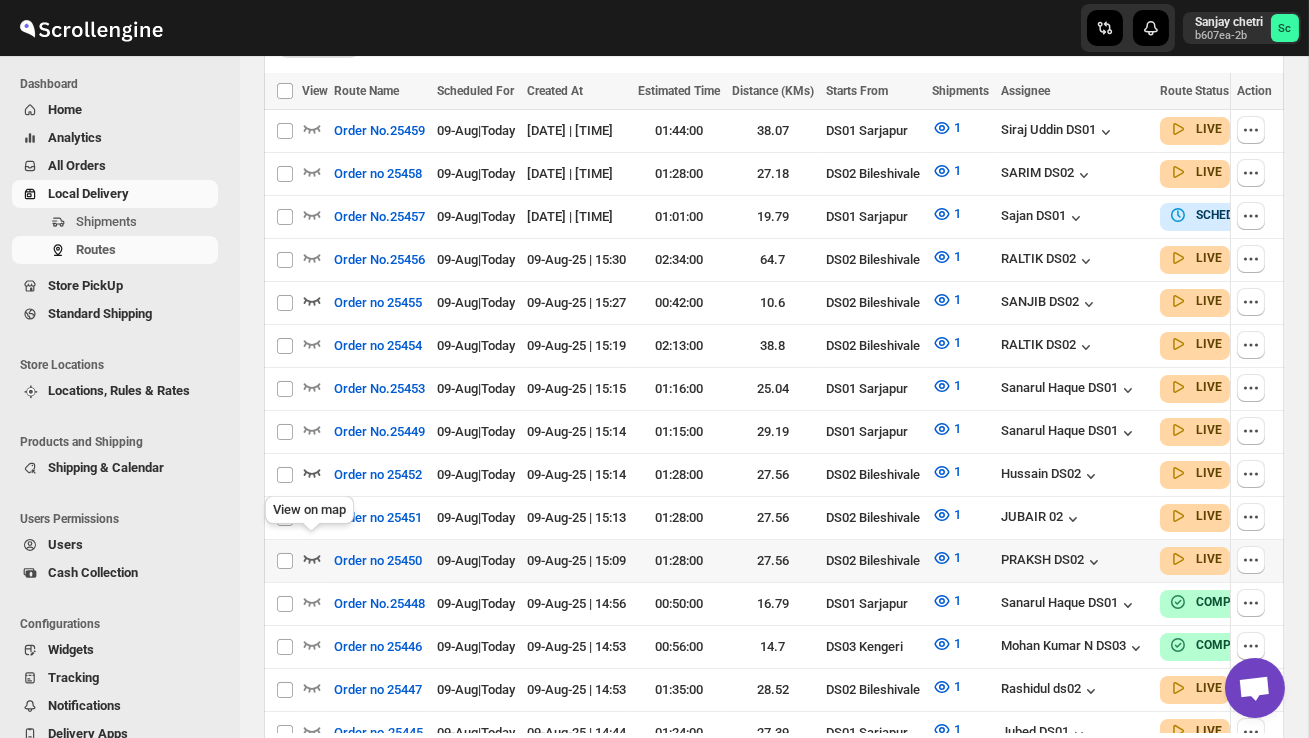 click 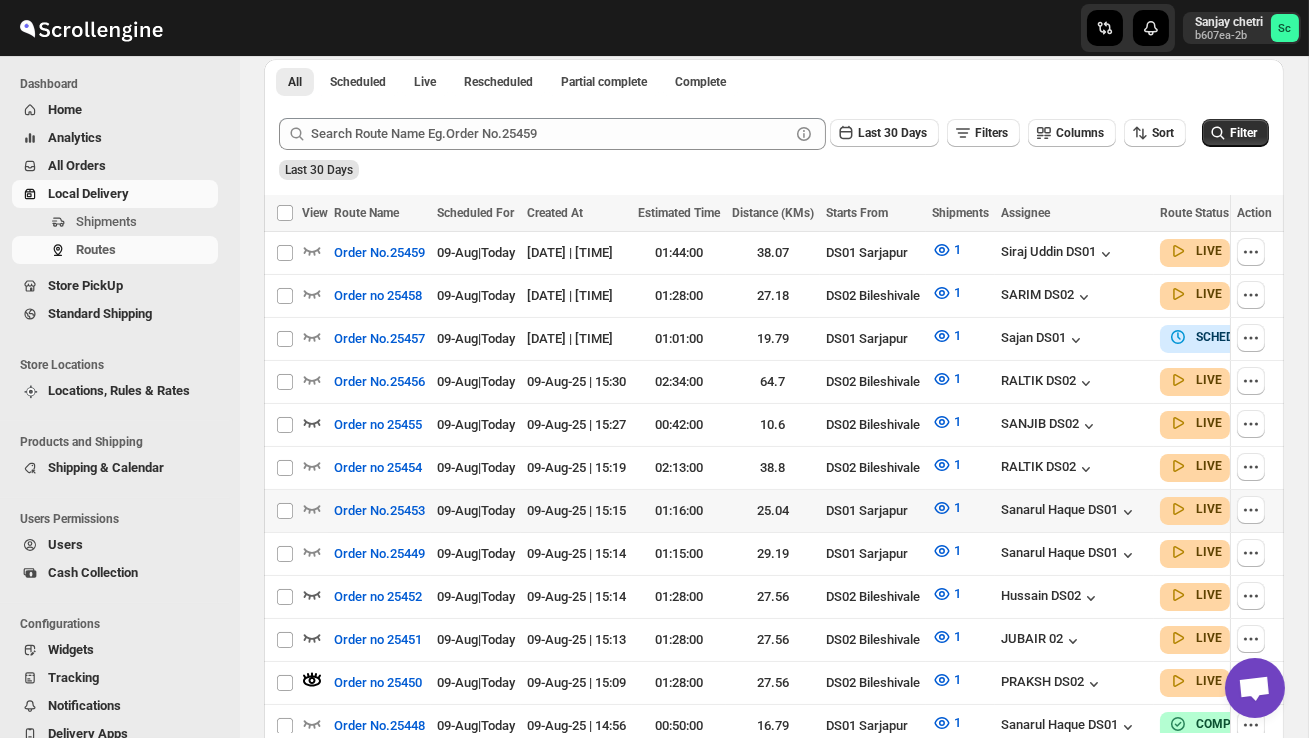 scroll, scrollTop: 495, scrollLeft: 0, axis: vertical 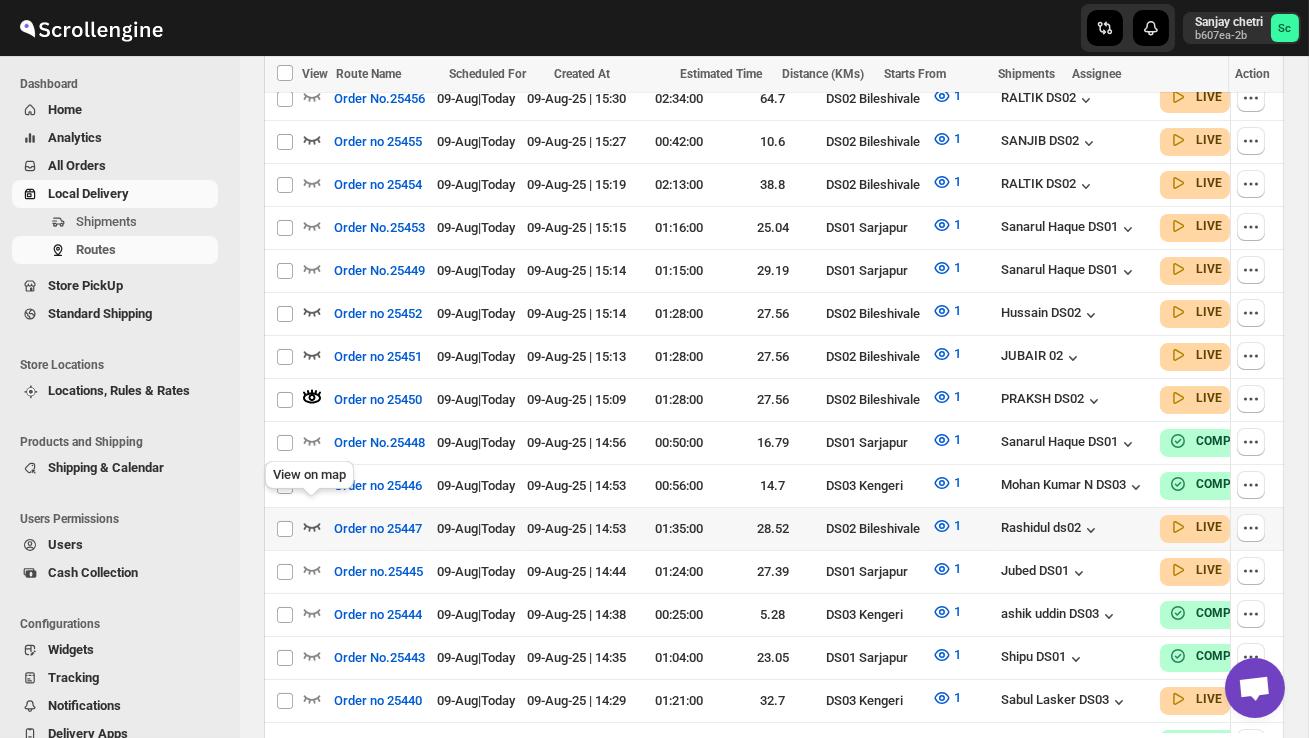 click 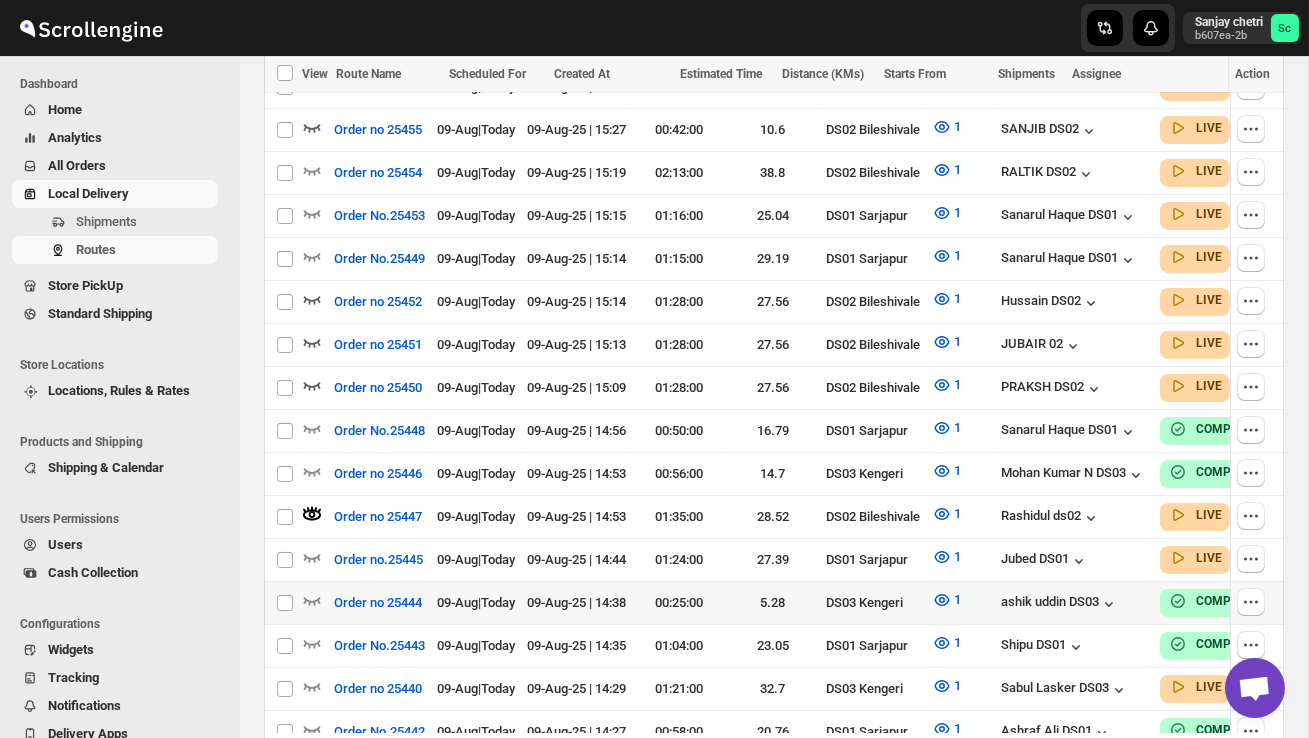 scroll, scrollTop: 807, scrollLeft: 0, axis: vertical 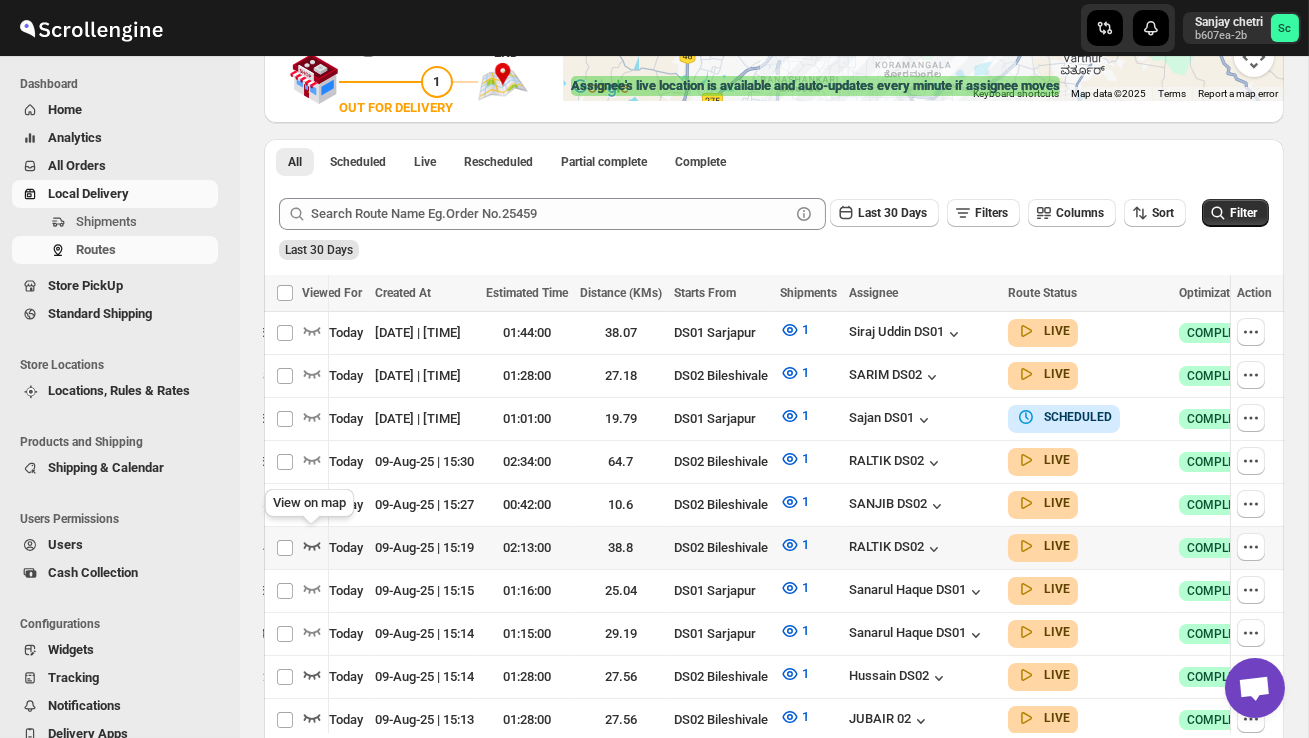 click 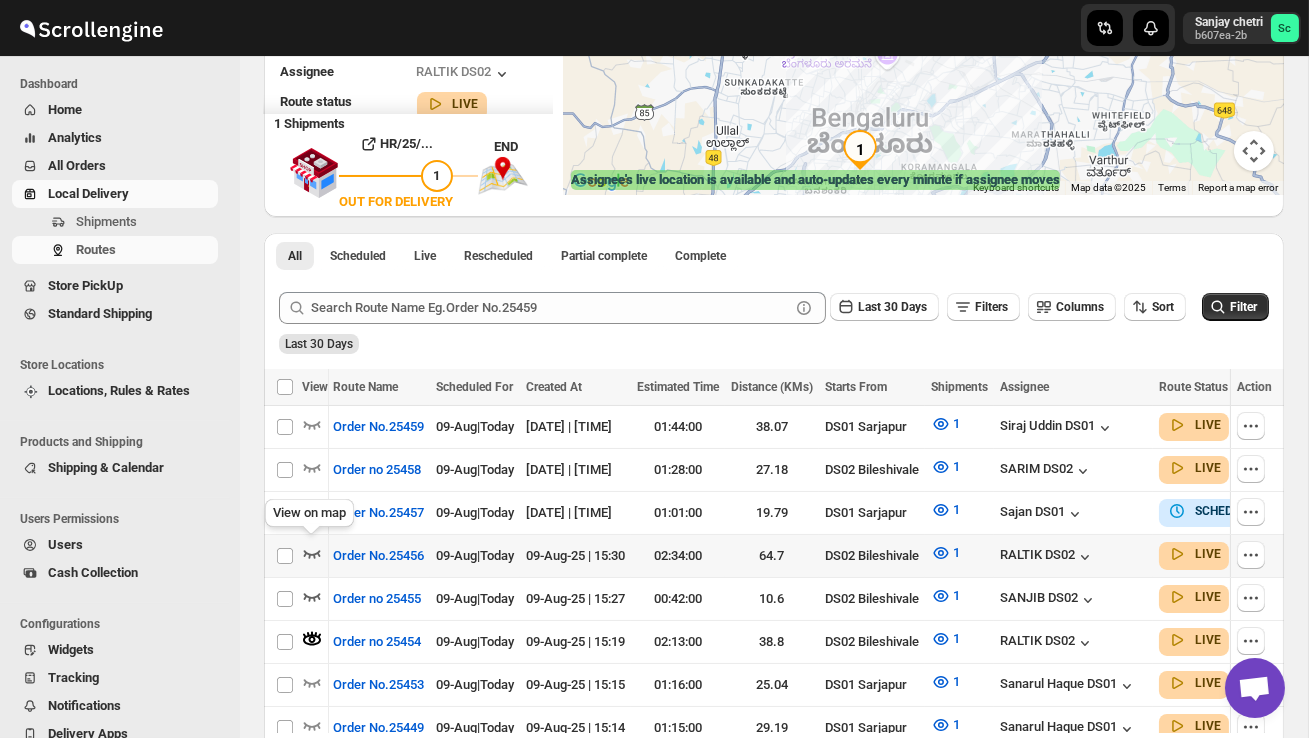 click 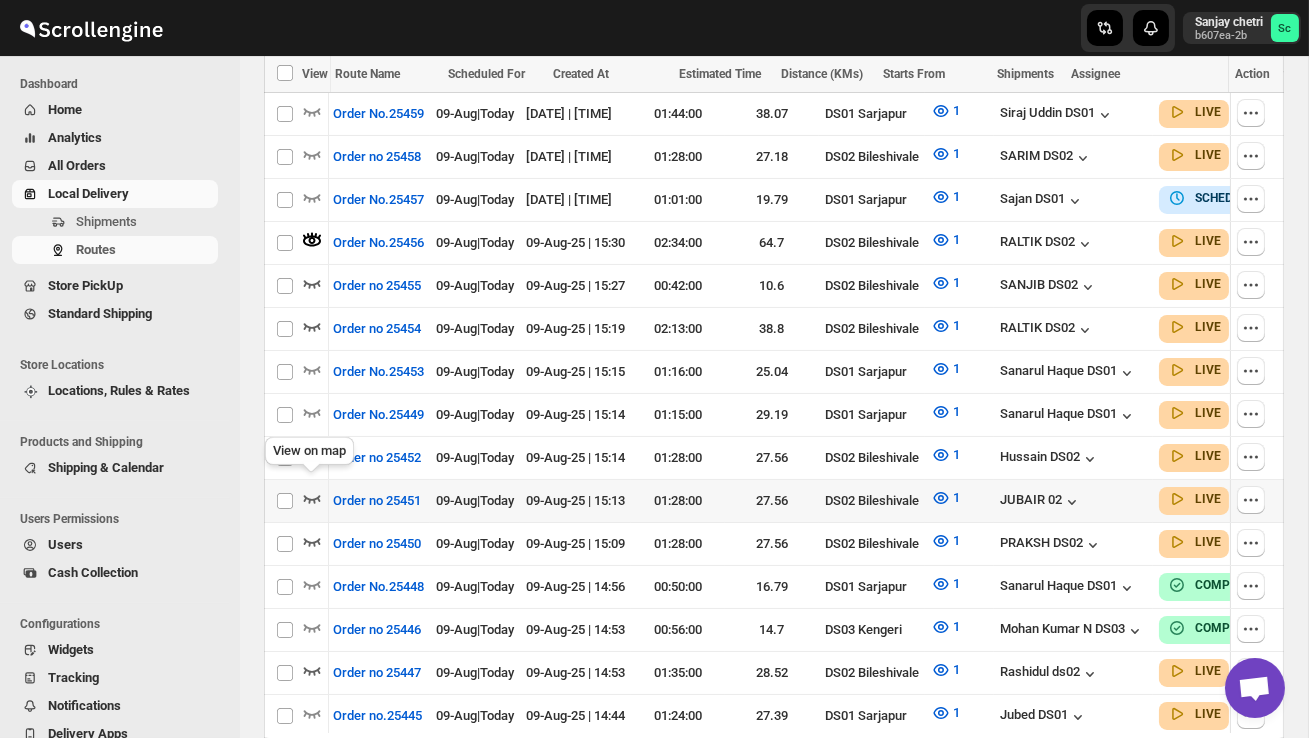 click 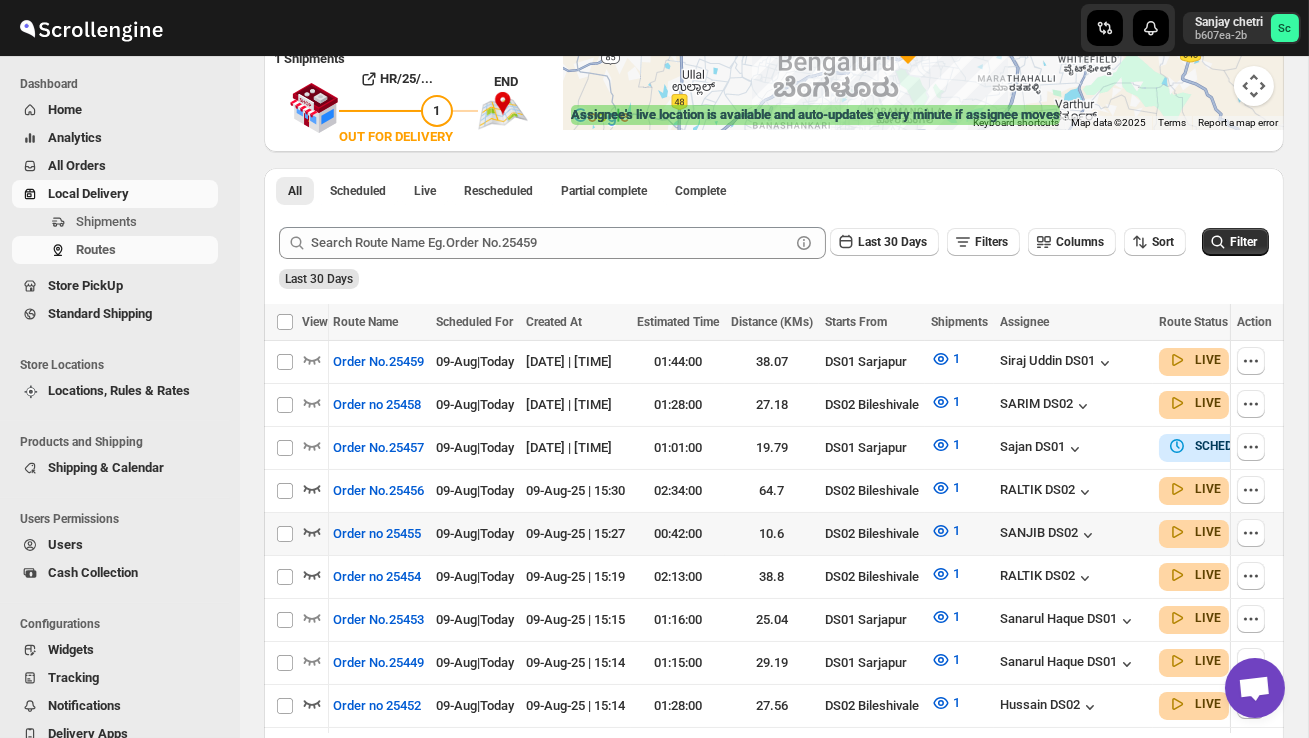 scroll, scrollTop: 380, scrollLeft: 0, axis: vertical 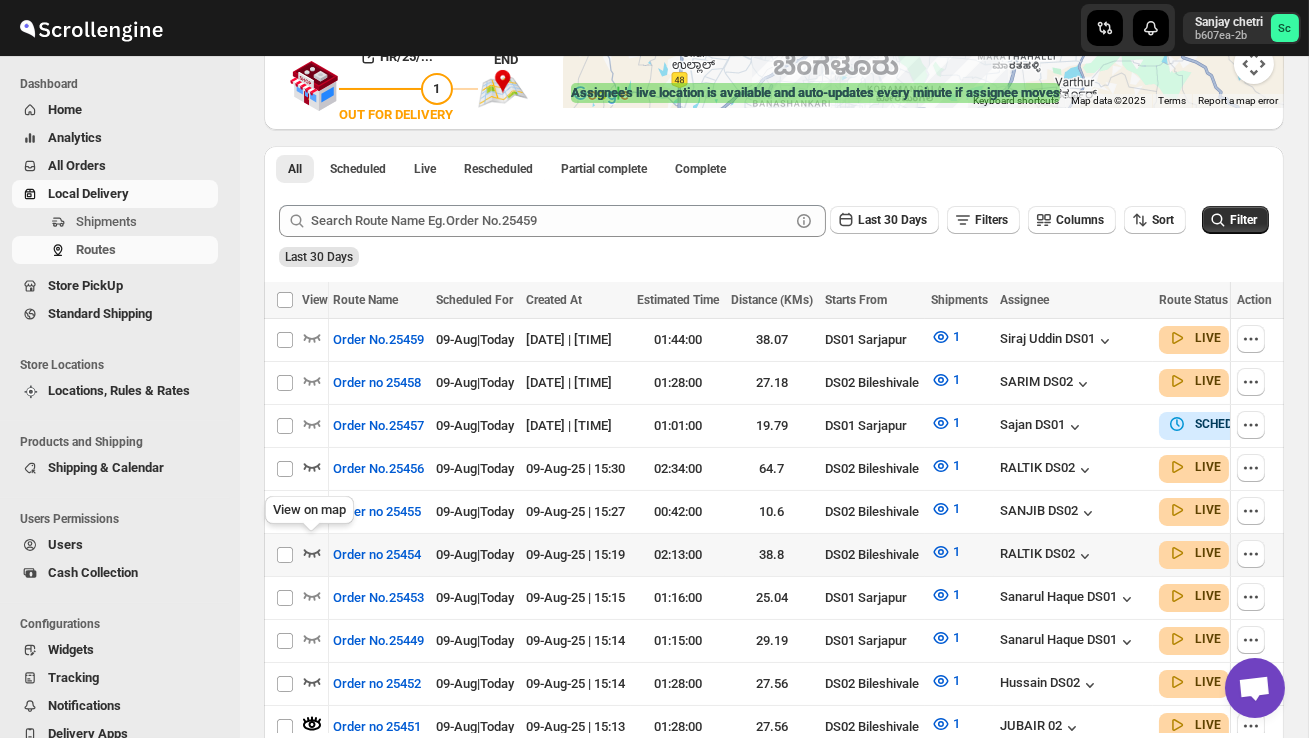 click 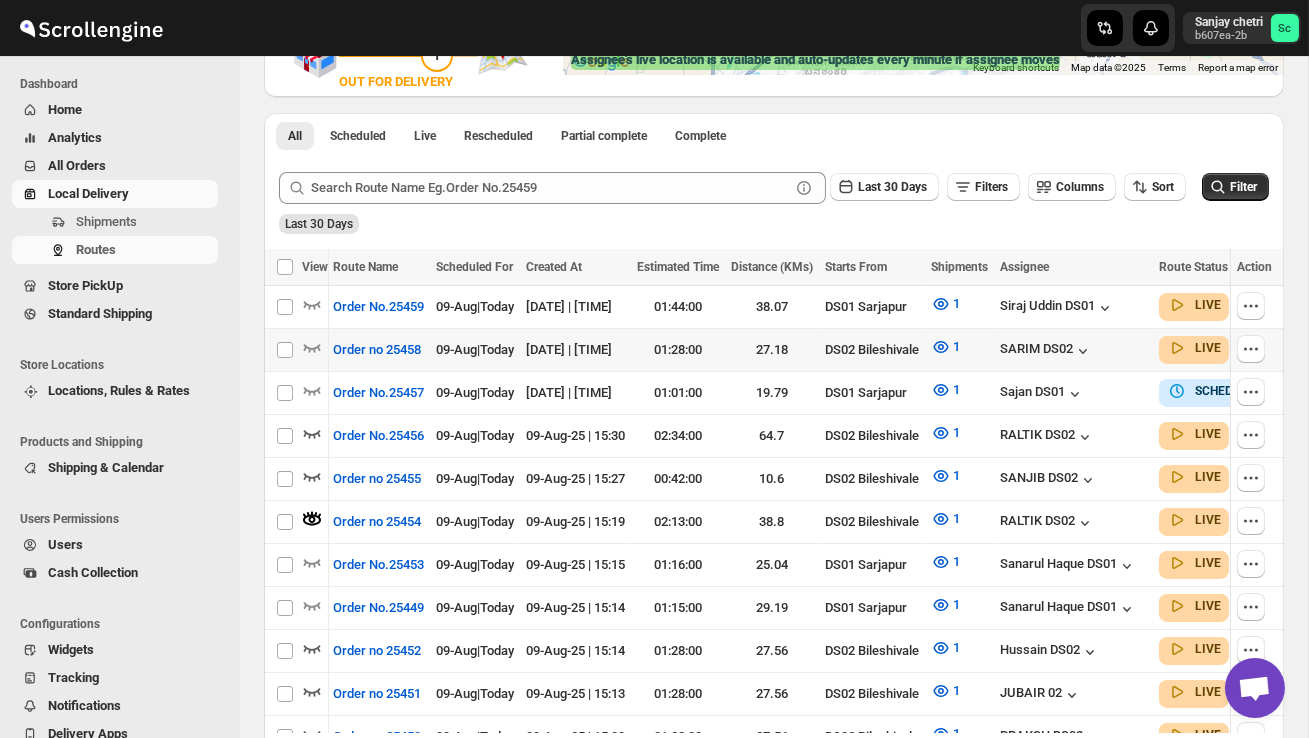 scroll, scrollTop: 407, scrollLeft: 0, axis: vertical 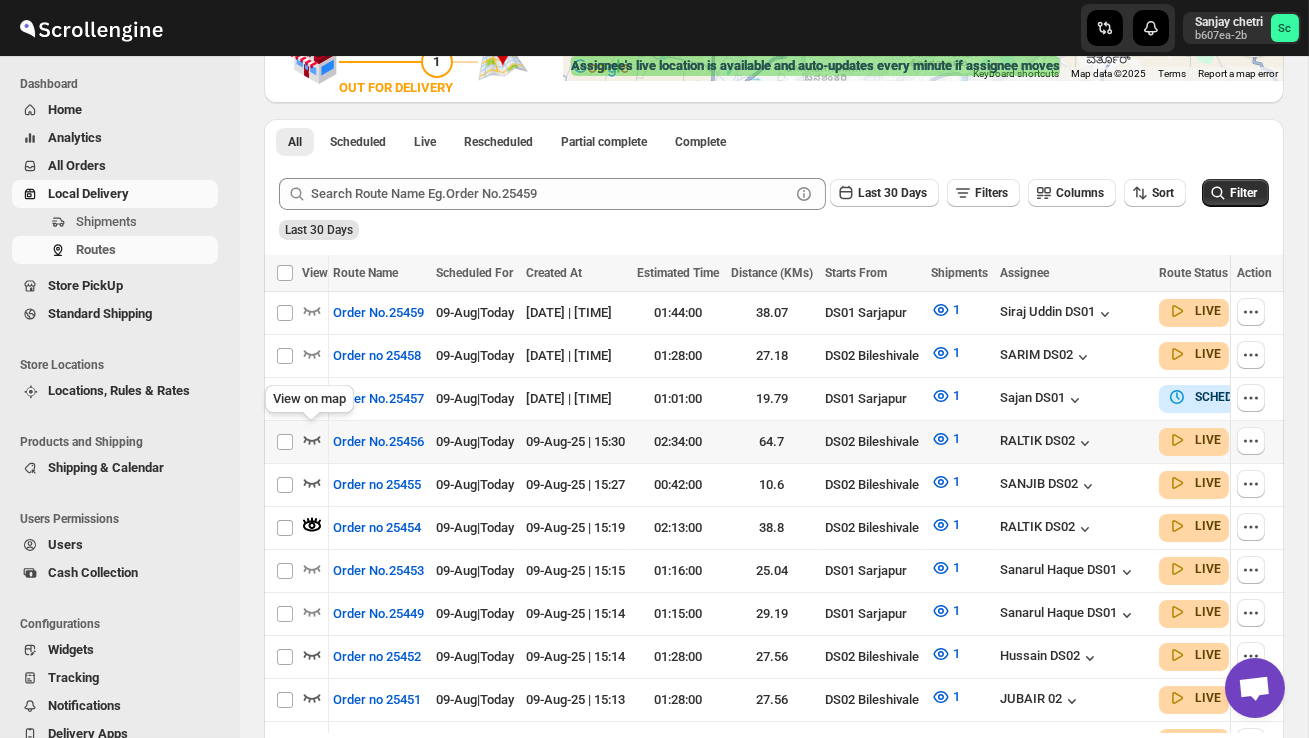click 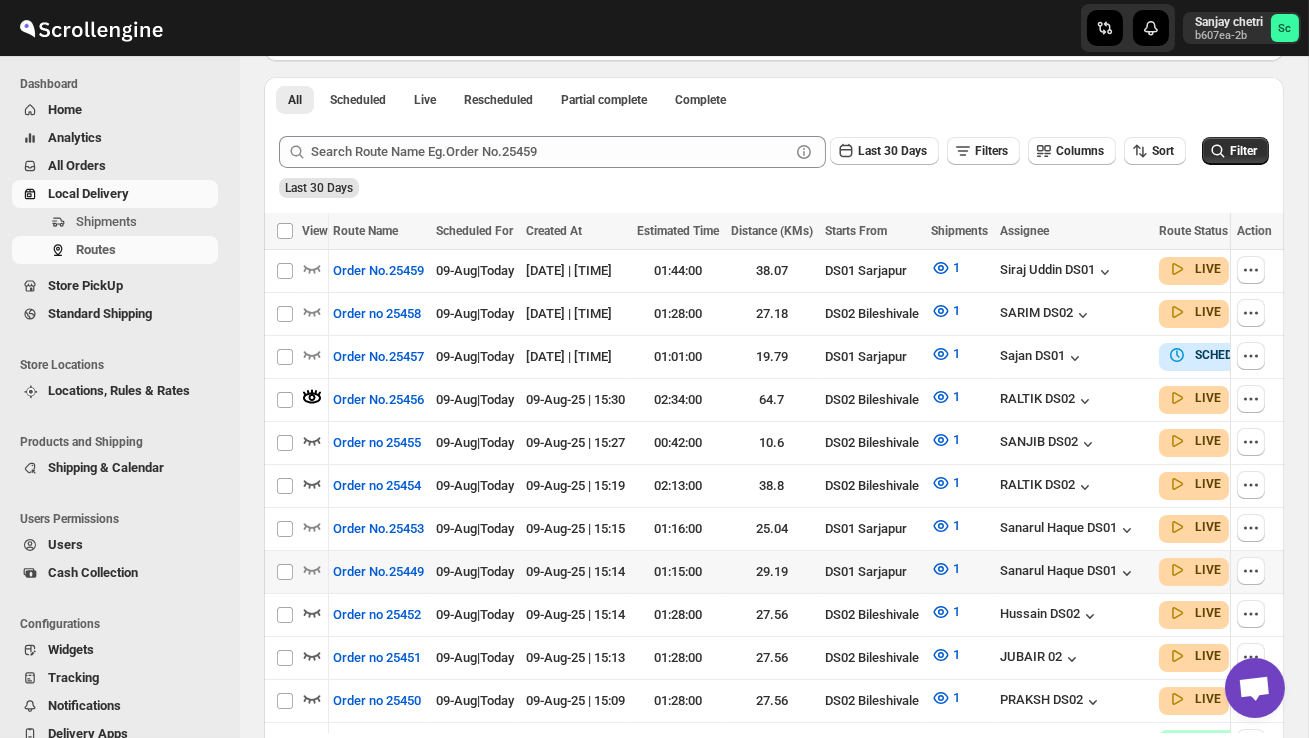 scroll, scrollTop: 460, scrollLeft: 0, axis: vertical 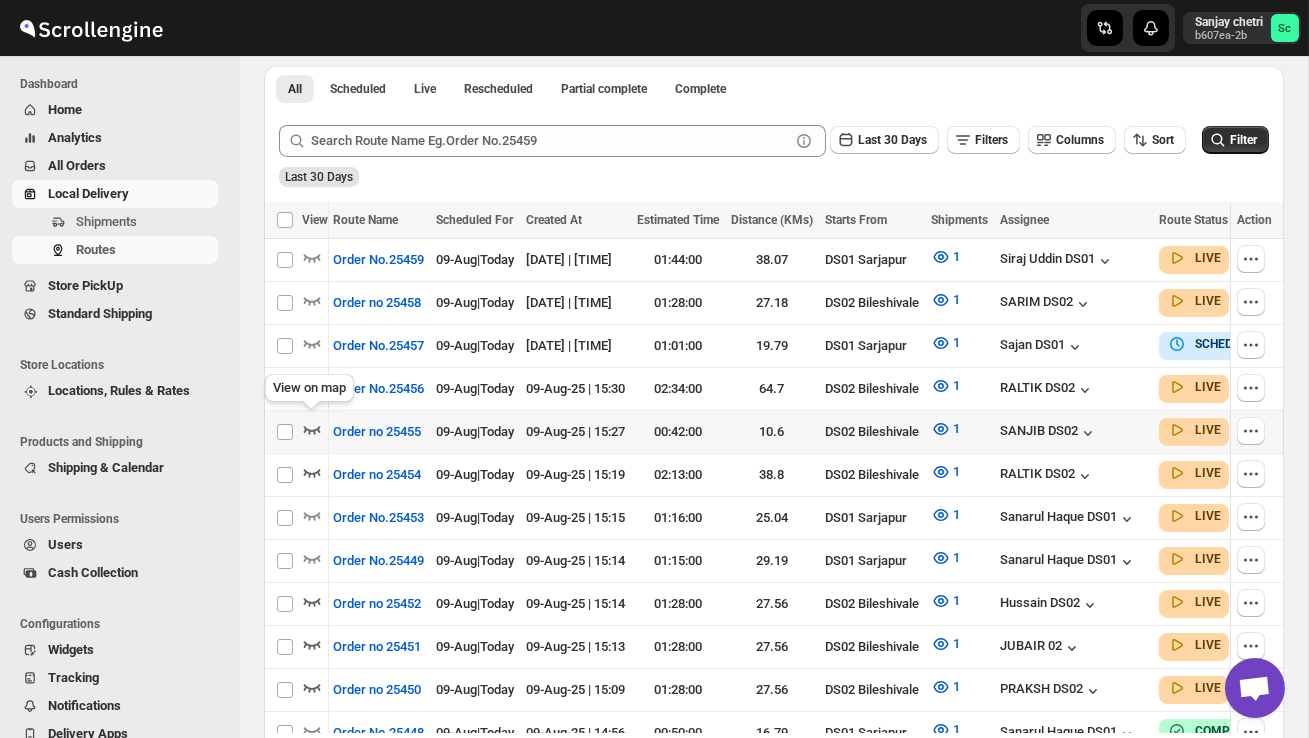 click 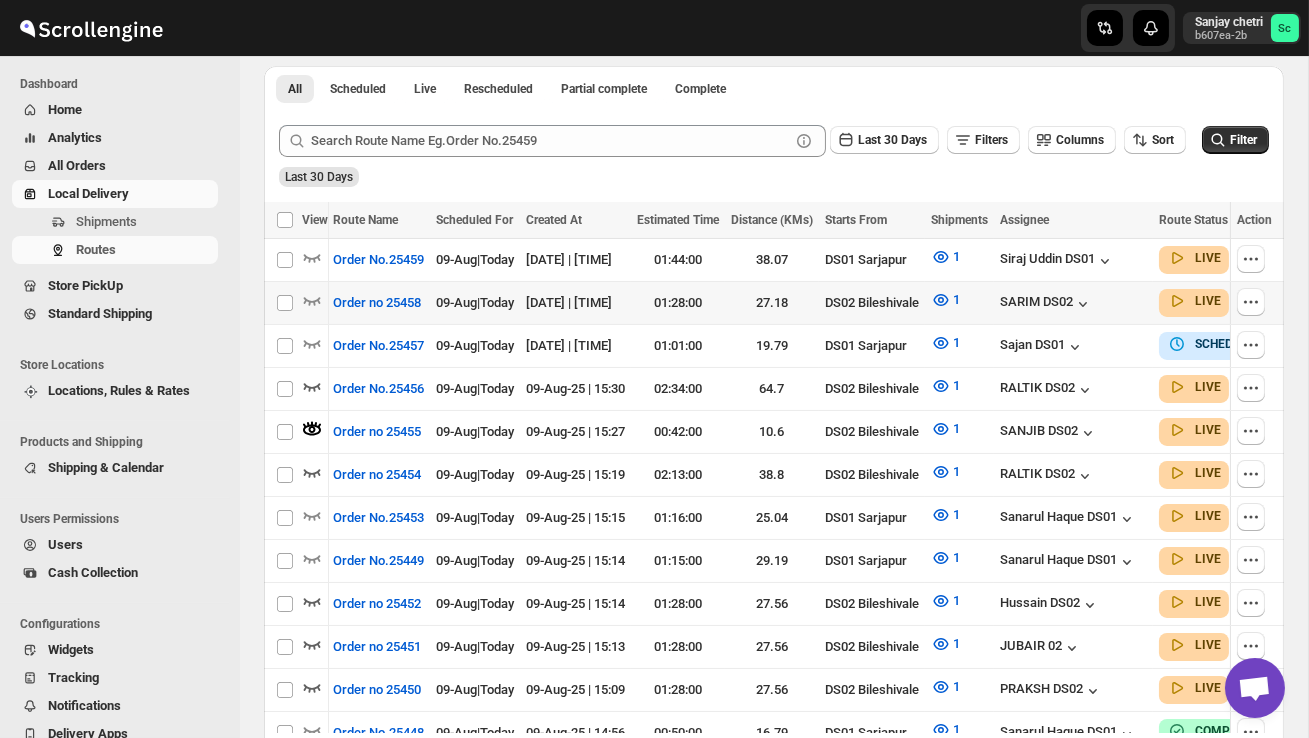 scroll, scrollTop: 0, scrollLeft: 0, axis: both 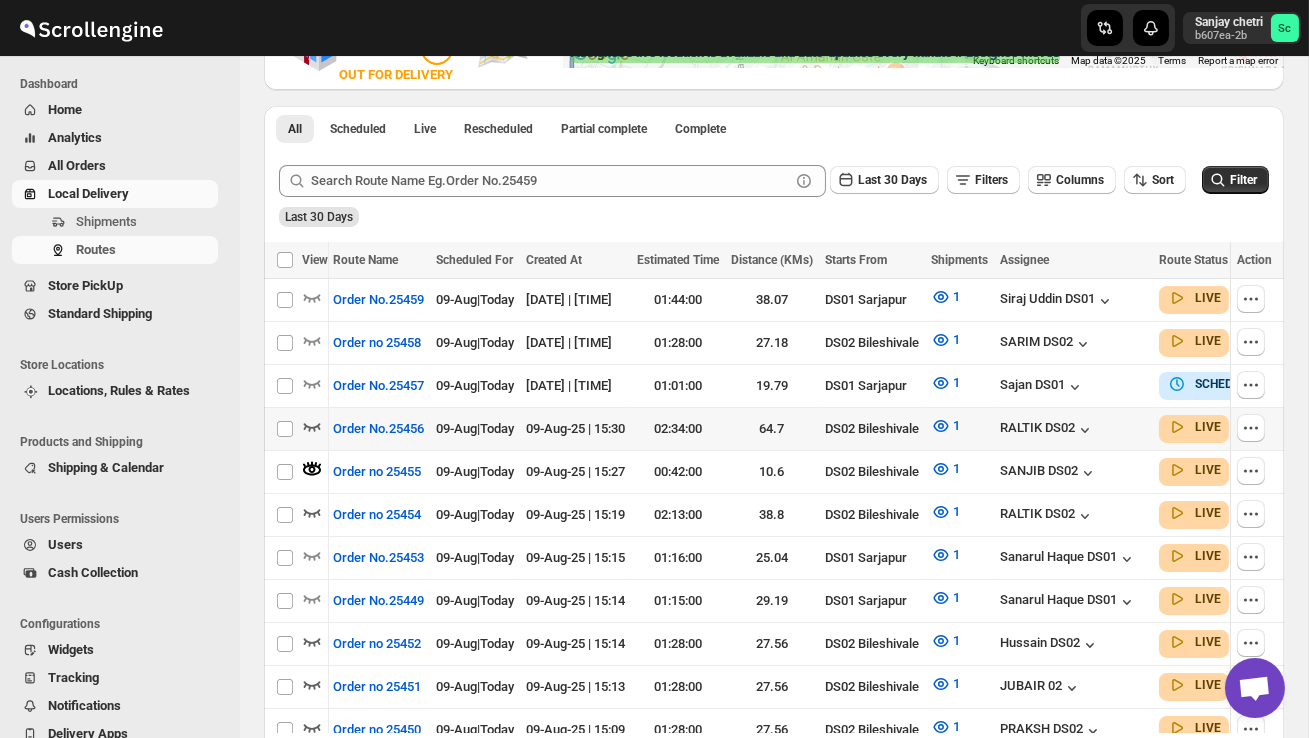 click 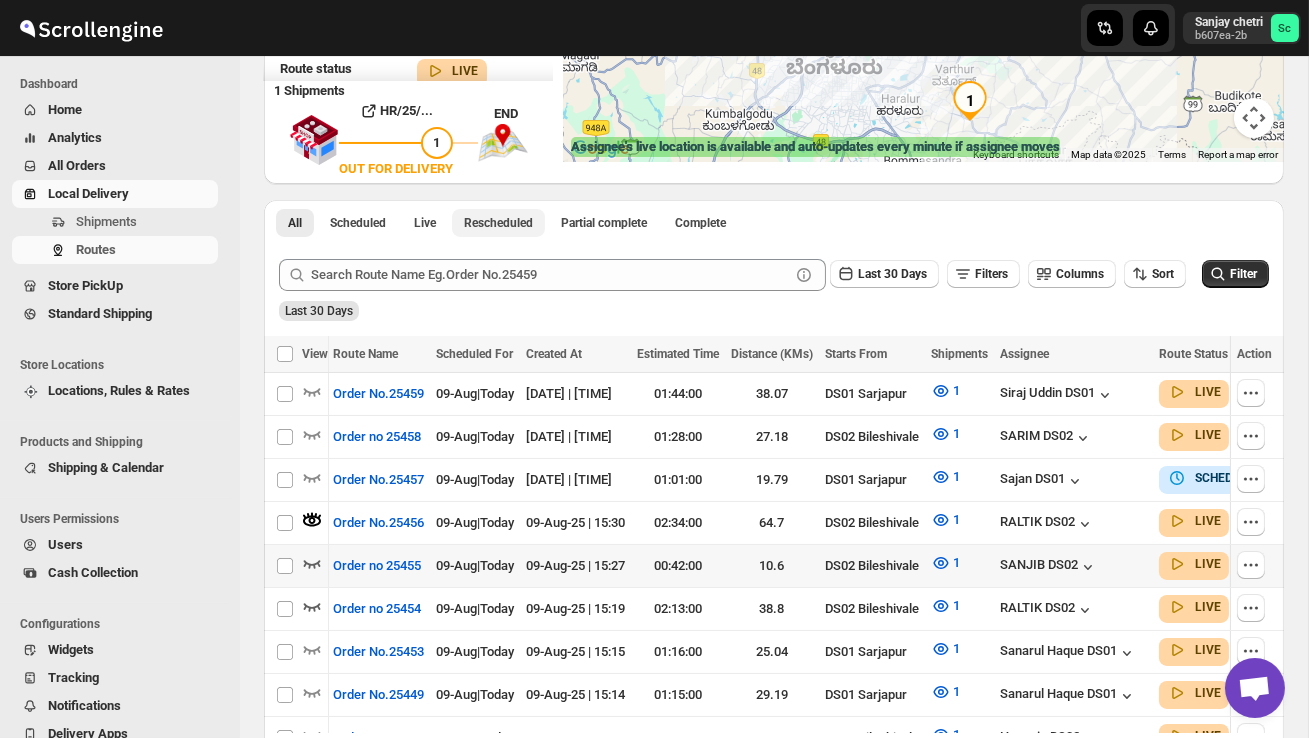 scroll, scrollTop: 336, scrollLeft: 0, axis: vertical 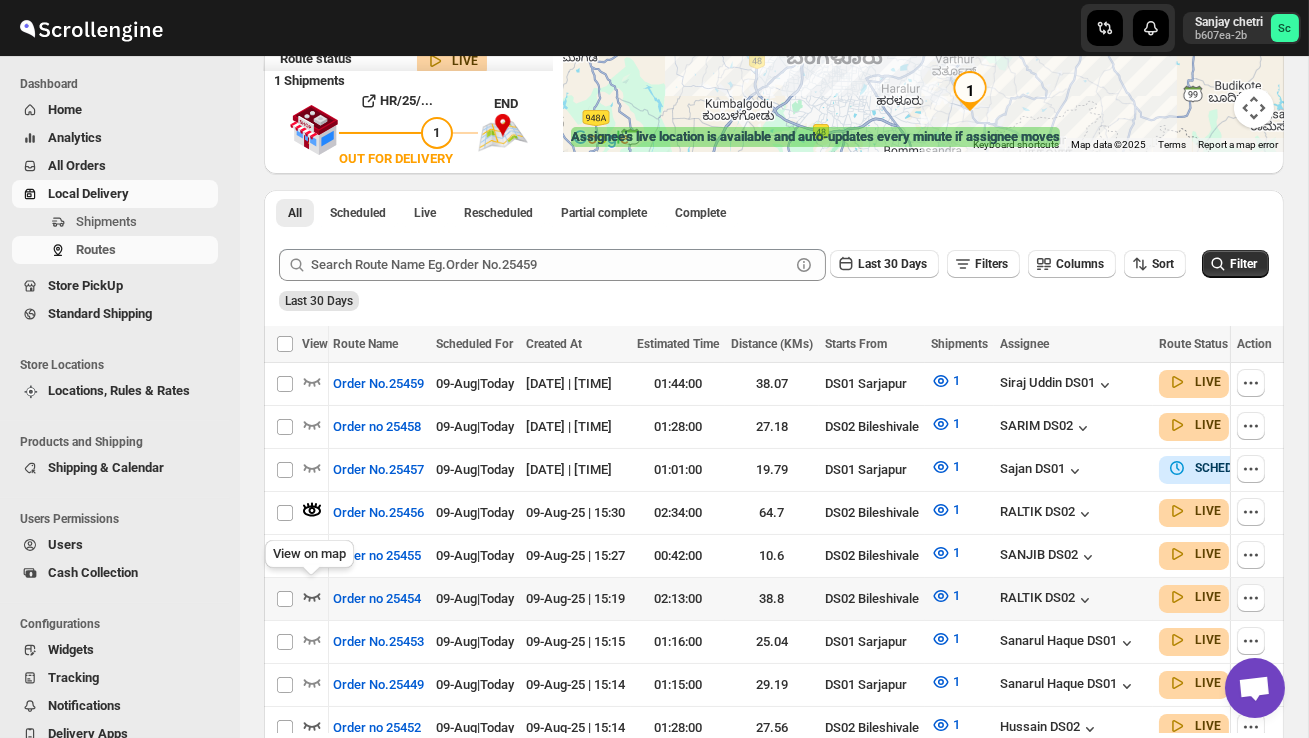 click 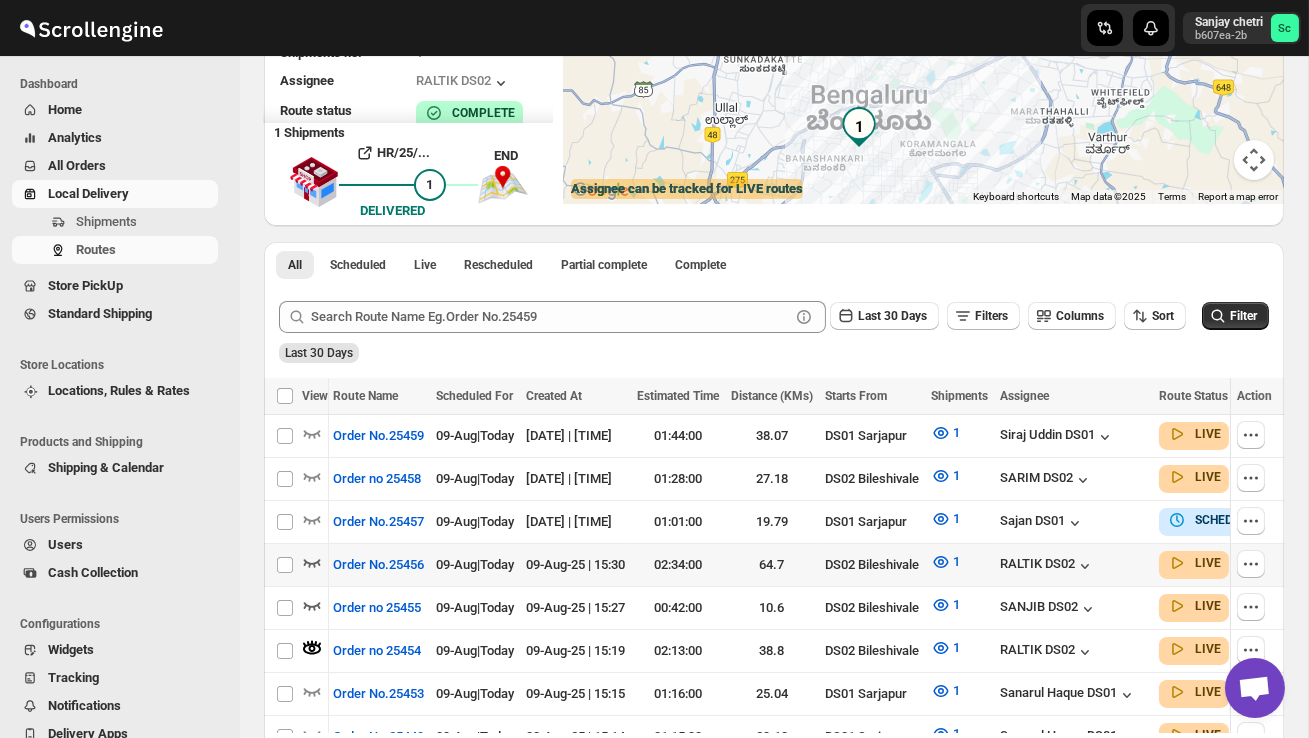 scroll, scrollTop: 285, scrollLeft: 0, axis: vertical 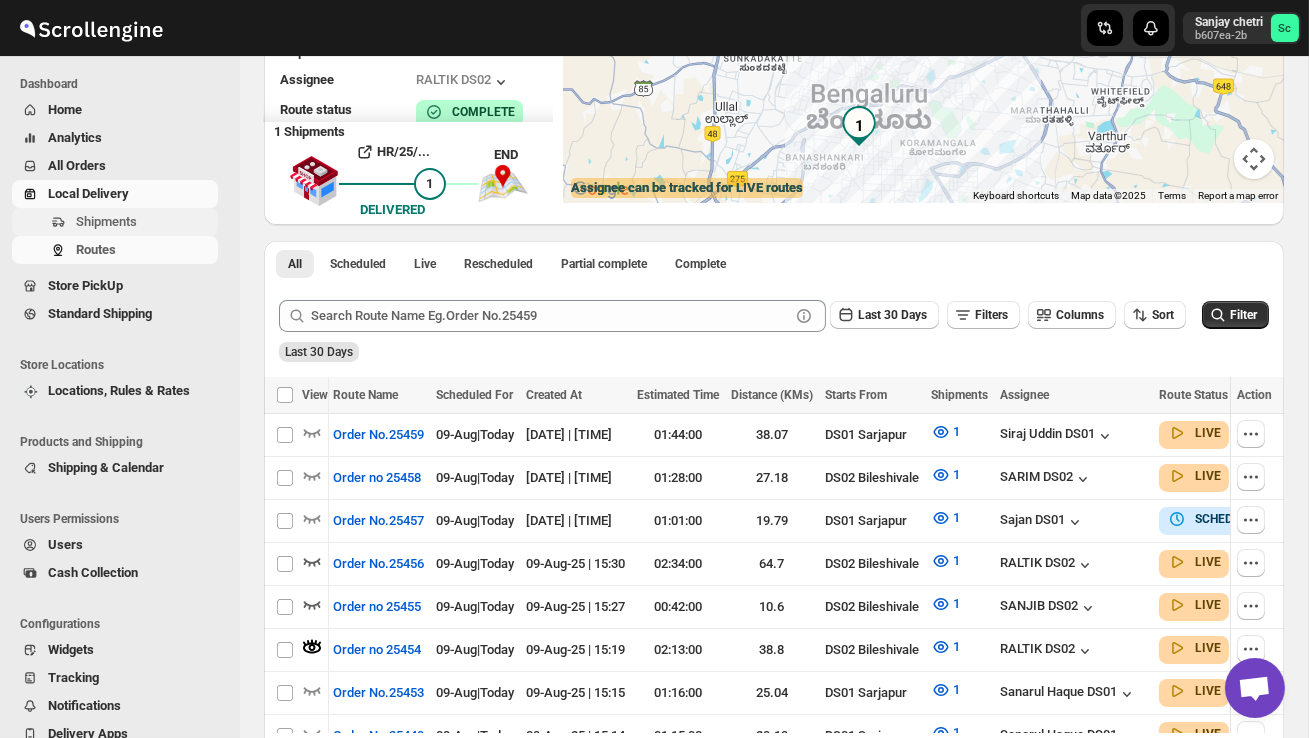 click on "Shipments" at bounding box center [106, 221] 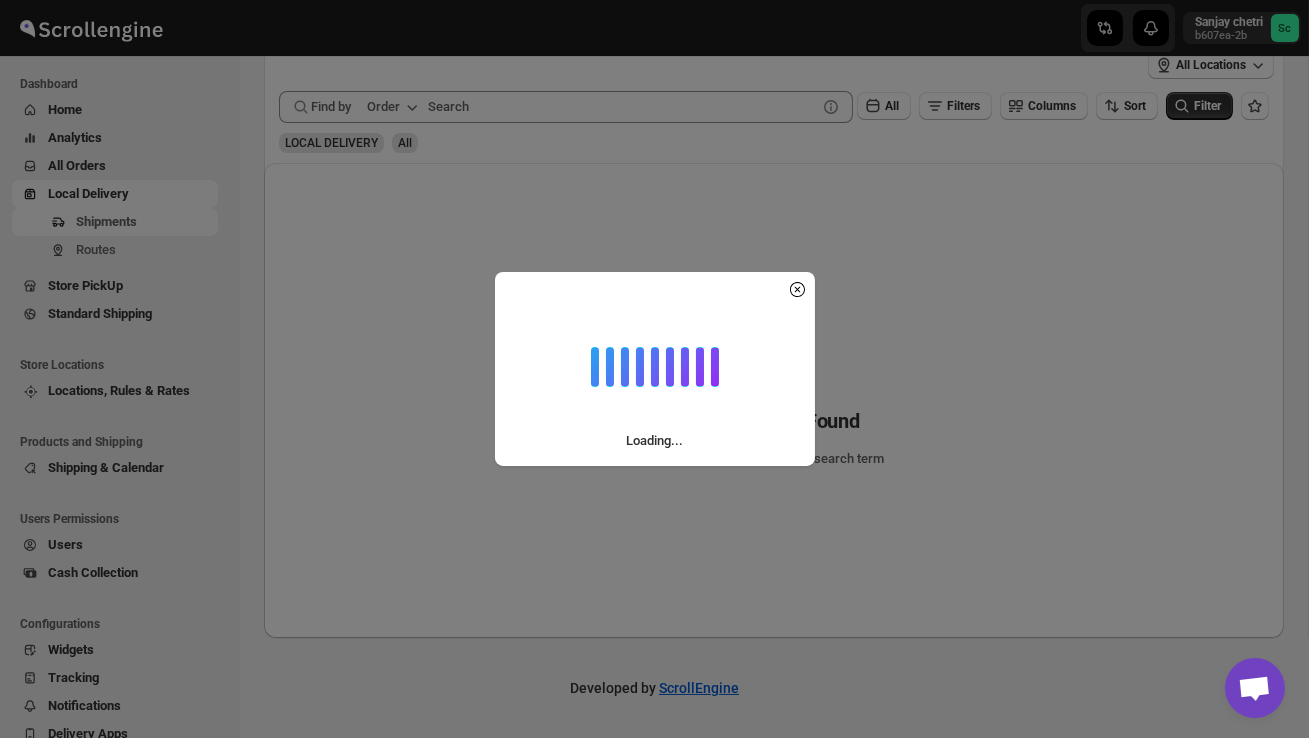 scroll, scrollTop: 0, scrollLeft: 0, axis: both 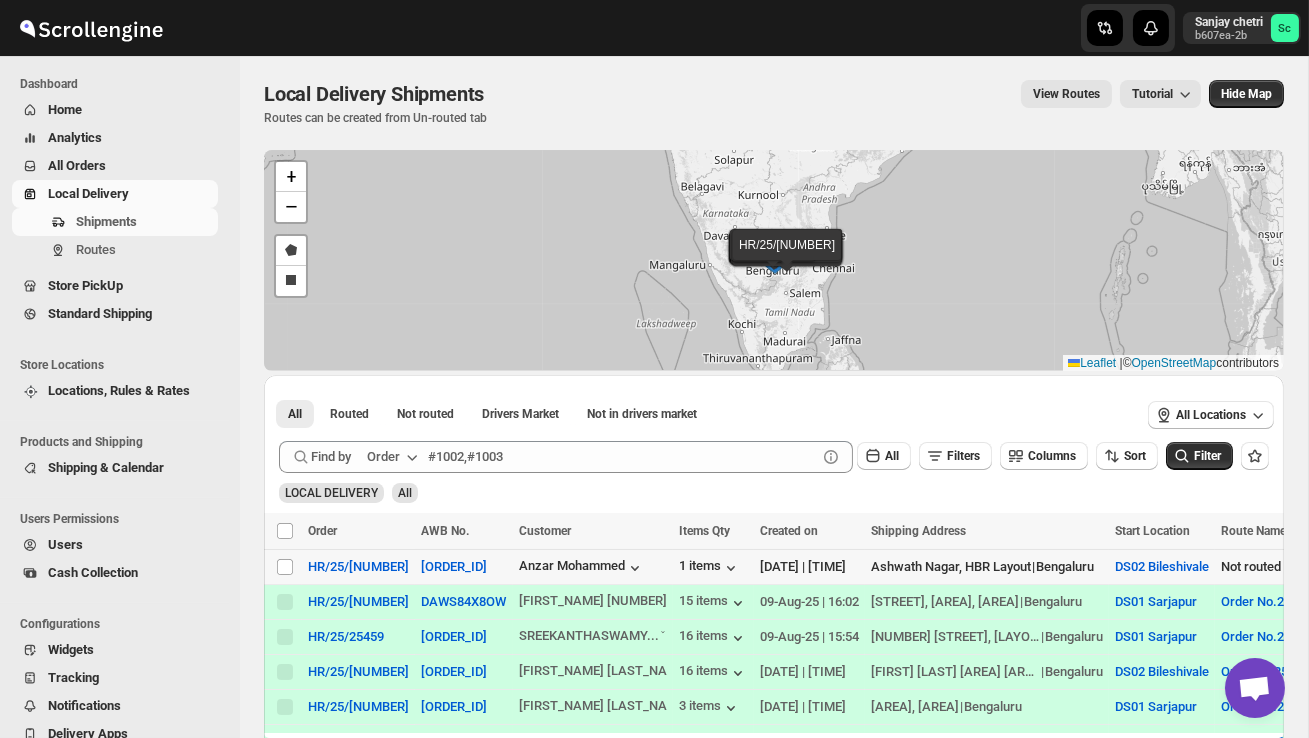 click on "Select shipment" at bounding box center (283, 567) 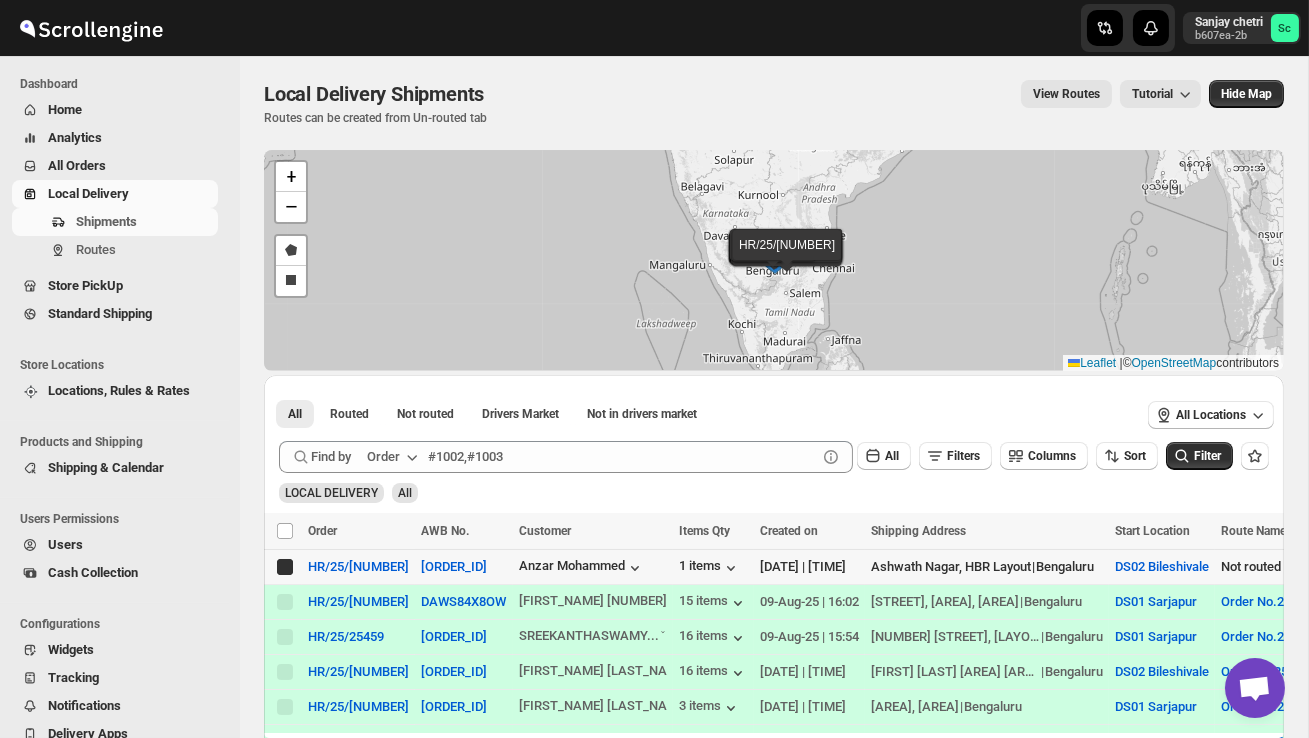 checkbox on "true" 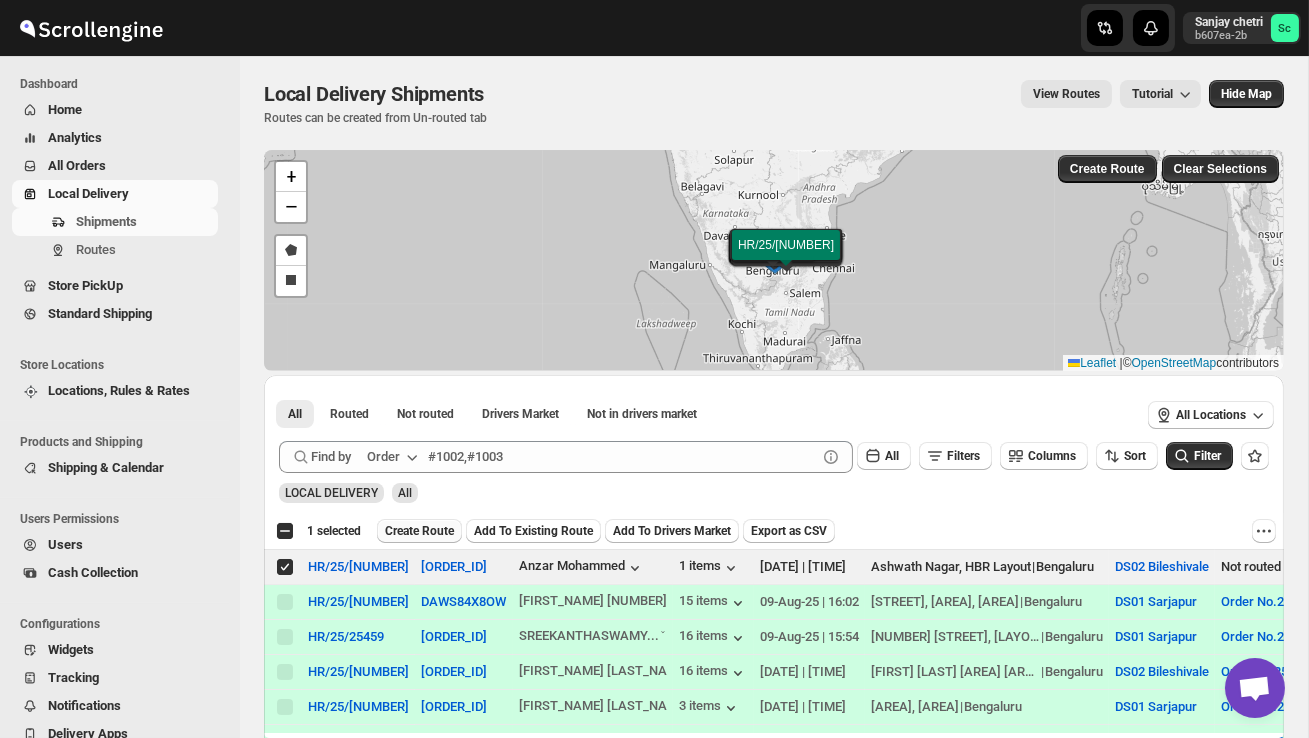 click on "Create Route" at bounding box center [419, 531] 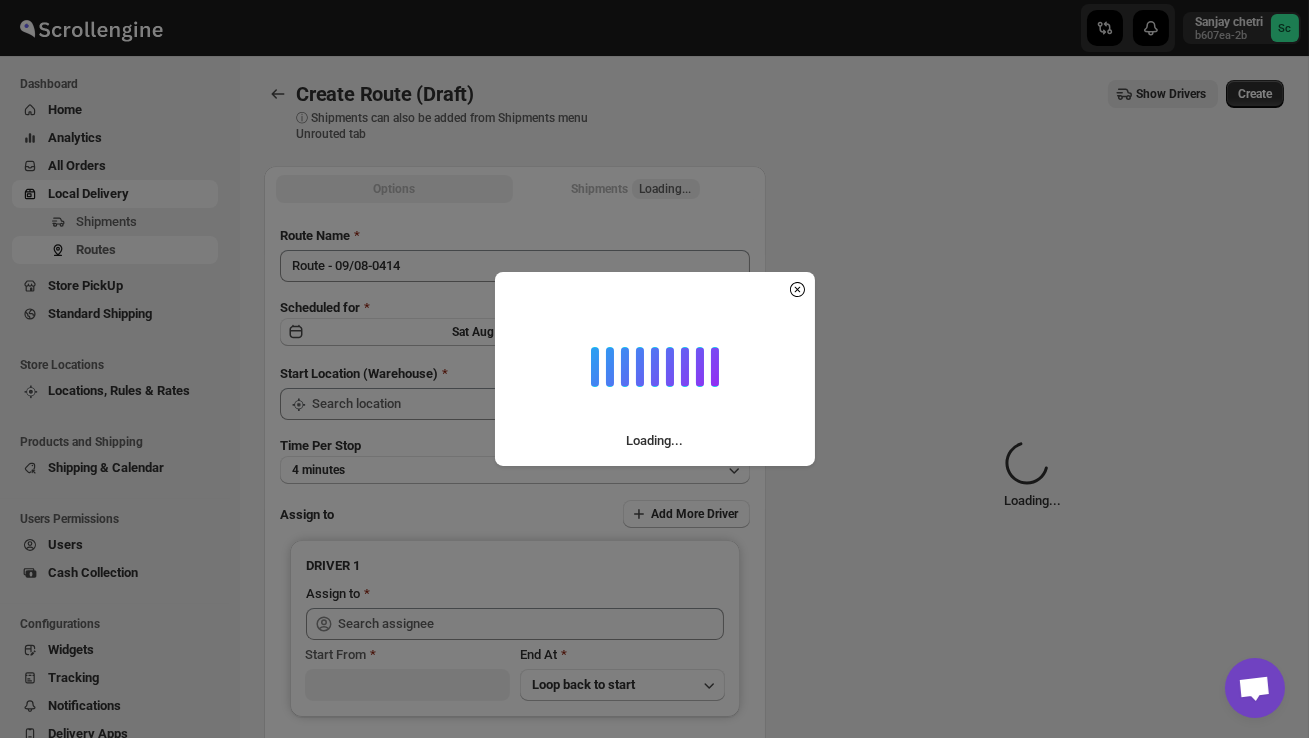 type on "DS02 Bileshivale" 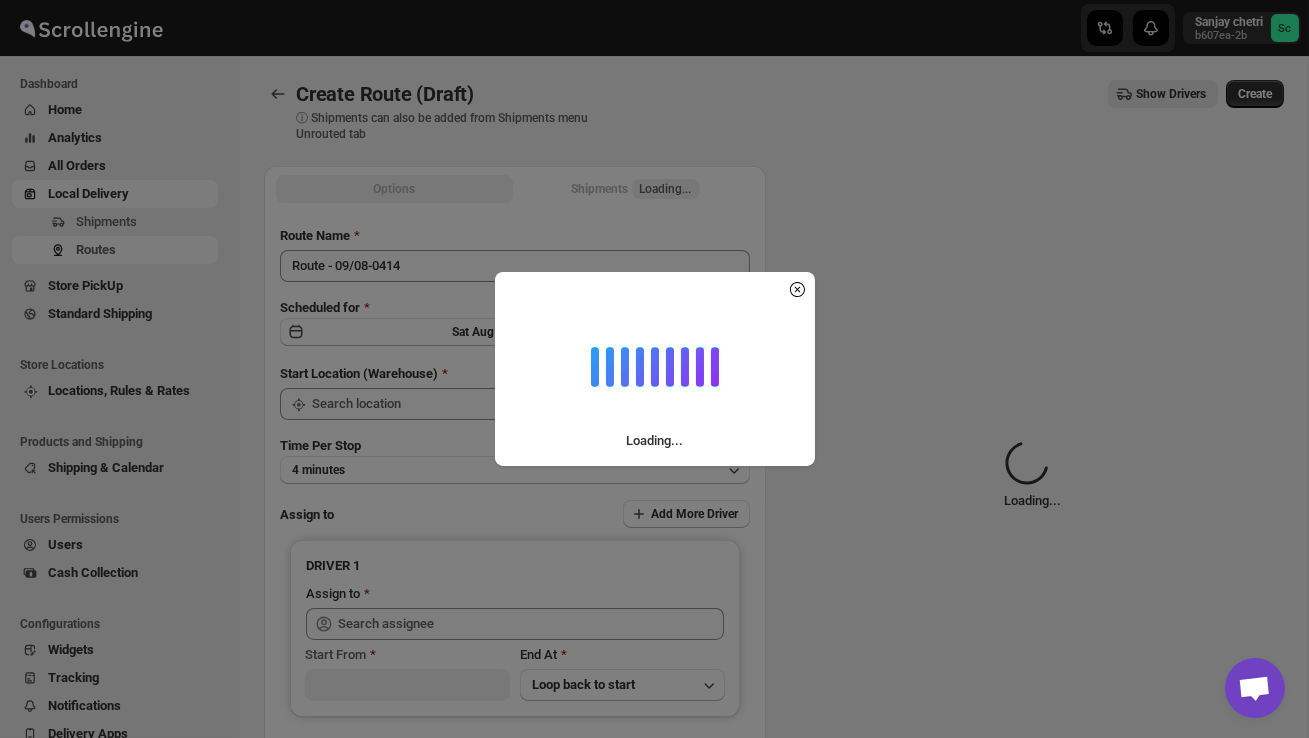 type on "DS02 Bileshivale" 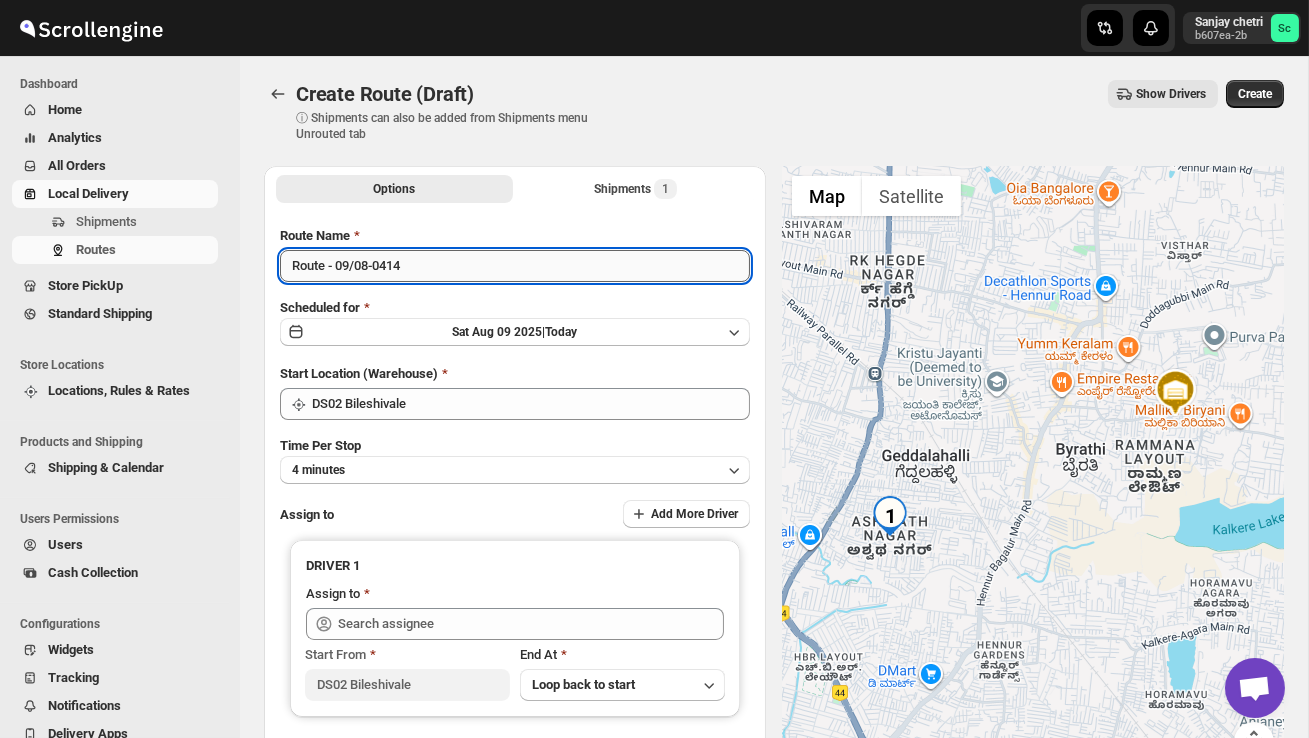 click on "Route - 09/08-0414" at bounding box center [515, 266] 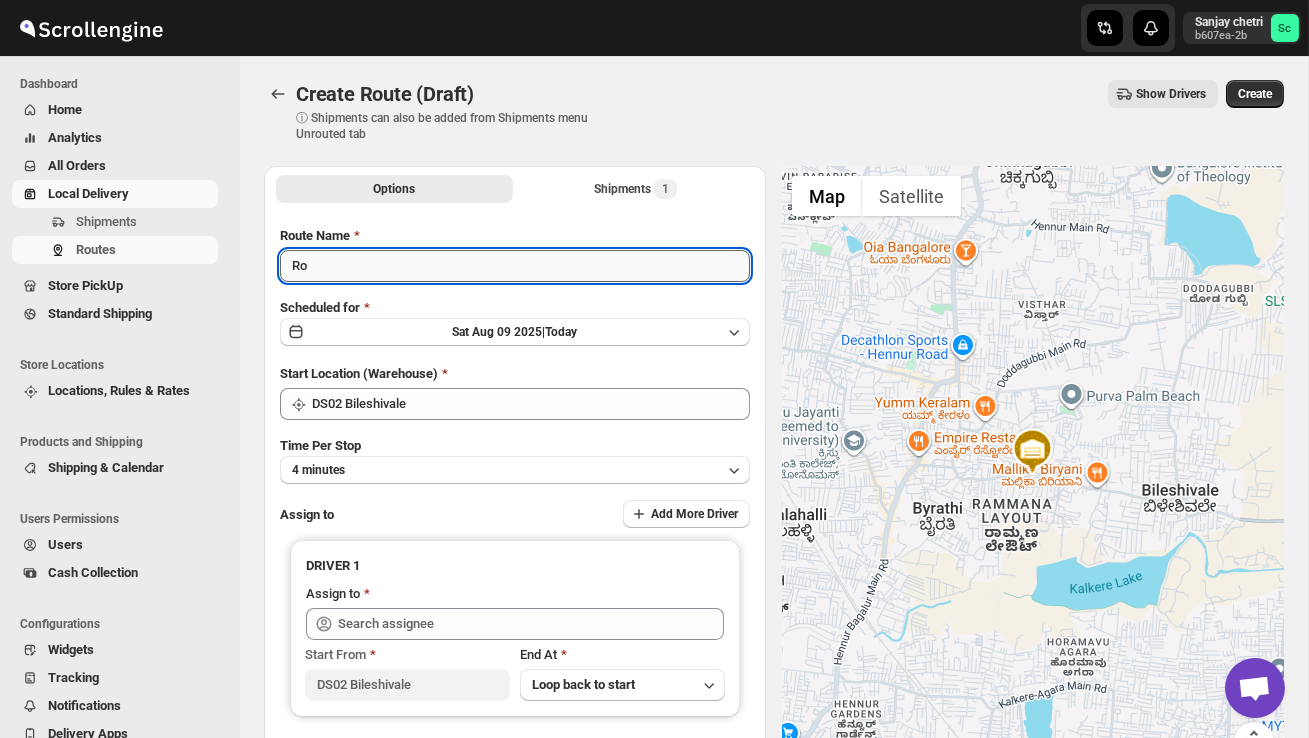 type on "R" 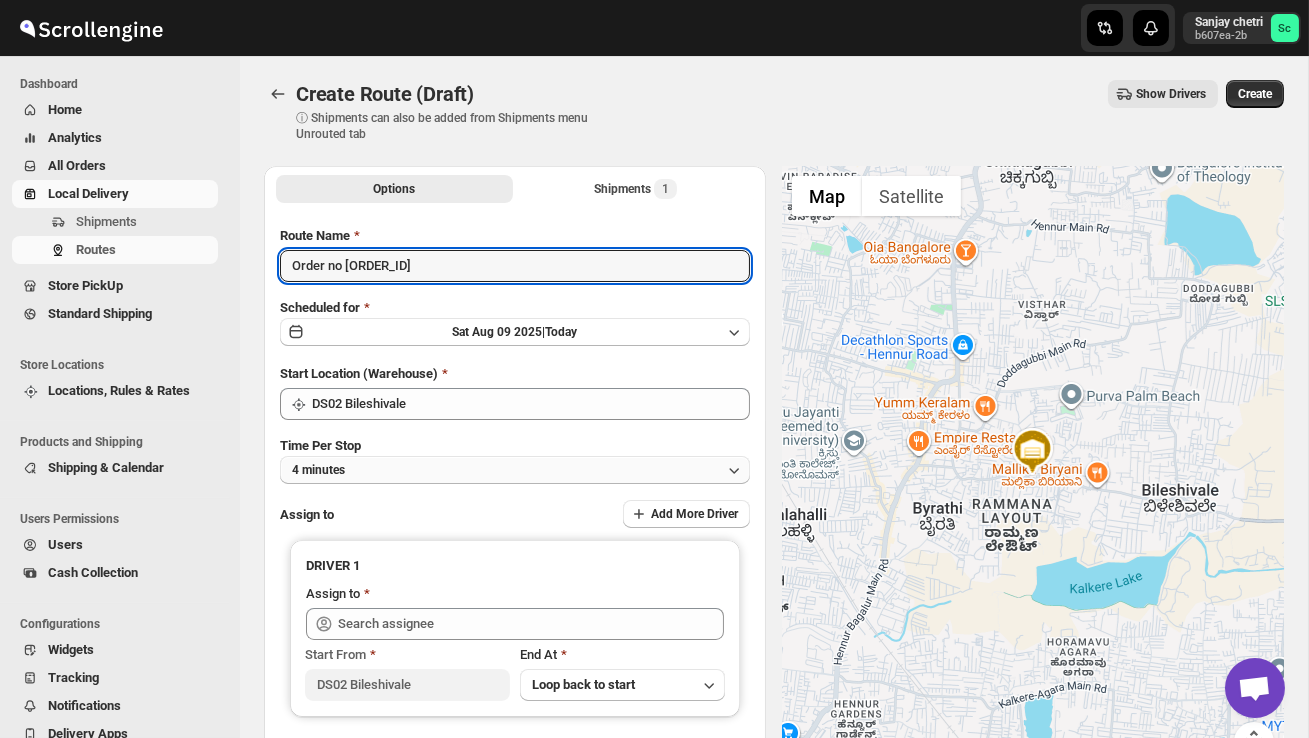 type on "Order no [ORDER_ID]" 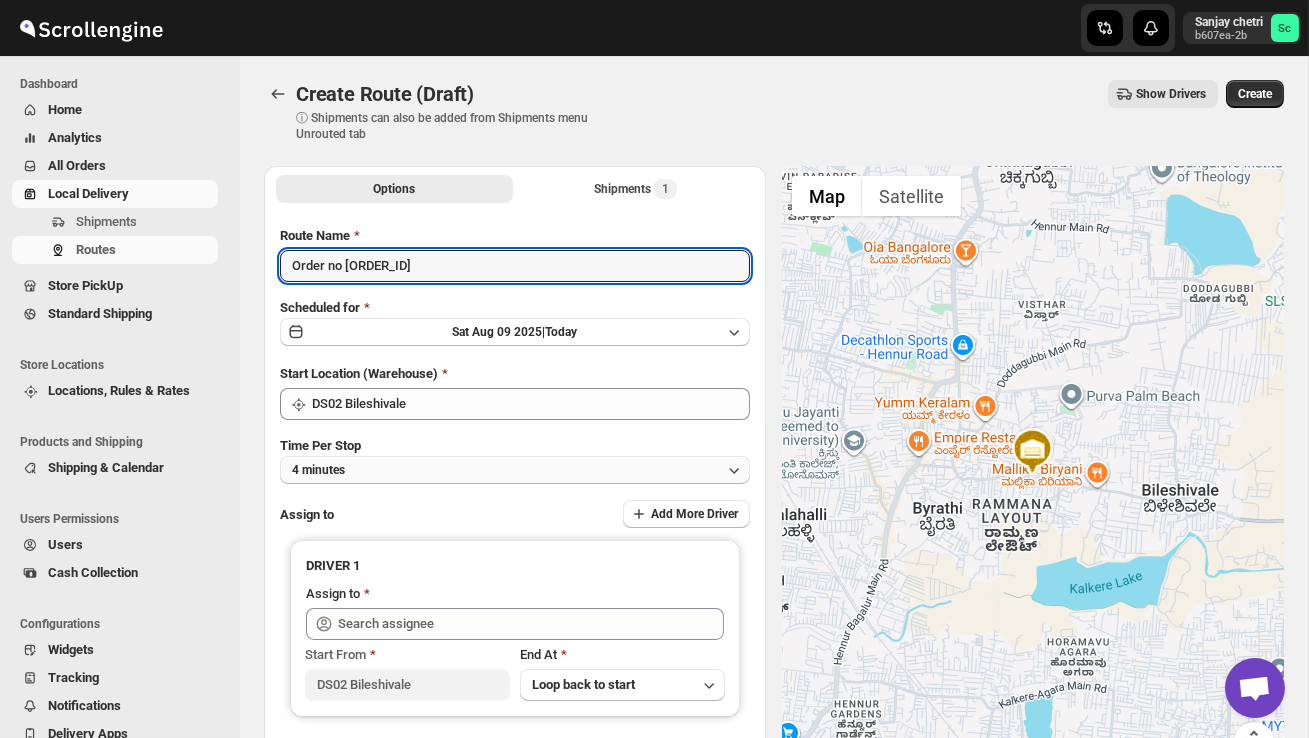 click on "4 minutes" at bounding box center [515, 470] 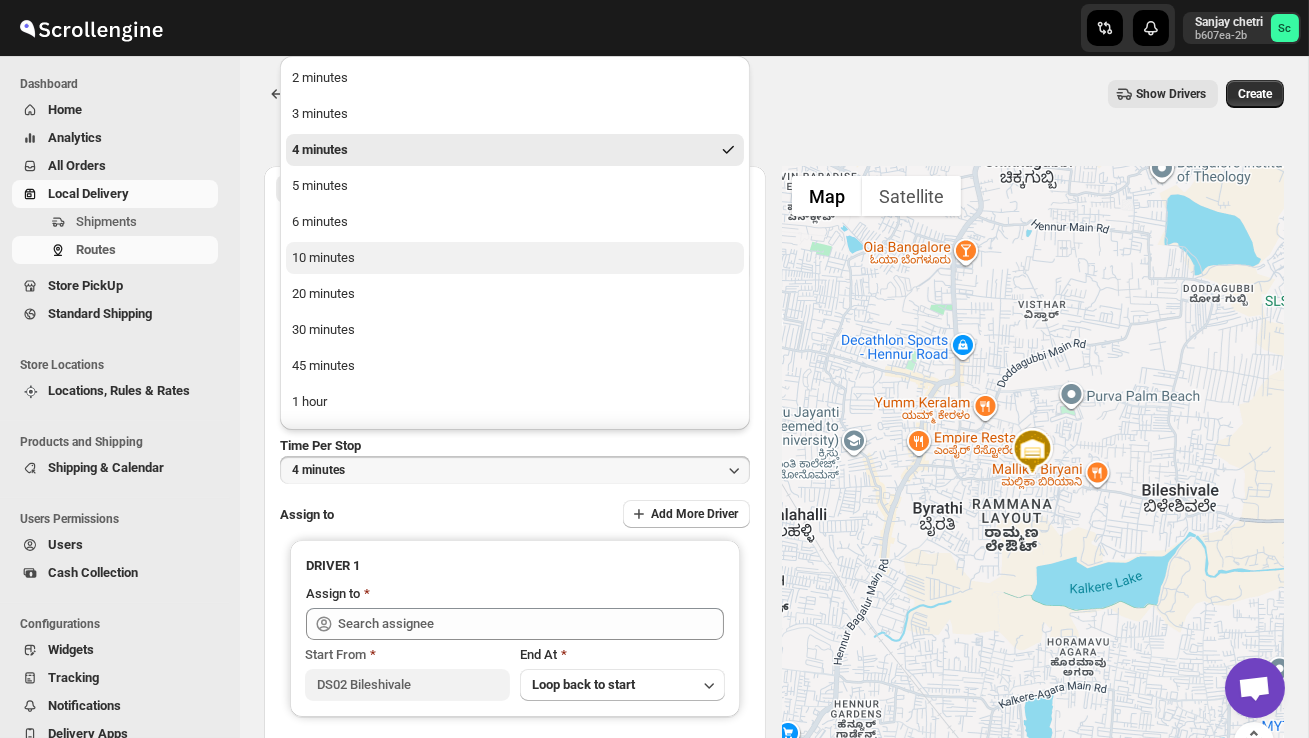 click on "10 minutes" at bounding box center [323, 258] 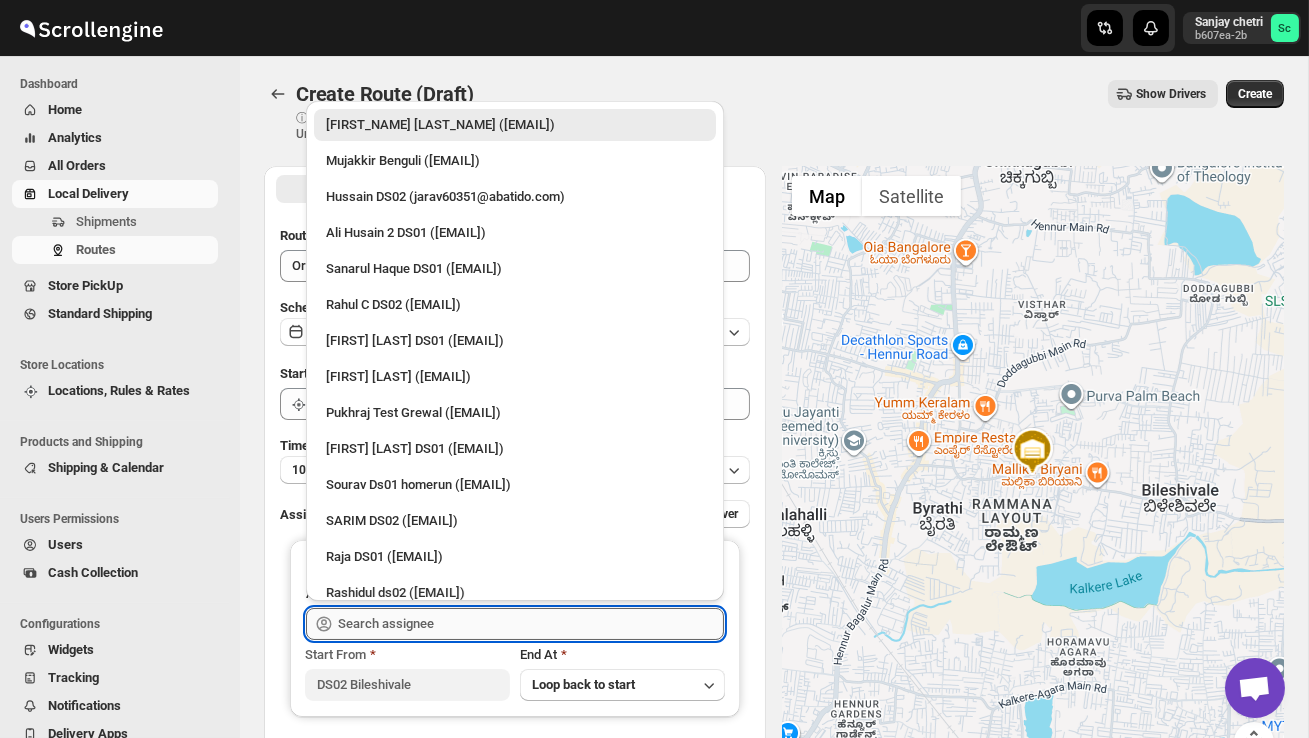 click at bounding box center (531, 624) 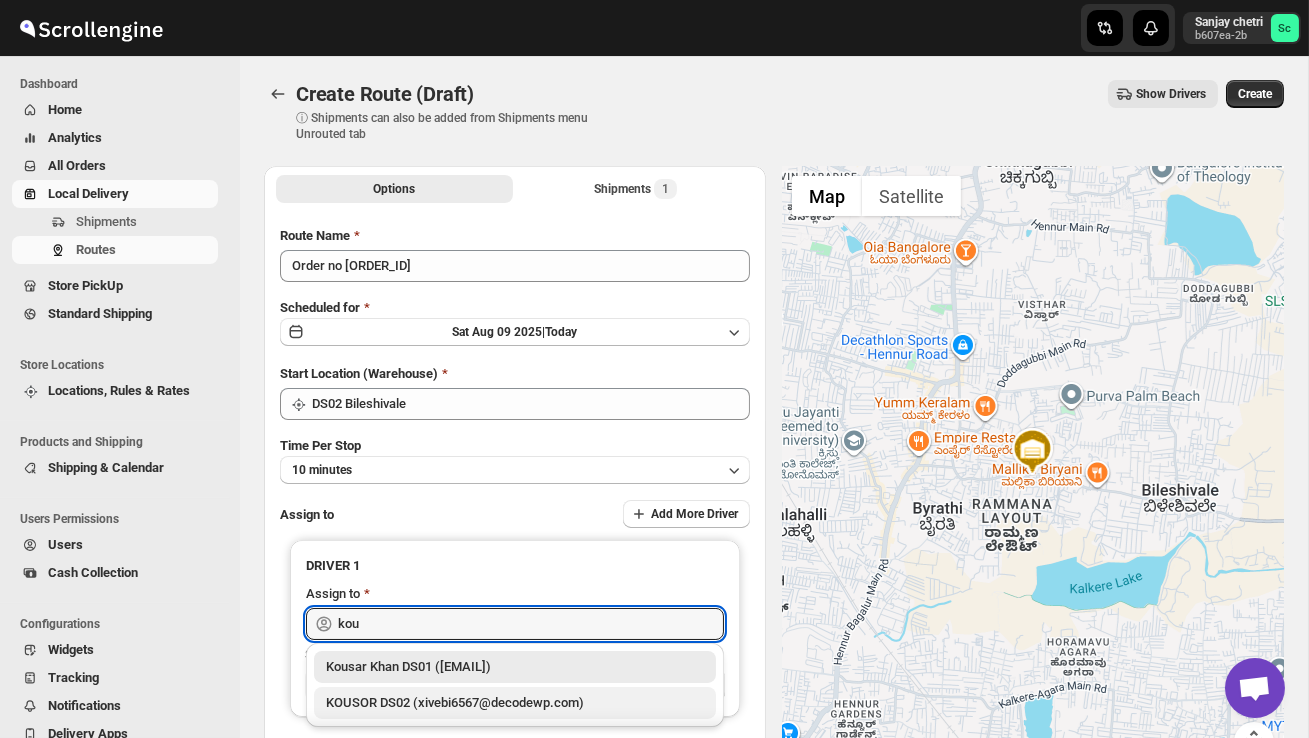 click on "KOUSOR DS02 (xivebi6567@decodewp.com)" at bounding box center (515, 703) 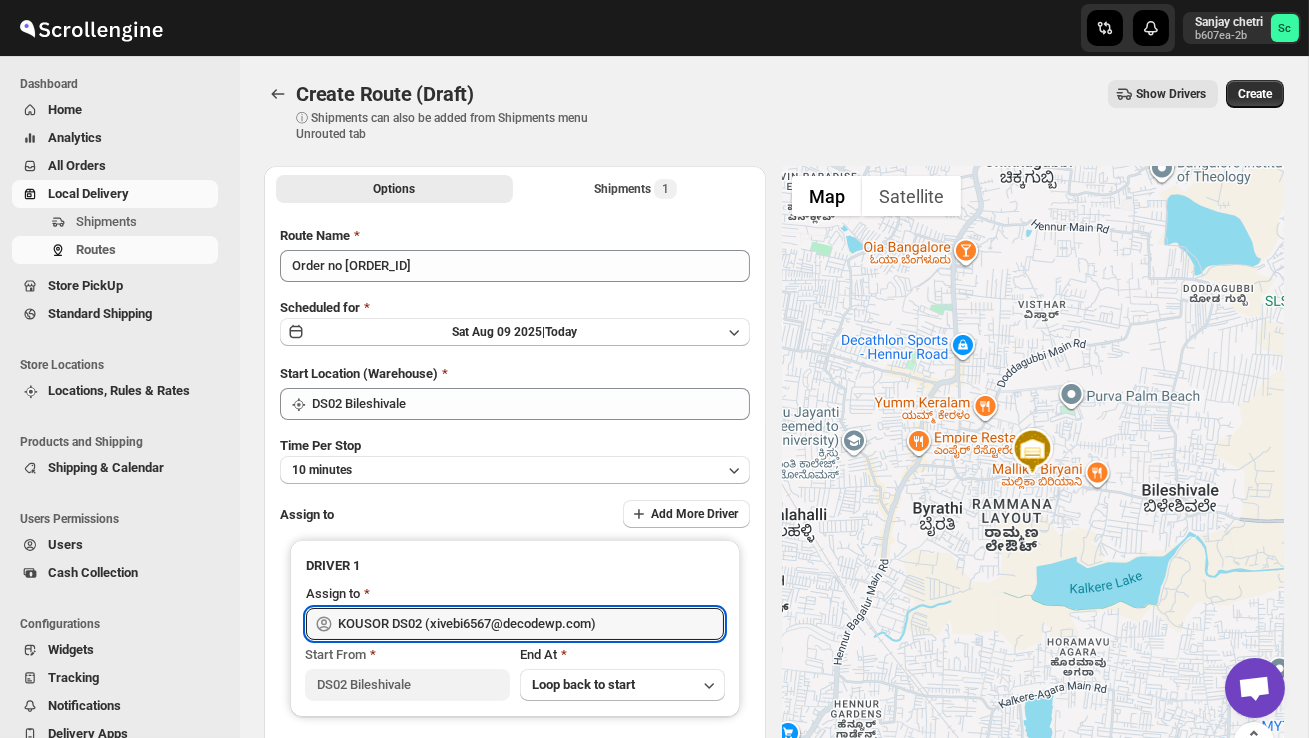 type on "KOUSOR DS02 (xivebi6567@decodewp.com)" 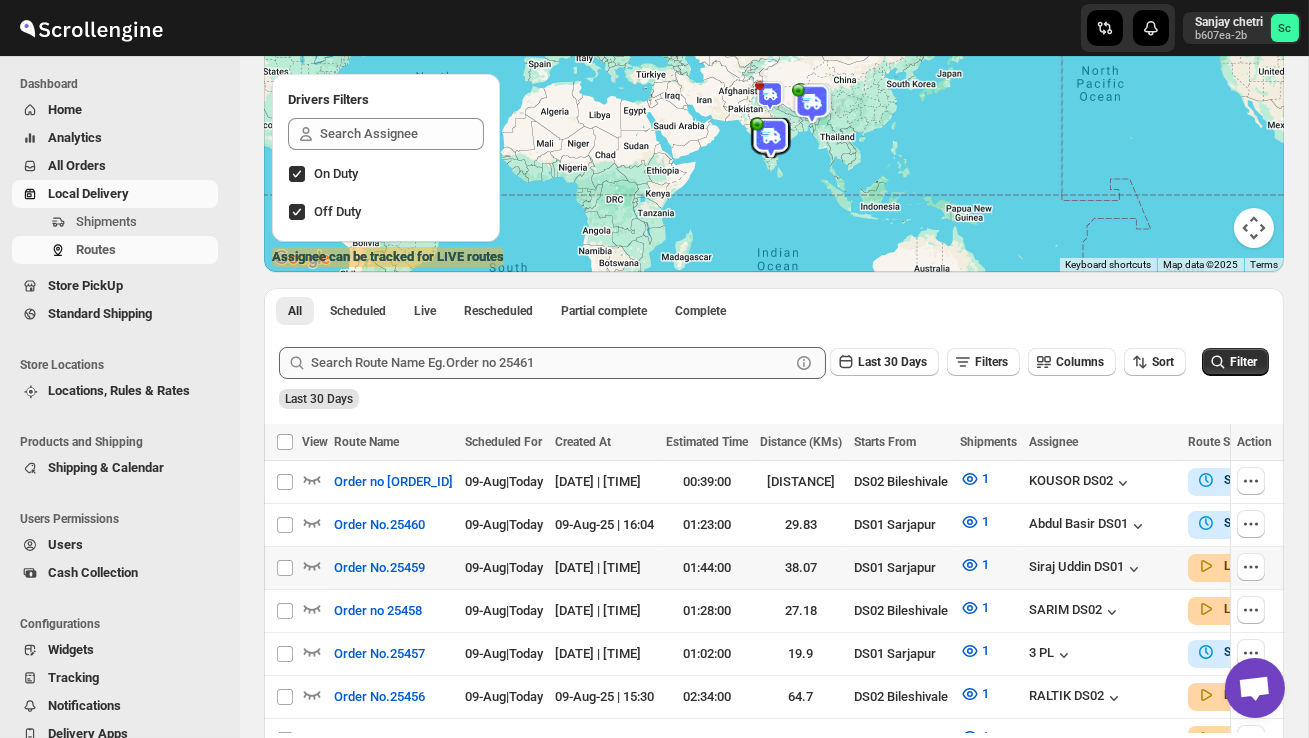 scroll, scrollTop: 218, scrollLeft: 0, axis: vertical 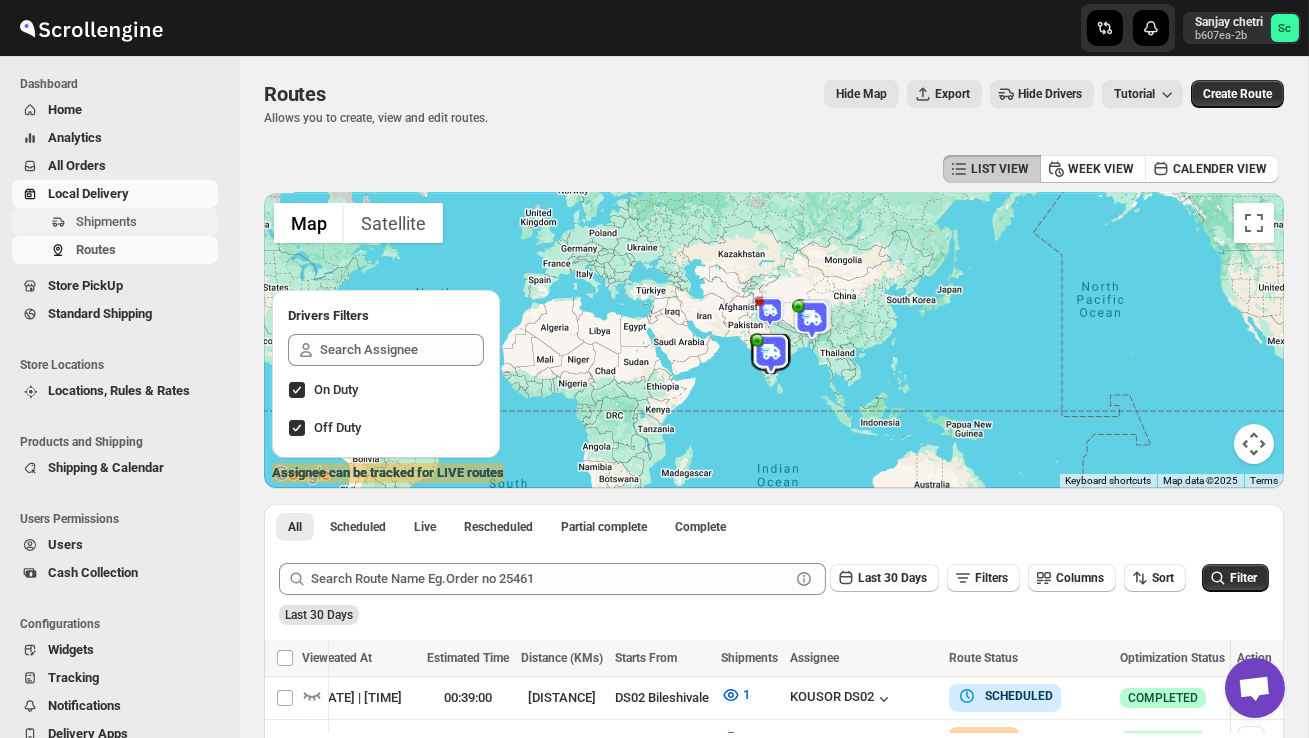 click on "Shipments" at bounding box center (145, 222) 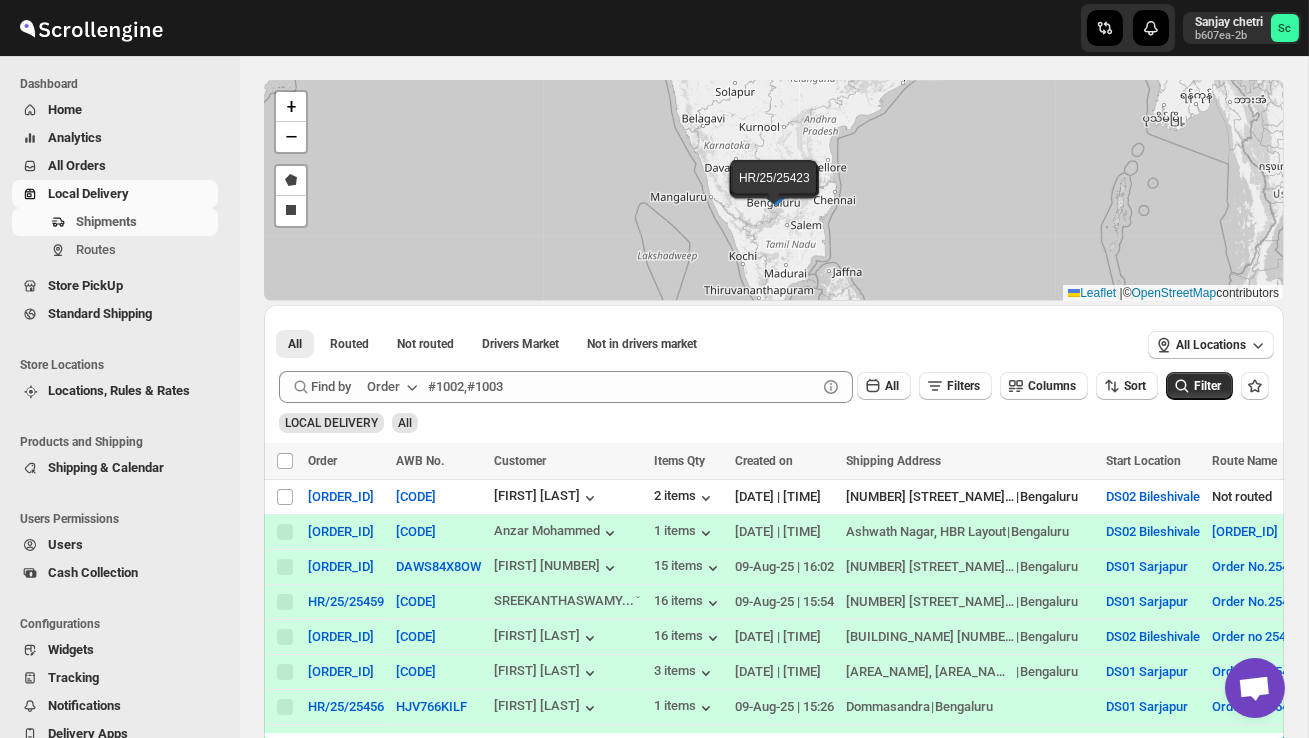 scroll, scrollTop: 73, scrollLeft: 0, axis: vertical 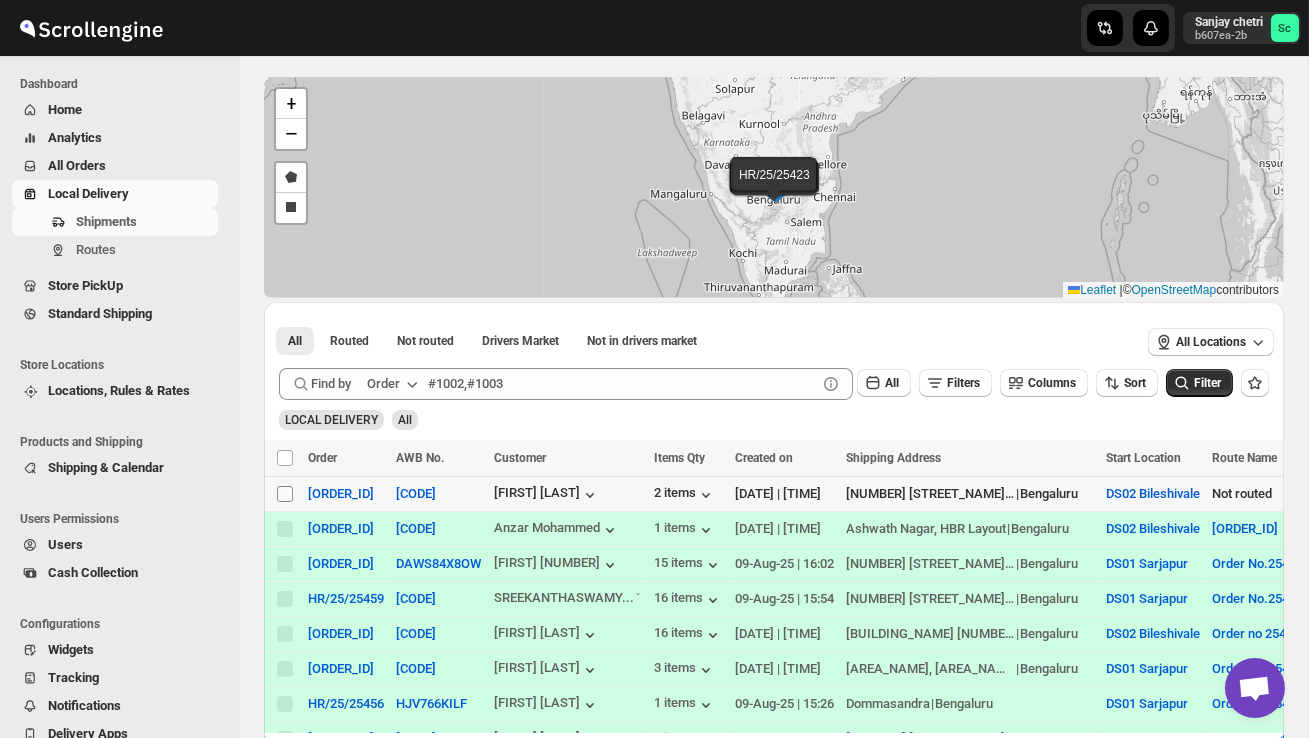 click on "Select shipment" at bounding box center (285, 494) 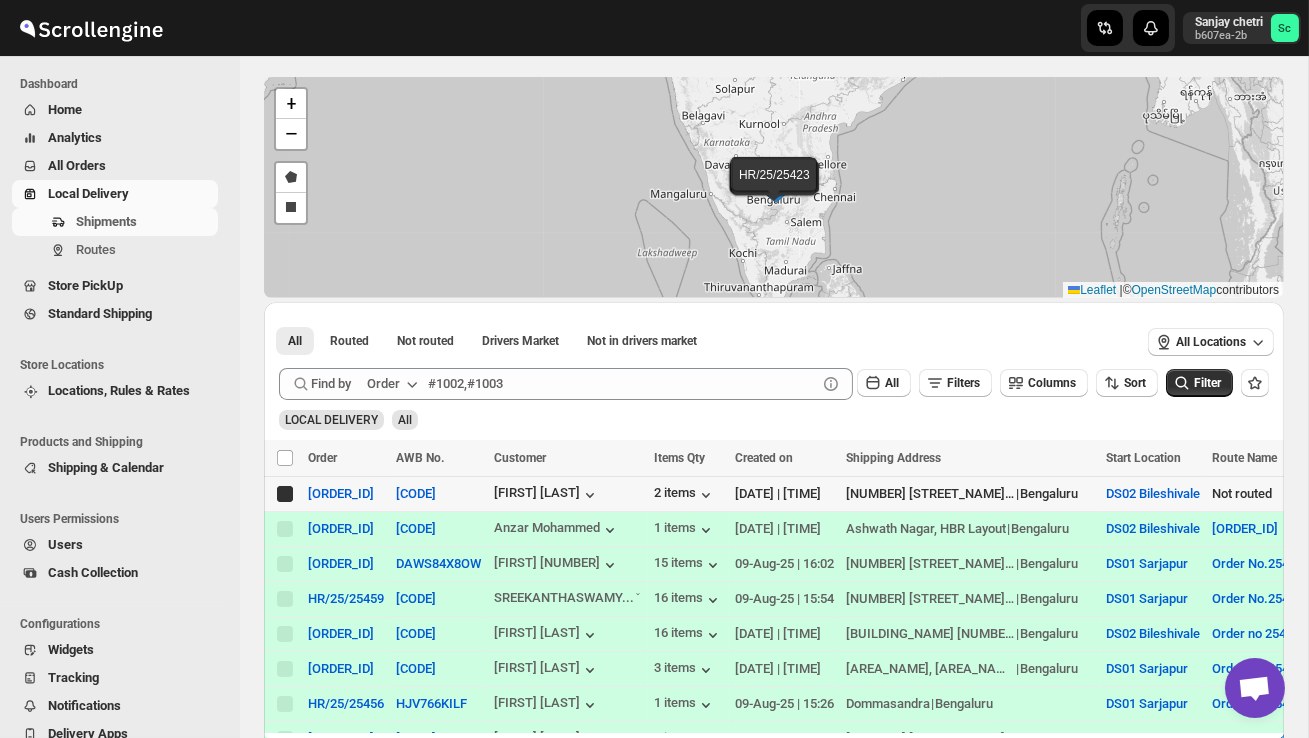 checkbox on "true" 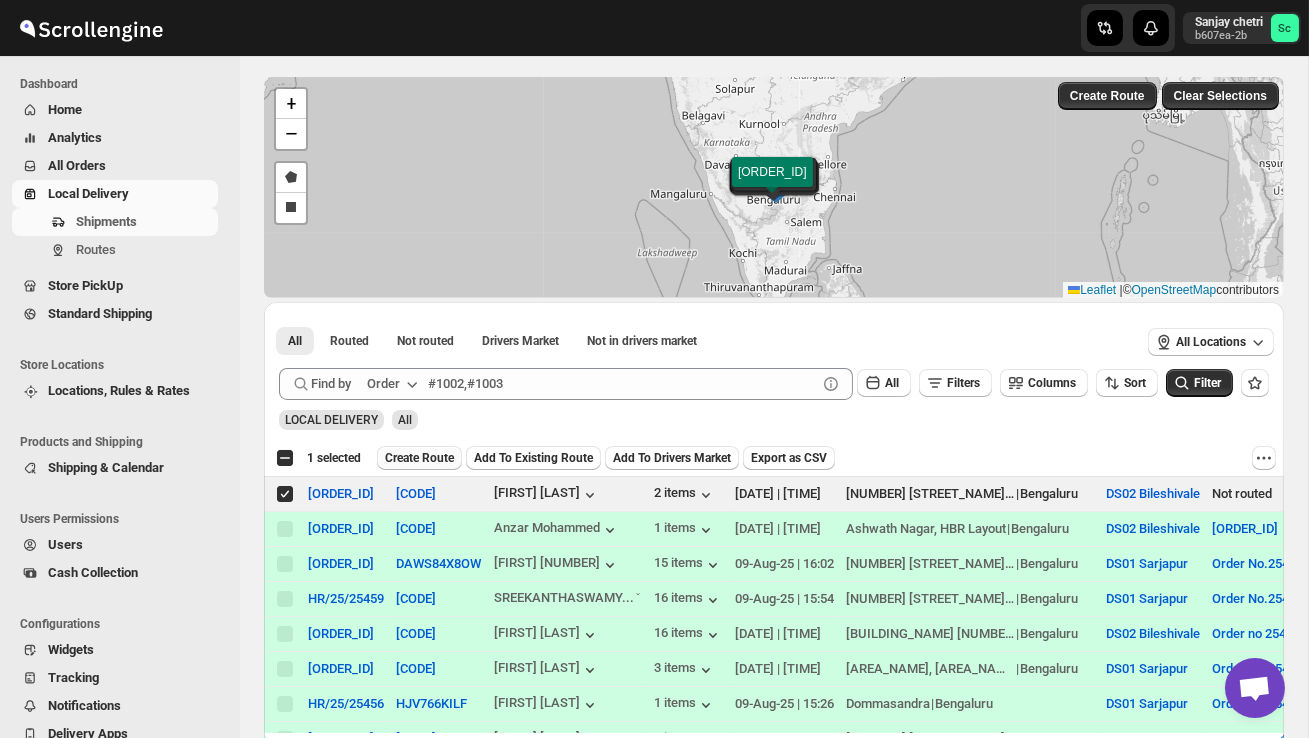 click on "Create Route" at bounding box center [419, 458] 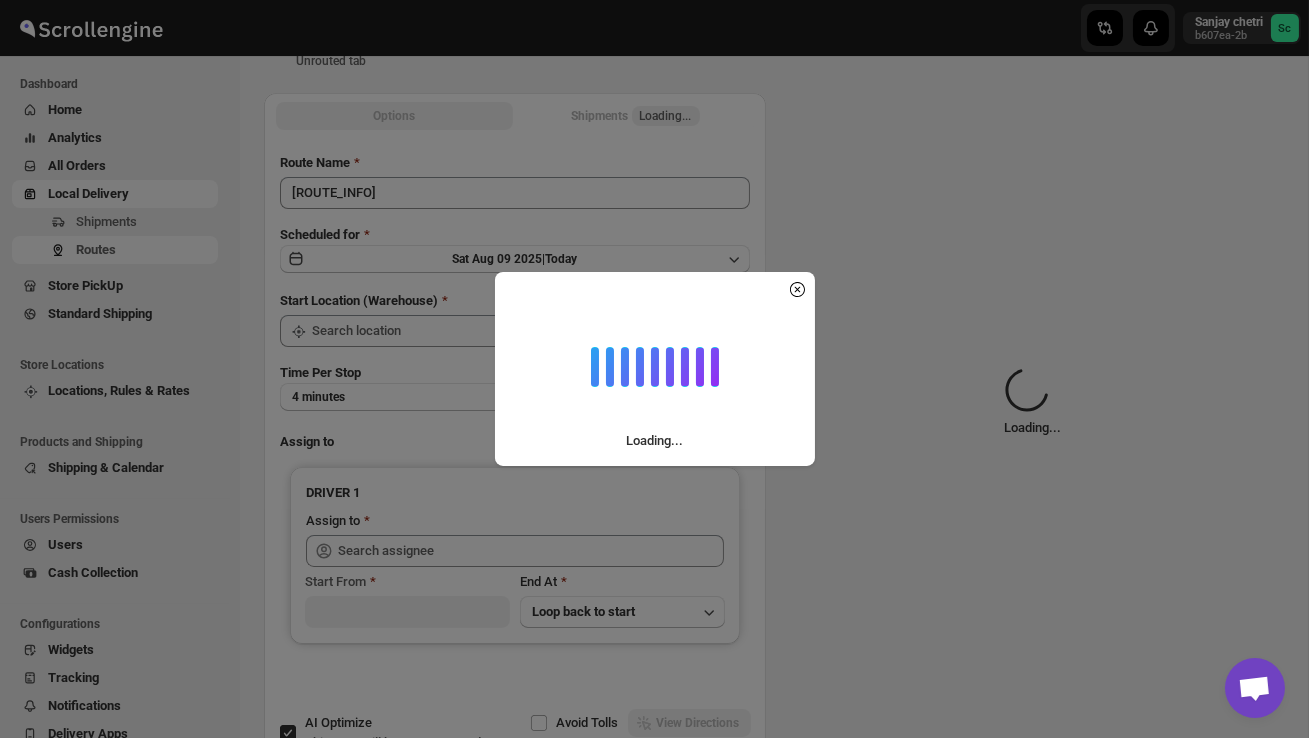 scroll, scrollTop: 0, scrollLeft: 0, axis: both 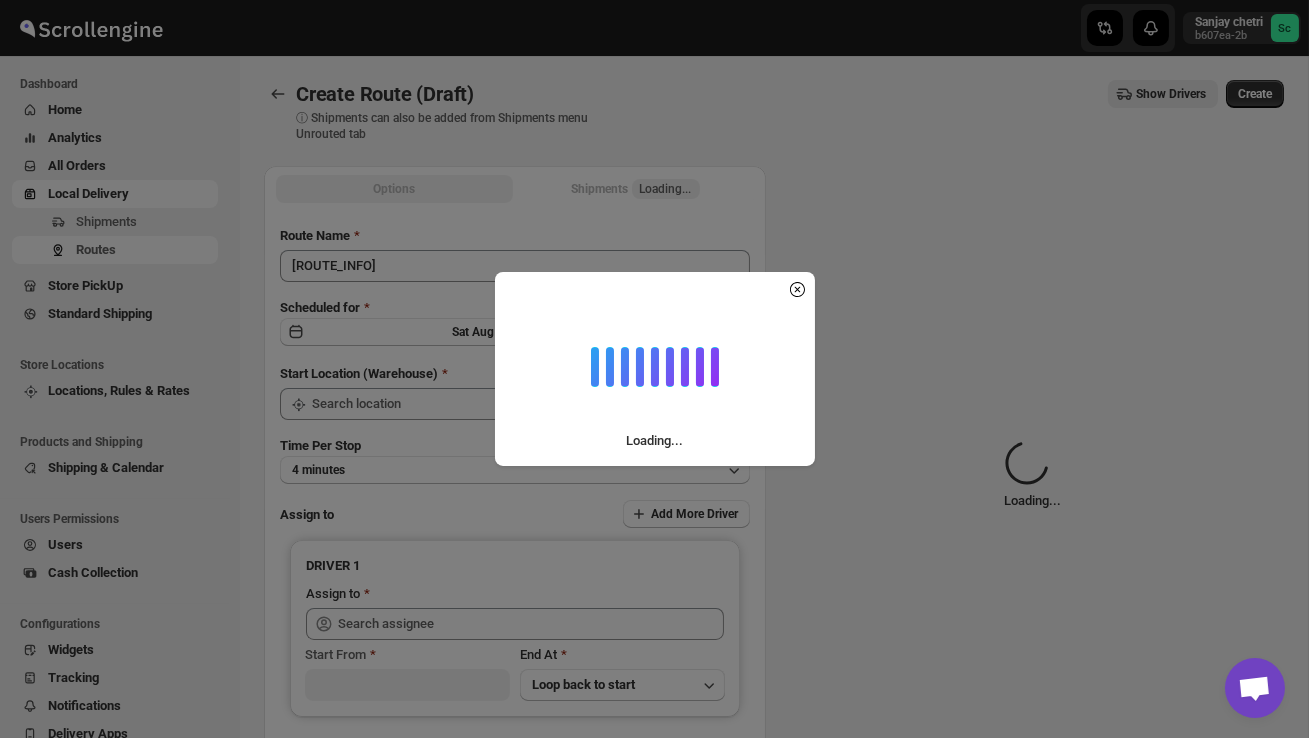 type on "DS02 Bileshivale" 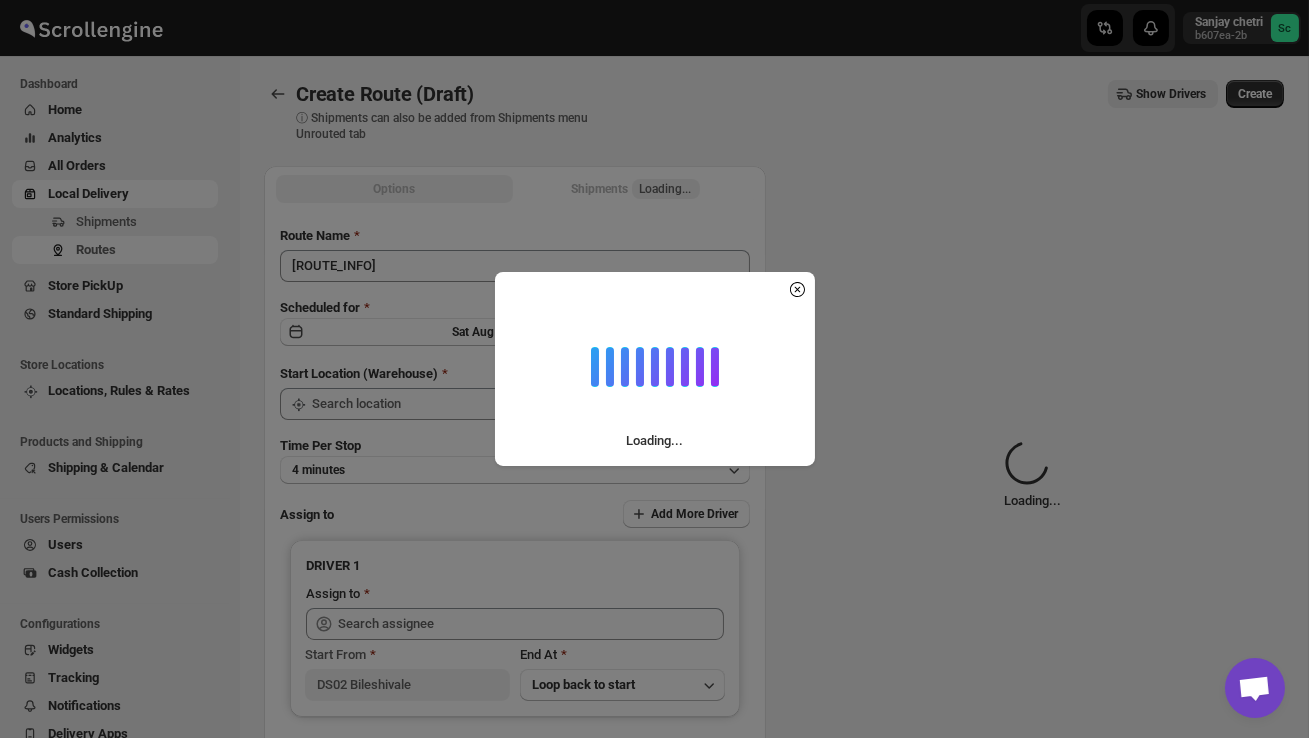 type on "DS02 Bileshivale" 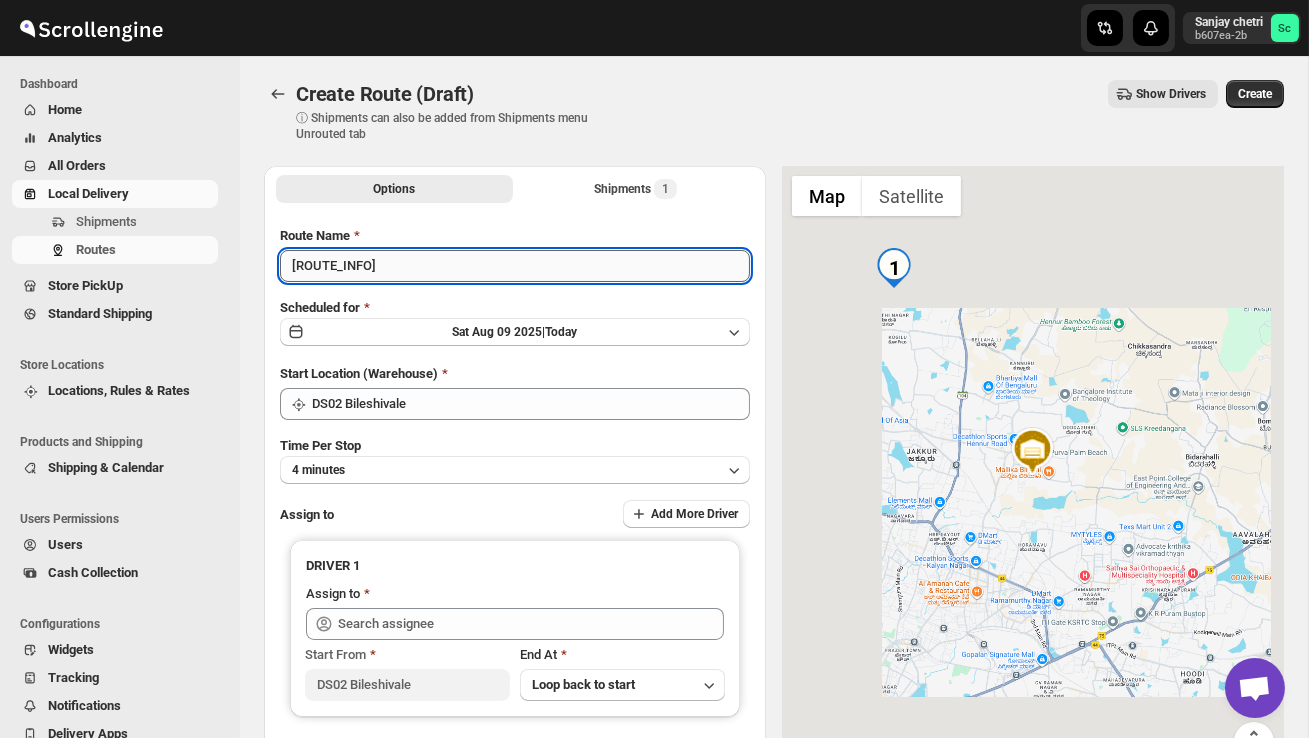 click on "Route - 09/08-0421" at bounding box center [515, 266] 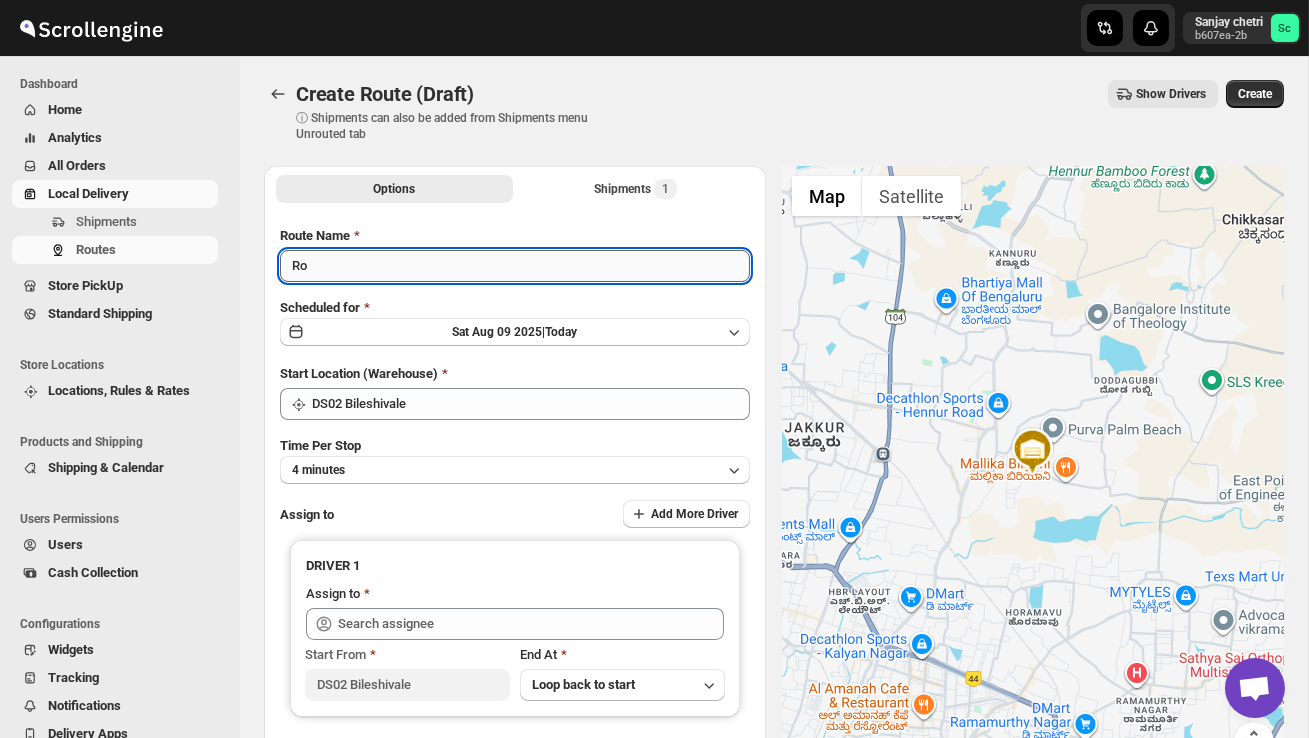 type on "R" 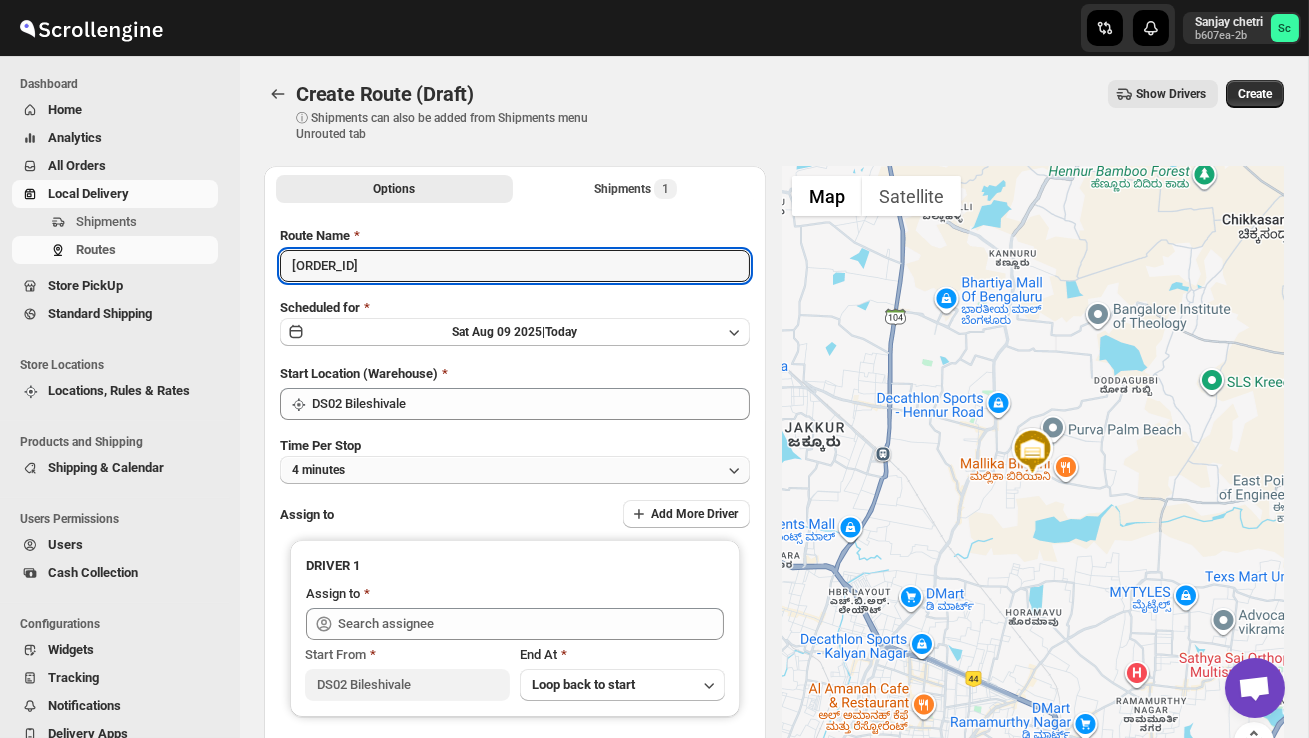 type on "Order no 25462" 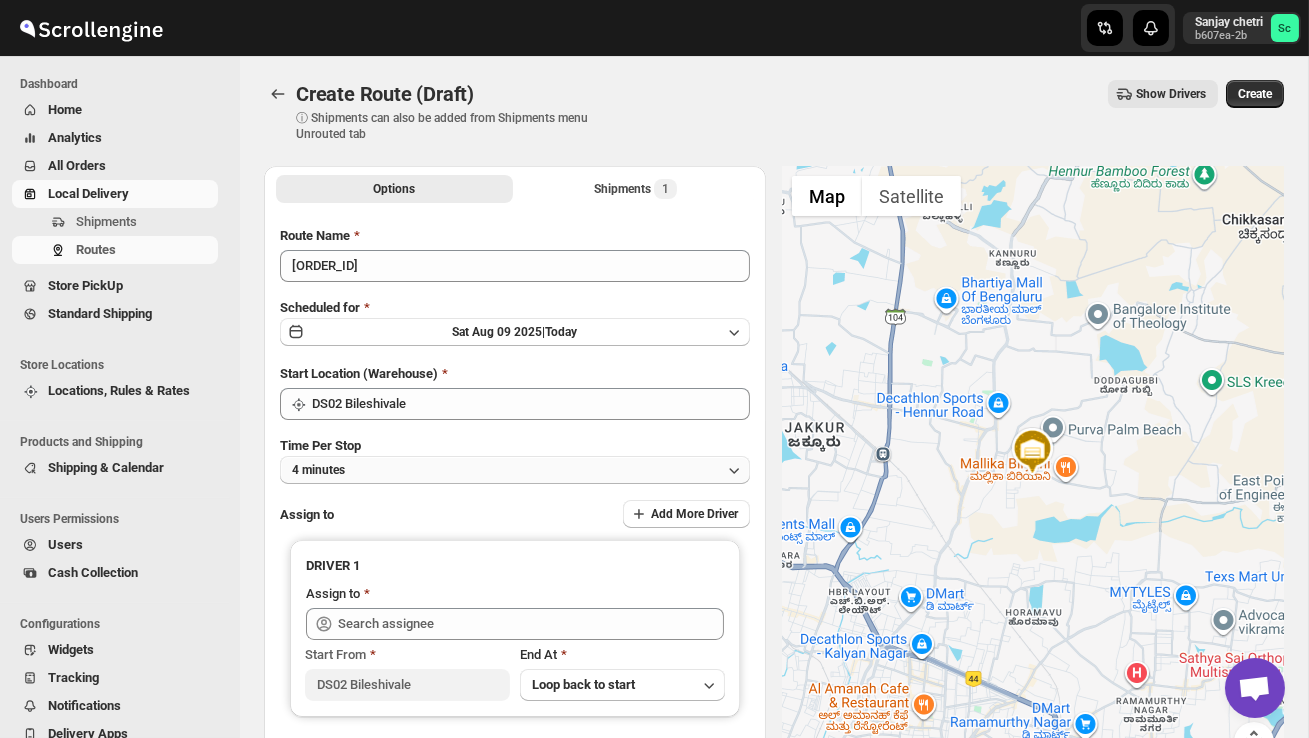 click on "4 minutes" at bounding box center [515, 470] 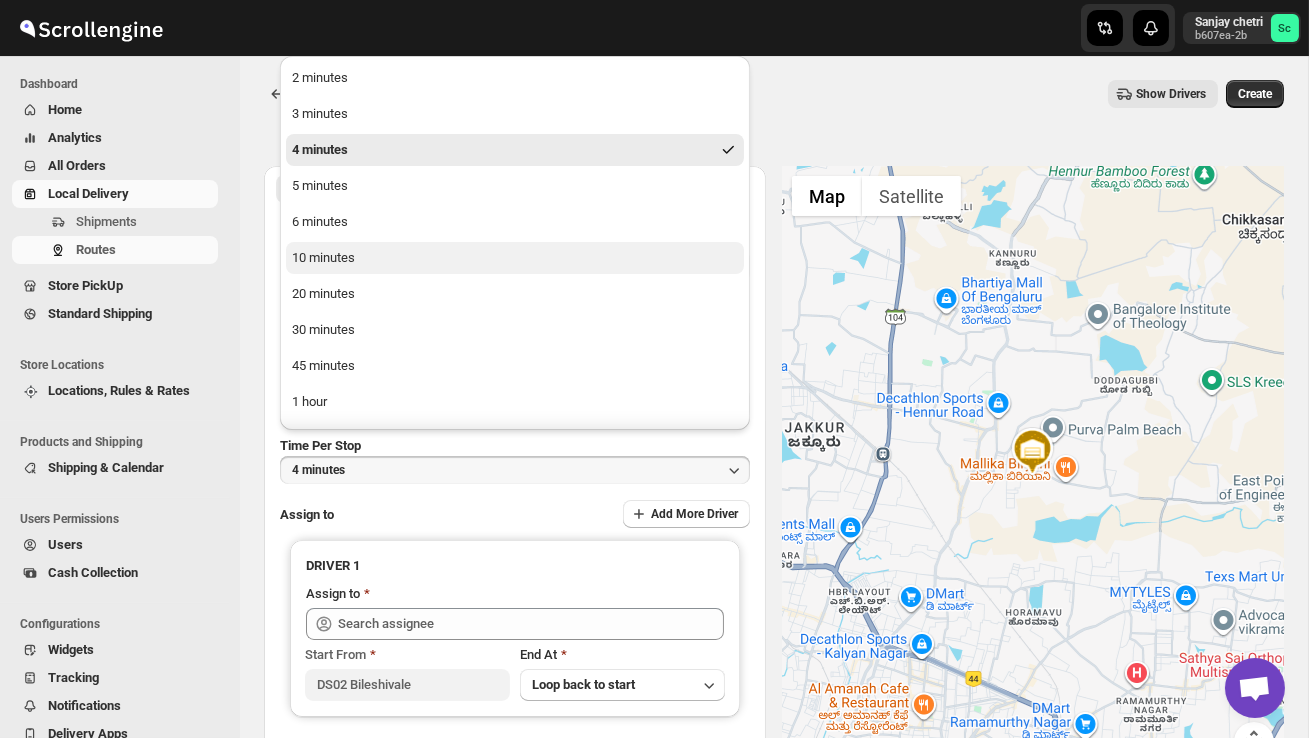 click on "10 minutes" at bounding box center [323, 258] 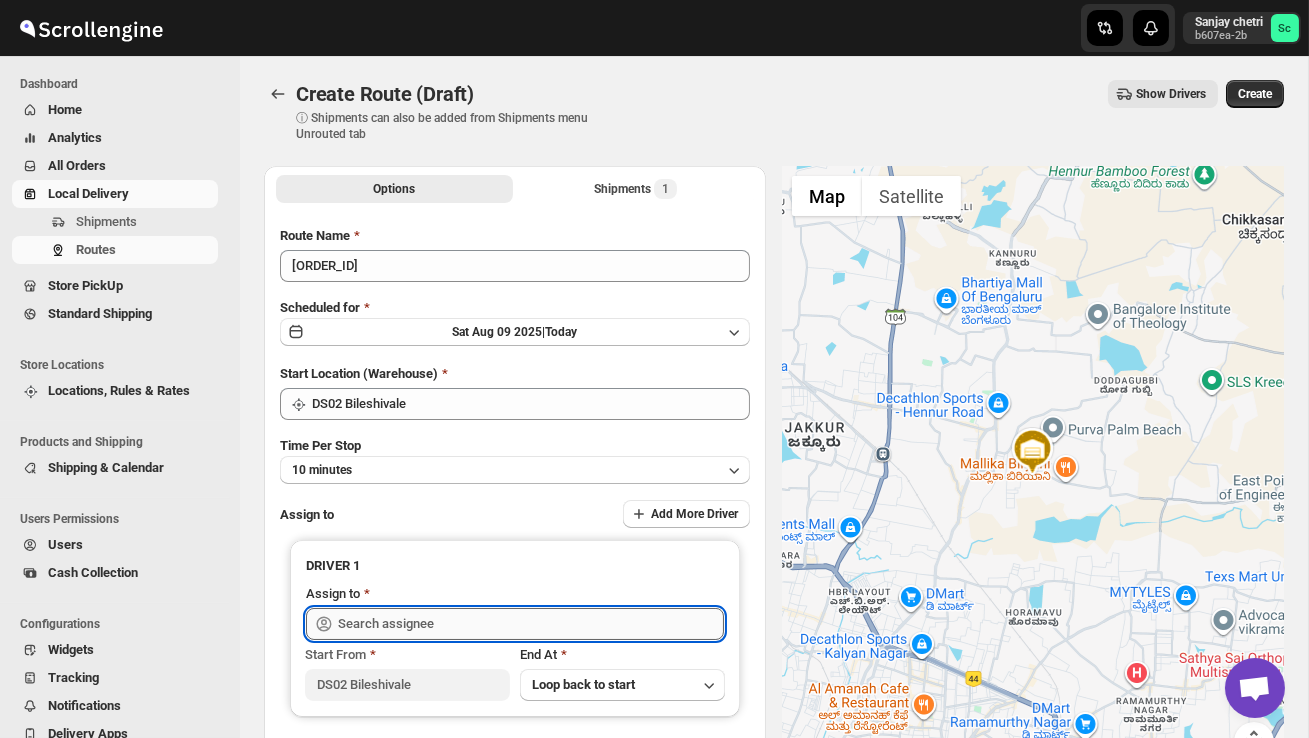 click at bounding box center [531, 624] 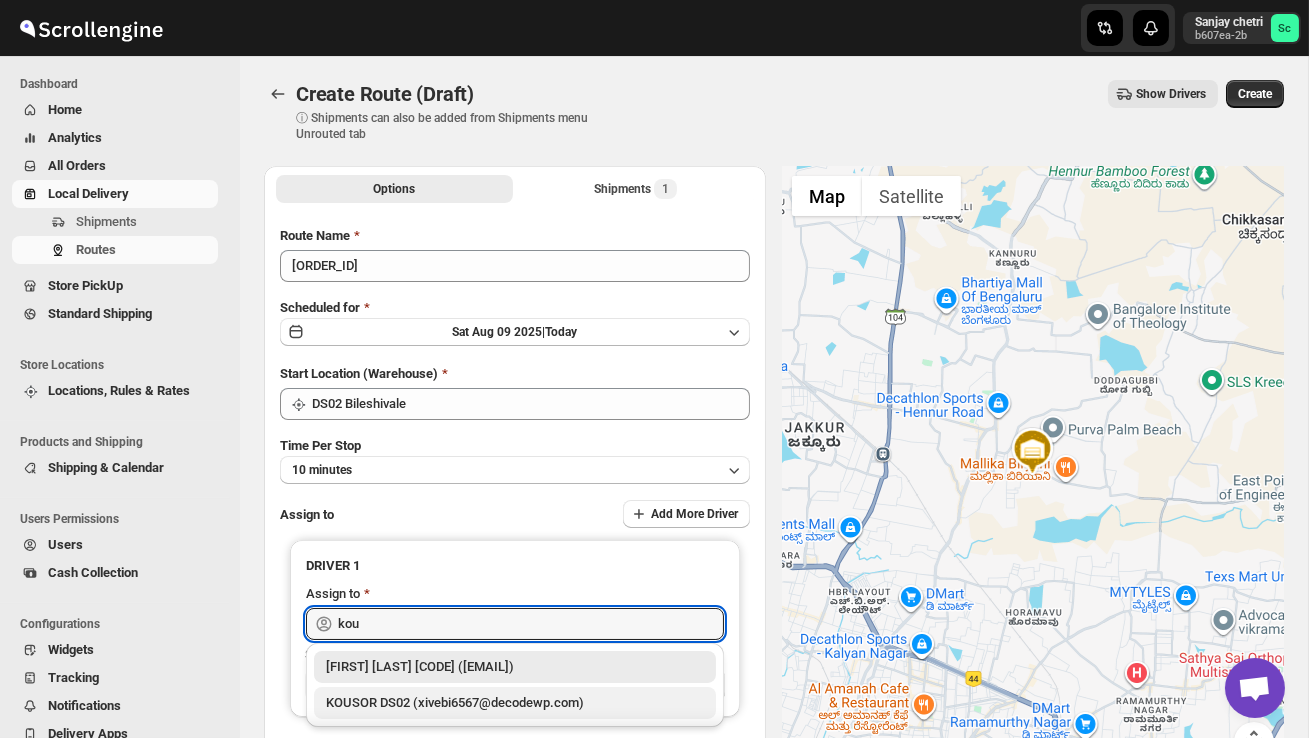 click on "KOUSOR DS02 (xivebi6567@decodewp.com)" at bounding box center [515, 703] 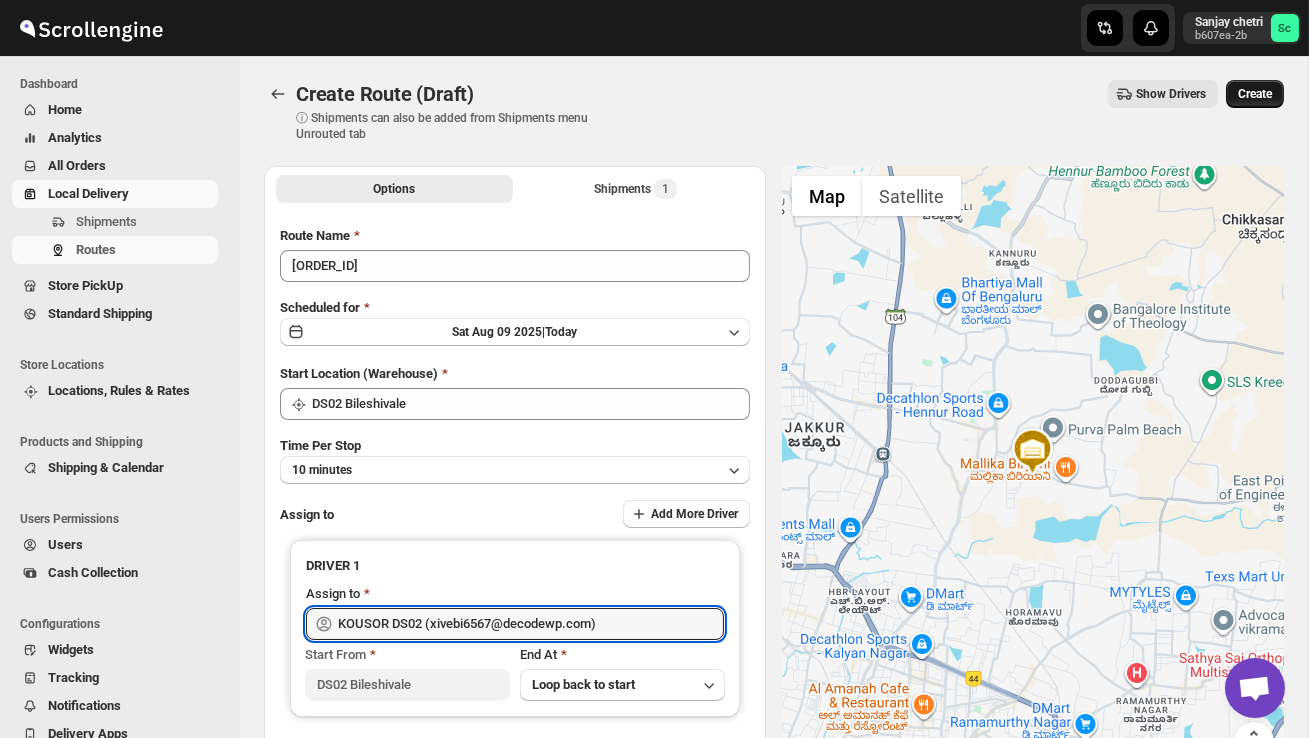type on "KOUSOR DS02 (xivebi6567@decodewp.com)" 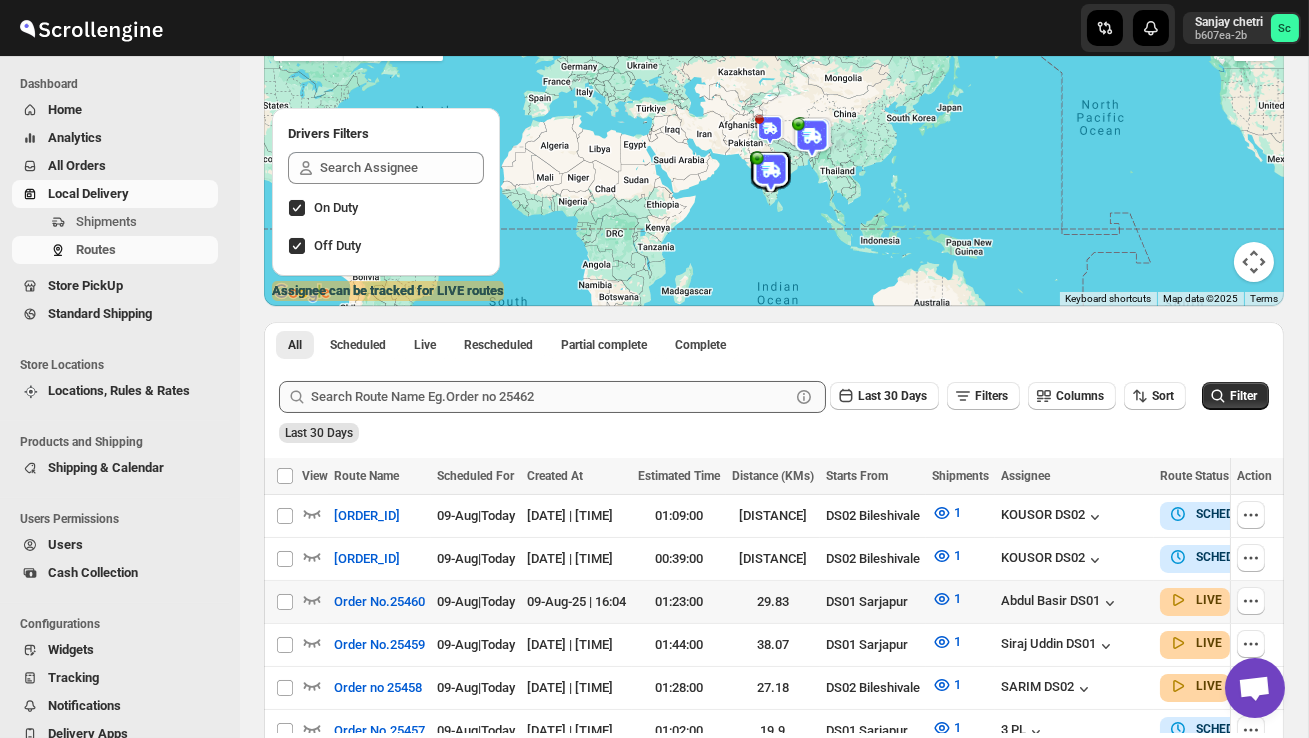 scroll, scrollTop: 183, scrollLeft: 0, axis: vertical 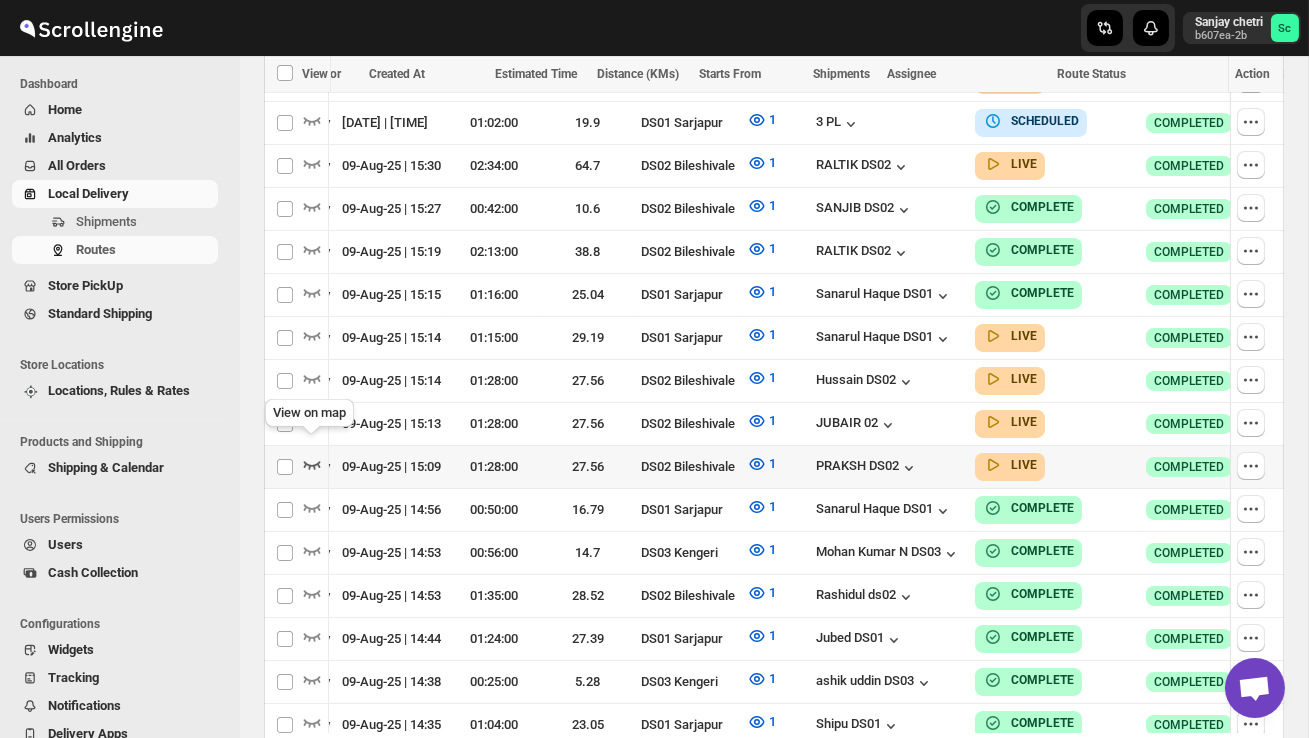 click 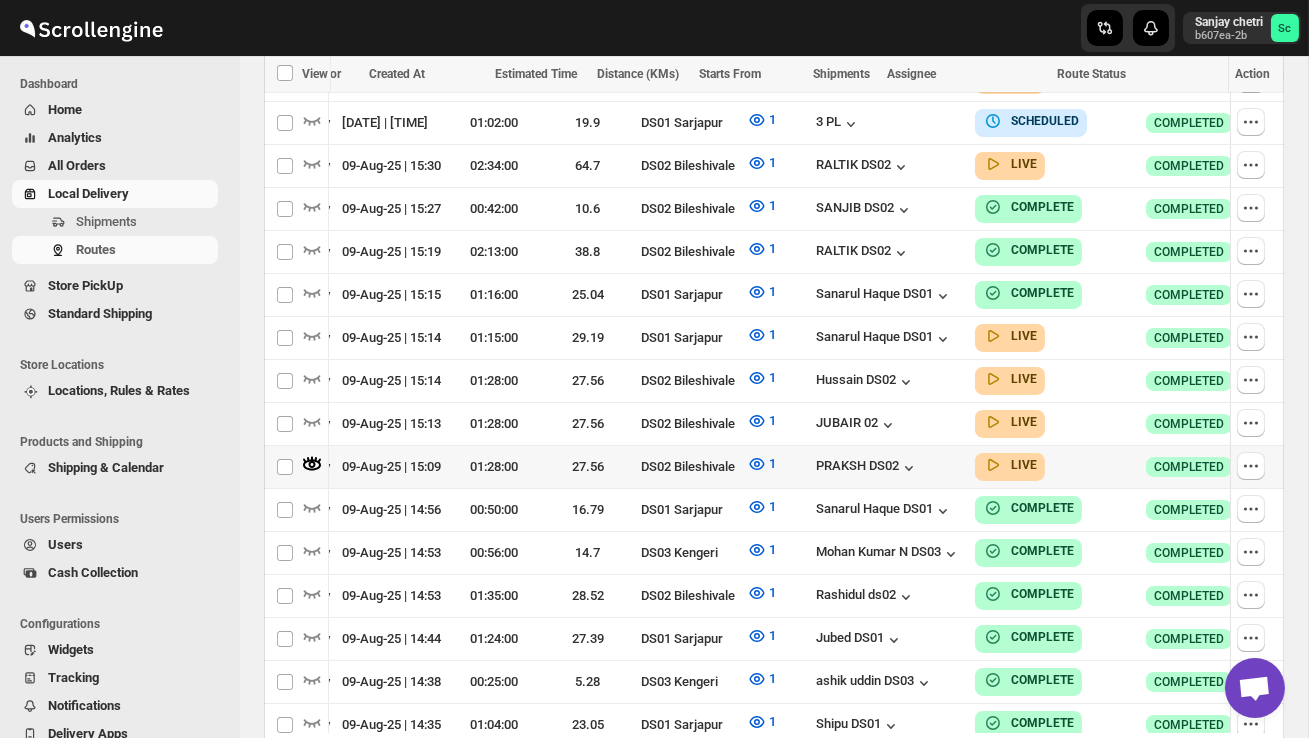scroll, scrollTop: 0, scrollLeft: 1, axis: horizontal 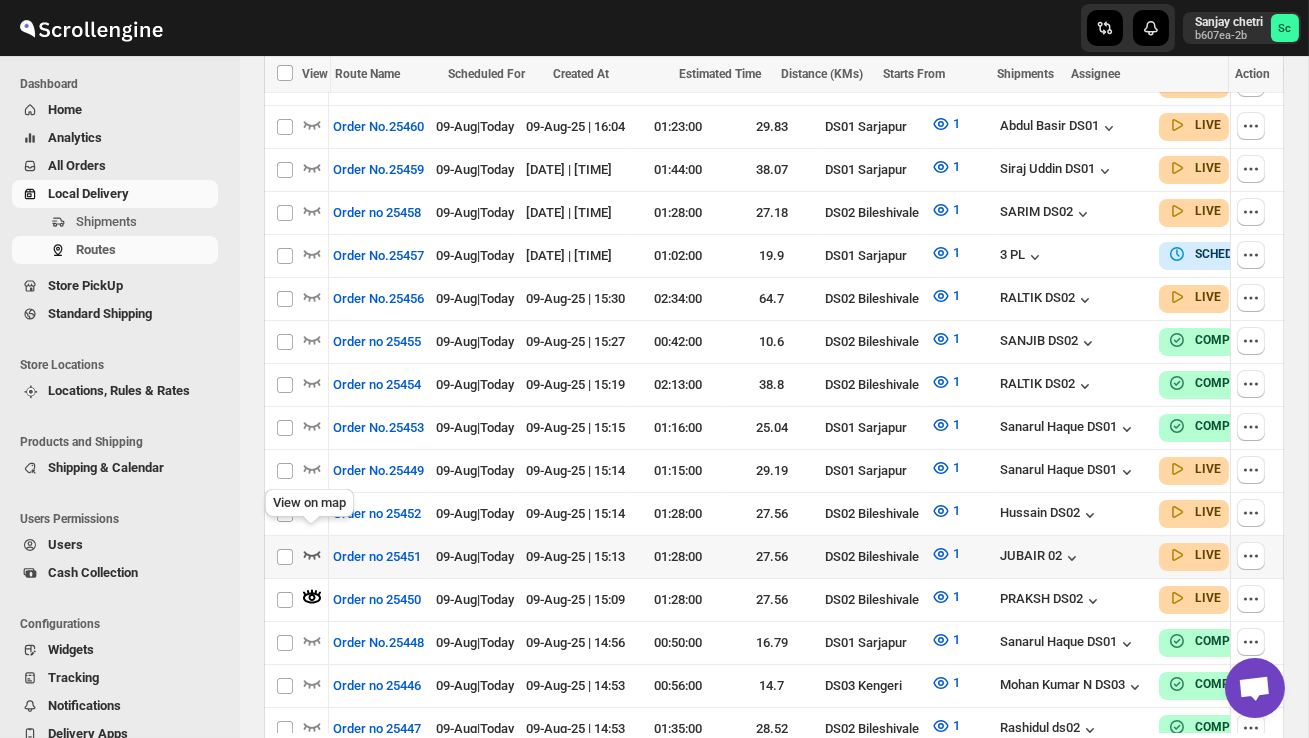 click 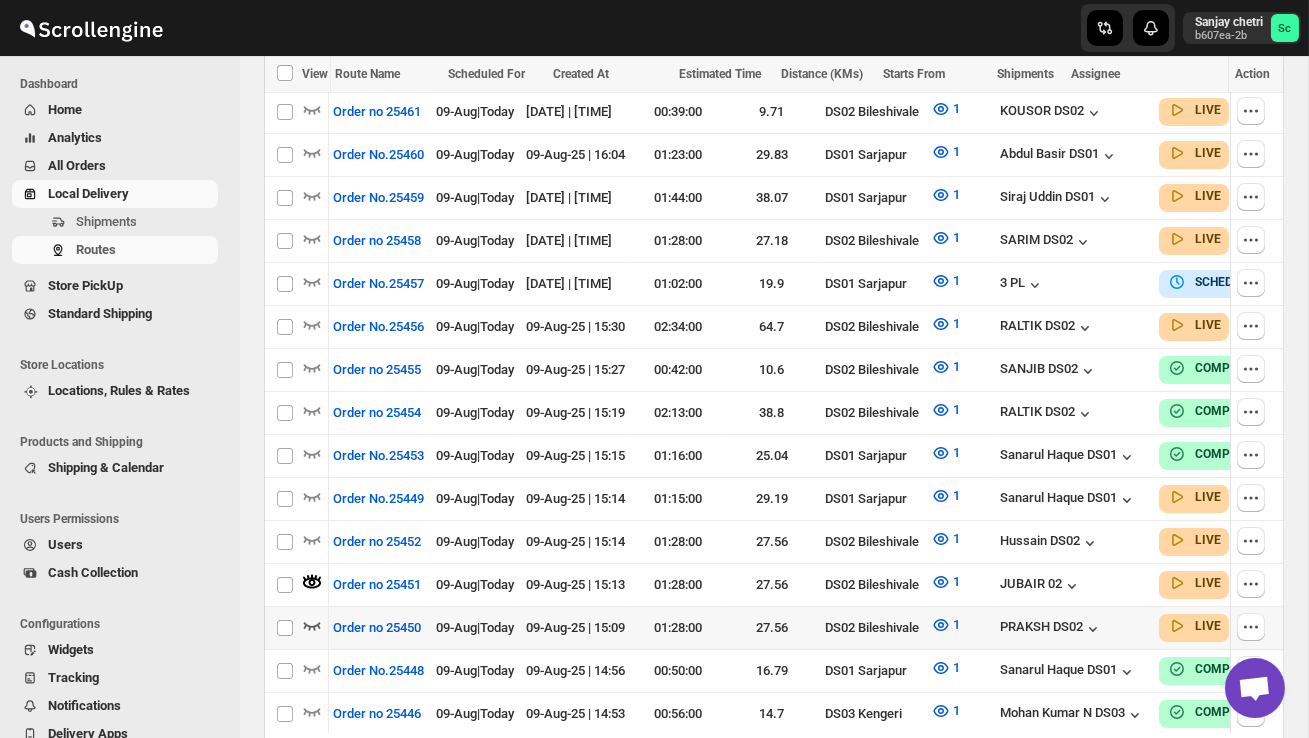 scroll, scrollTop: 710, scrollLeft: 0, axis: vertical 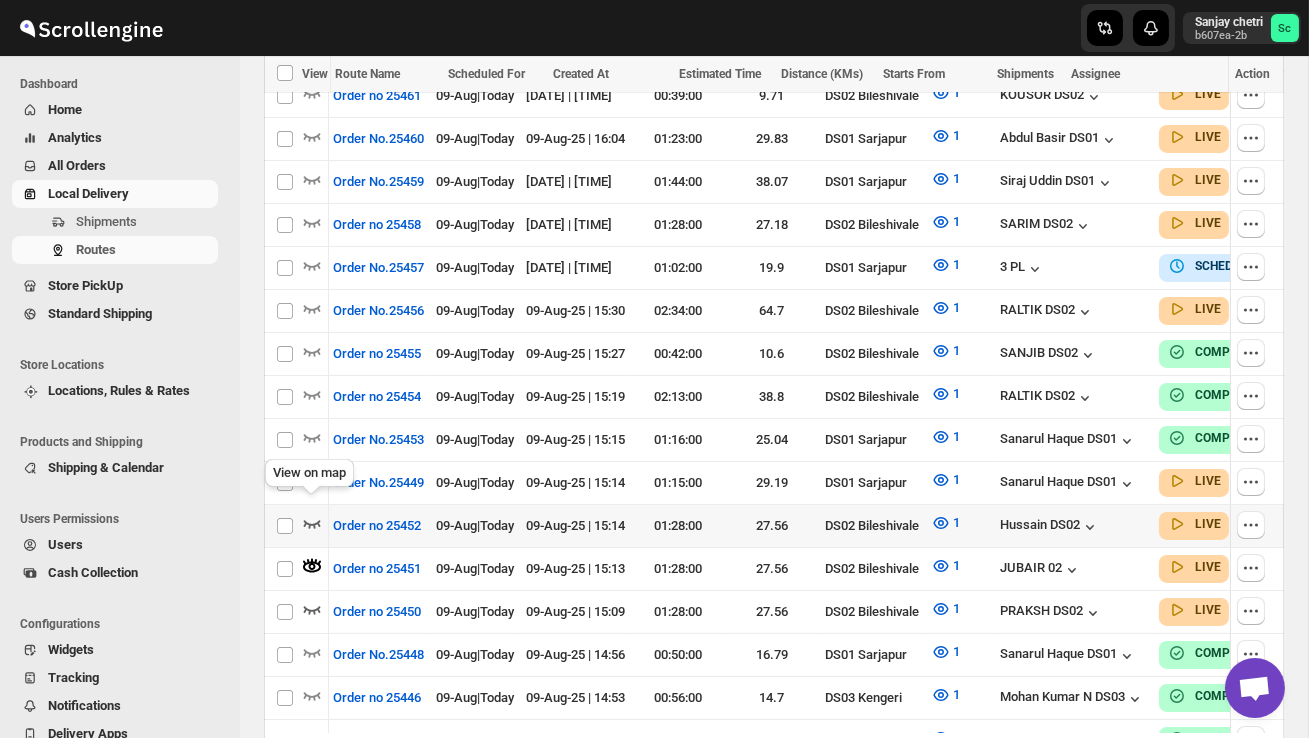 click 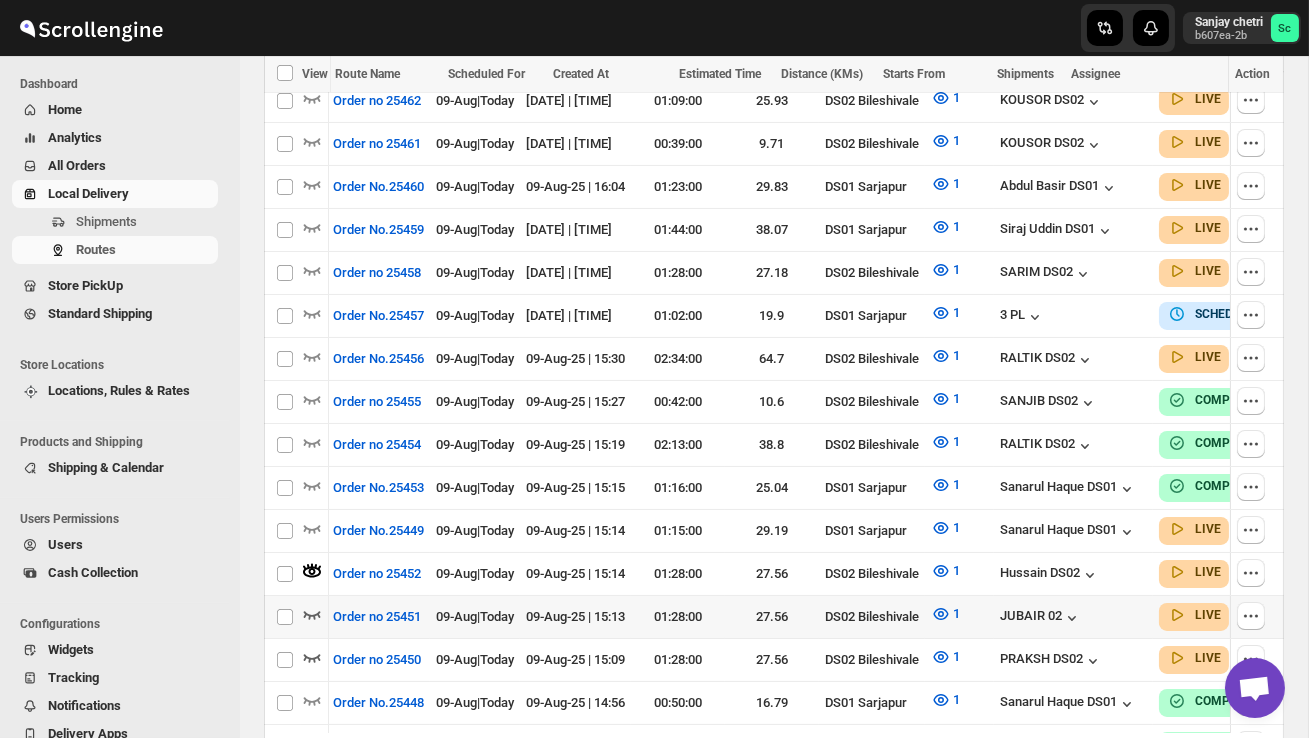 scroll, scrollTop: 664, scrollLeft: 0, axis: vertical 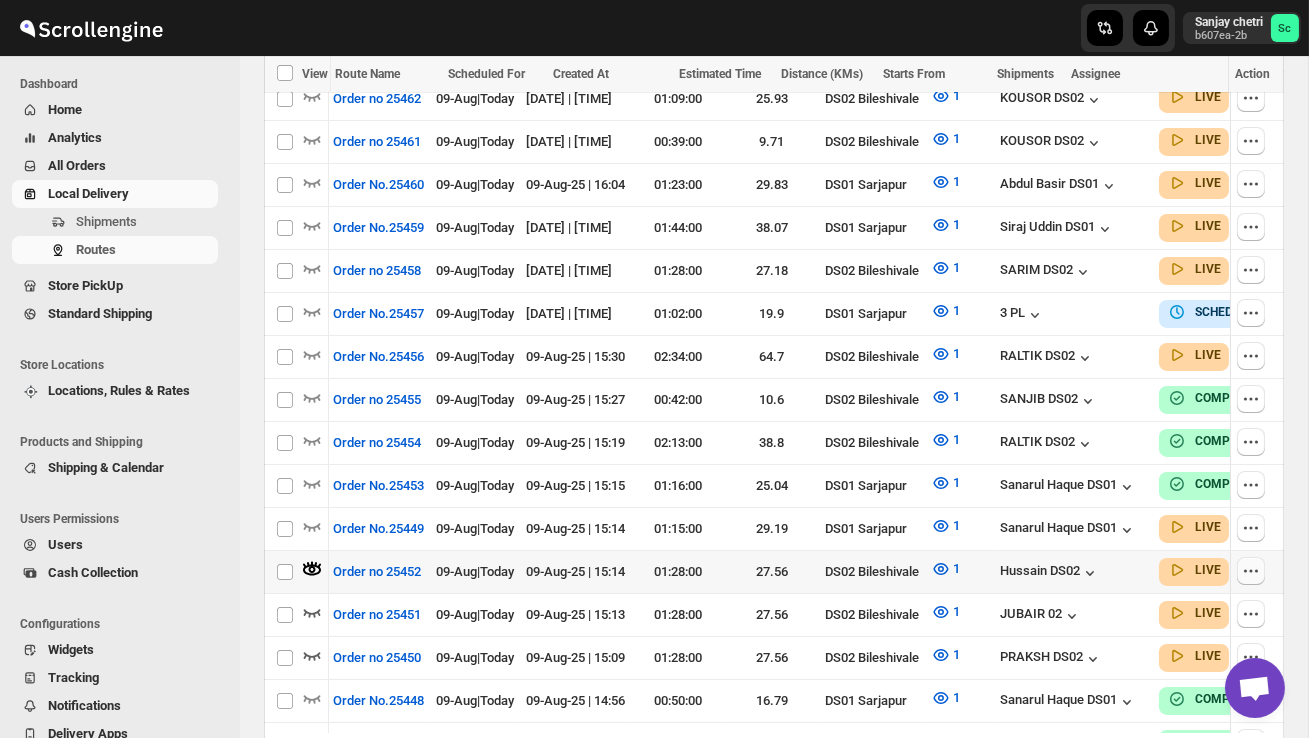 click 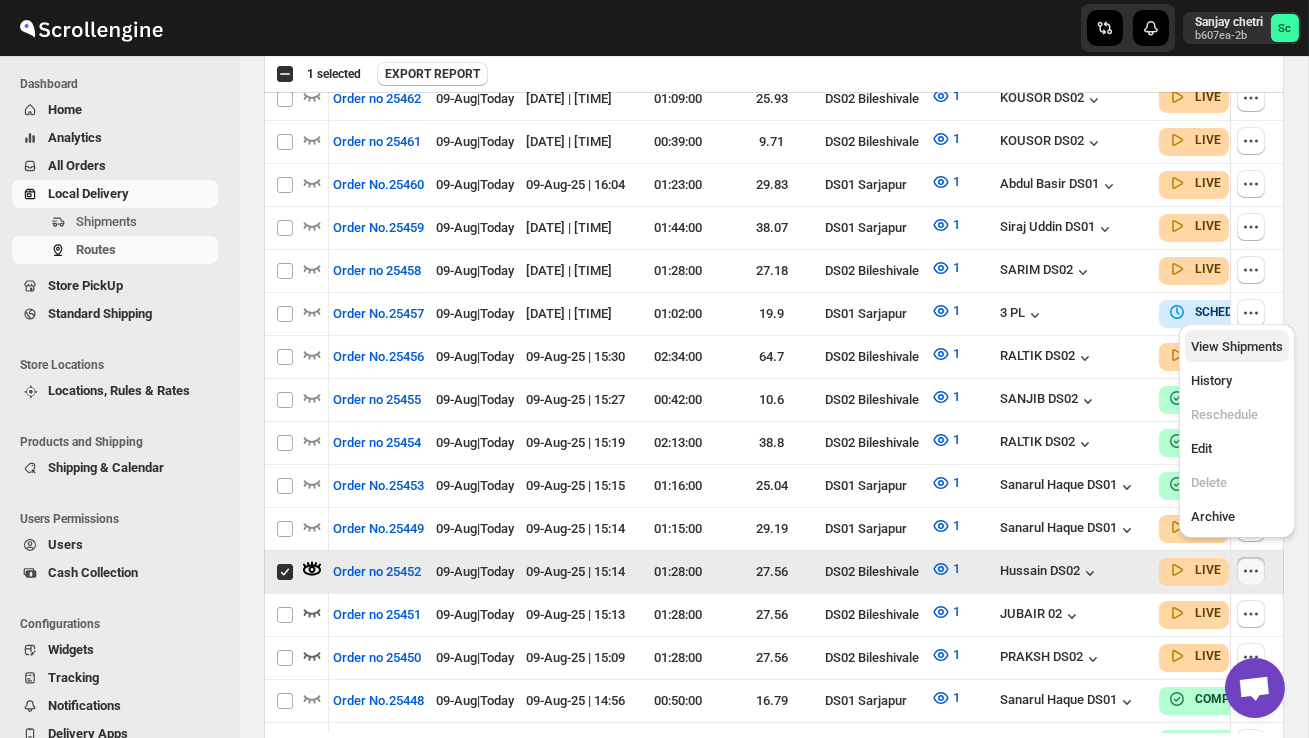 click on "View Shipments" at bounding box center [1237, 346] 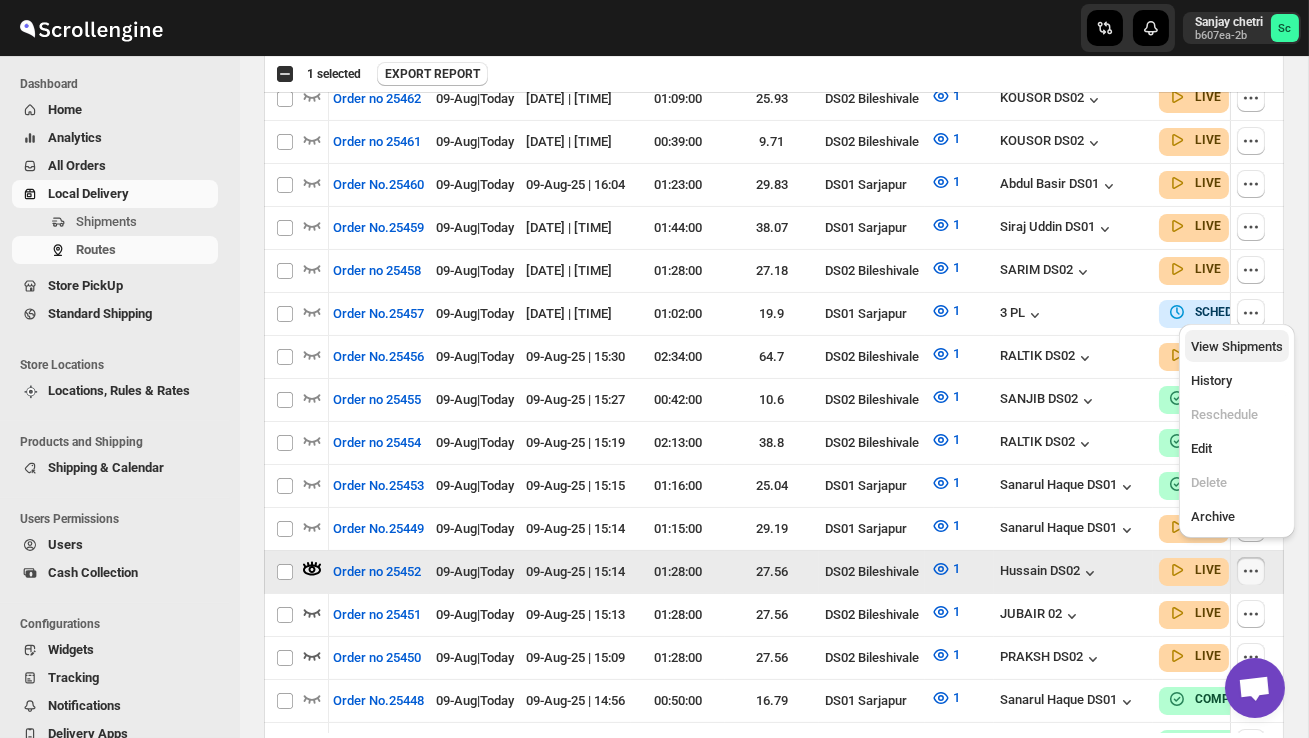 checkbox on "false" 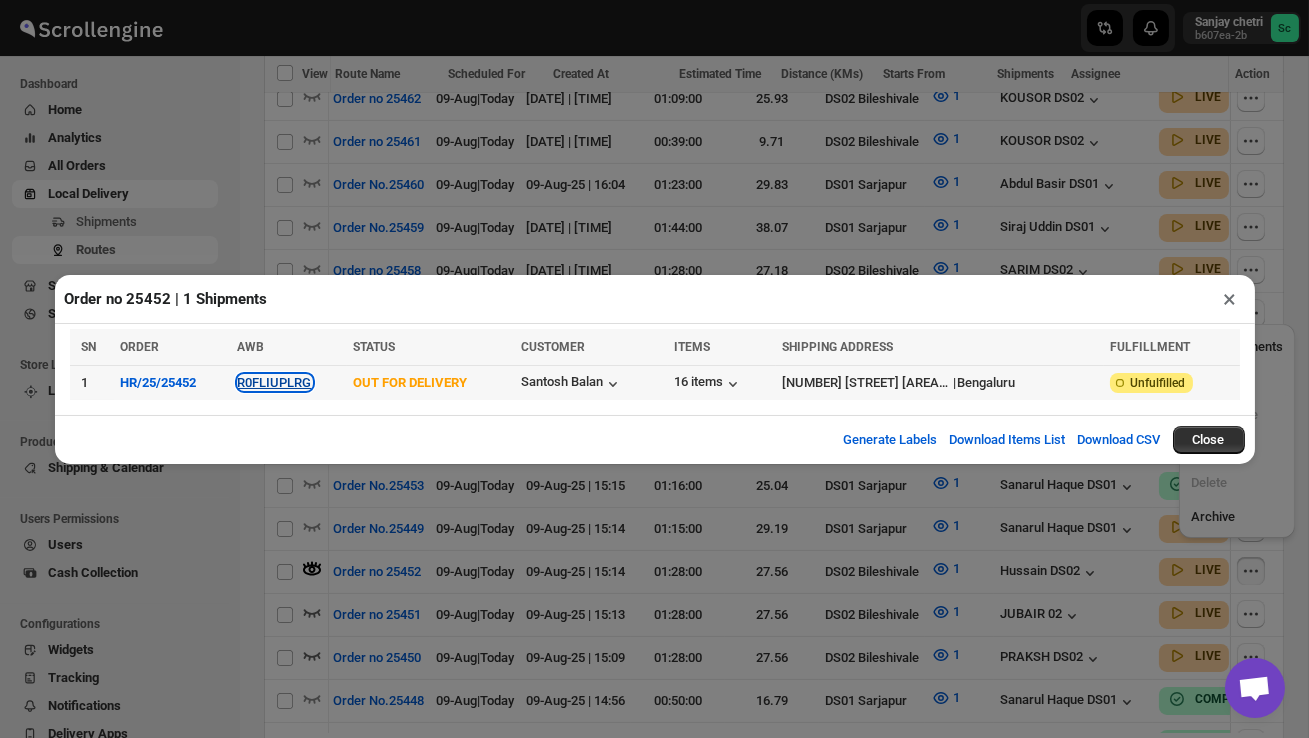 click on "R0FLIUPLRG" at bounding box center (275, 382) 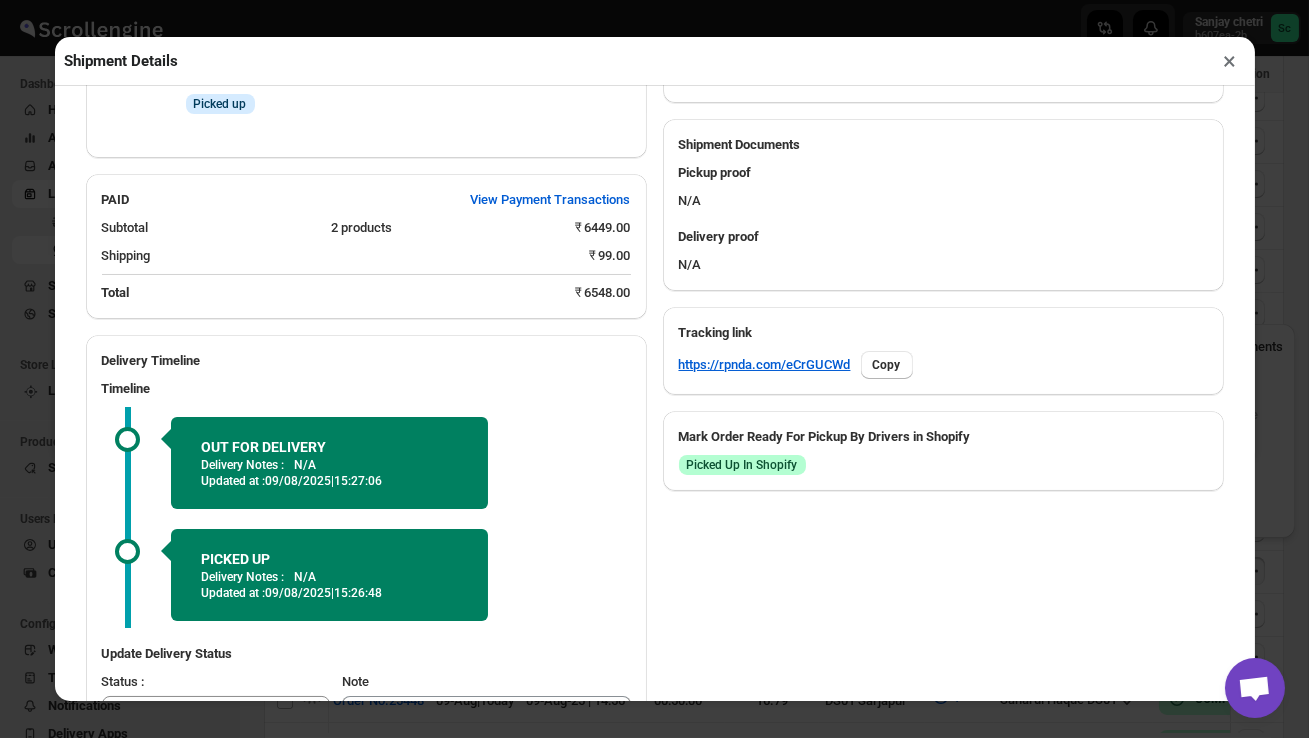 scroll, scrollTop: 892, scrollLeft: 0, axis: vertical 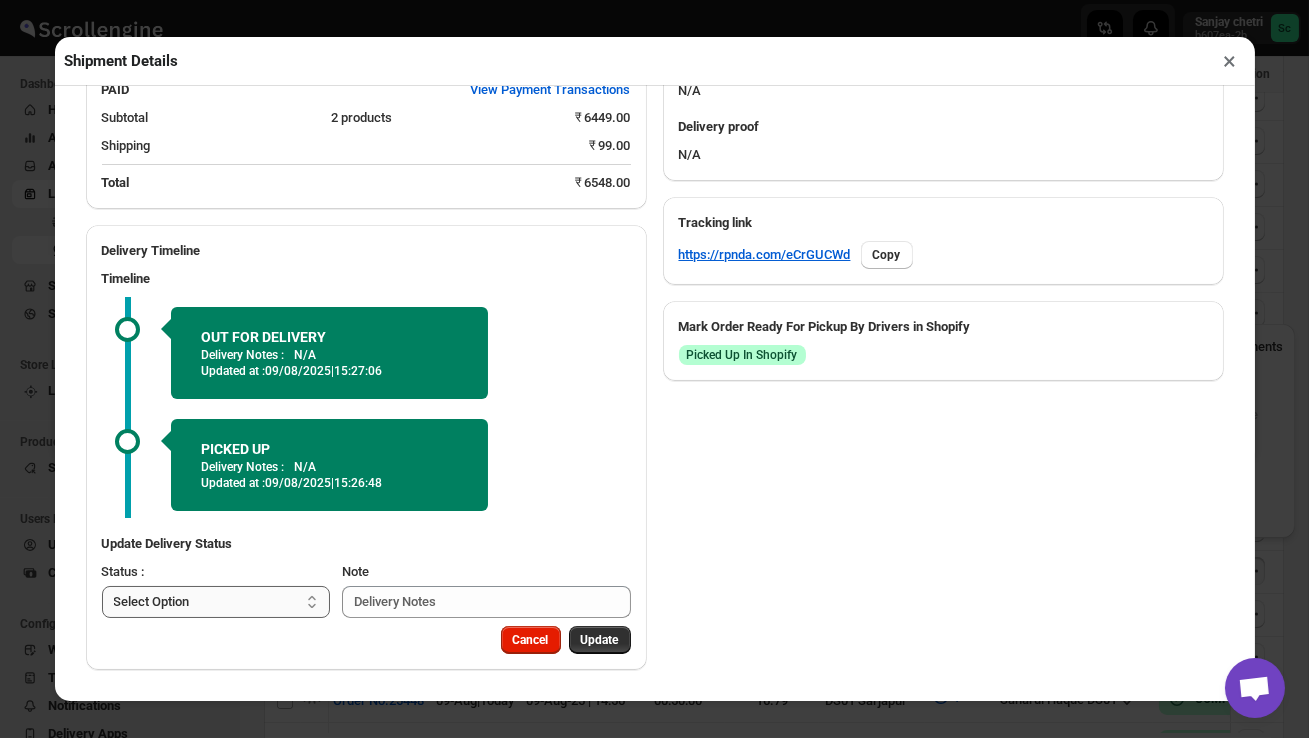 click on "Select Option PICKED UP OUT FOR DELIVERY RESCHEDULE DELIVERED CANCELLED" at bounding box center (216, 602) 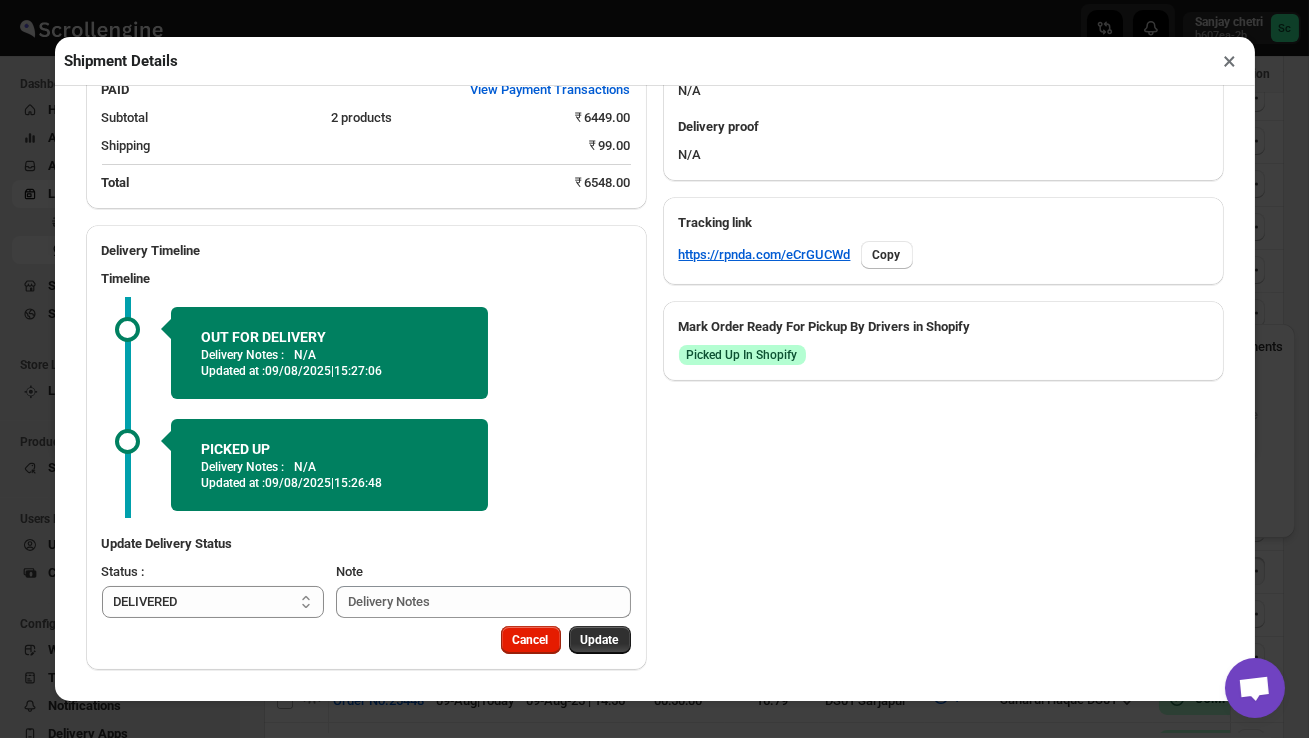 click on "Cancel Update" at bounding box center [562, 636] 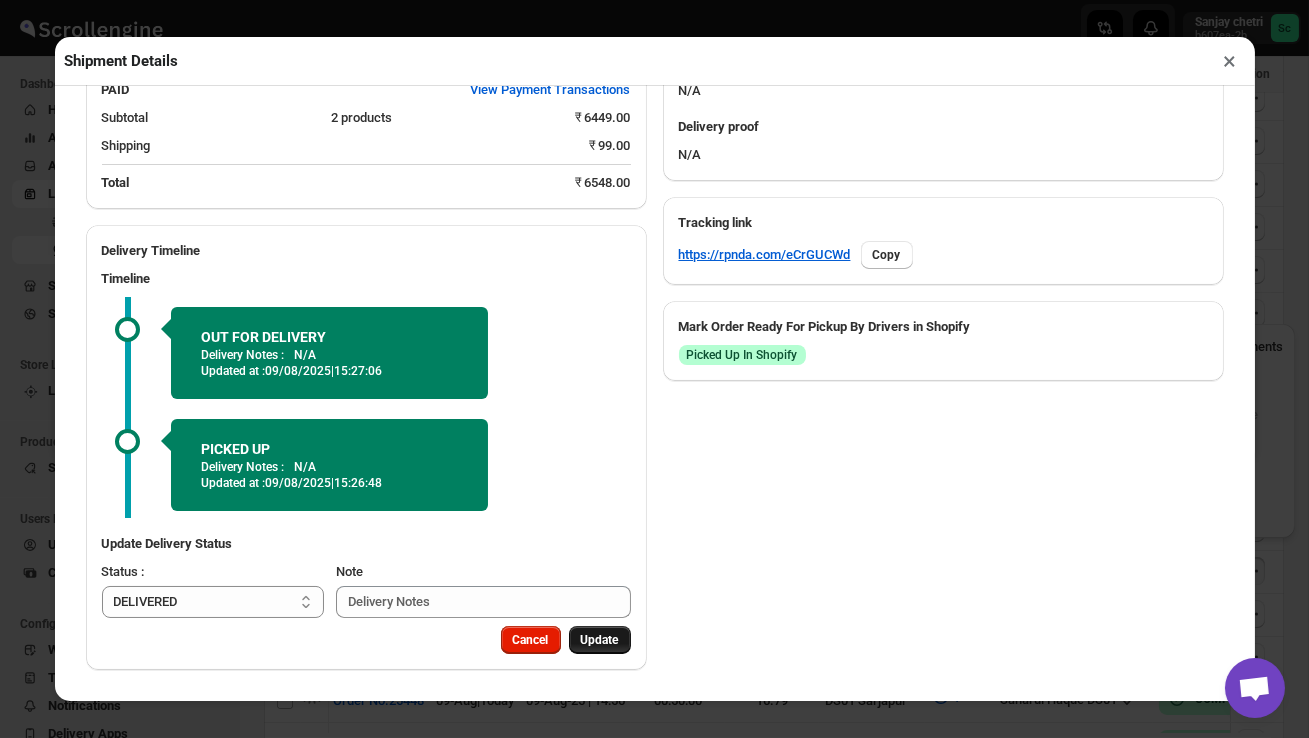 click on "Update" at bounding box center (600, 640) 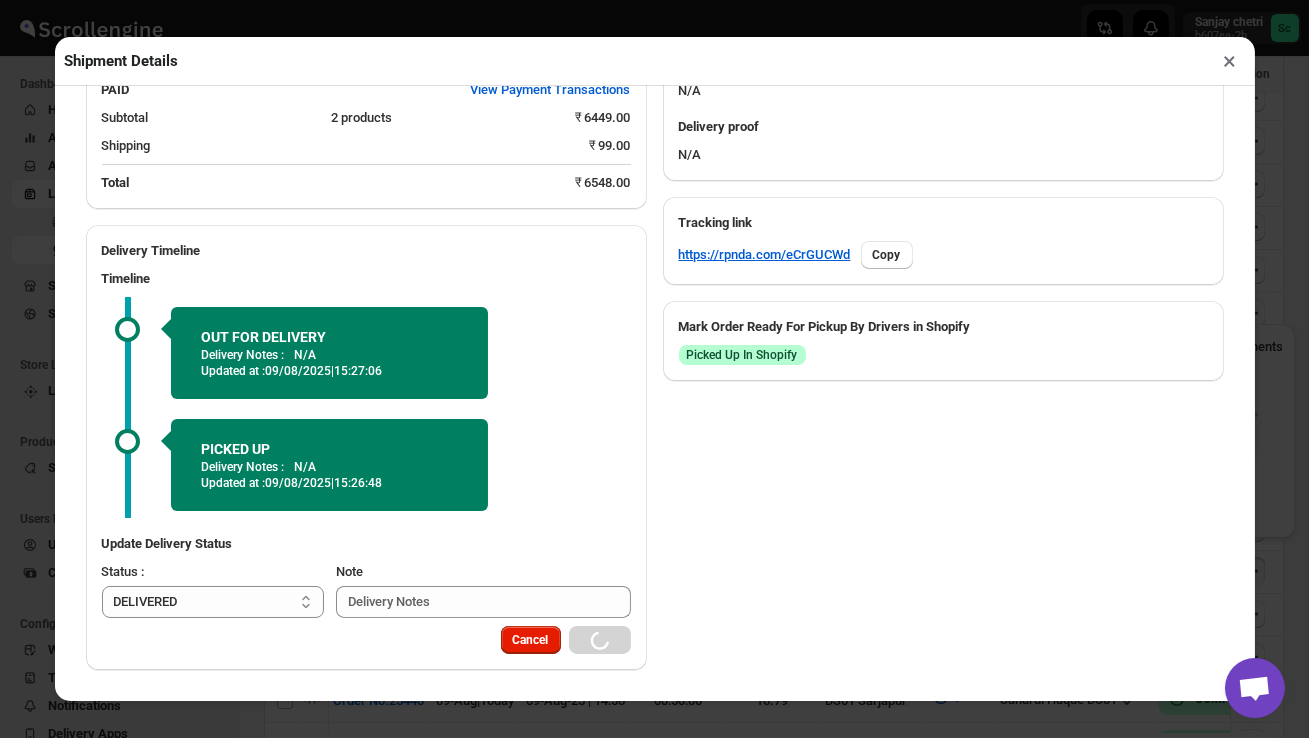 select 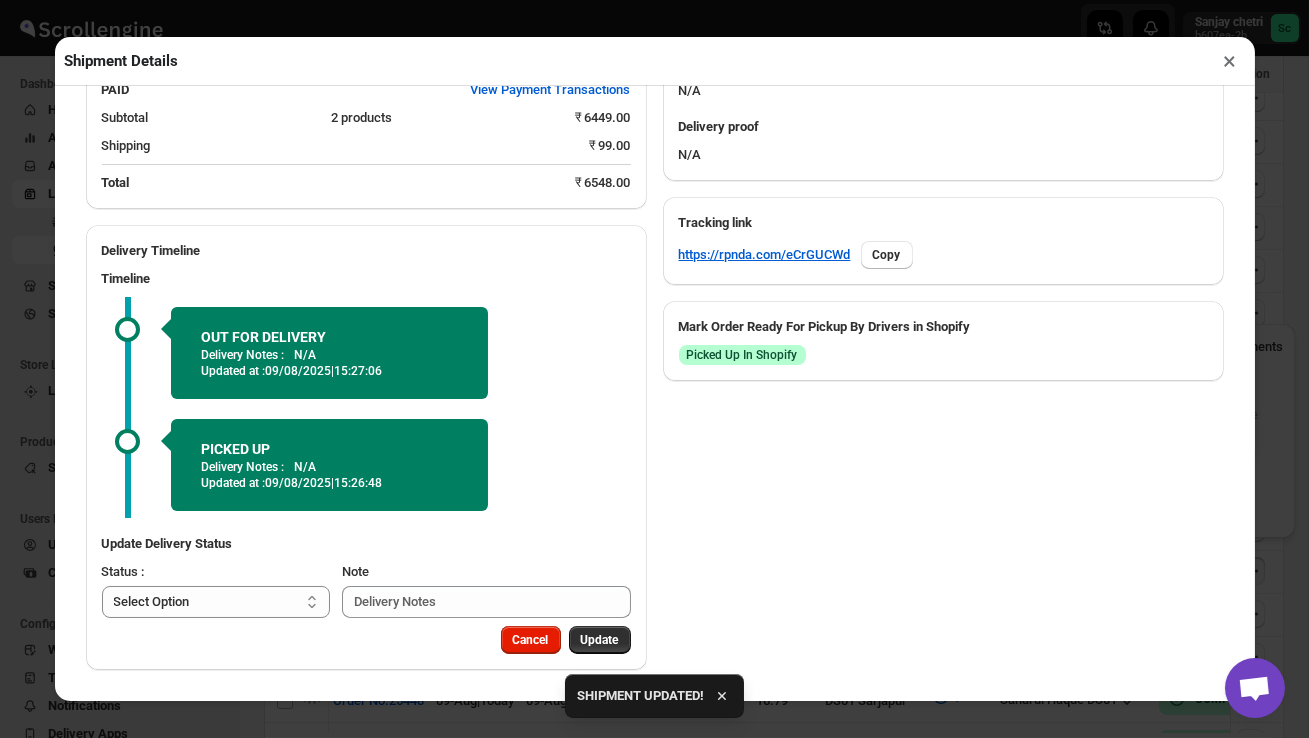 click on "×" at bounding box center [1230, 61] 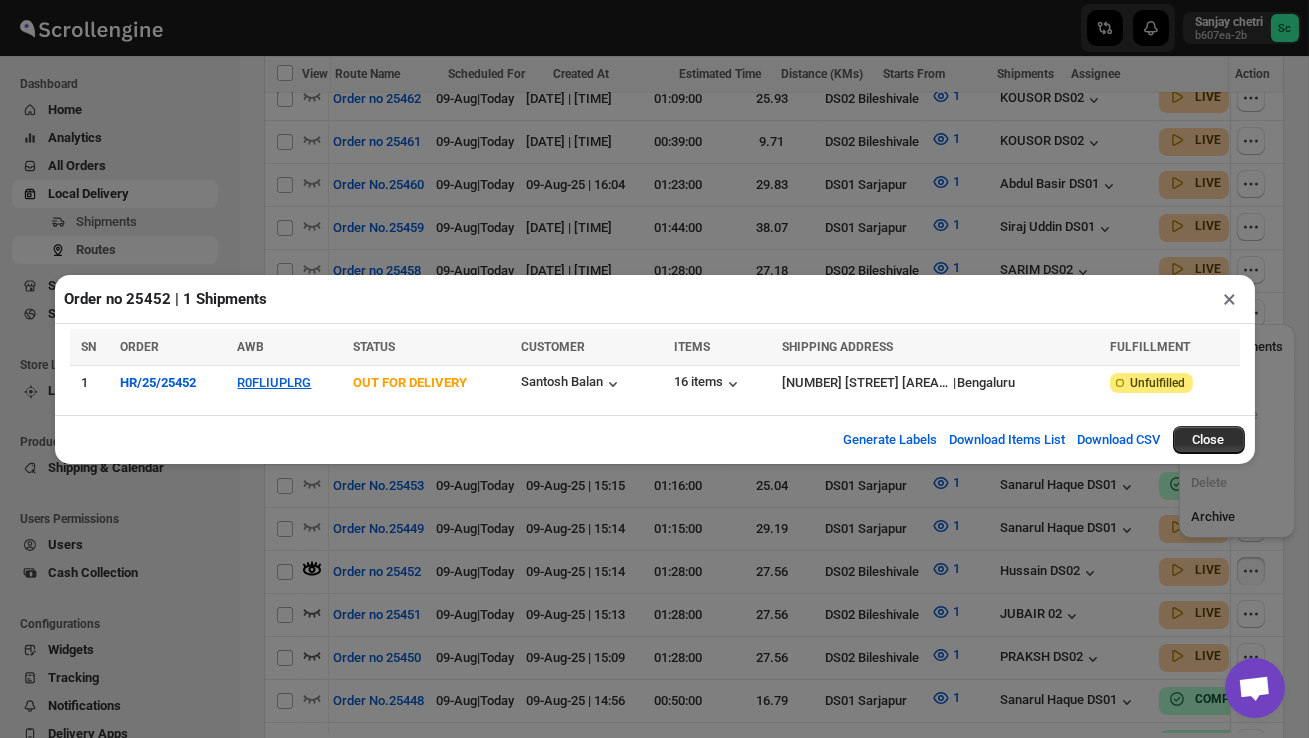 click on "×" at bounding box center (1230, 299) 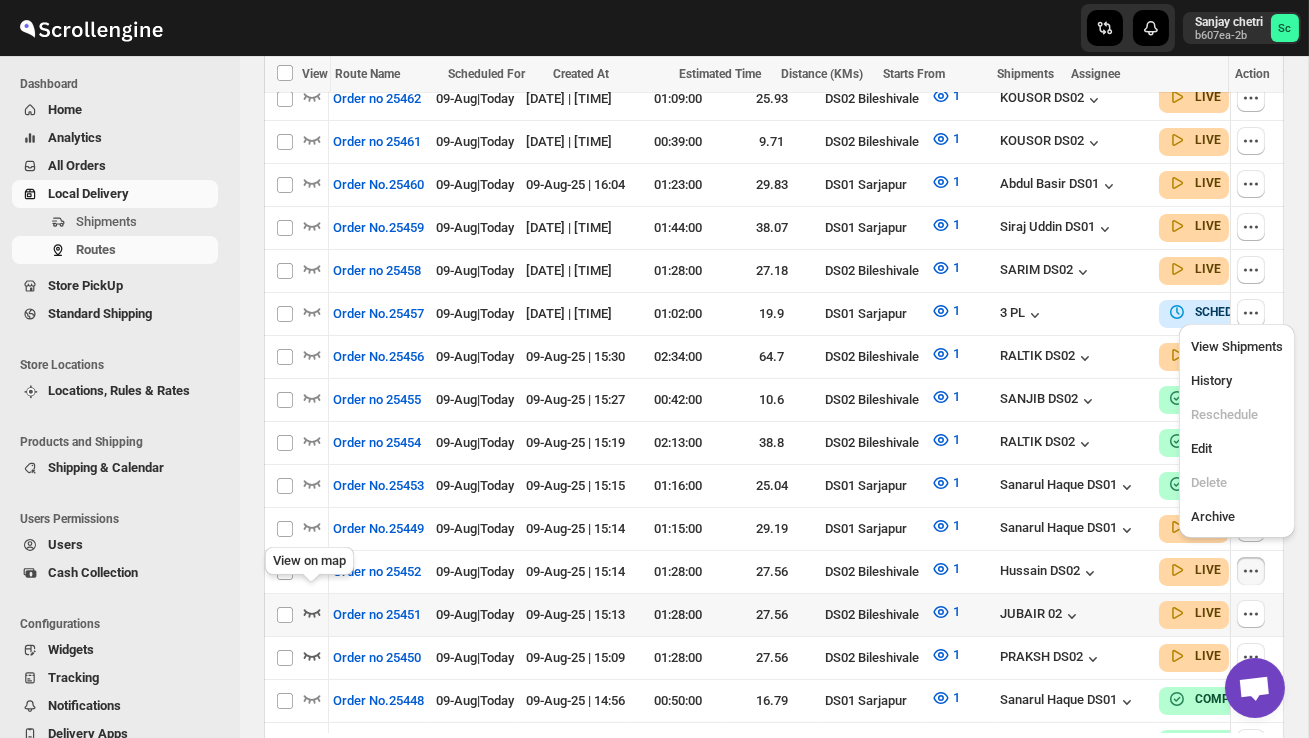click 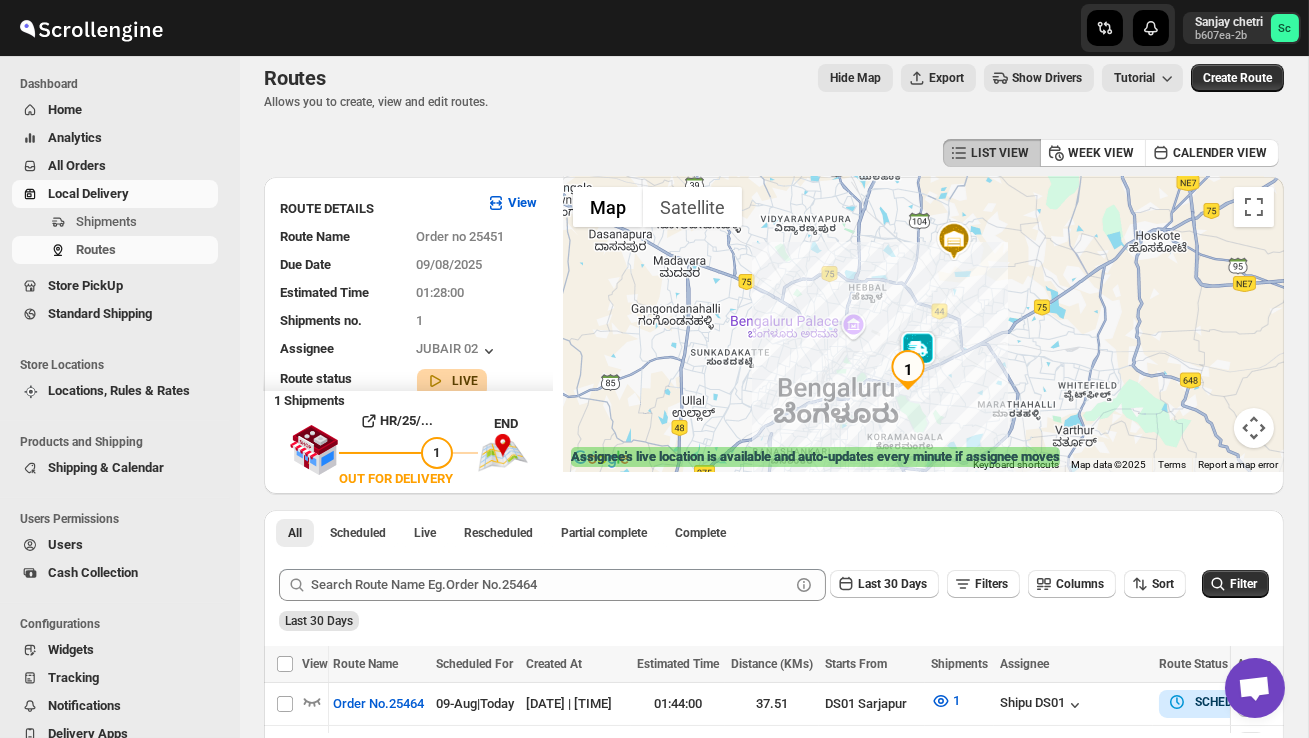 scroll, scrollTop: 7, scrollLeft: 0, axis: vertical 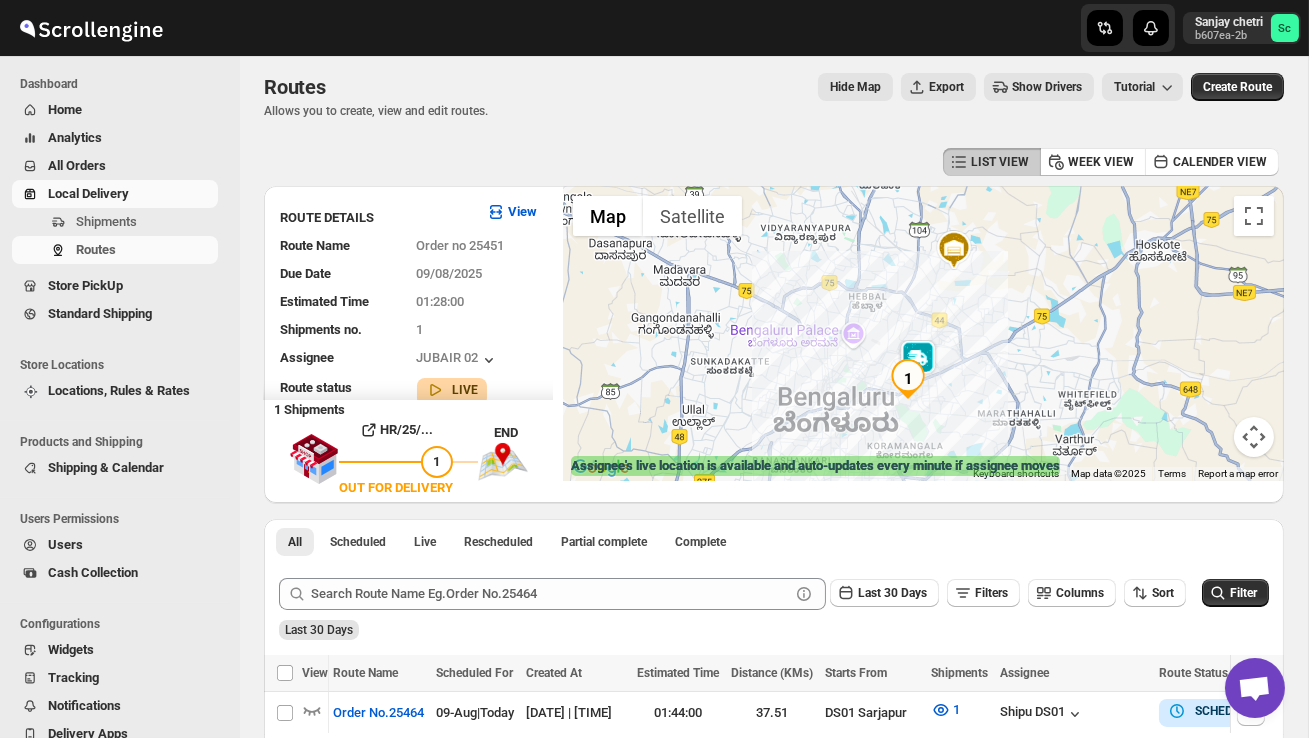 click at bounding box center [923, 333] 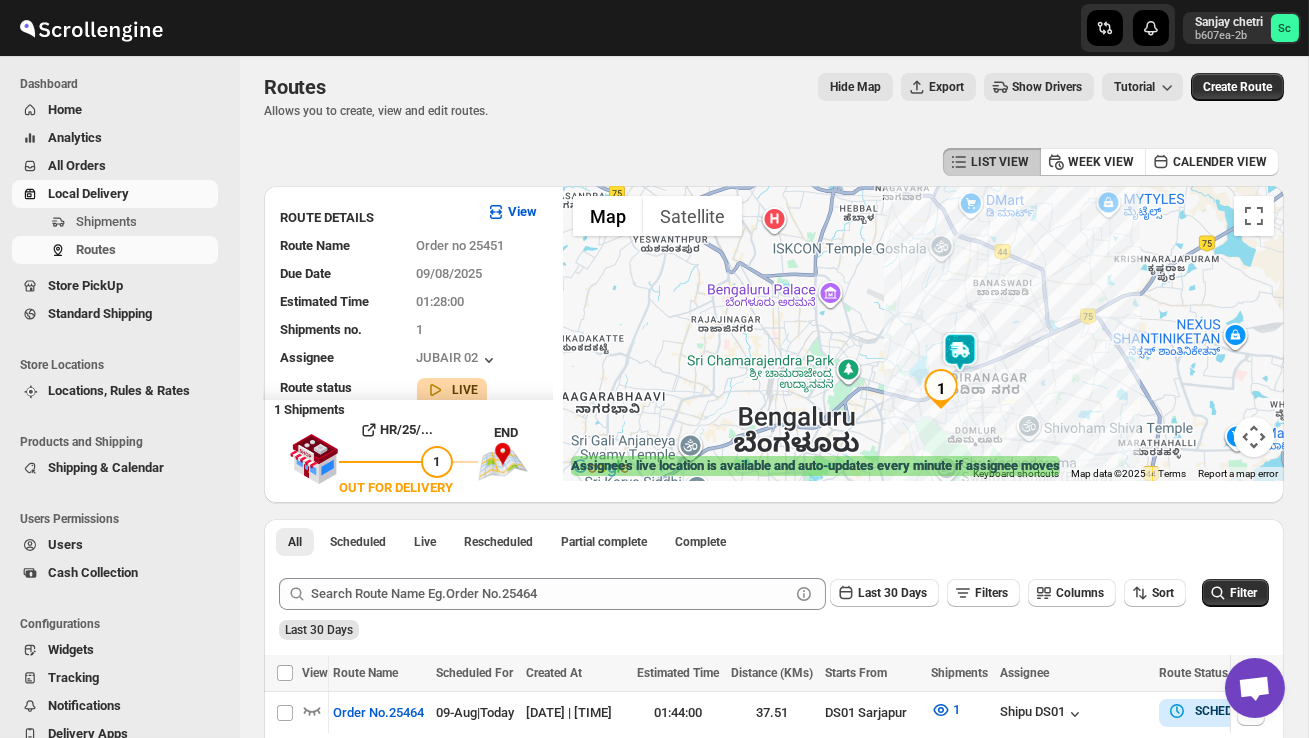 click at bounding box center [960, 352] 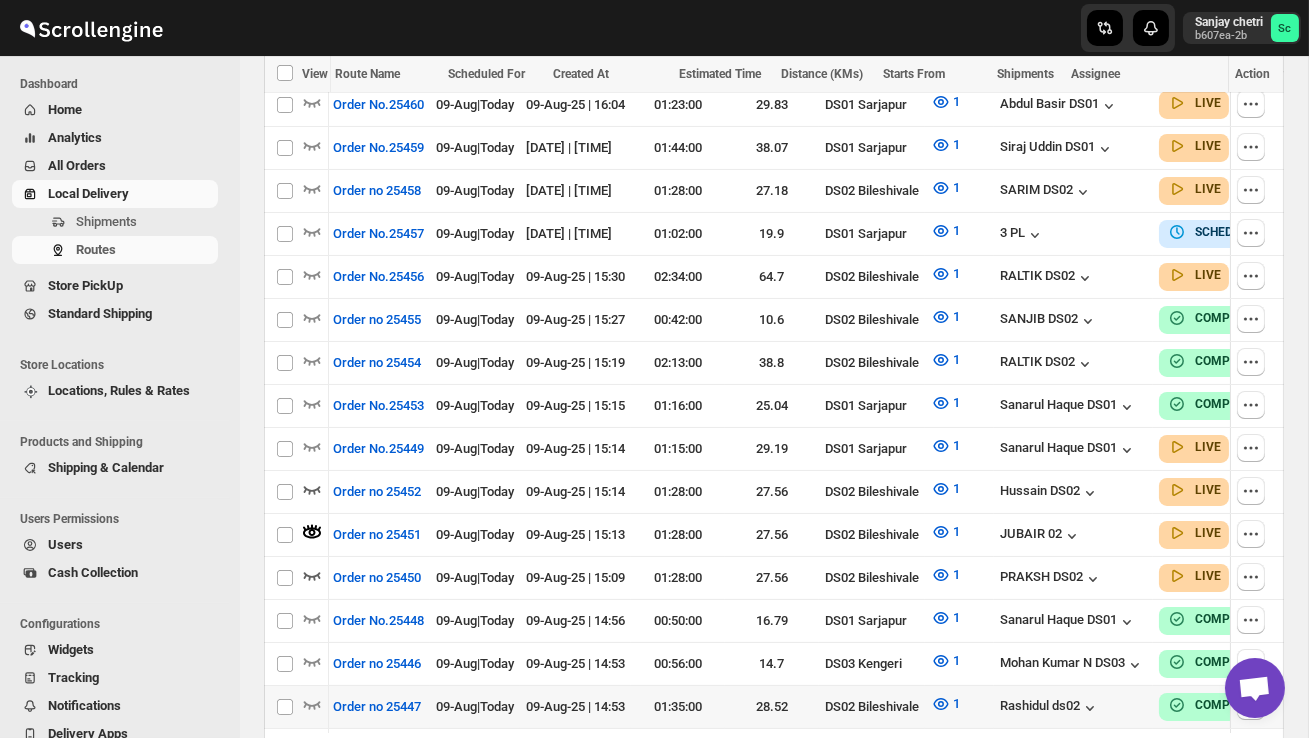 scroll, scrollTop: 819, scrollLeft: 0, axis: vertical 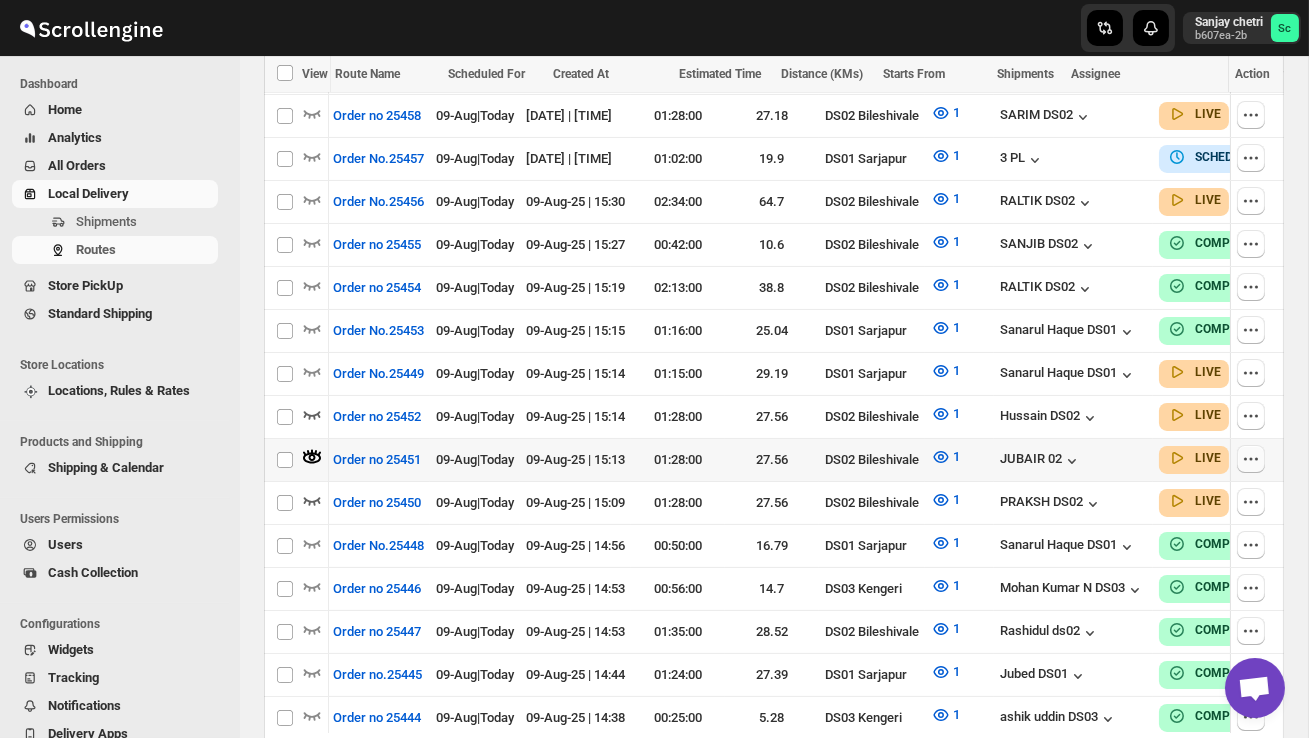 click at bounding box center (1251, 459) 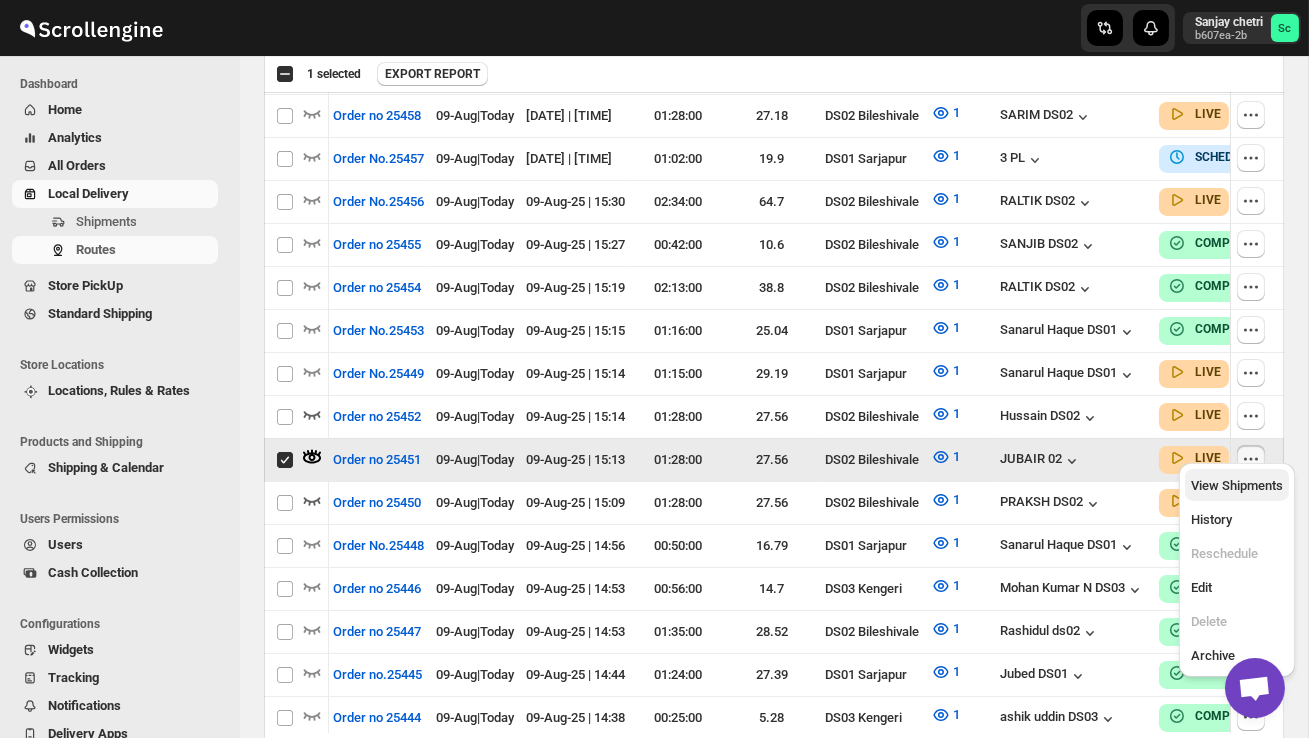 click on "View Shipments" at bounding box center (1237, 486) 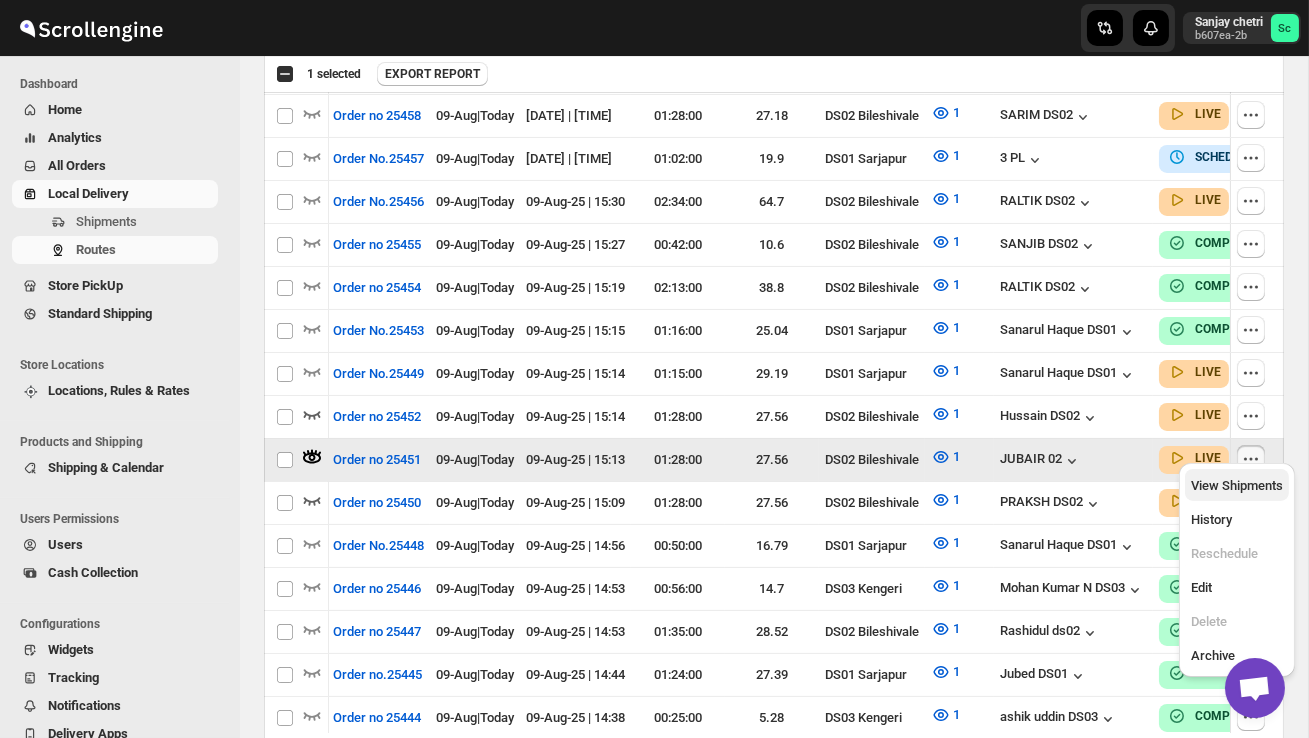 checkbox on "false" 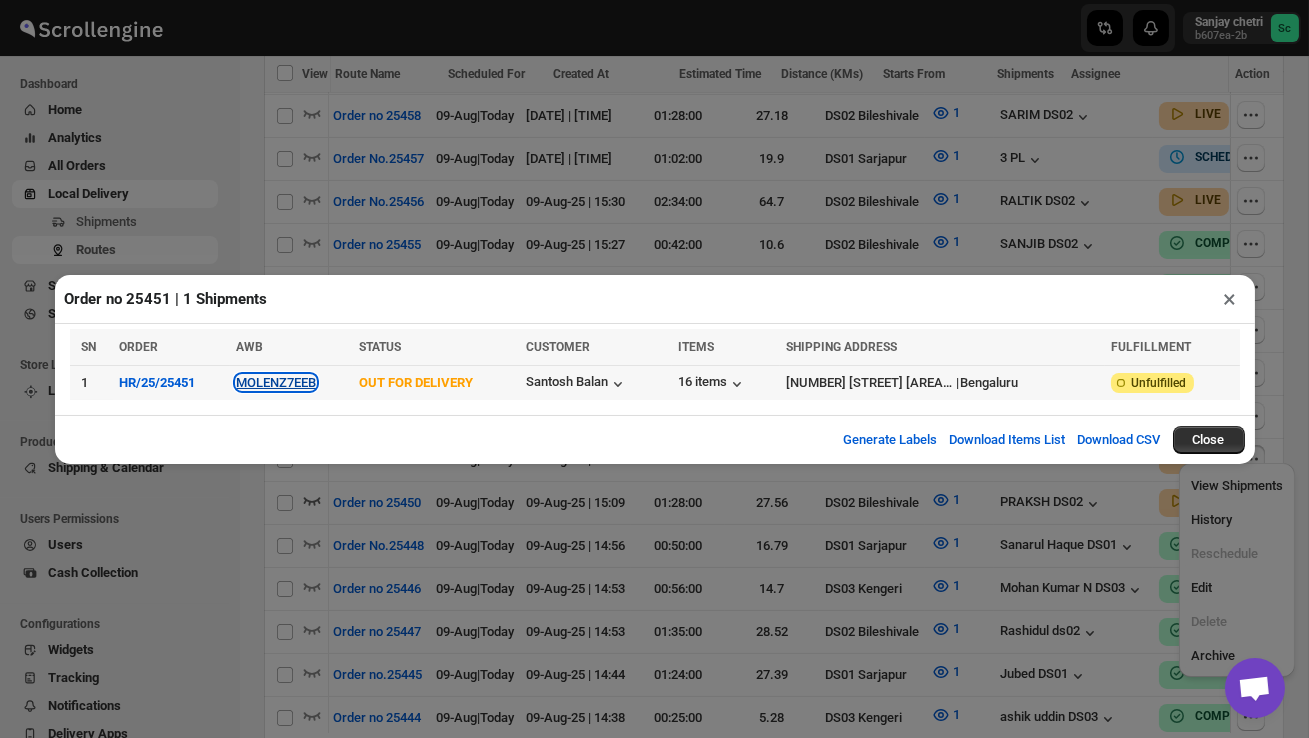 click on "MOLENZ7EEB" at bounding box center (276, 382) 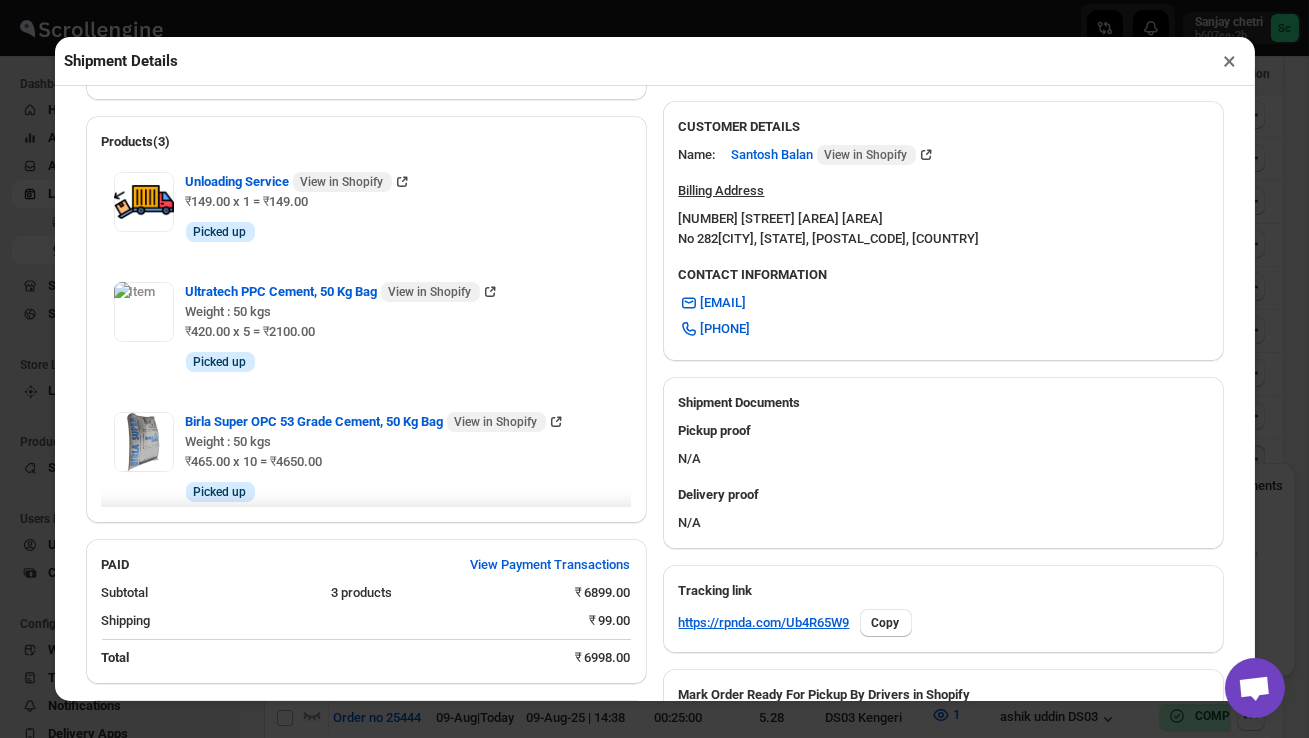 scroll, scrollTop: 997, scrollLeft: 0, axis: vertical 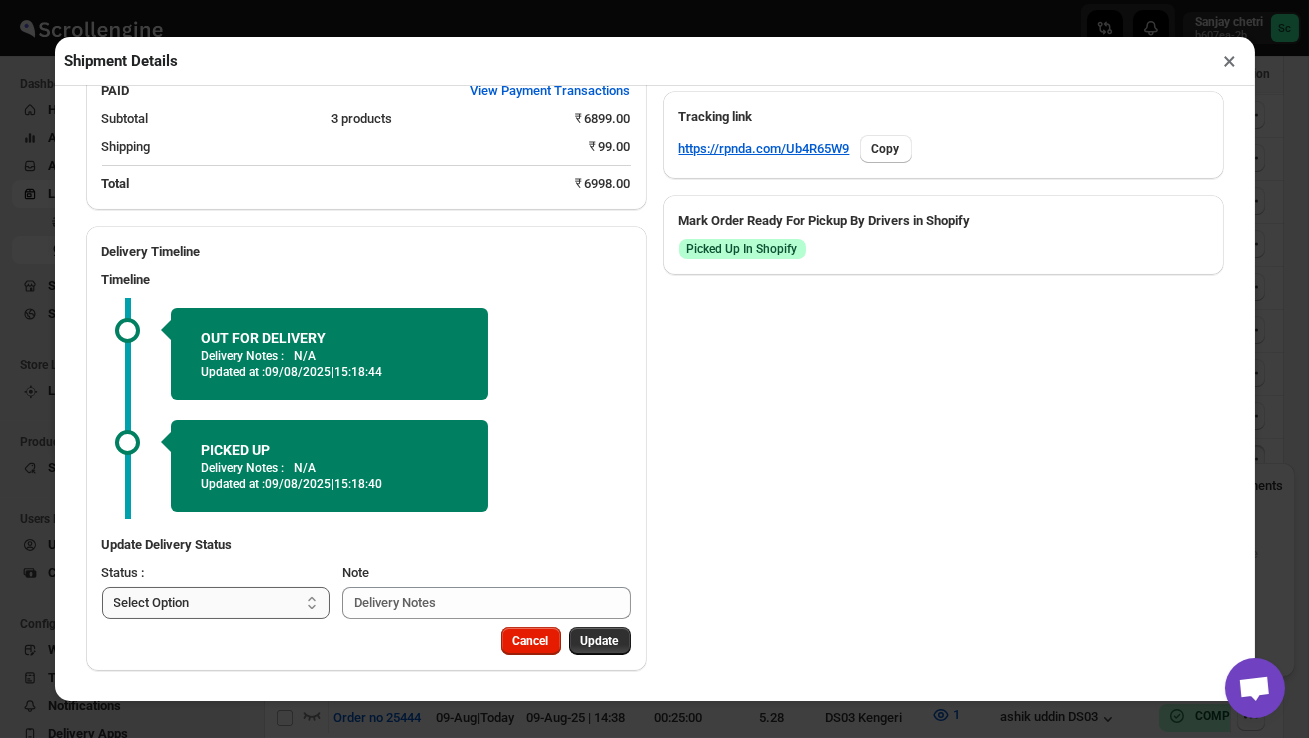click on "Select Option PICKED UP OUT FOR DELIVERY RESCHEDULE DELIVERED CANCELLED" at bounding box center [216, 603] 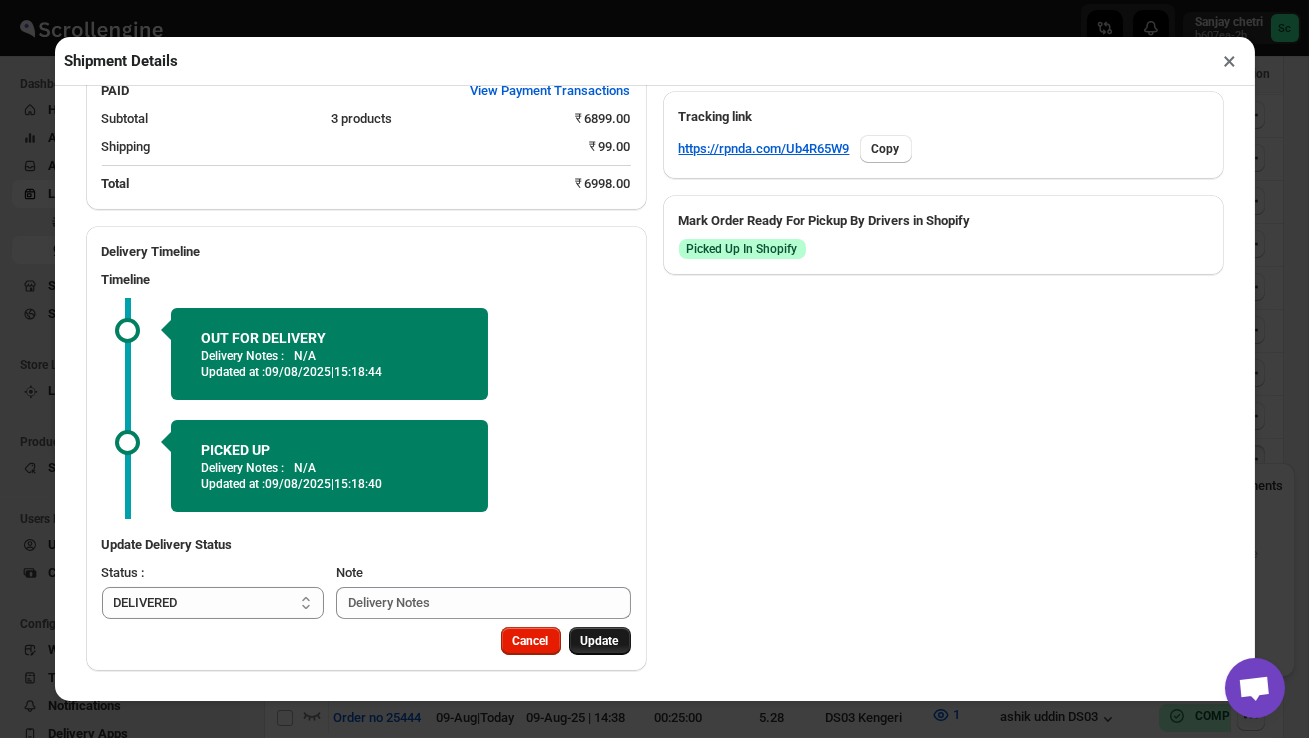 click on "Update" at bounding box center [600, 641] 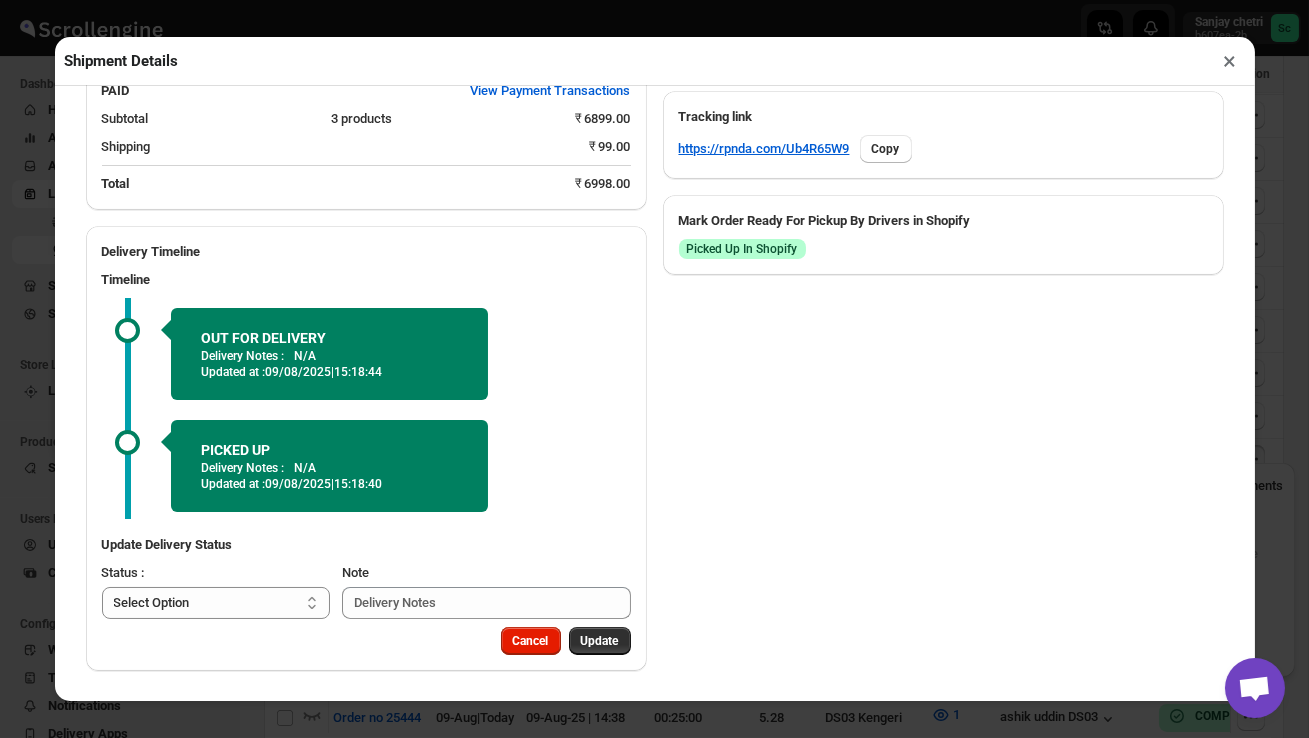 select 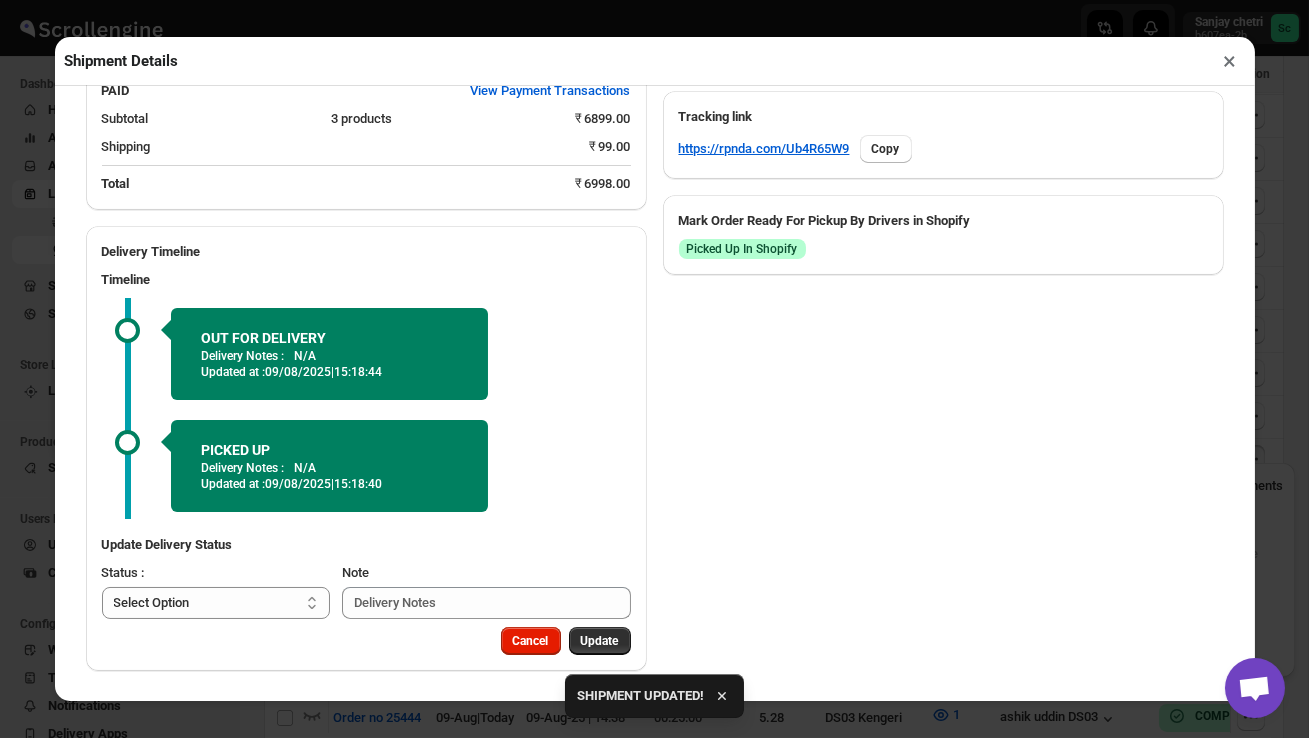 scroll, scrollTop: 799, scrollLeft: 0, axis: vertical 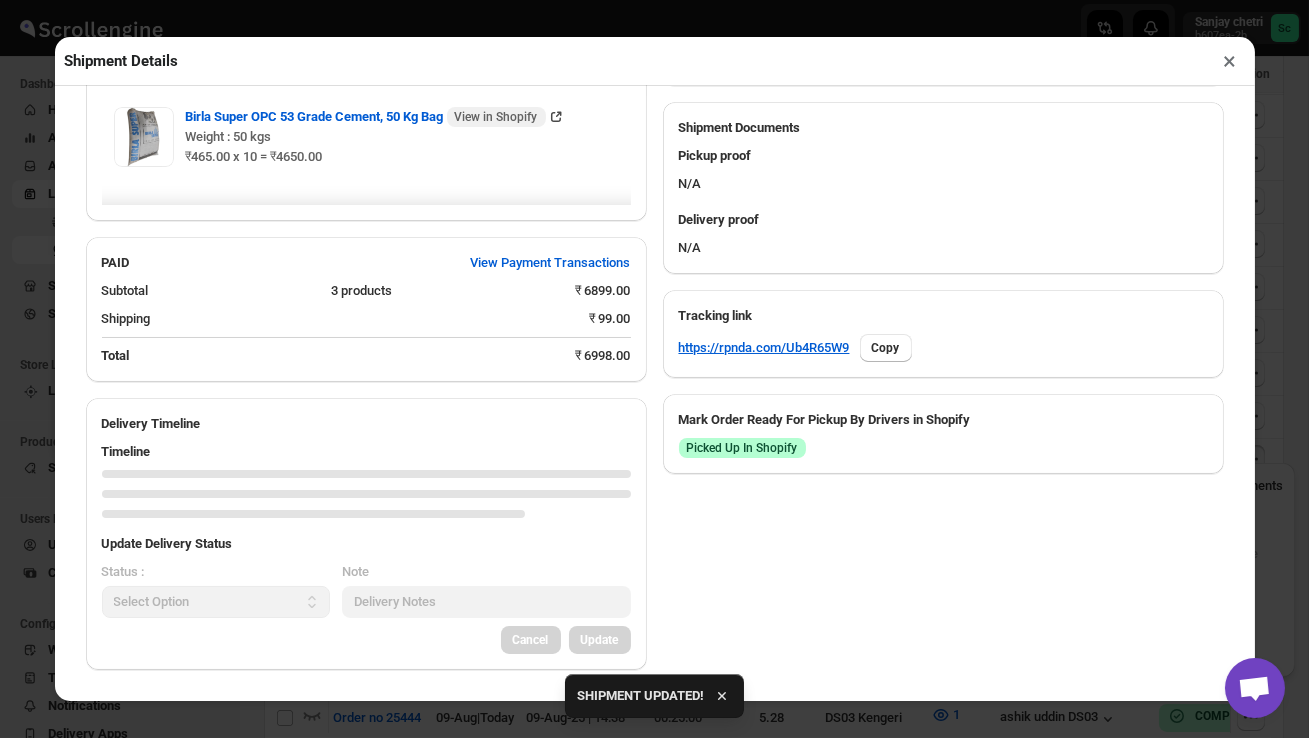 click on "×" at bounding box center (1230, 61) 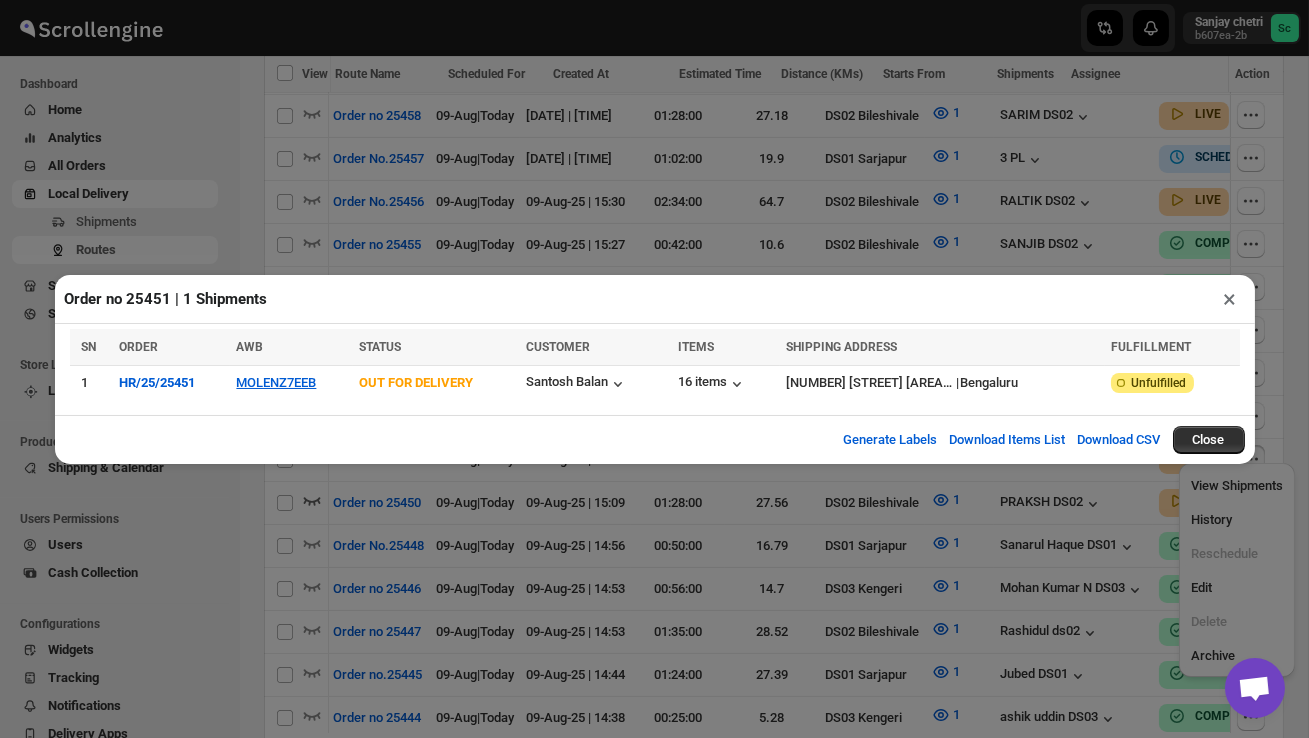 click on "×" at bounding box center (1230, 299) 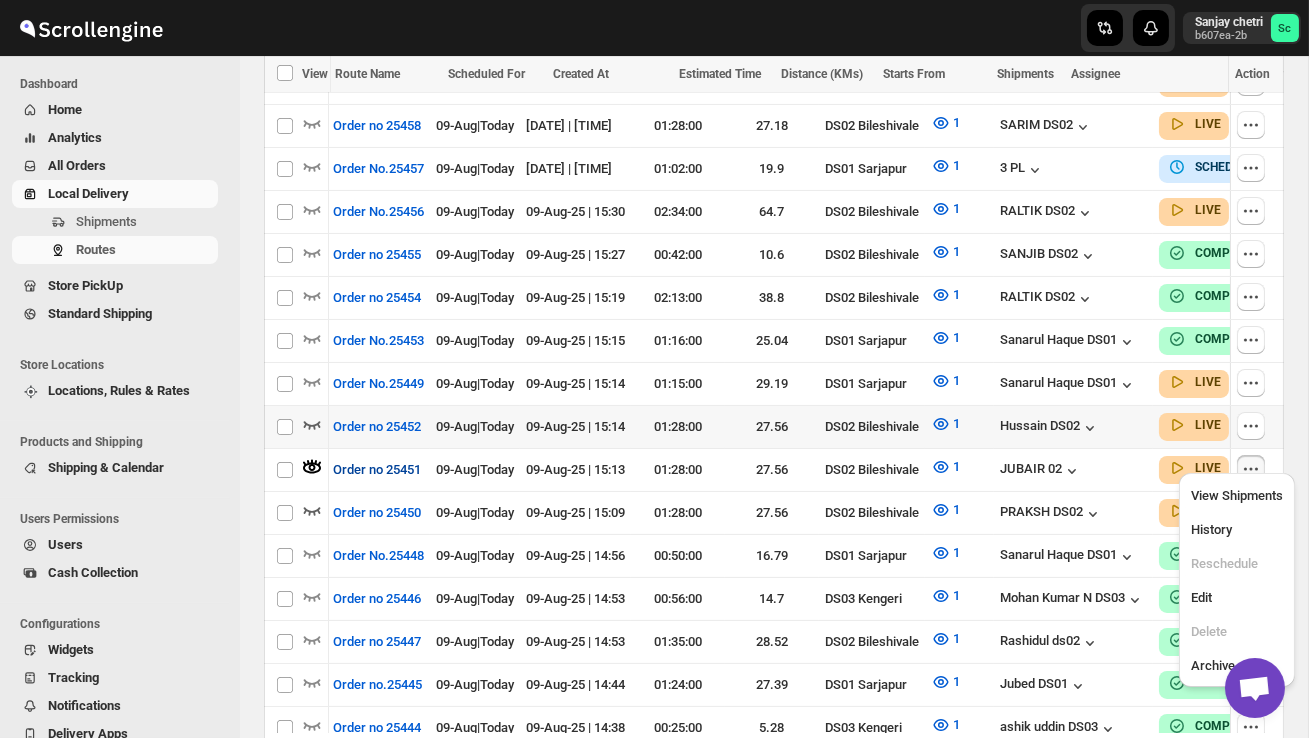 scroll, scrollTop: 804, scrollLeft: 0, axis: vertical 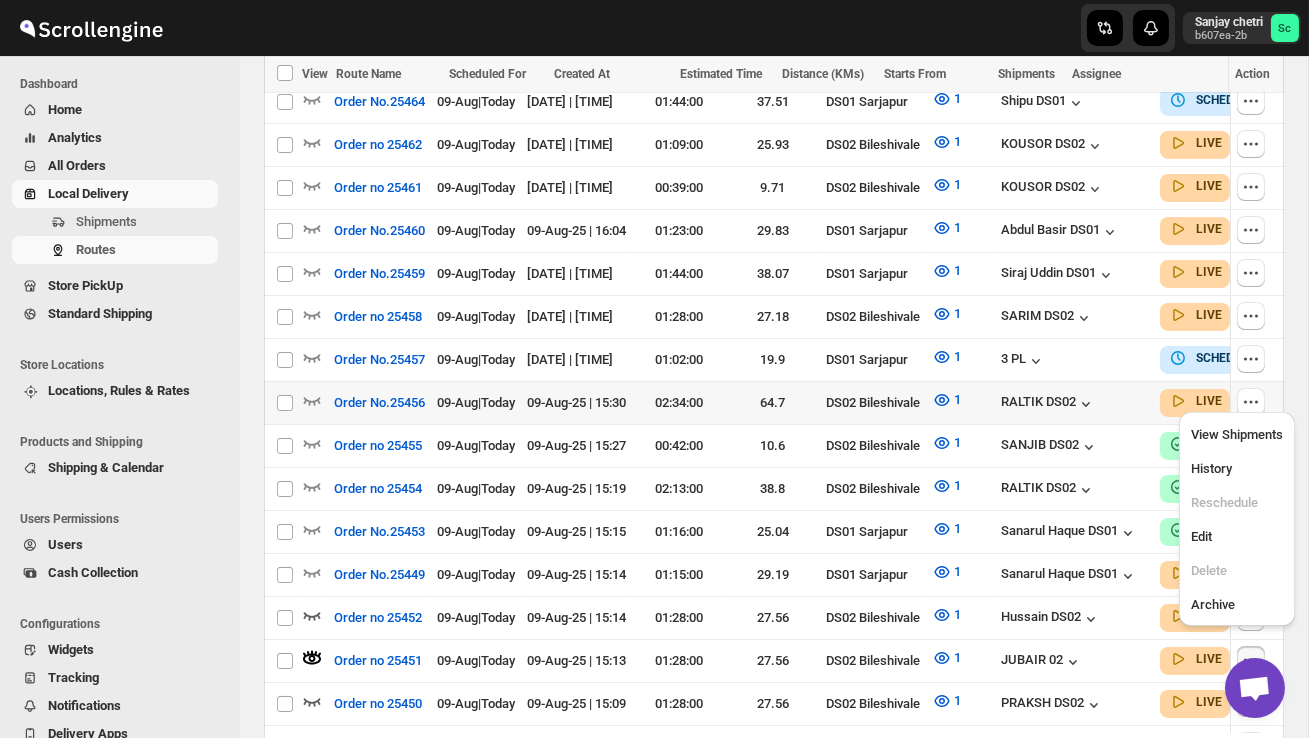 click on "Select route" at bounding box center (283, 403) 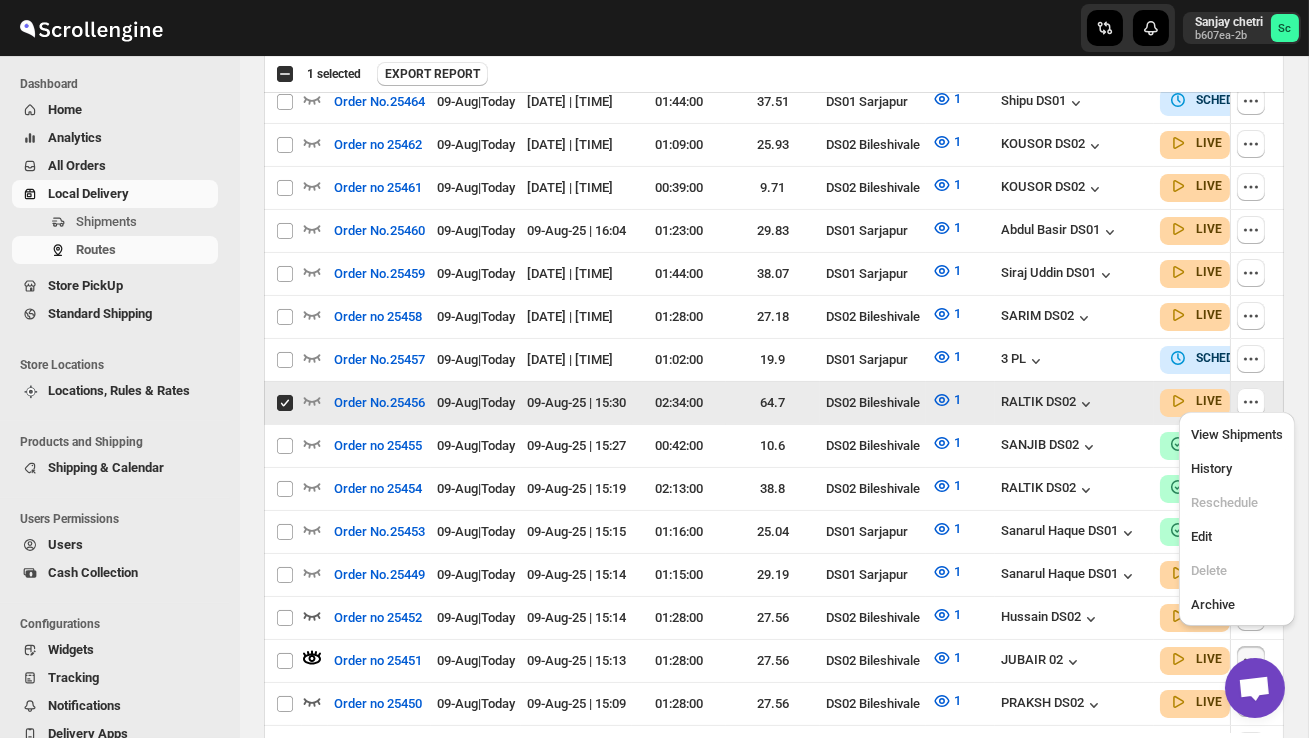 click at bounding box center (285, 403) 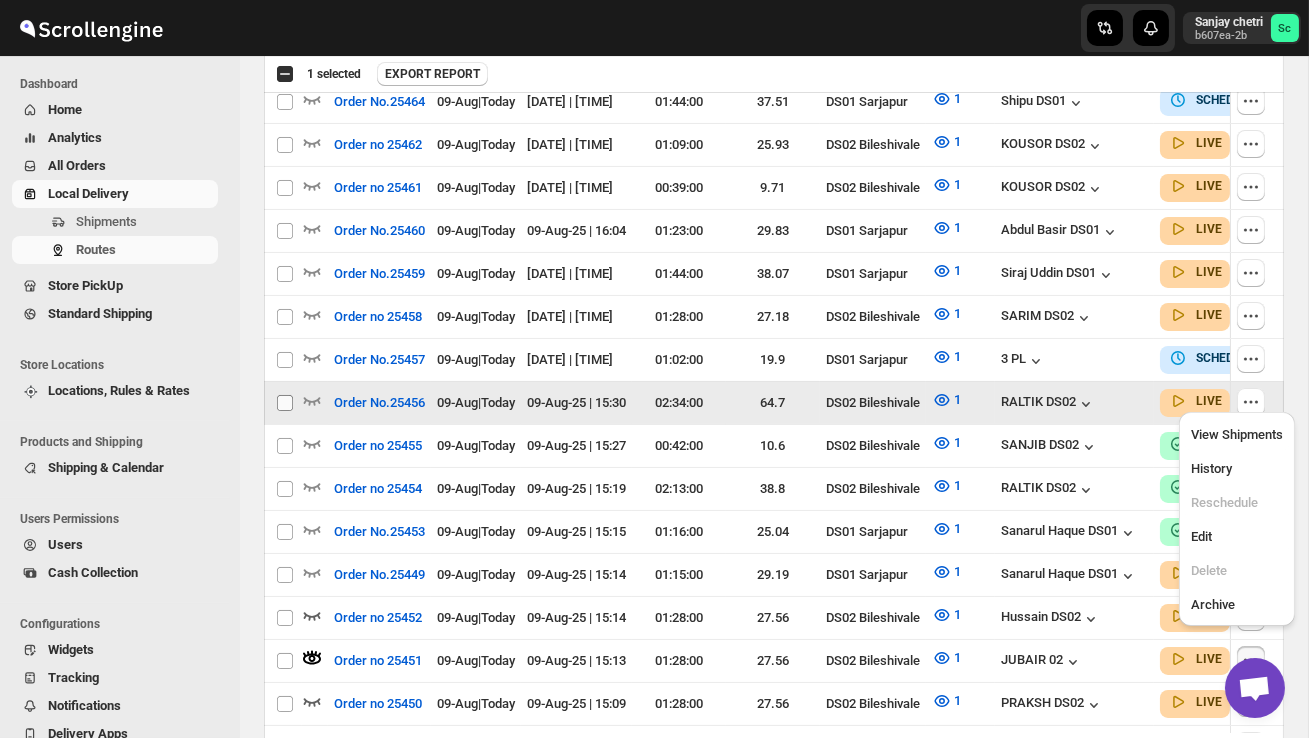 click on "Select route" at bounding box center [285, 403] 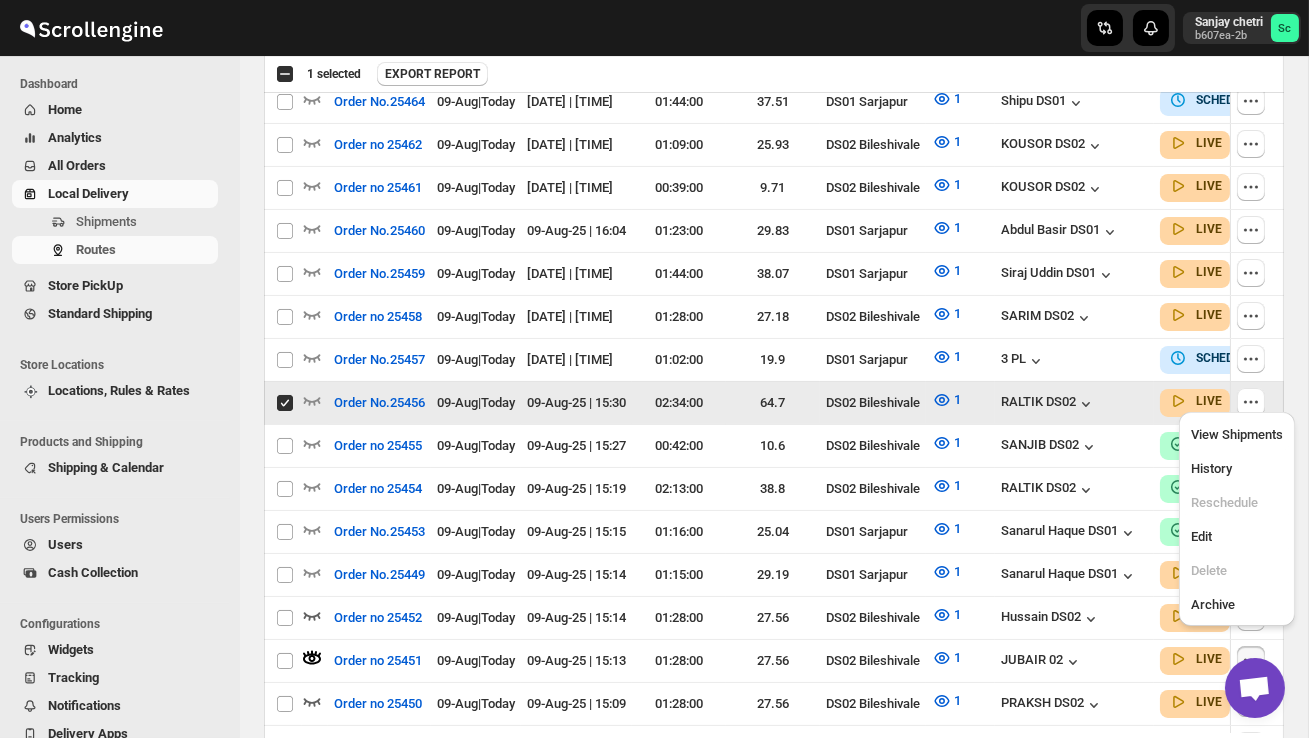 click on "Select route" at bounding box center [285, 403] 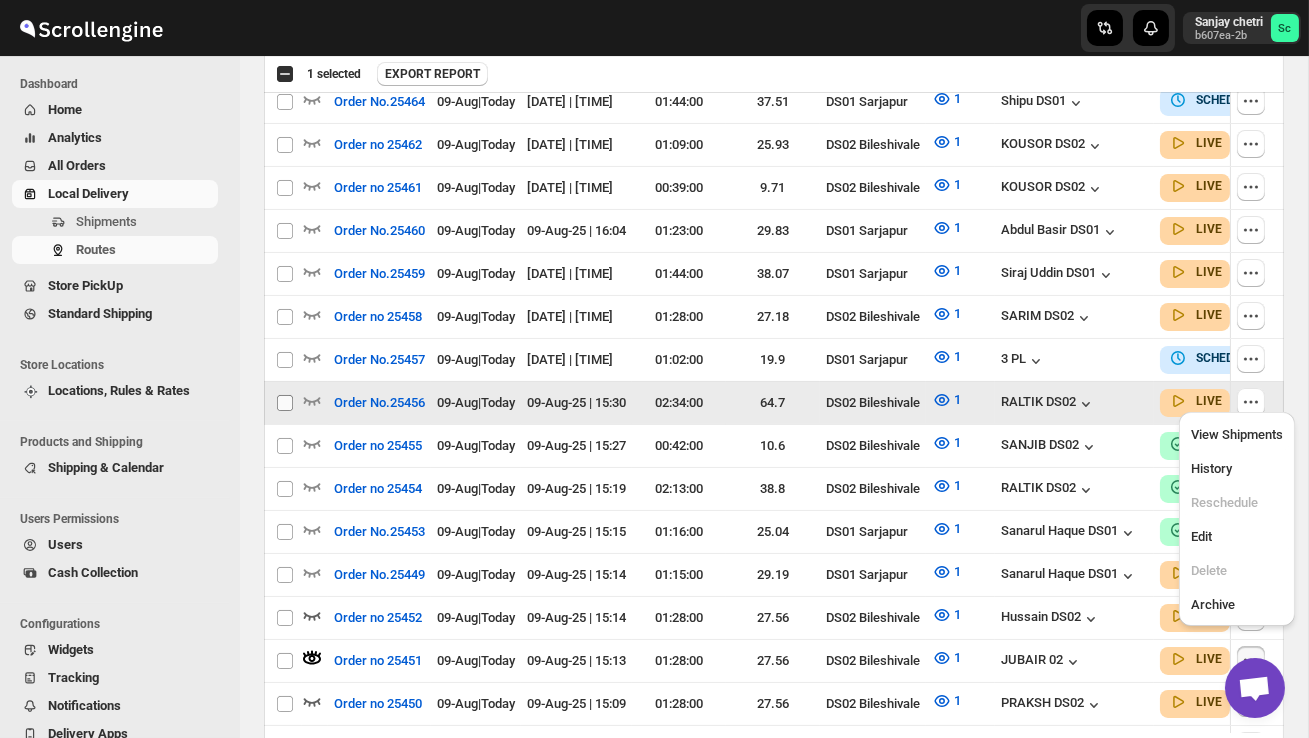 checkbox on "false" 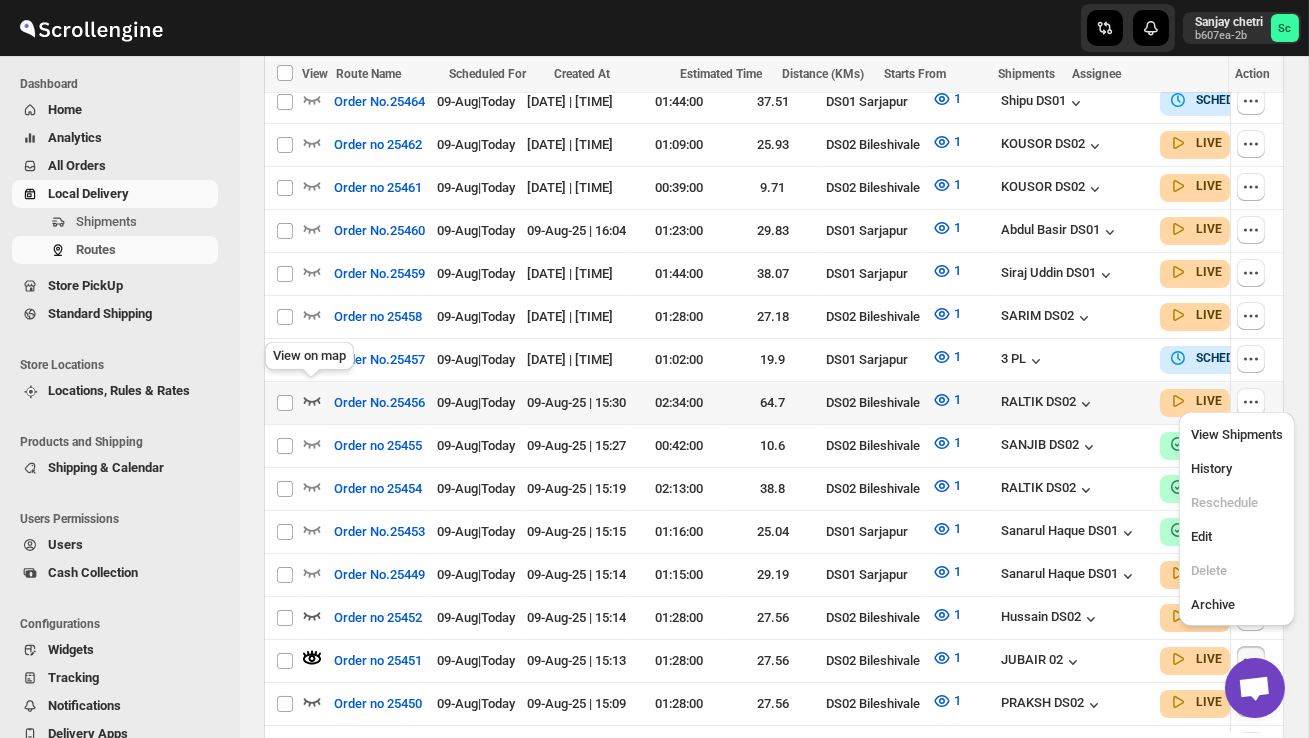 click 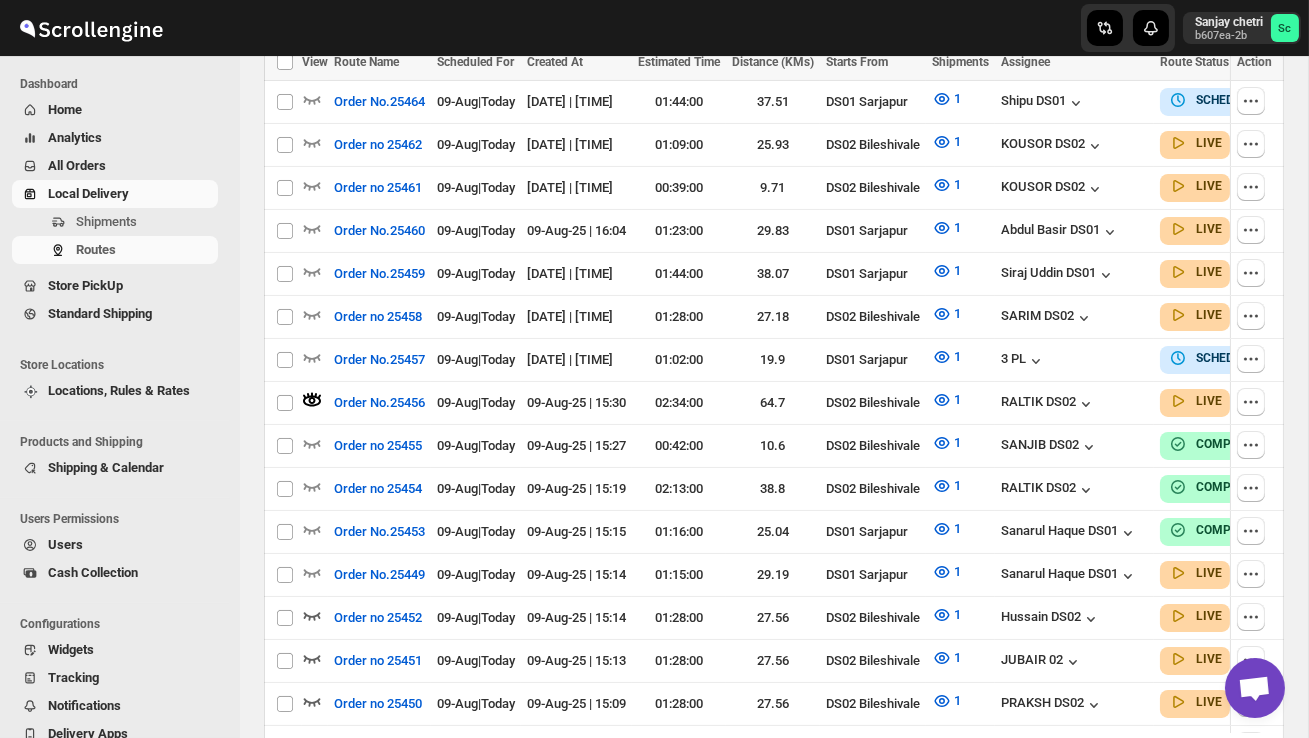 scroll, scrollTop: 0, scrollLeft: 0, axis: both 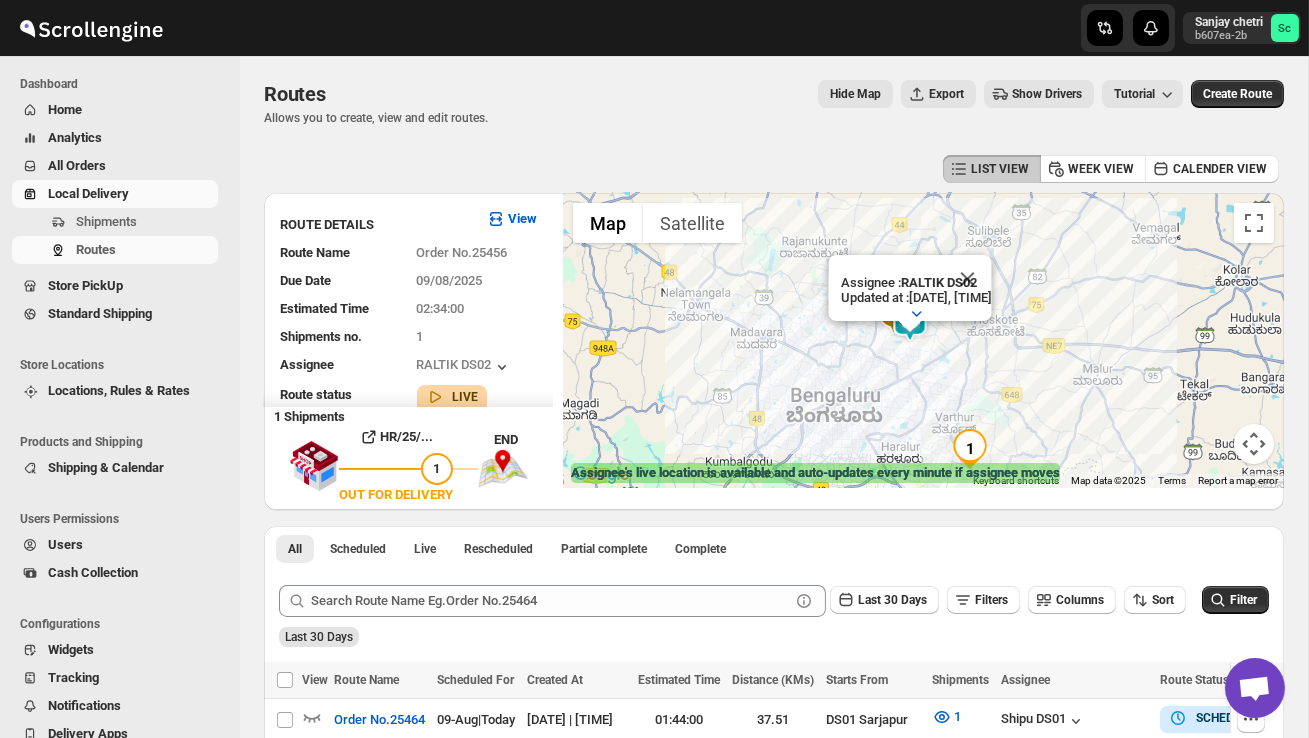 click on "Assignee :  RALTIK DS02 Updated at :  09/08/2025, 16:48:10 Duty mode  Enabled Battery percentage    24% Battery optimization    Disabled Device type    android OS version    15 Device model    24095PCADI App version    16.5" at bounding box center (923, 340) 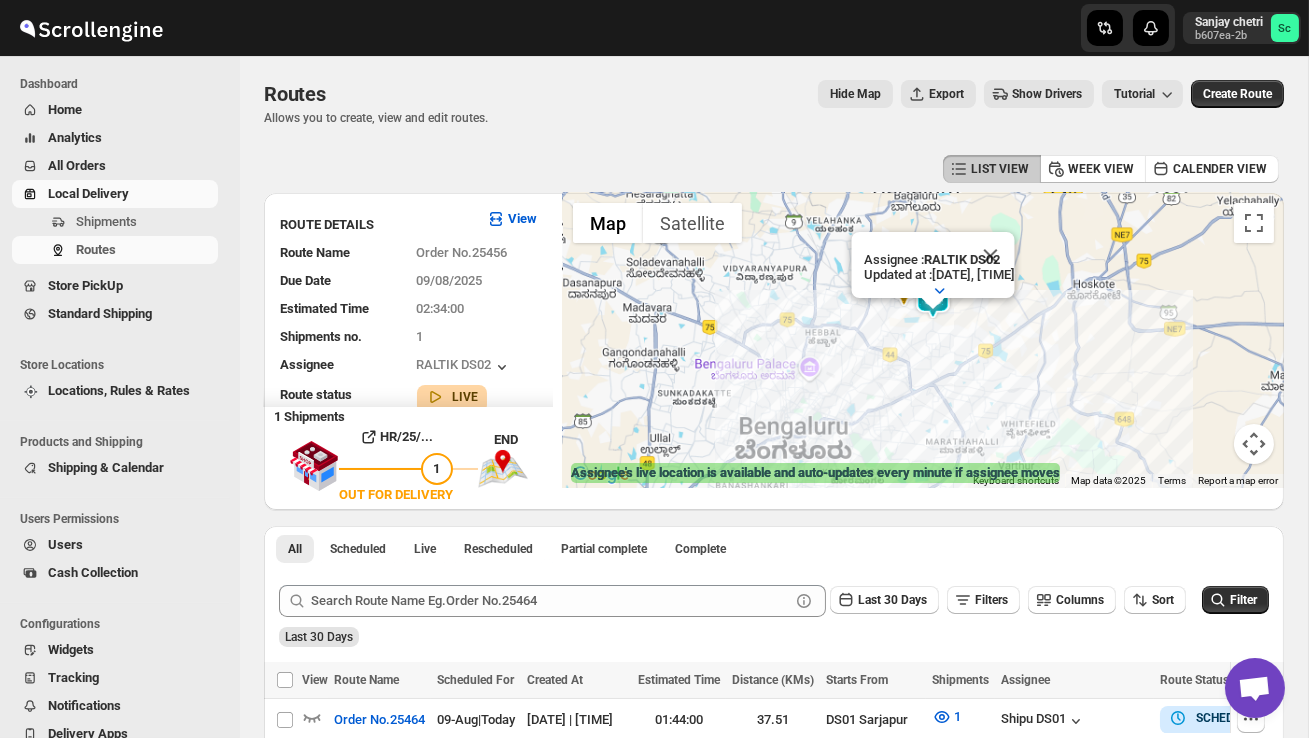 click on "Assignee :  RALTIK DS02 Updated at :  09/08/2025, 16:48:17 Duty mode  Enabled Battery percentage    24% Battery optimization    Disabled Device type    android OS version    15 Device model    24095PCADI App version    16.5" at bounding box center (923, 340) 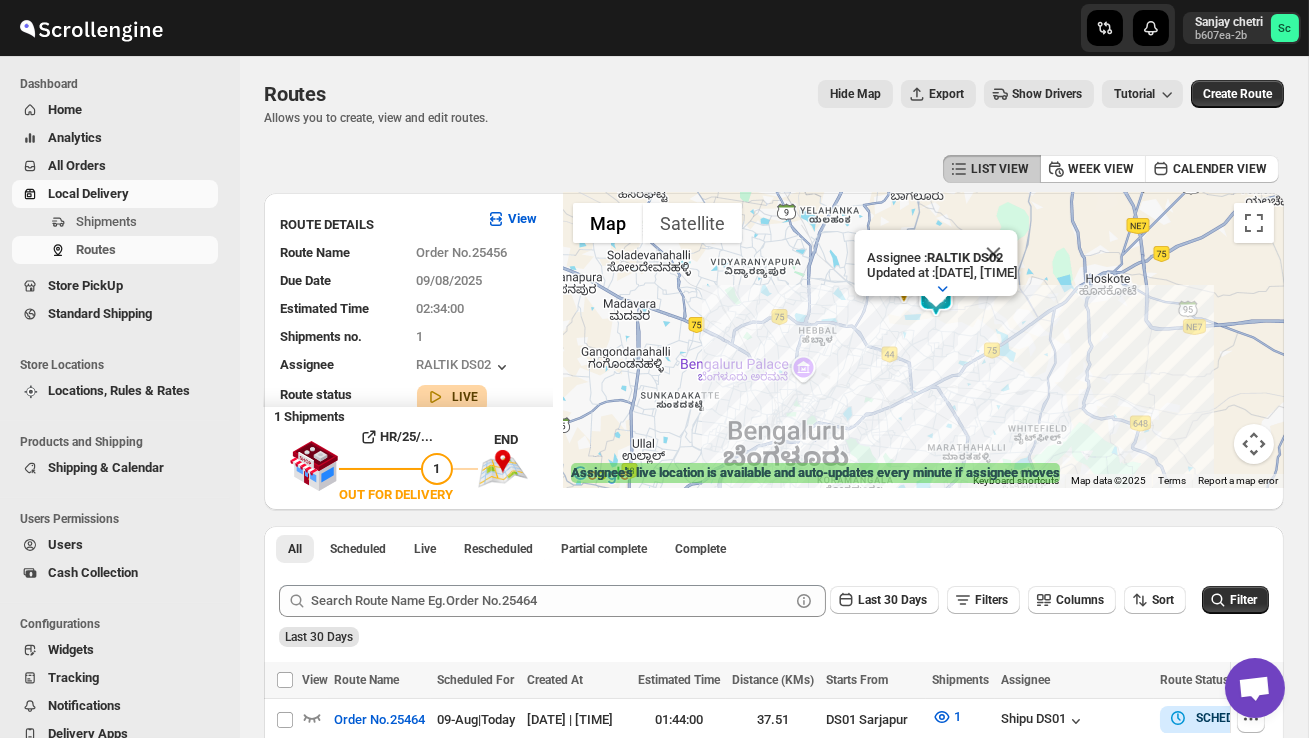 click on "Assignee :  RALTIK DS02 Updated at :  09/08/2025, 16:48:17 Duty mode  Enabled Battery percentage    24% Battery optimization    Disabled Device type    android OS version    15 Device model    24095PCADI App version    16.5" at bounding box center [923, 340] 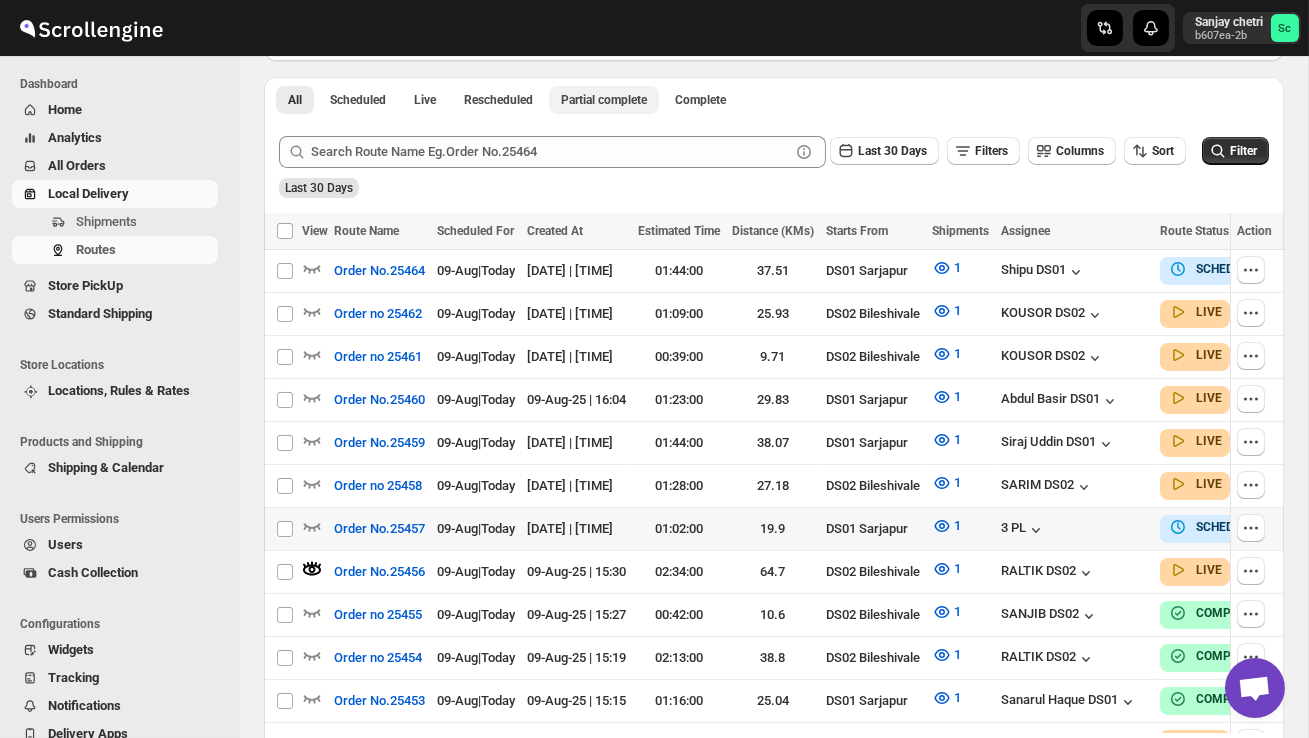 scroll, scrollTop: 462, scrollLeft: 0, axis: vertical 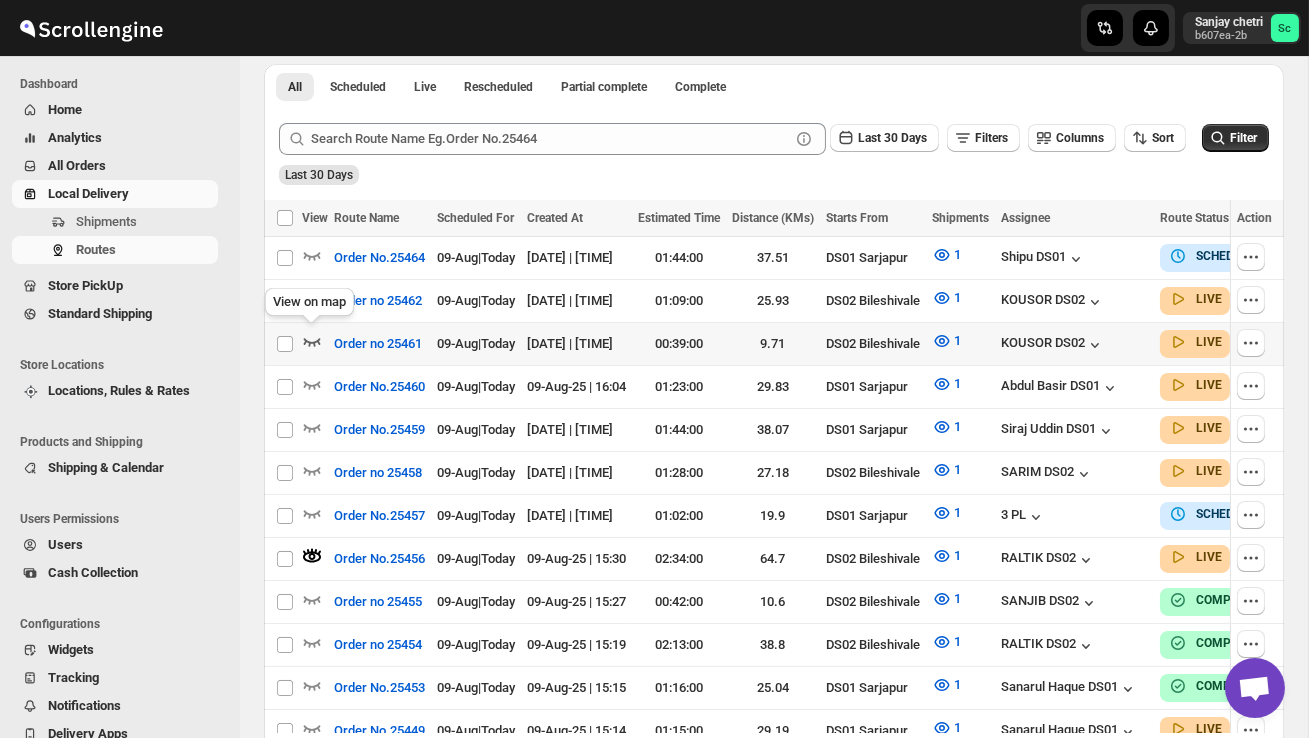 click 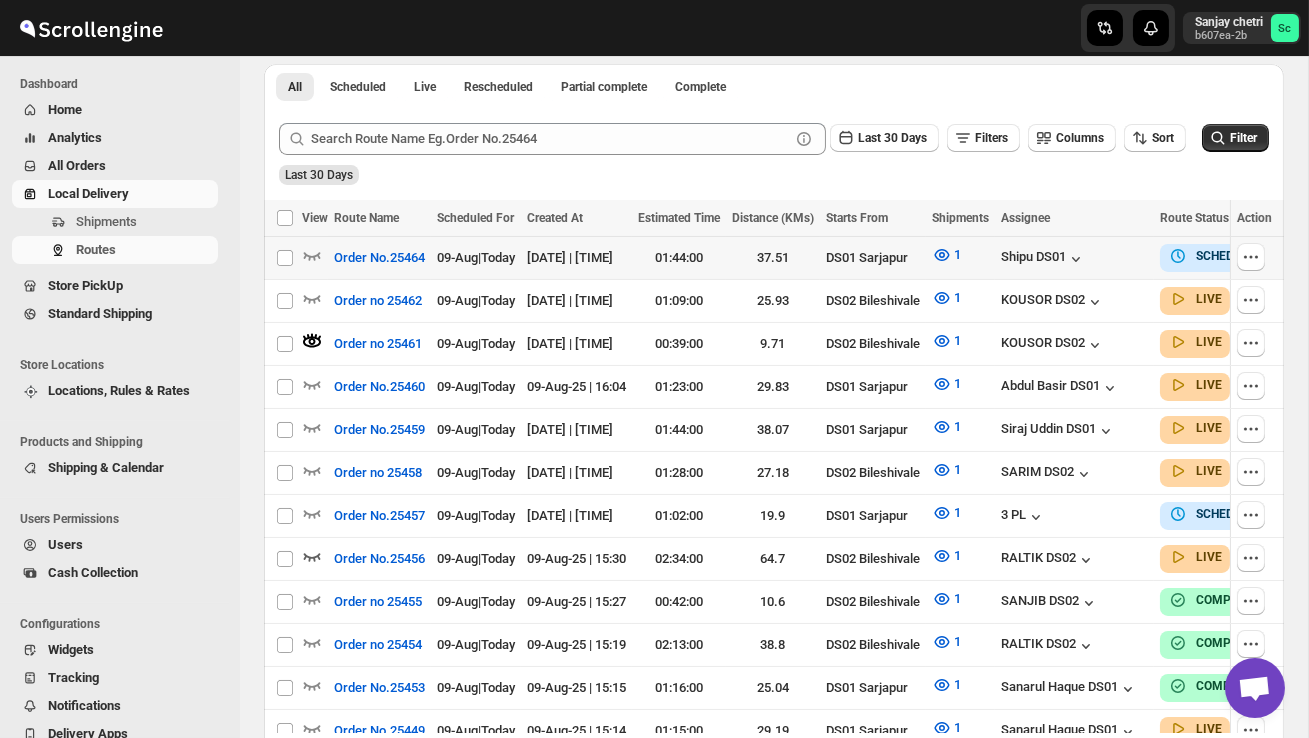 scroll, scrollTop: 76, scrollLeft: 0, axis: vertical 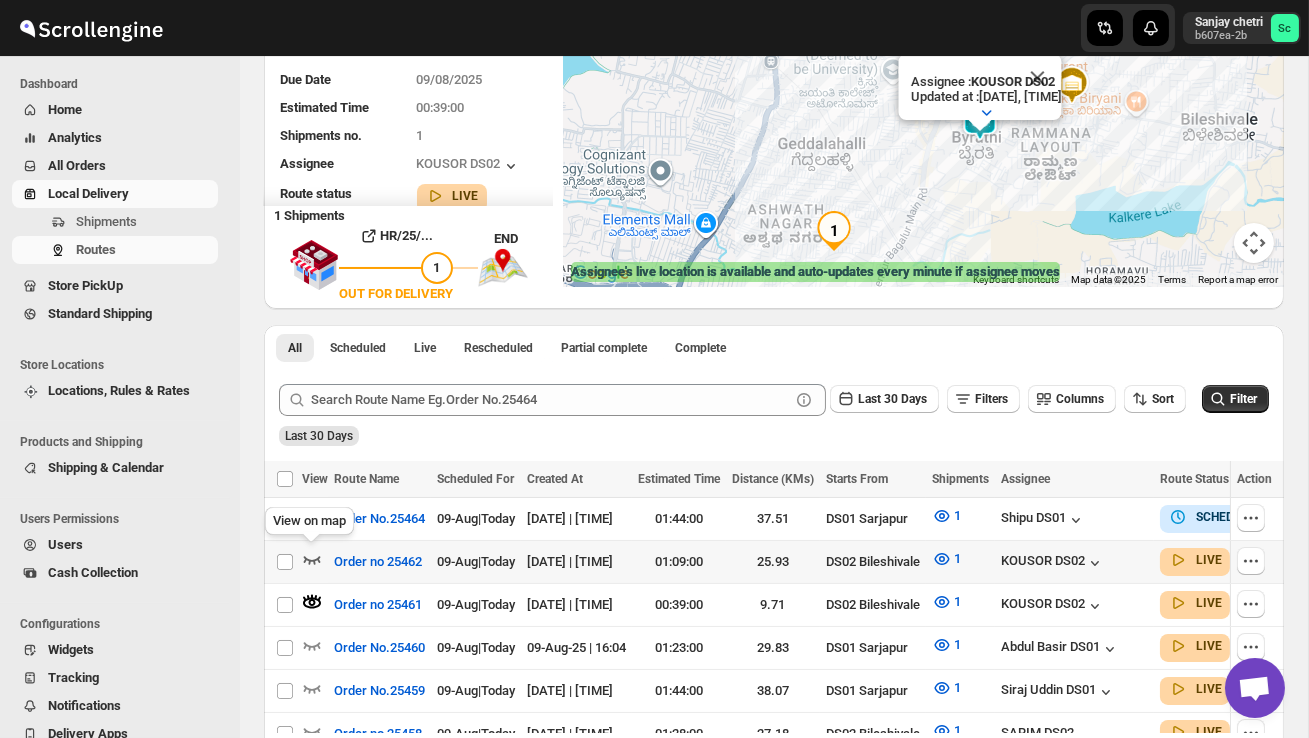 click 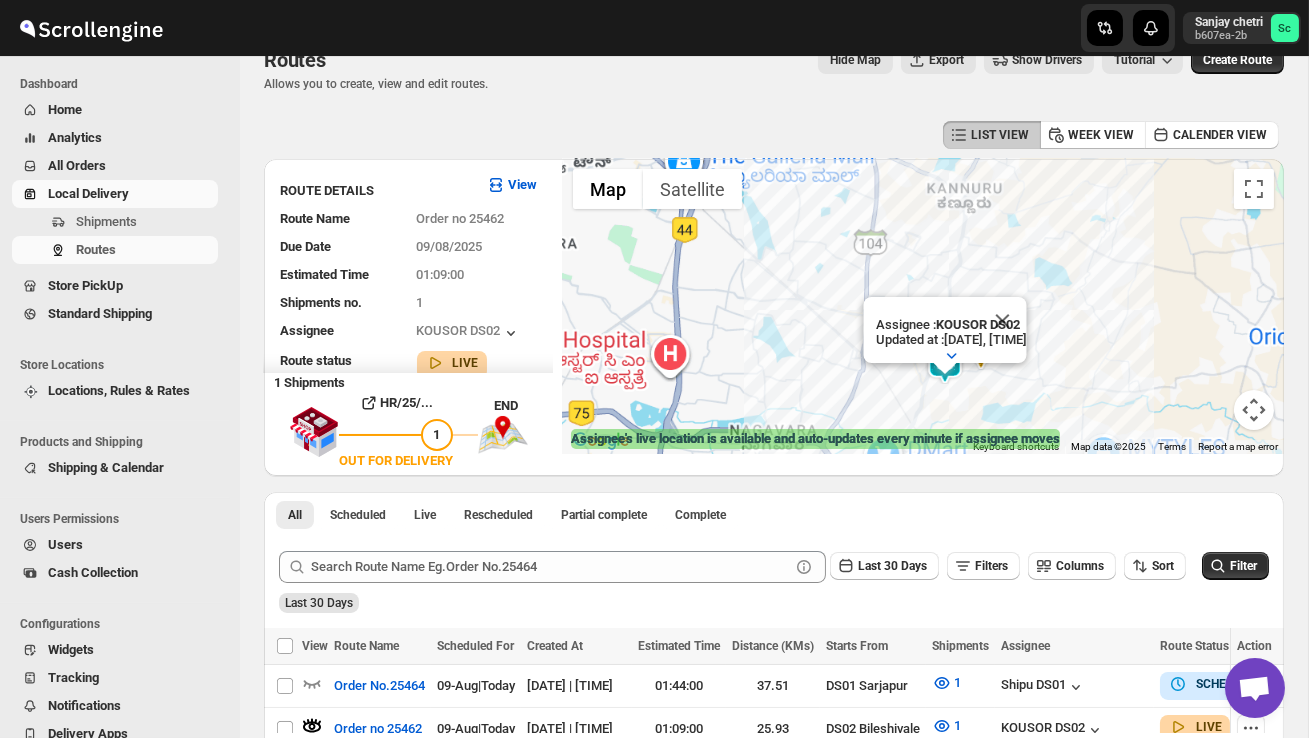 scroll 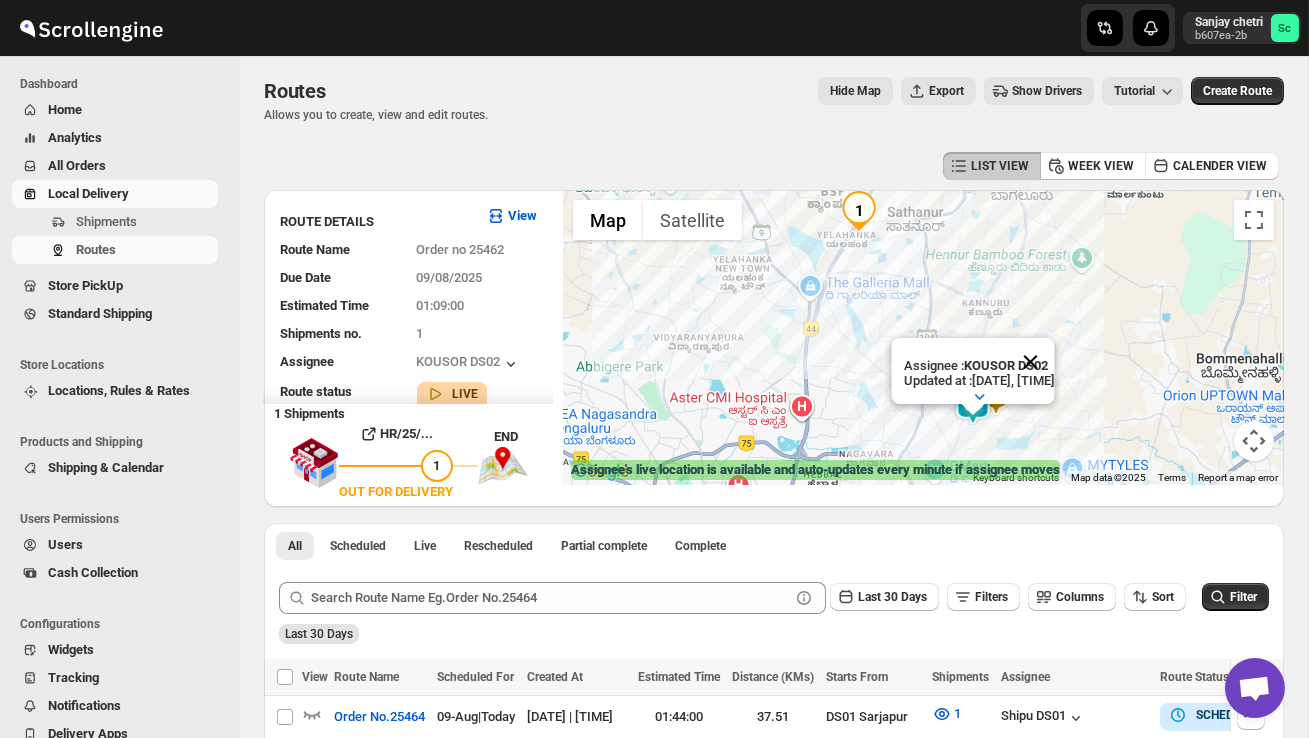 click at bounding box center [1030, 362] 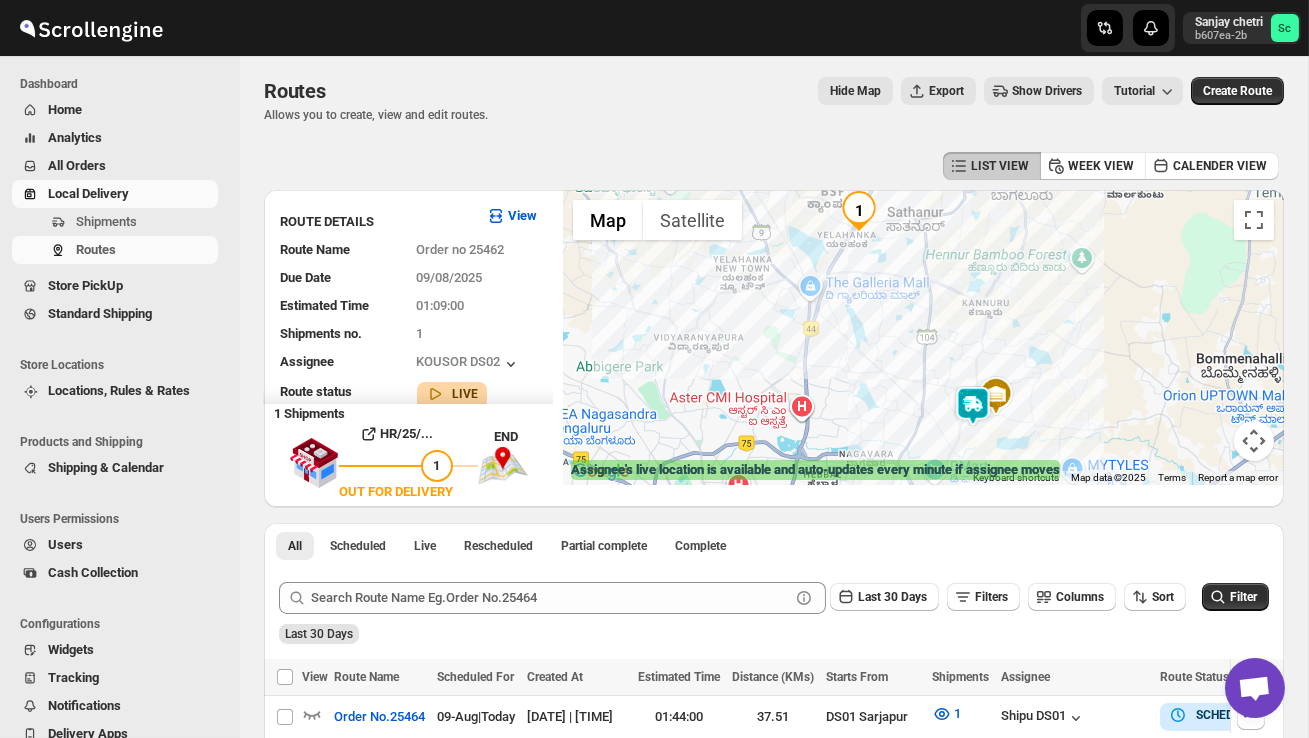 click at bounding box center (923, 337) 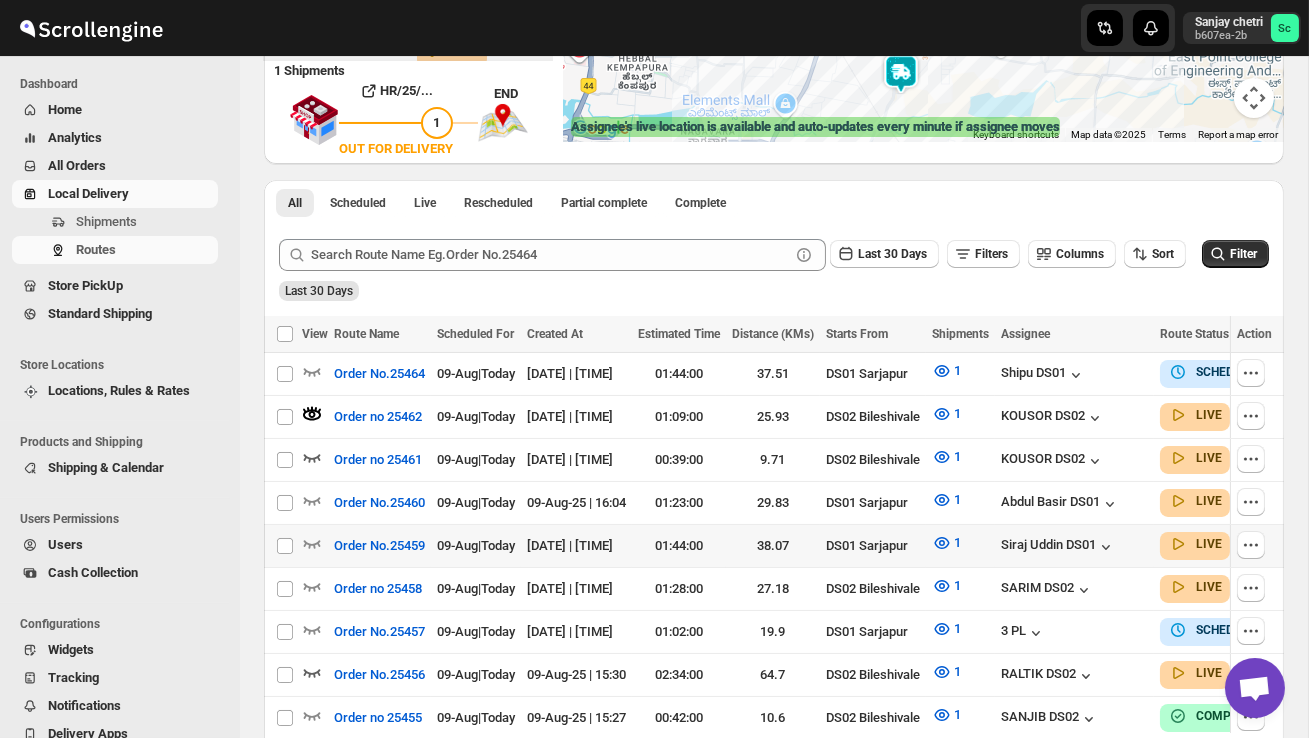 scroll, scrollTop: 351, scrollLeft: 0, axis: vertical 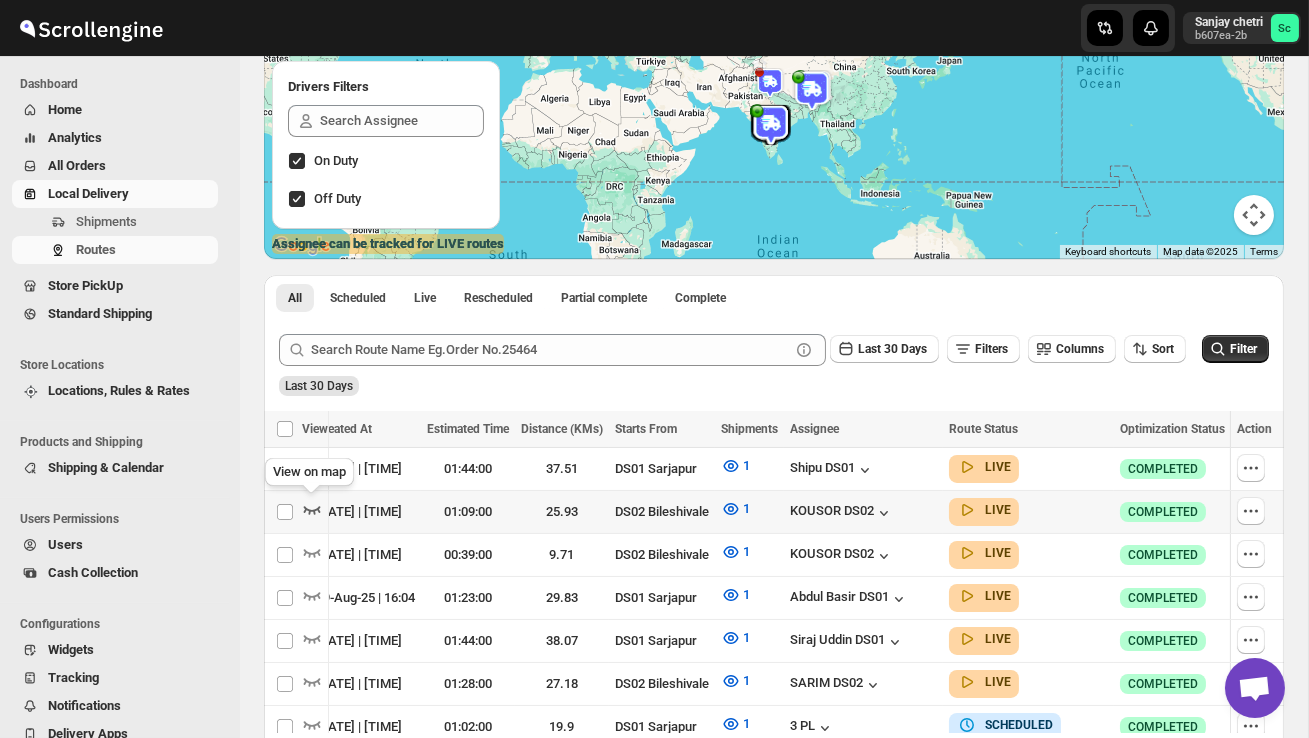 click 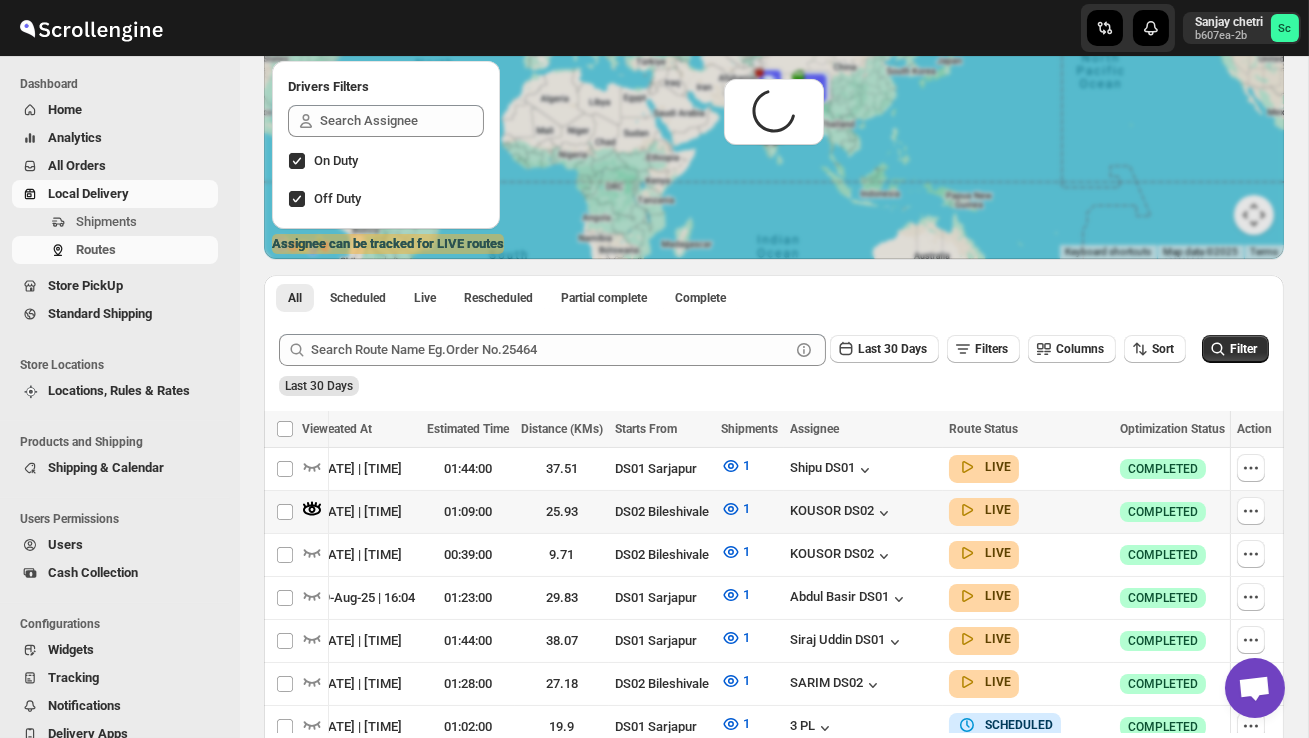 scroll, scrollTop: 0, scrollLeft: 1, axis: horizontal 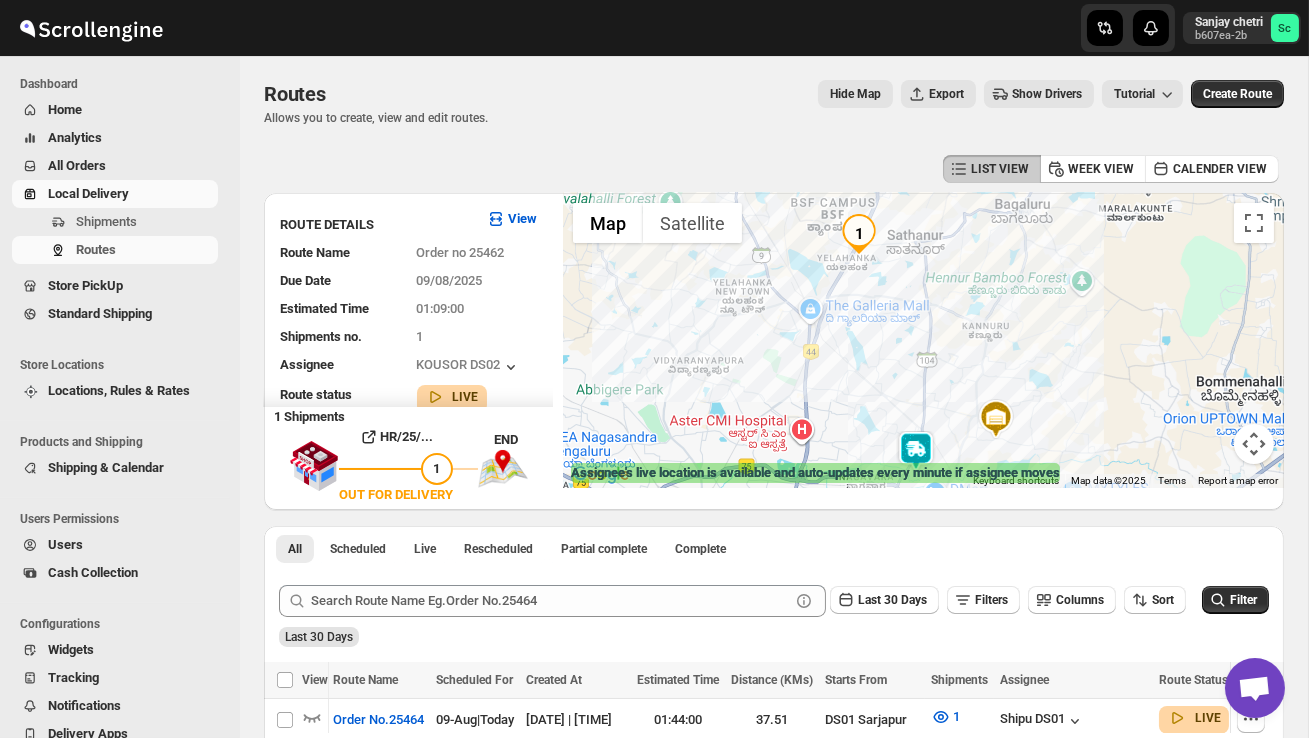 click at bounding box center [916, 451] 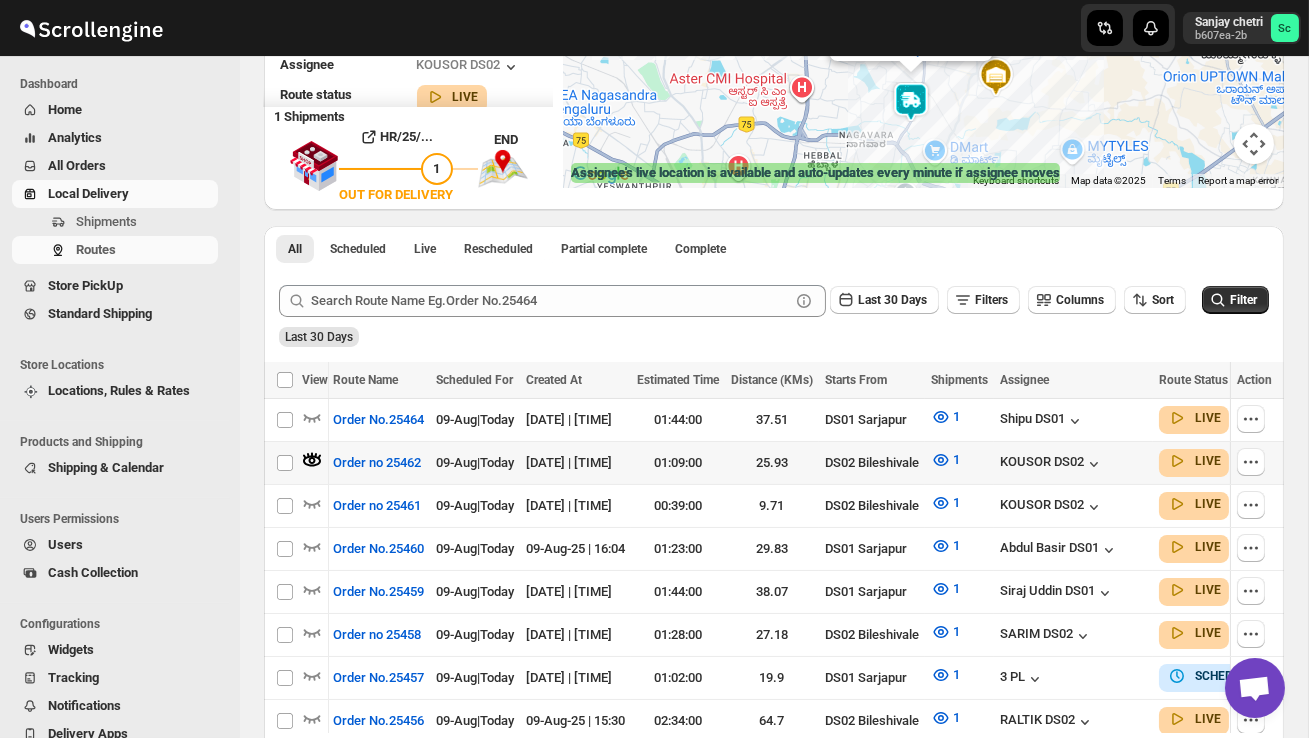 scroll, scrollTop: 309, scrollLeft: 0, axis: vertical 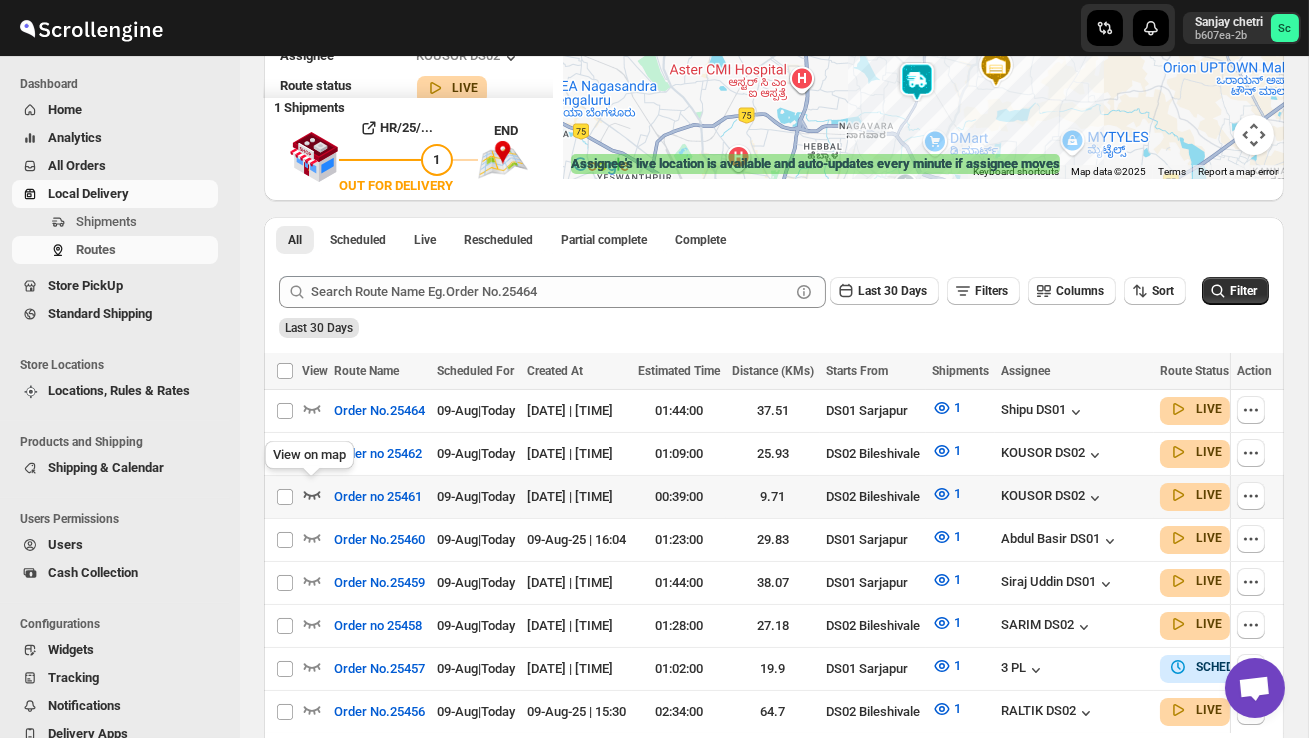 click 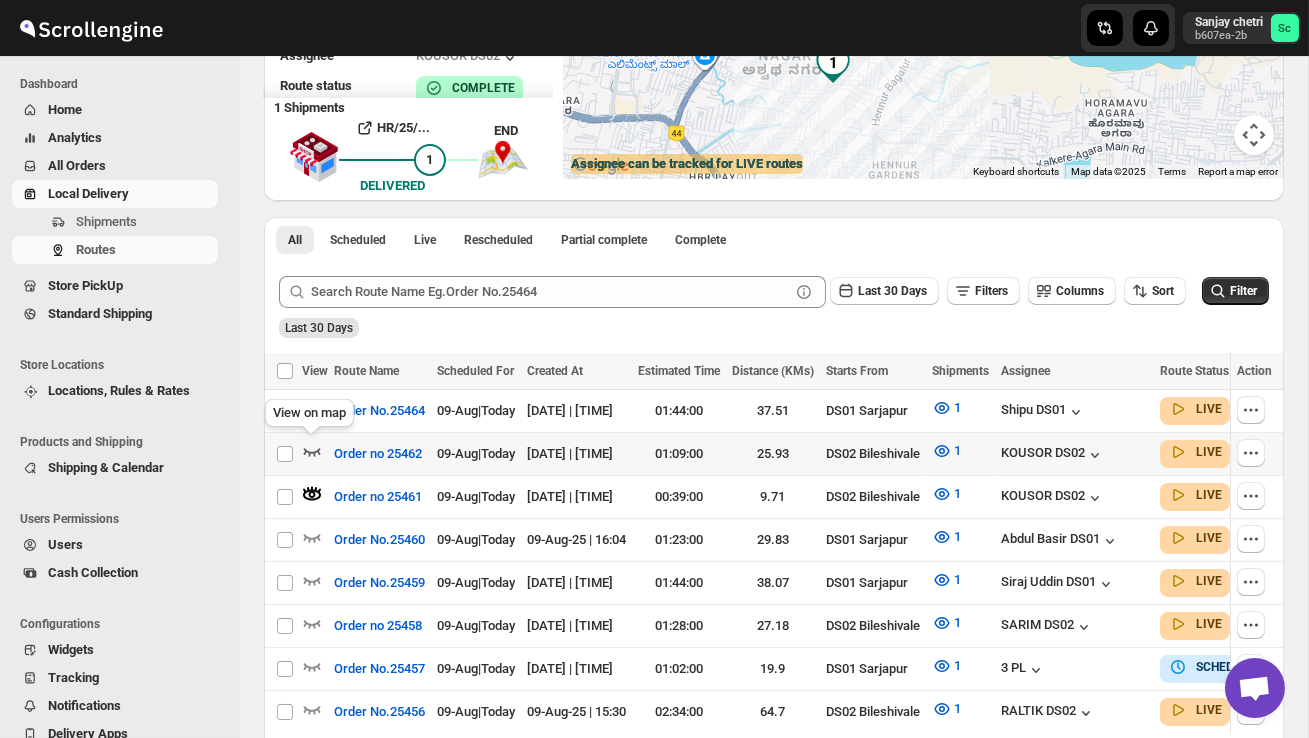 click 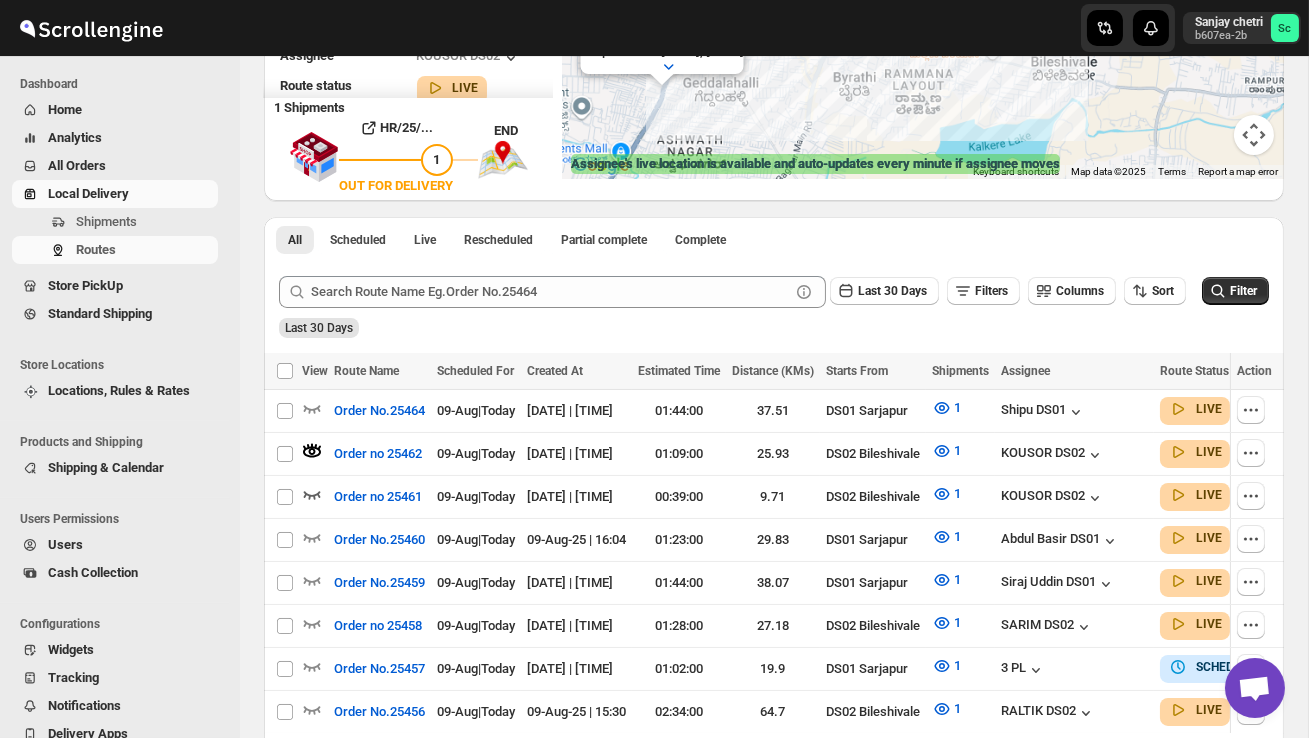 scroll, scrollTop: 0, scrollLeft: 0, axis: both 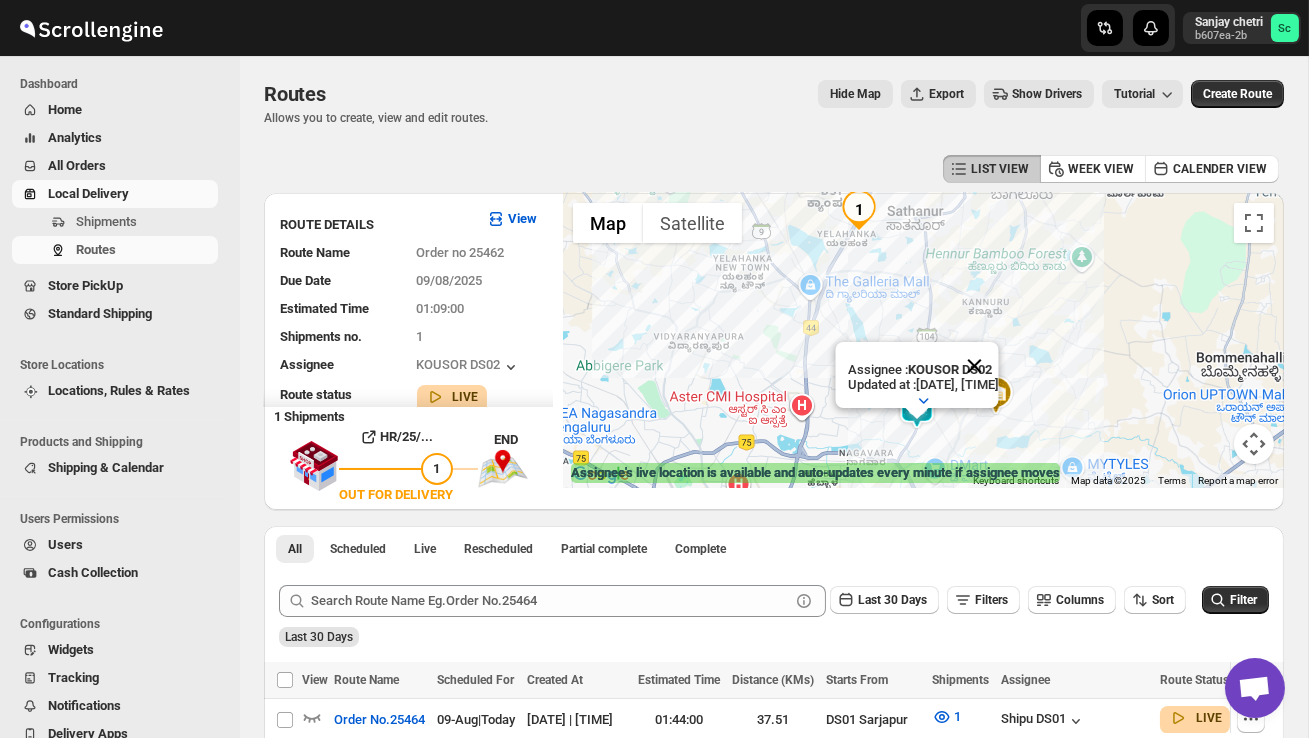 click at bounding box center (974, 366) 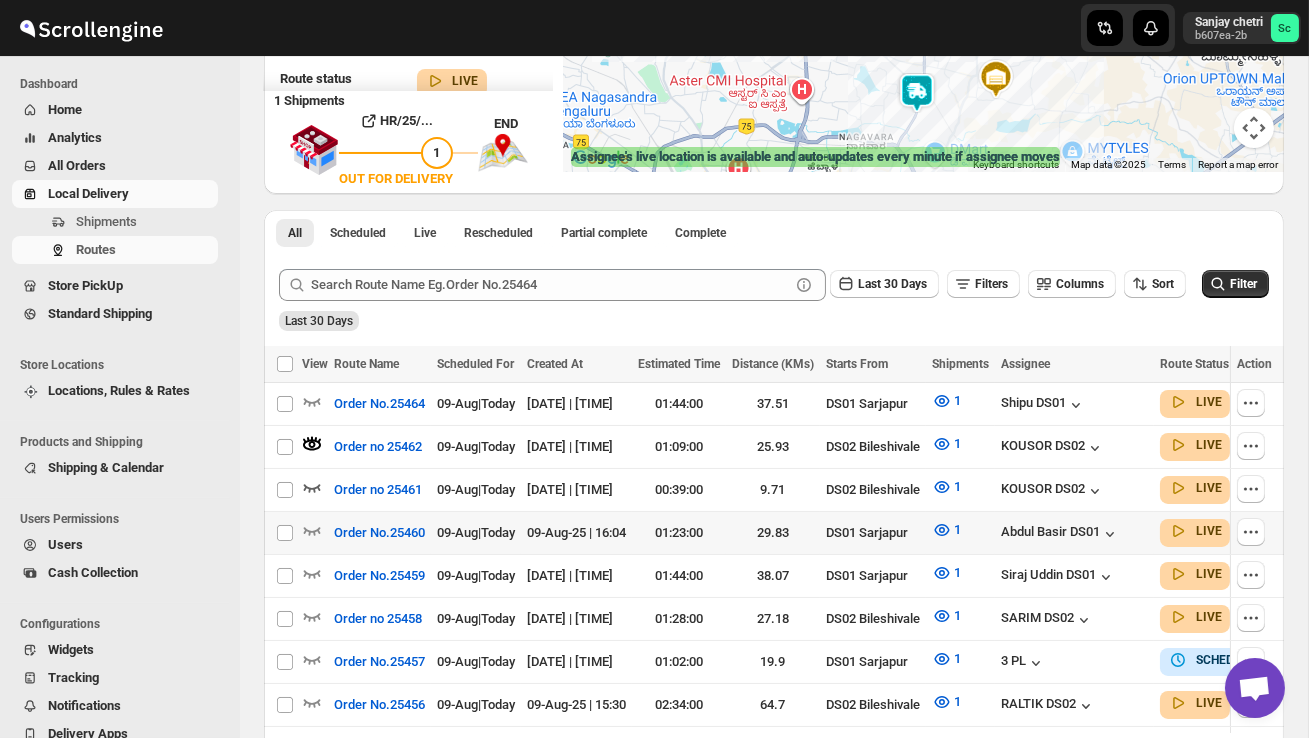scroll, scrollTop: 330, scrollLeft: 0, axis: vertical 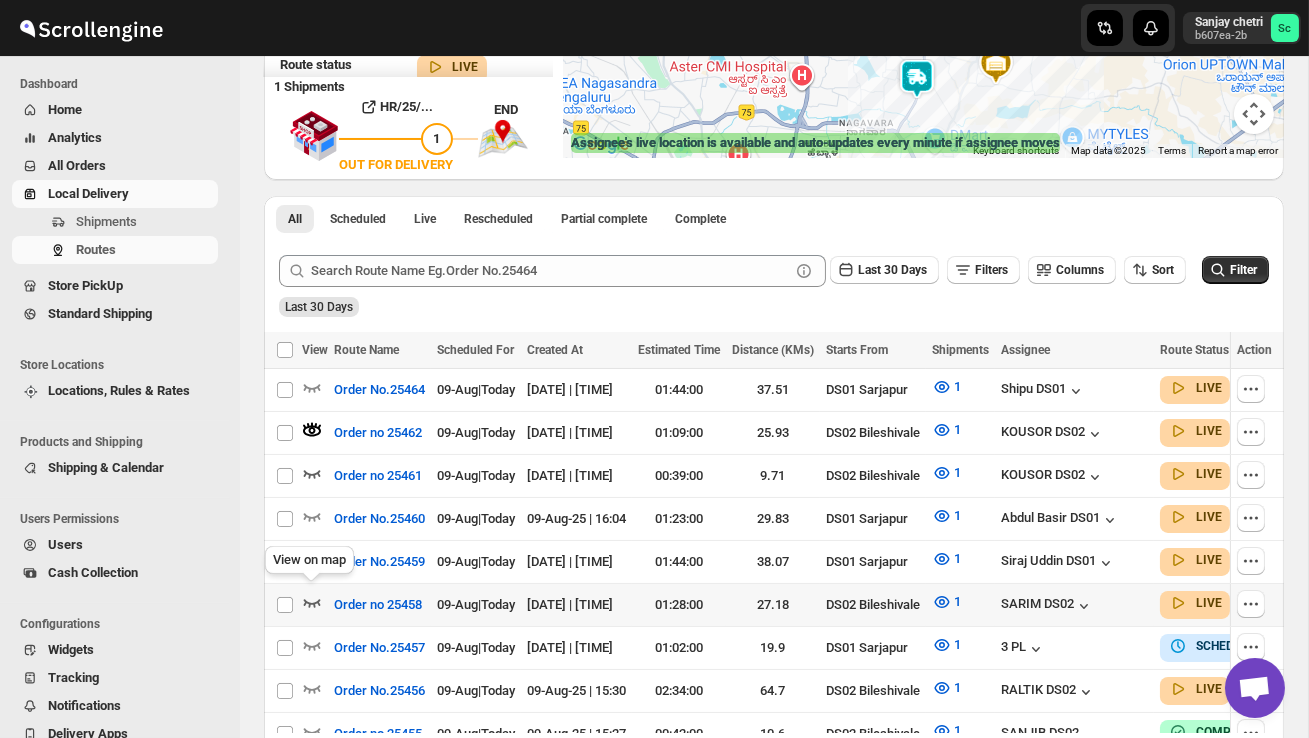 click 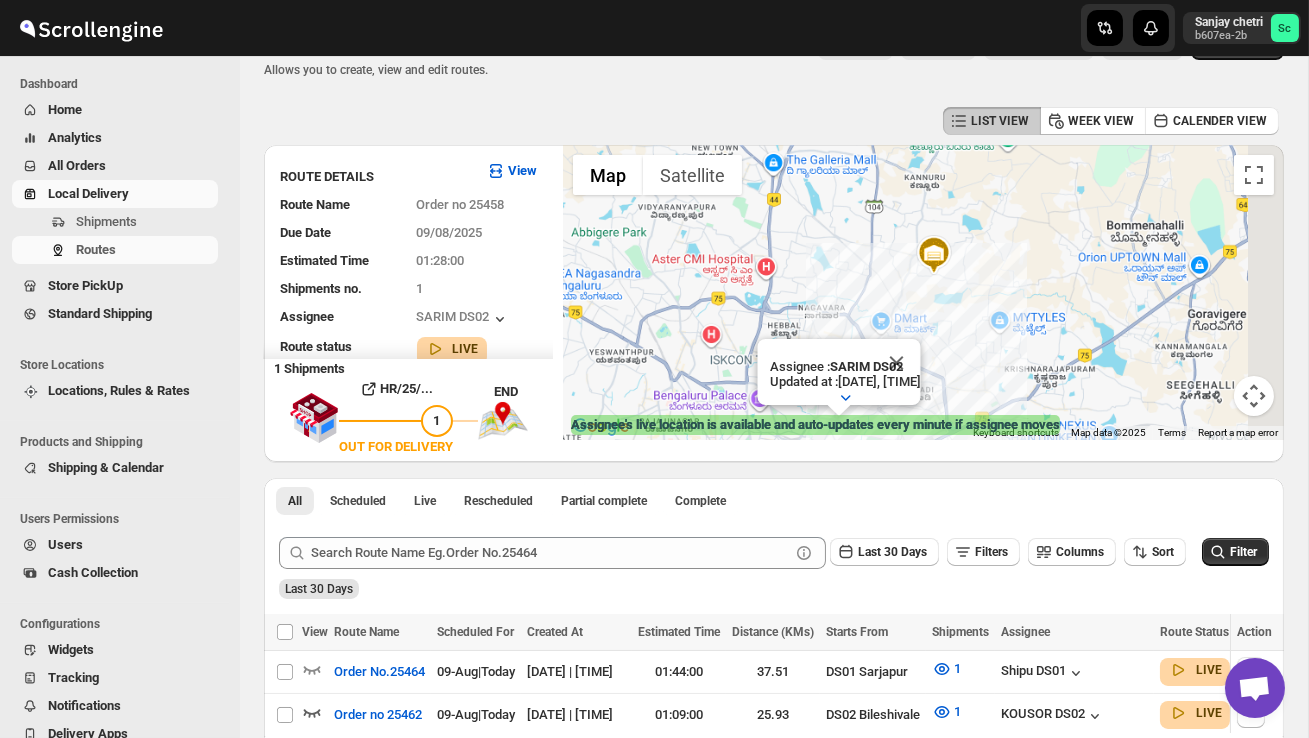 scroll, scrollTop: 0, scrollLeft: 0, axis: both 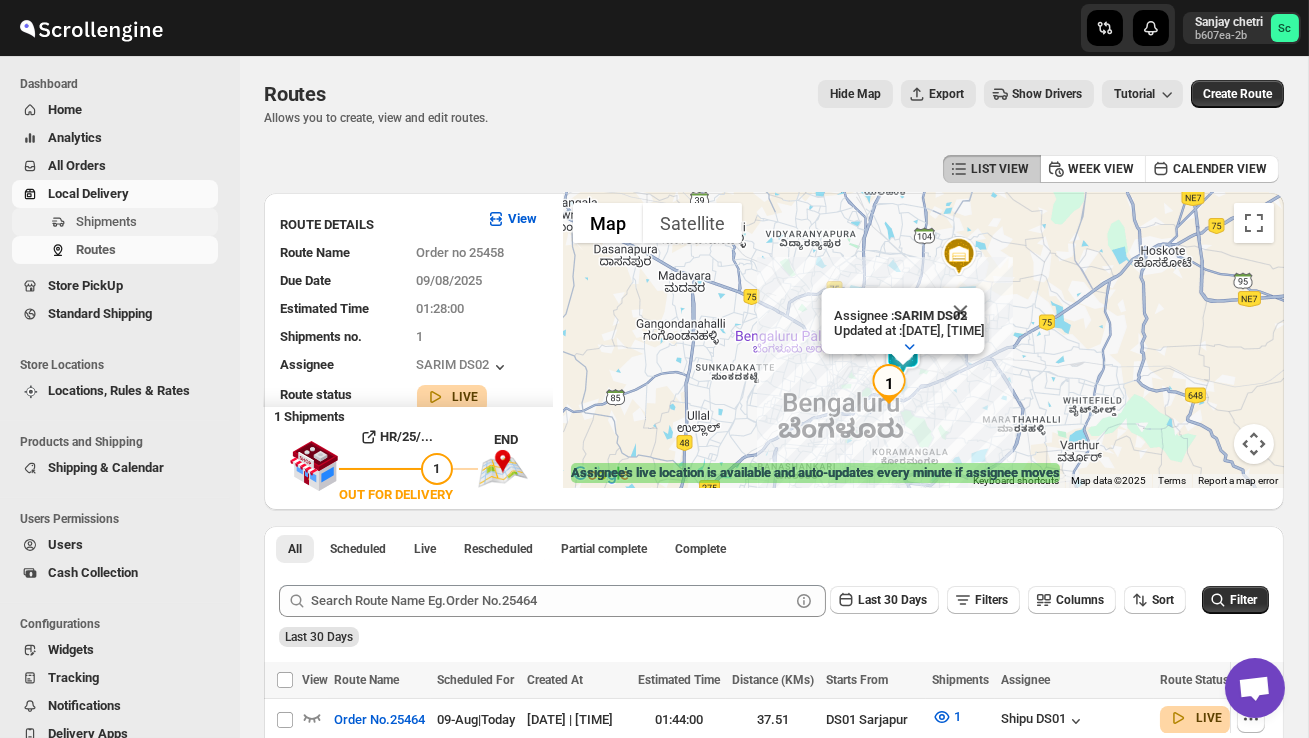 click on "Shipments" at bounding box center [106, 221] 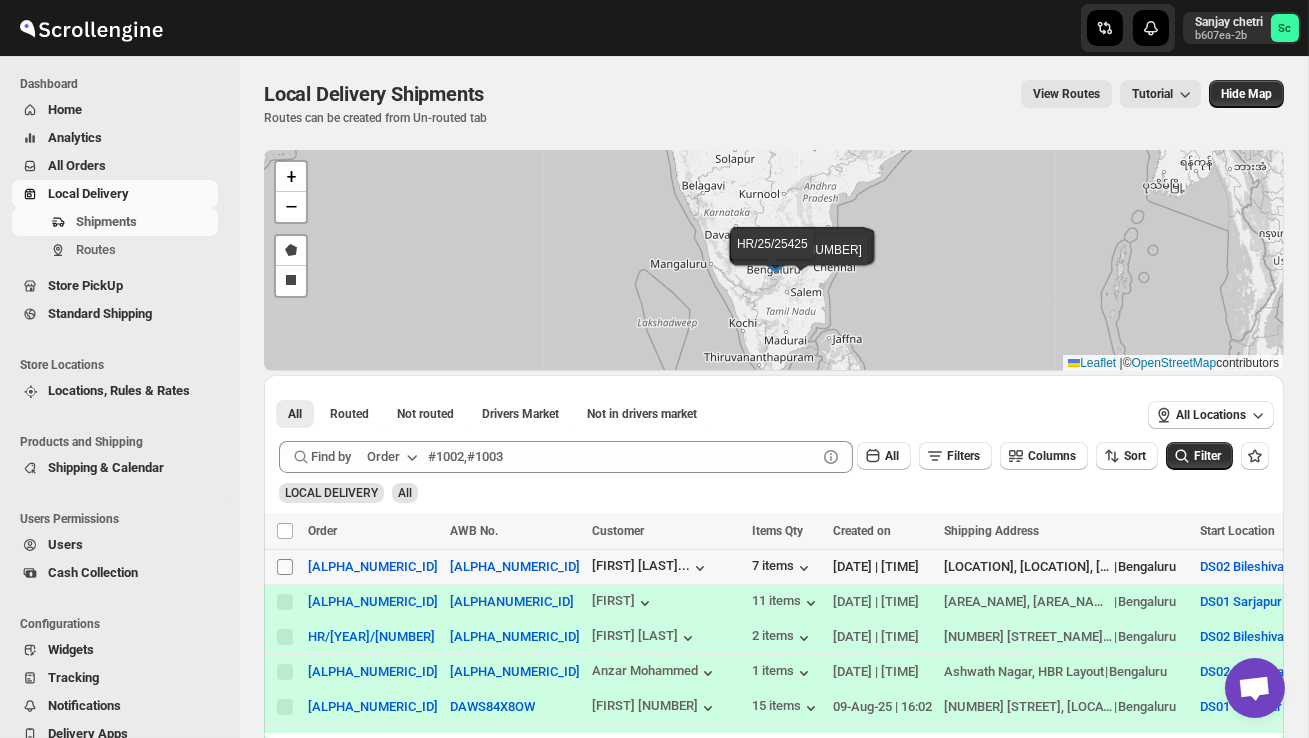 click on "Select shipment" at bounding box center [285, 567] 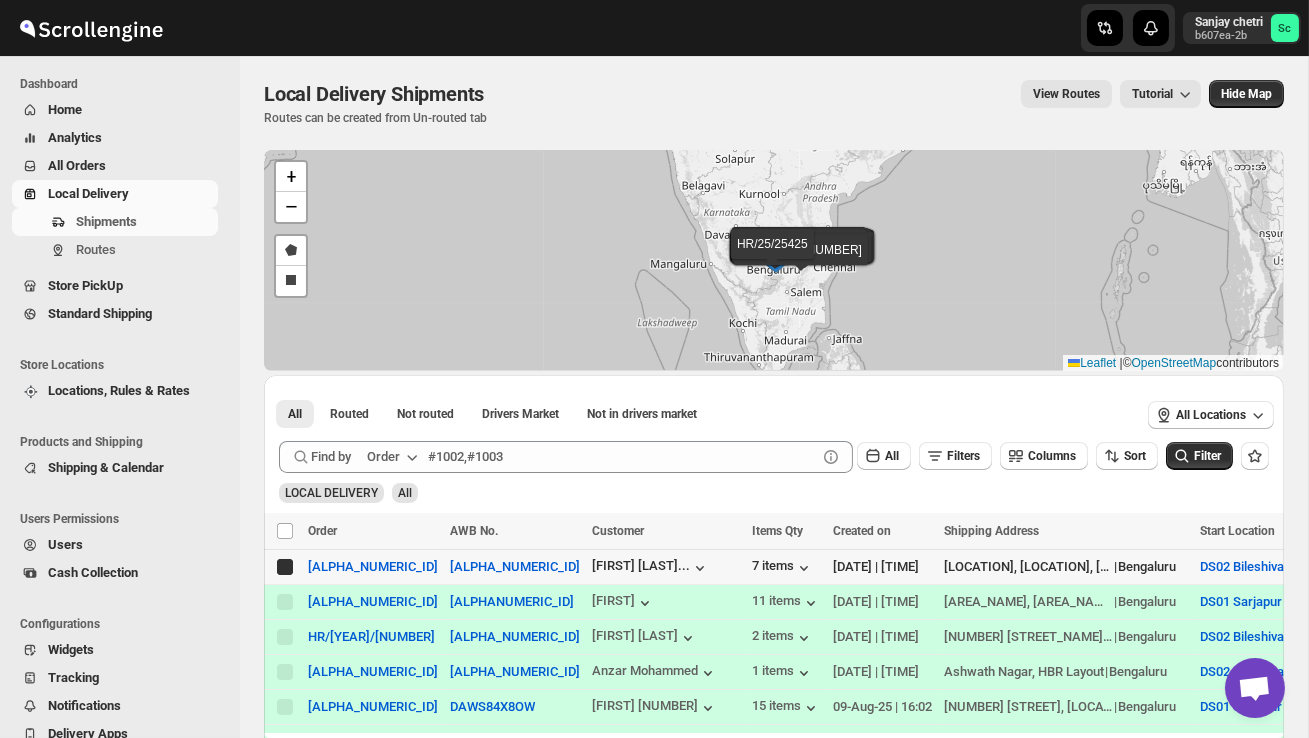 checkbox on "true" 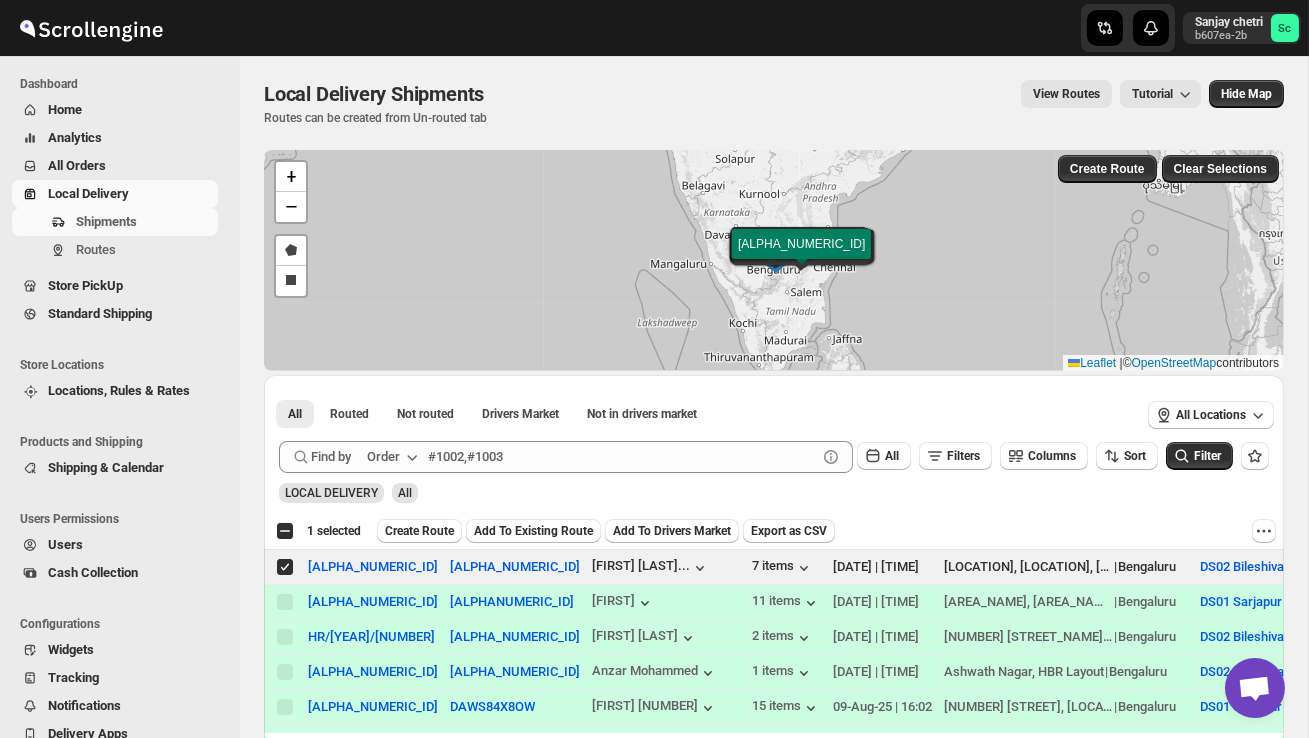 click on "Create Route" at bounding box center (419, 531) 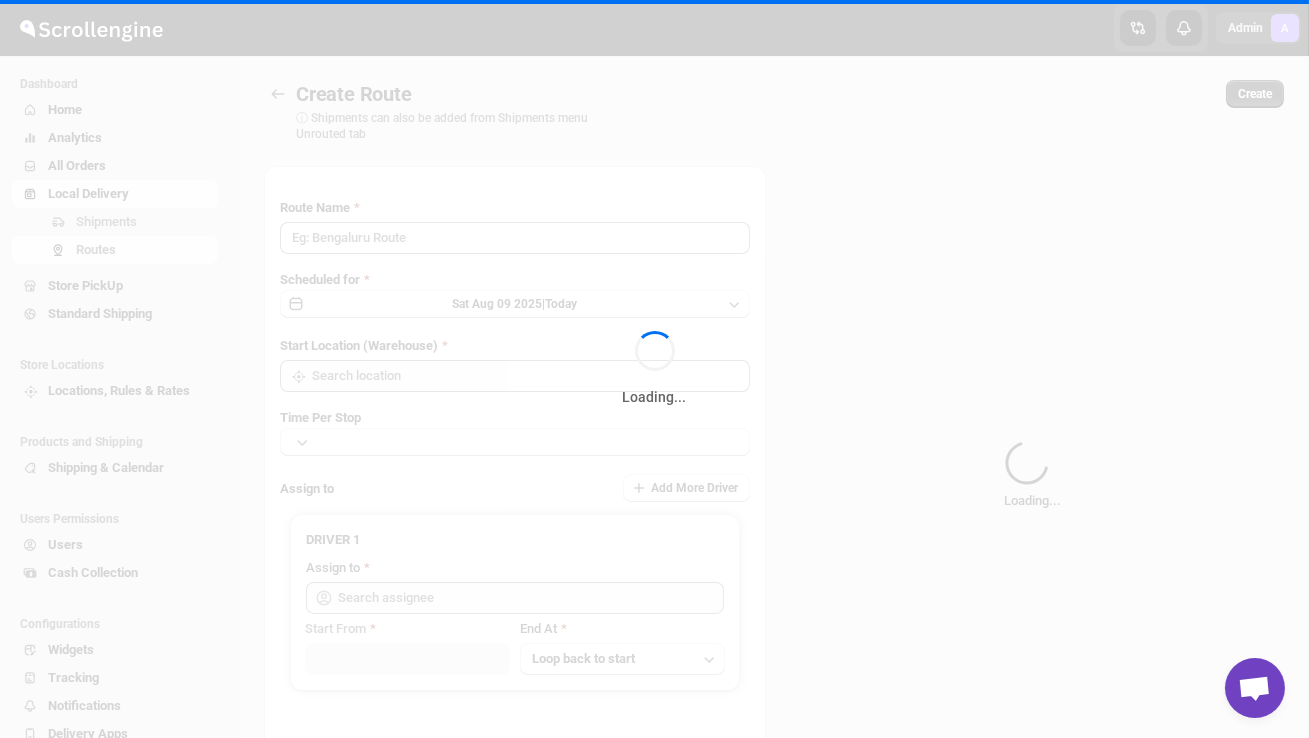 type on "Route - 09/08-0526" 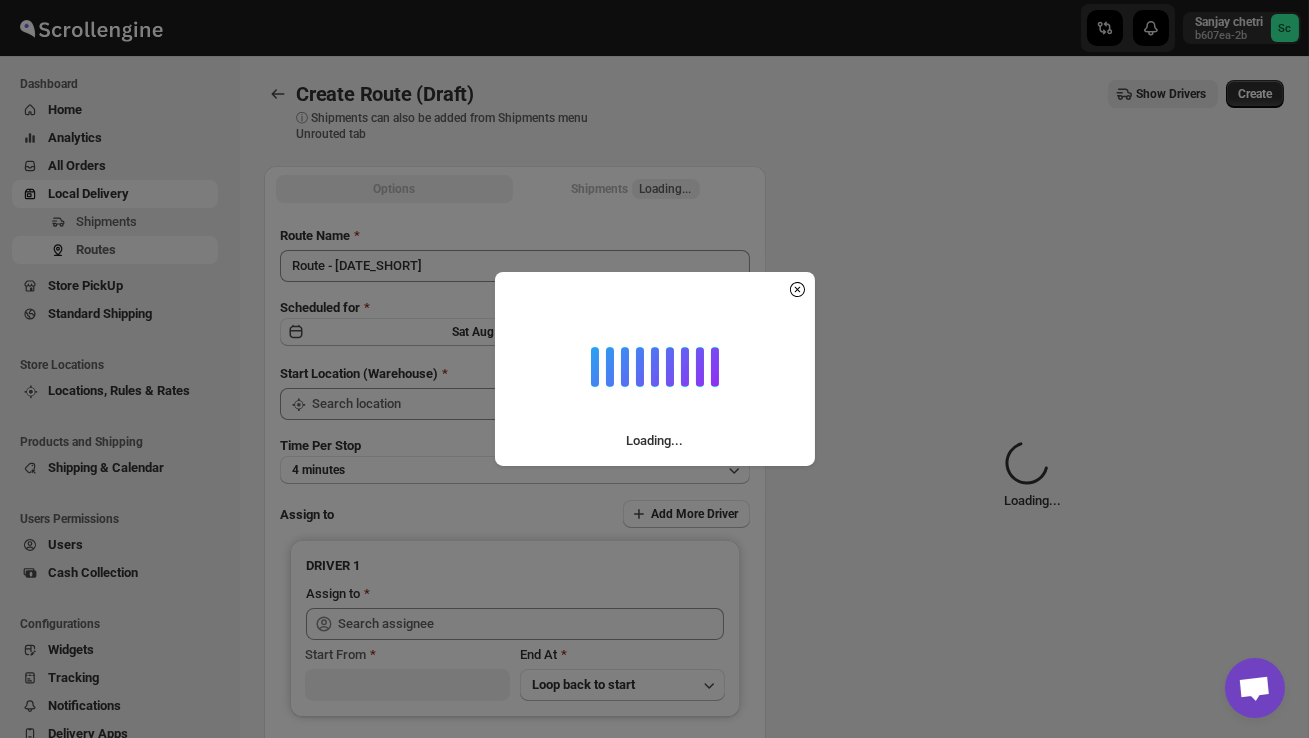 type on "DS02 Bileshivale" 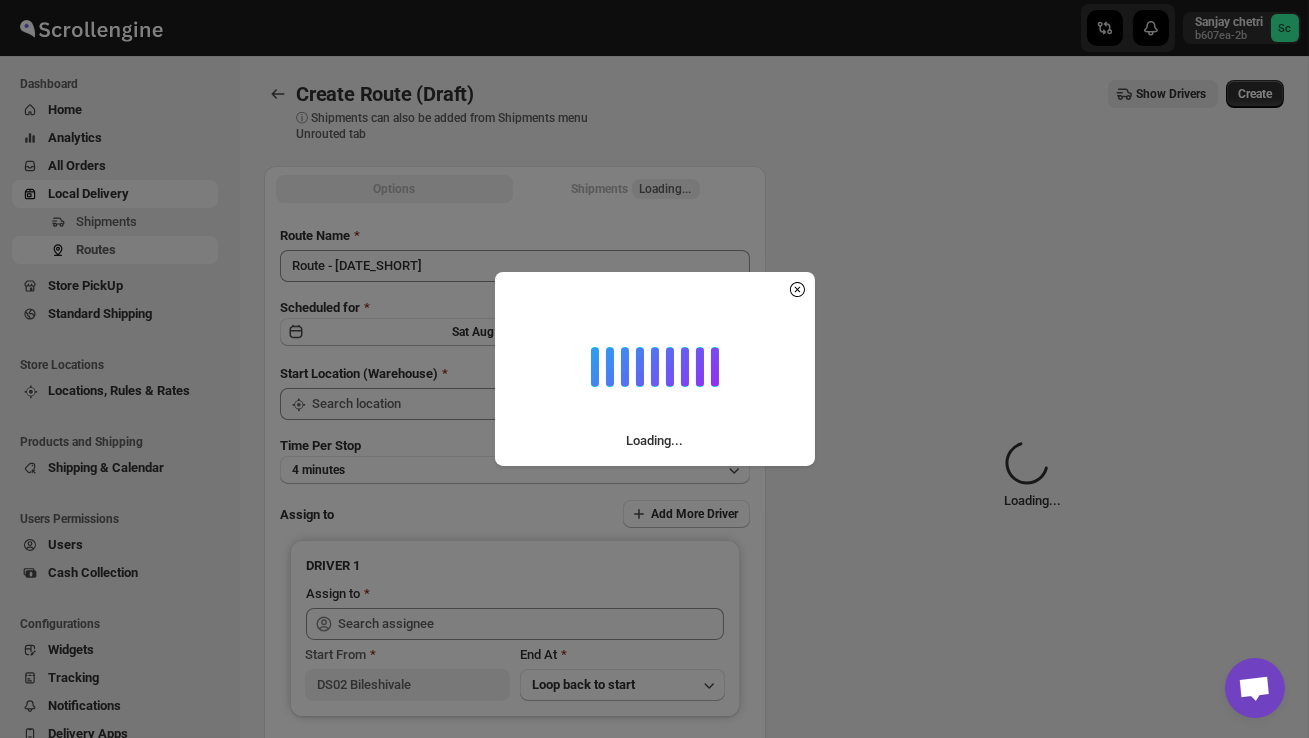 type on "DS02 Bileshivale" 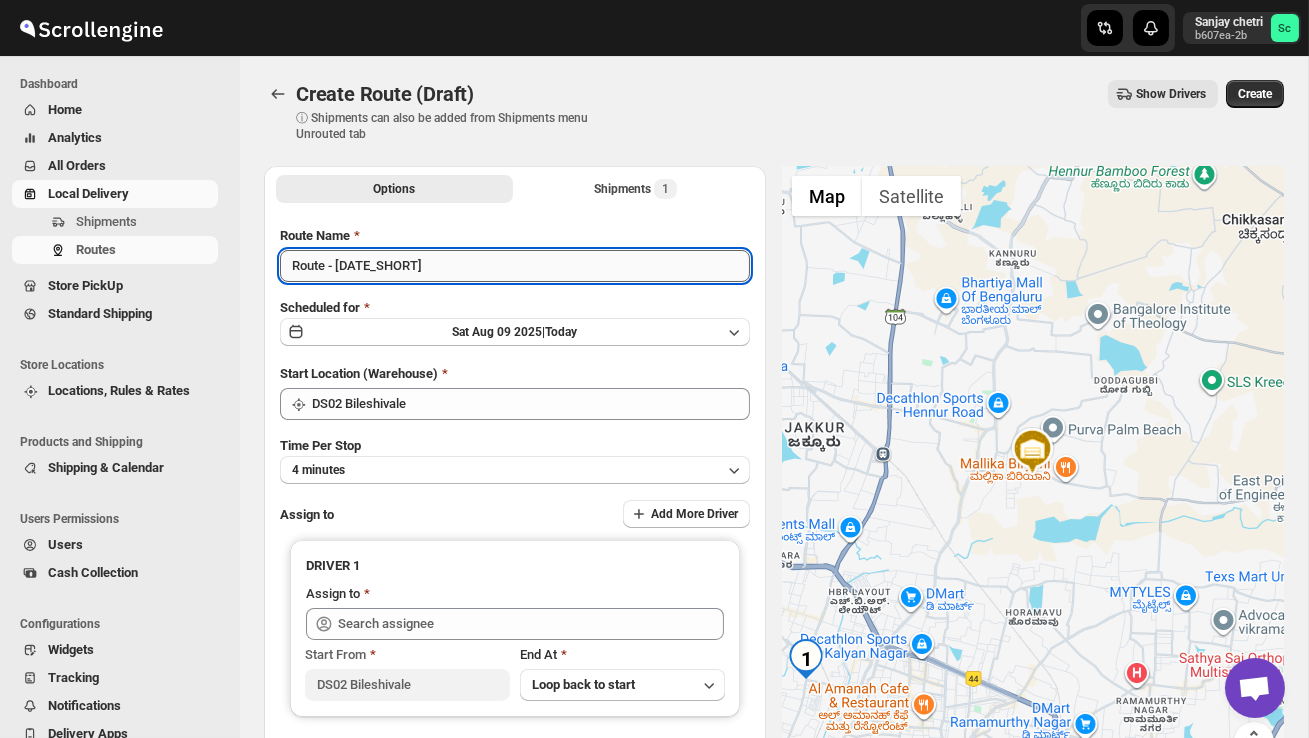 click on "Route - 09/08-0526" at bounding box center [515, 266] 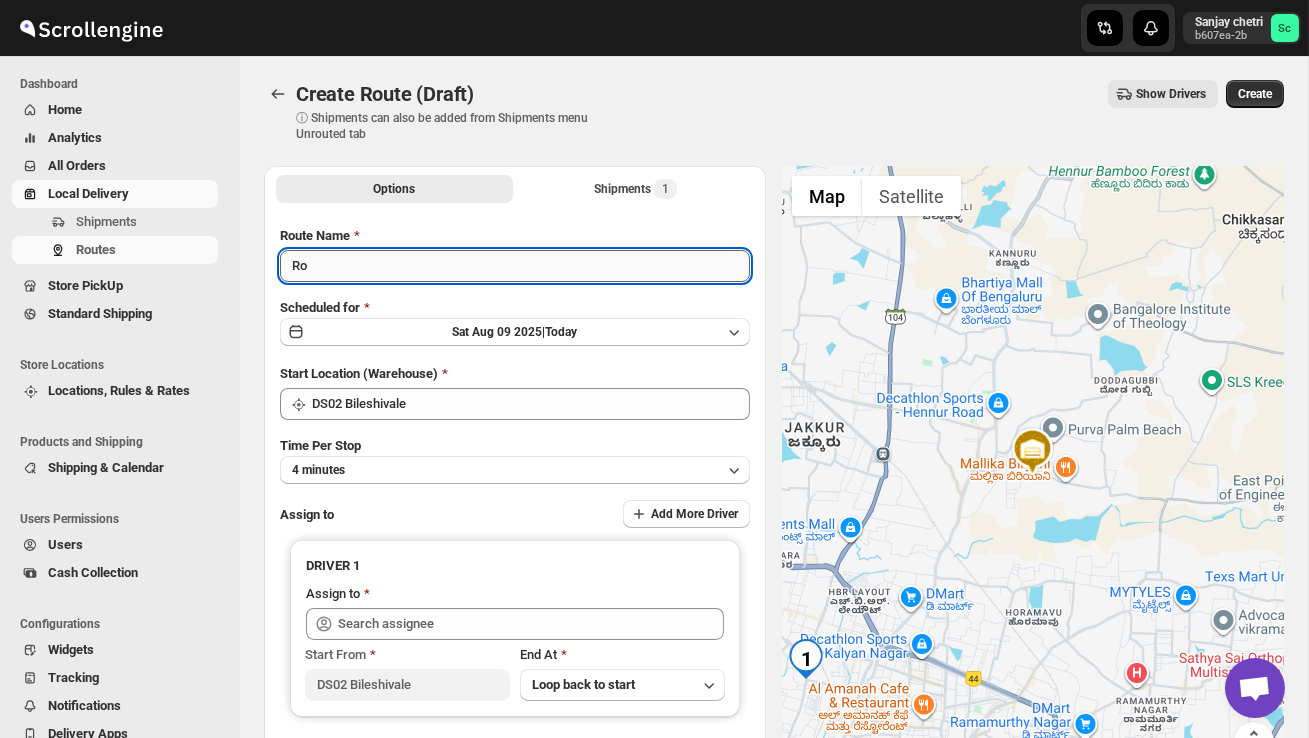 type on "R" 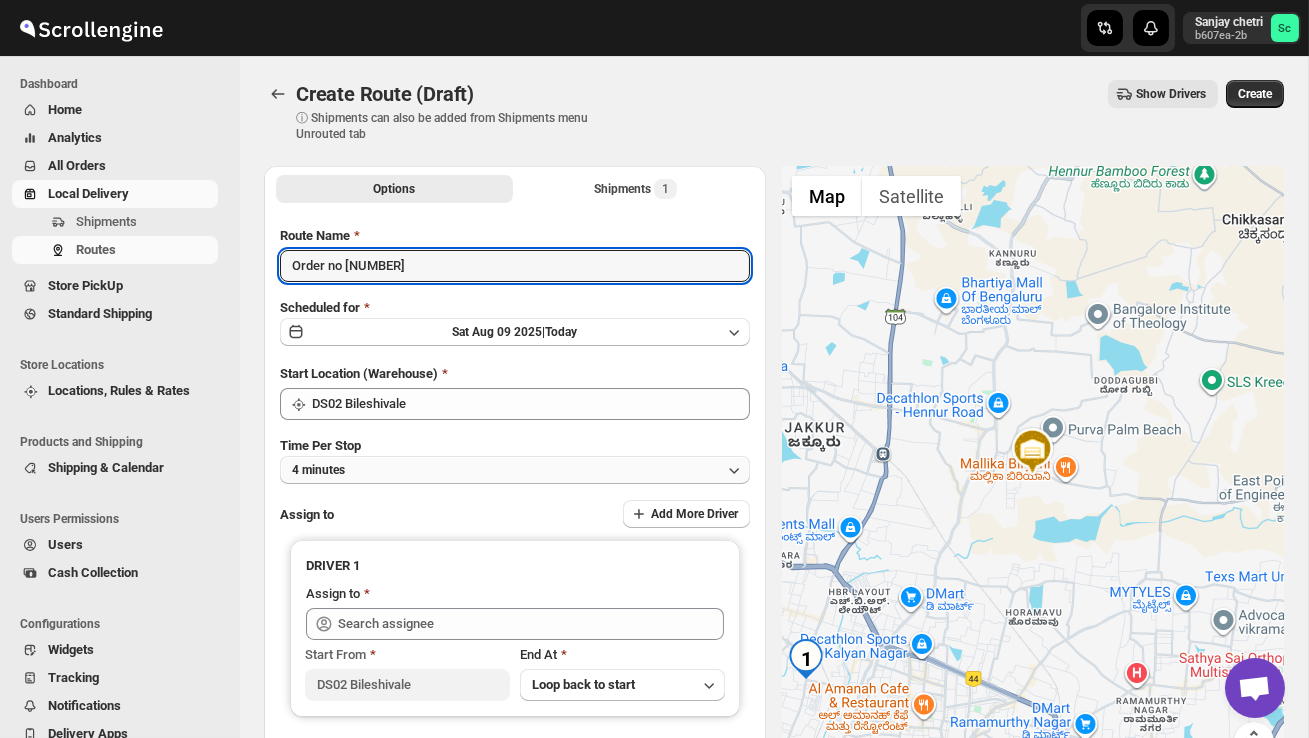 type on "Order no [NUMBER]" 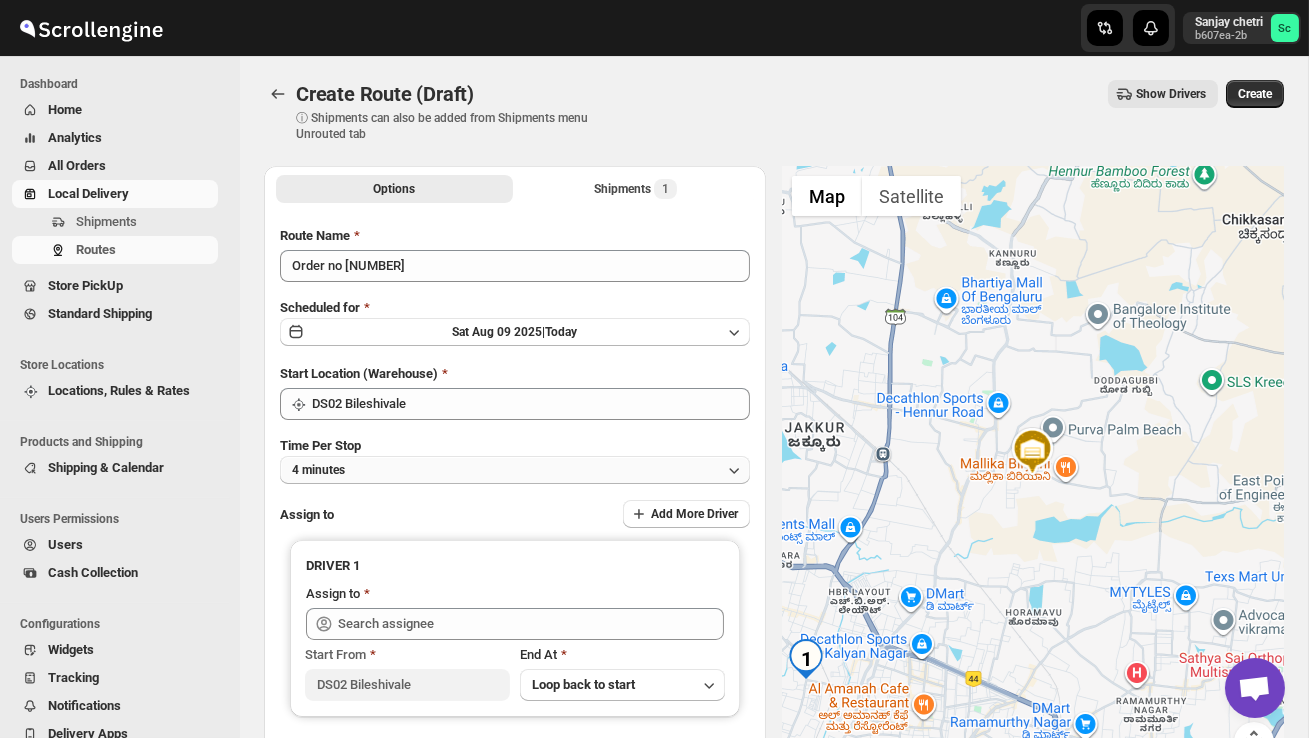 click on "4 minutes" at bounding box center (515, 470) 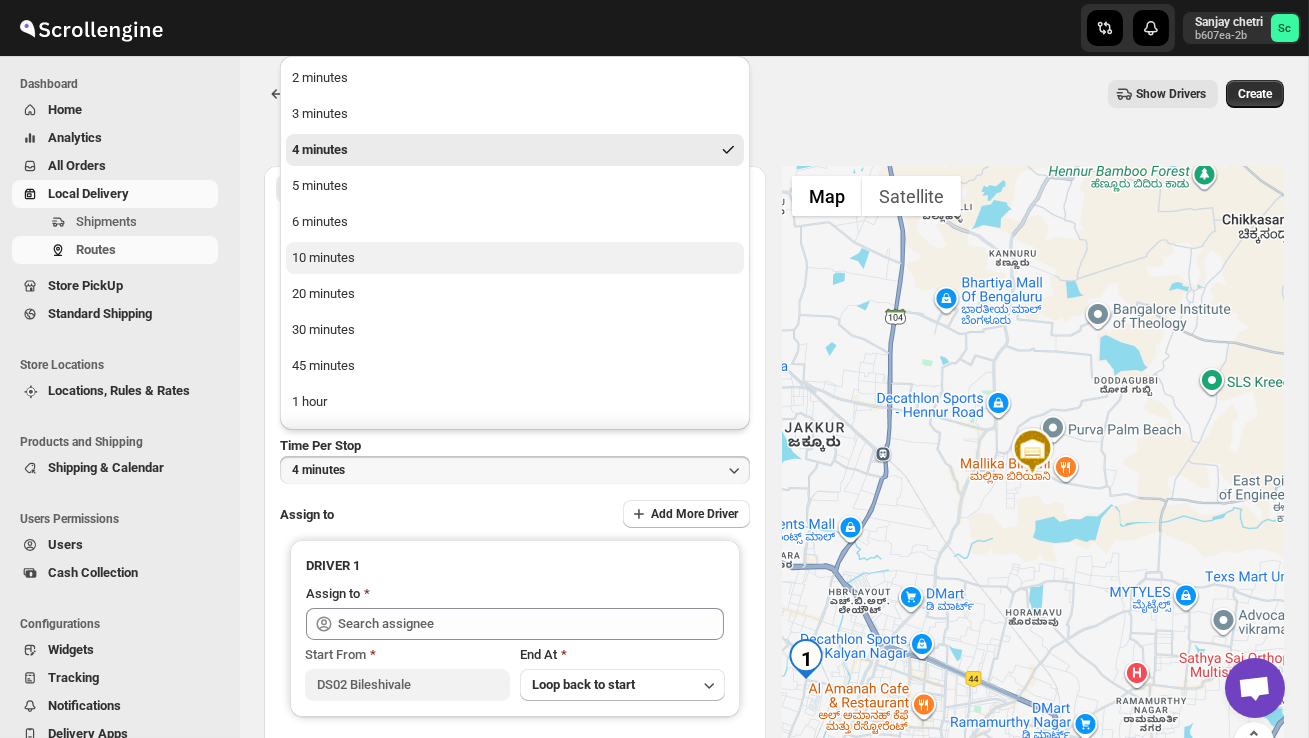 click on "10 minutes" at bounding box center [515, 258] 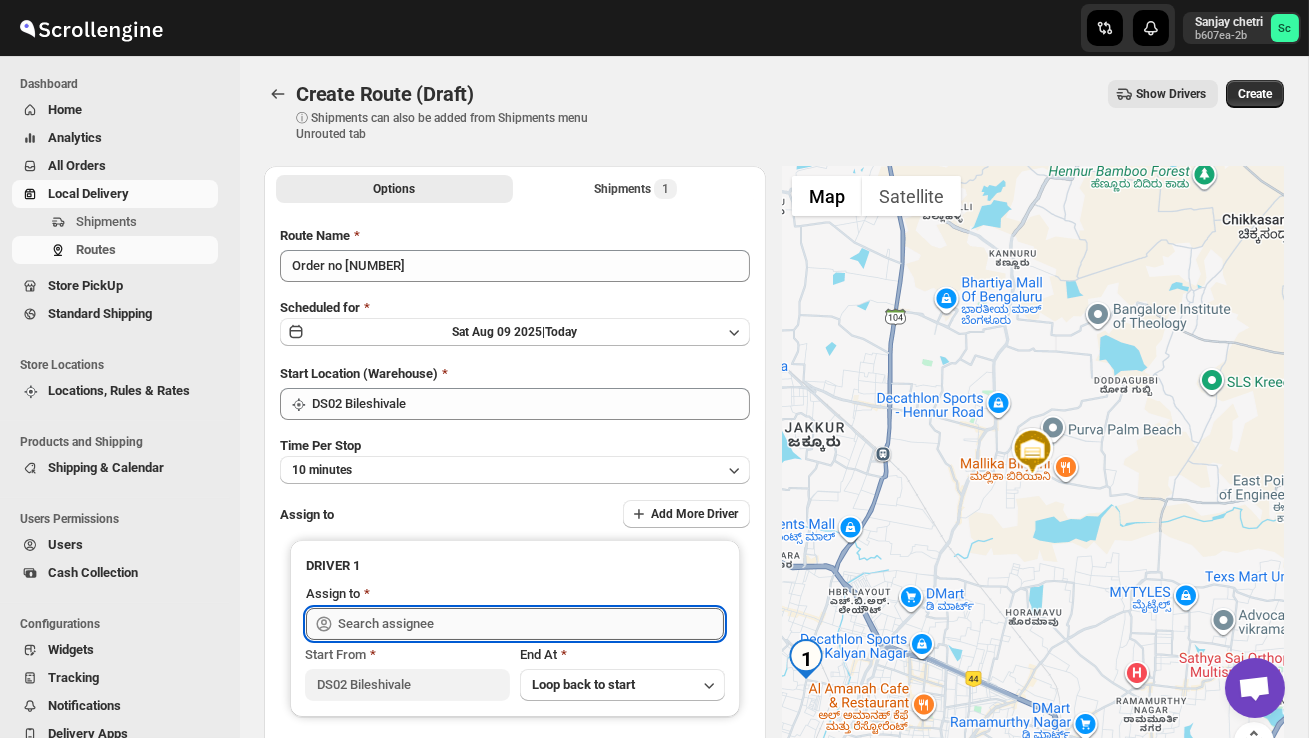 click at bounding box center [531, 624] 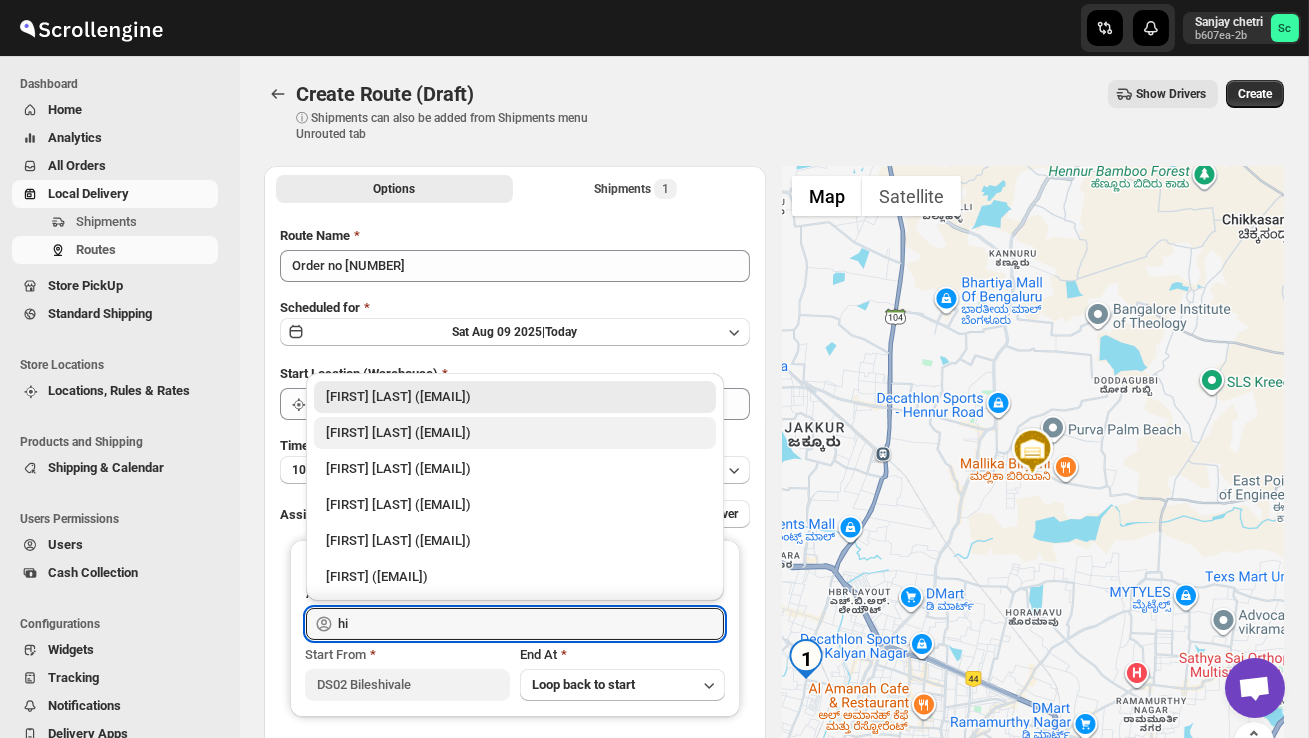 click on "[FIRST] [LAST] ([EMAIL])" at bounding box center (515, 433) 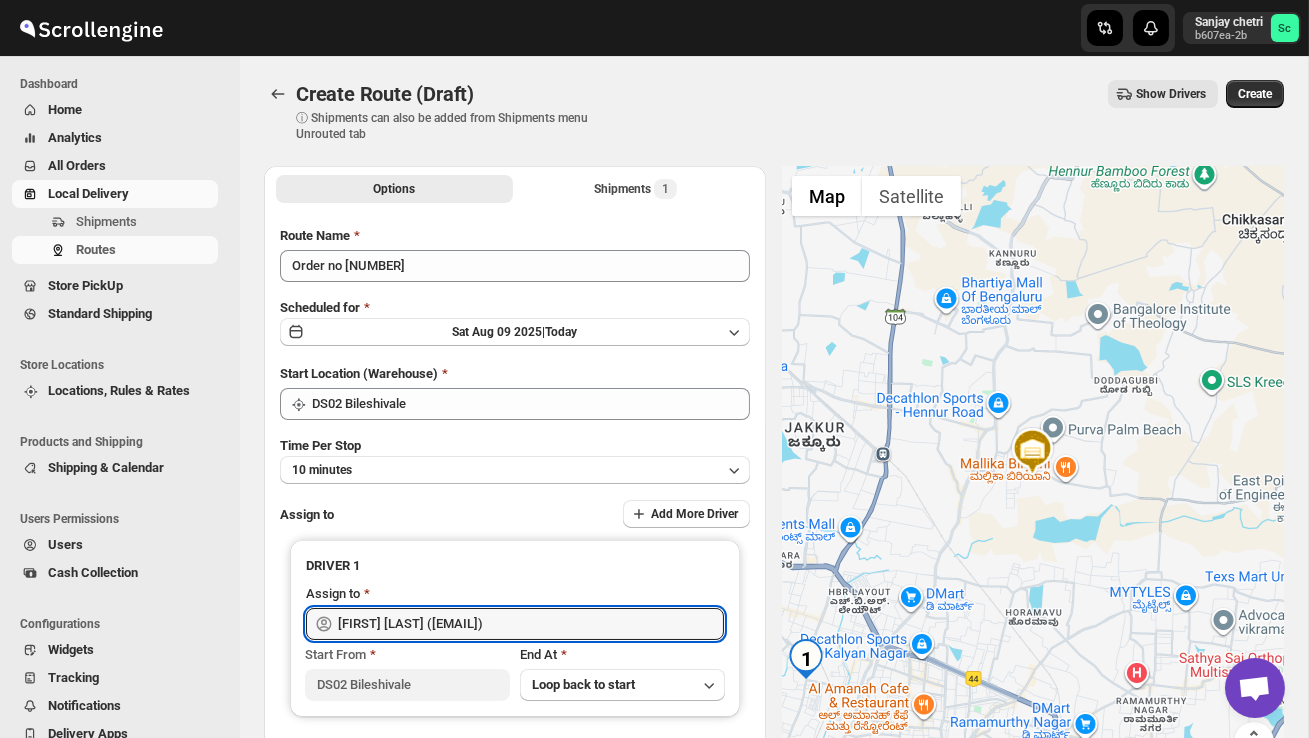 type on "[FIRST] [LAST] ([EMAIL])" 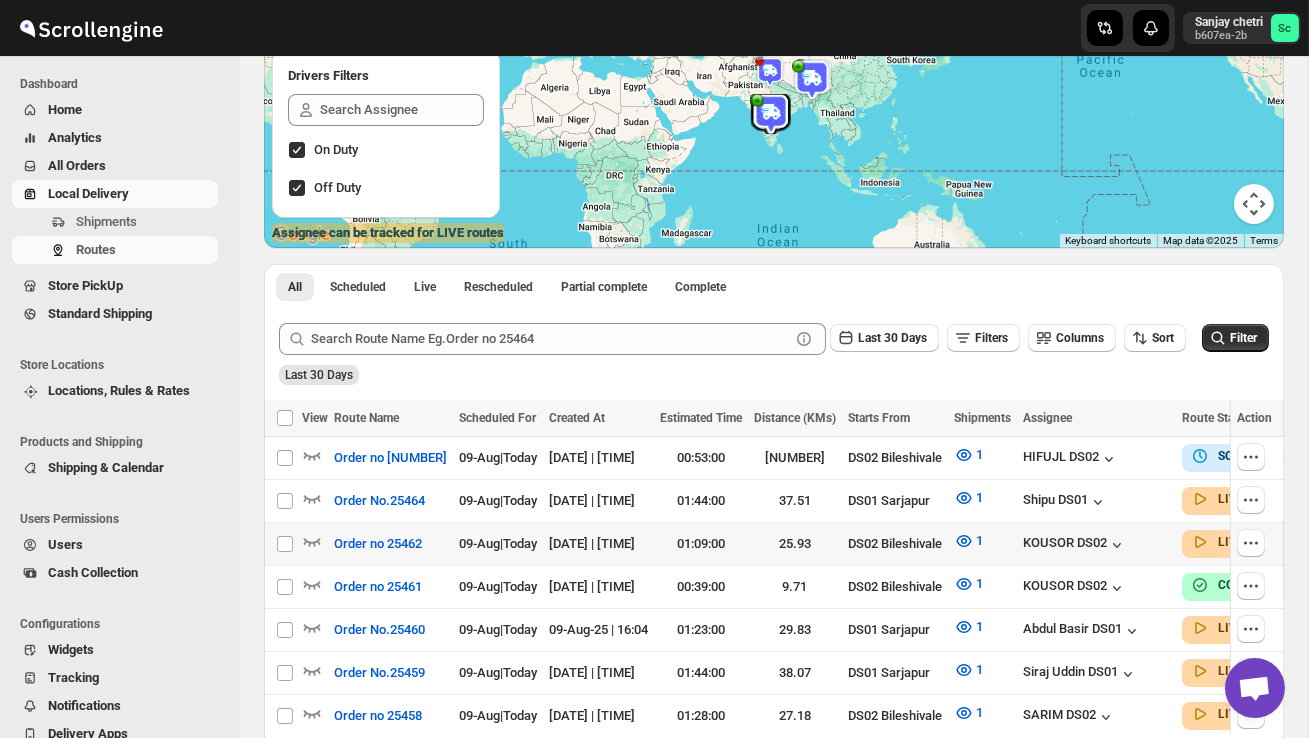 scroll, scrollTop: 256, scrollLeft: 0, axis: vertical 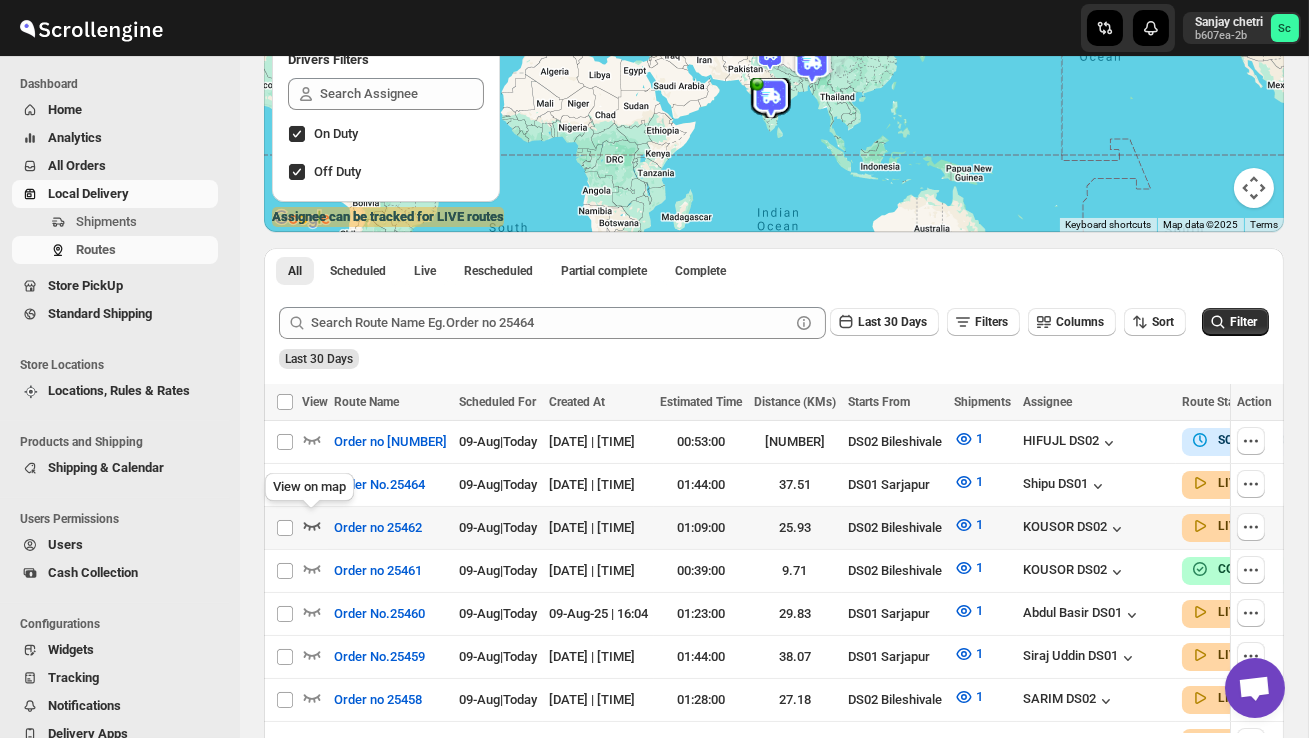 click 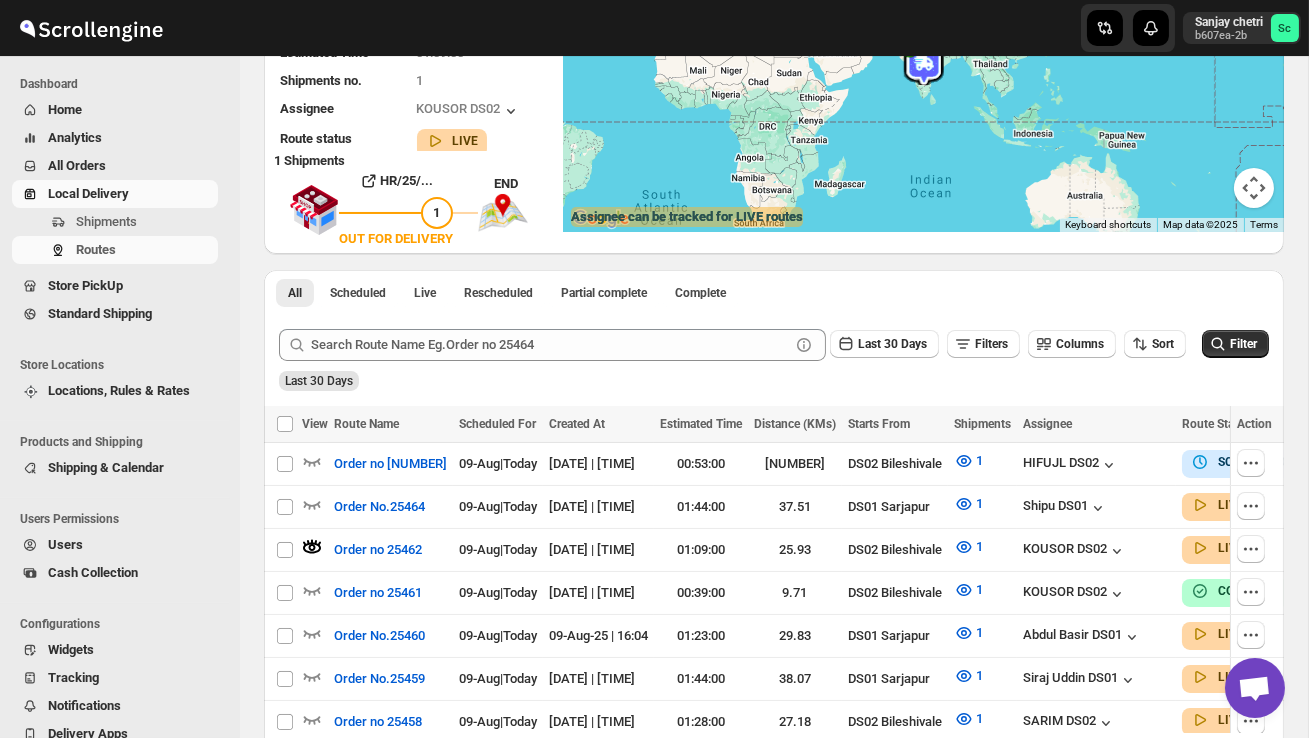 scroll, scrollTop: 0, scrollLeft: 0, axis: both 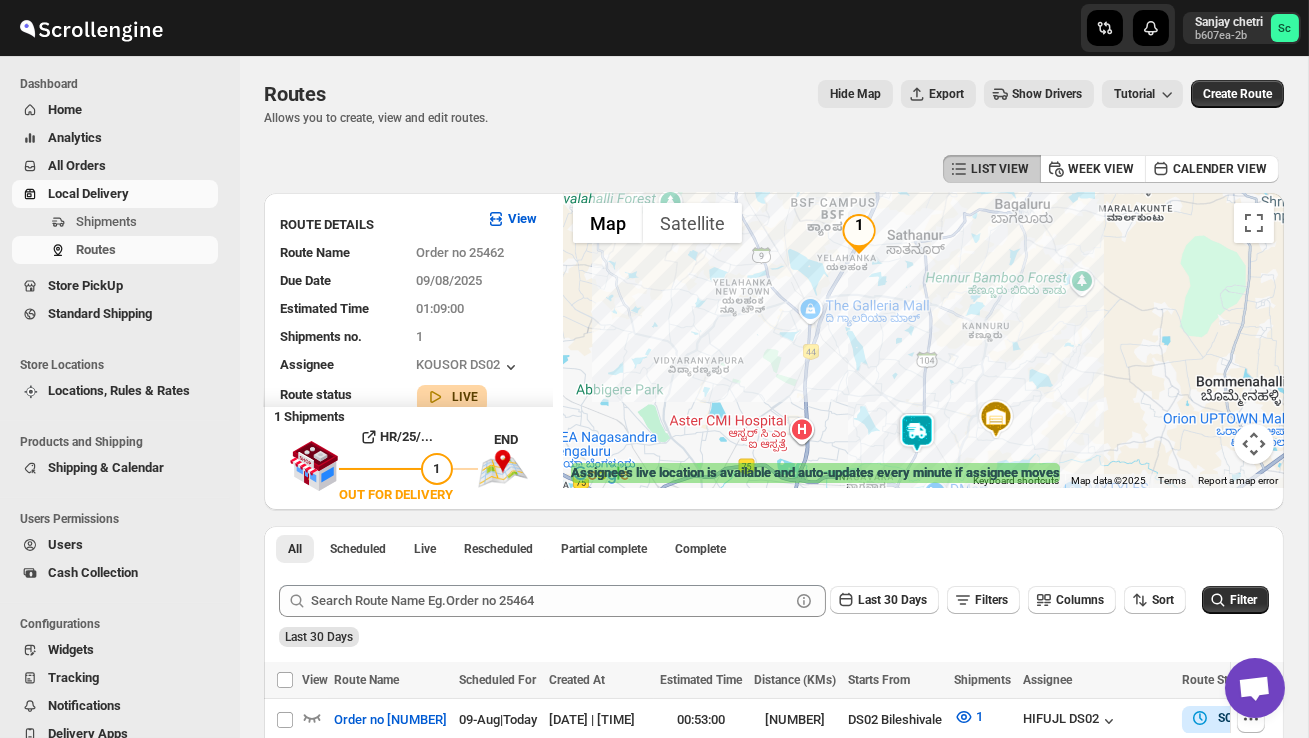 click at bounding box center [917, 433] 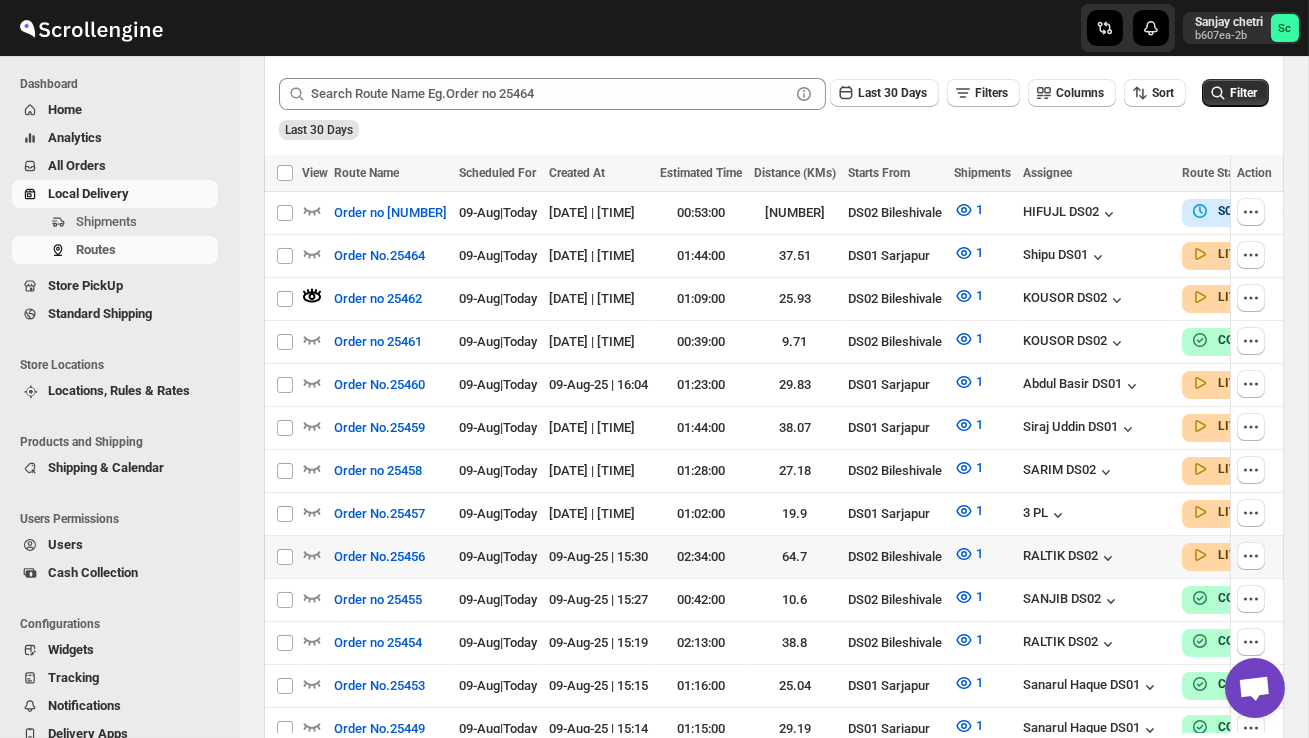 scroll, scrollTop: 509, scrollLeft: 0, axis: vertical 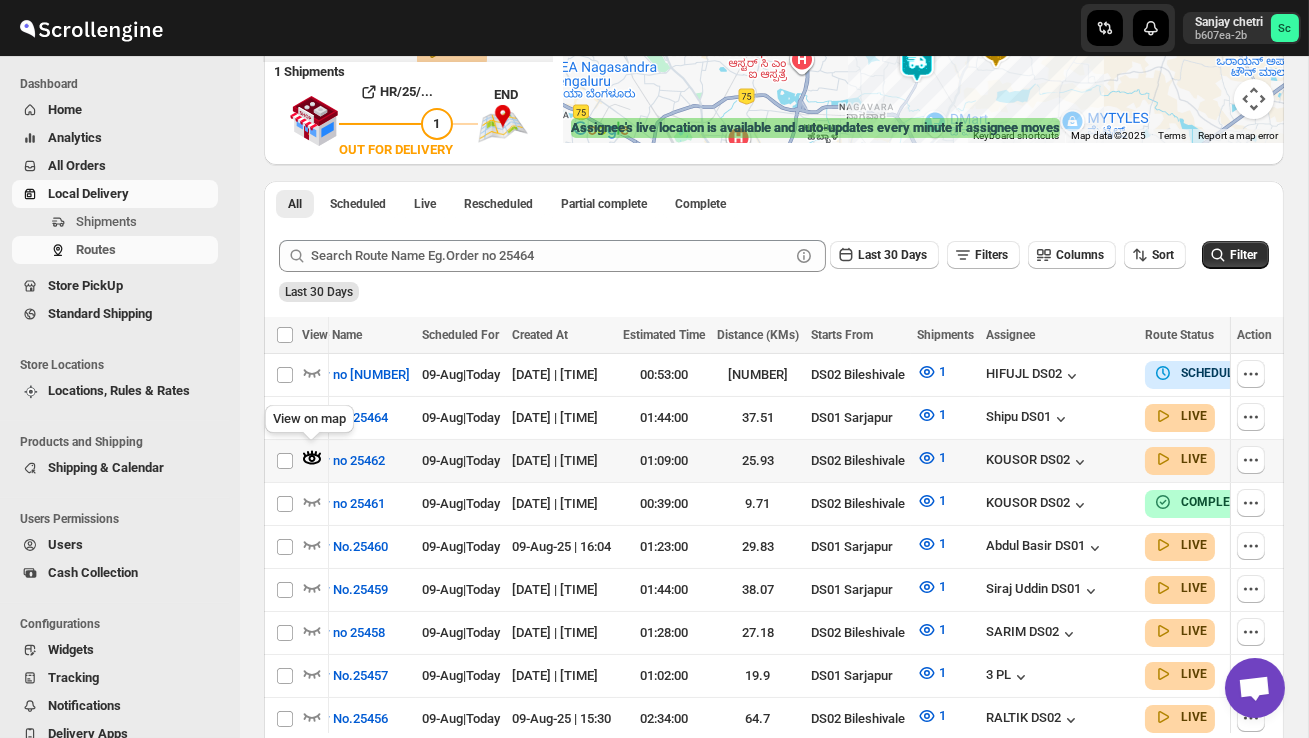 click 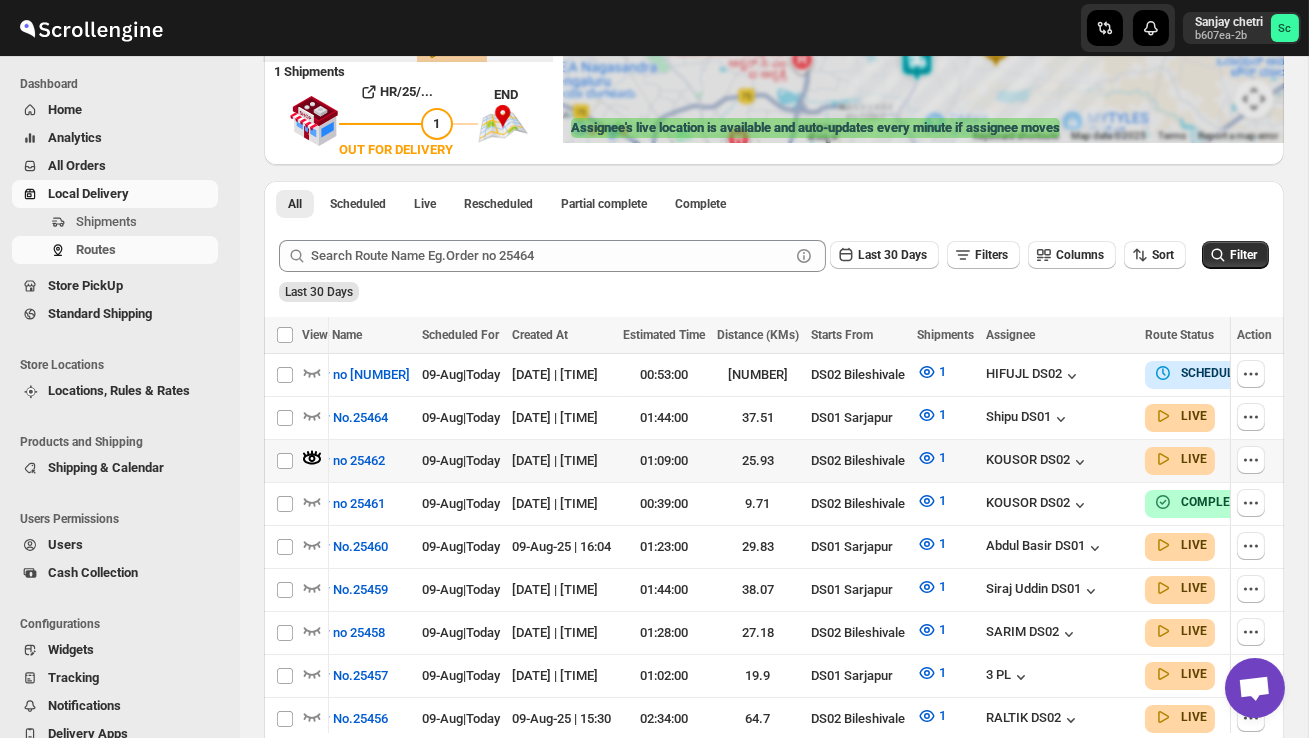 scroll, scrollTop: 0, scrollLeft: 1, axis: horizontal 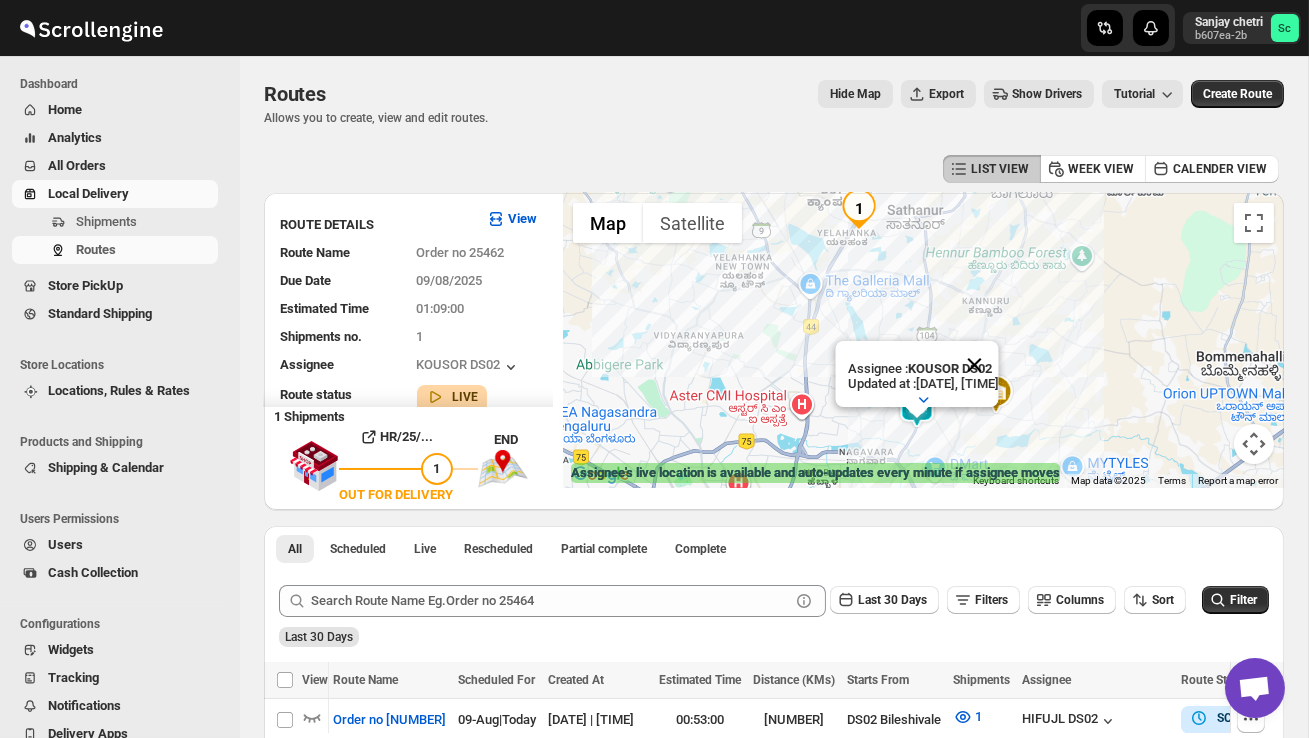 click at bounding box center [974, 365] 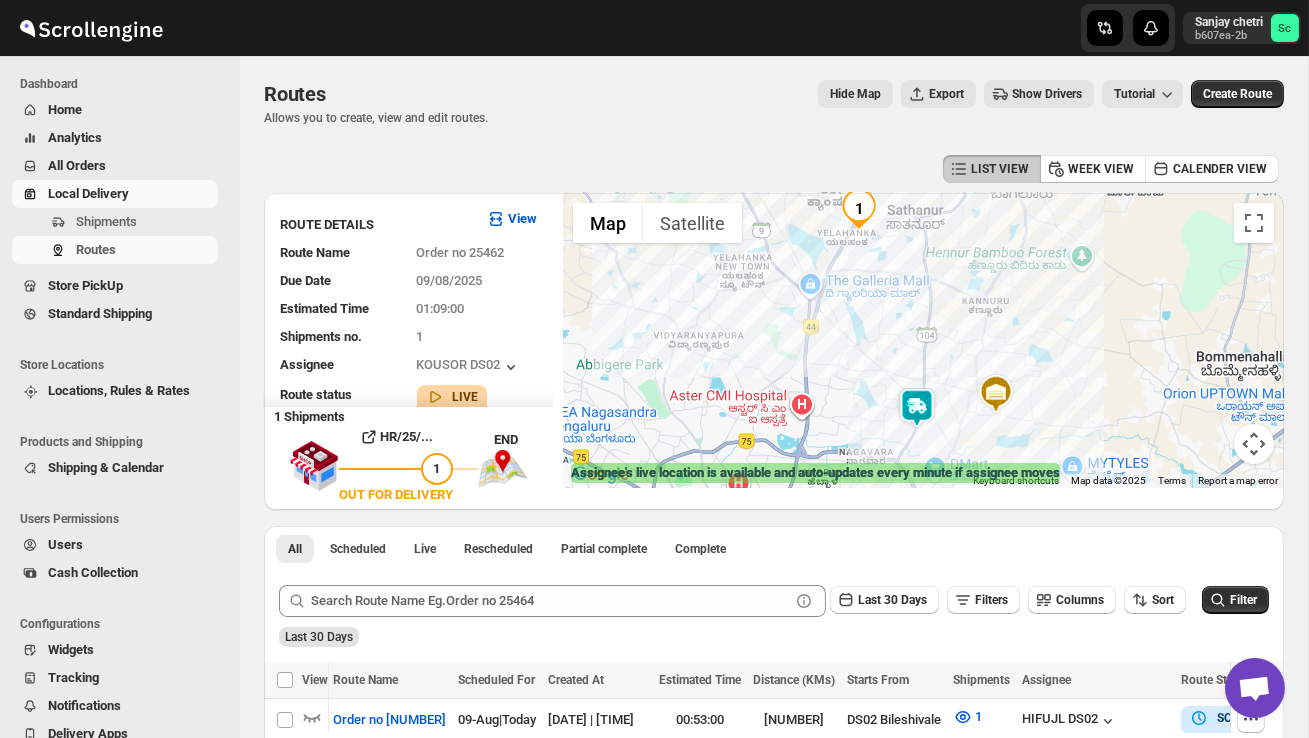 click at bounding box center [923, 340] 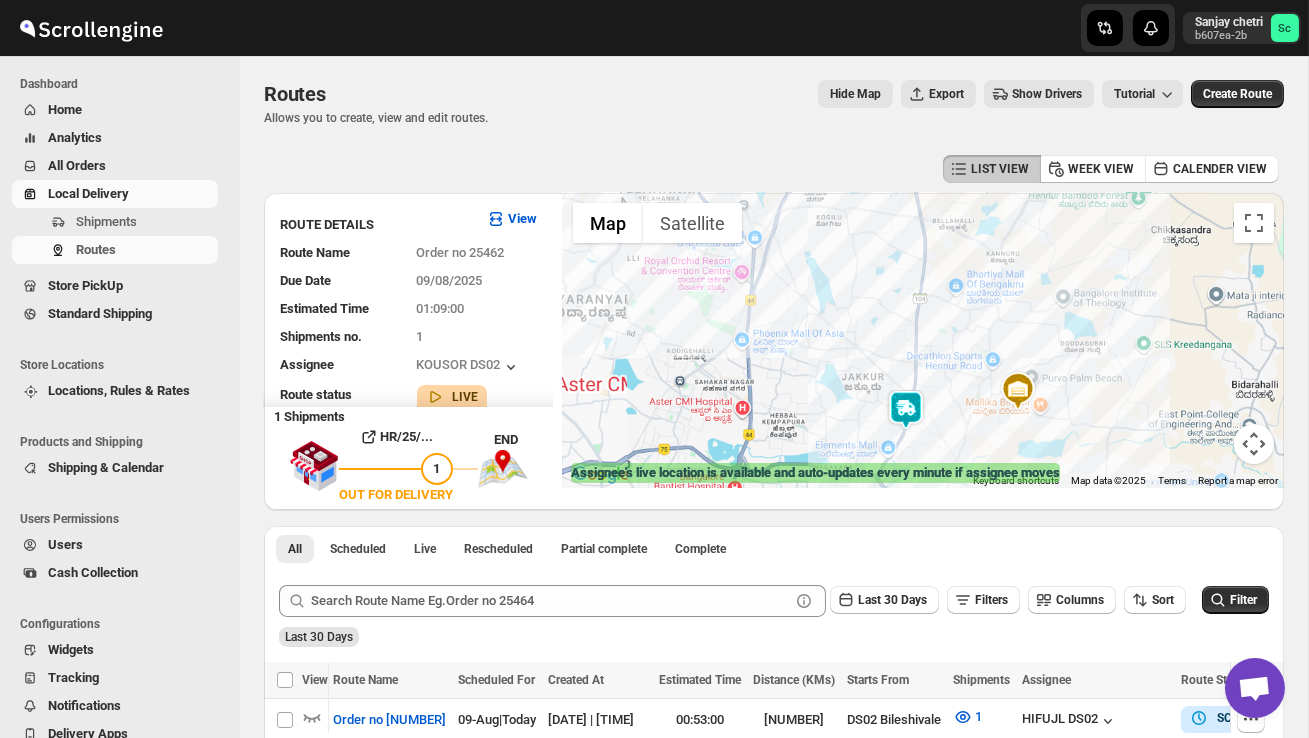 click at bounding box center (923, 340) 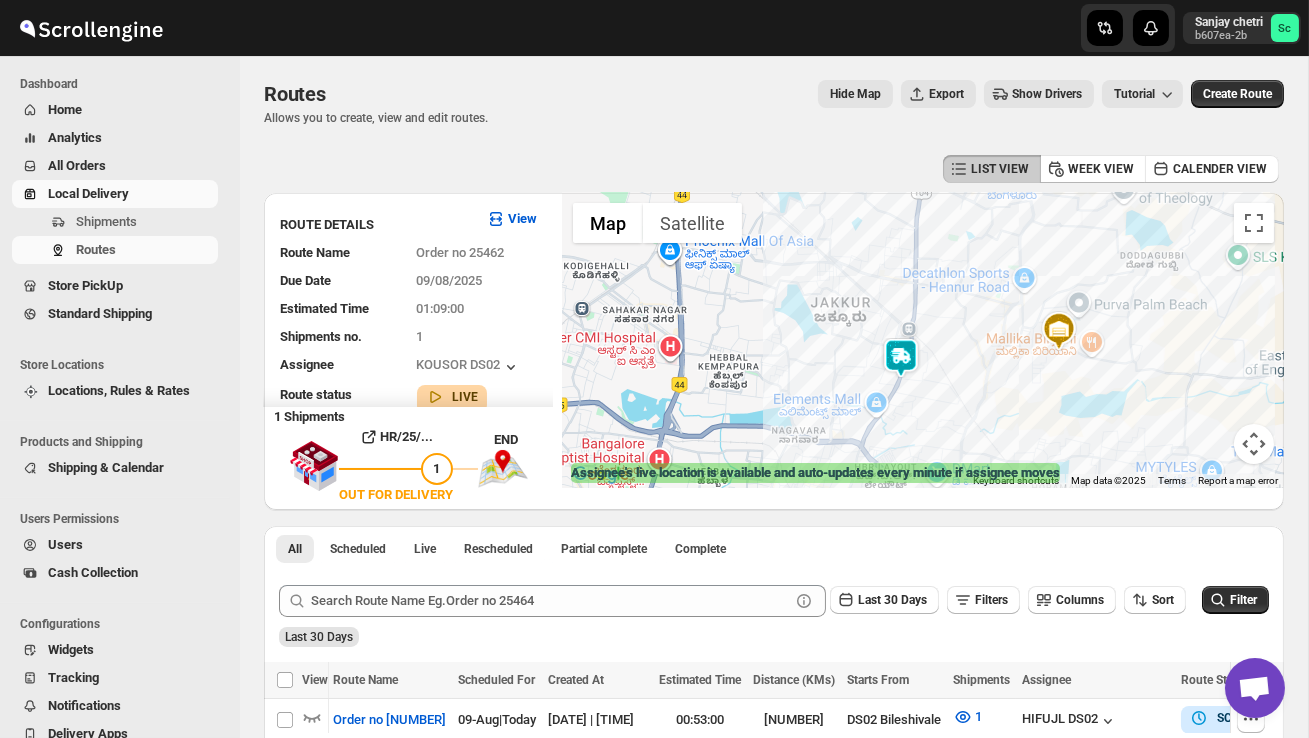 drag, startPoint x: 928, startPoint y: 443, endPoint x: 939, endPoint y: 385, distance: 59.03389 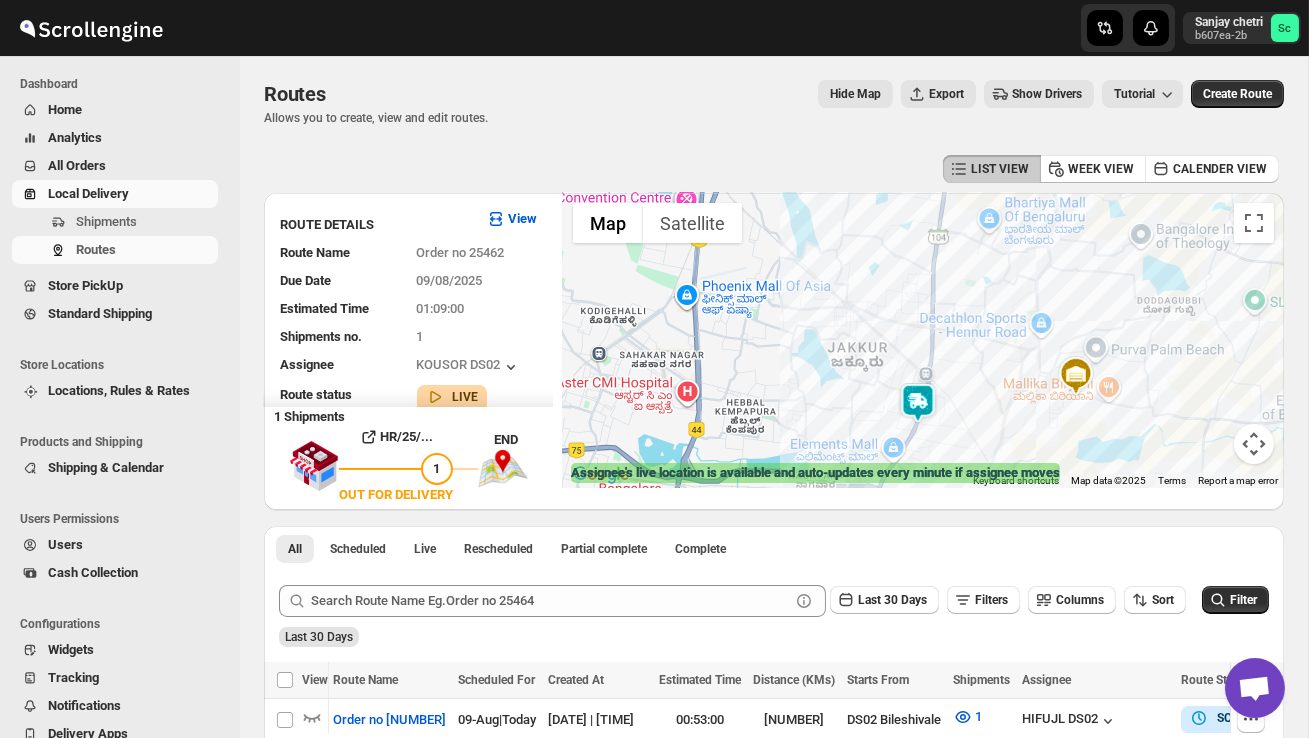 drag, startPoint x: 976, startPoint y: 360, endPoint x: 993, endPoint y: 405, distance: 48.104053 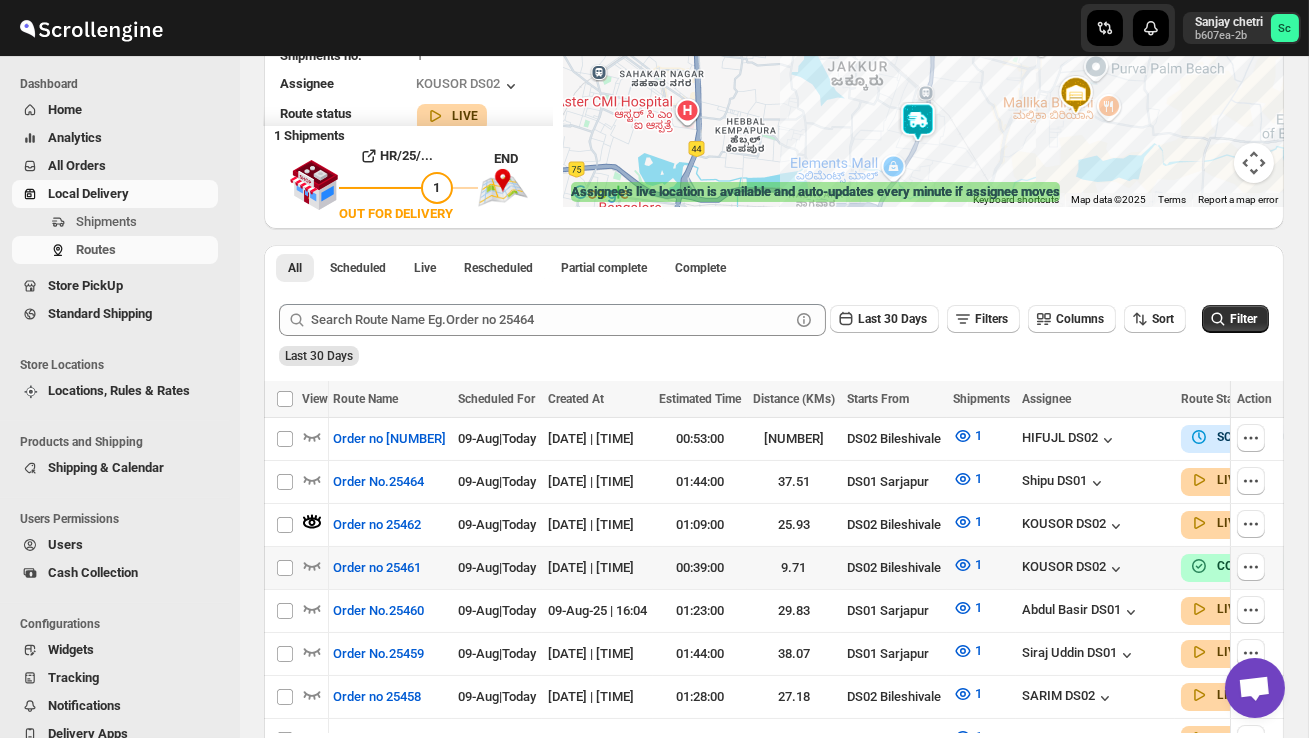 scroll, scrollTop: 286, scrollLeft: 0, axis: vertical 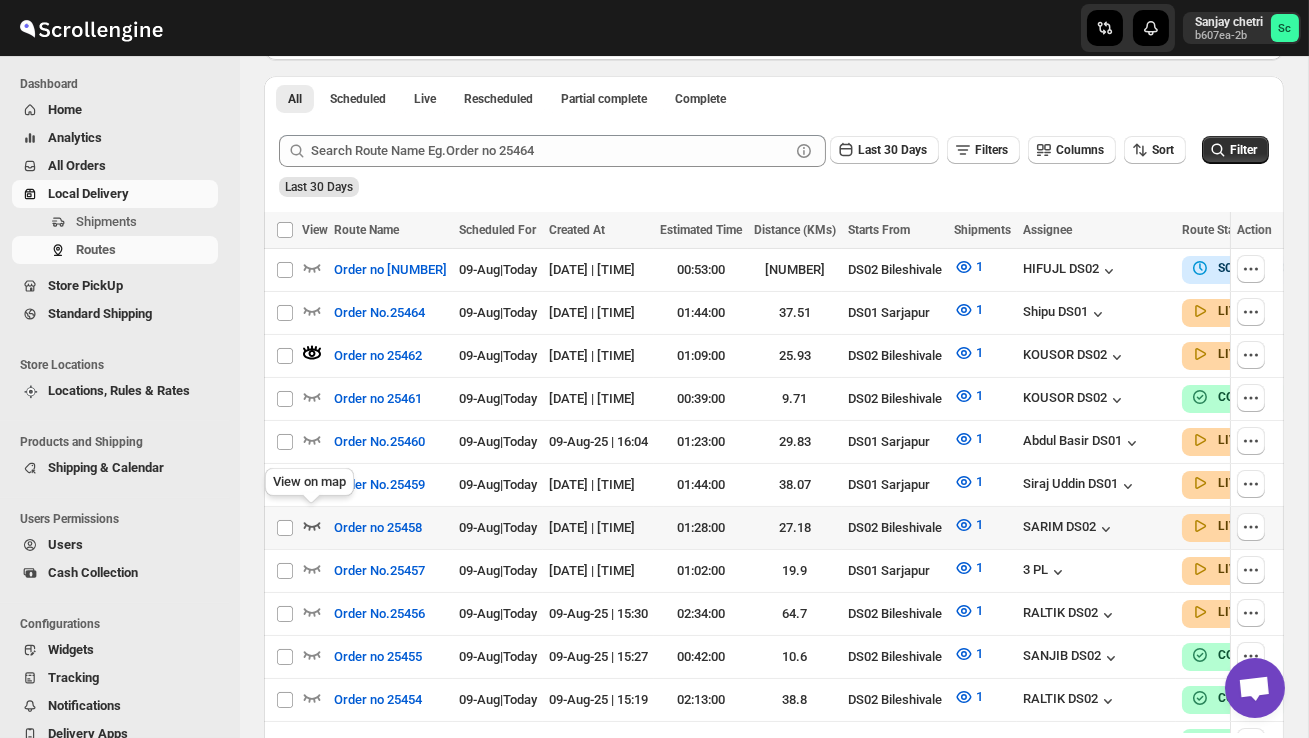 click 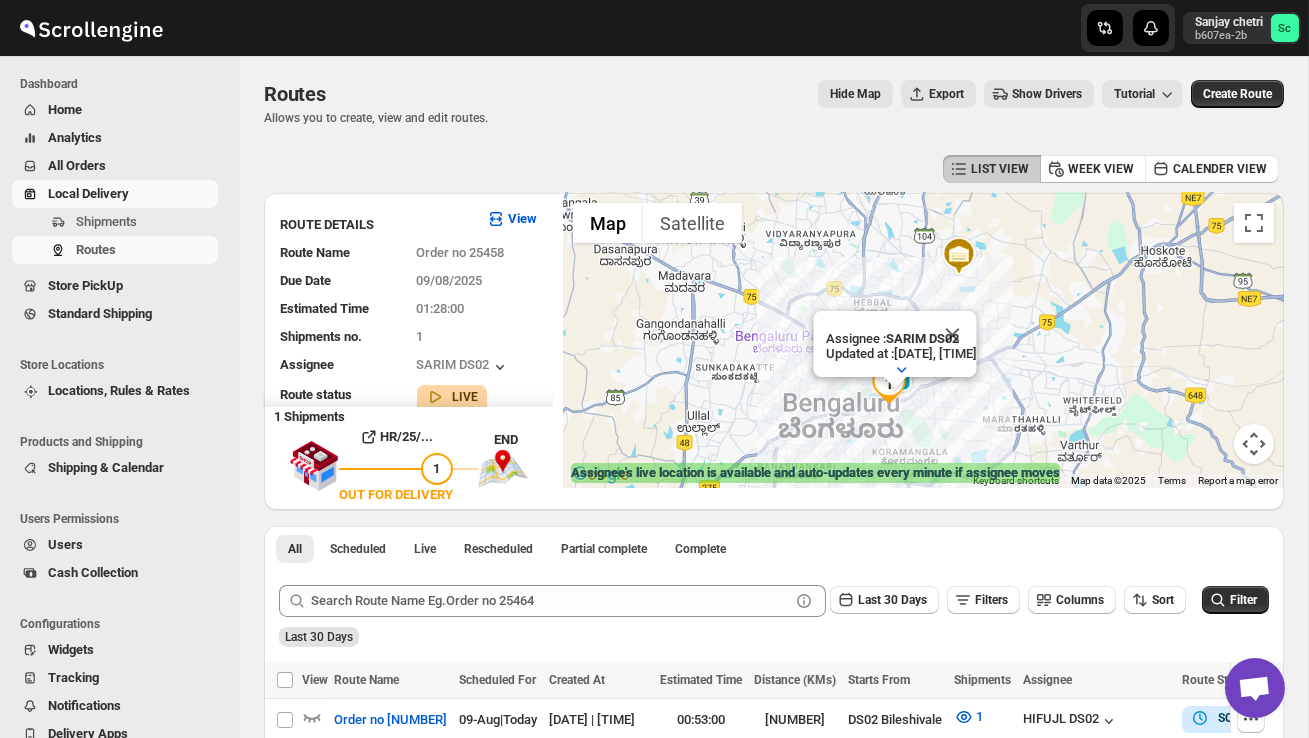 click on "Assignee :  SARIM DS02 Updated at :  09/08/2025, 17:41:21 Duty mode  Enabled Battery percentage    54% Battery optimization    Disabled Device type    android OS version    15 Device model    RMX3940 App version    16.5" at bounding box center (923, 340) 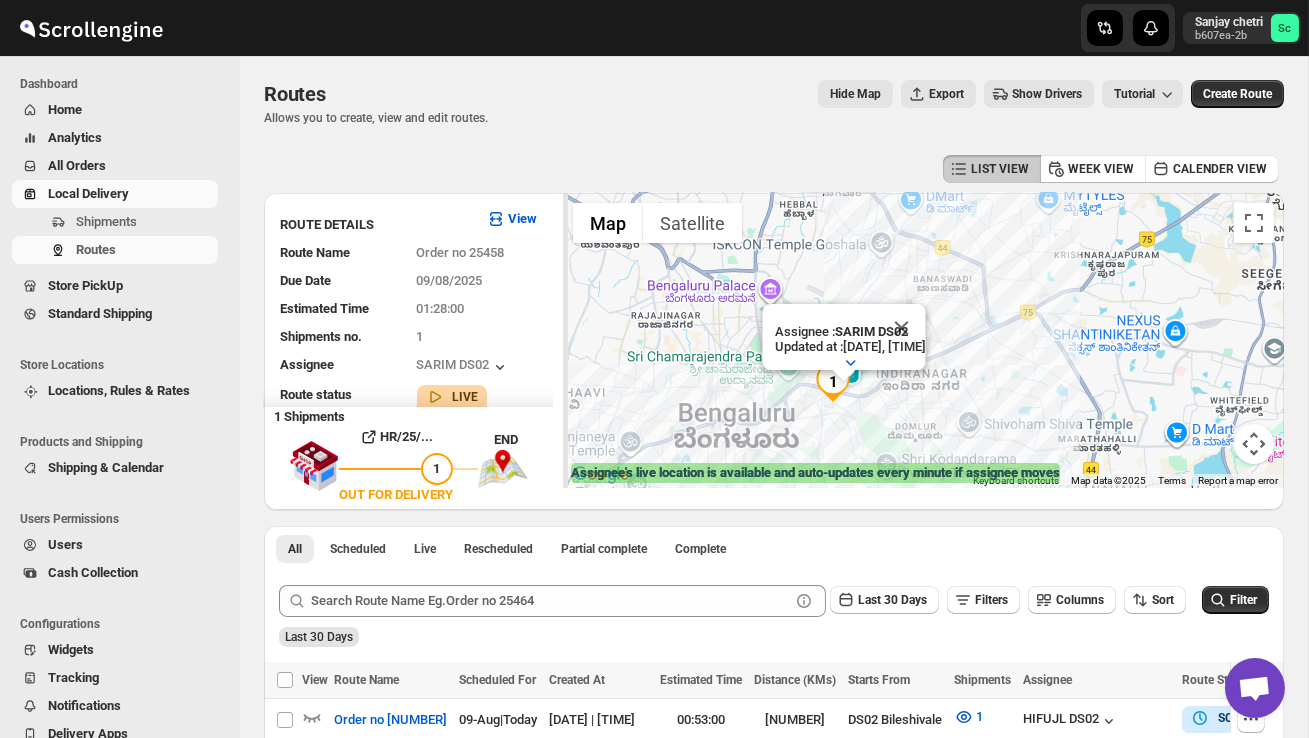 click on "Assignee :  SARIM DS02 Updated at :  09/08/2025, 17:41:21 Duty mode  Enabled Battery percentage    54% Battery optimization    Disabled Device type    android OS version    15 Device model    RMX3940 App version    16.5" at bounding box center [923, 340] 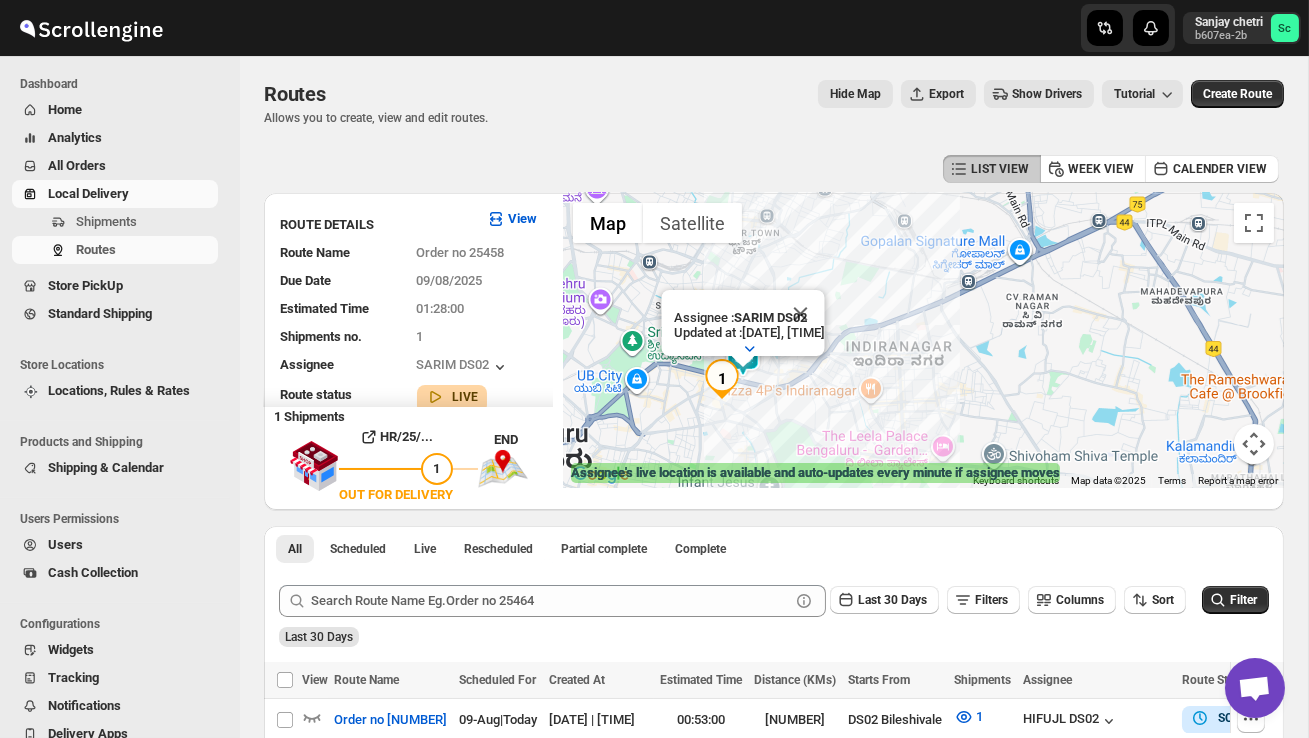 click on "Assignee :  SARIM DS02 Updated at :  09/08/2025, 17:41:21 Duty mode  Enabled Battery percentage    54% Battery optimization    Disabled Device type    android OS version    15 Device model    RMX3940 App version    16.5" at bounding box center (923, 340) 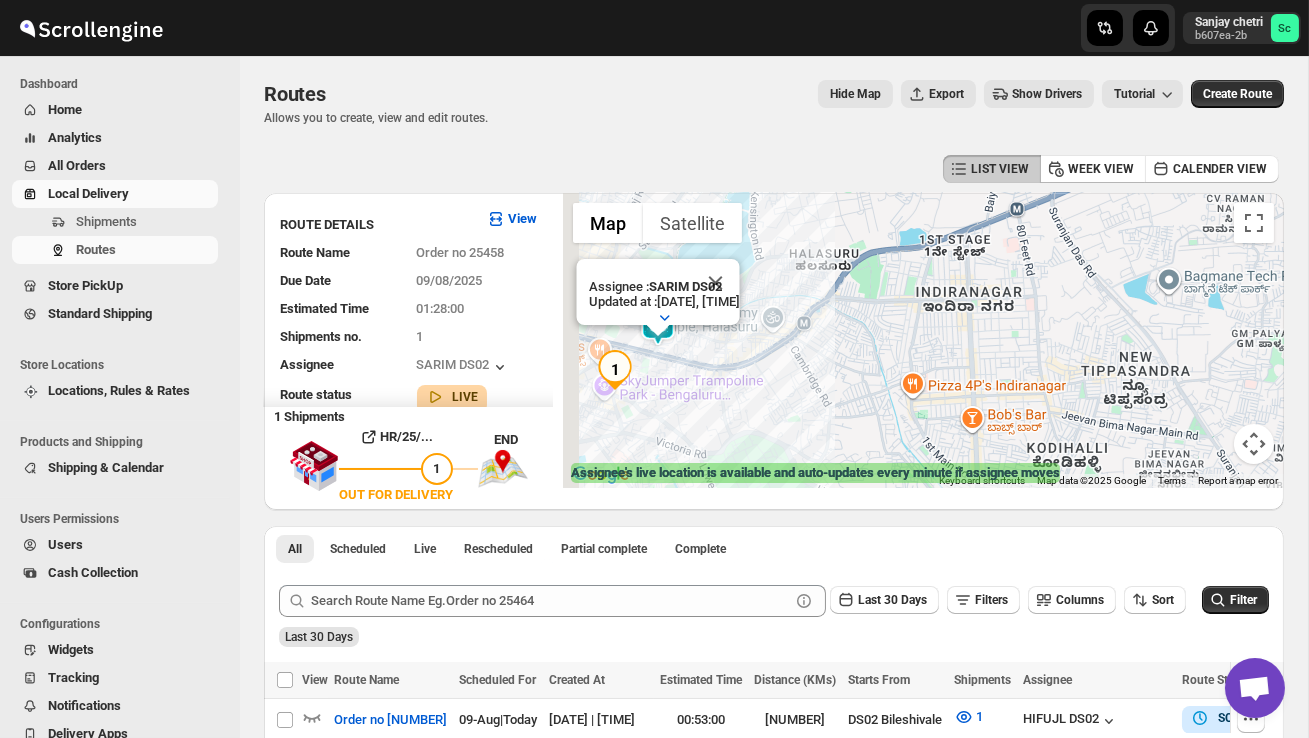 drag, startPoint x: 816, startPoint y: 421, endPoint x: 905, endPoint y: 433, distance: 89.80534 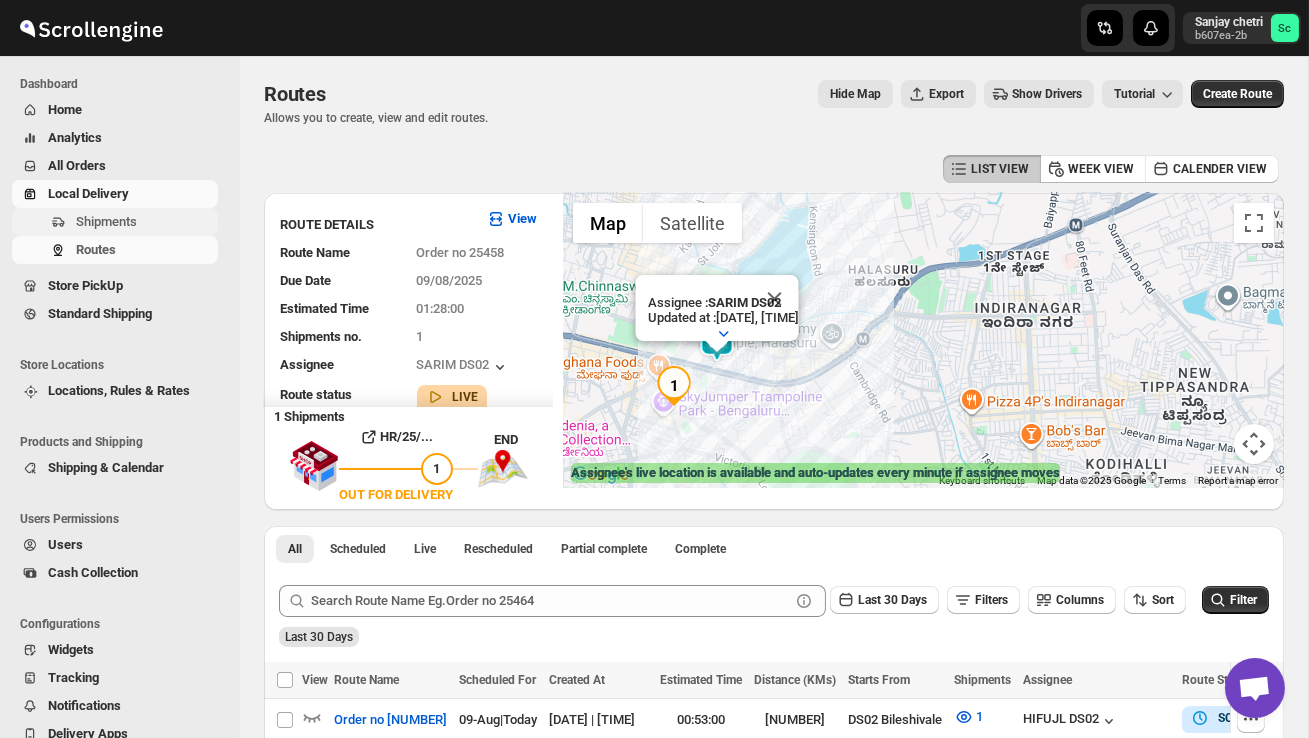 click on "Shipments" at bounding box center [145, 222] 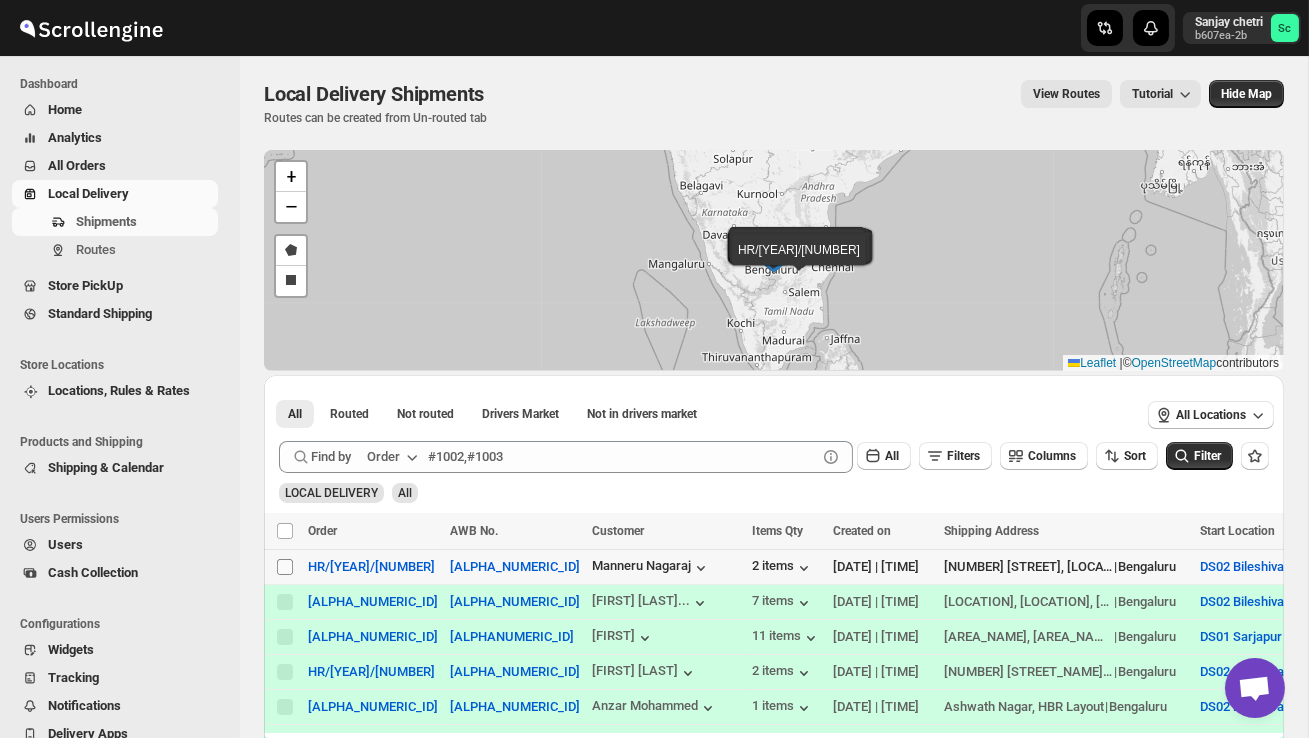 click on "Select shipment" at bounding box center (285, 567) 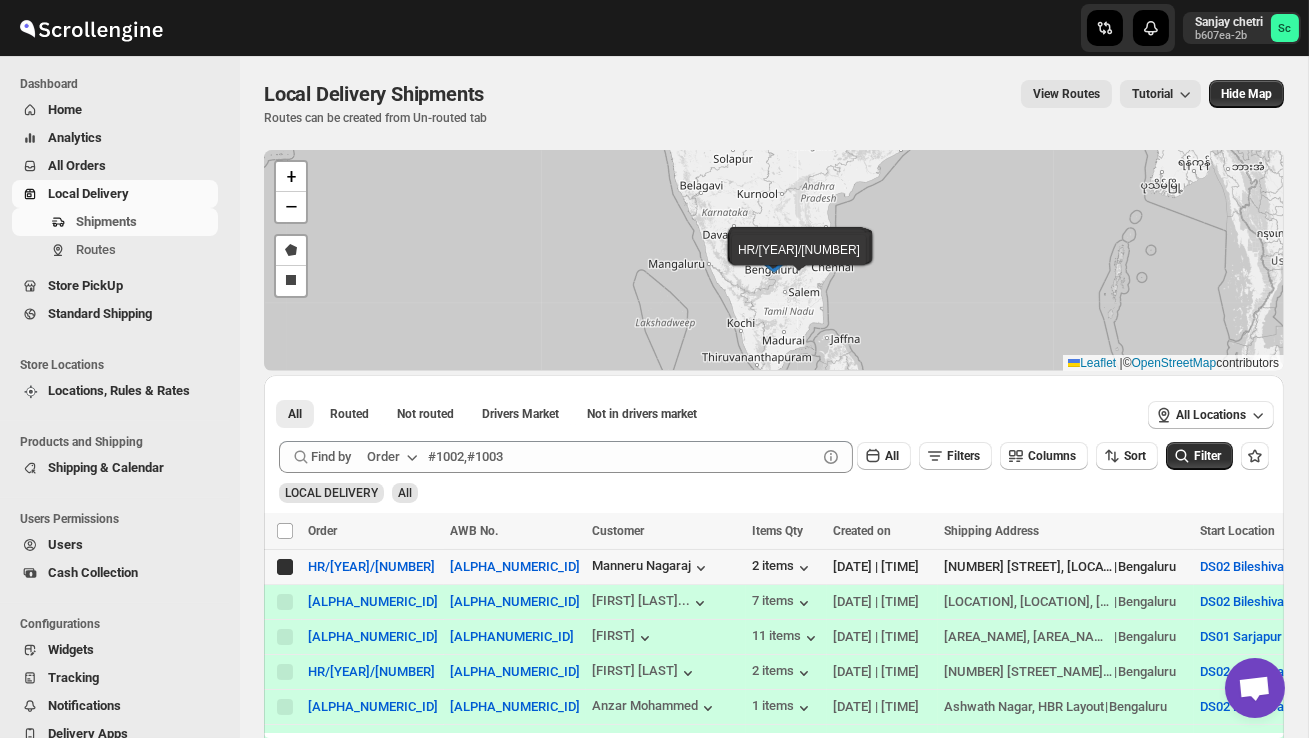 checkbox on "true" 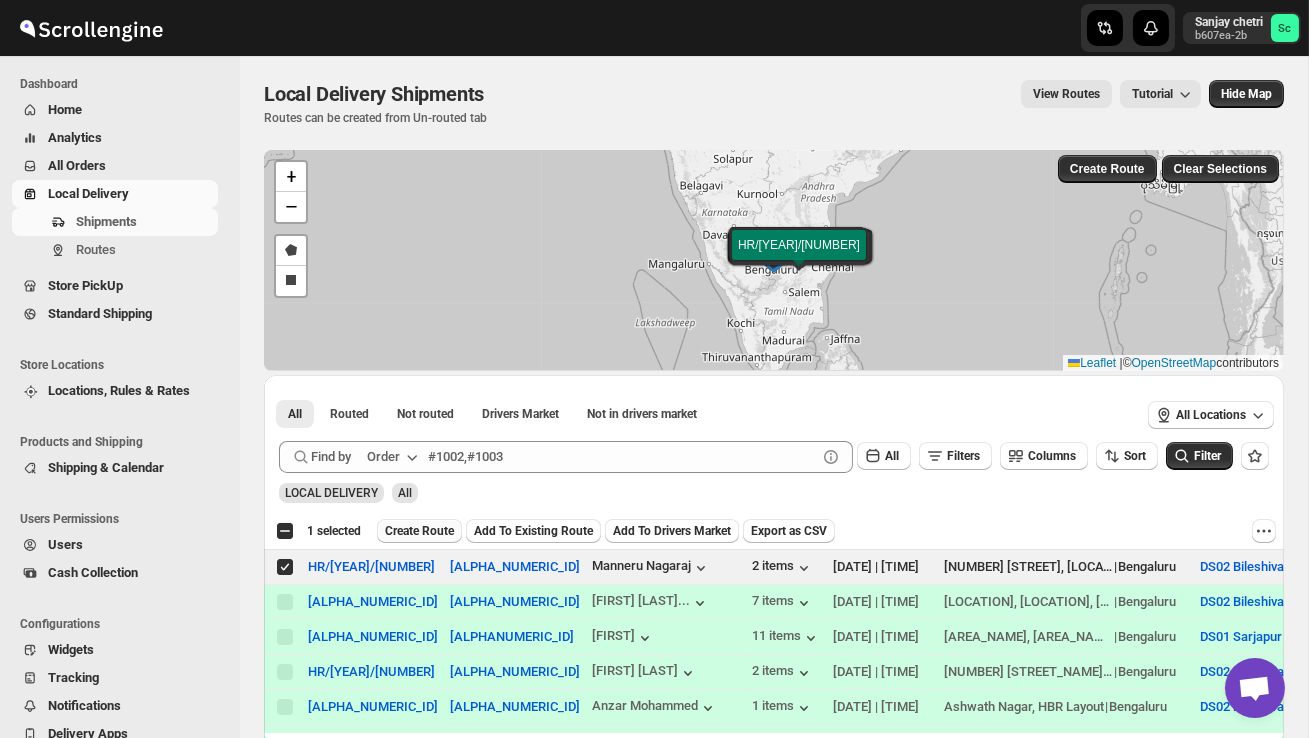 click on "Create Route" at bounding box center [419, 531] 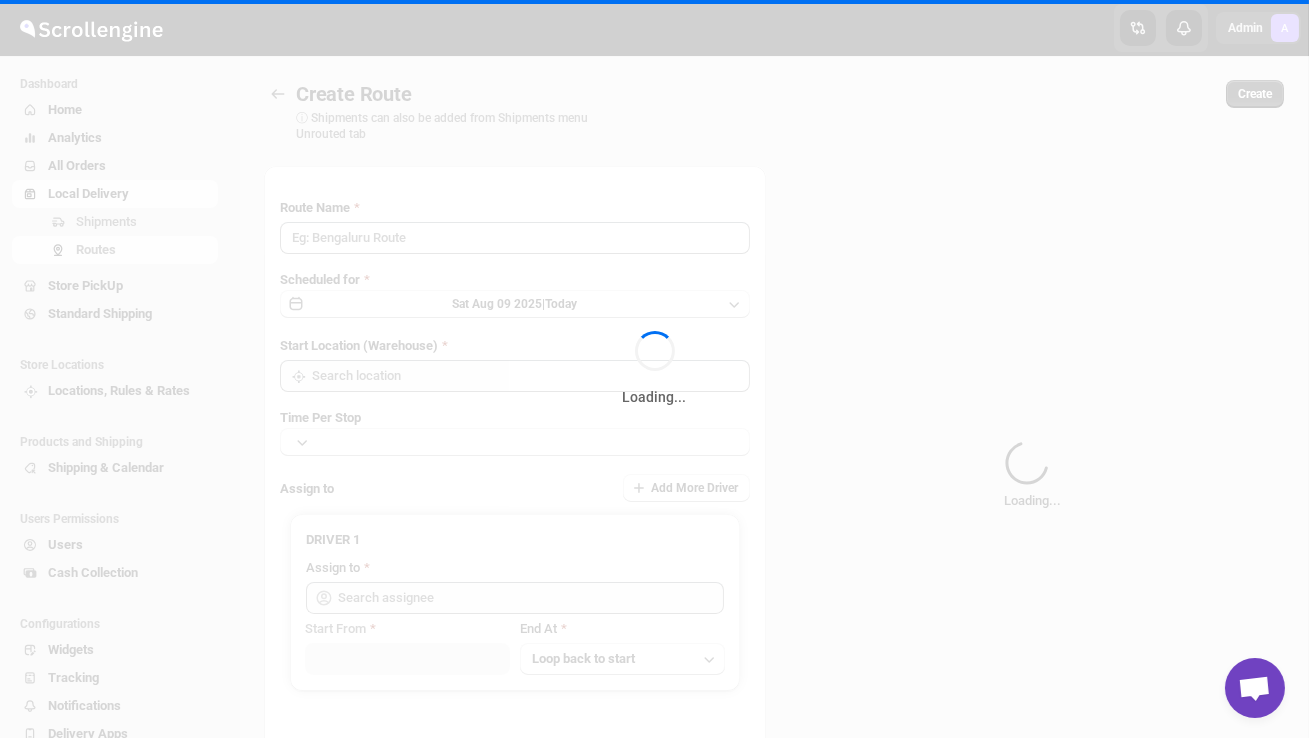 type on "Route - 09/08-0541" 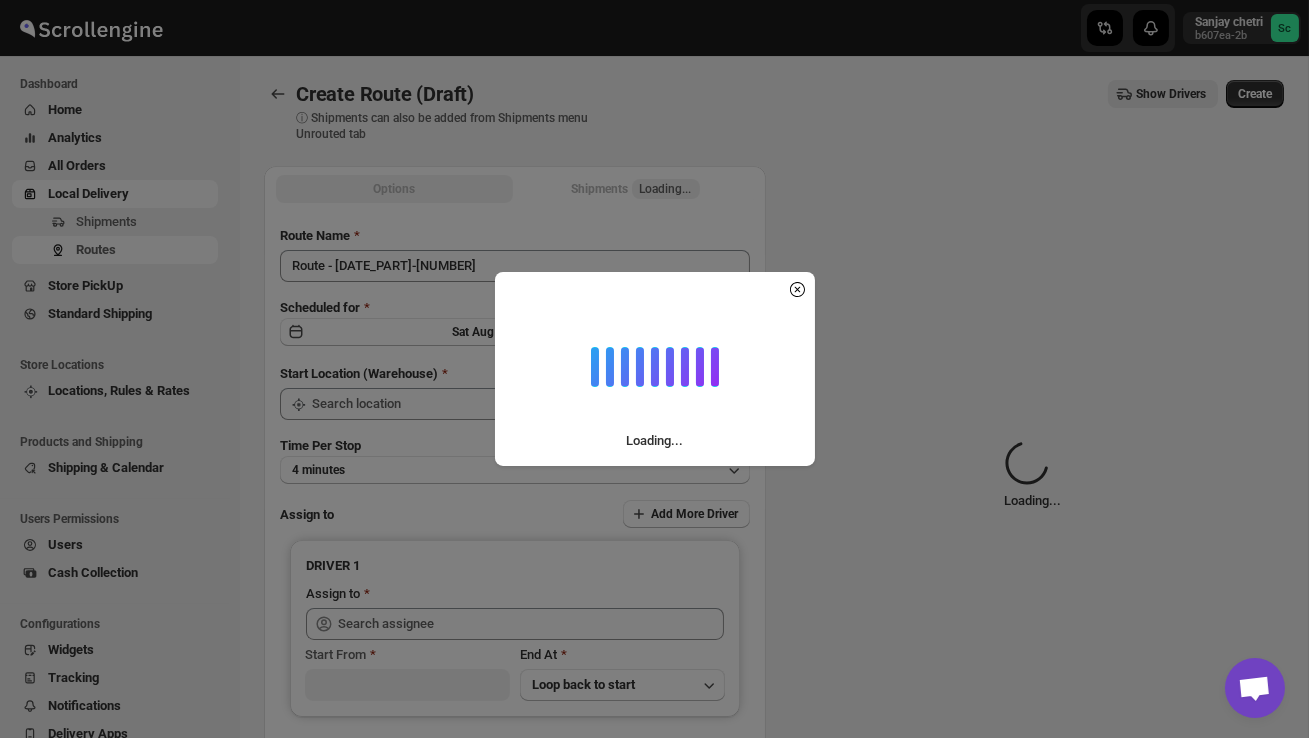 type on "DS02 Bileshivale" 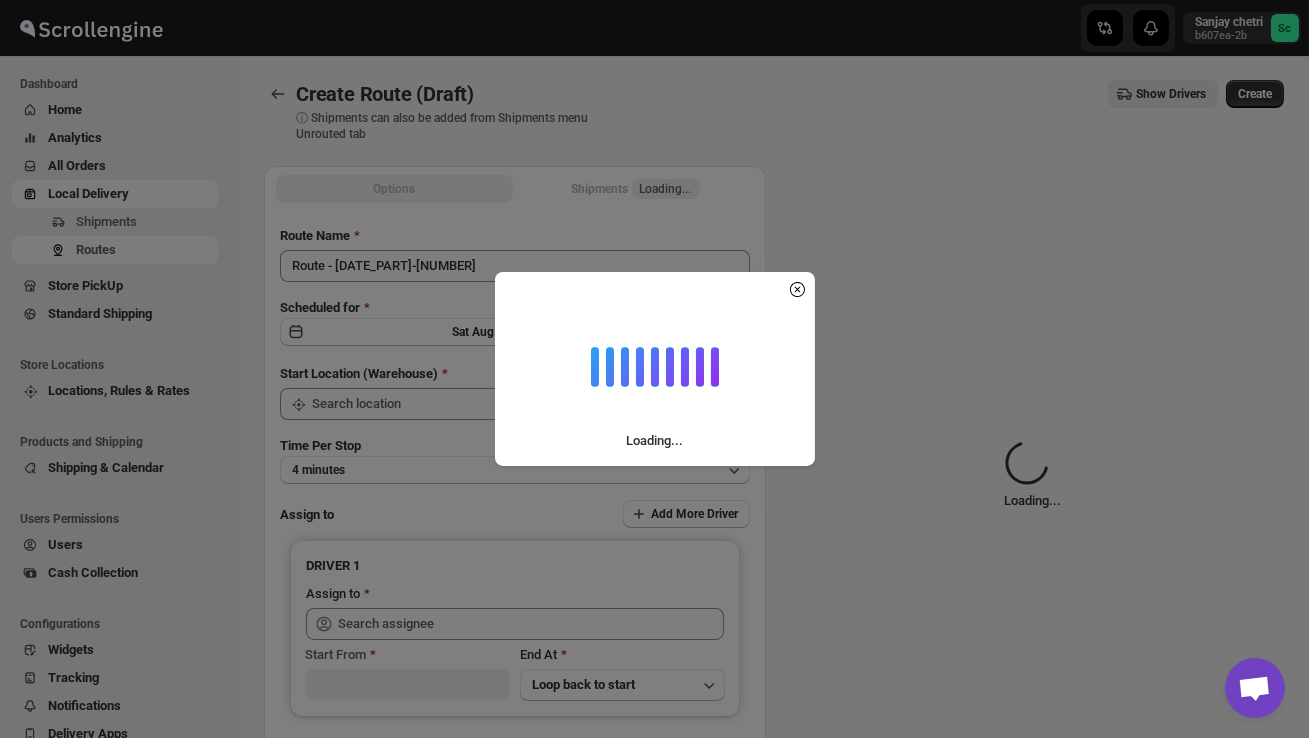 type on "DS02 Bileshivale" 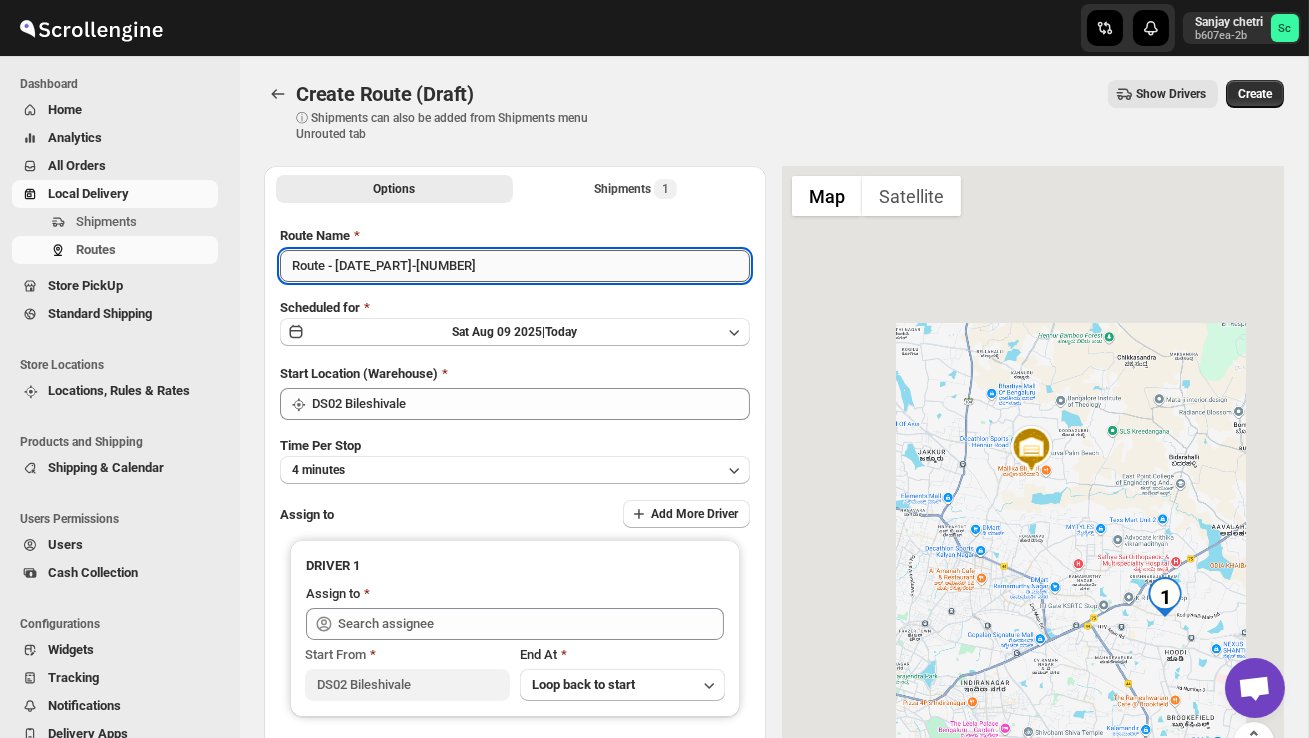 click on "Route - 09/08-0541" at bounding box center [515, 266] 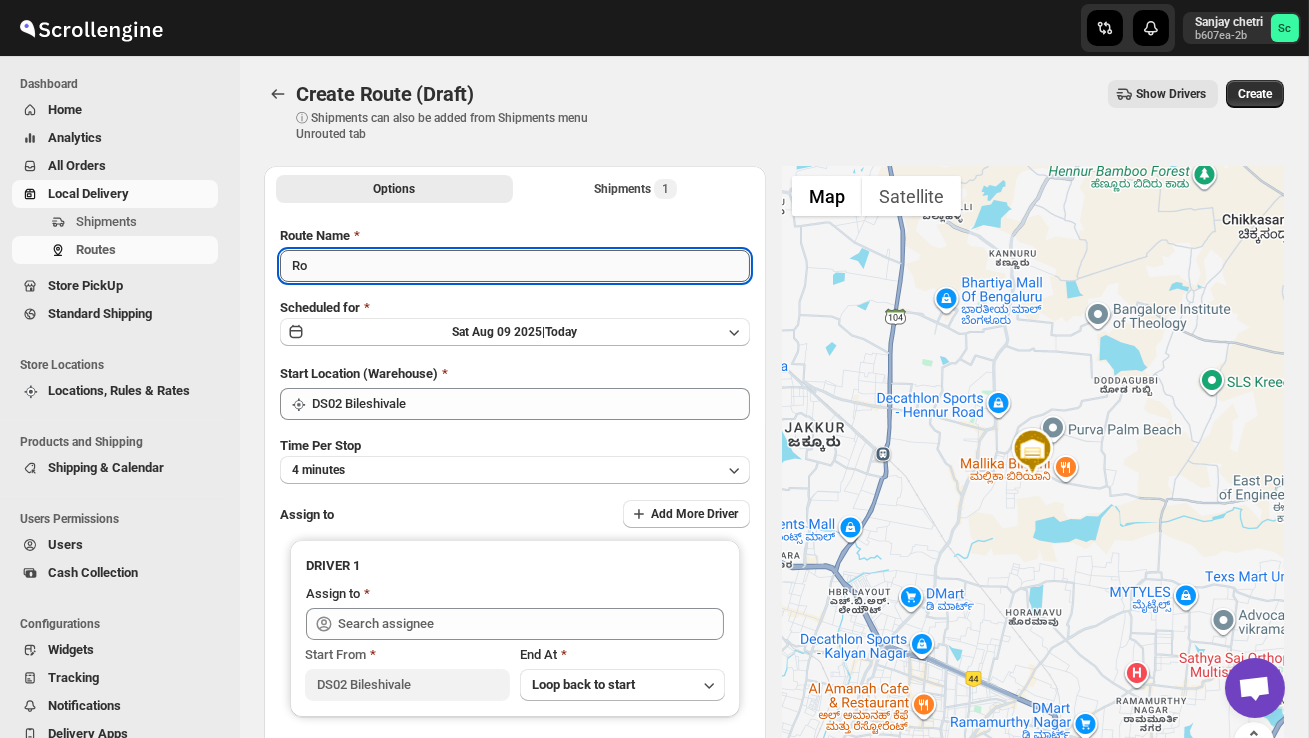 type on "R" 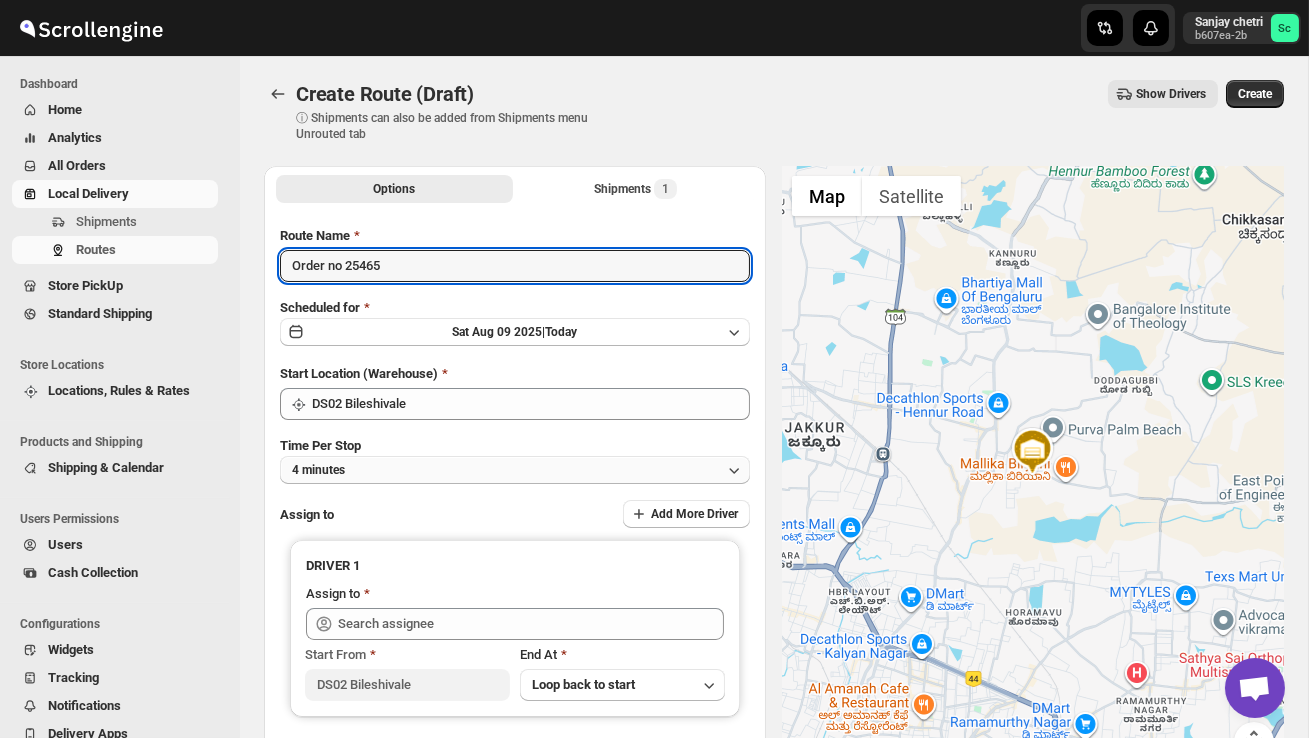 type on "Order no 25465" 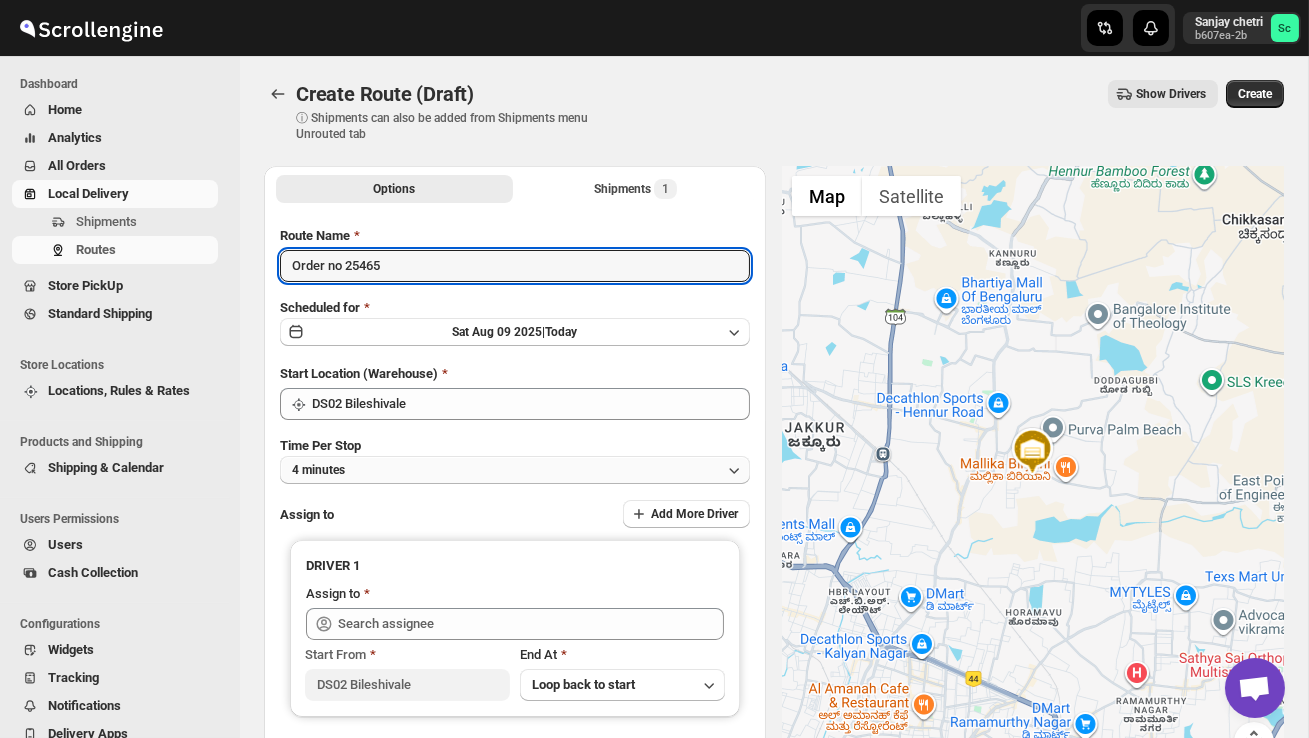click on "4 minutes" at bounding box center (515, 470) 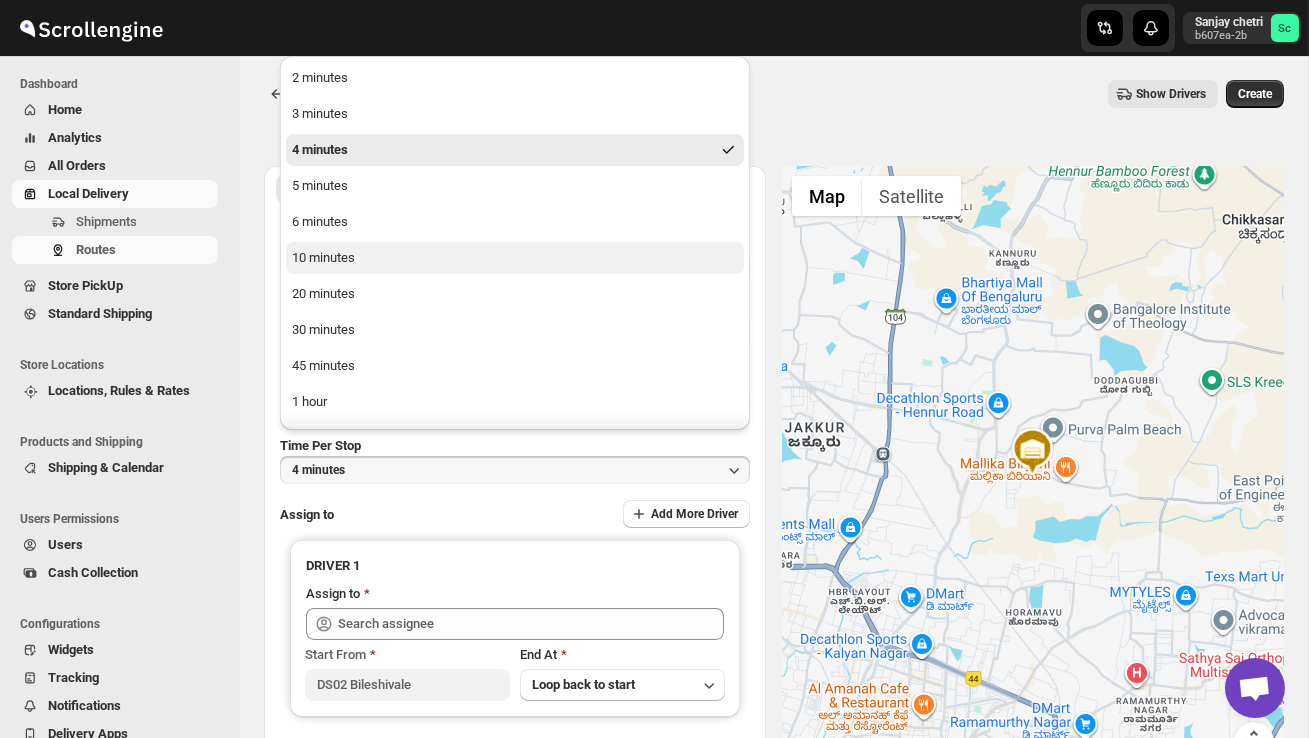 click on "10 minutes" at bounding box center (515, 258) 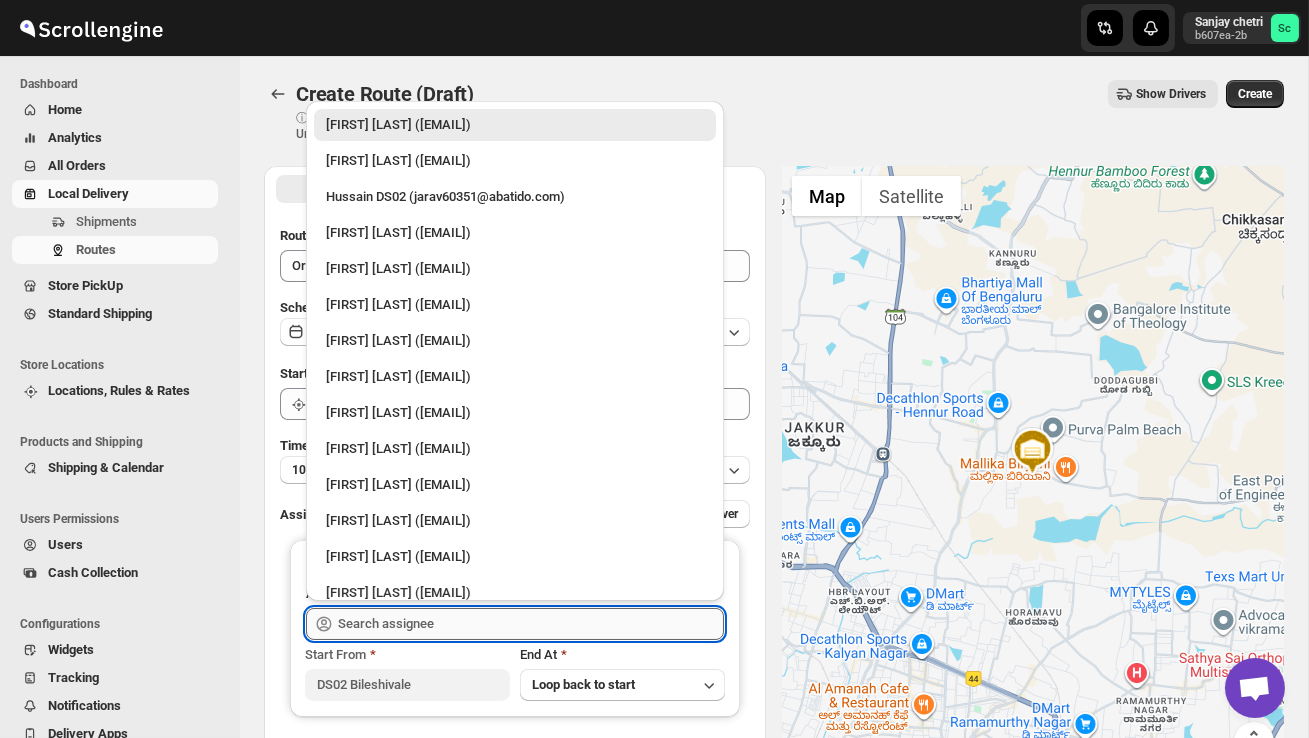 click at bounding box center [531, 624] 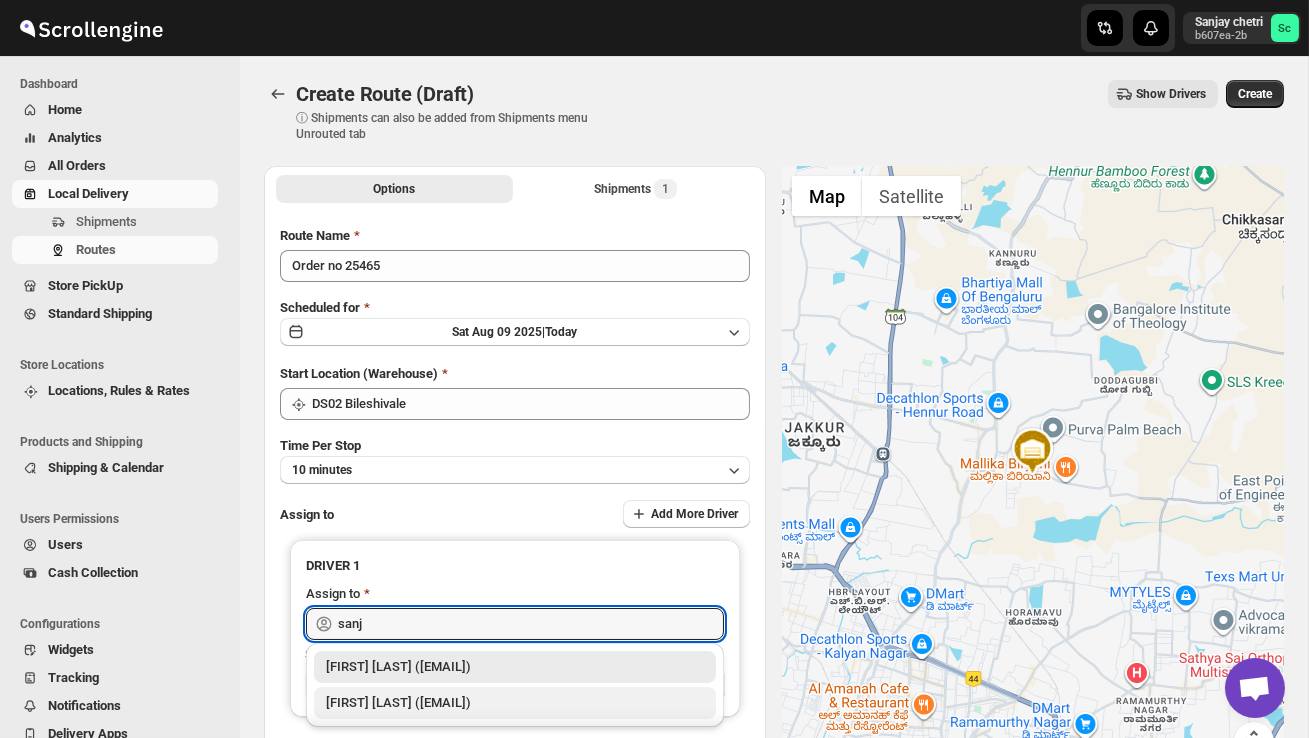 click on "SANJIB  DS02 (yagen55823@hosliy.com)" at bounding box center [515, 703] 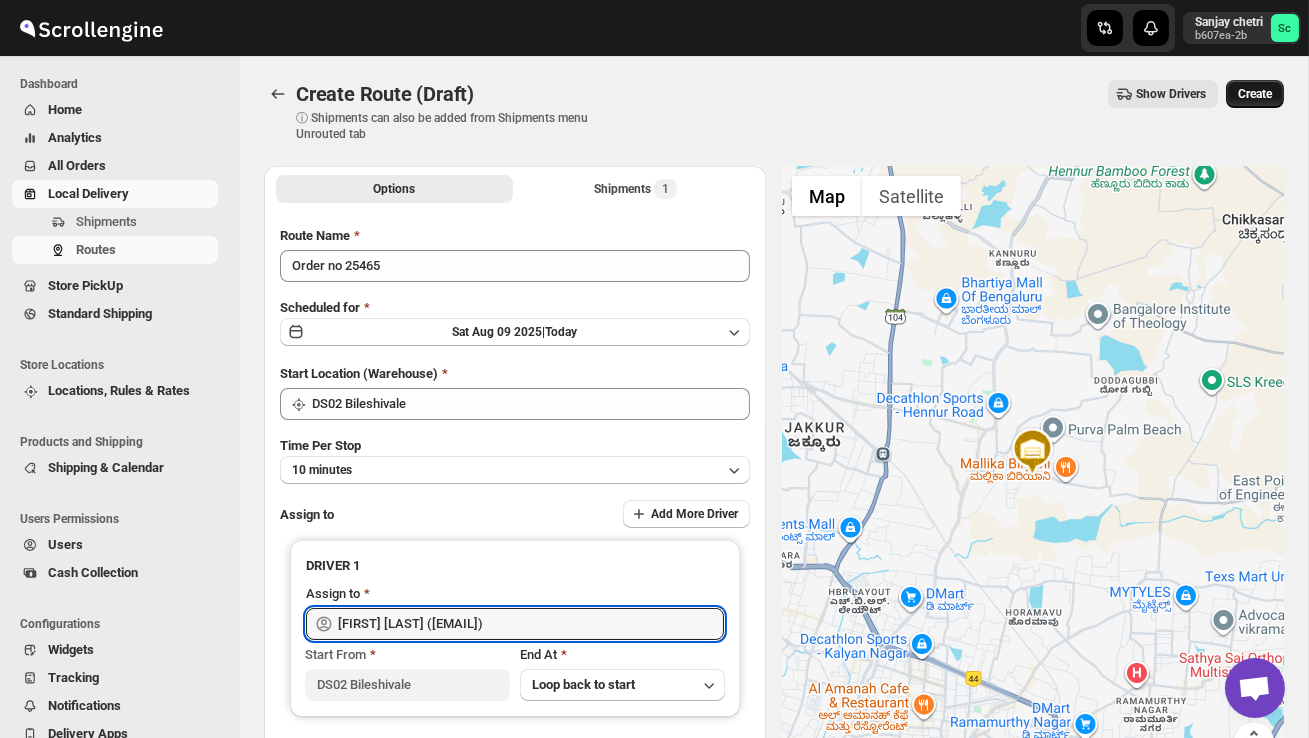 type on "SANJIB  DS02 (yagen55823@hosliy.com)" 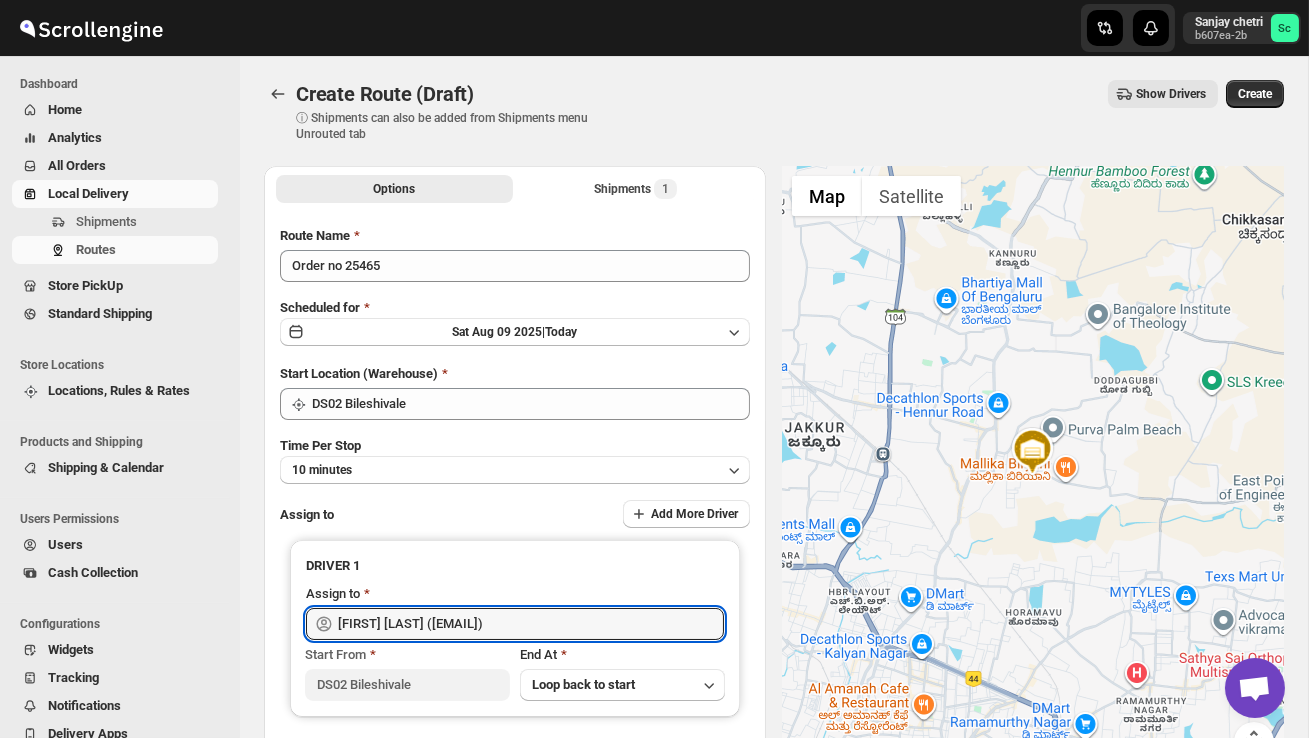 click on "Create" at bounding box center [1255, 94] 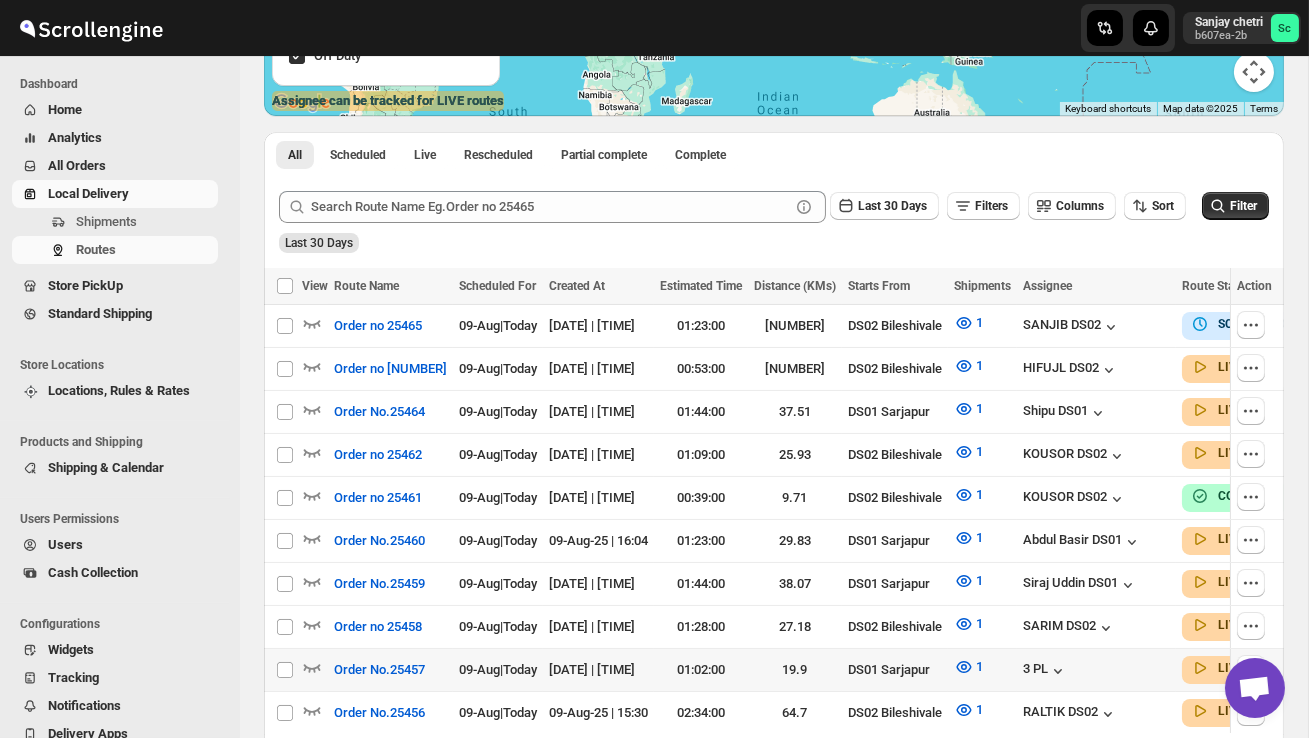 scroll, scrollTop: 374, scrollLeft: 0, axis: vertical 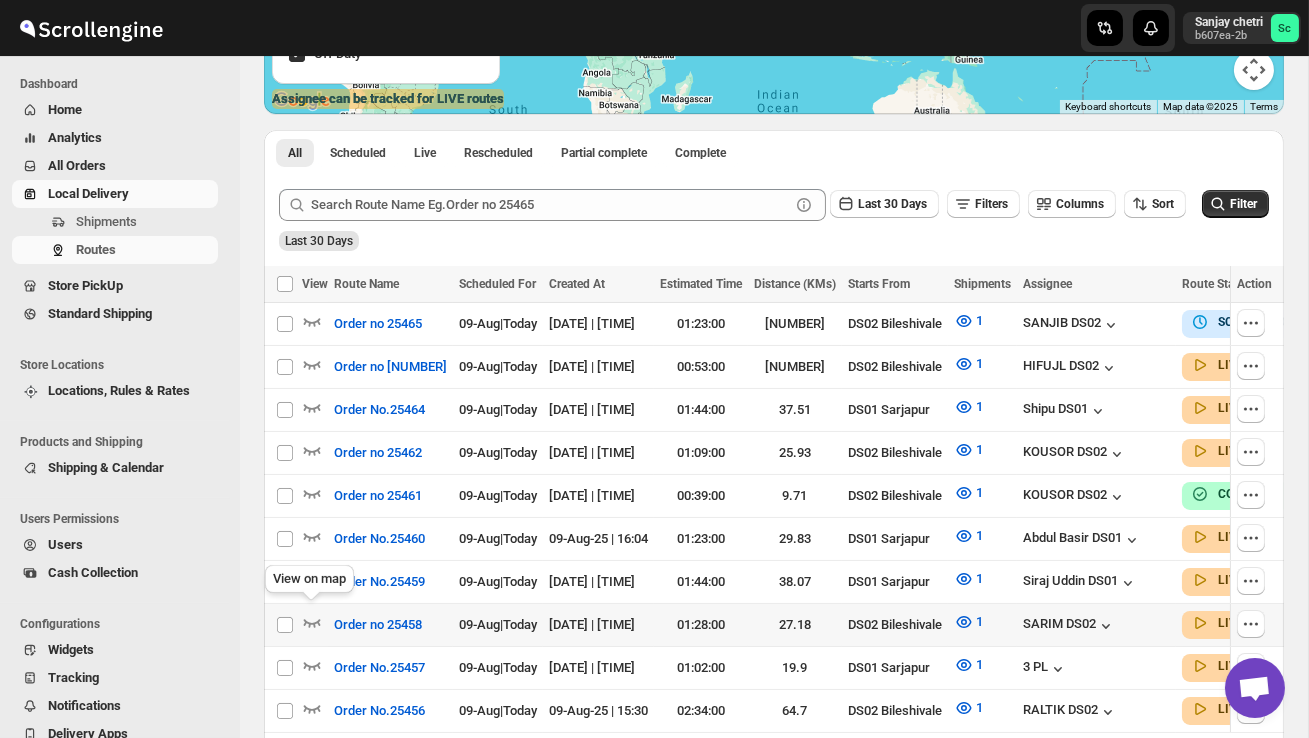 click on "View on map" at bounding box center (309, 583) 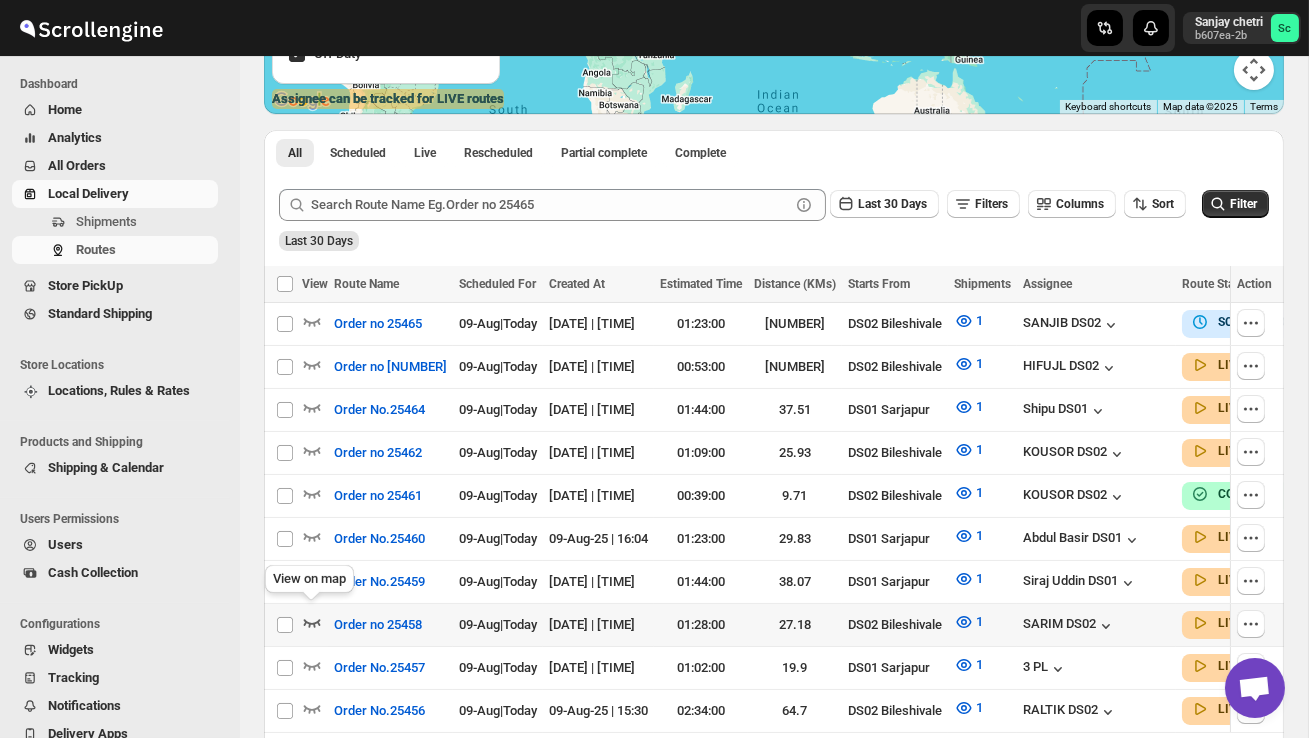click 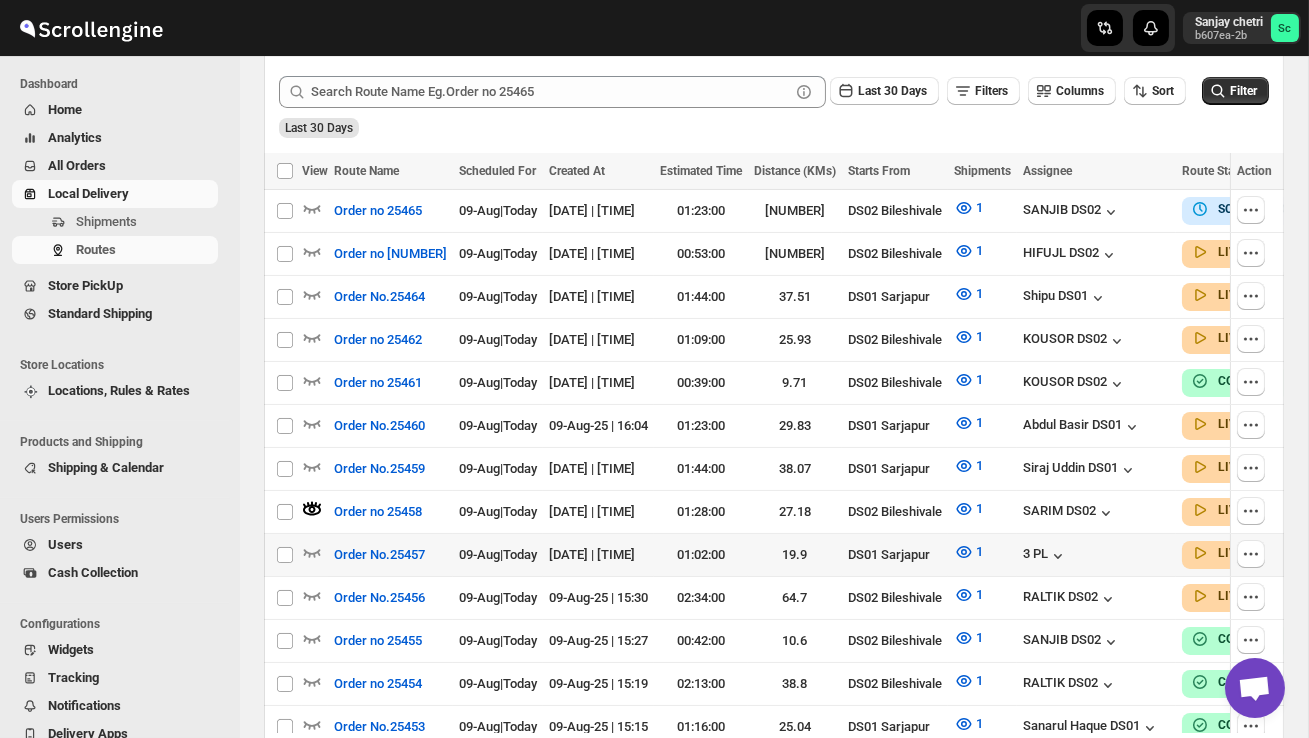scroll, scrollTop: 514, scrollLeft: 0, axis: vertical 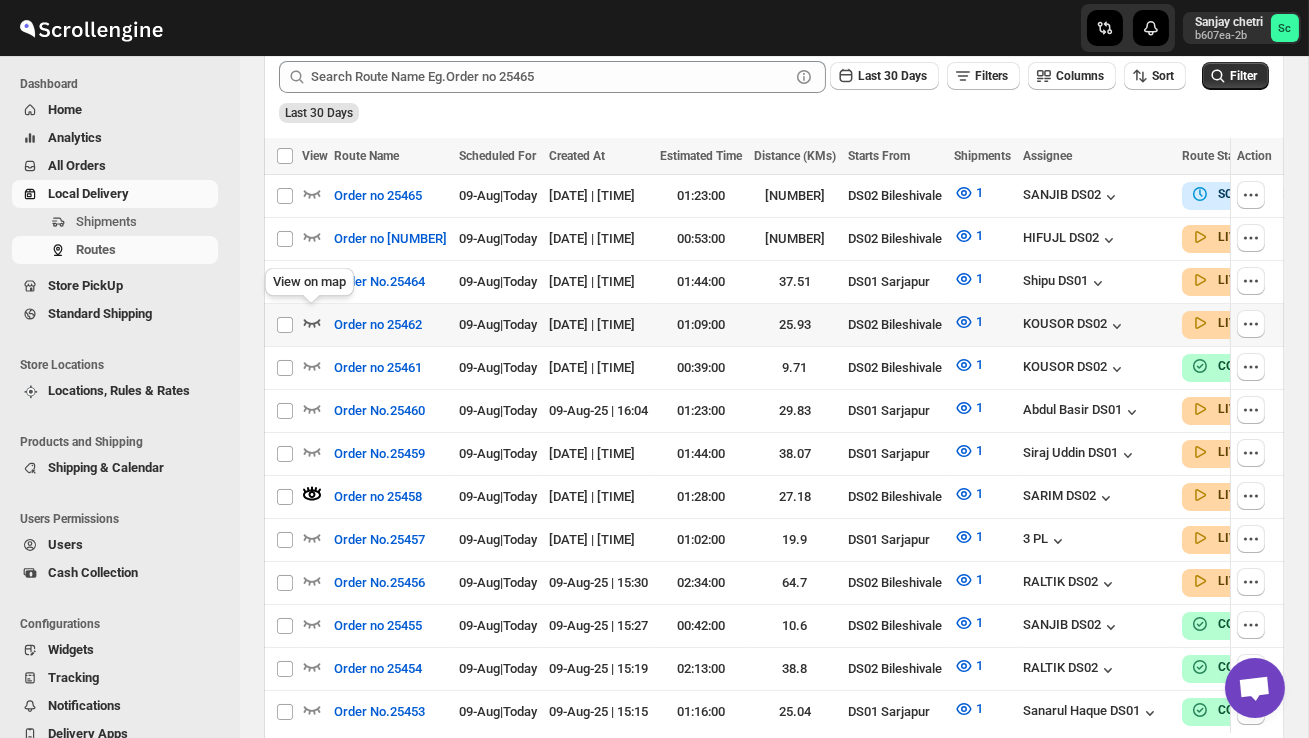 click 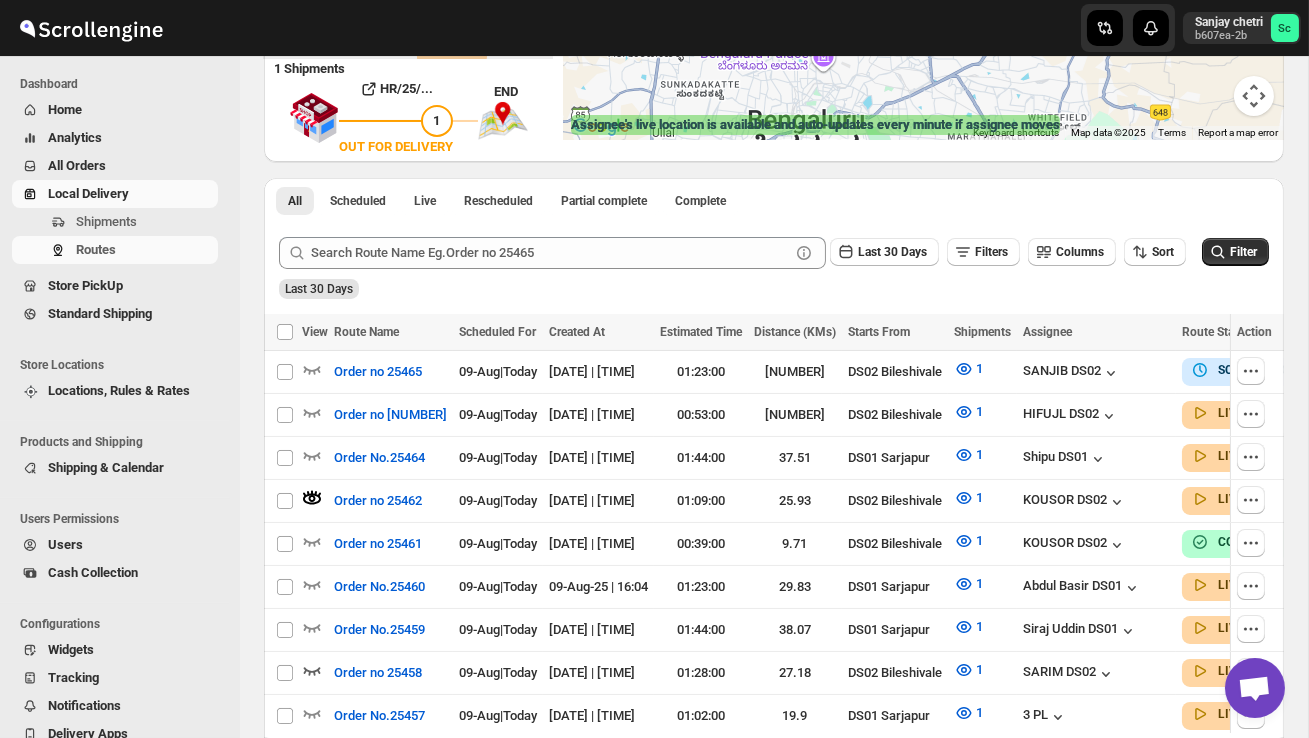 scroll, scrollTop: 0, scrollLeft: 0, axis: both 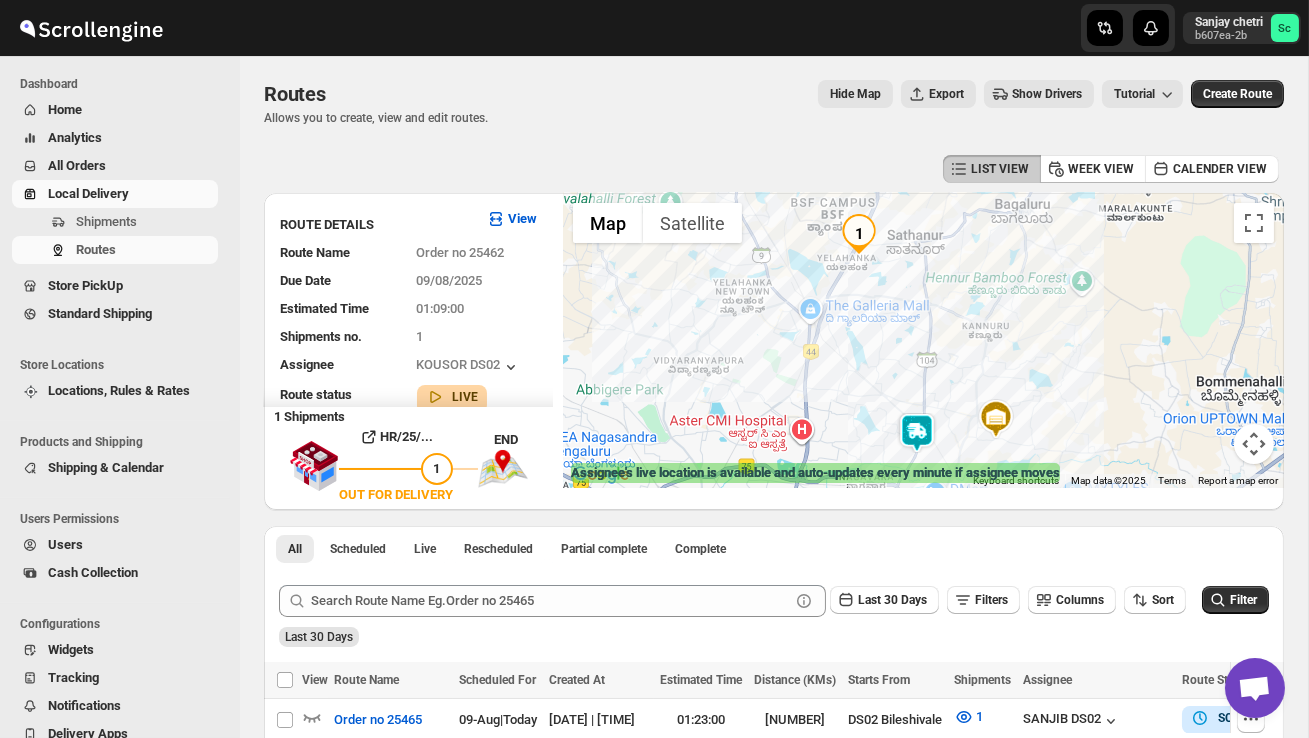 click at bounding box center [917, 433] 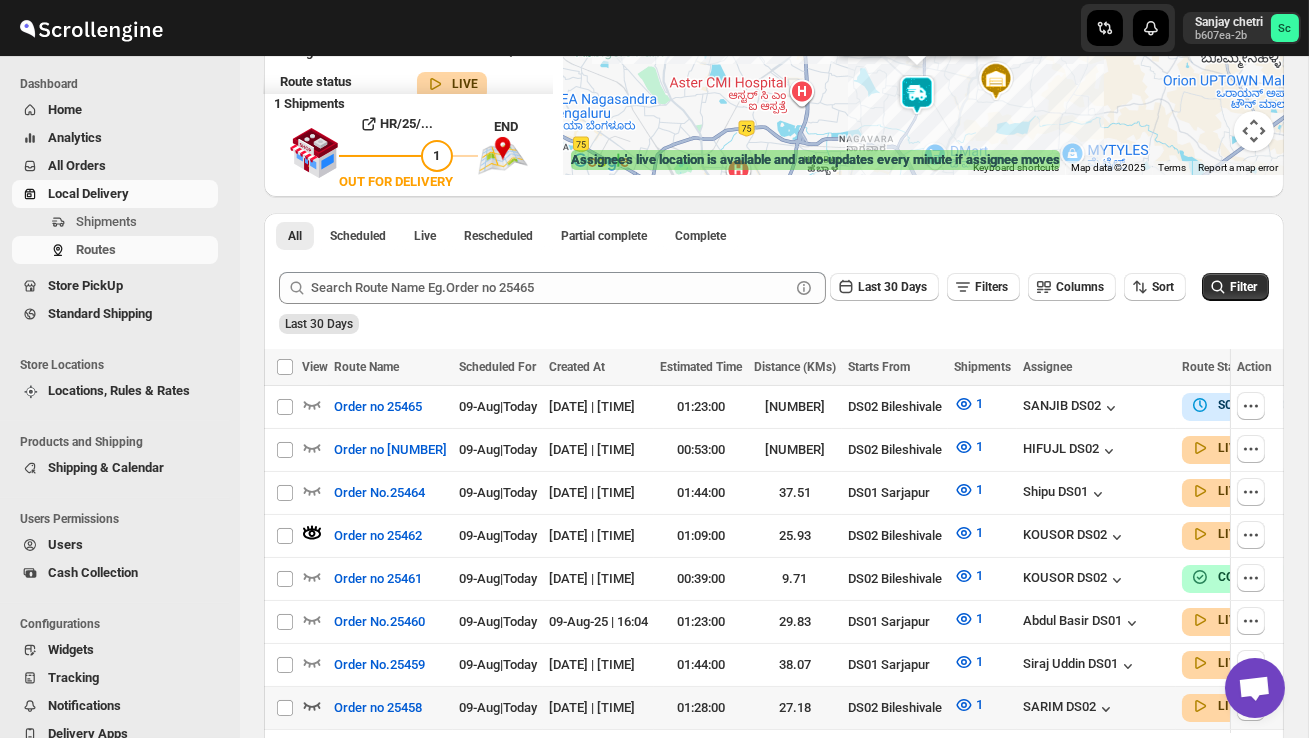 scroll, scrollTop: 321, scrollLeft: 0, axis: vertical 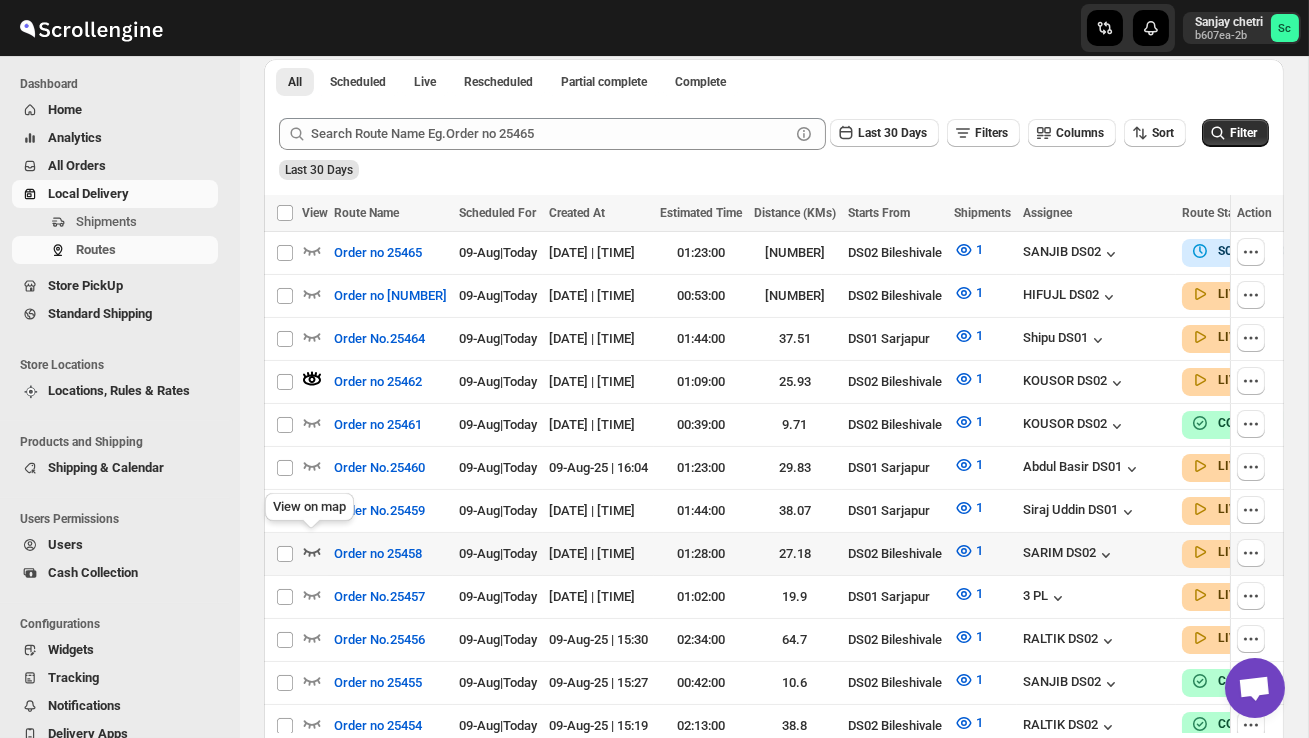 click 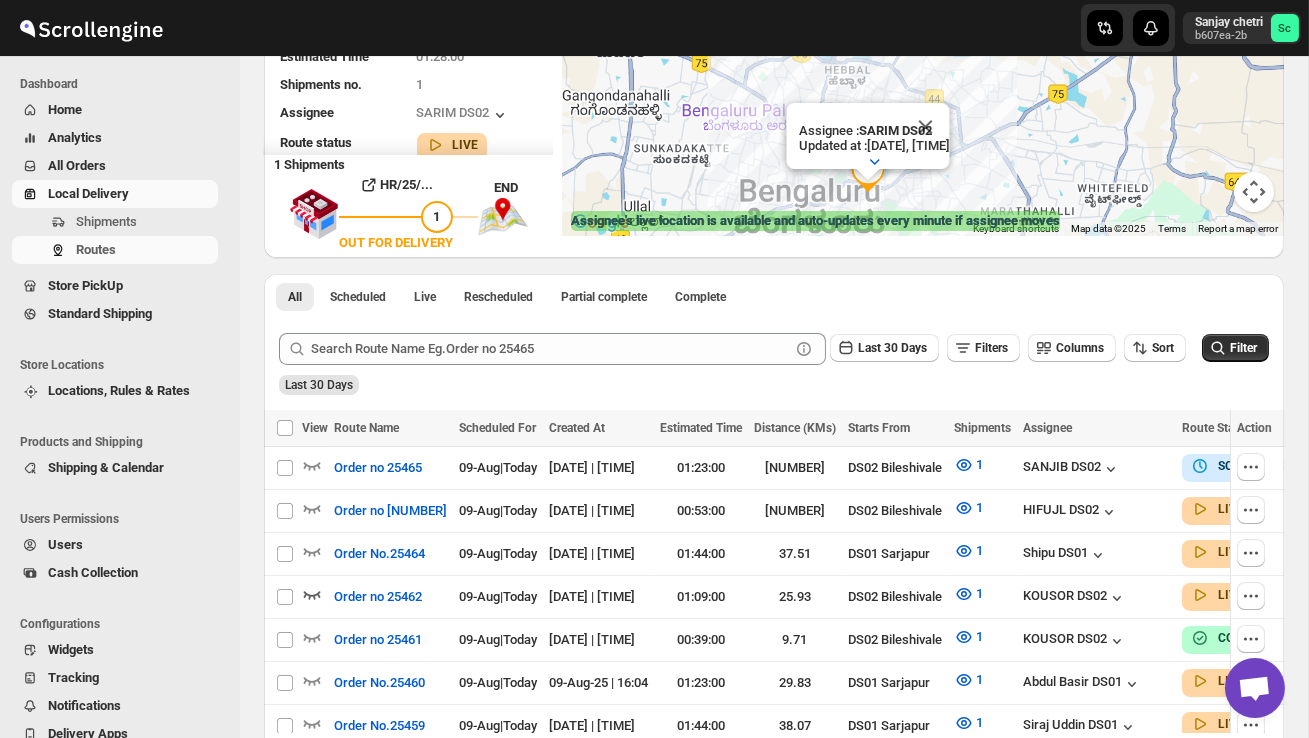scroll, scrollTop: 0, scrollLeft: 0, axis: both 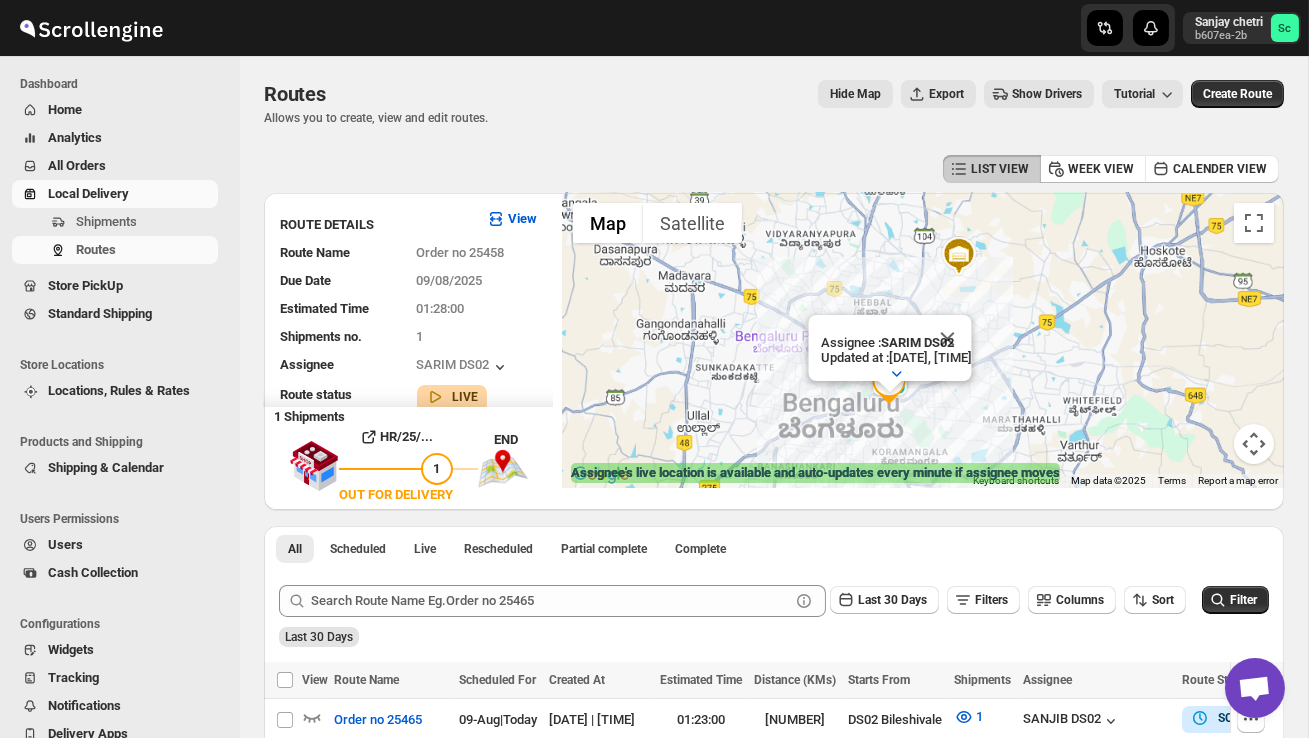 click at bounding box center (947, 339) 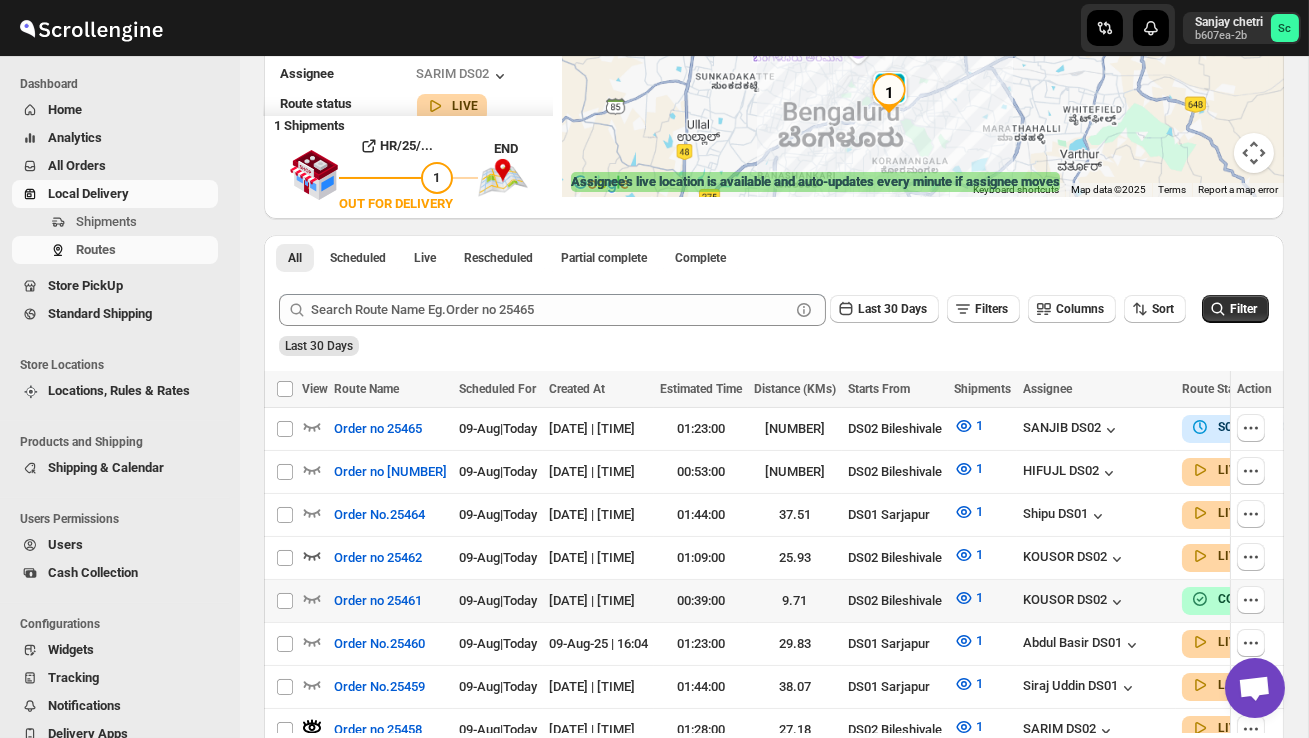 scroll, scrollTop: 303, scrollLeft: 0, axis: vertical 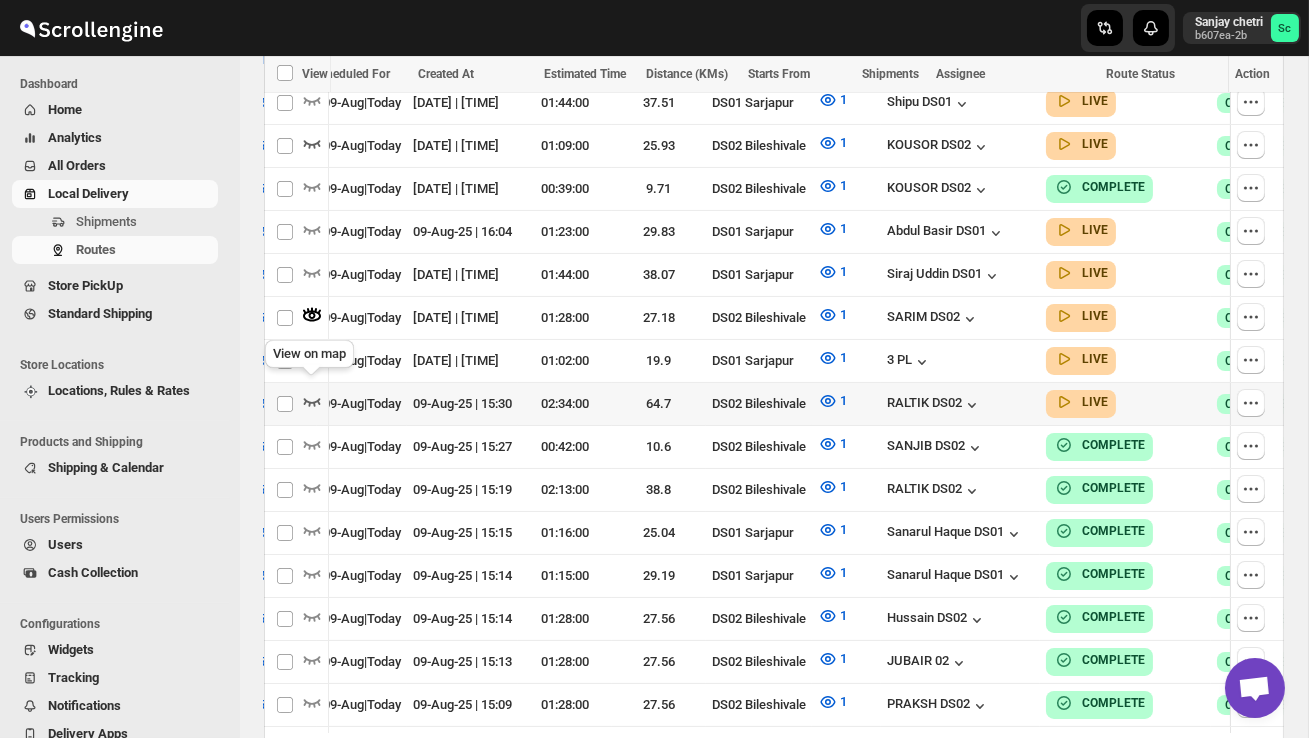 click 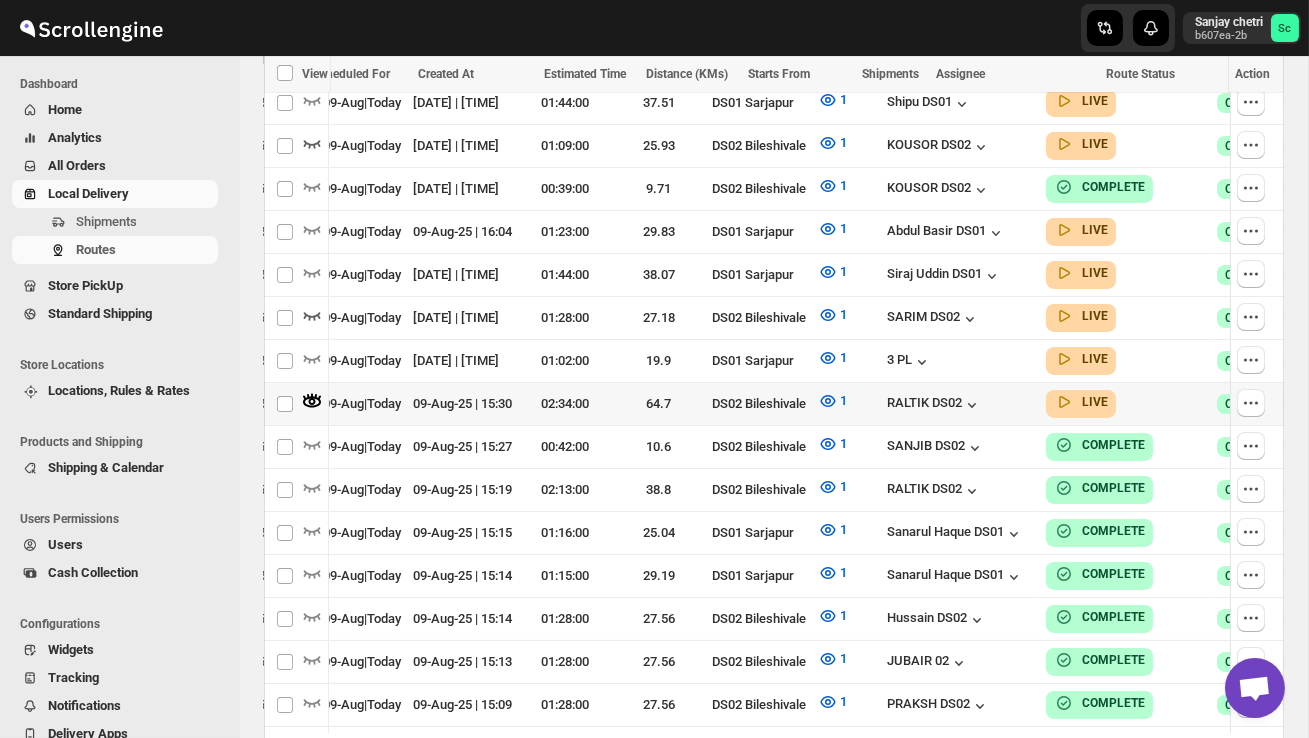 scroll, scrollTop: 0, scrollLeft: 1, axis: horizontal 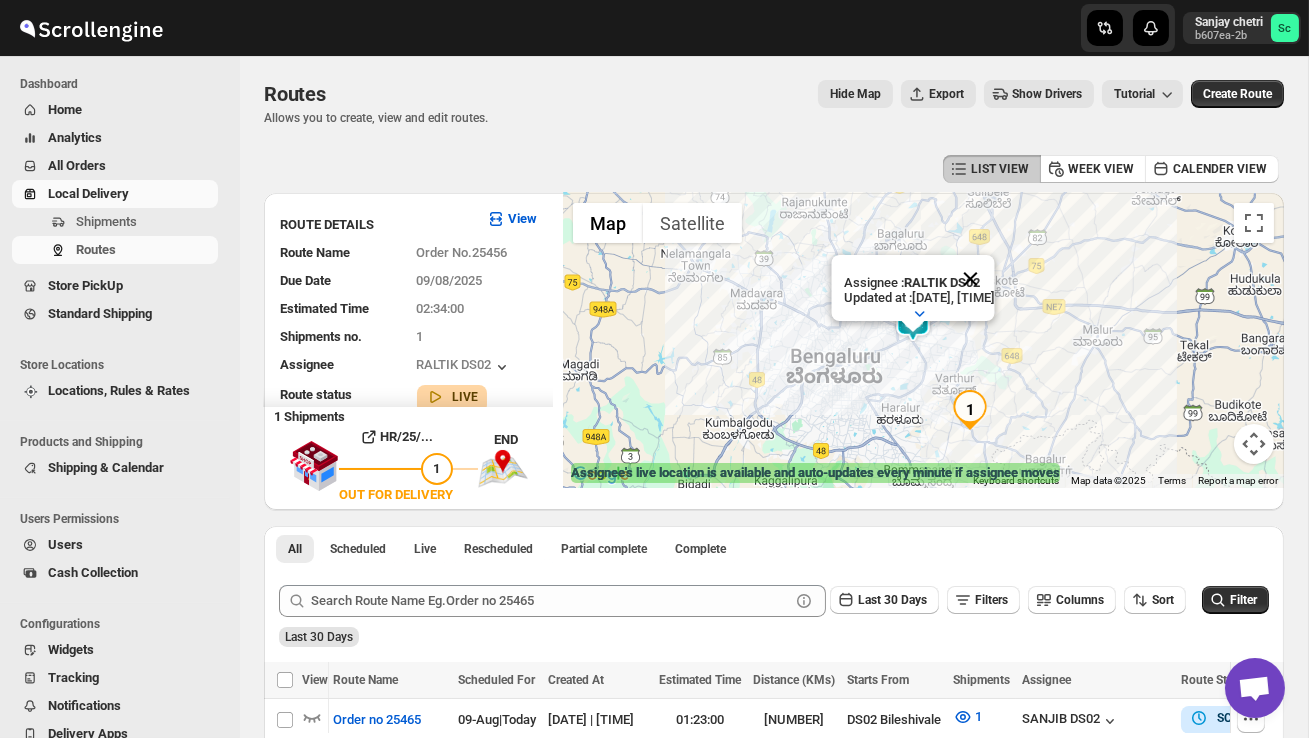 click at bounding box center [970, 279] 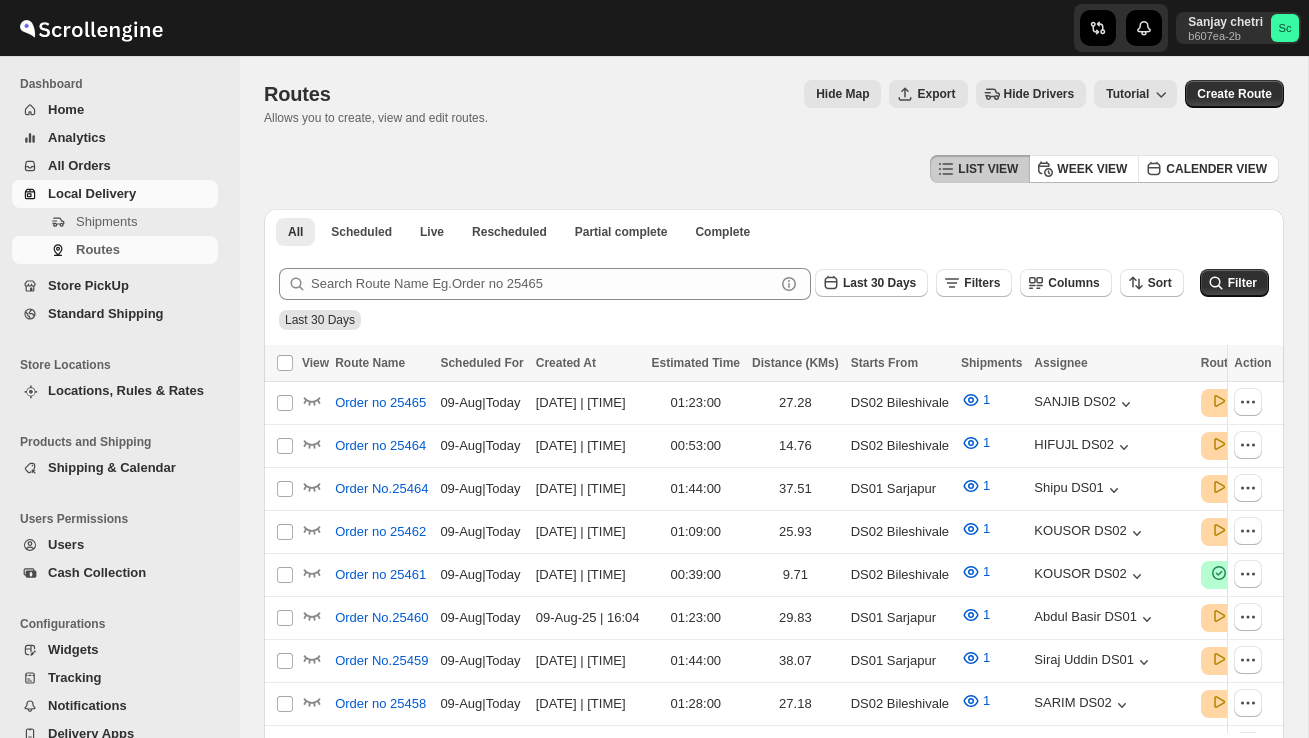 scroll, scrollTop: 165, scrollLeft: 0, axis: vertical 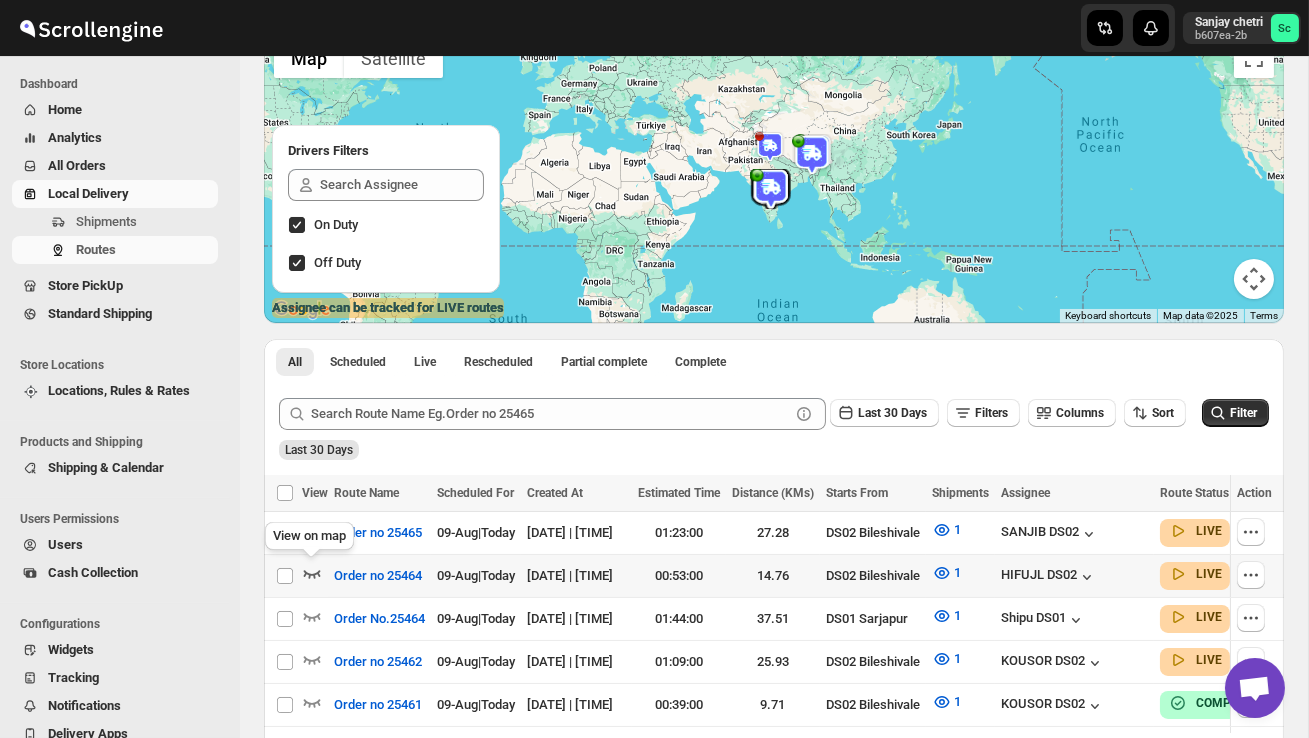 click 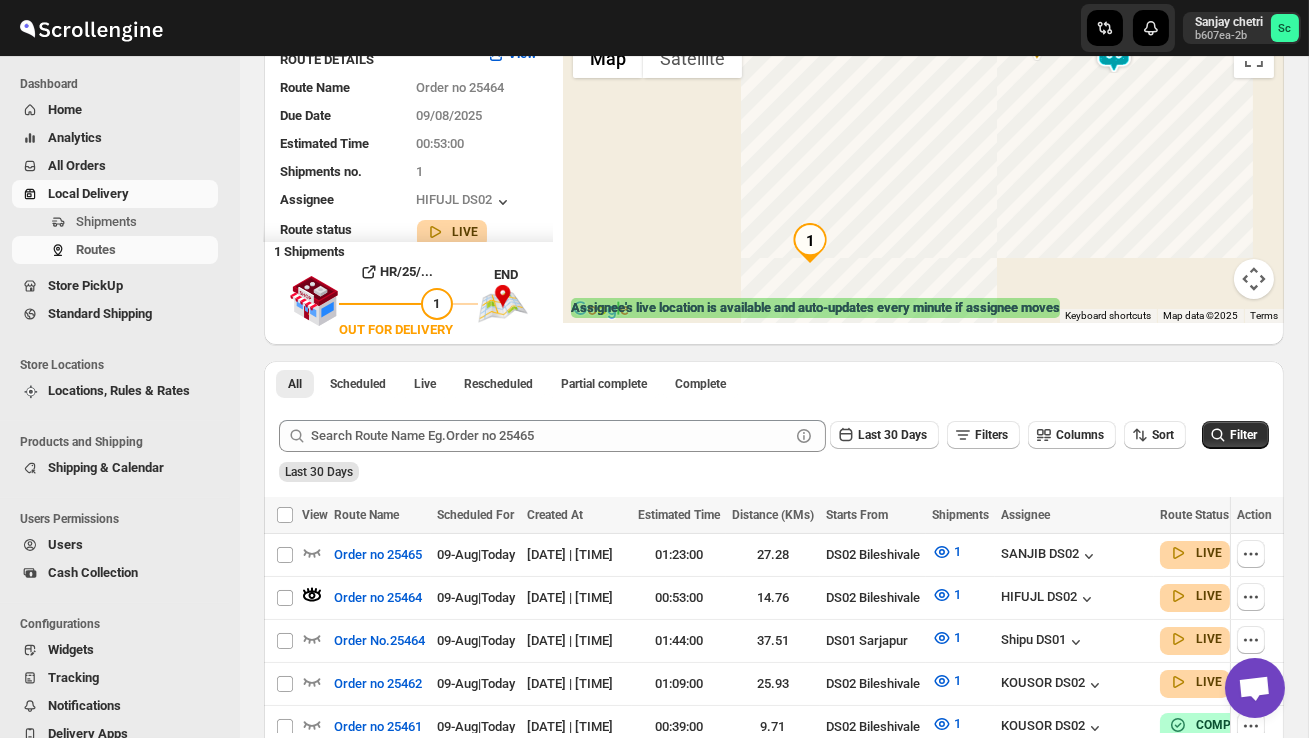 scroll, scrollTop: 0, scrollLeft: 0, axis: both 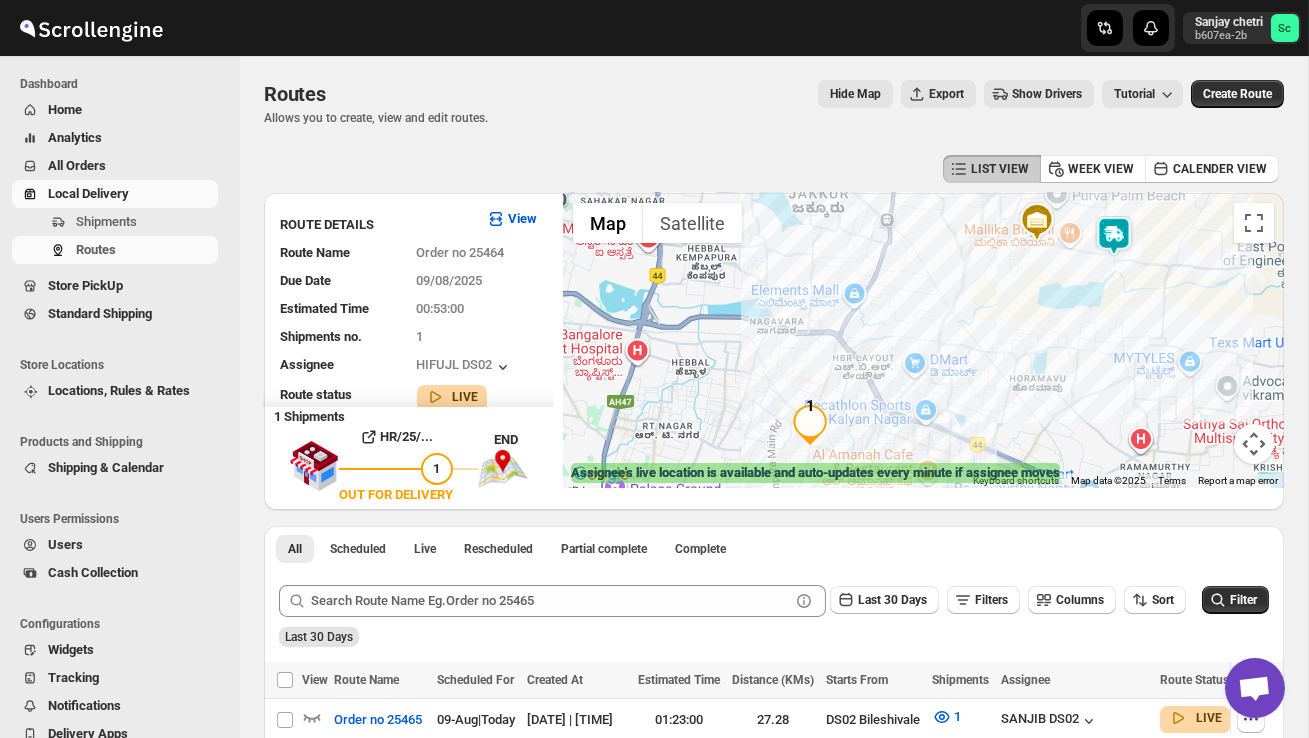 click at bounding box center [1114, 236] 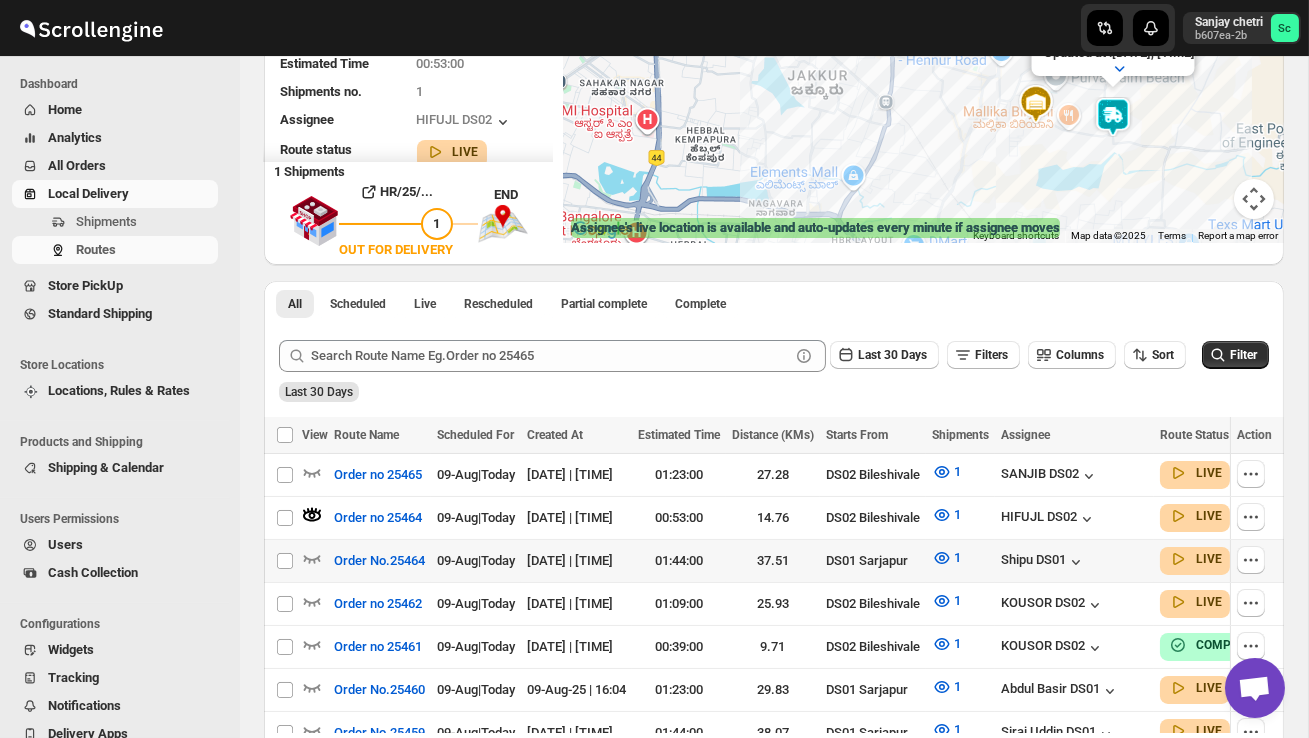 scroll, scrollTop: 253, scrollLeft: 0, axis: vertical 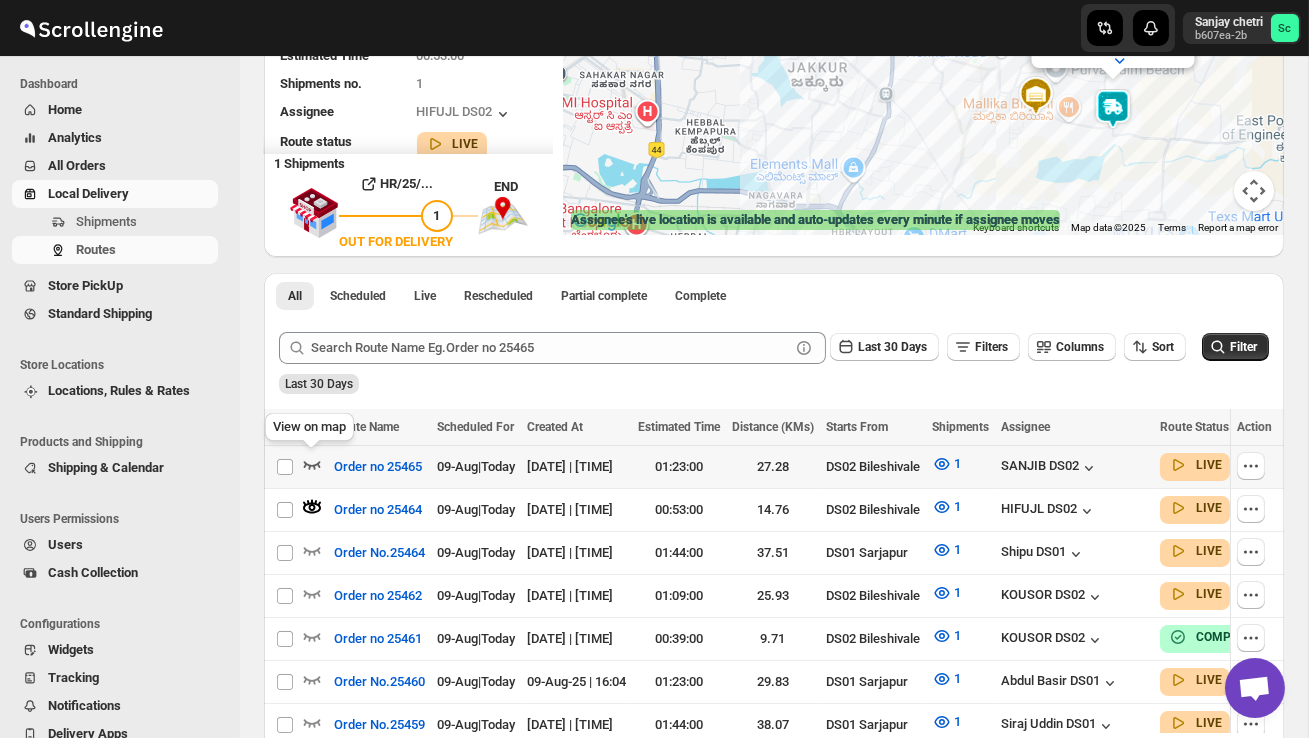 click 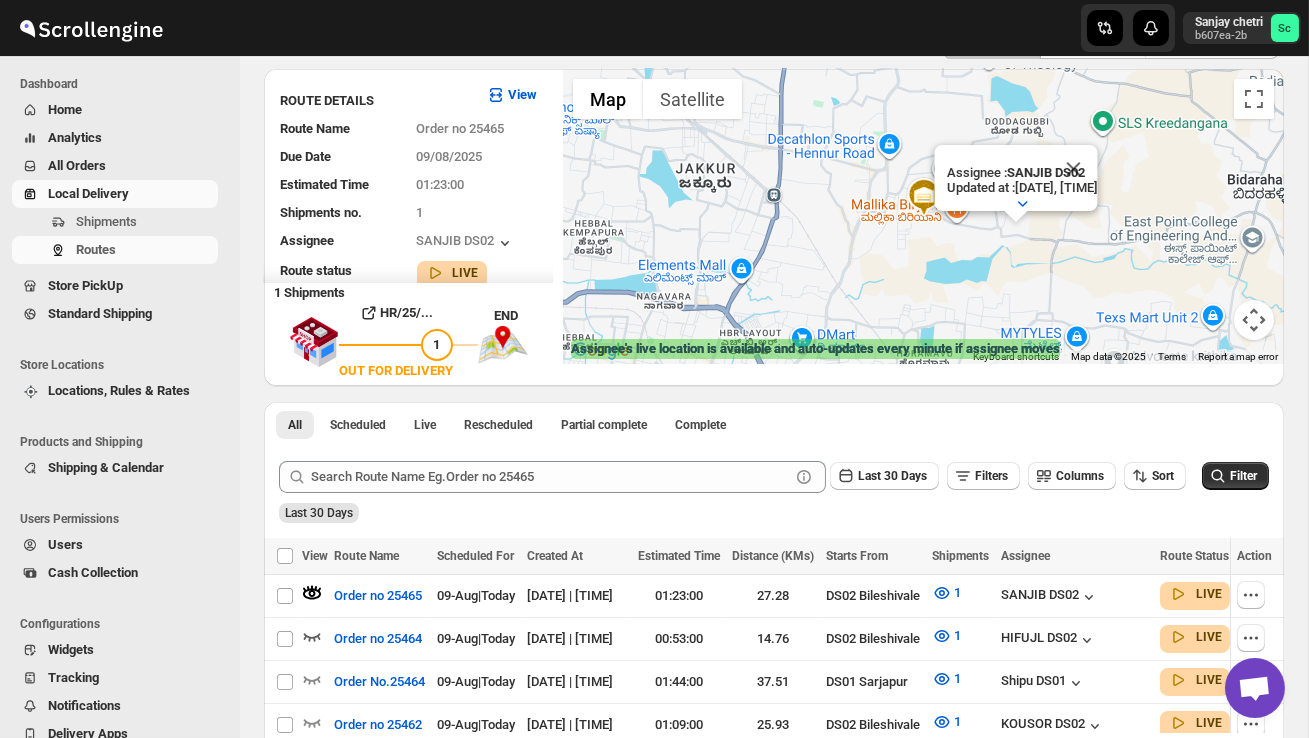scroll, scrollTop: 0, scrollLeft: 0, axis: both 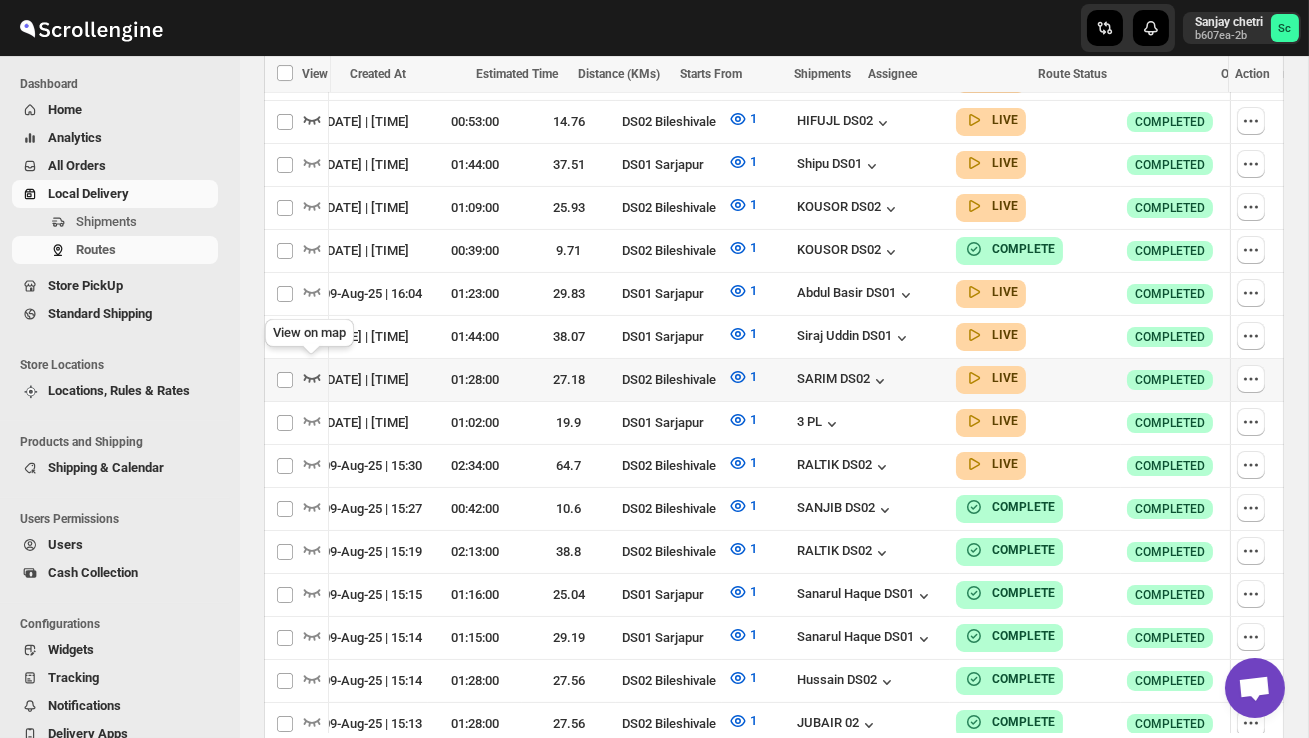 click 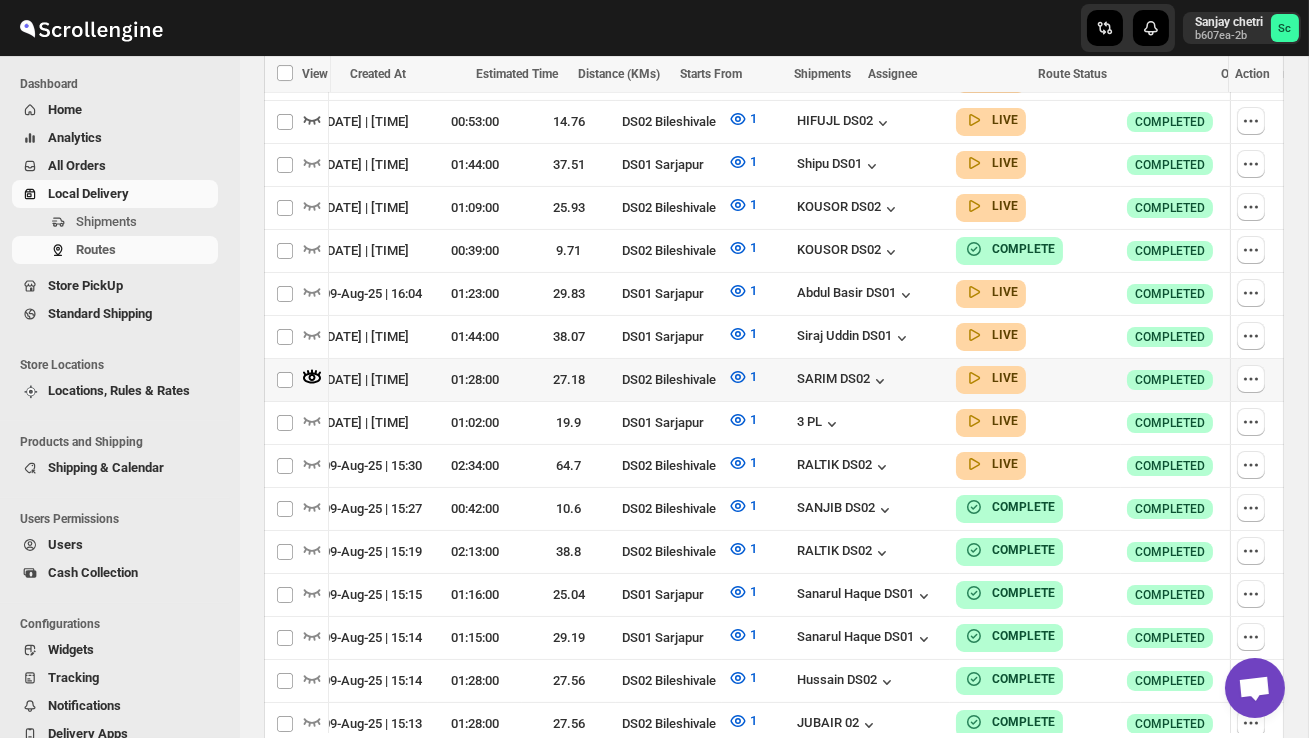 scroll, scrollTop: 0, scrollLeft: 1, axis: horizontal 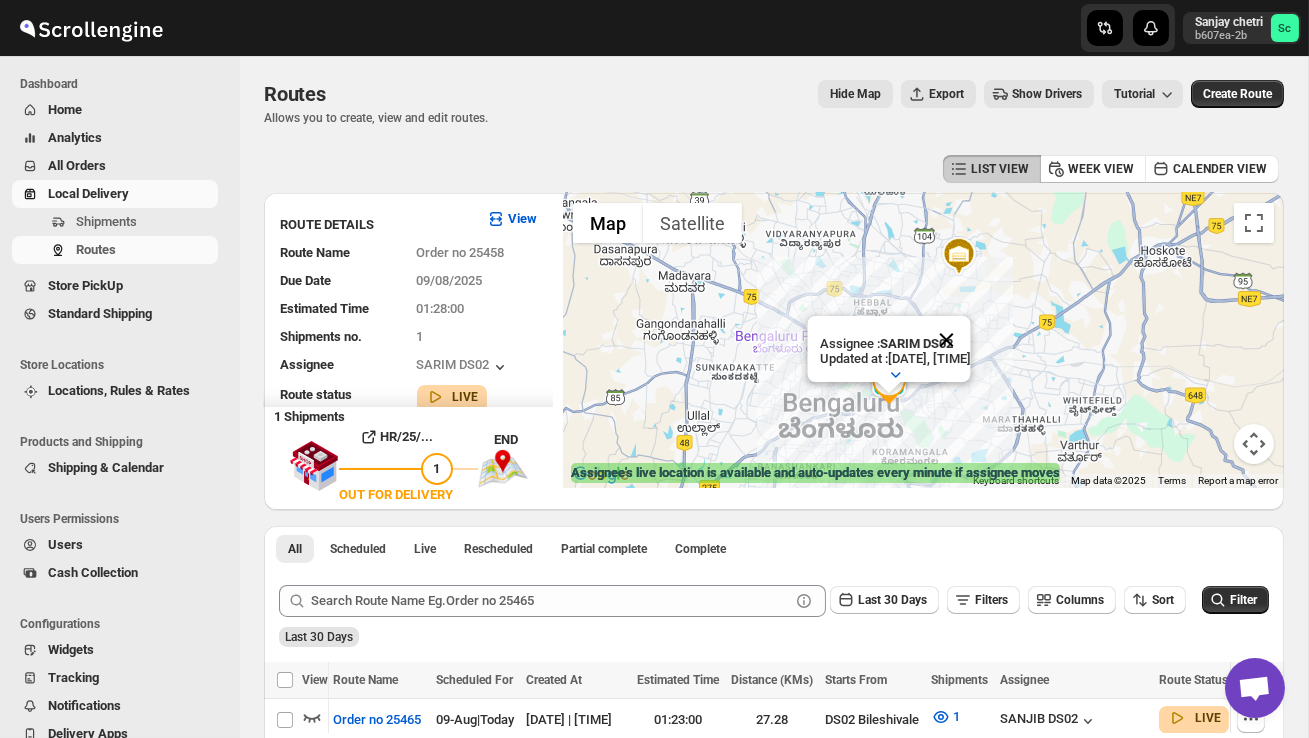 click at bounding box center [946, 340] 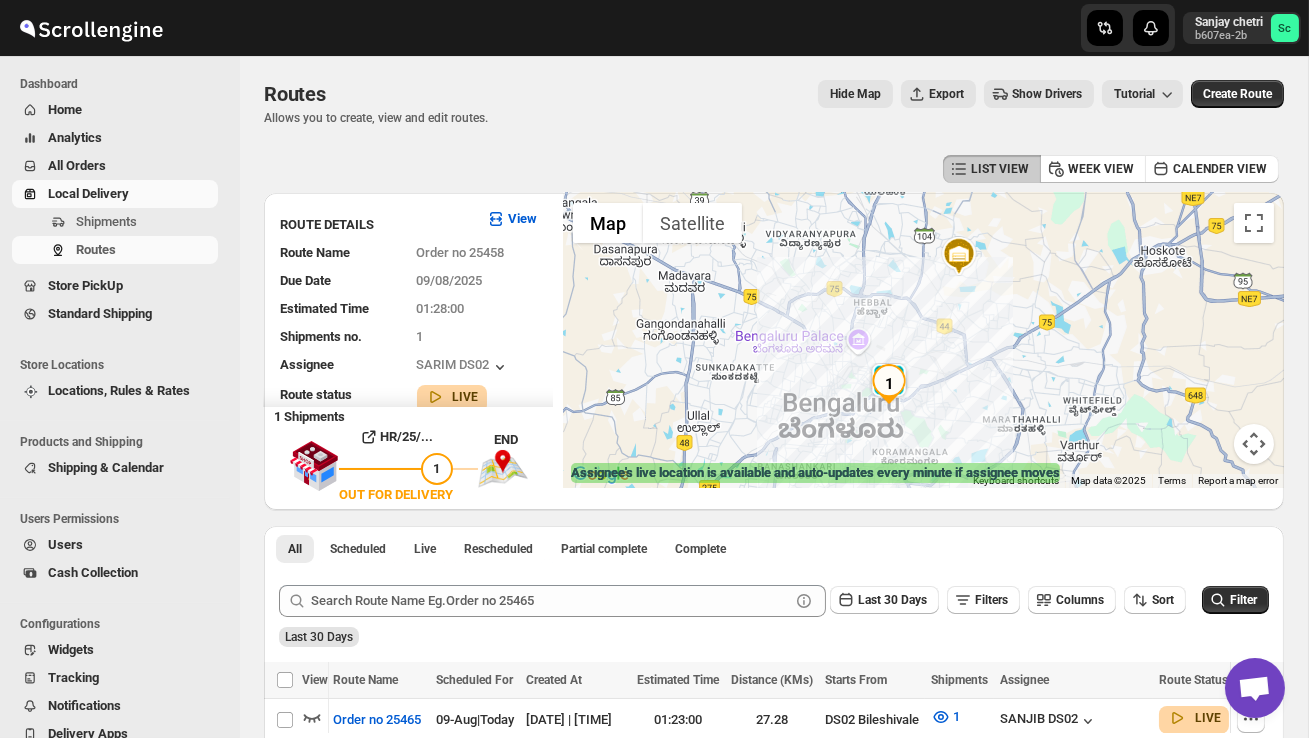 click at bounding box center (923, 340) 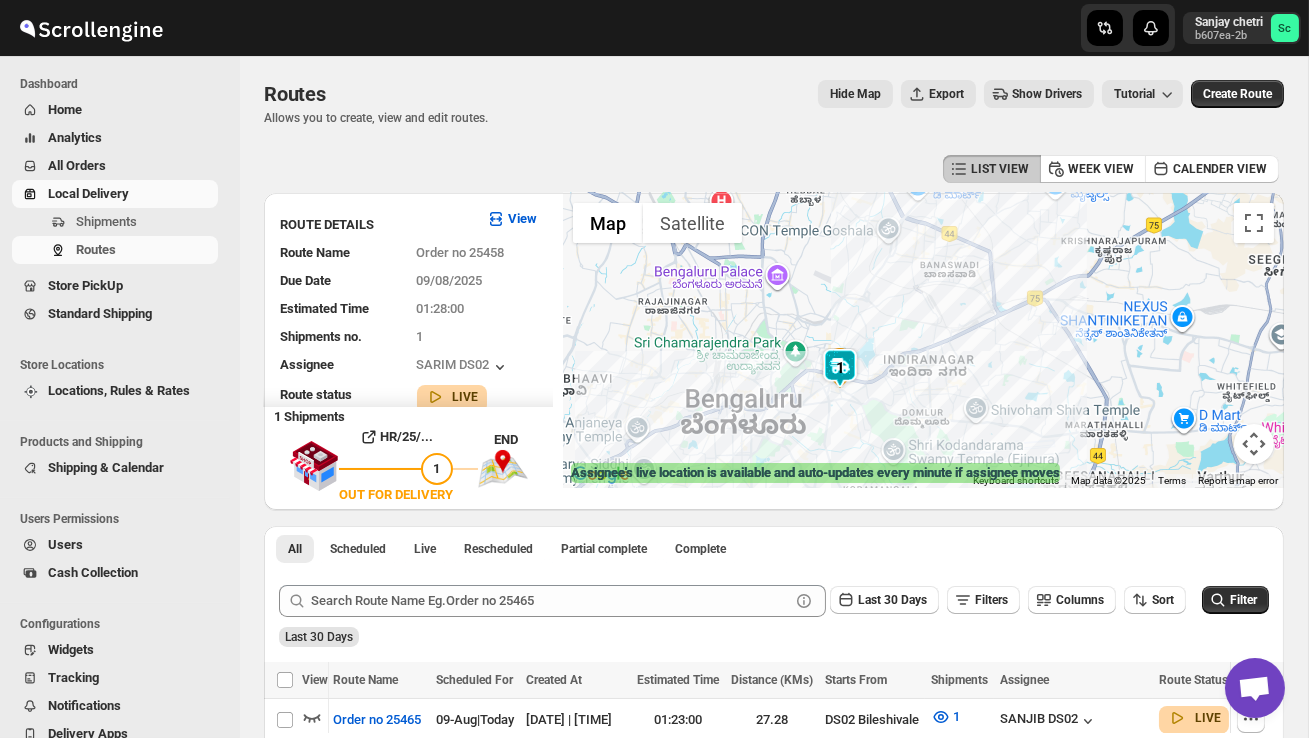 click at bounding box center (923, 340) 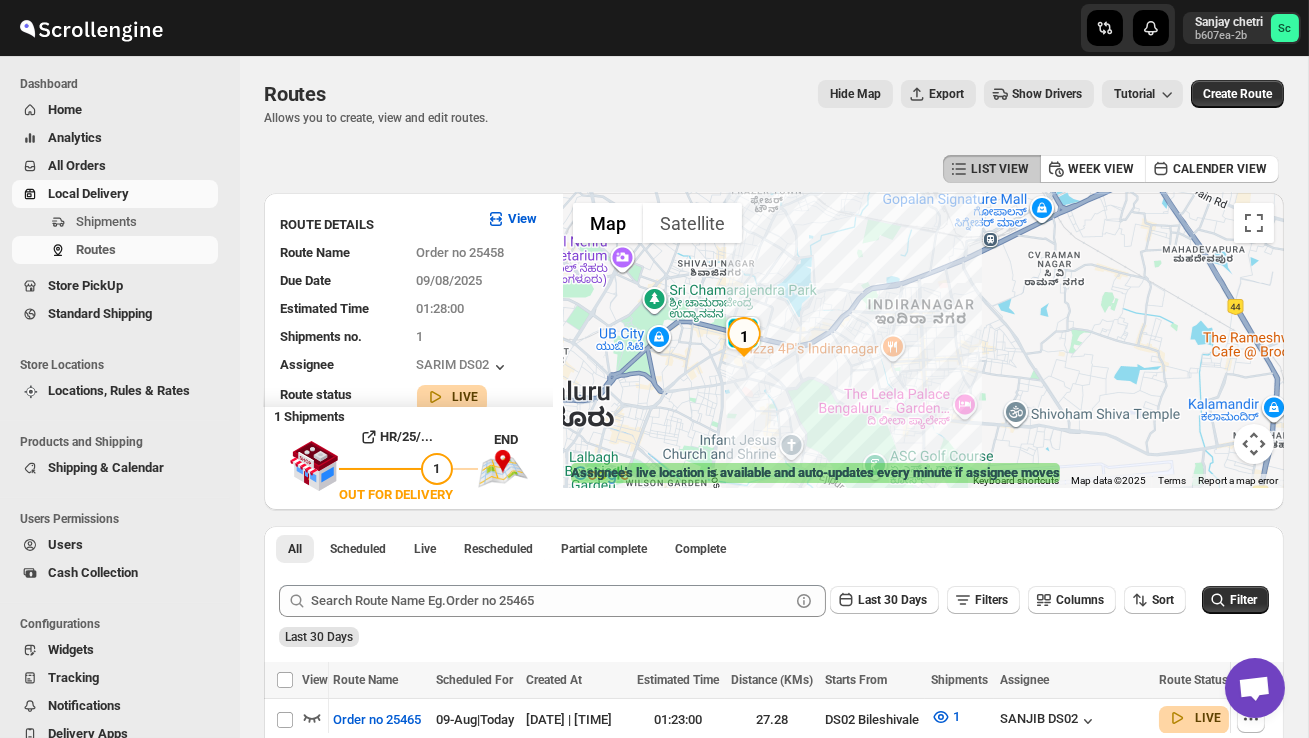 click at bounding box center (923, 340) 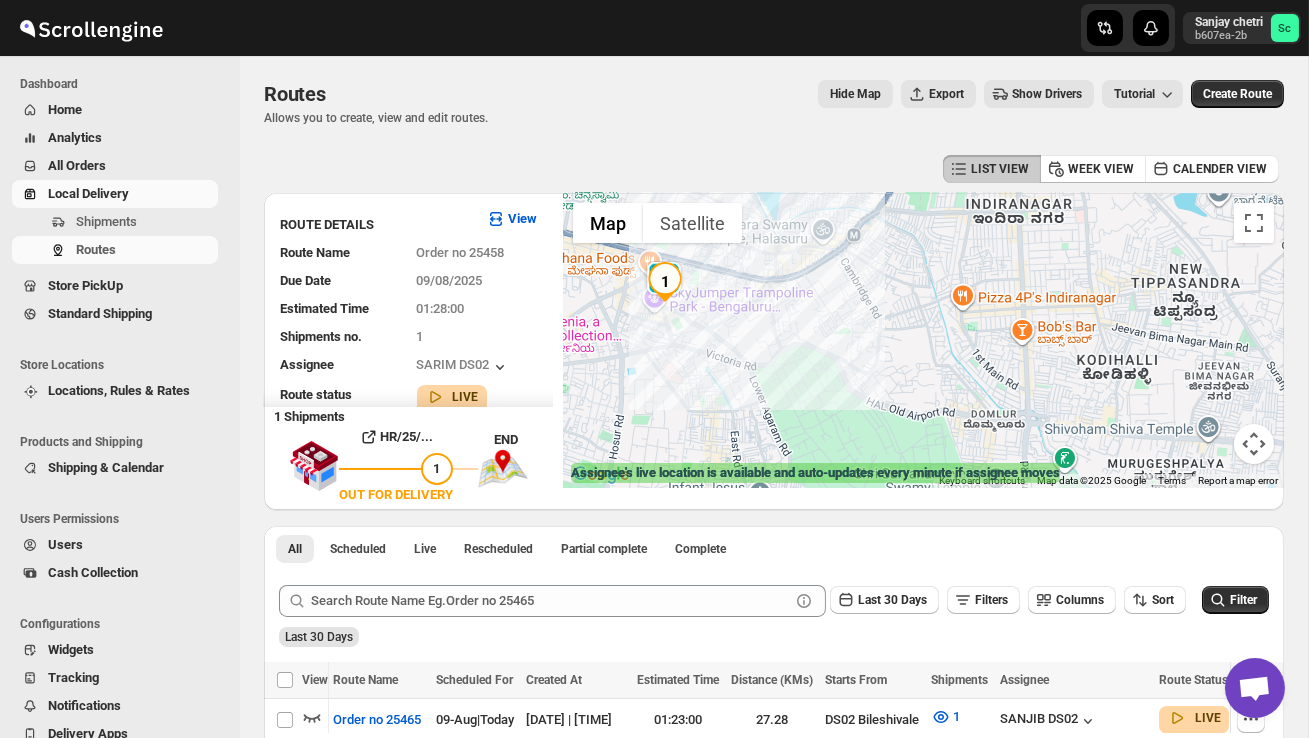 click at bounding box center (923, 340) 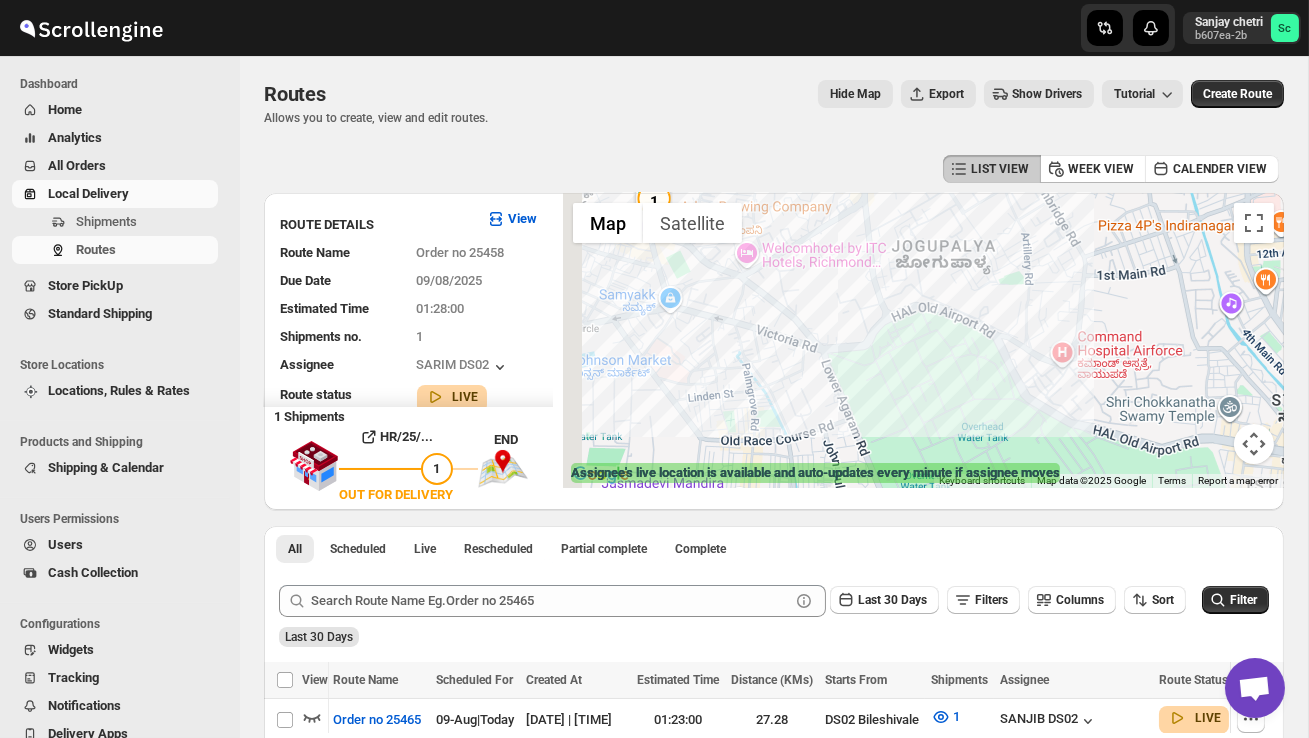 drag, startPoint x: 652, startPoint y: 356, endPoint x: 778, endPoint y: 409, distance: 136.69308 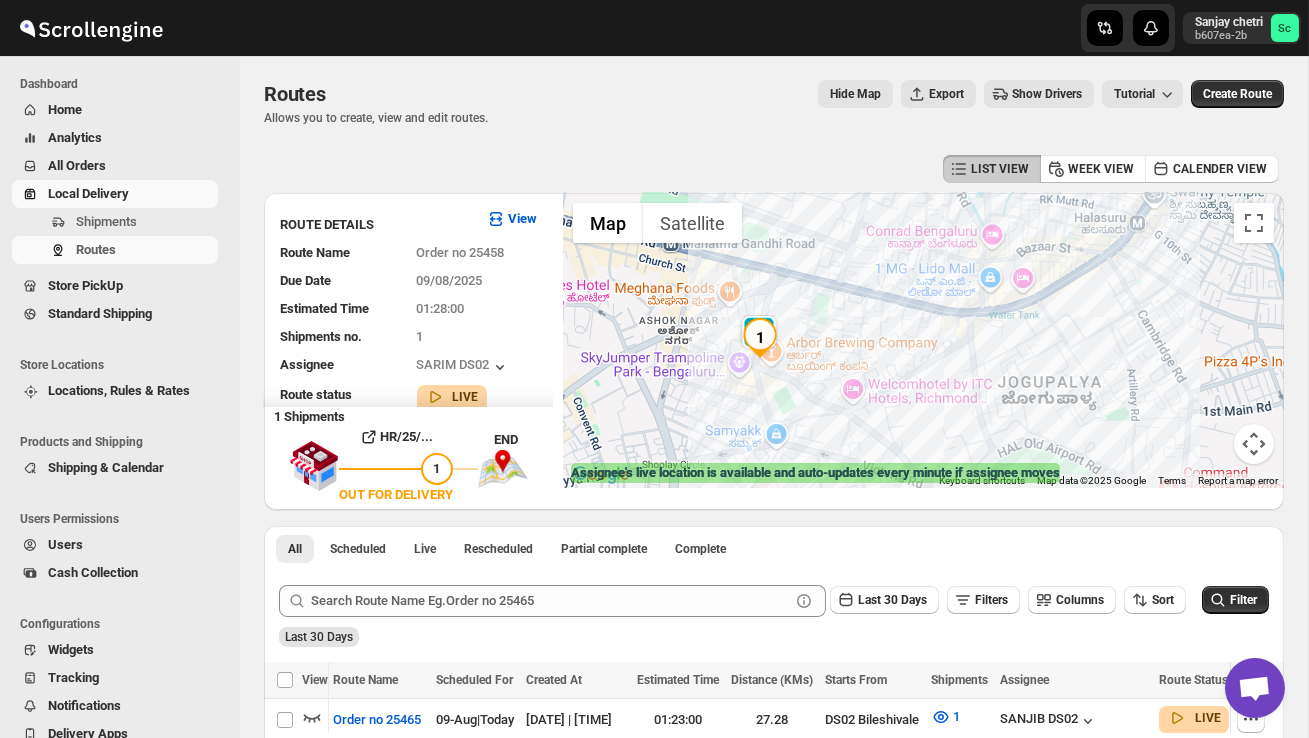 drag, startPoint x: 706, startPoint y: 320, endPoint x: 715, endPoint y: 417, distance: 97.41663 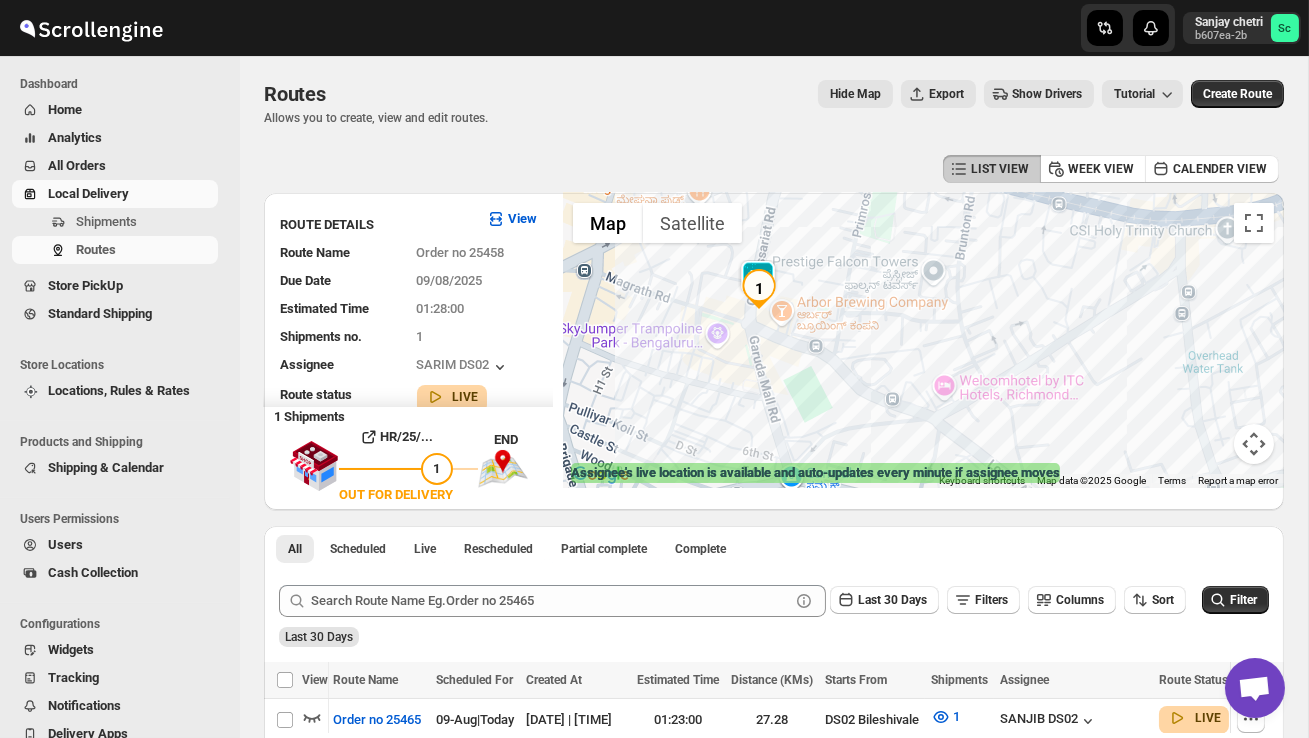 click at bounding box center (923, 340) 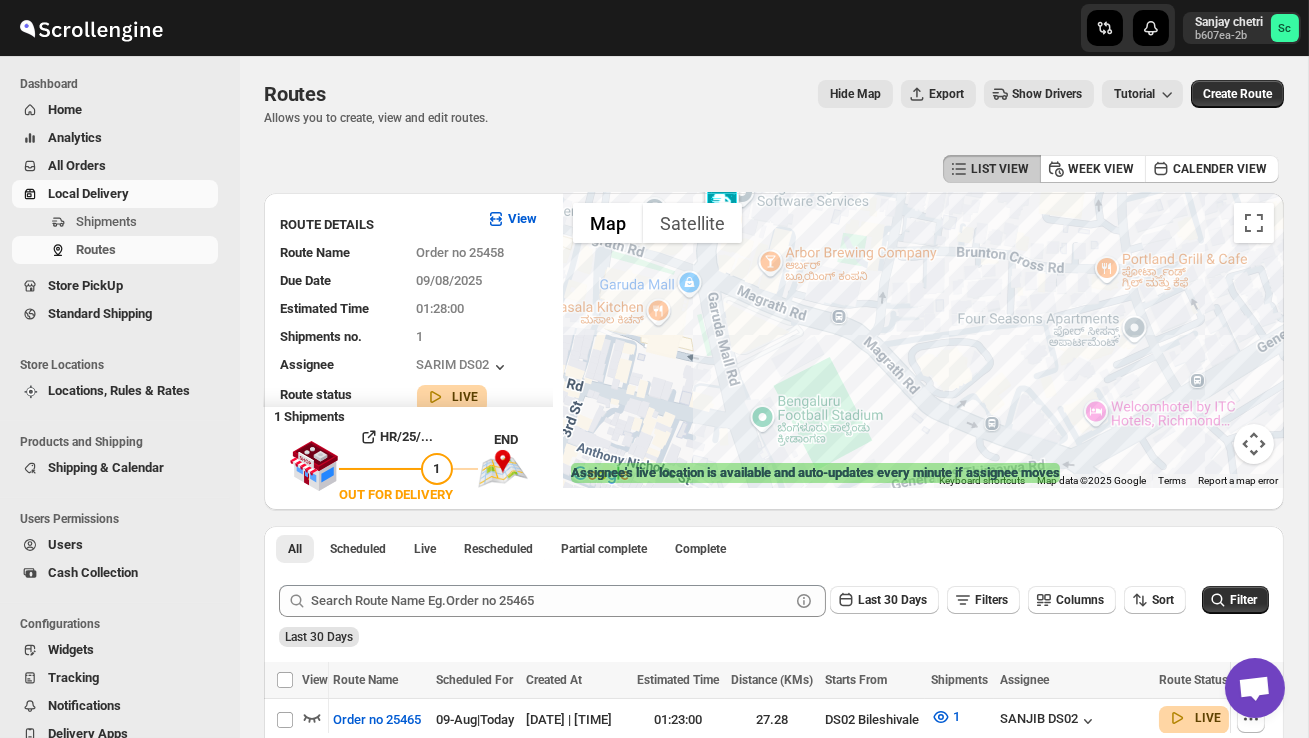 drag, startPoint x: 780, startPoint y: 334, endPoint x: 796, endPoint y: 389, distance: 57.280014 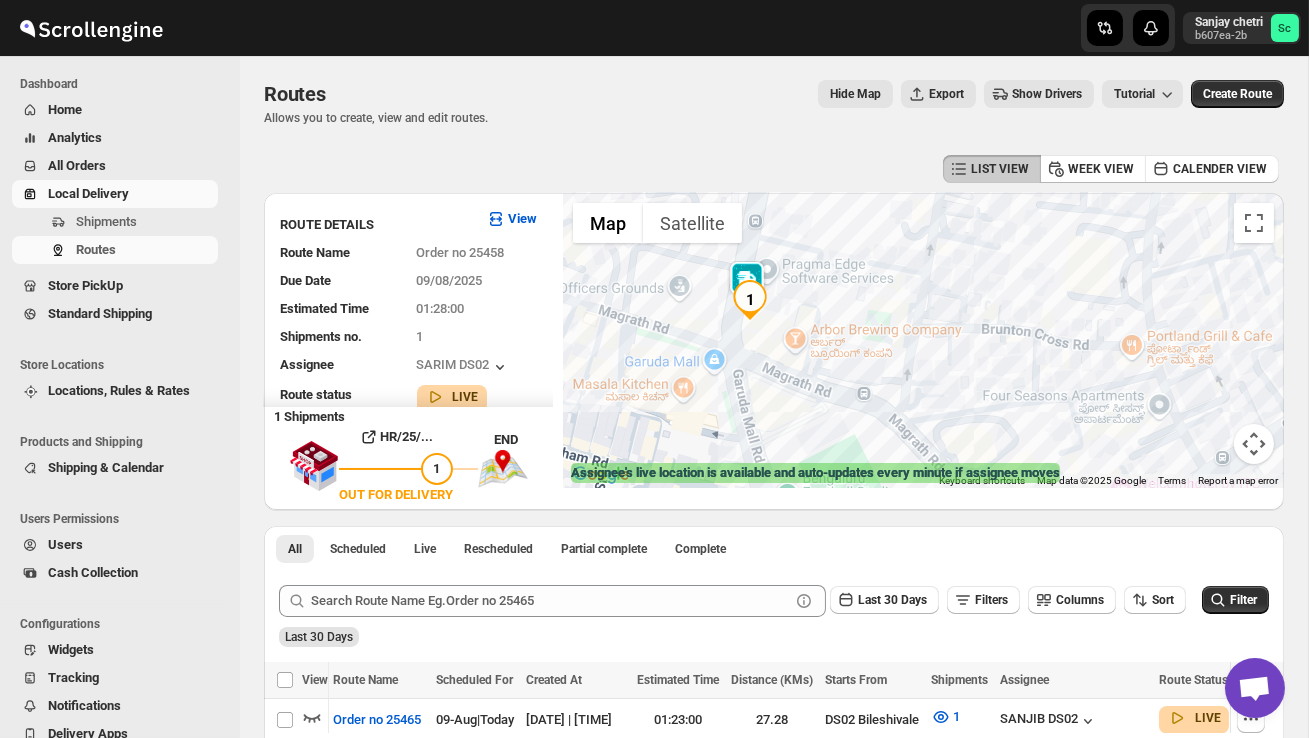 click at bounding box center (923, 340) 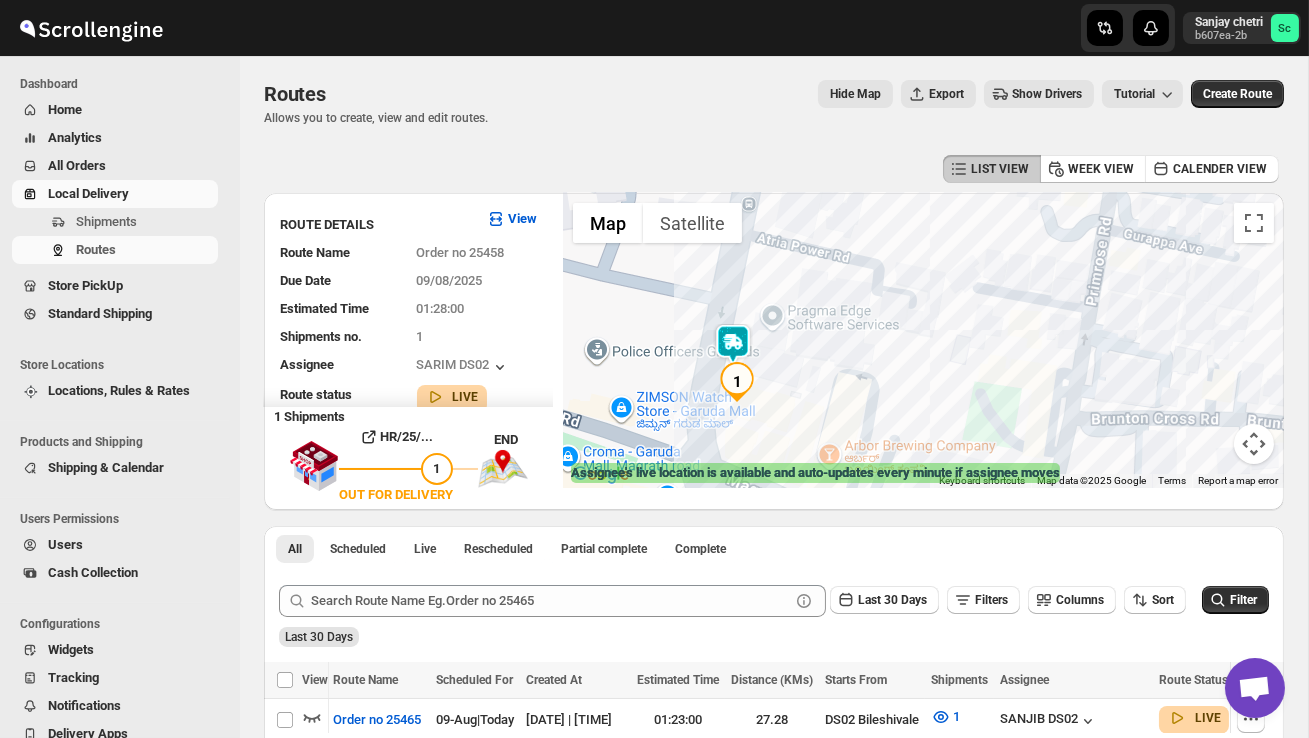 drag, startPoint x: 767, startPoint y: 314, endPoint x: 835, endPoint y: 364, distance: 84.40379 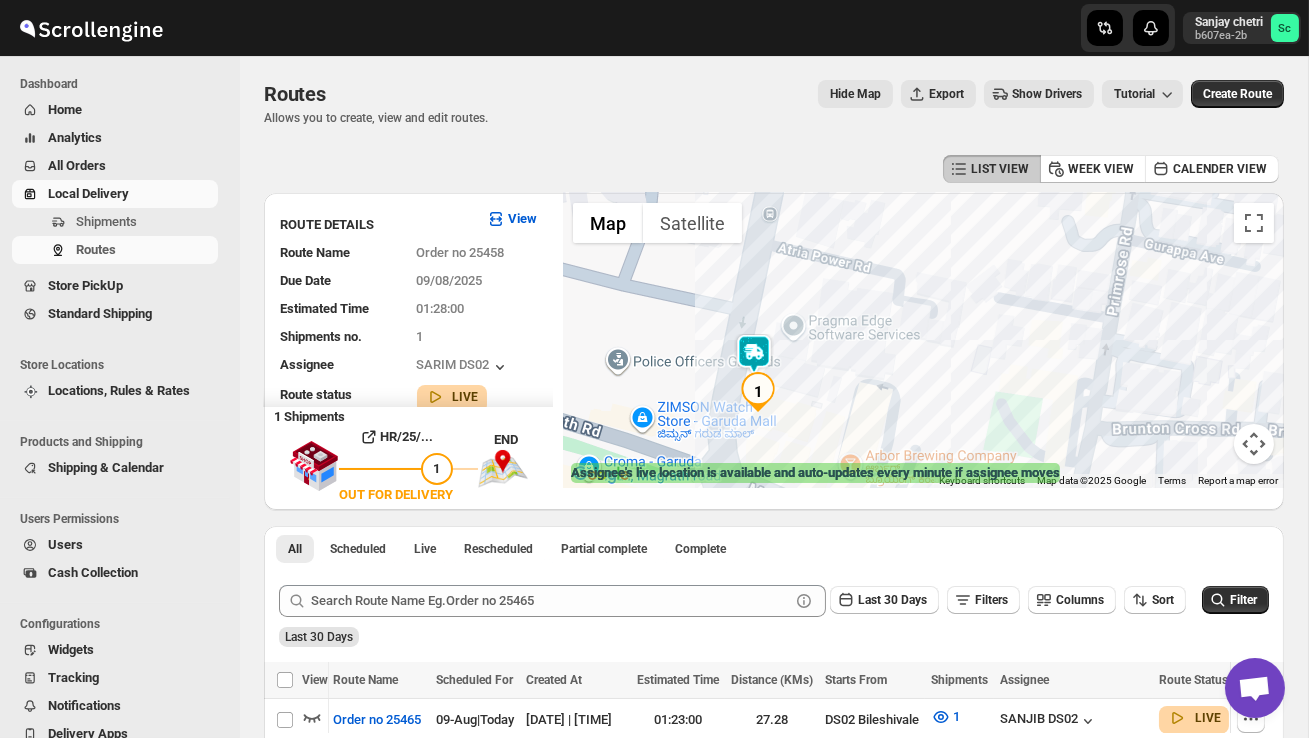 click at bounding box center (923, 340) 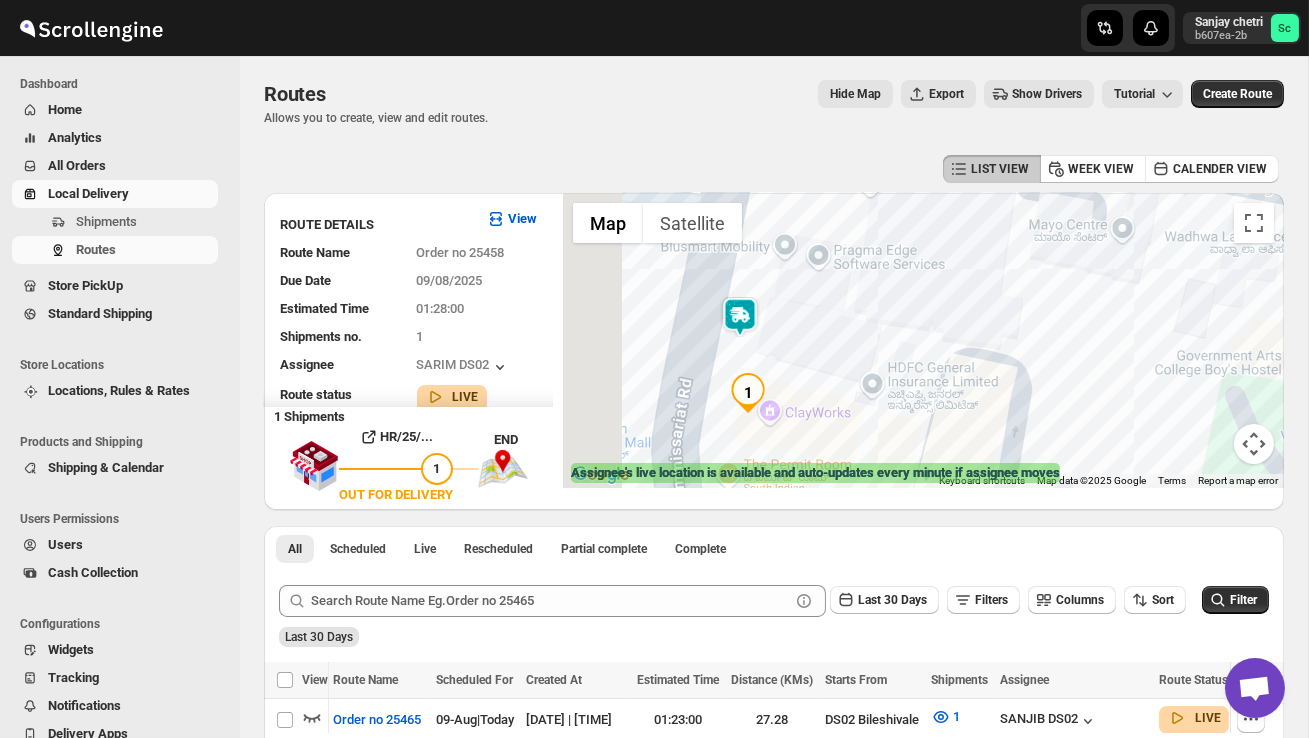 drag, startPoint x: 780, startPoint y: 429, endPoint x: 872, endPoint y: 369, distance: 109.83624 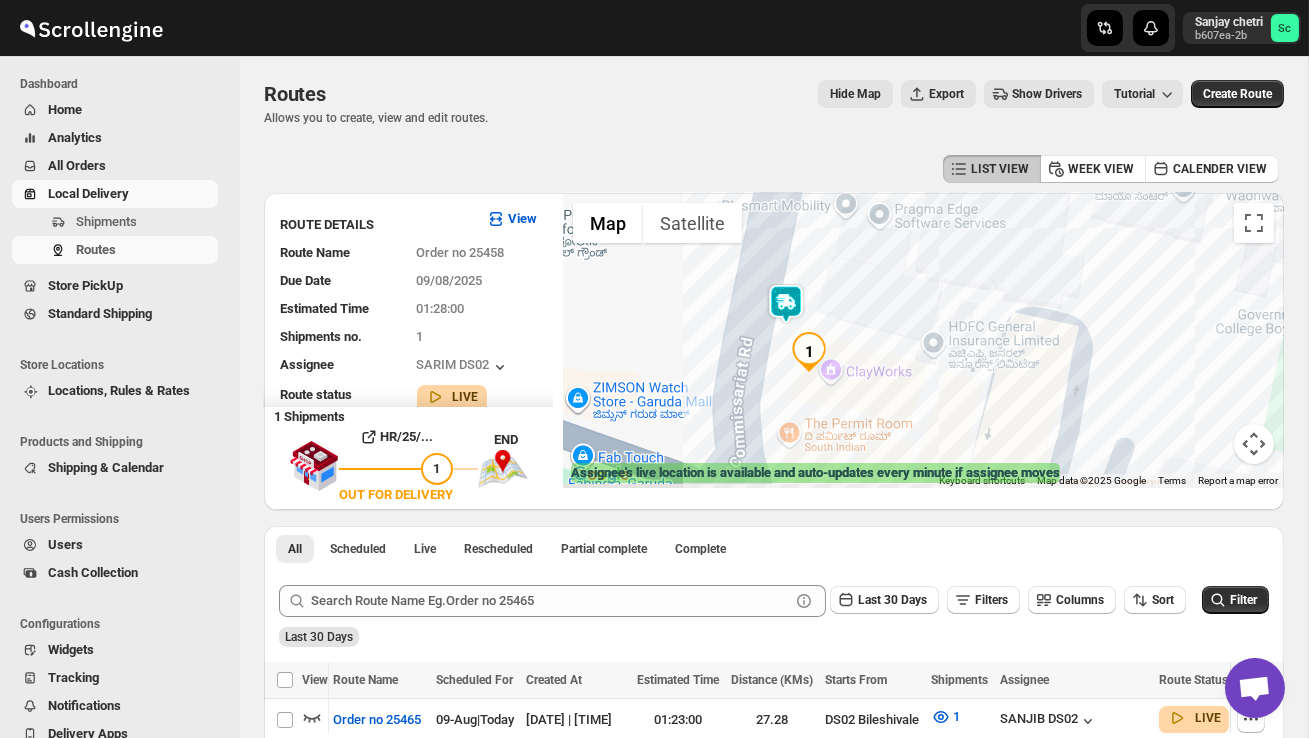 drag, startPoint x: 878, startPoint y: 417, endPoint x: 899, endPoint y: 385, distance: 38.27532 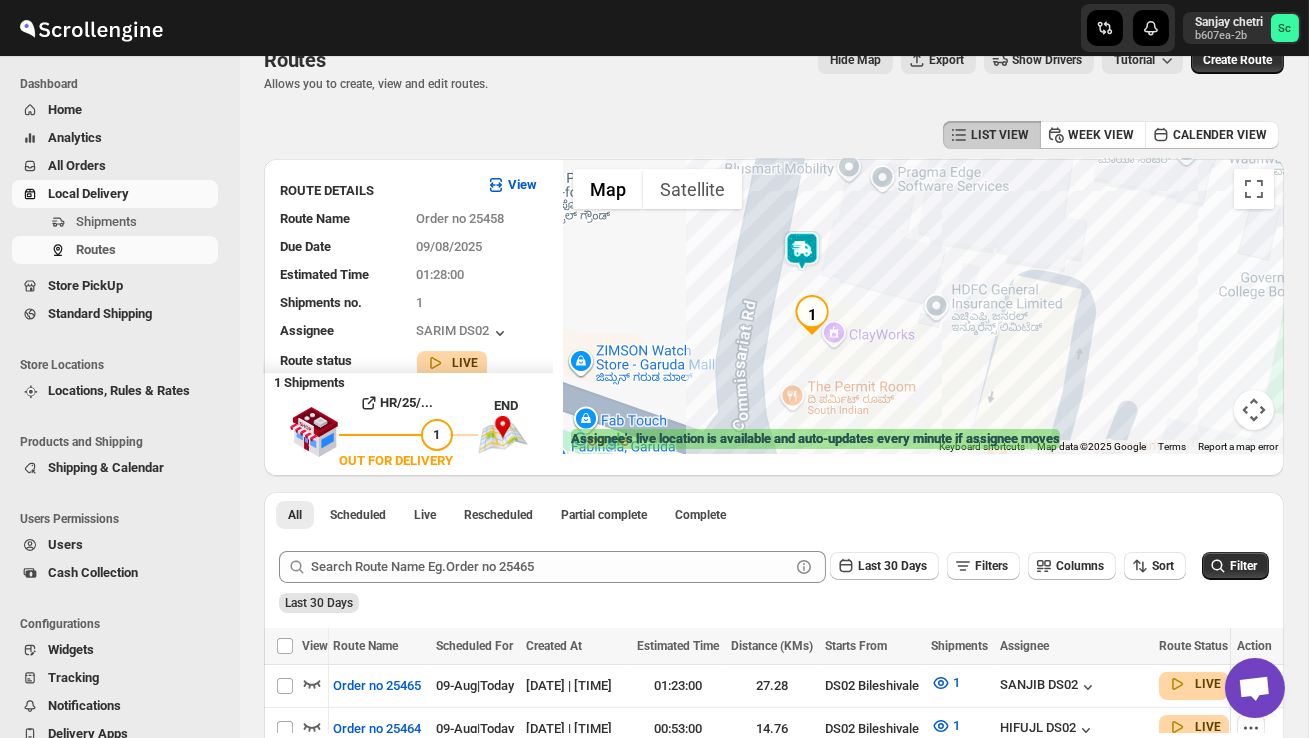 scroll, scrollTop: 36, scrollLeft: 0, axis: vertical 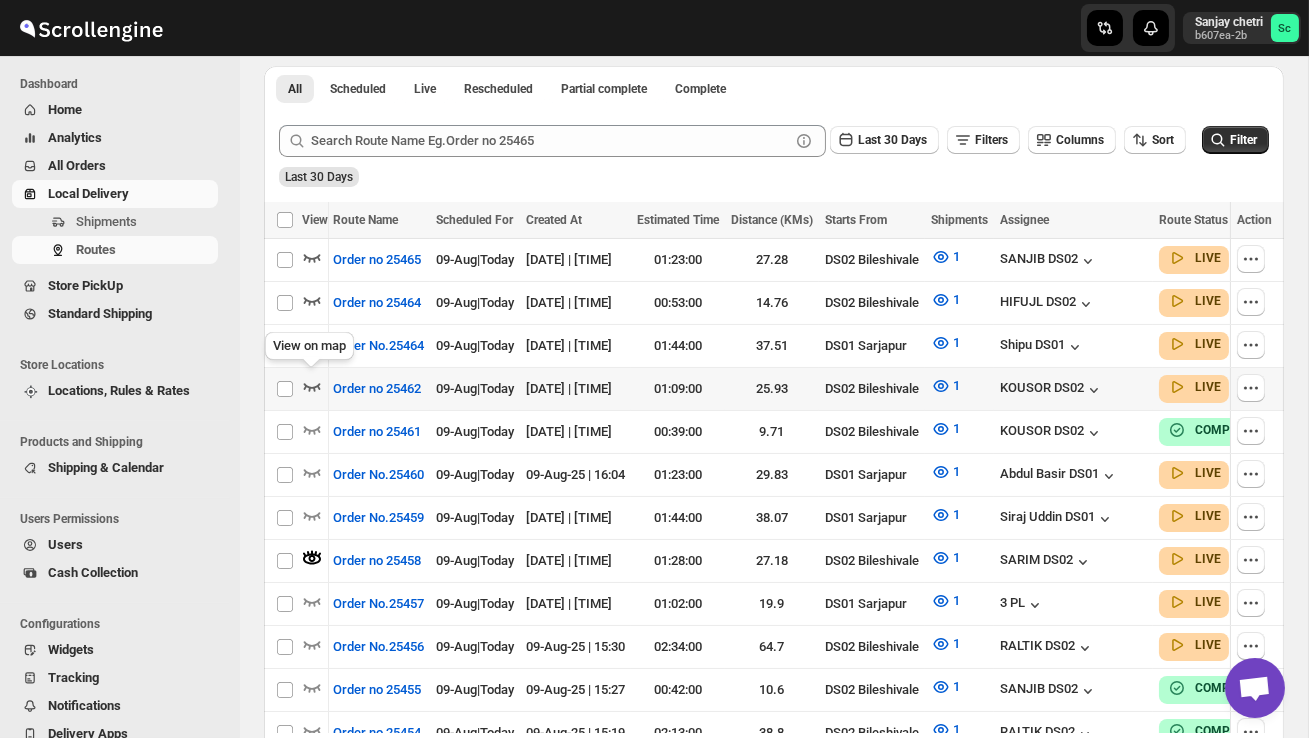 click 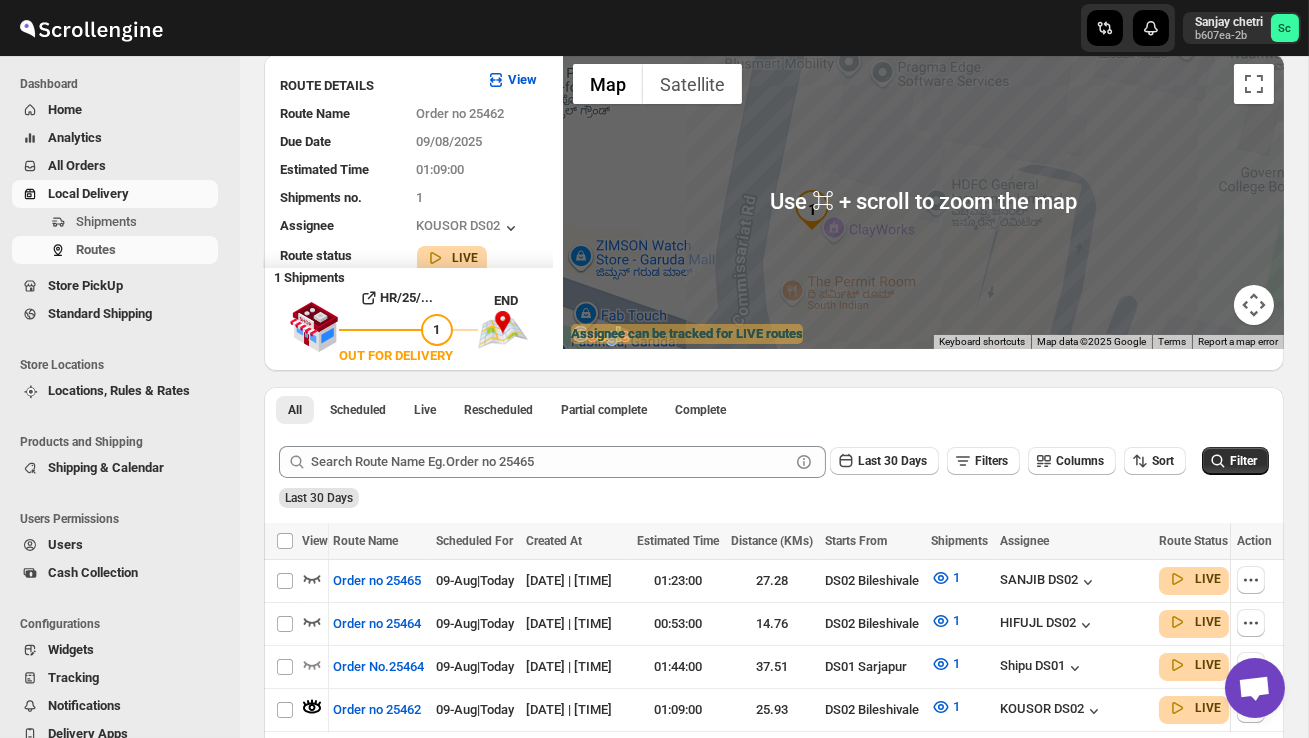 scroll, scrollTop: 0, scrollLeft: 0, axis: both 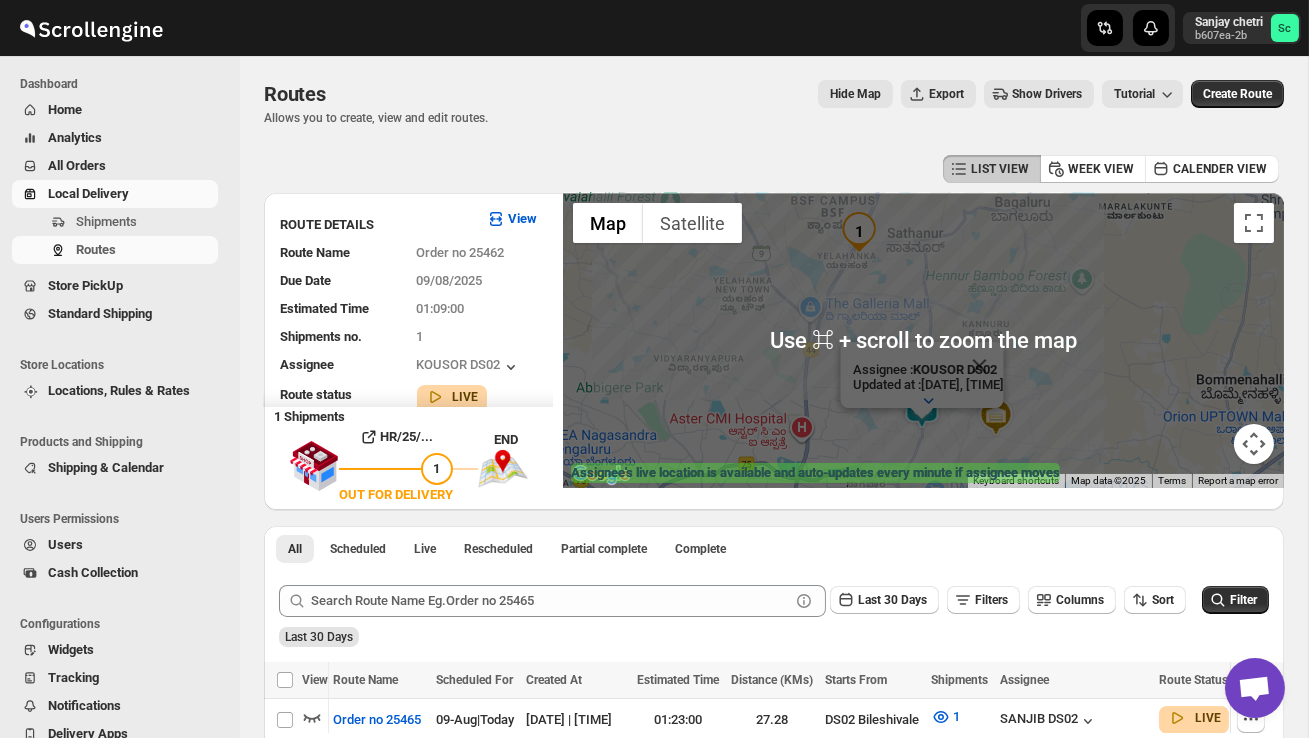 click on "Assignee :  KOUSOR DS02 Updated at :  09/08/2025, 17:55:43 Duty mode  Enabled Battery percentage    60% Battery optimization    Disabled Device type    ios OS version    18.5 Device model    iPhone 12 App version    16.5" at bounding box center [923, 340] 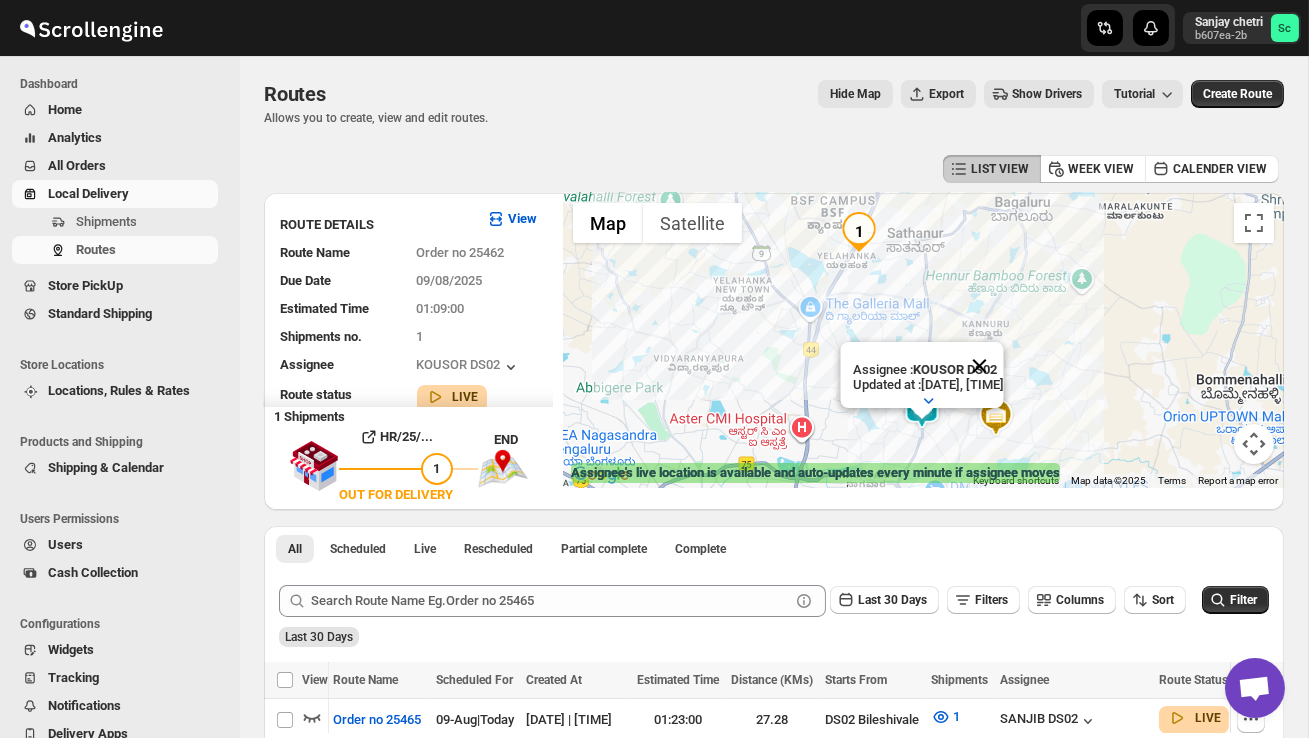 click at bounding box center [979, 366] 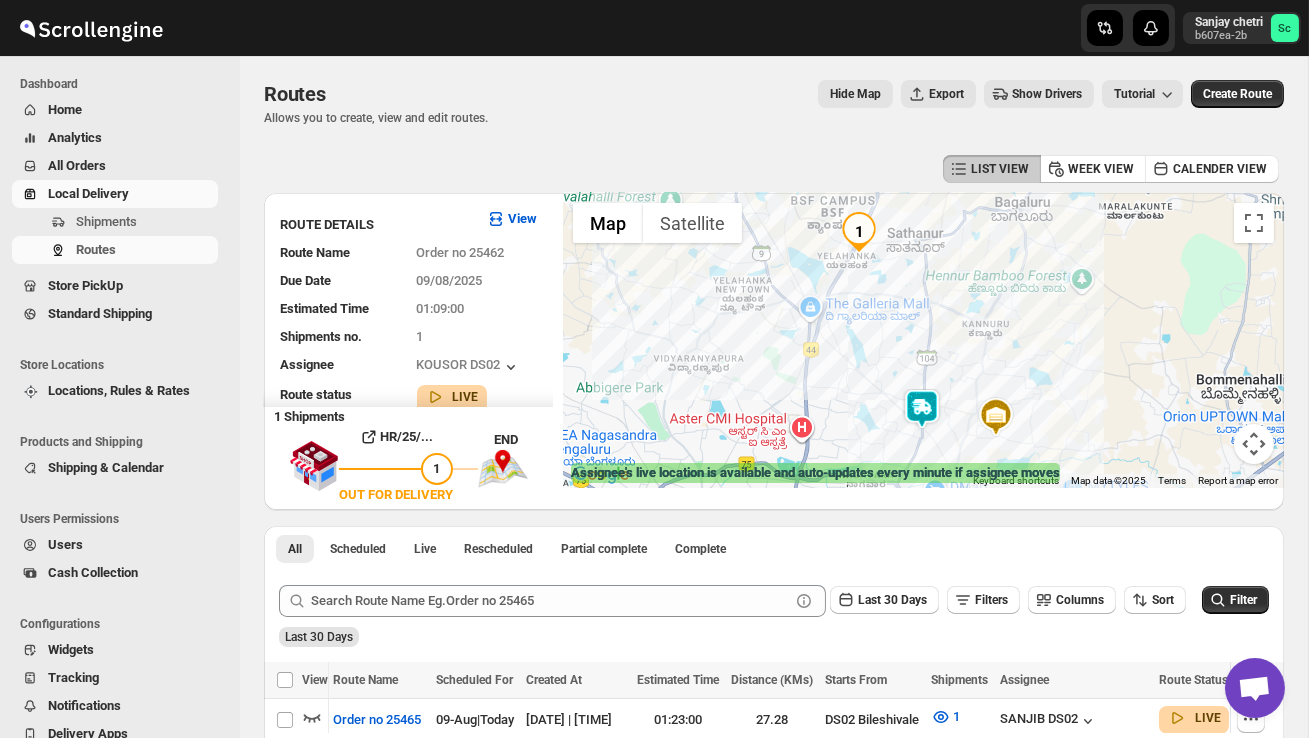 click at bounding box center [923, 340] 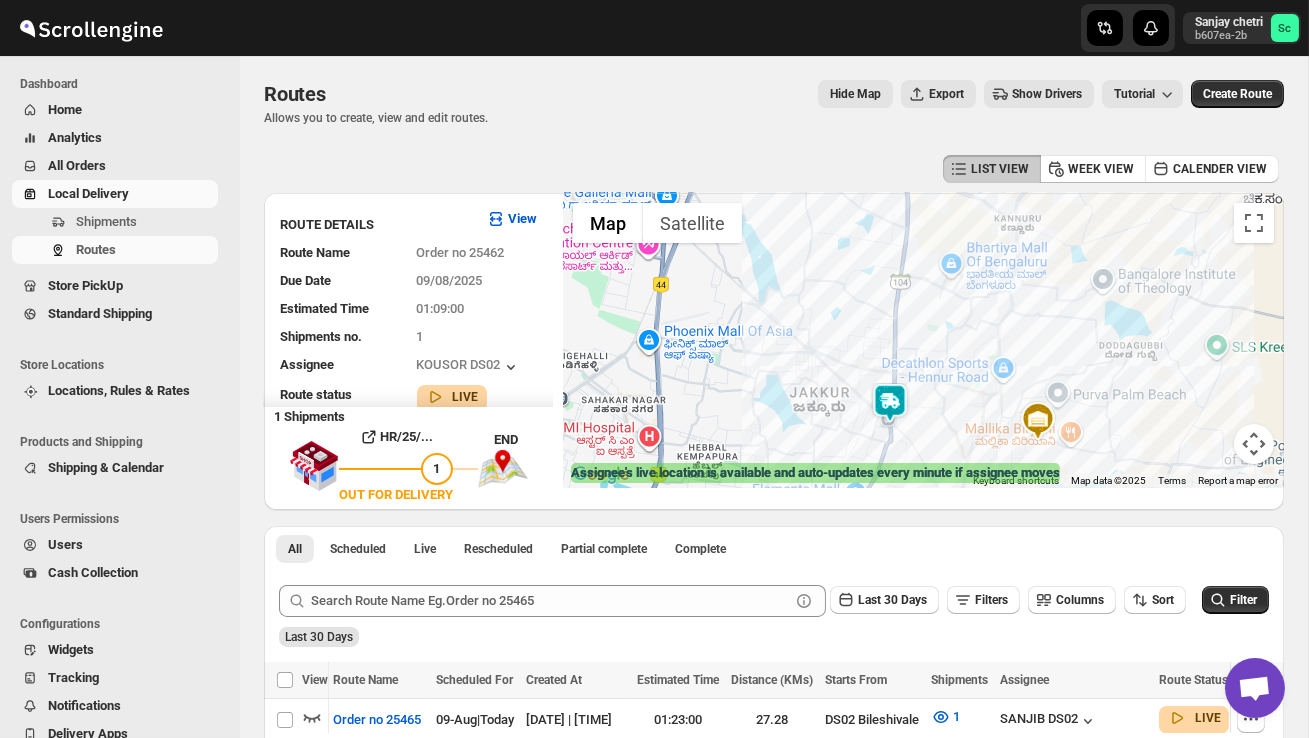 click at bounding box center [923, 340] 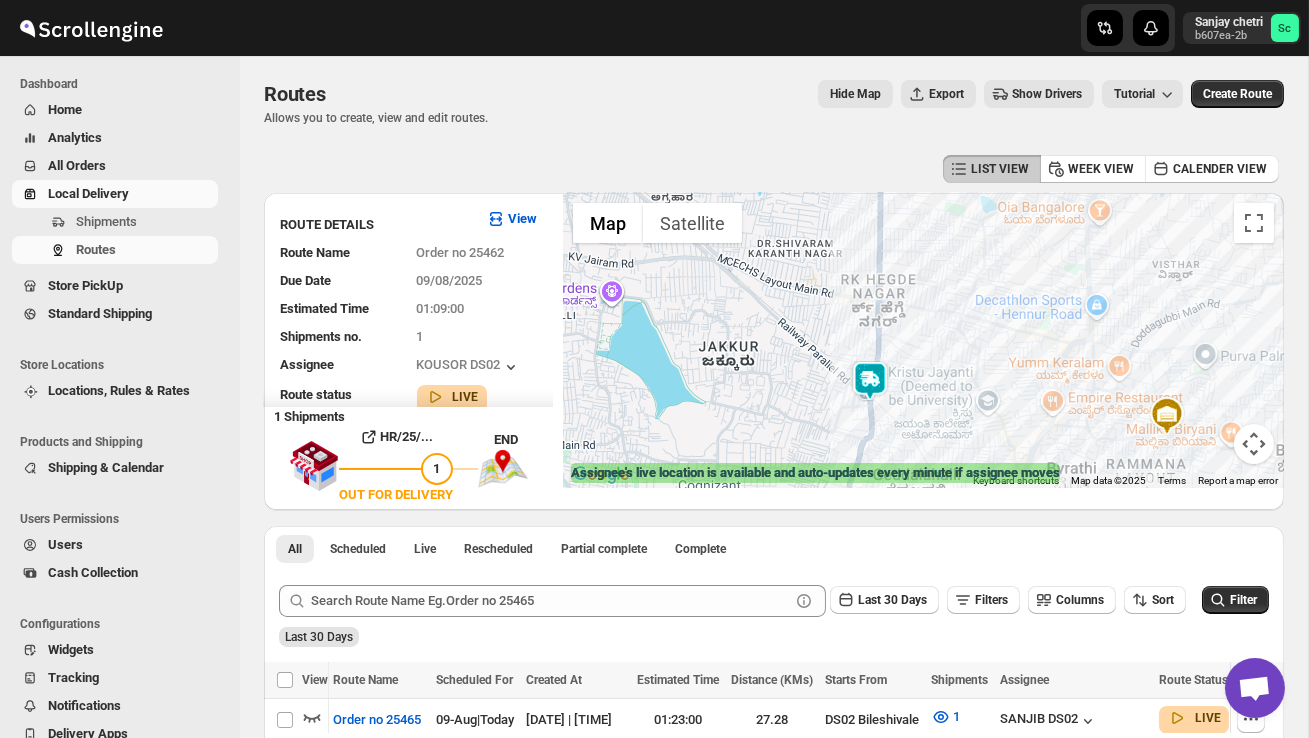 click at bounding box center (923, 340) 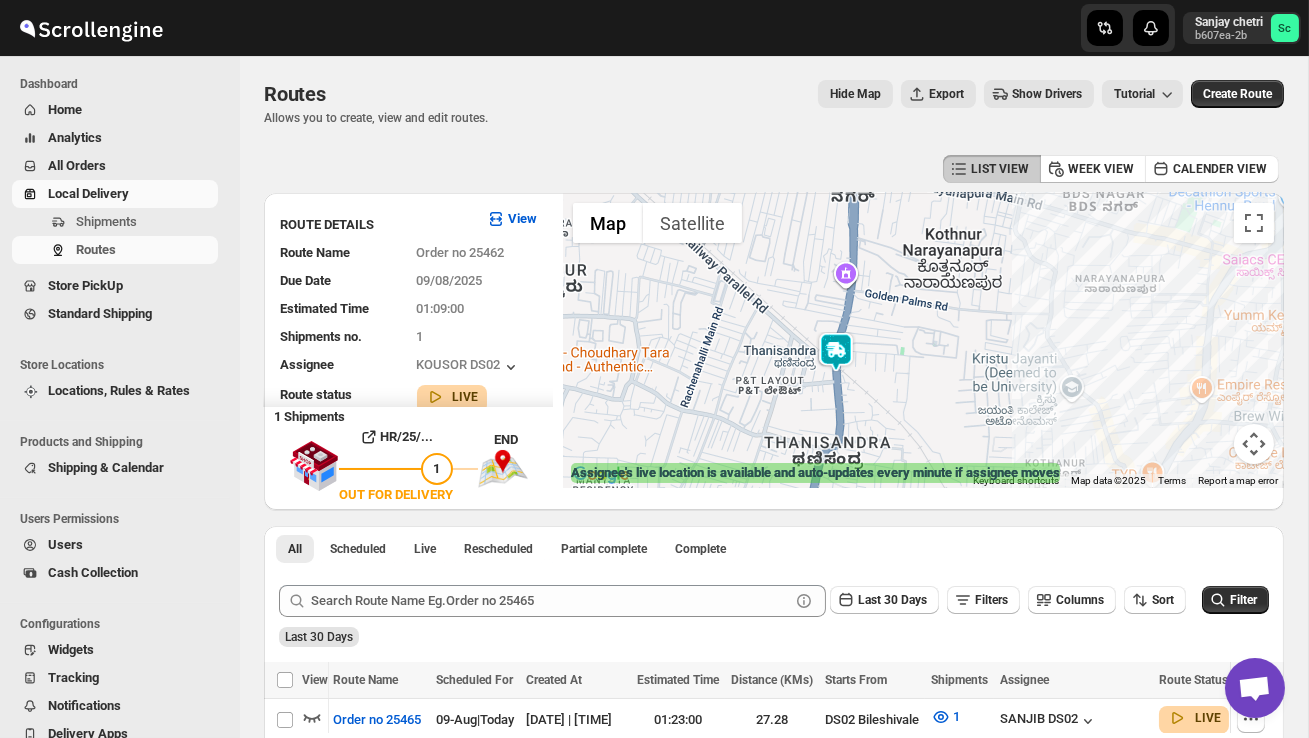 click at bounding box center (923, 340) 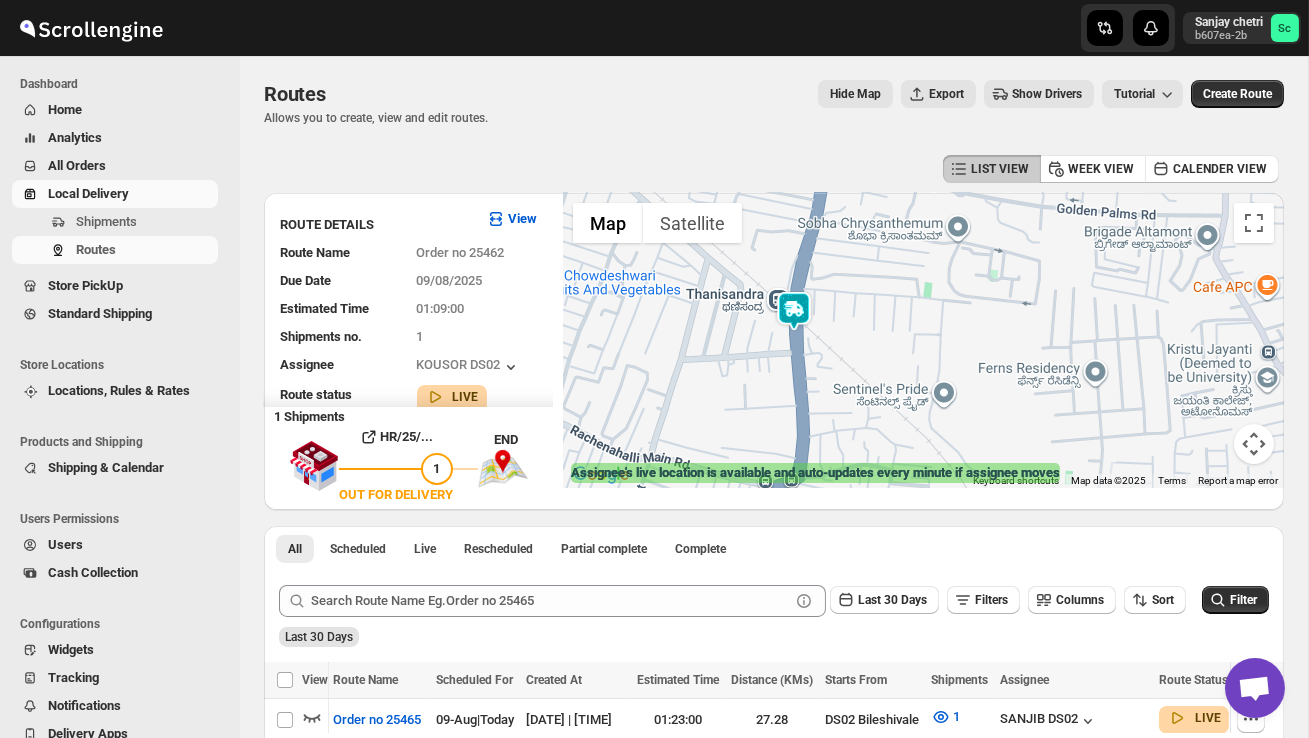 click at bounding box center (923, 340) 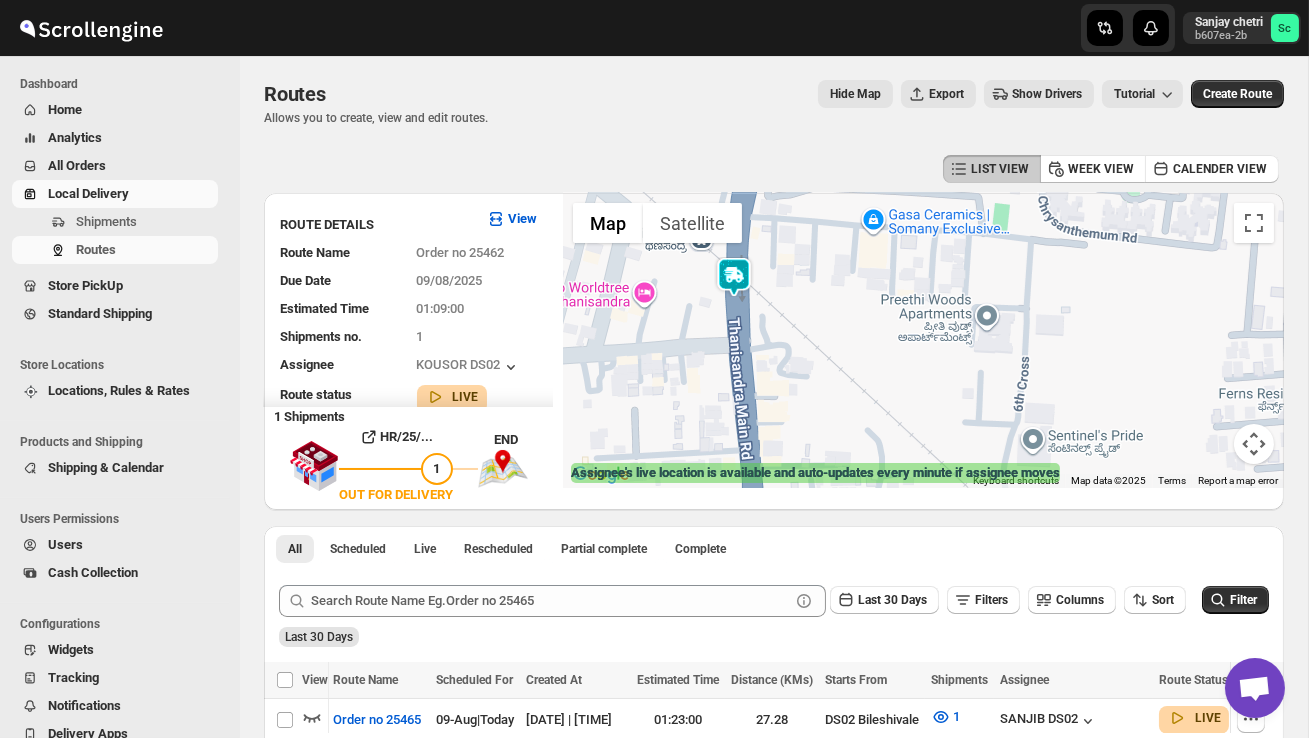 drag, startPoint x: 809, startPoint y: 347, endPoint x: 828, endPoint y: 400, distance: 56.302753 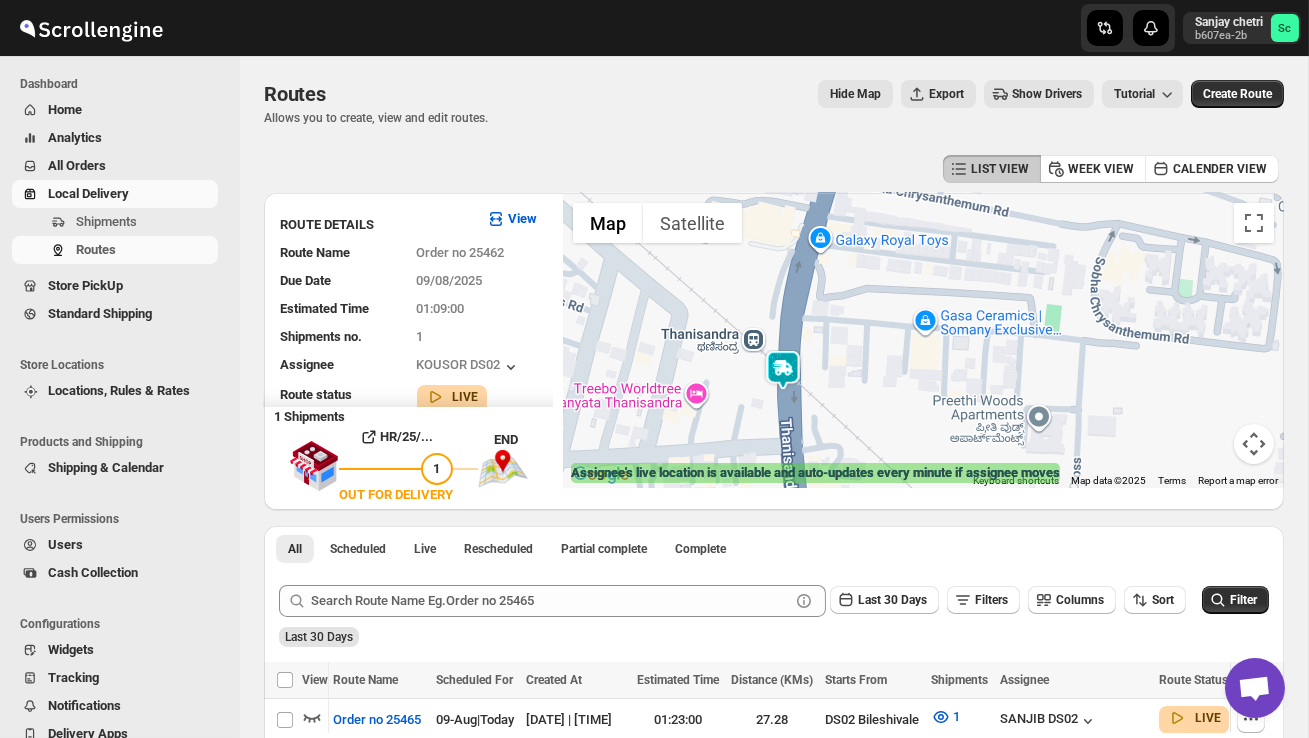 drag, startPoint x: 663, startPoint y: 328, endPoint x: 726, endPoint y: 434, distance: 123.308556 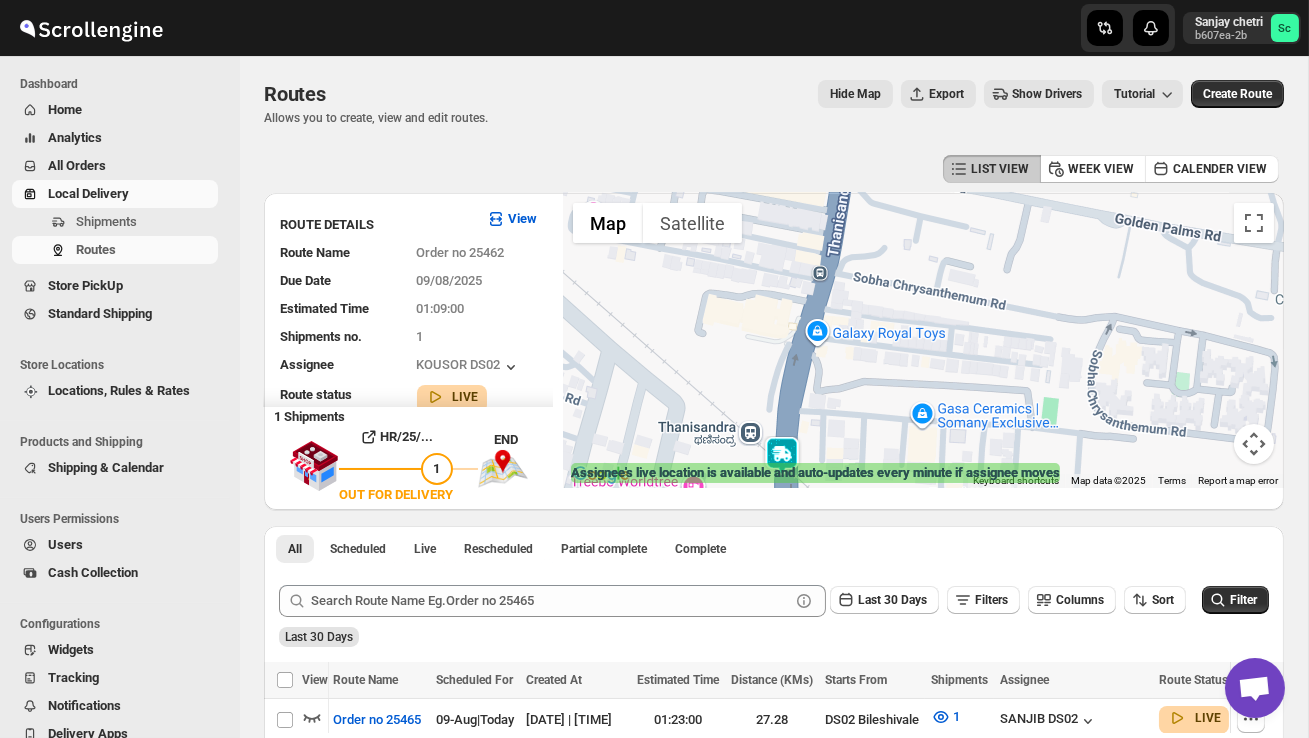 drag, startPoint x: 754, startPoint y: 273, endPoint x: 737, endPoint y: 365, distance: 93.55747 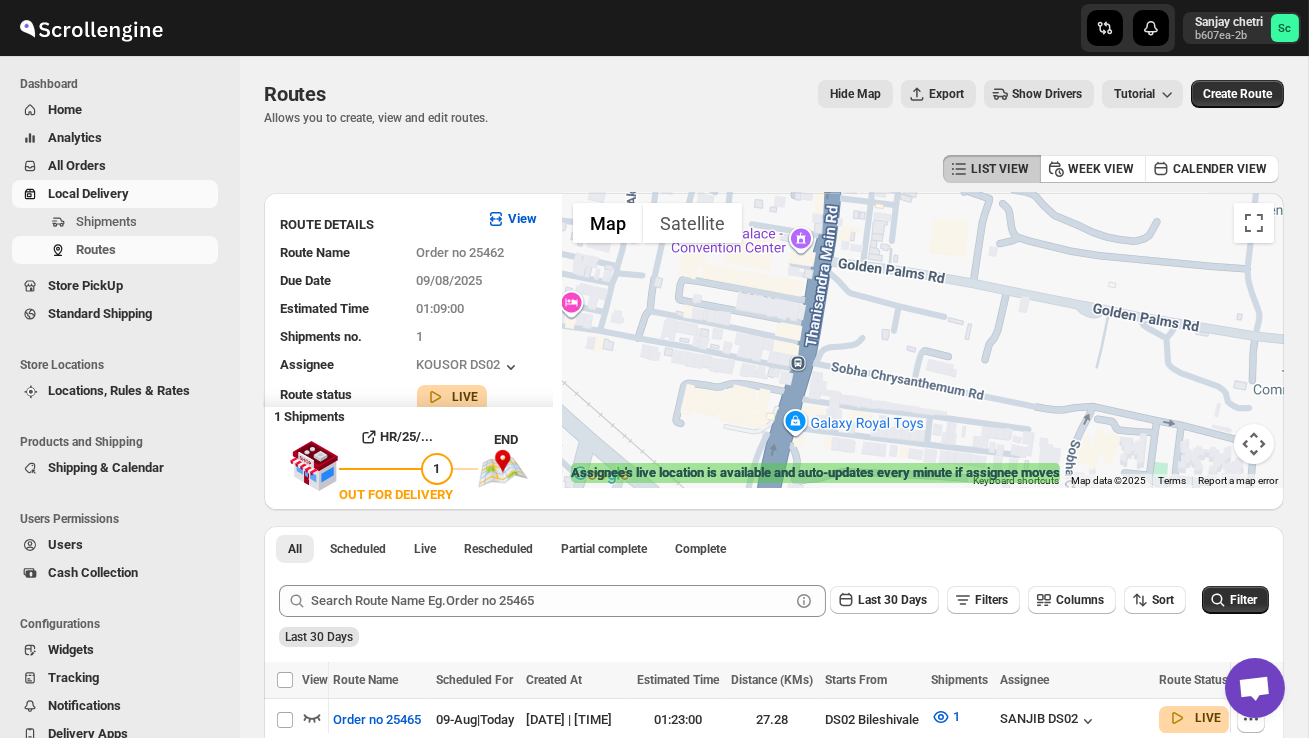 drag, startPoint x: 737, startPoint y: 324, endPoint x: 687, endPoint y: 445, distance: 130.92365 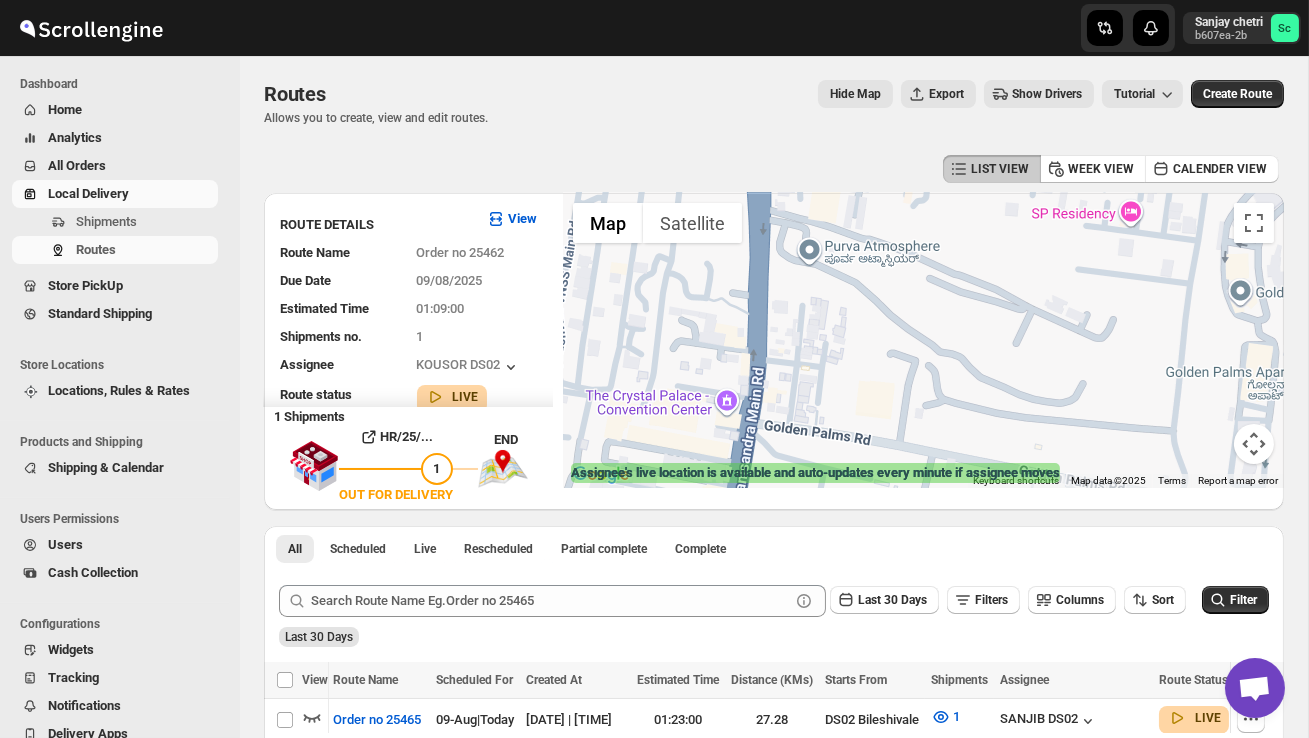 click at bounding box center (1254, 444) 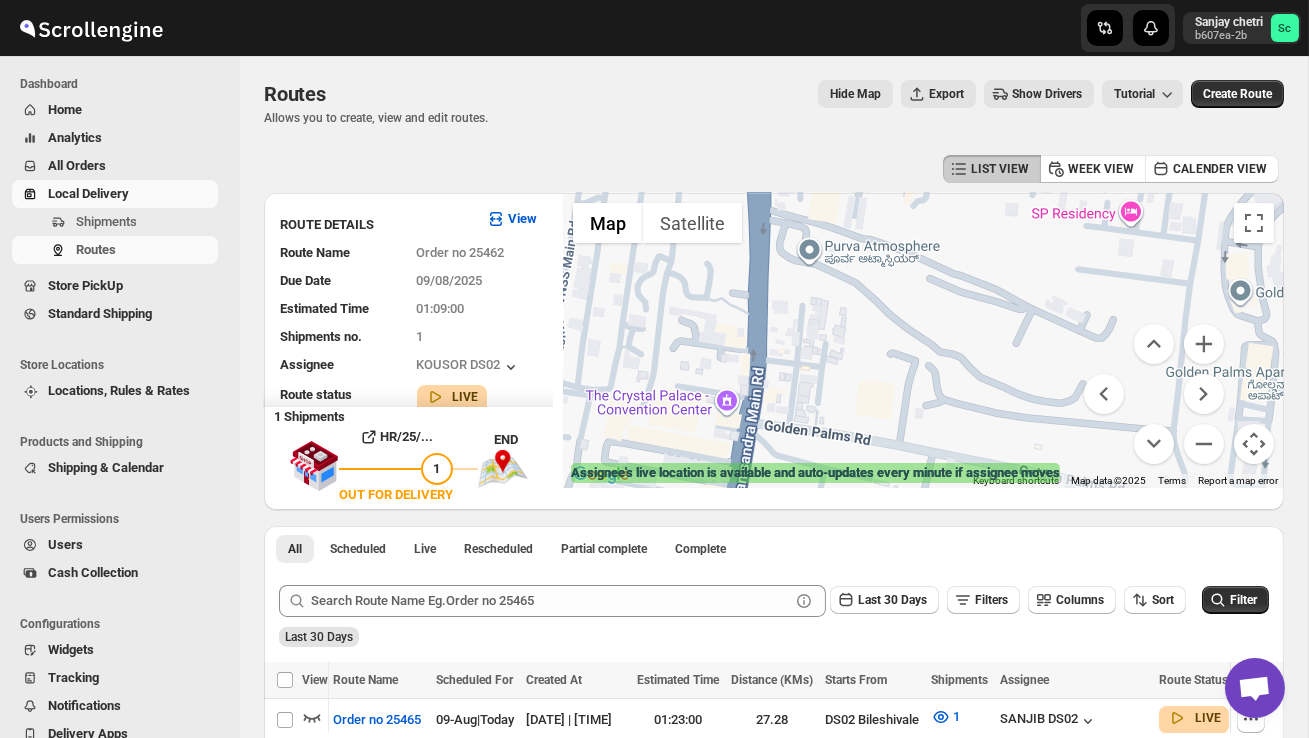 click at bounding box center [923, 340] 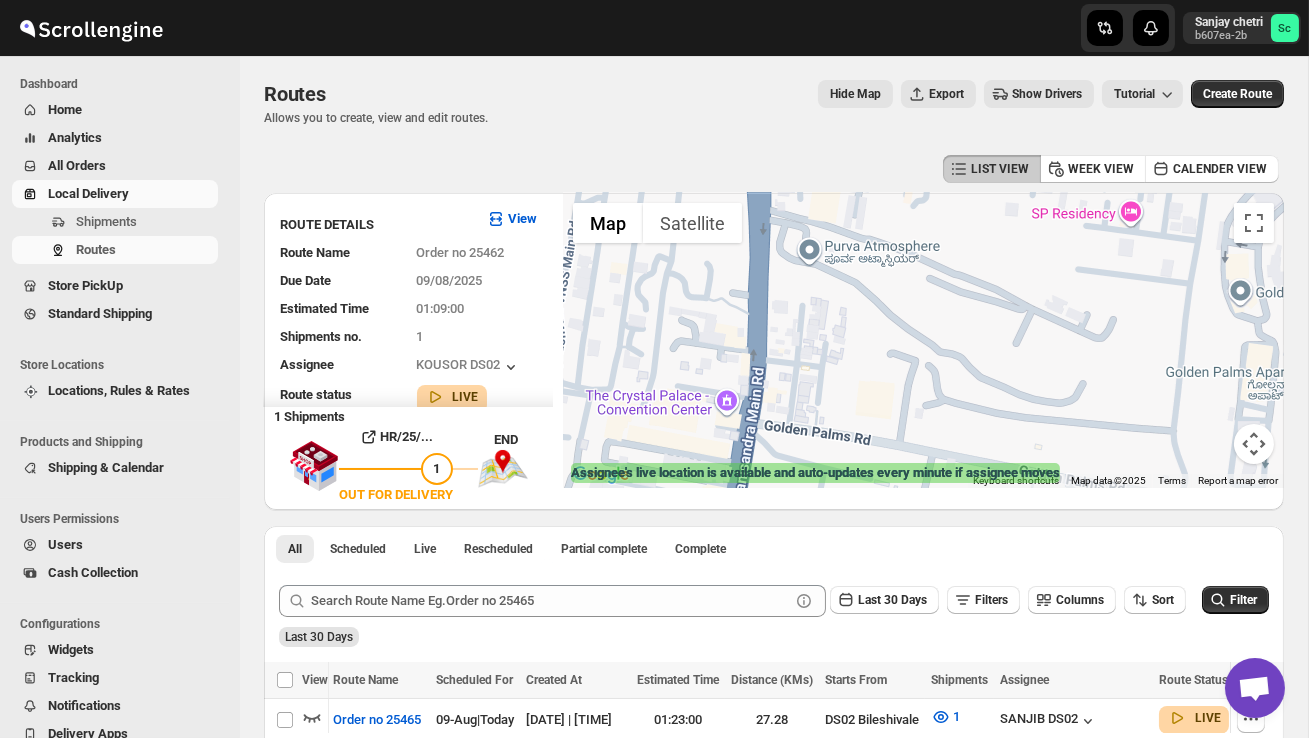 click at bounding box center [1254, 444] 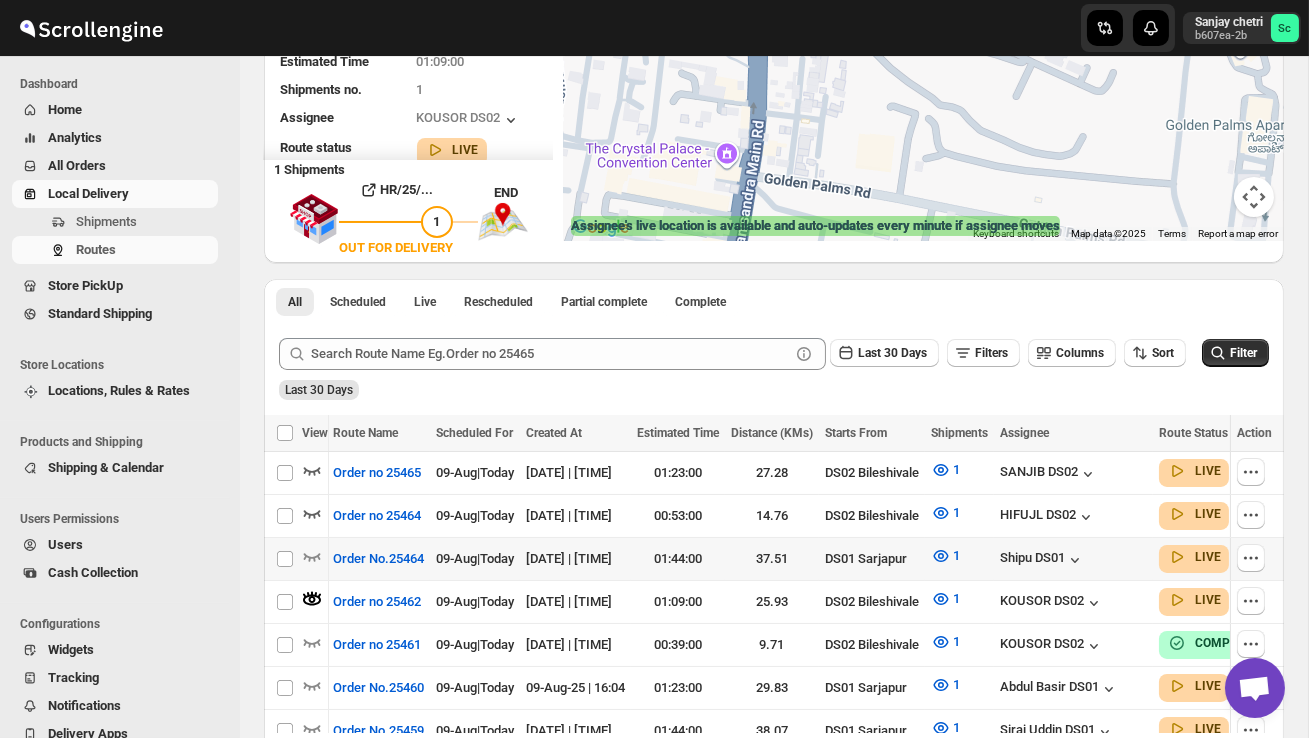 scroll, scrollTop: 250, scrollLeft: 0, axis: vertical 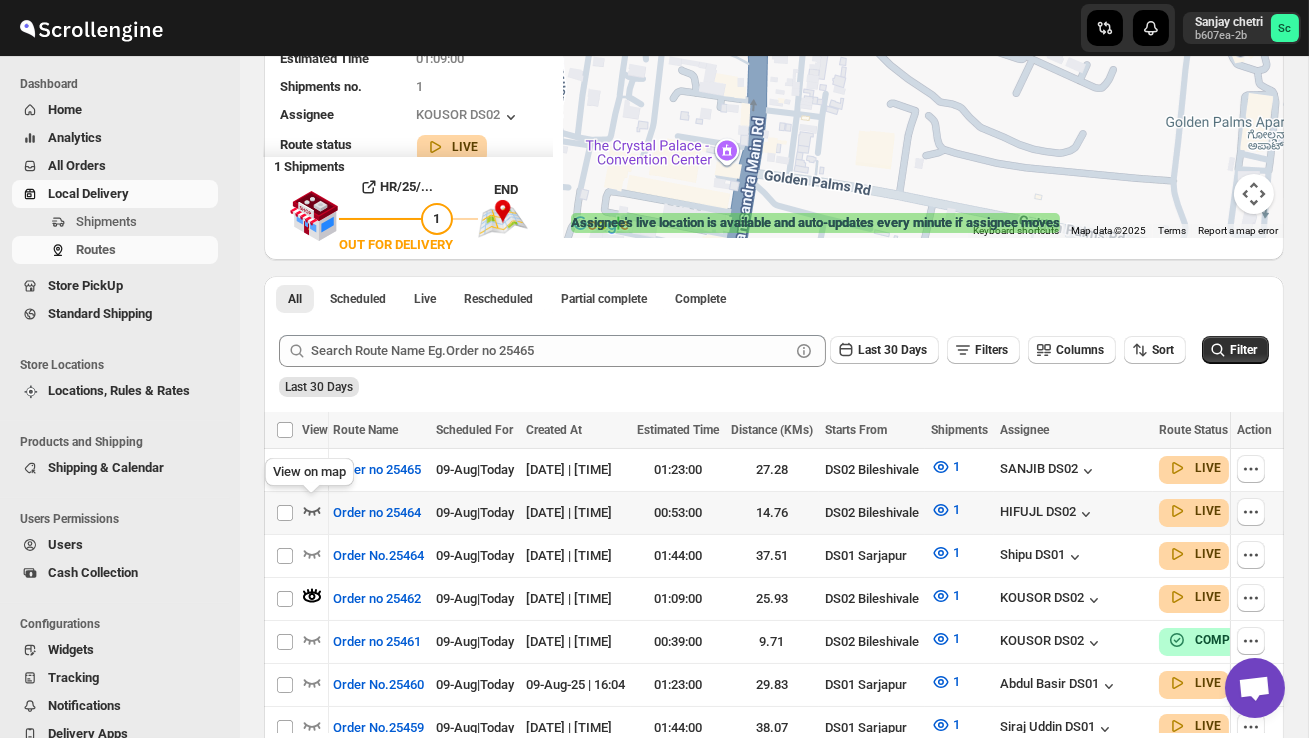 click 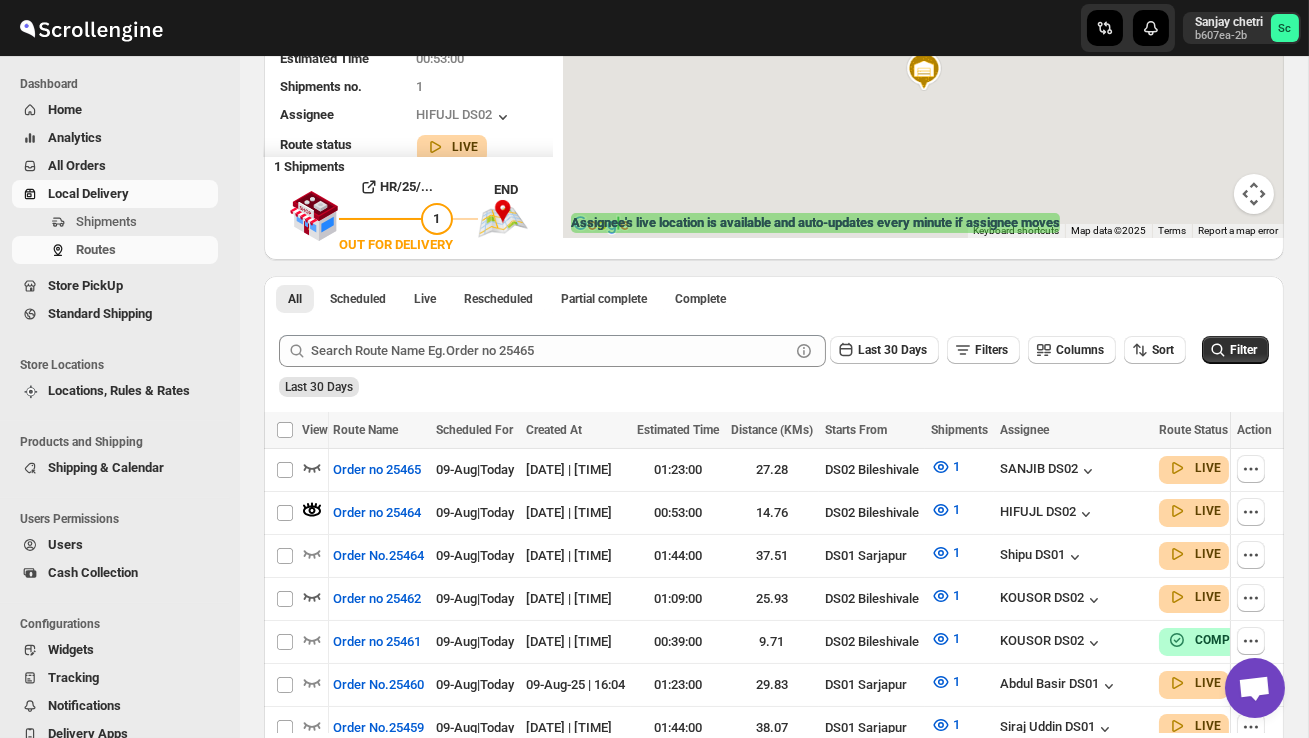 scroll, scrollTop: 0, scrollLeft: 0, axis: both 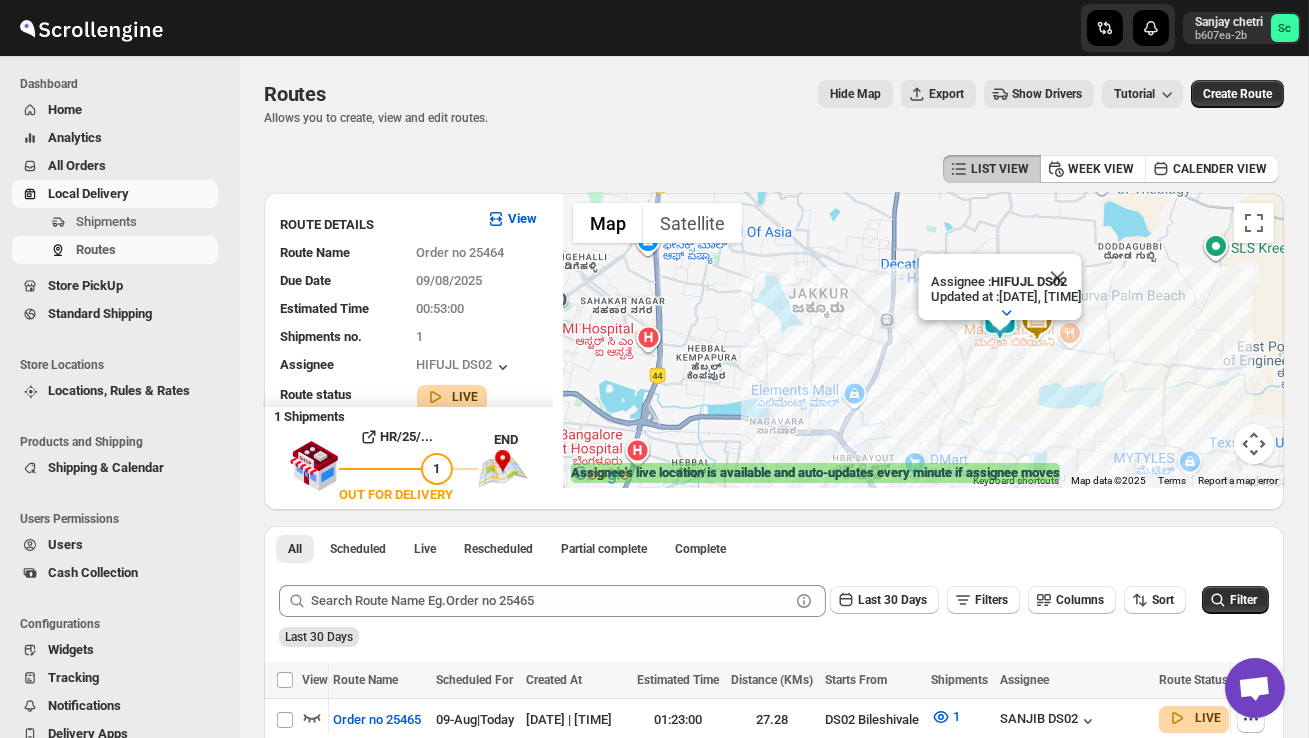 click at bounding box center (1254, 444) 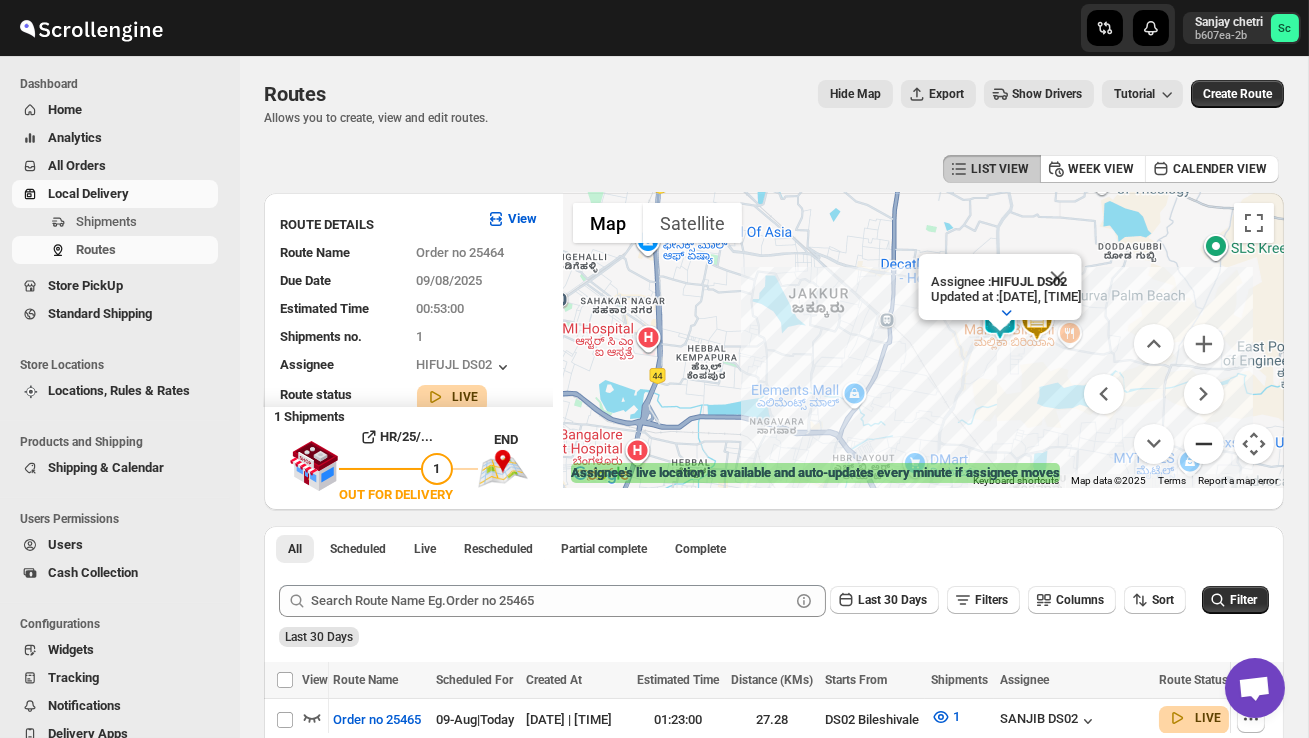click at bounding box center [1204, 444] 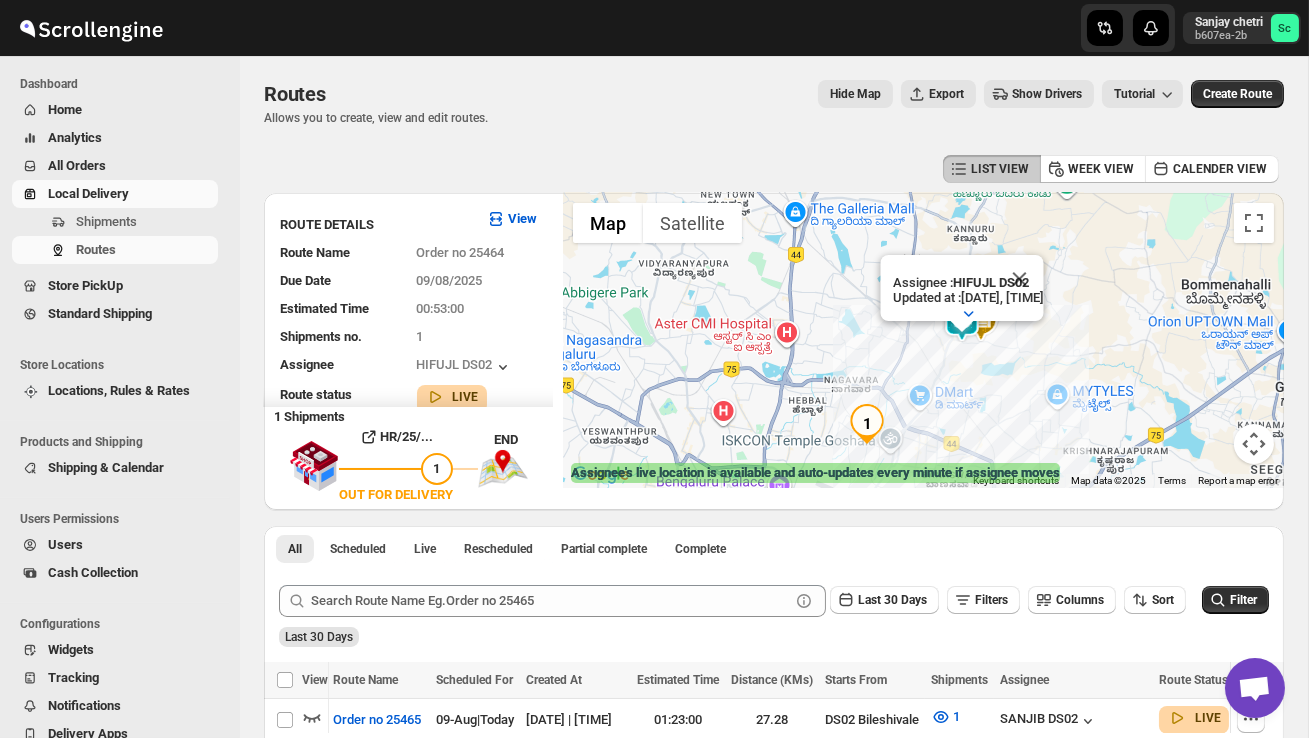 click on "Assignee :  HIFUJL DS02 Updated at :  09/08/2025, 17:56:42 Duty mode  Enabled Battery percentage    29% Battery optimization    Disabled Device type    android OS version    15 Device model    RMX3940 App version    16.5" at bounding box center [923, 340] 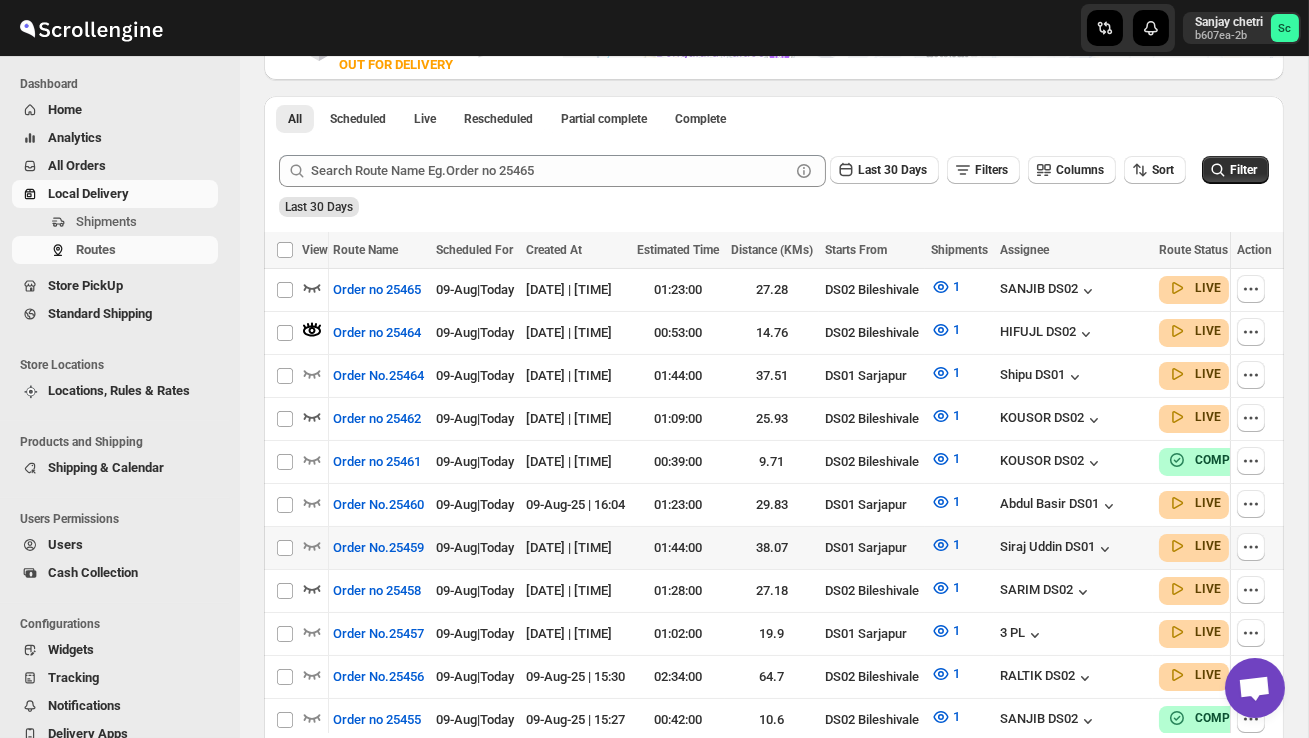 scroll, scrollTop: 450, scrollLeft: 0, axis: vertical 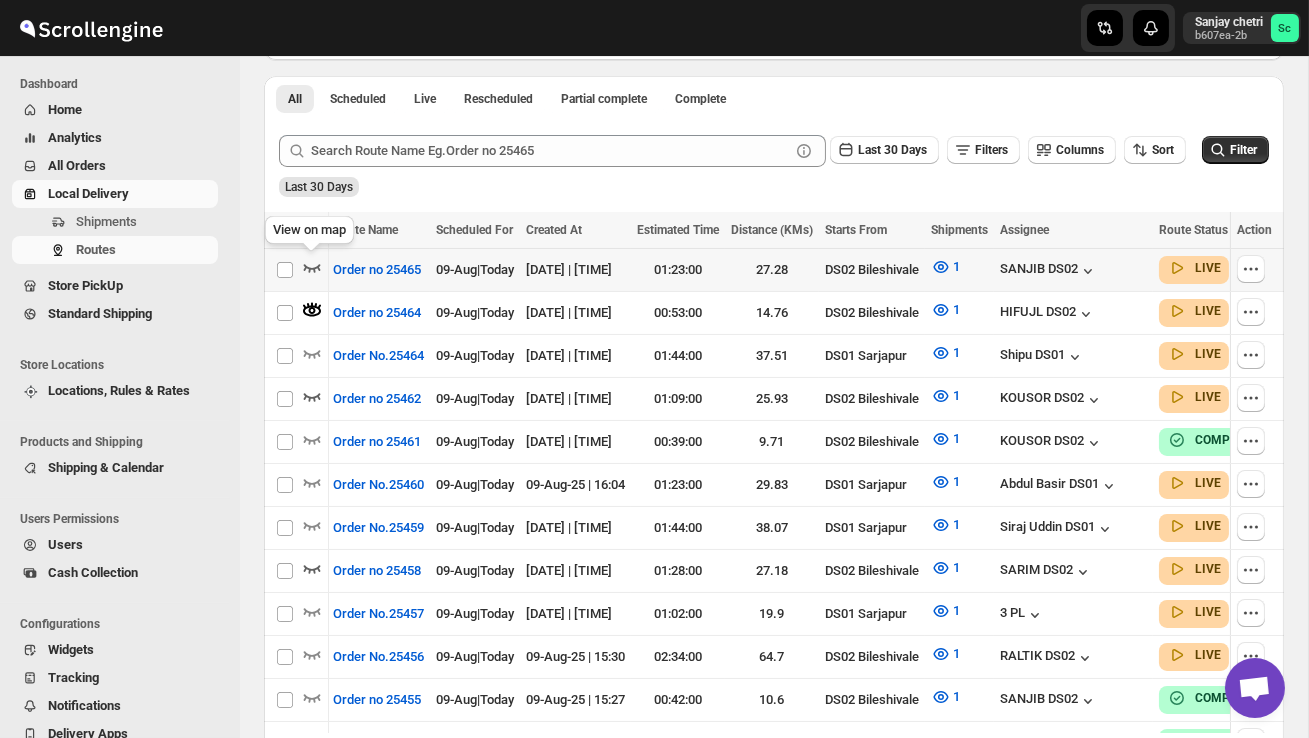 click 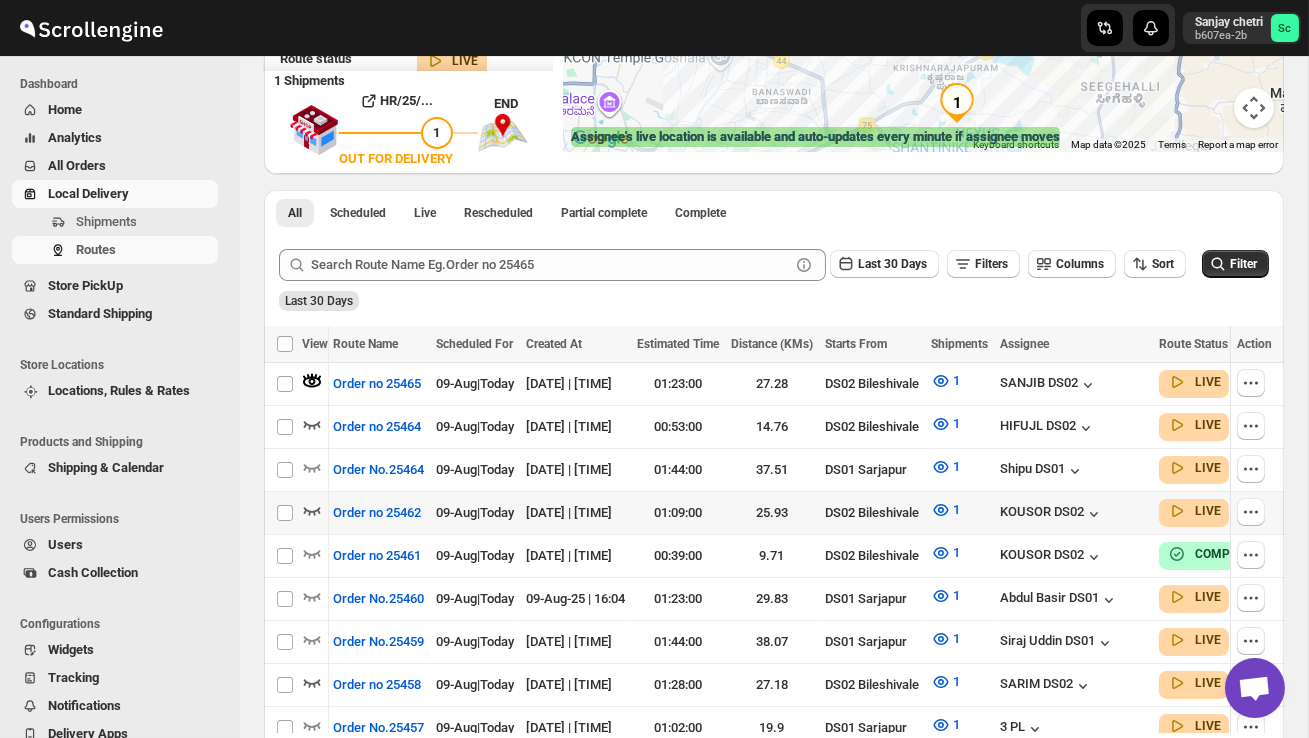scroll, scrollTop: 372, scrollLeft: 0, axis: vertical 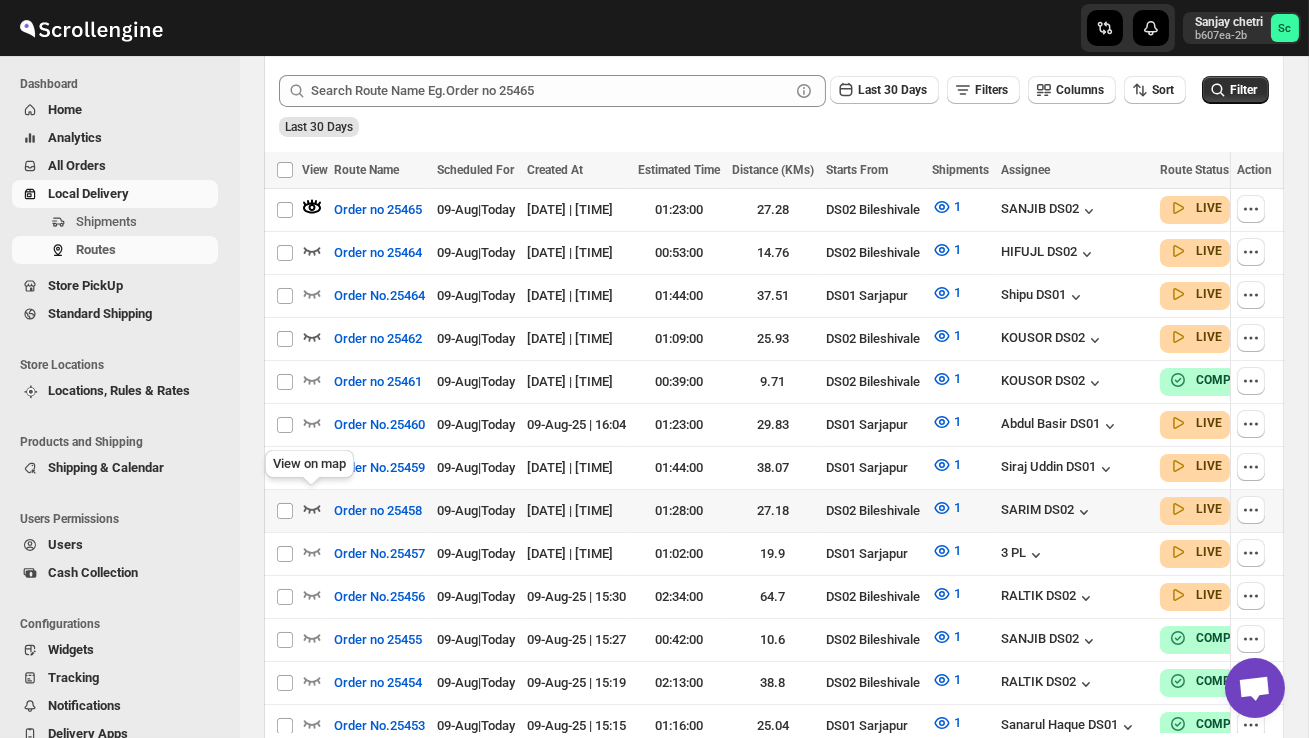 click 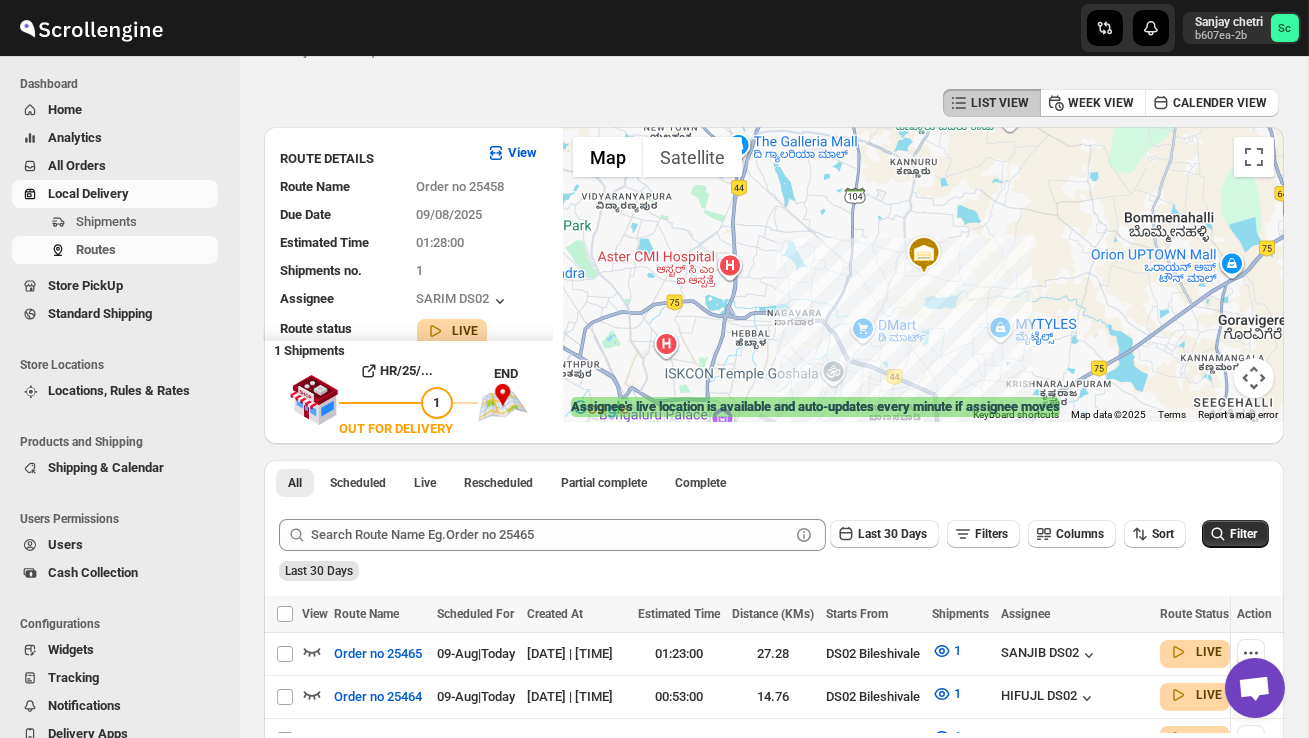 scroll, scrollTop: 0, scrollLeft: 0, axis: both 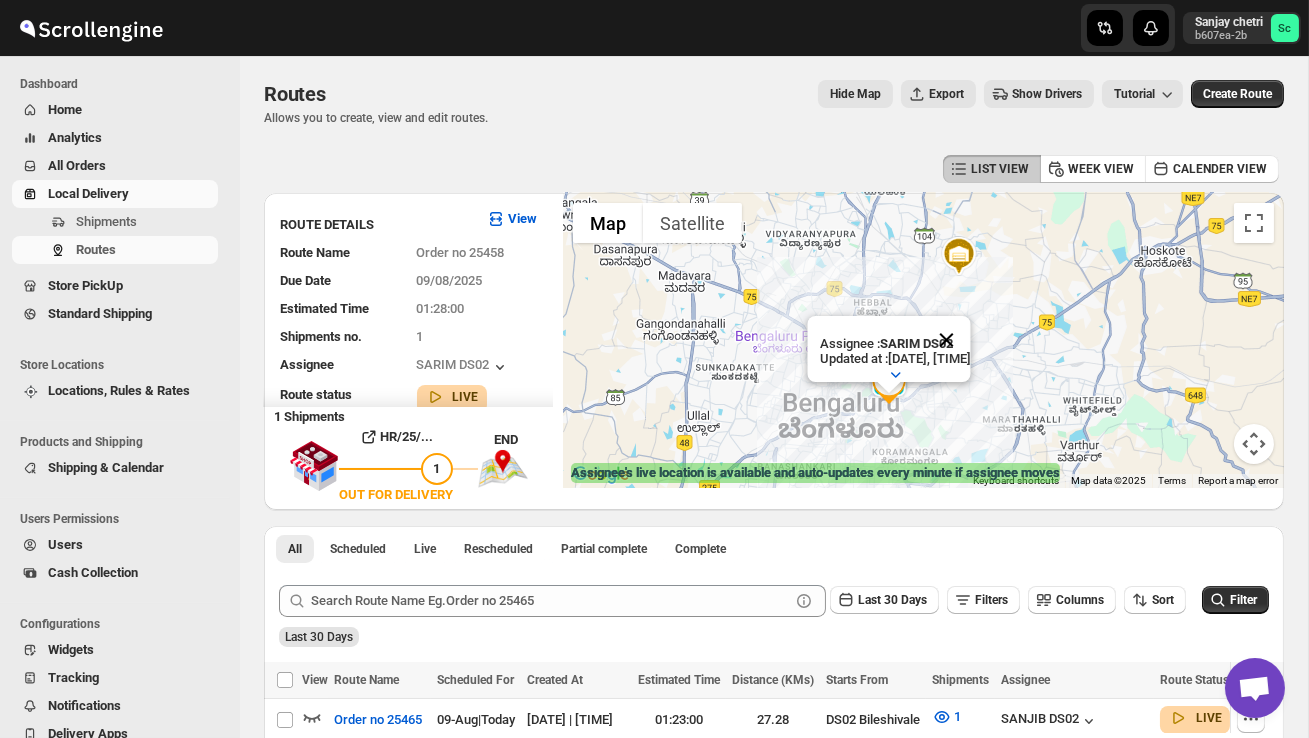 click at bounding box center [946, 340] 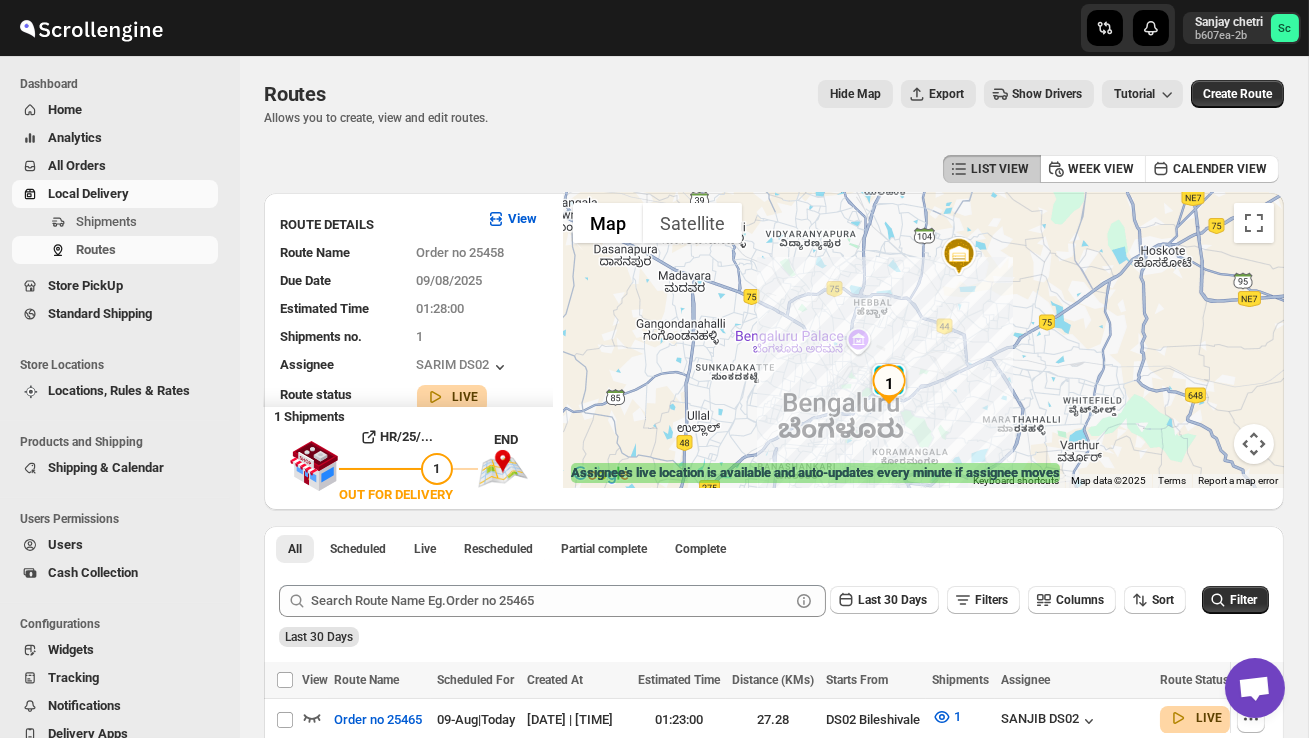 click at bounding box center (923, 340) 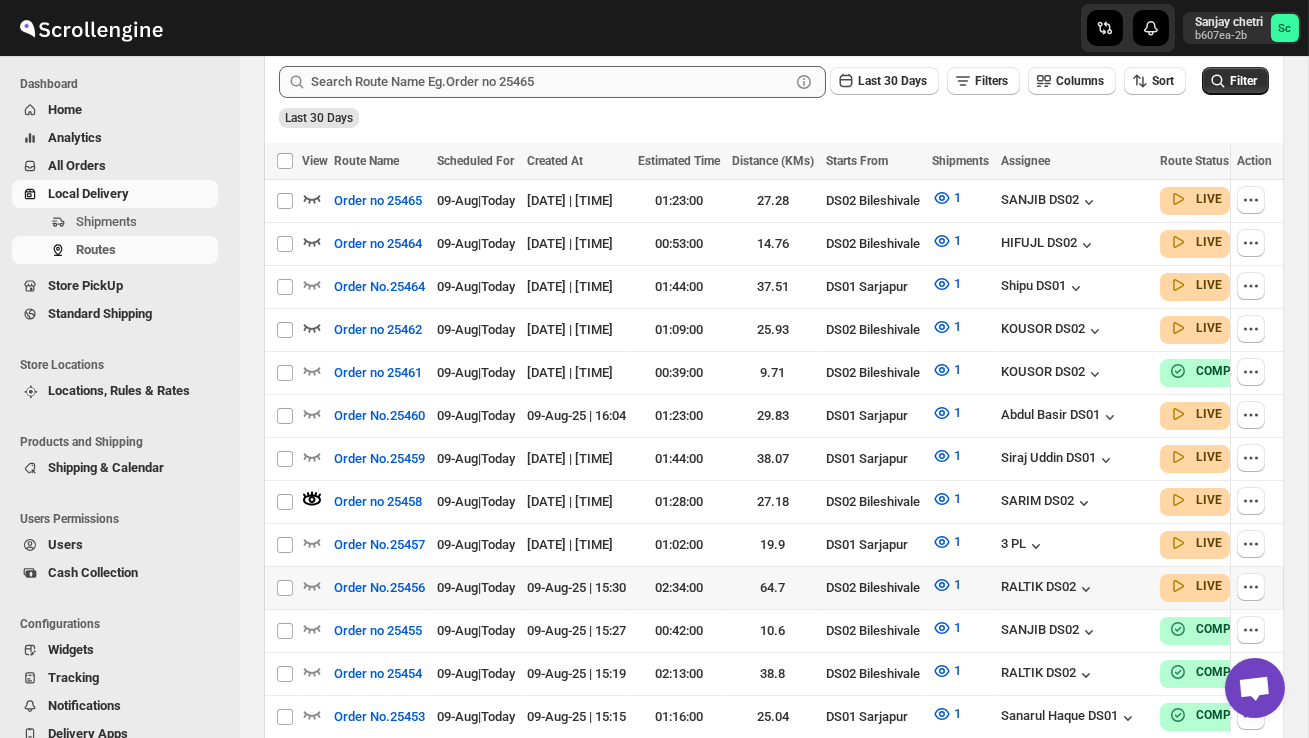 scroll, scrollTop: 522, scrollLeft: 0, axis: vertical 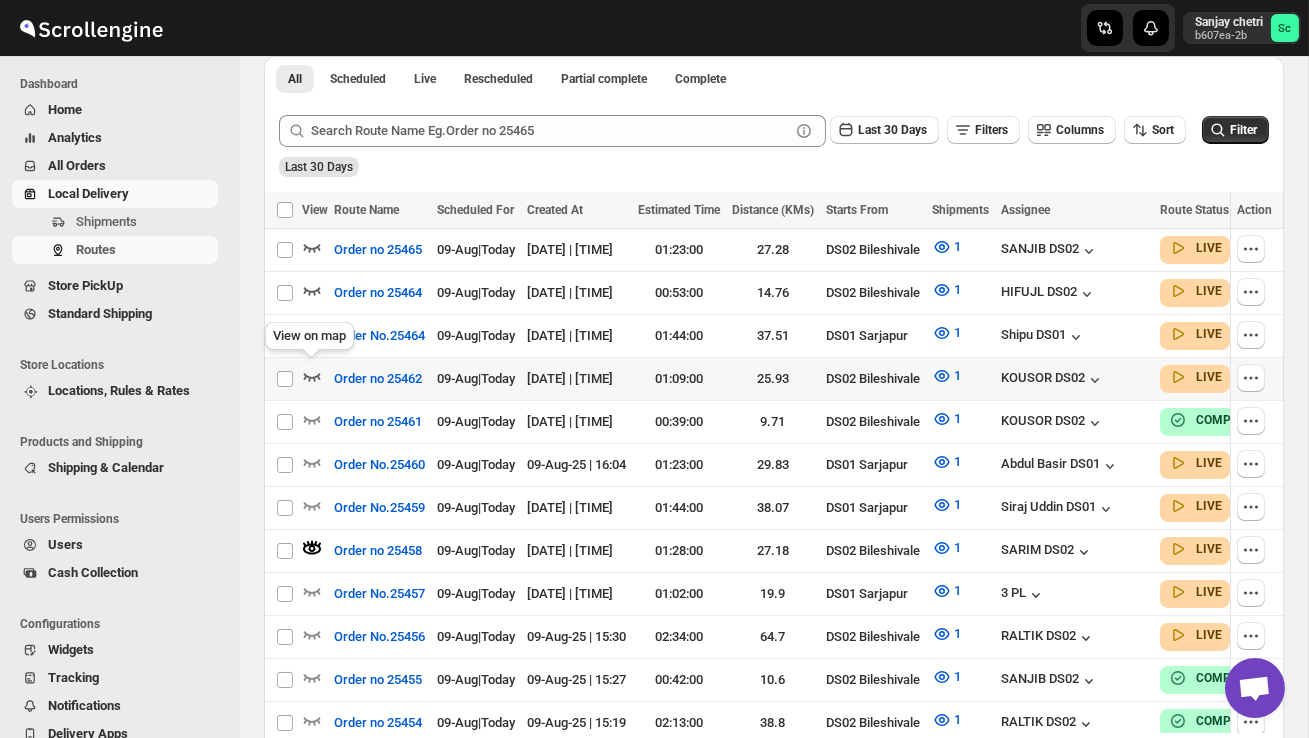 click 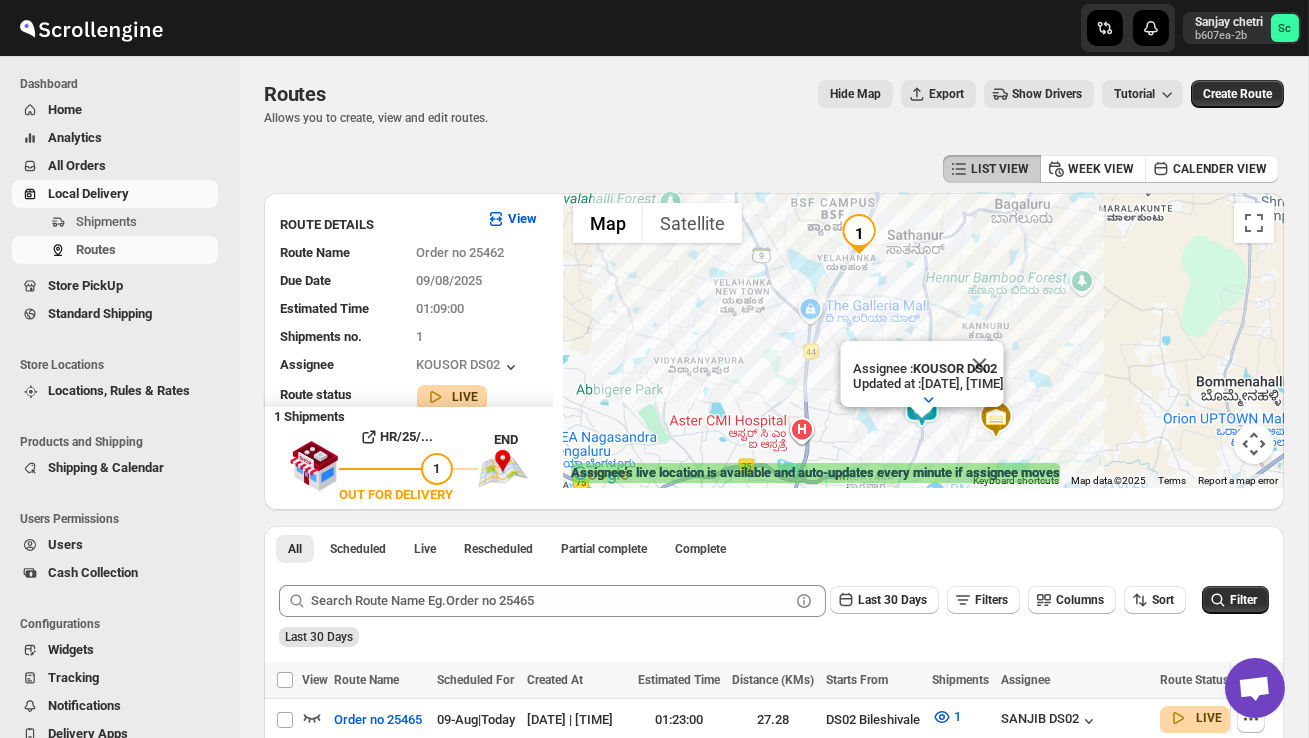click at bounding box center (979, 365) 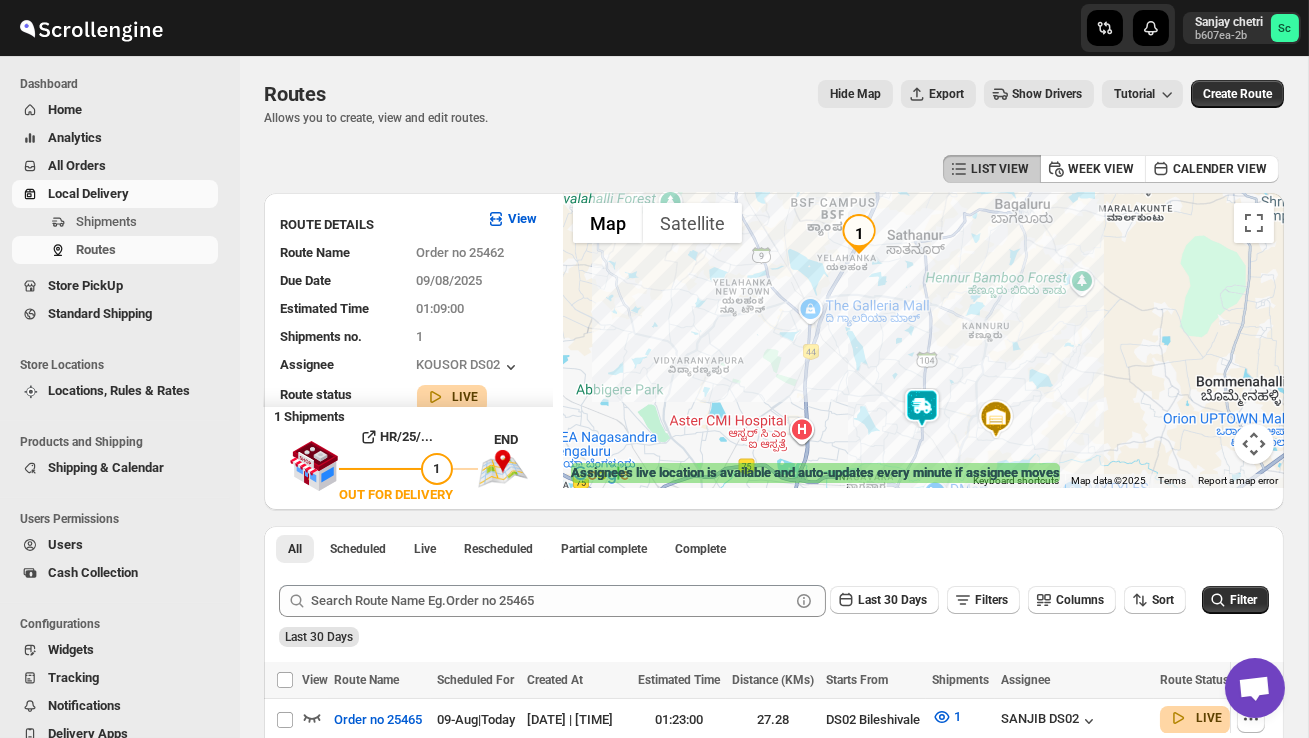 click at bounding box center [923, 340] 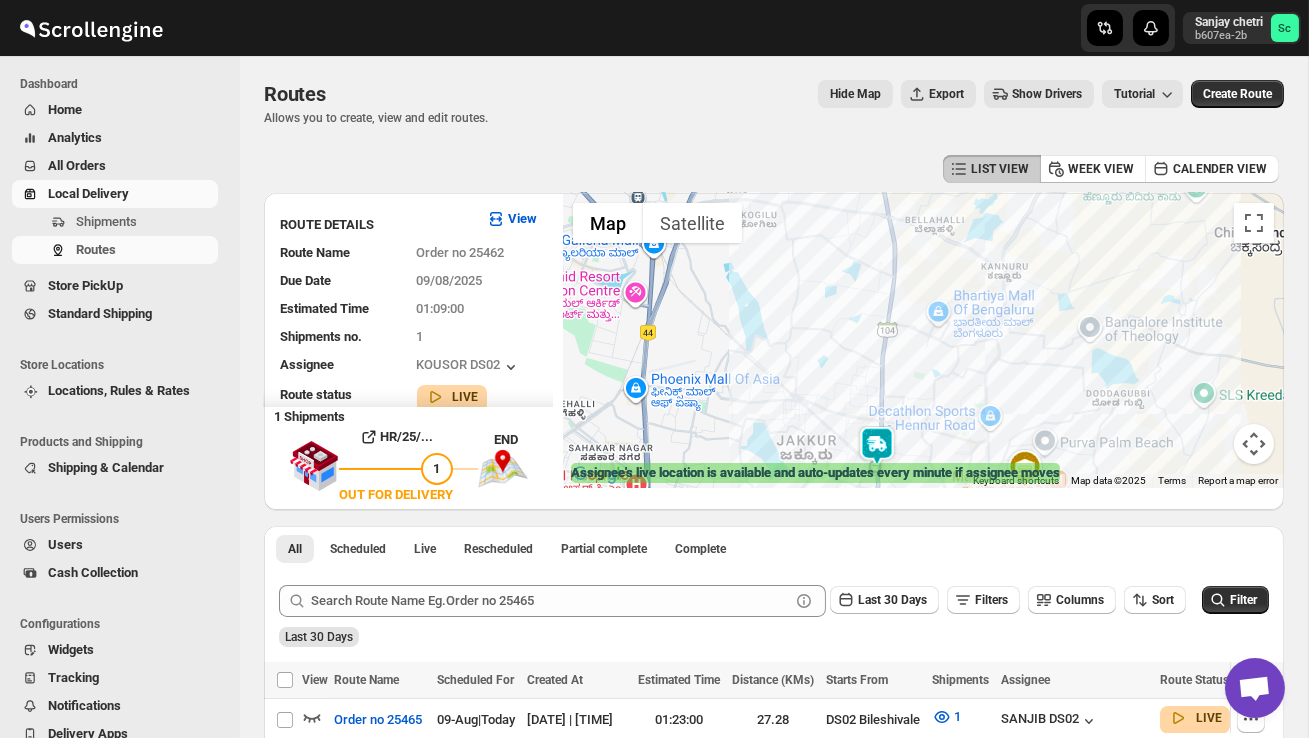 drag, startPoint x: 937, startPoint y: 431, endPoint x: 937, endPoint y: 383, distance: 48 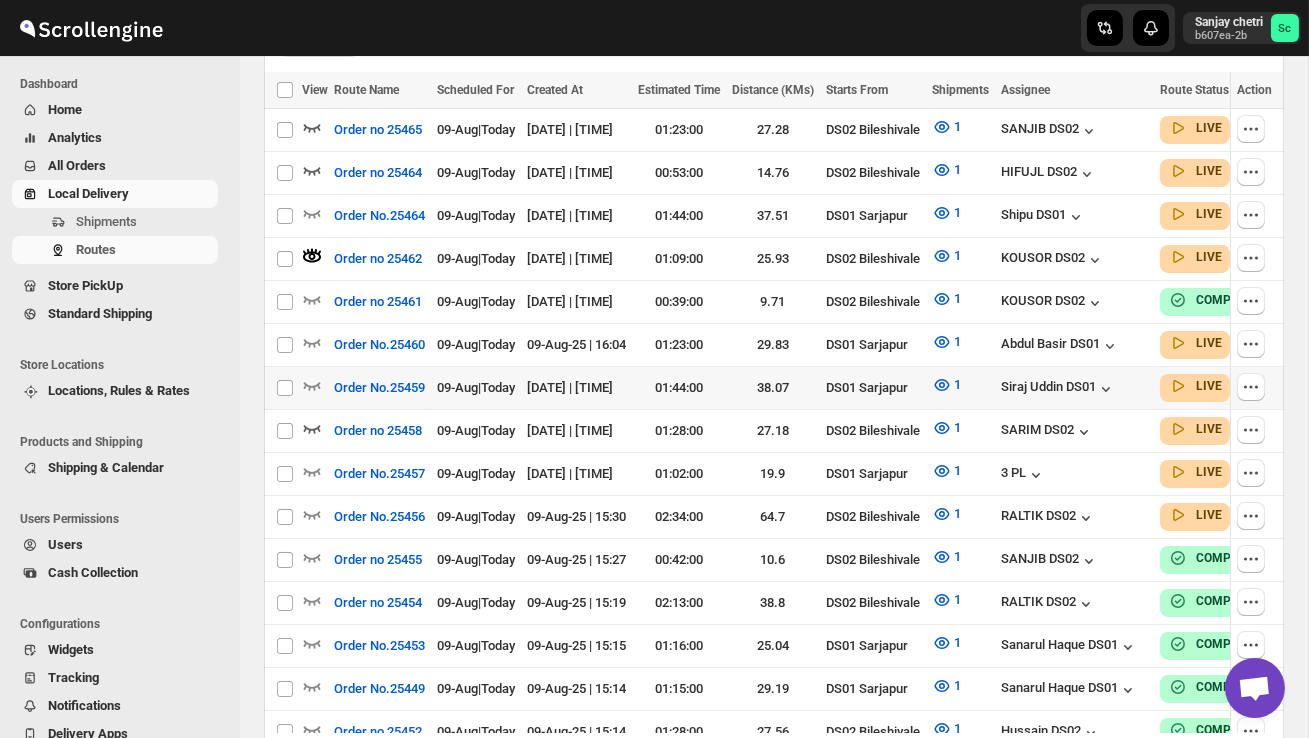 scroll, scrollTop: 629, scrollLeft: 0, axis: vertical 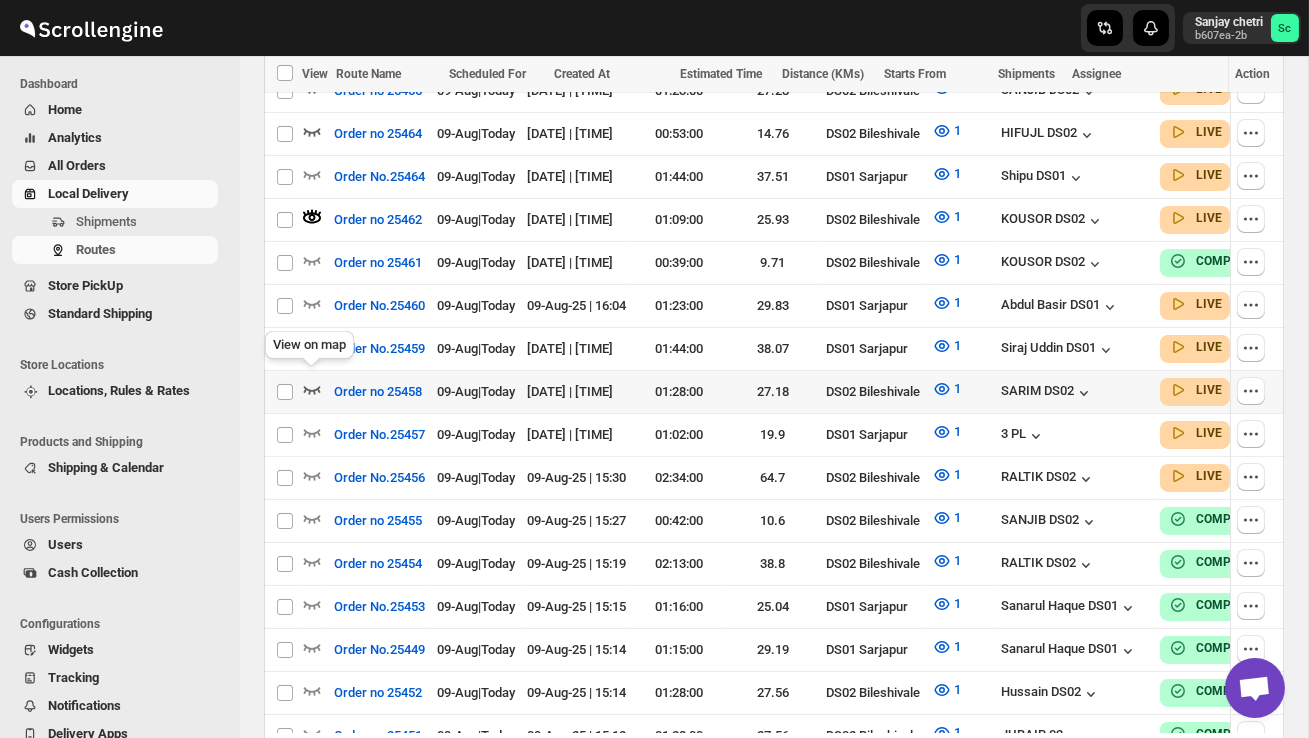 click 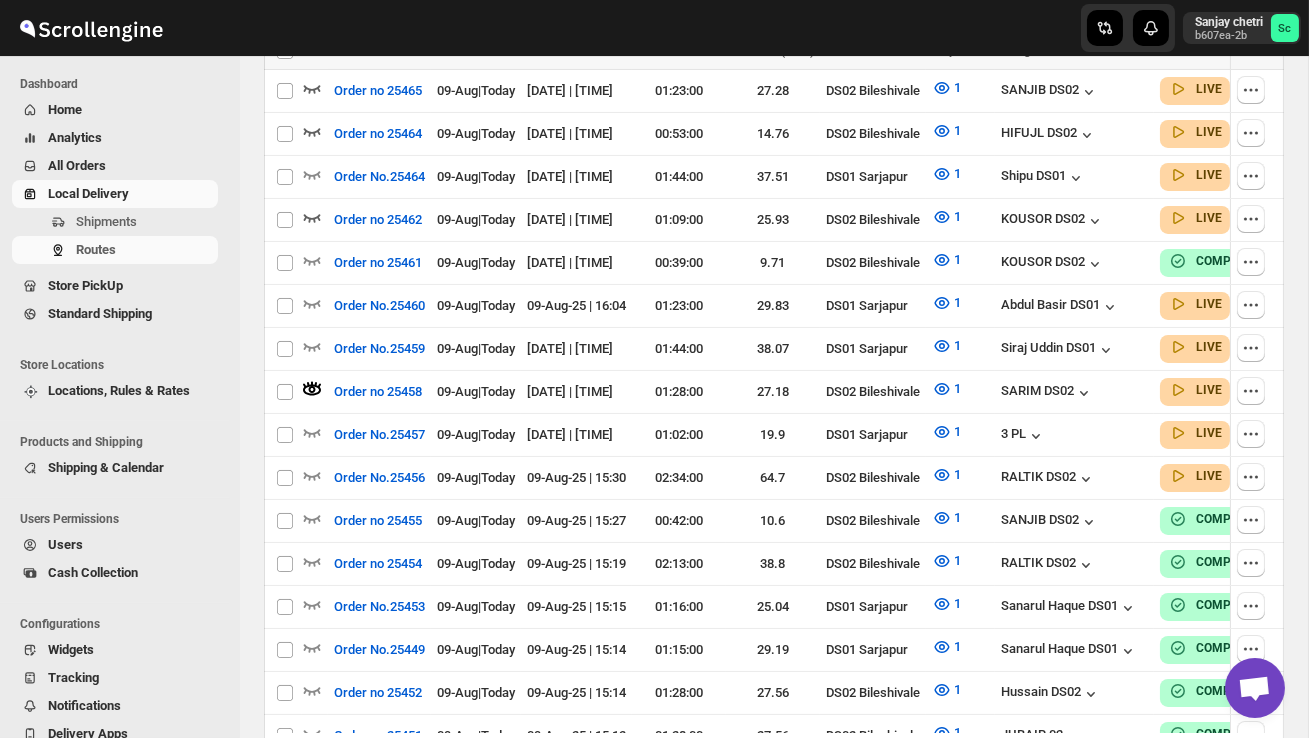scroll, scrollTop: 0, scrollLeft: 0, axis: both 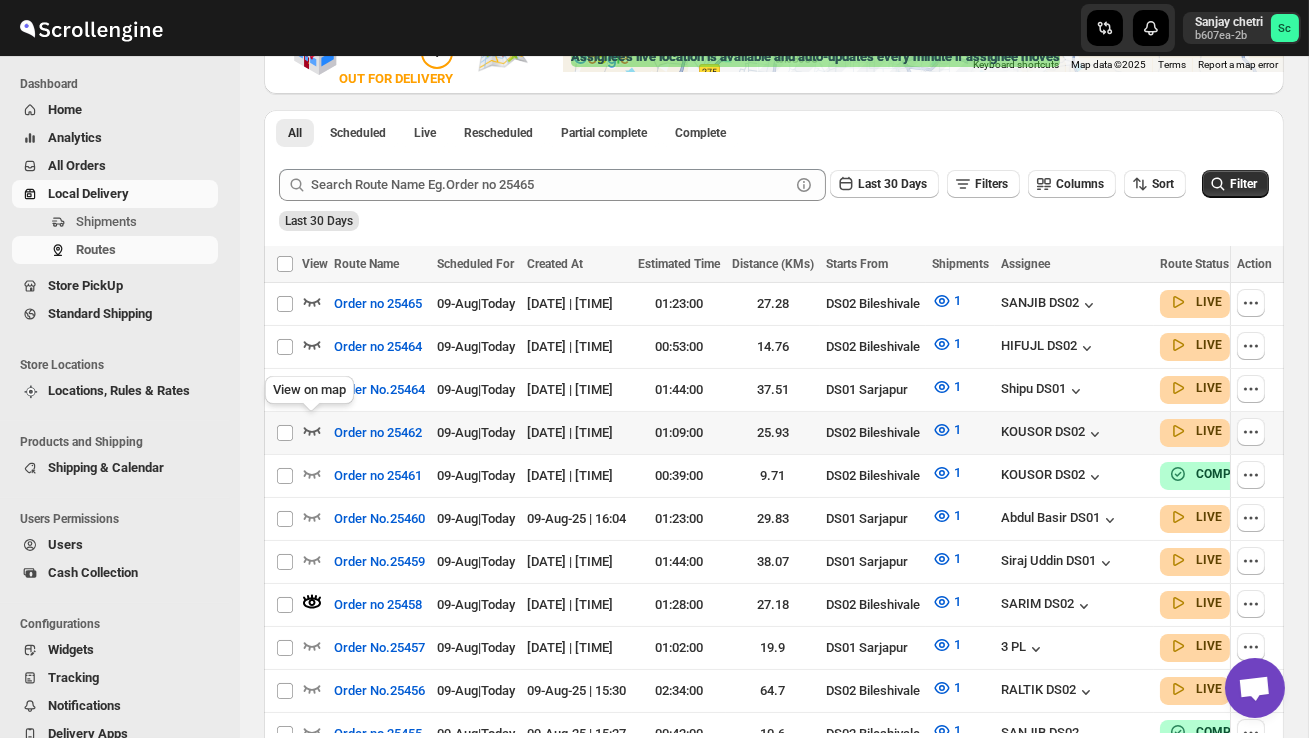 click 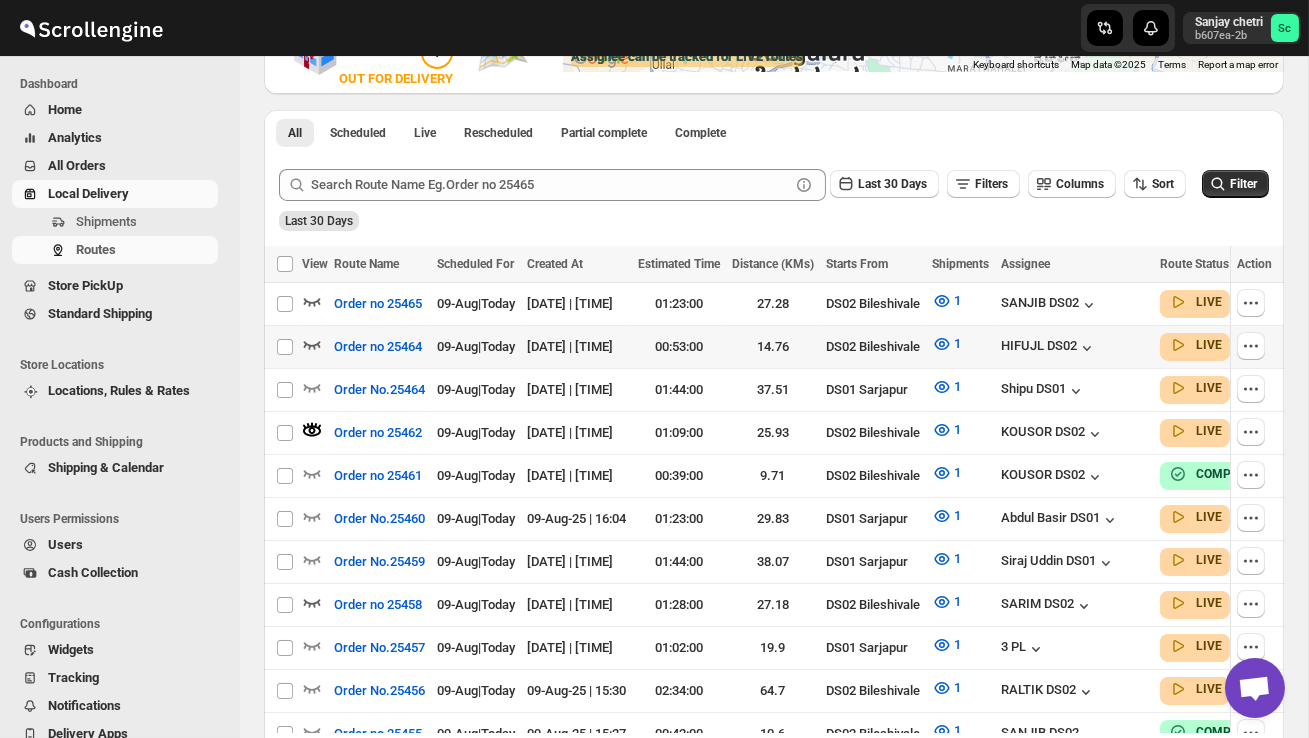 scroll, scrollTop: 0, scrollLeft: 0, axis: both 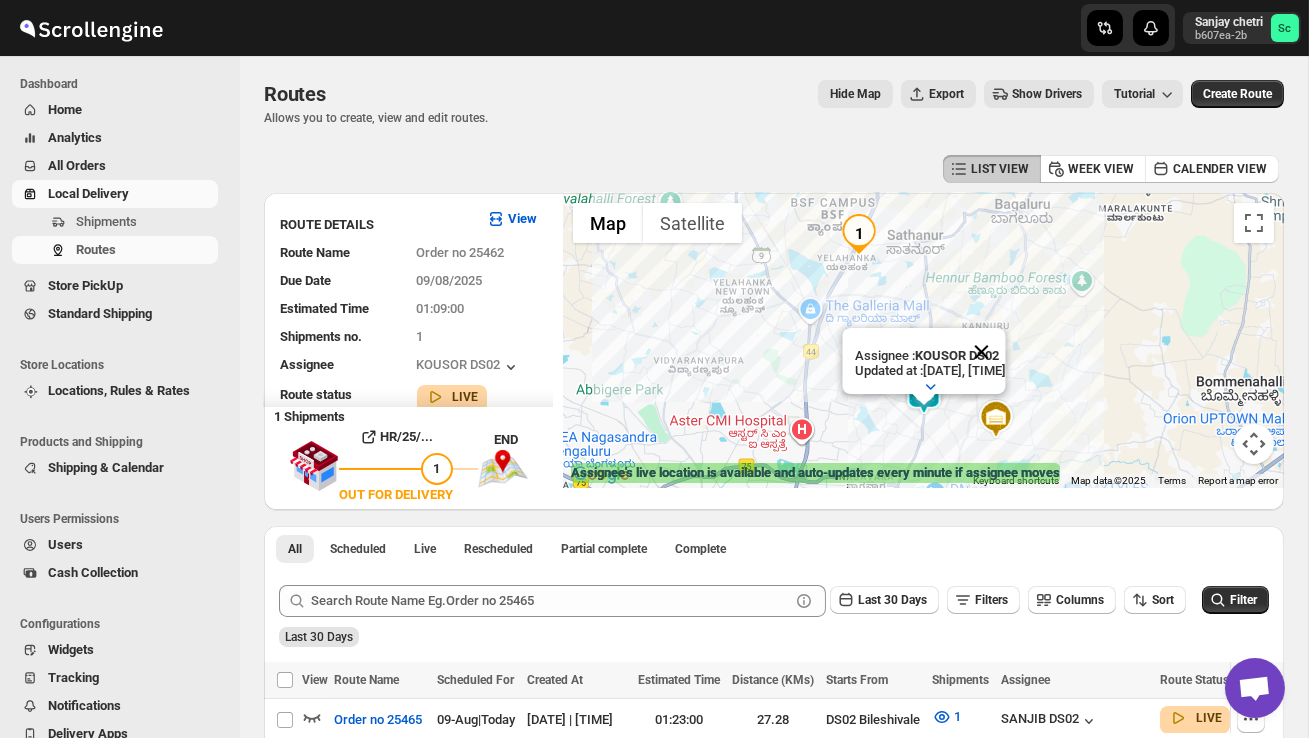 click at bounding box center (981, 352) 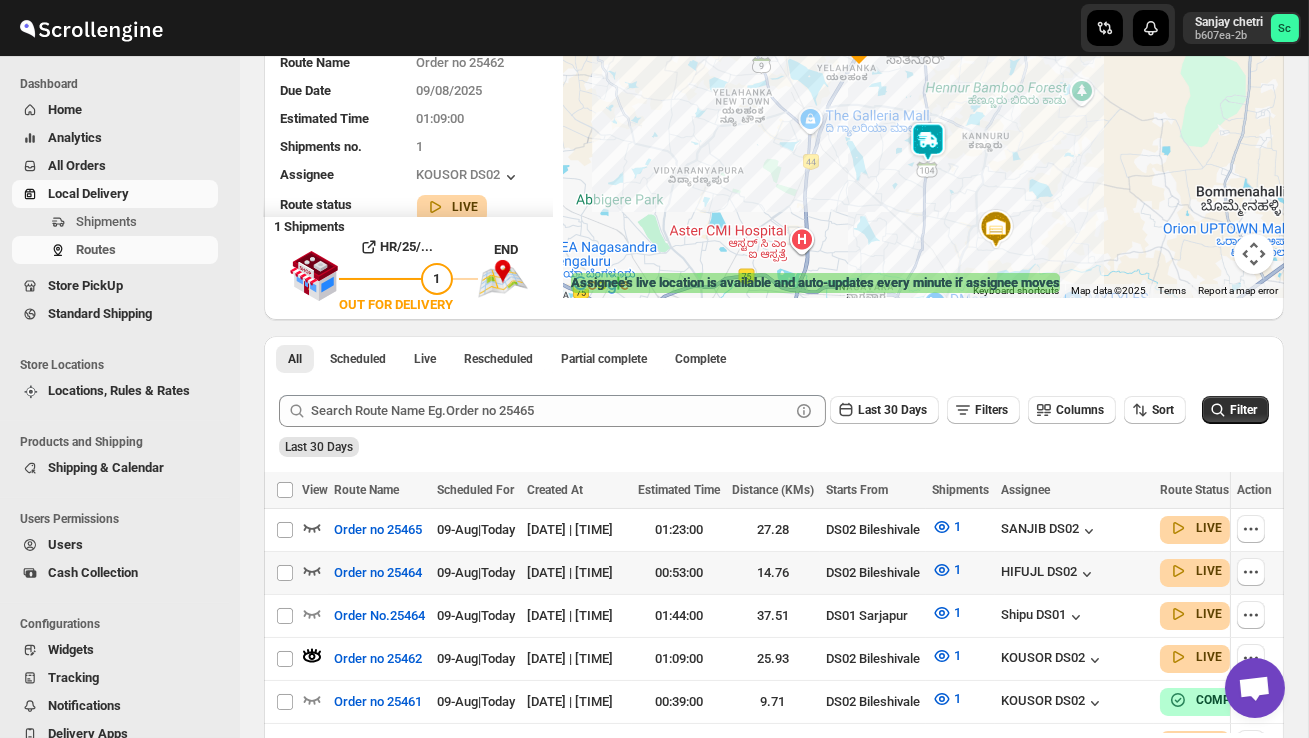 scroll, scrollTop: 194, scrollLeft: 0, axis: vertical 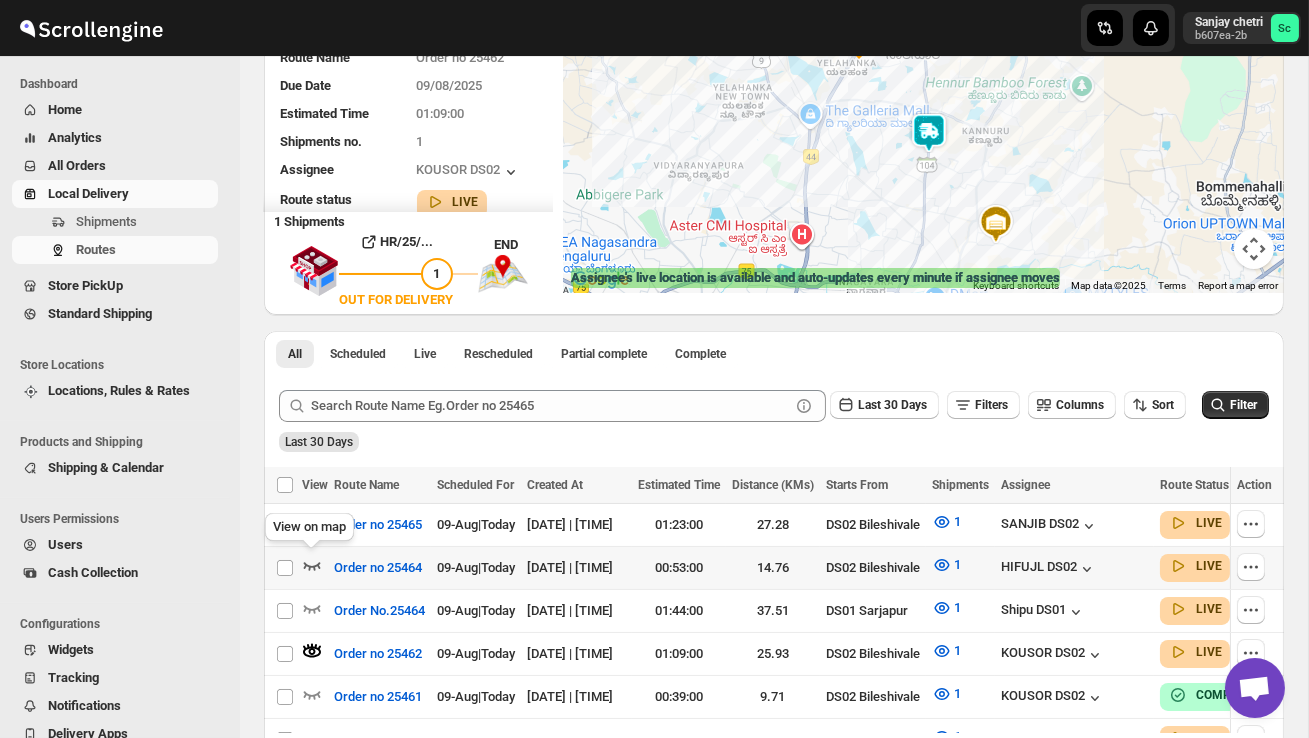 click at bounding box center (315, 568) 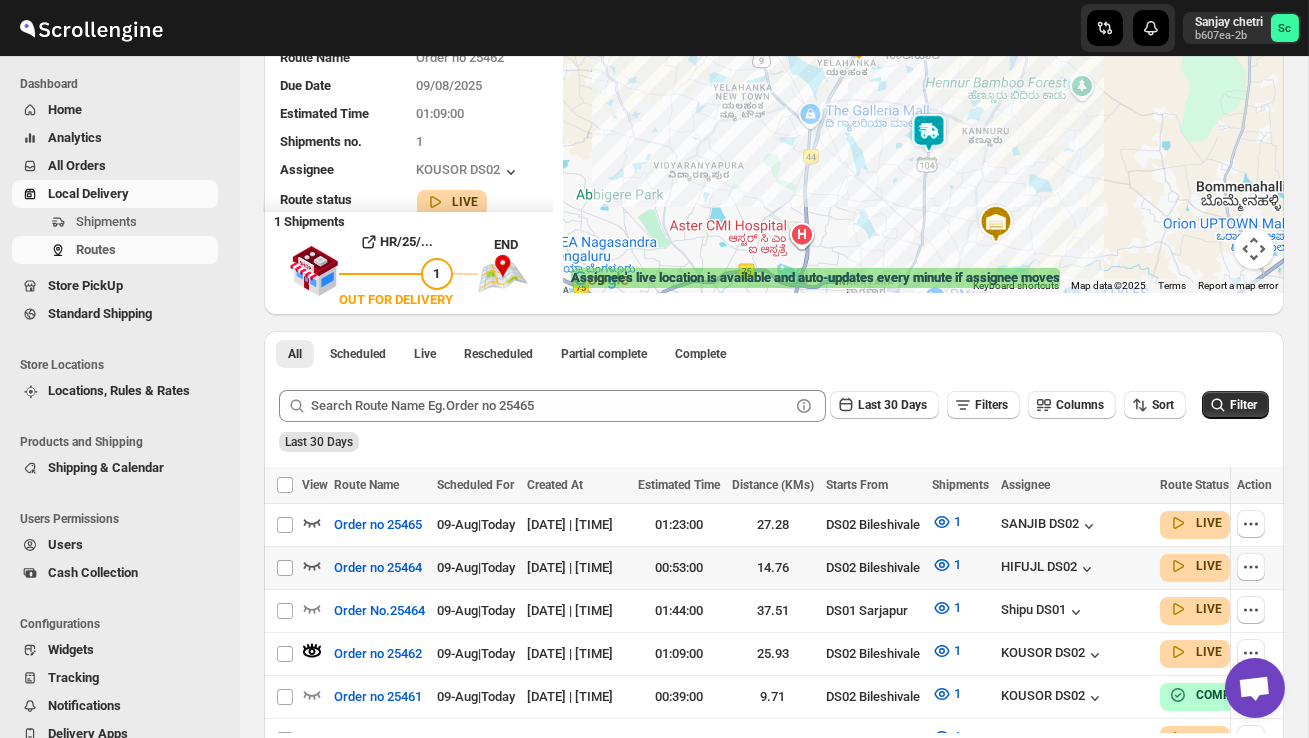click 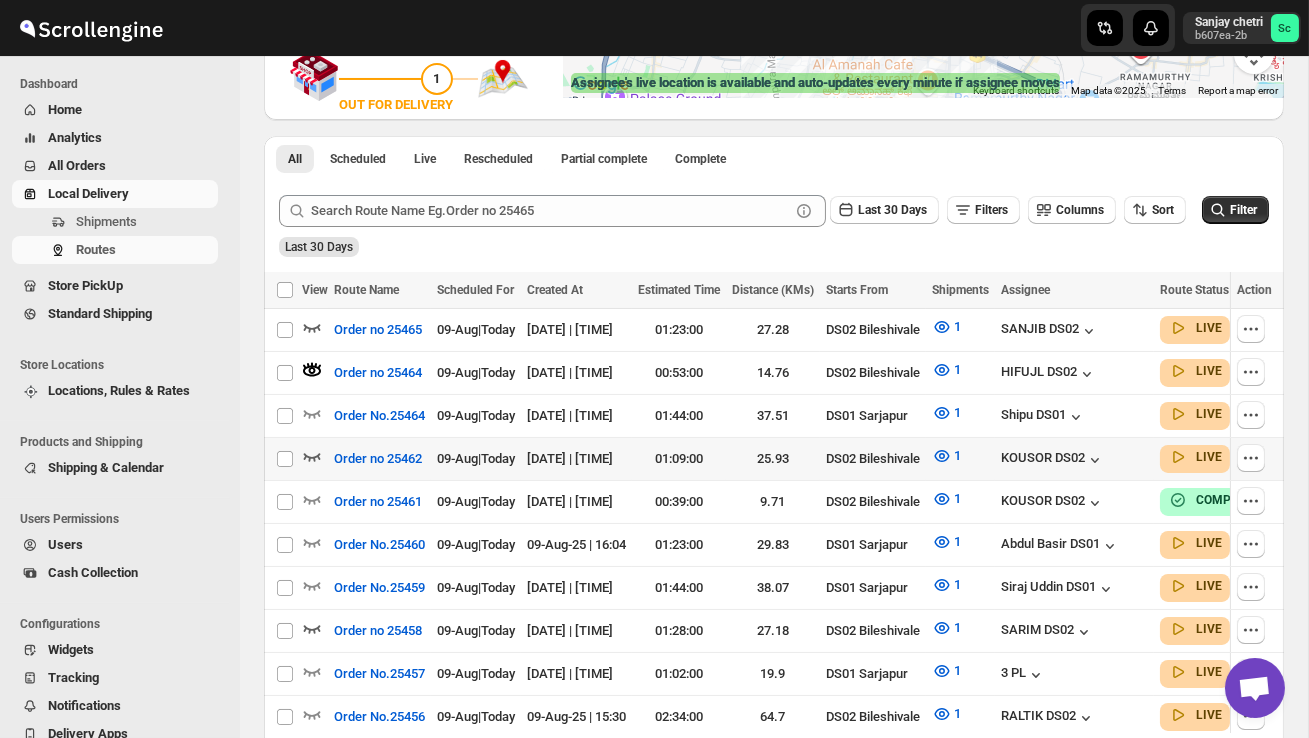 scroll, scrollTop: 398, scrollLeft: 0, axis: vertical 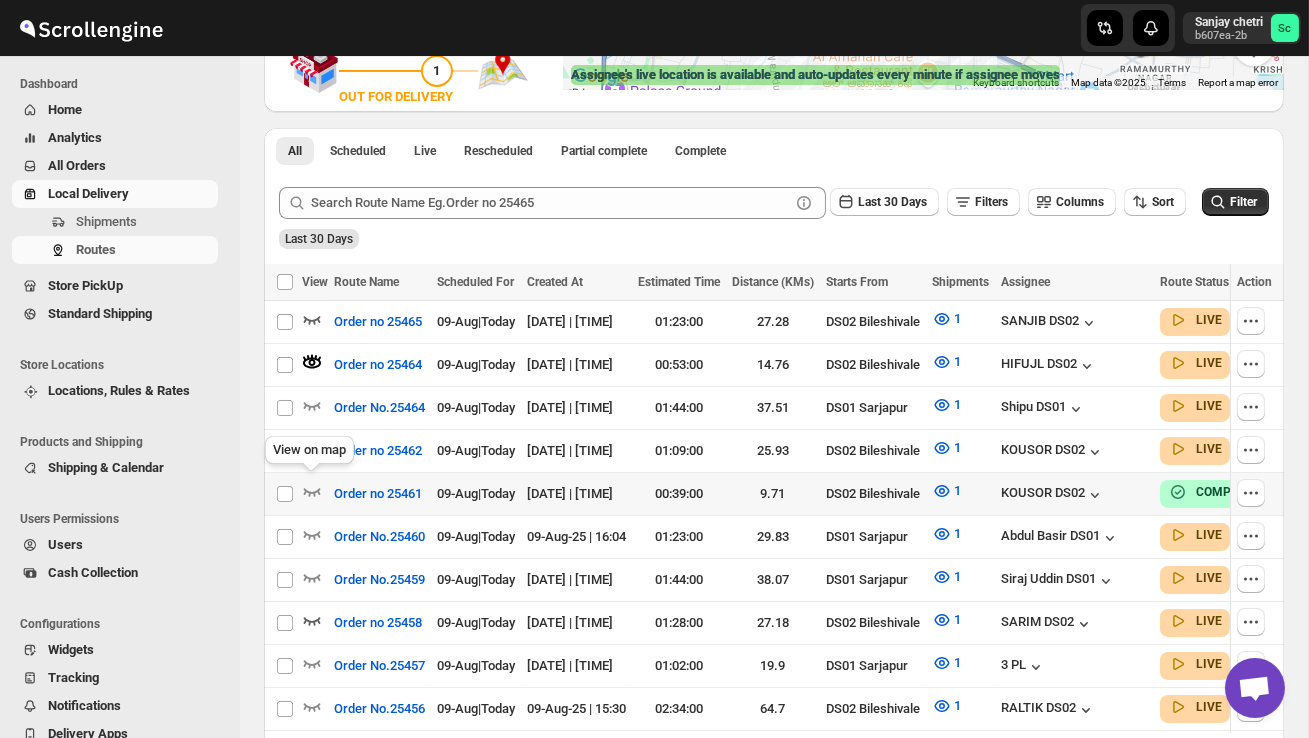 click on "View on map" at bounding box center (309, 454) 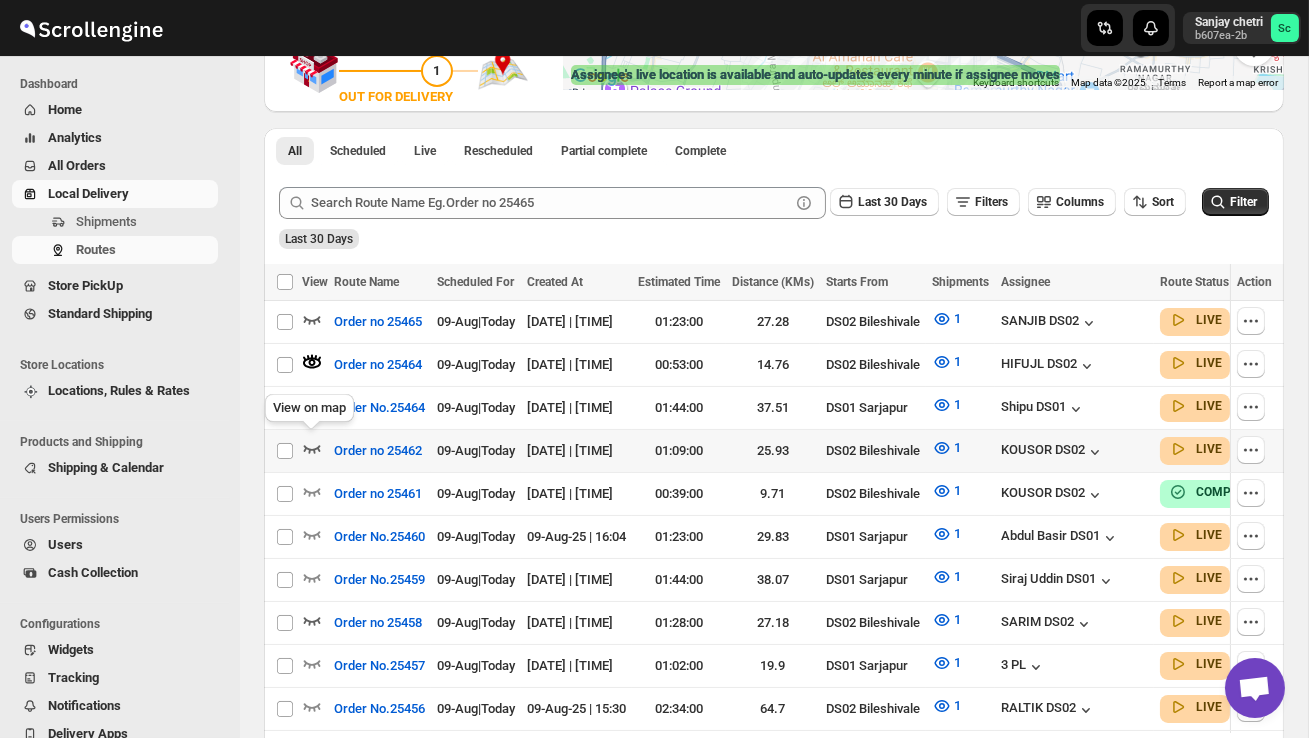 click 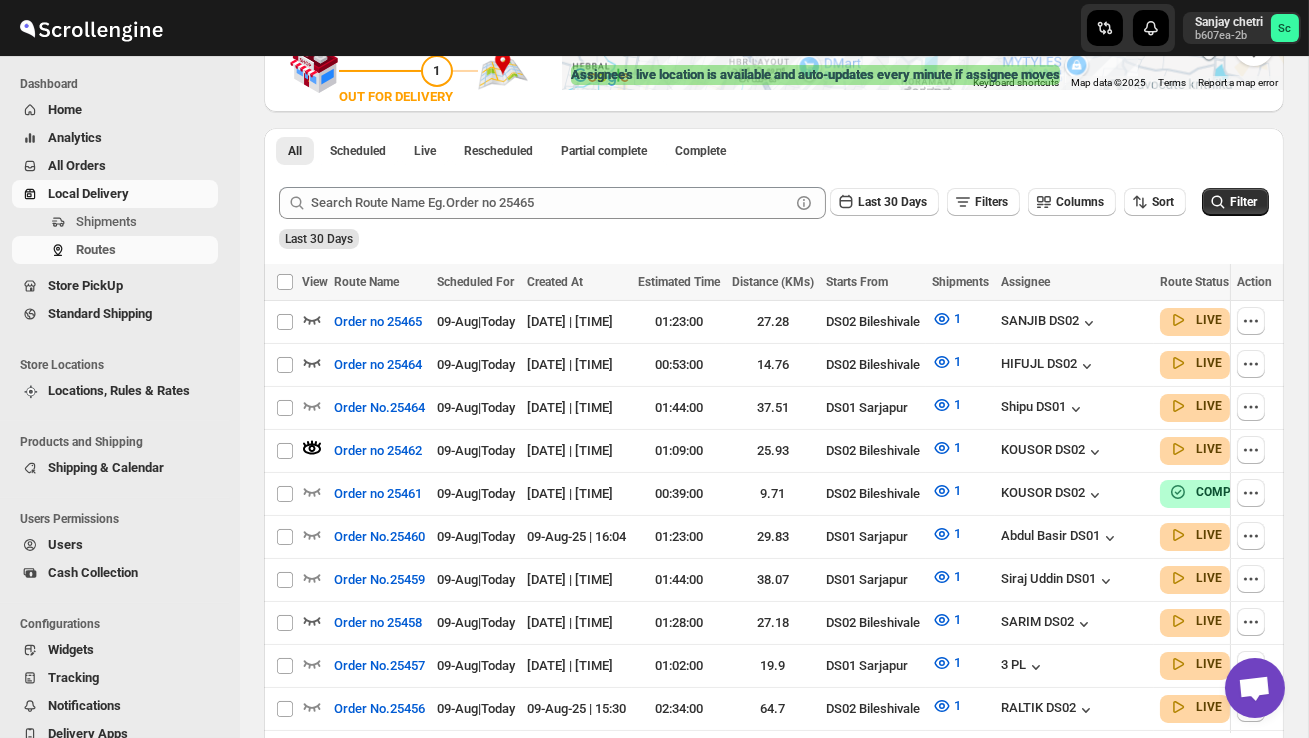 scroll, scrollTop: 0, scrollLeft: 0, axis: both 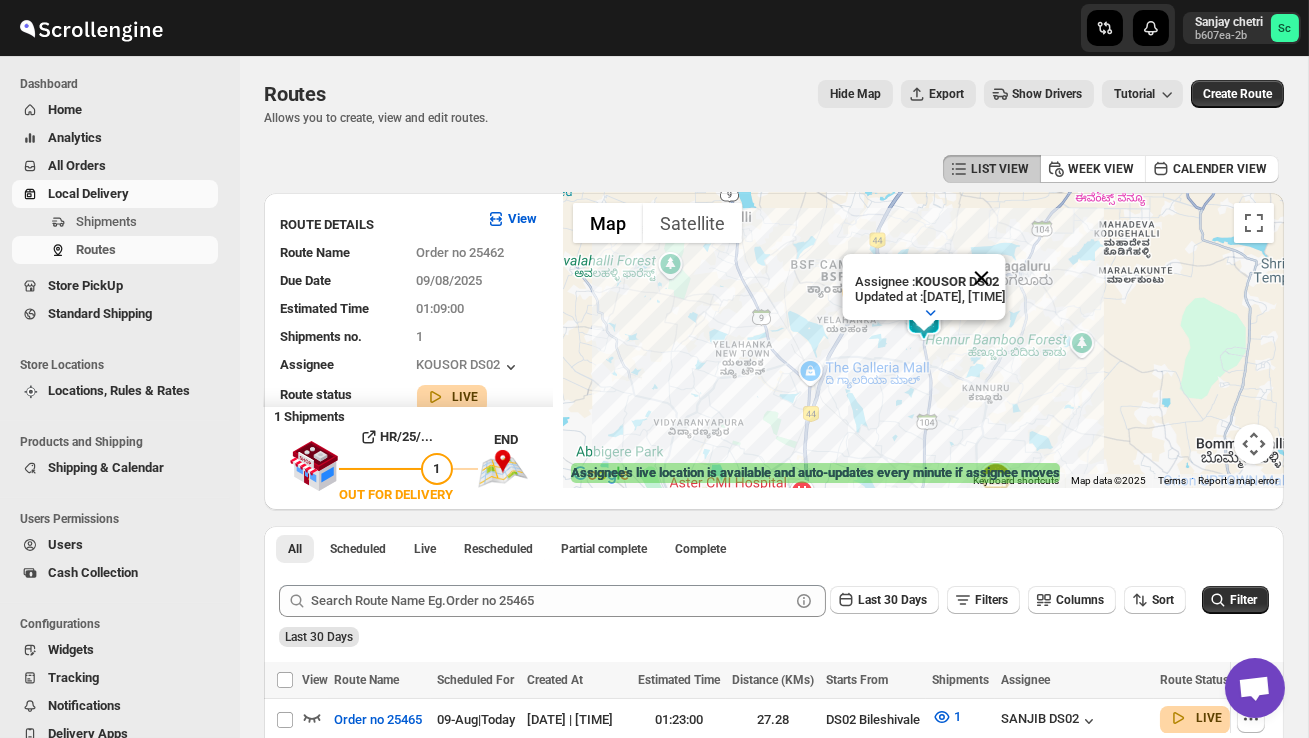 click at bounding box center [981, 278] 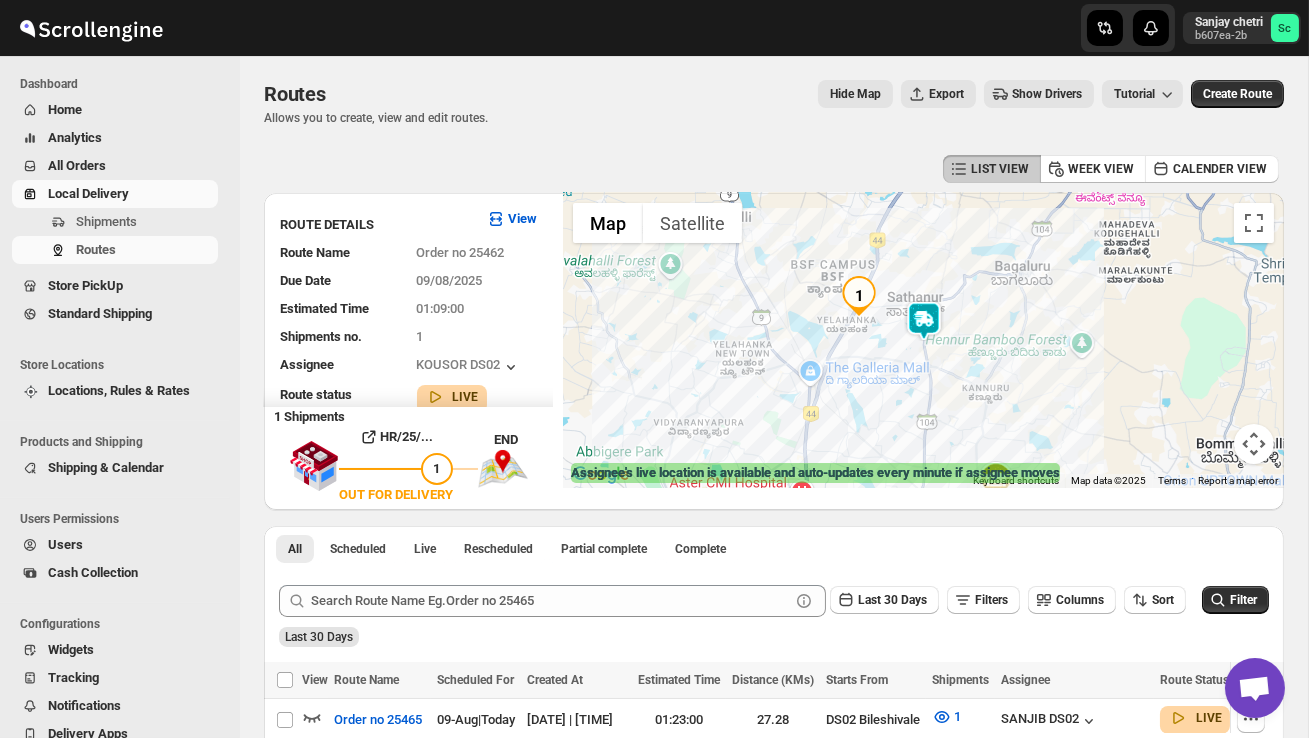 click at bounding box center [923, 340] 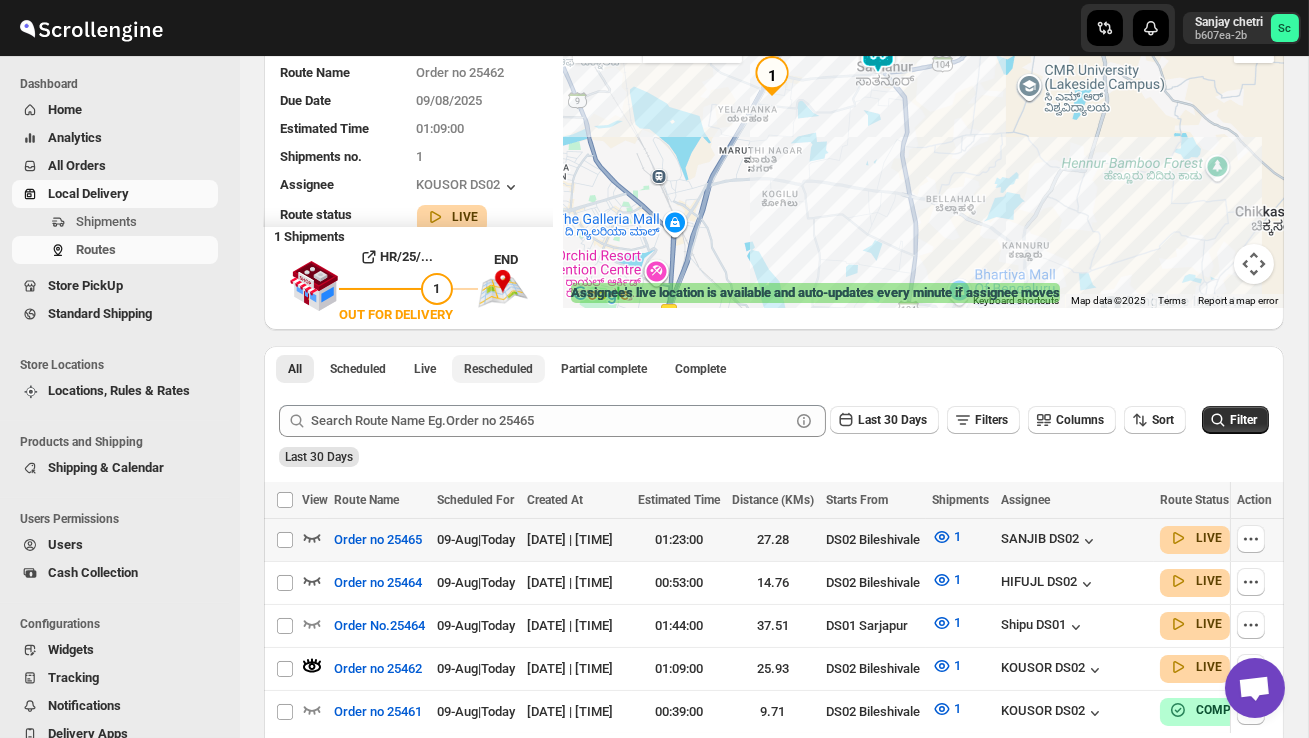 scroll, scrollTop: 189, scrollLeft: 0, axis: vertical 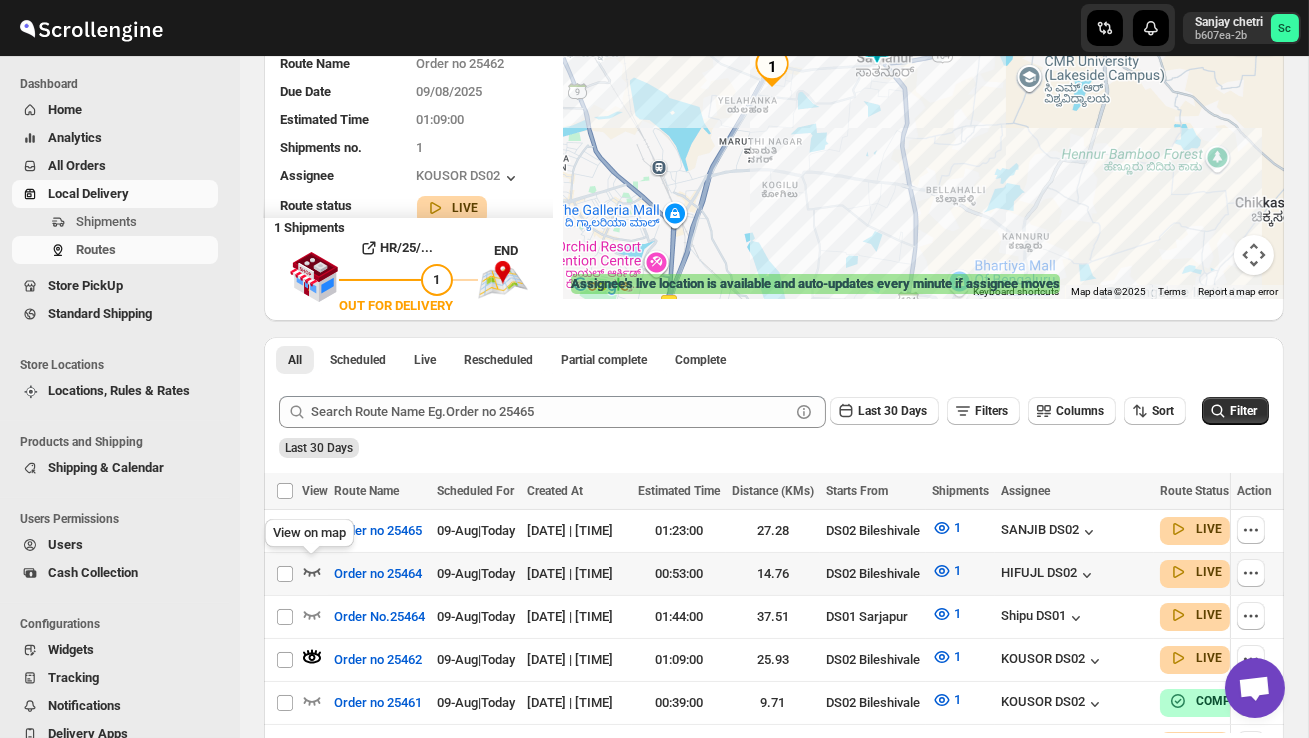 click 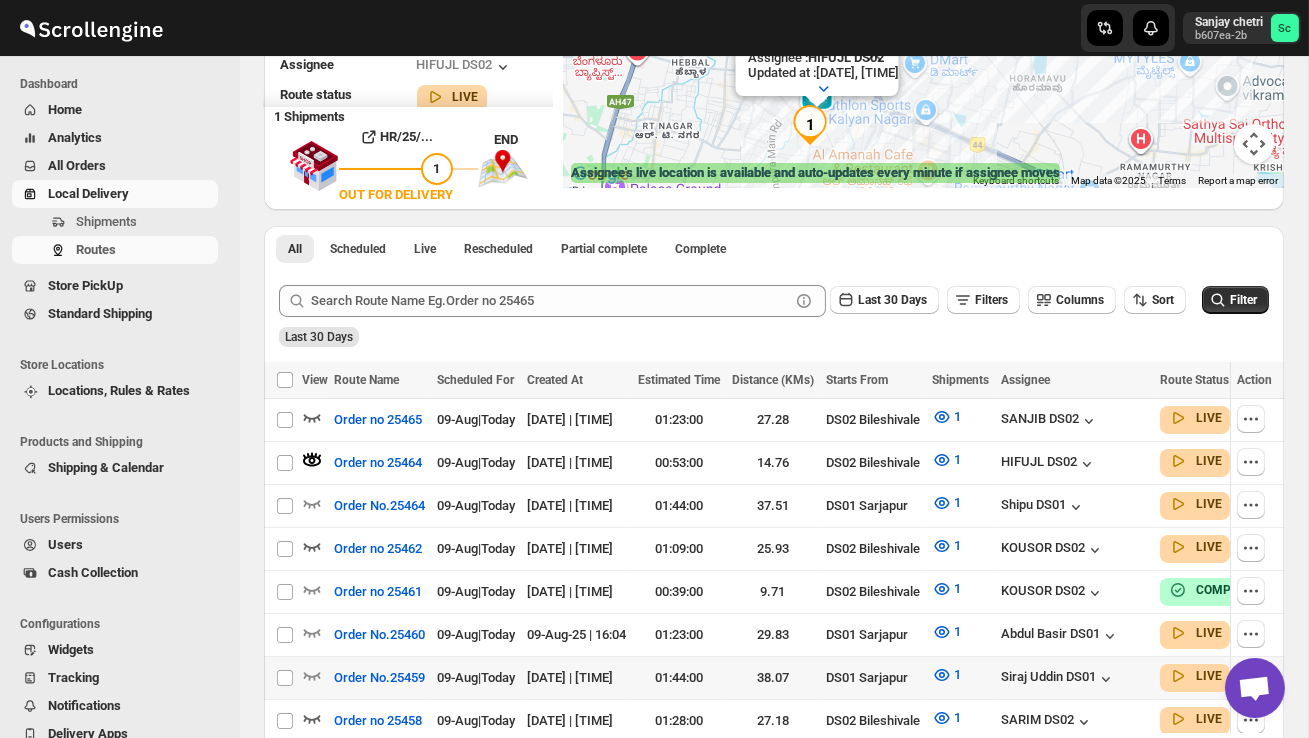 scroll, scrollTop: 322, scrollLeft: 0, axis: vertical 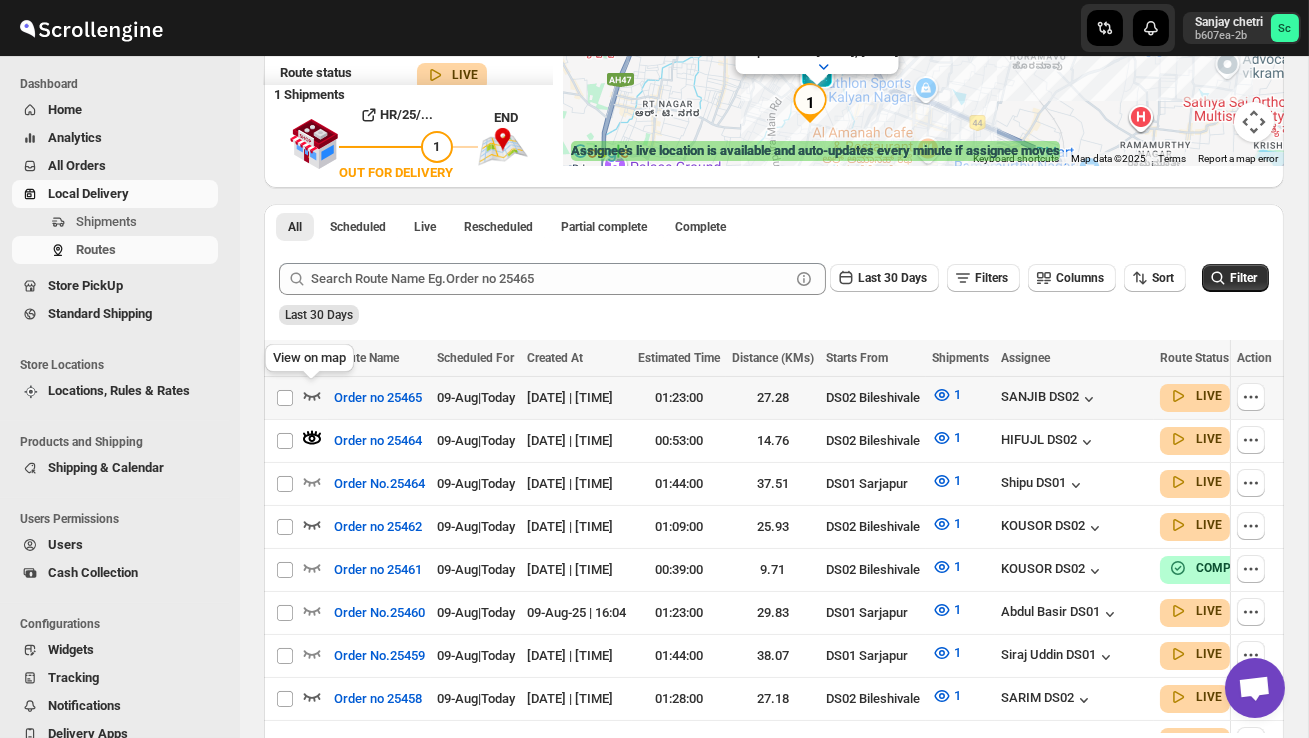 click 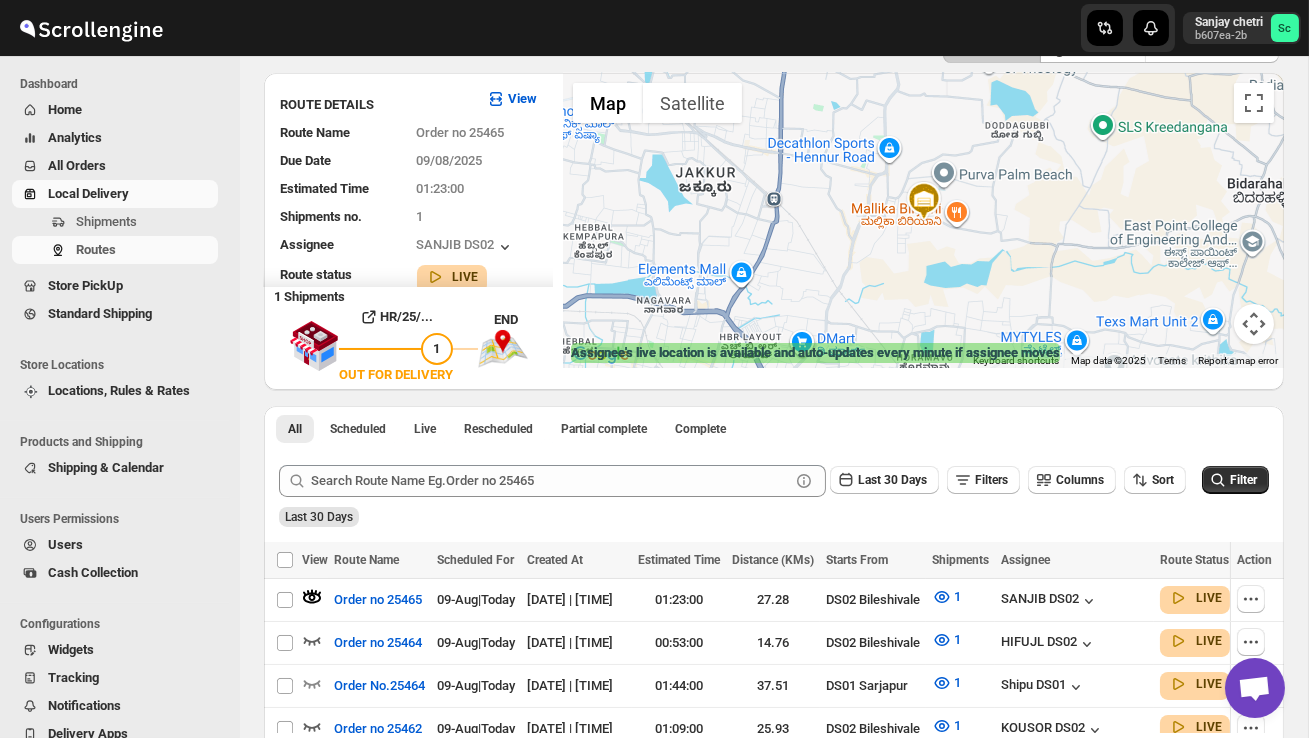 scroll, scrollTop: 0, scrollLeft: 0, axis: both 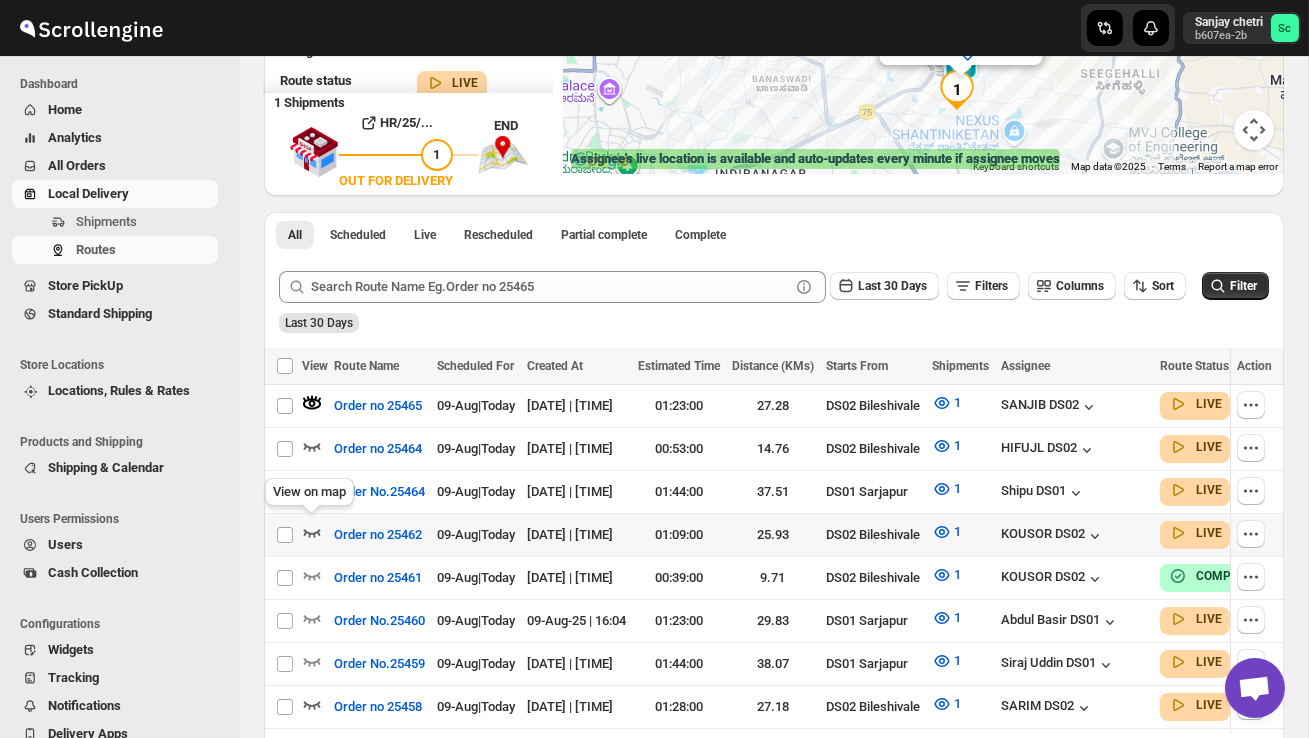 click 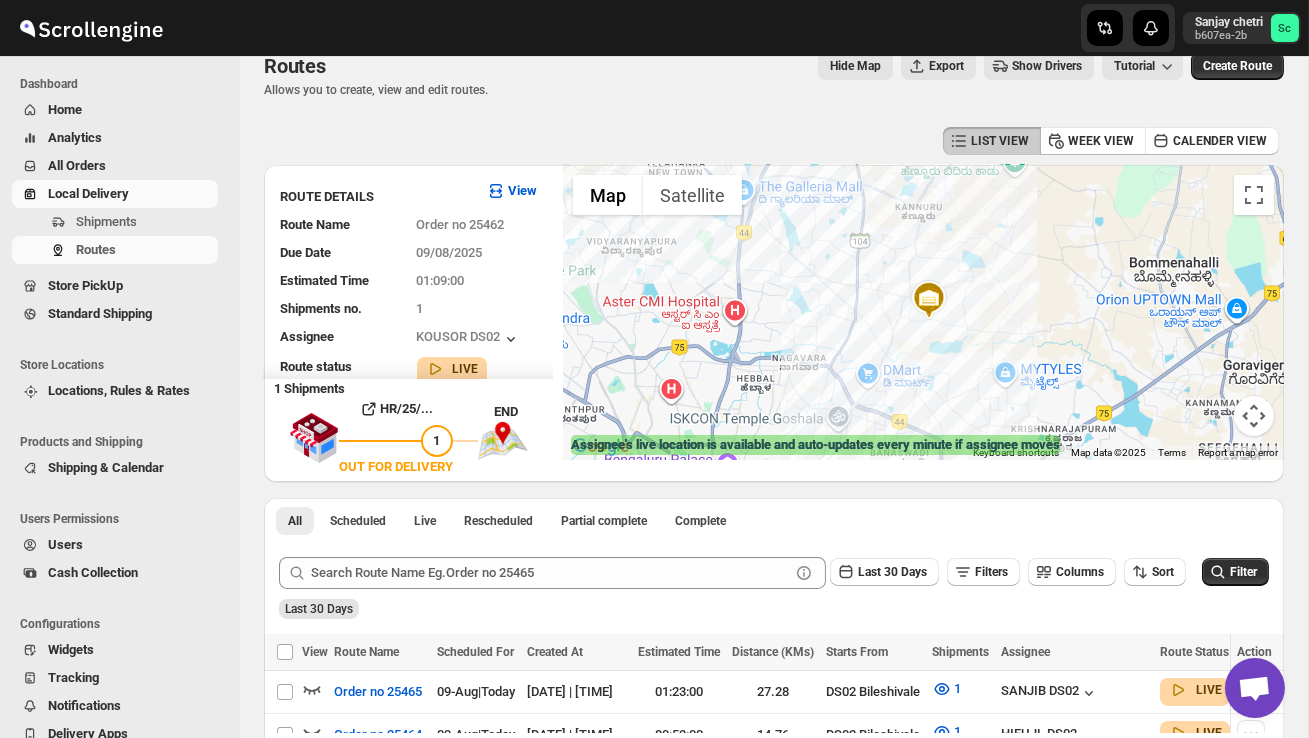 scroll, scrollTop: 0, scrollLeft: 0, axis: both 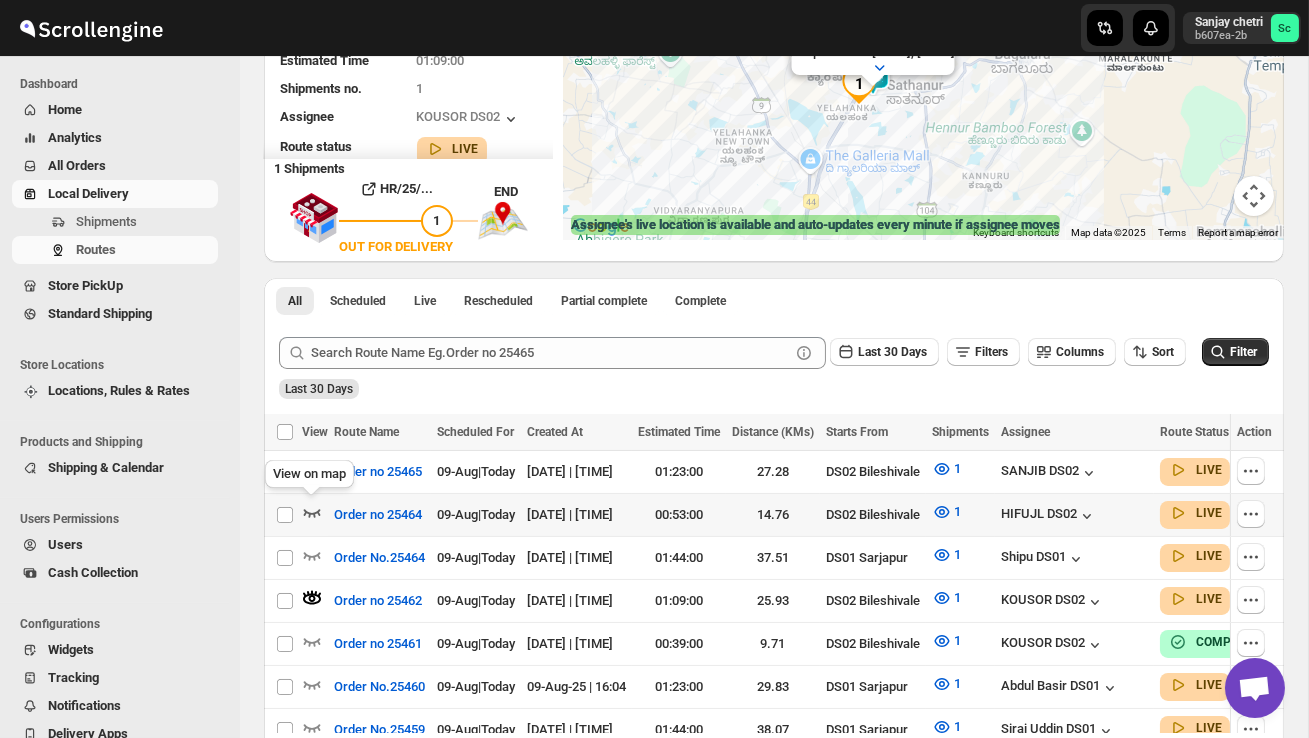 click 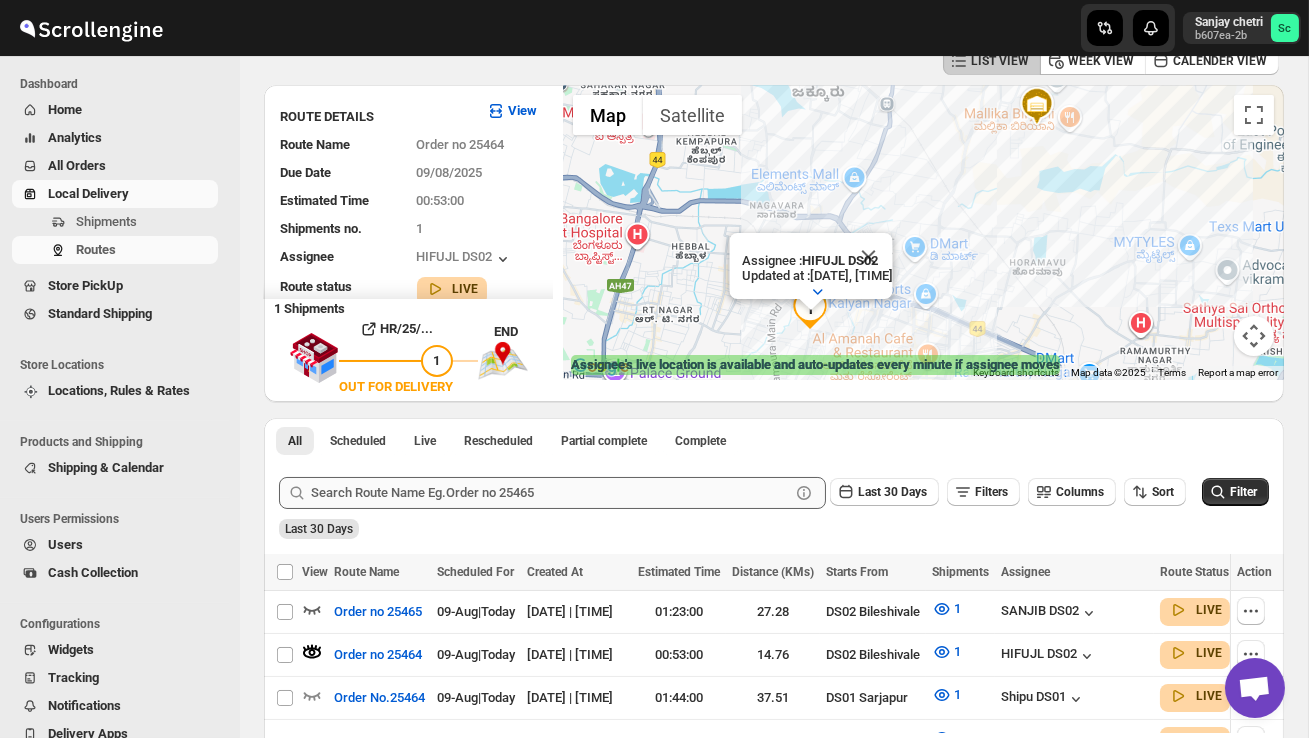scroll, scrollTop: 138, scrollLeft: 0, axis: vertical 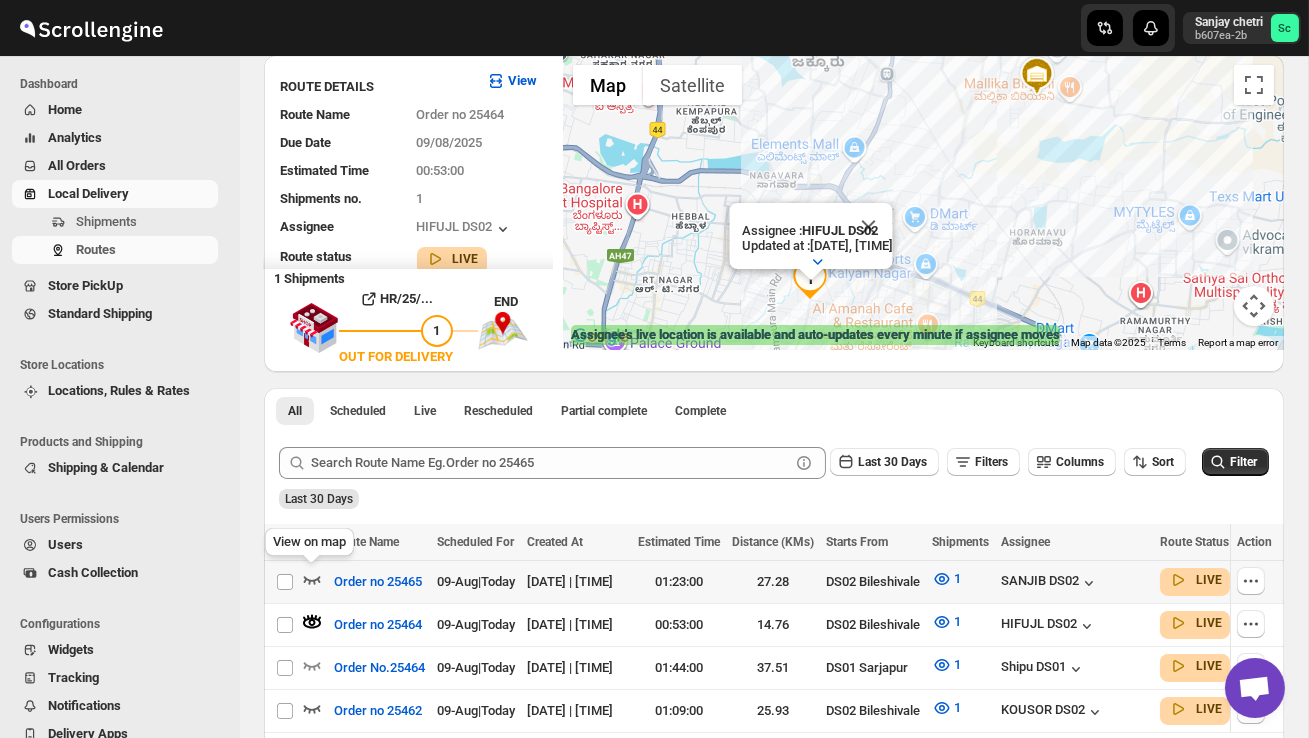click 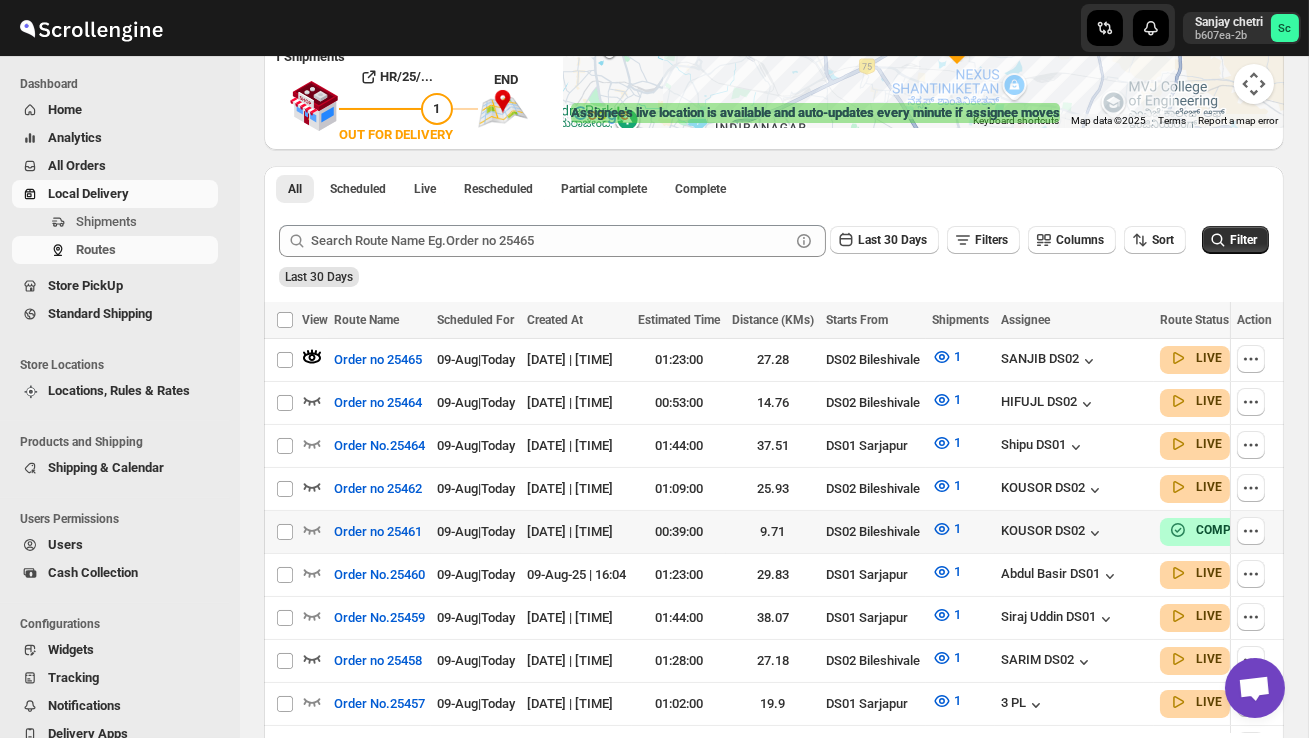 scroll, scrollTop: 362, scrollLeft: 0, axis: vertical 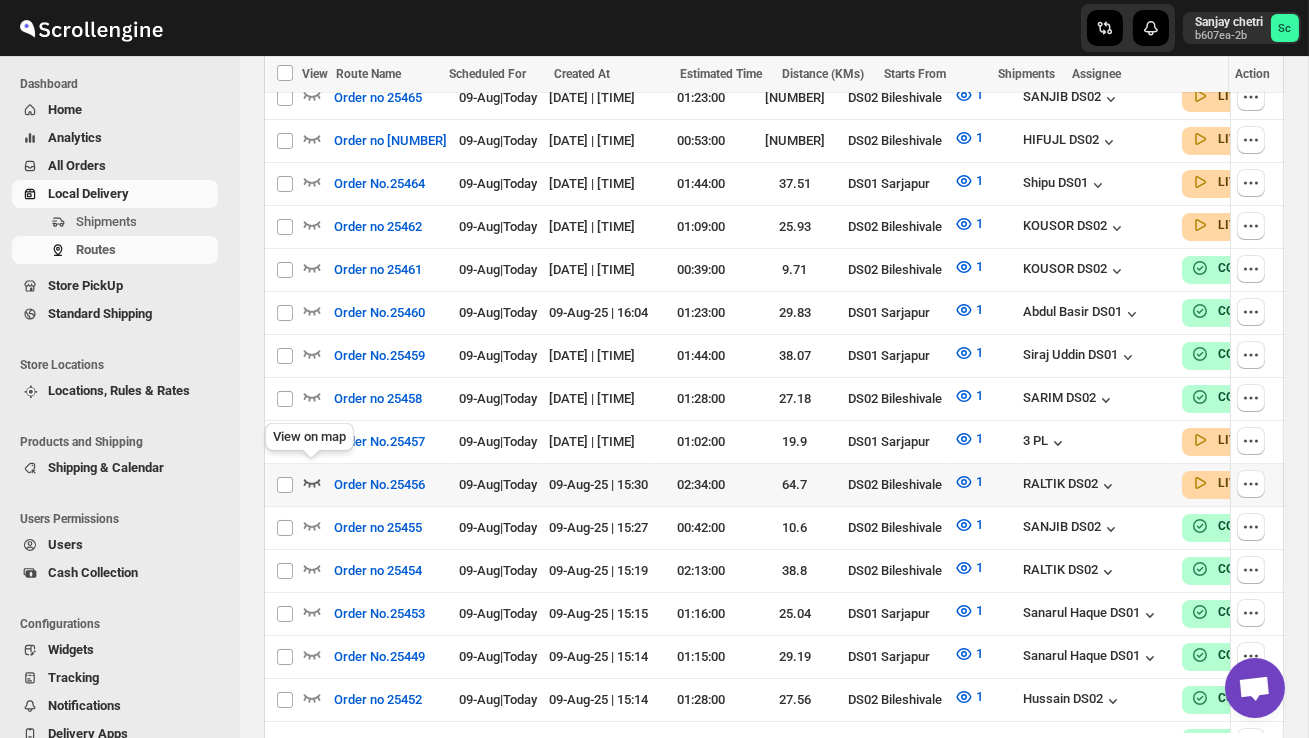 click 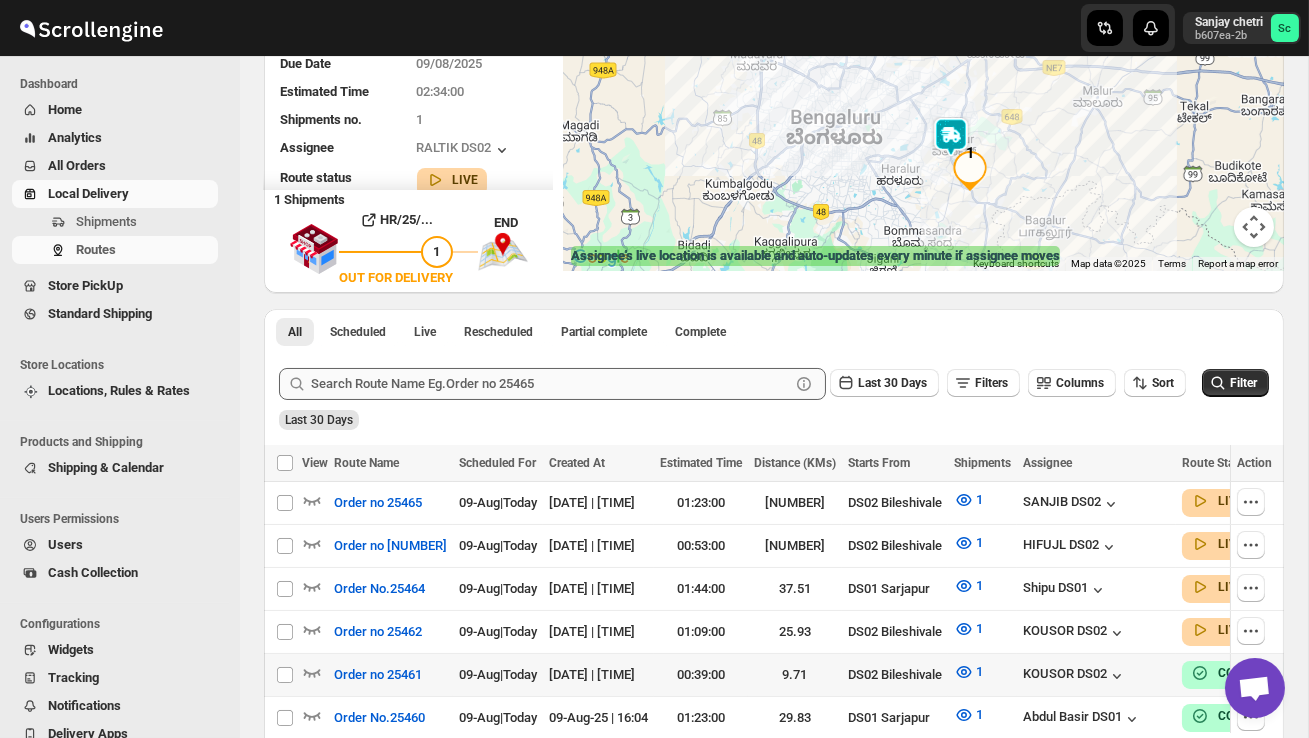 scroll, scrollTop: 300, scrollLeft: 0, axis: vertical 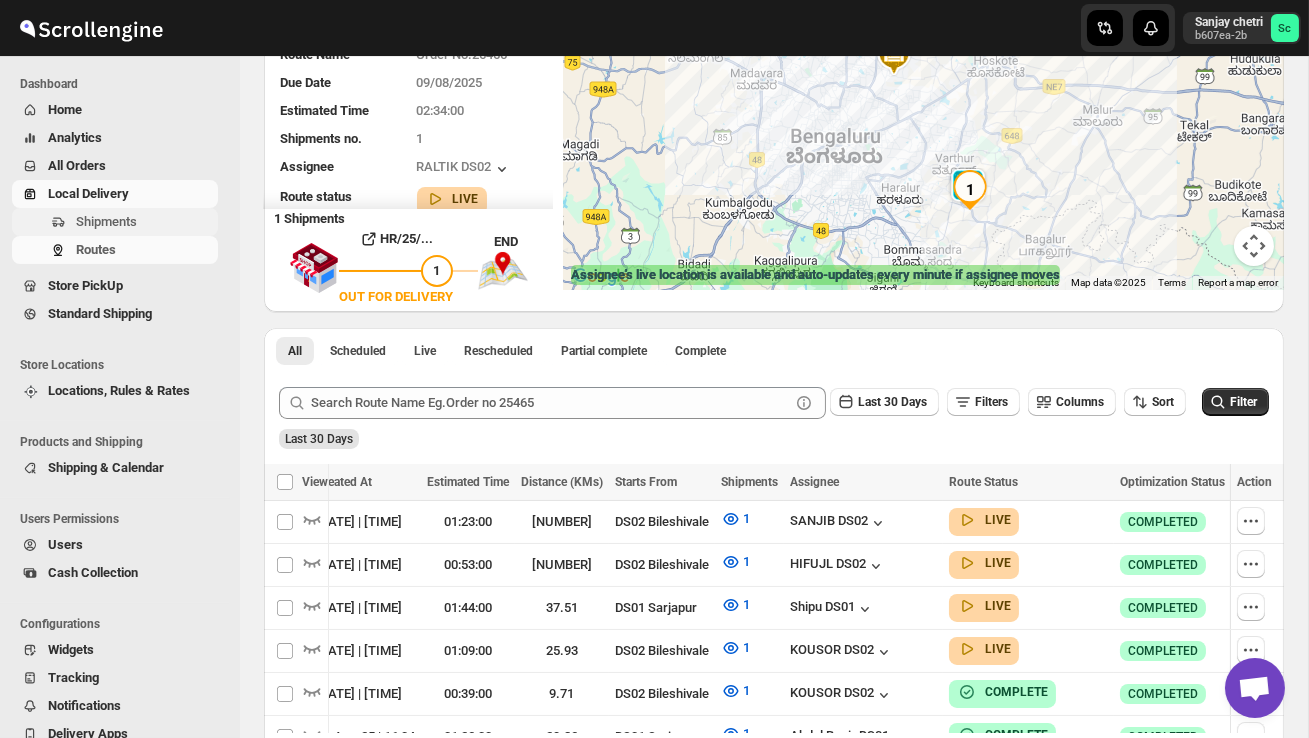 click on "Shipments" at bounding box center [106, 221] 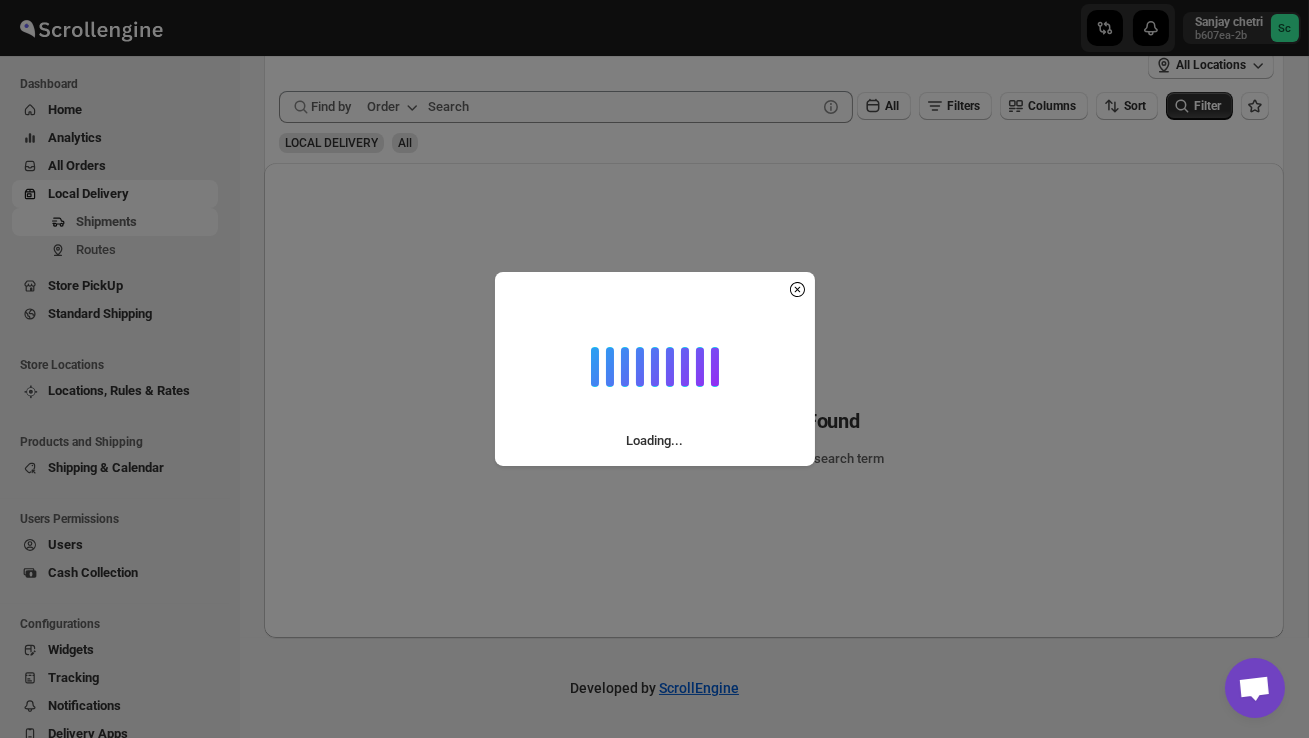 scroll, scrollTop: 0, scrollLeft: 0, axis: both 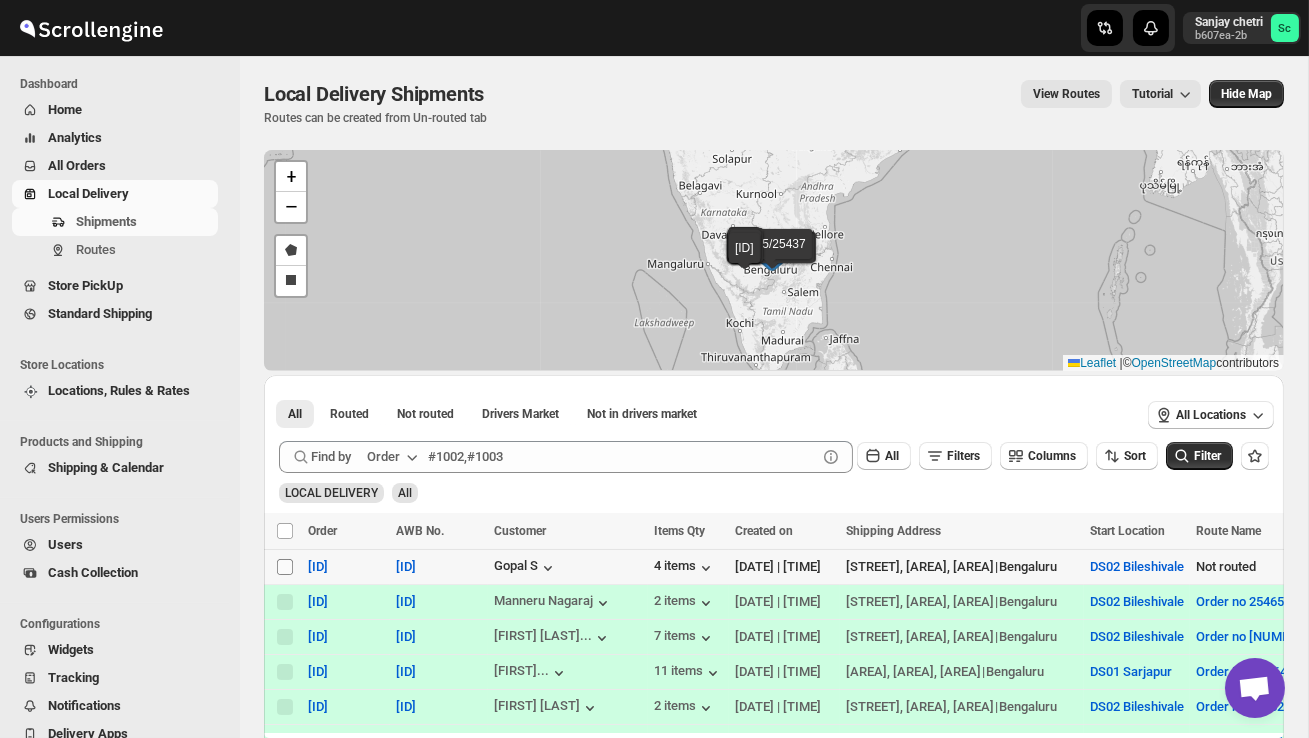 click on "Select shipment" at bounding box center [285, 567] 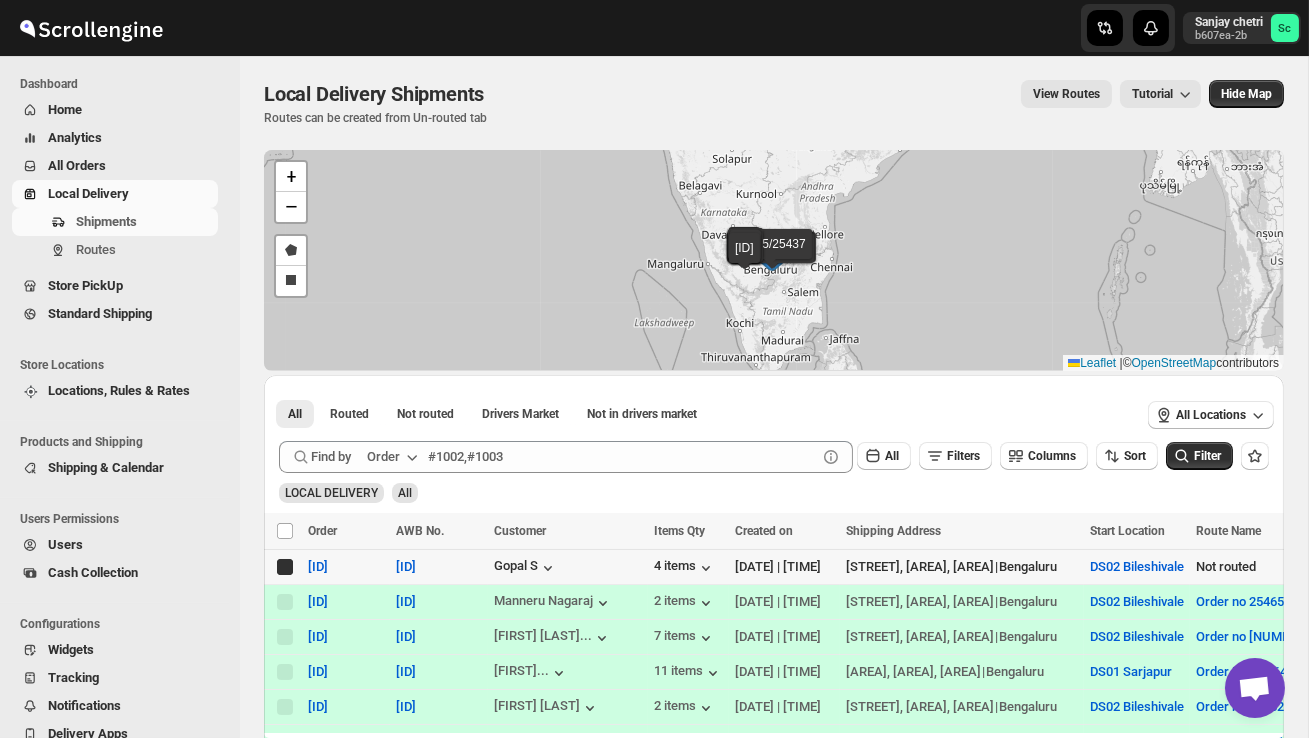 checkbox on "true" 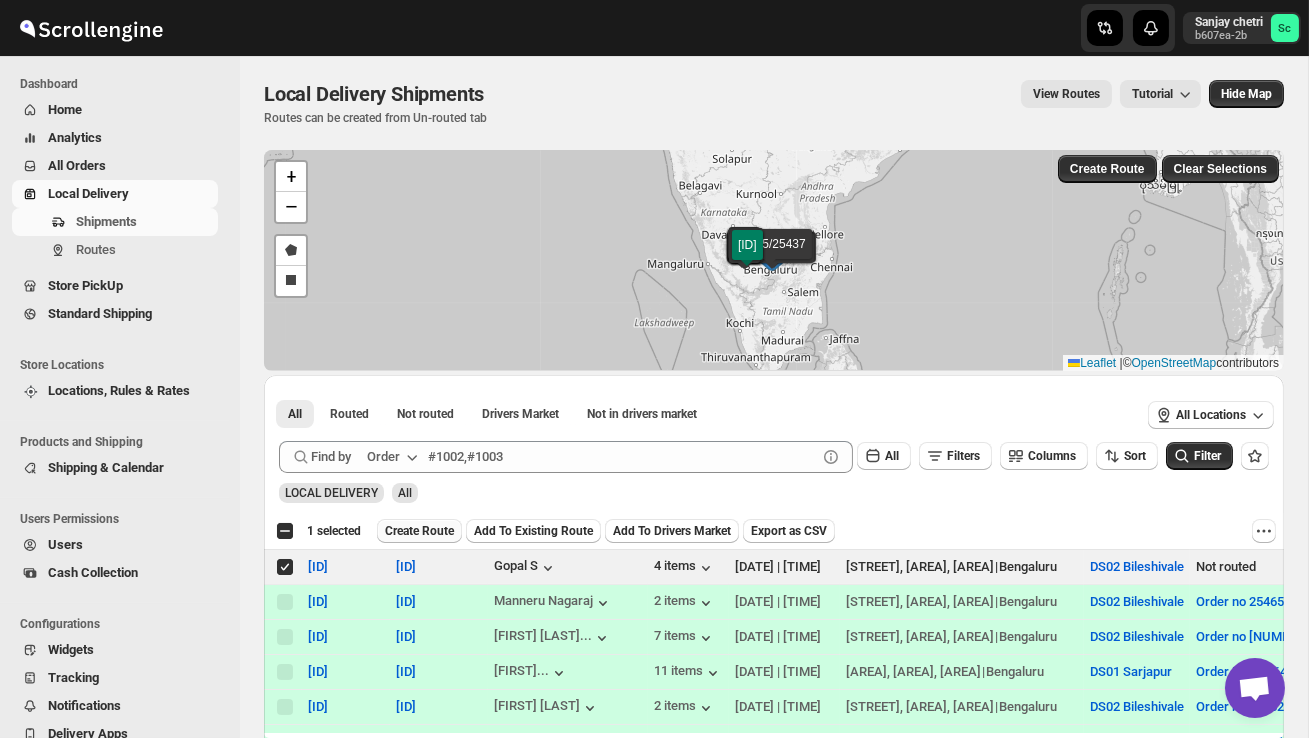 click on "Create Route" at bounding box center (419, 531) 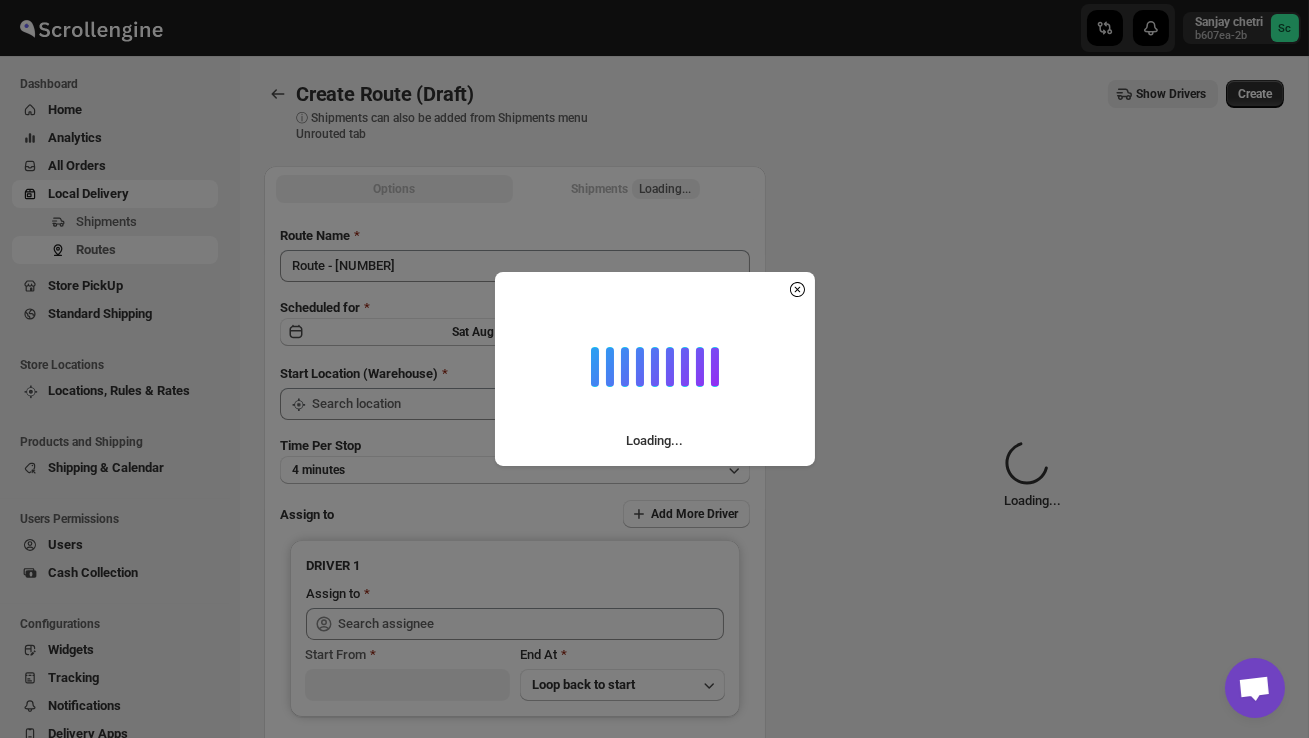 type on "DS02 Bileshivale" 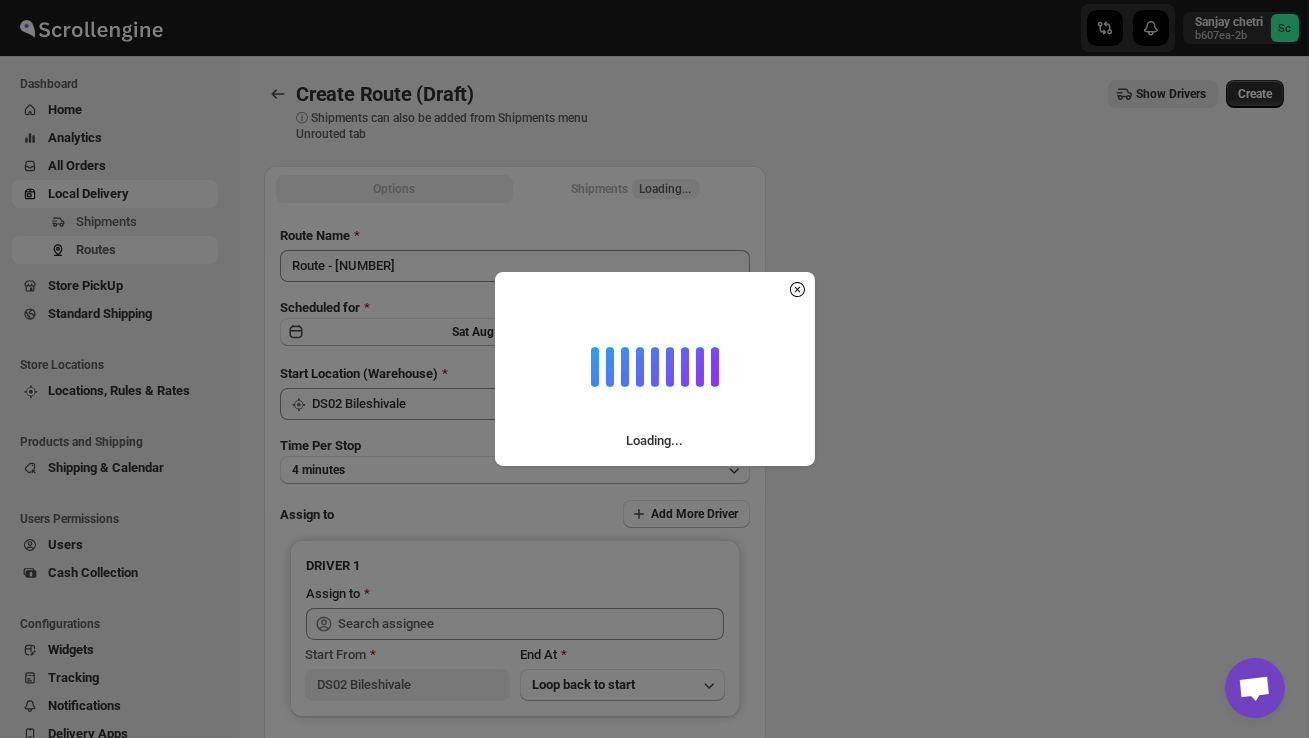 type on "DS02 Bileshivale" 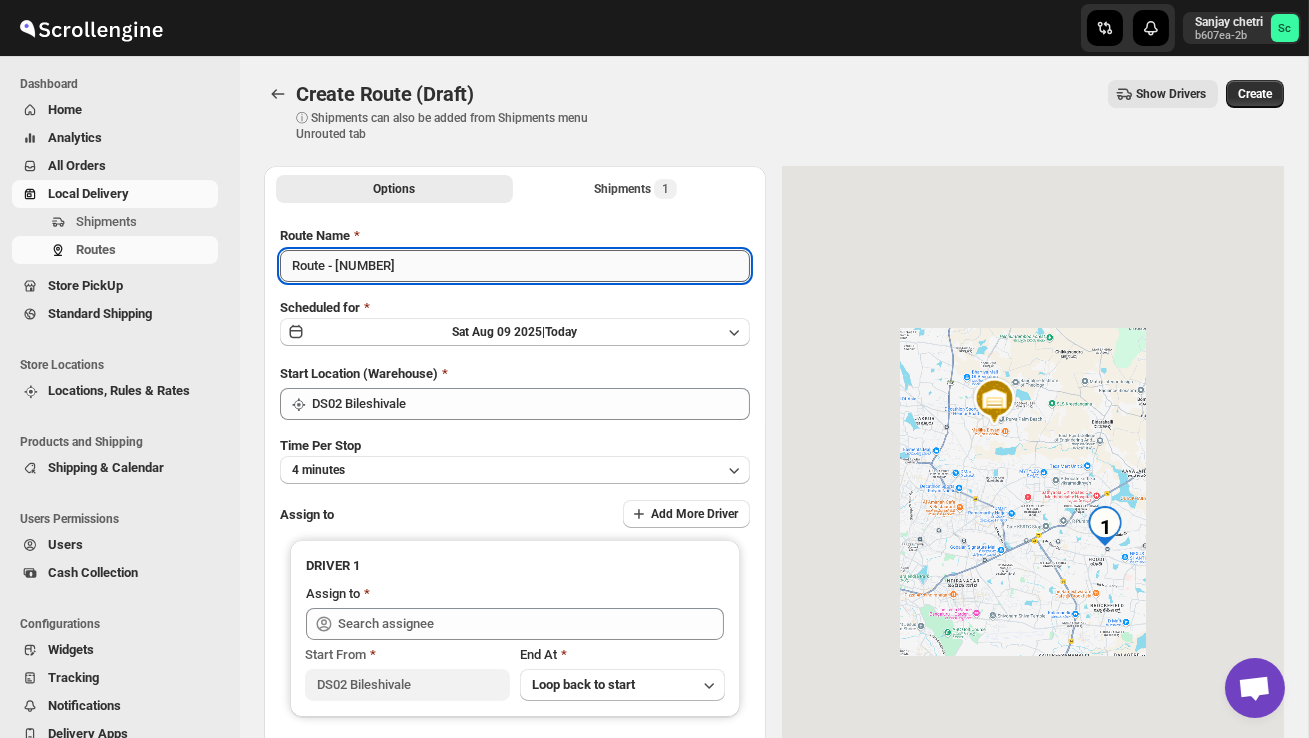 click on "Route - 09/08-0649" at bounding box center (515, 266) 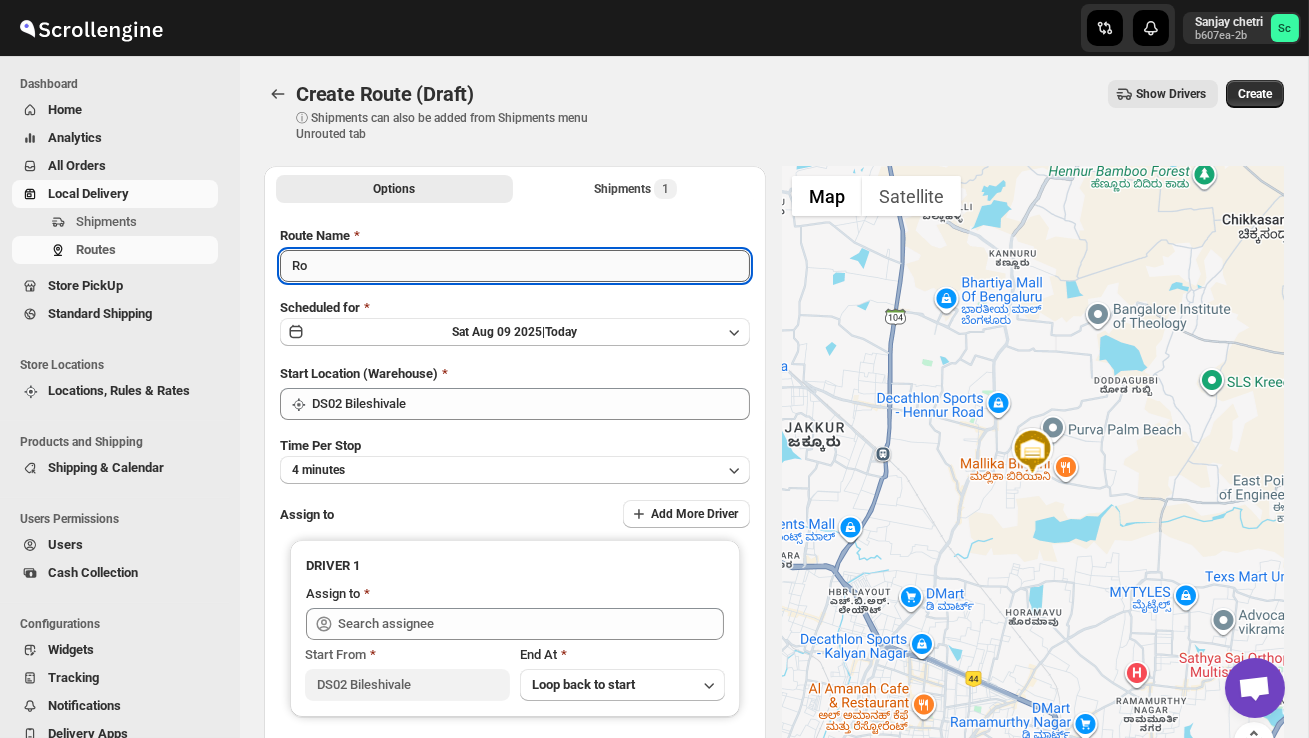 type on "R" 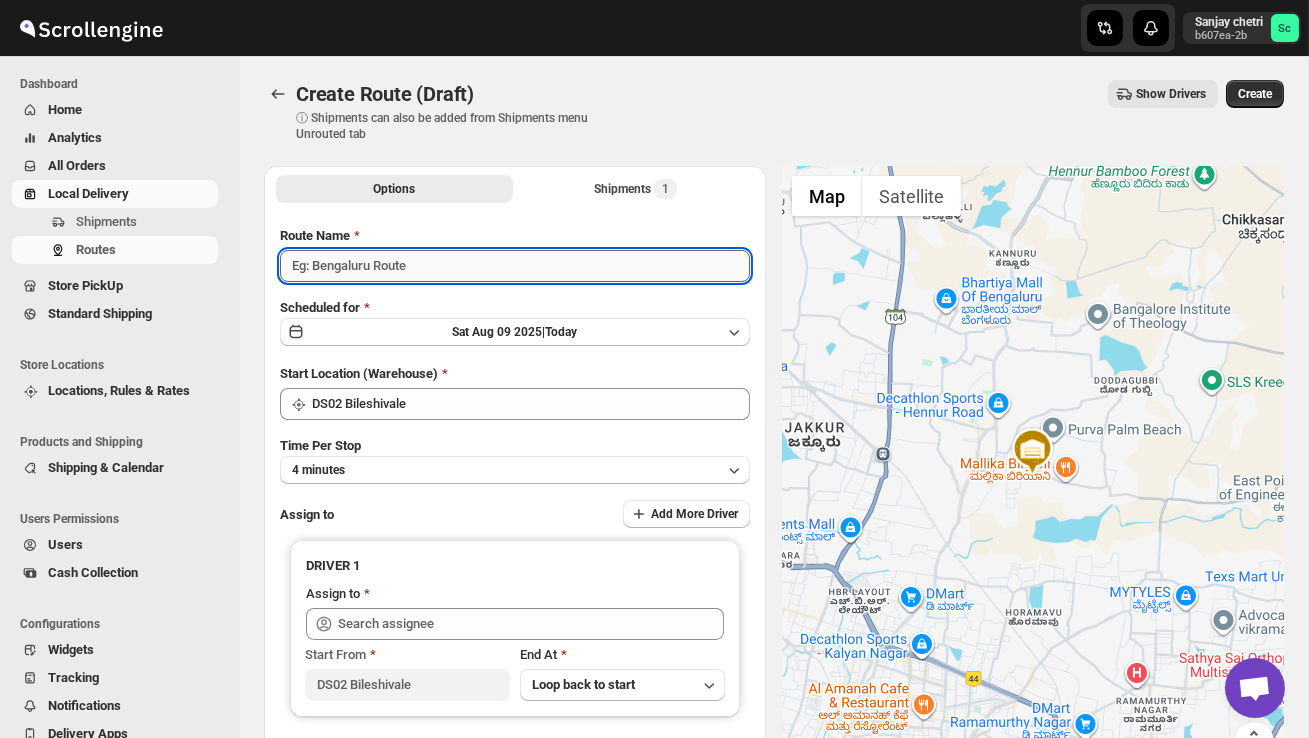 type on "P" 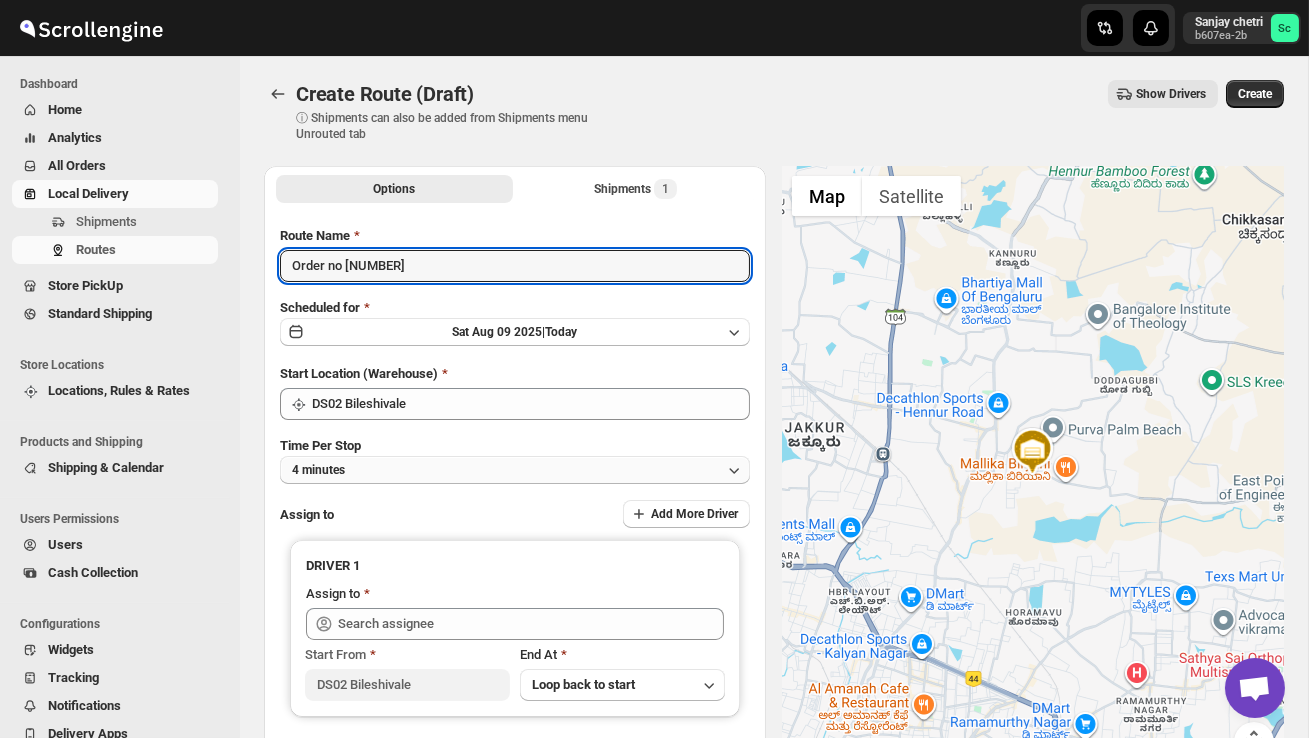 type on "Order no 25466" 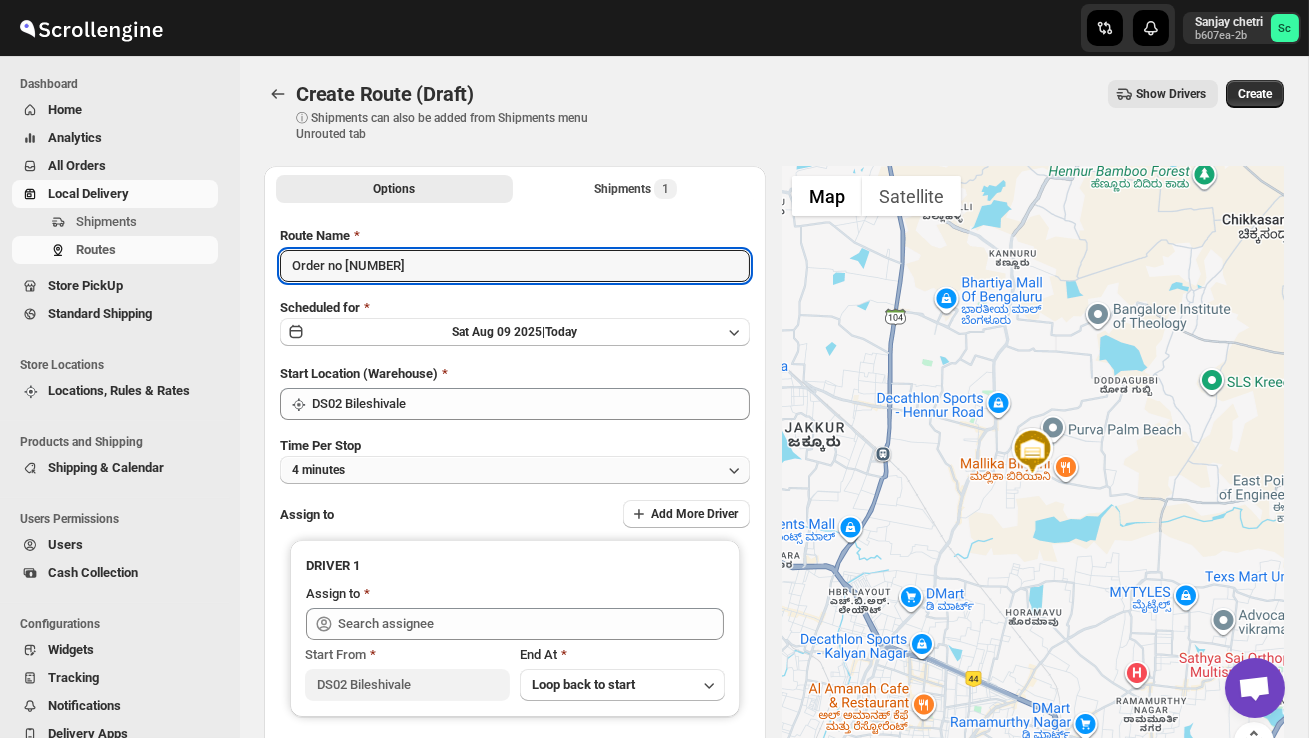 click on "4 minutes" at bounding box center [515, 470] 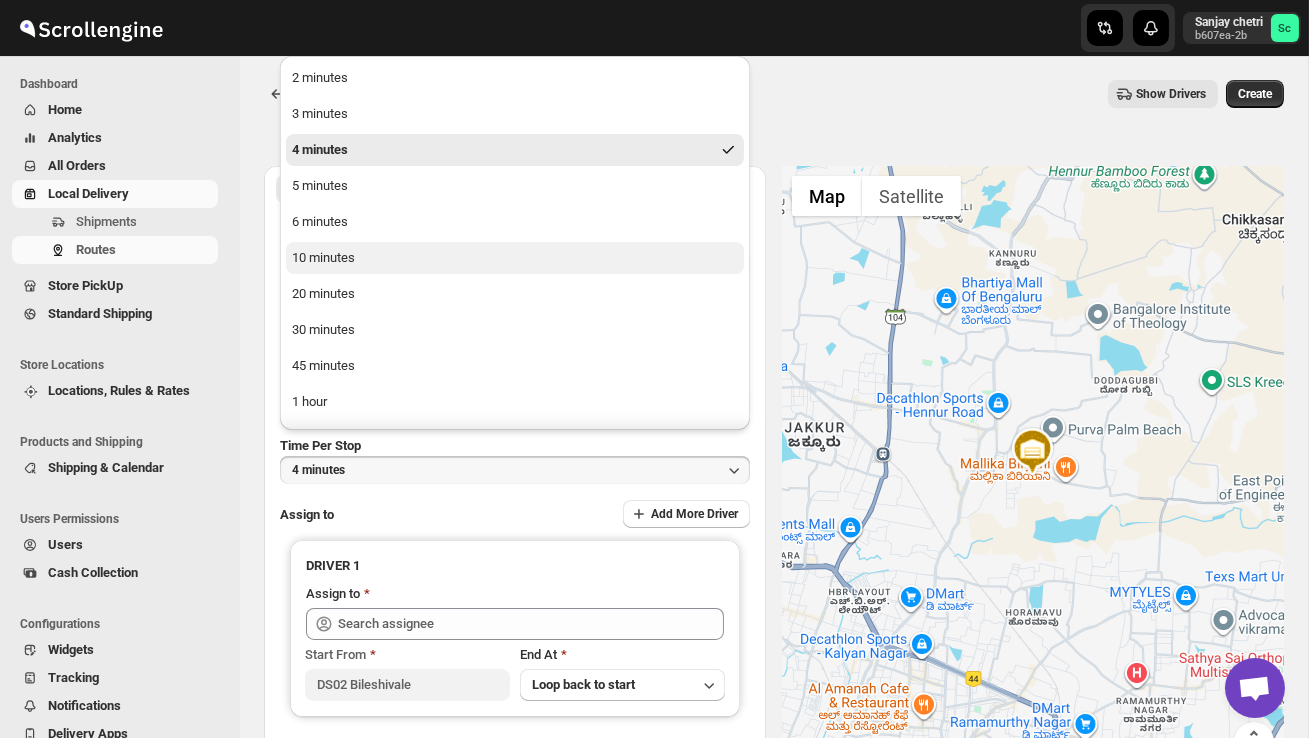 click on "10 minutes" at bounding box center (515, 258) 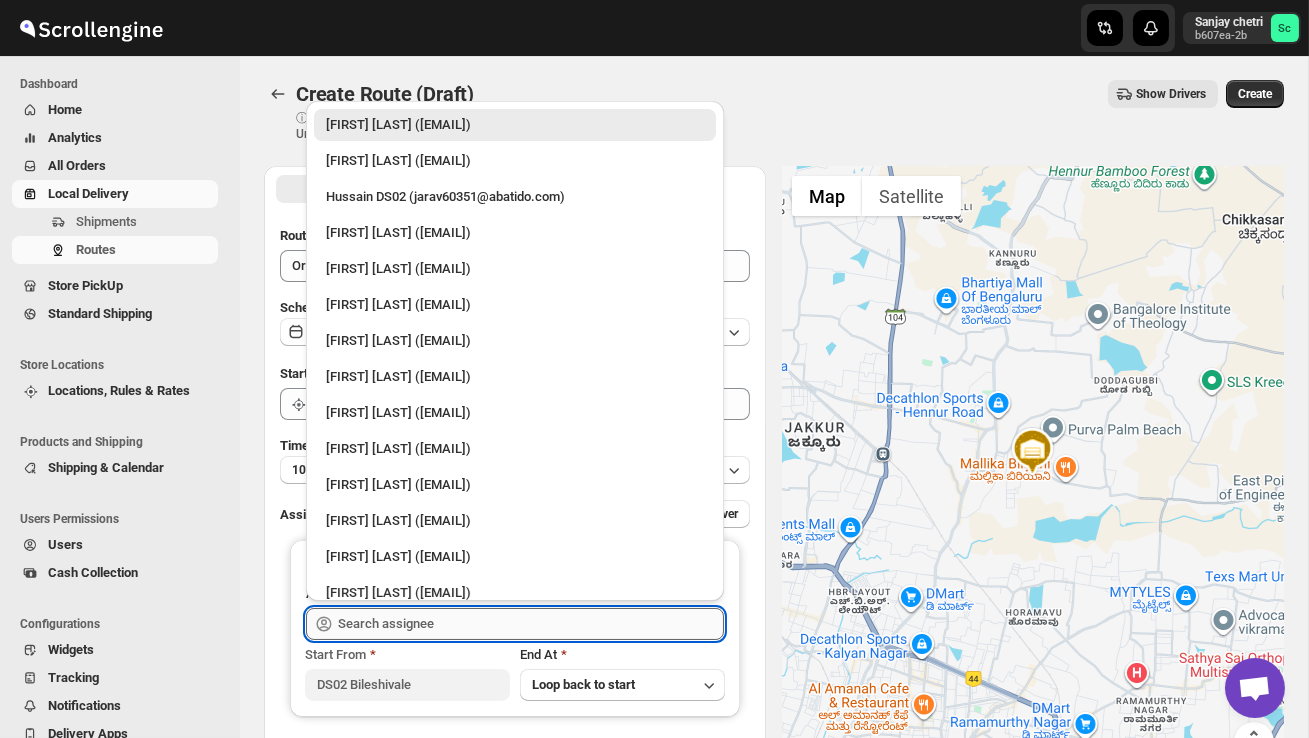 click at bounding box center [531, 624] 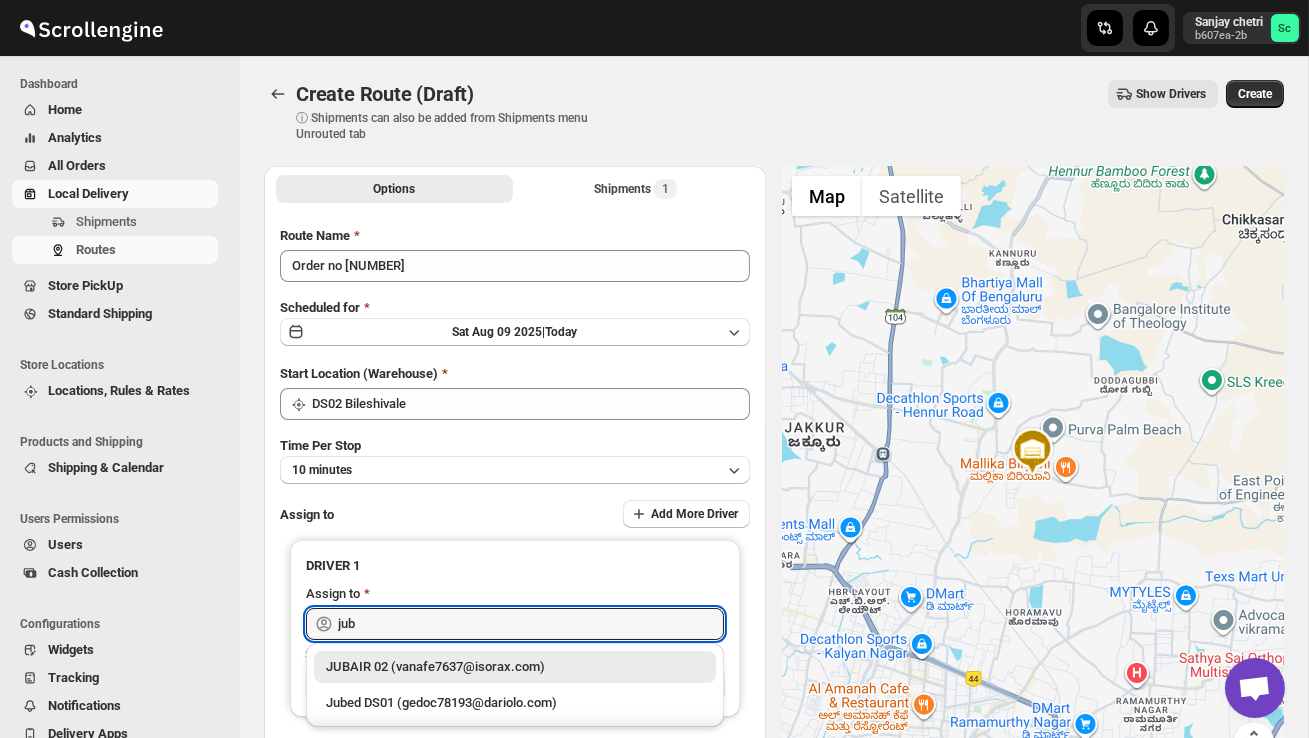 click on "JUBAIR  02 (vanafe7637@isorax.com)" at bounding box center (515, 667) 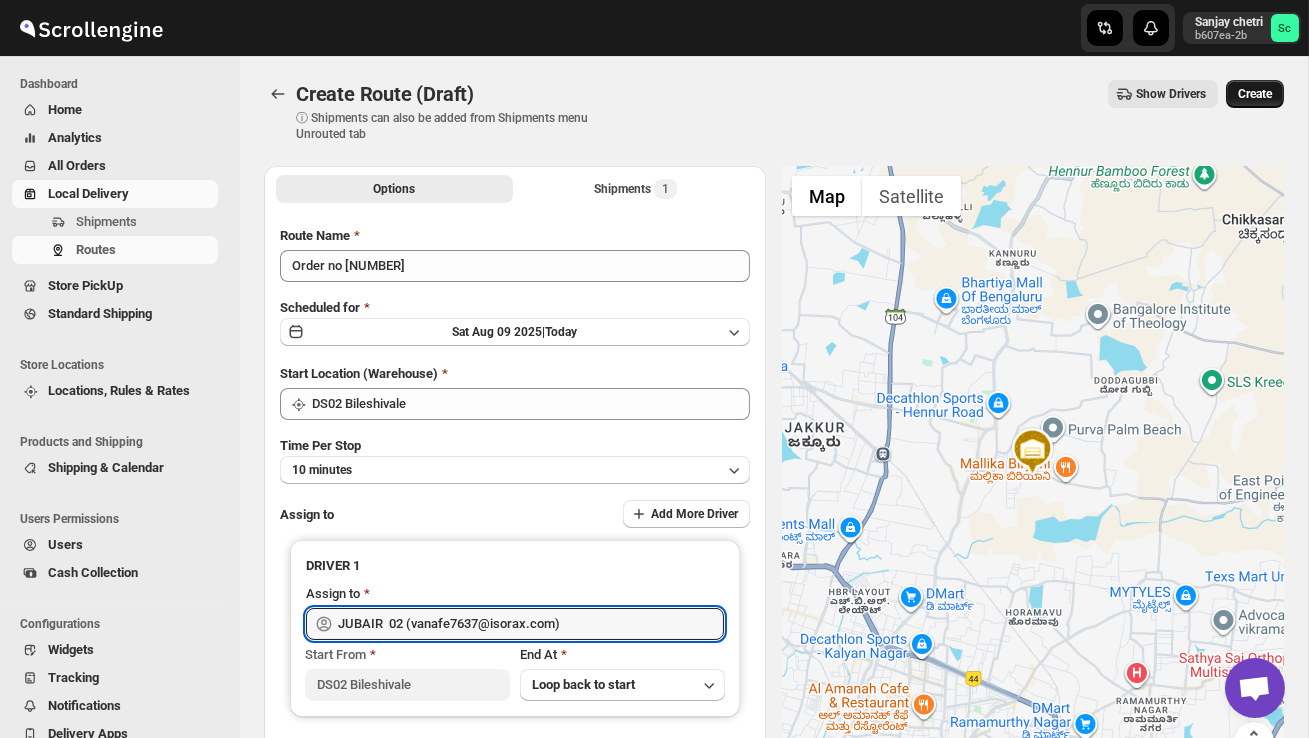 type on "JUBAIR  02 (vanafe7637@isorax.com)" 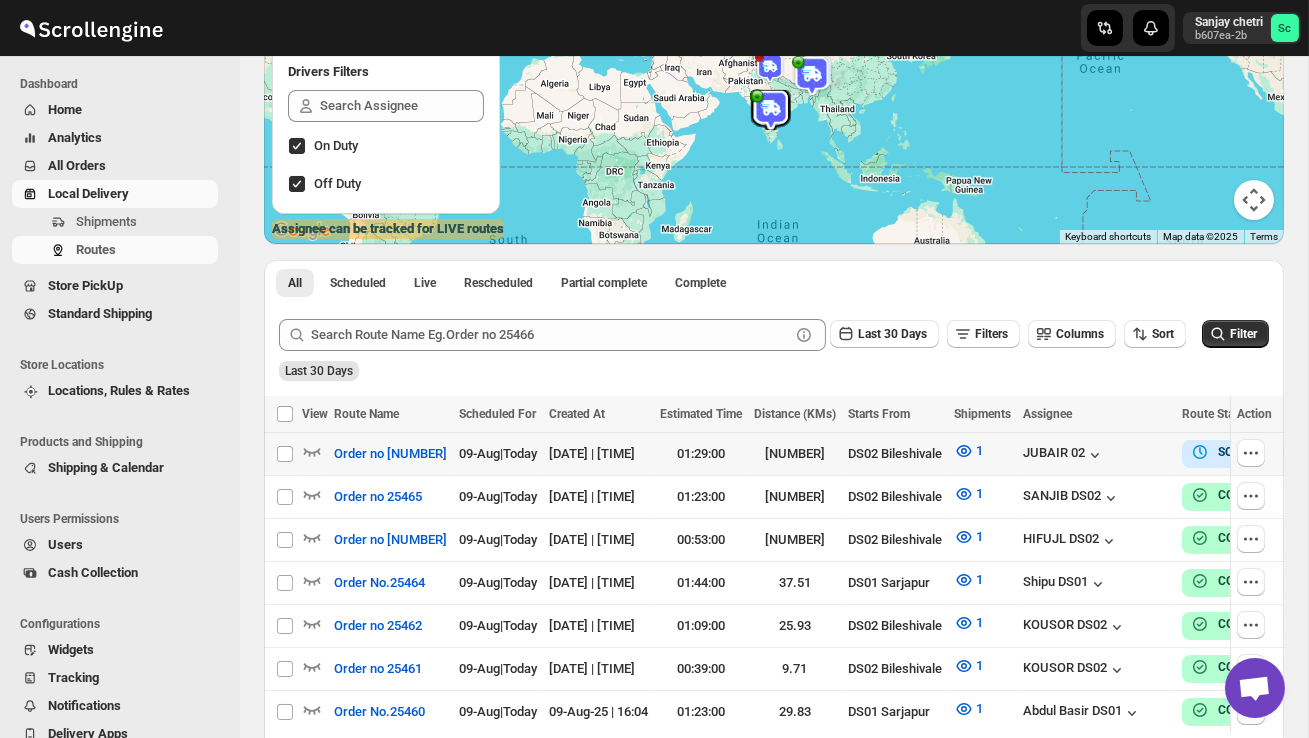 scroll, scrollTop: 251, scrollLeft: 0, axis: vertical 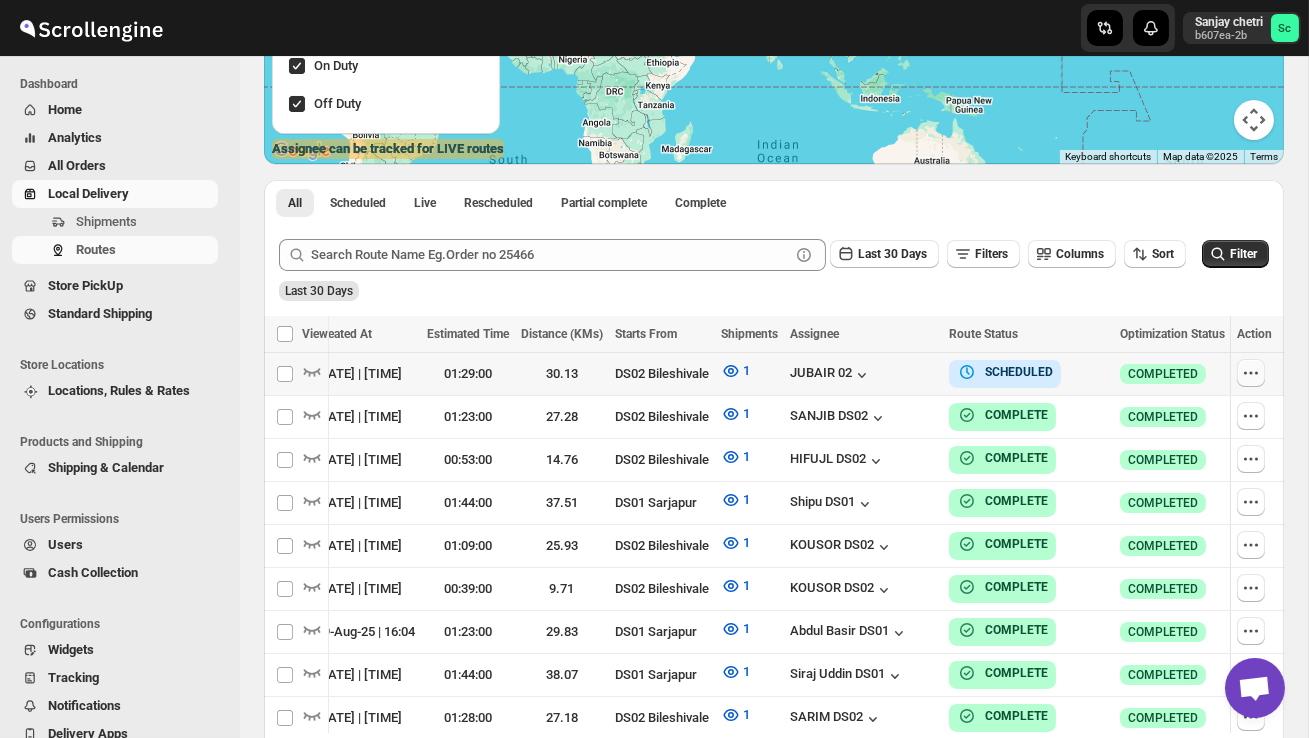 click 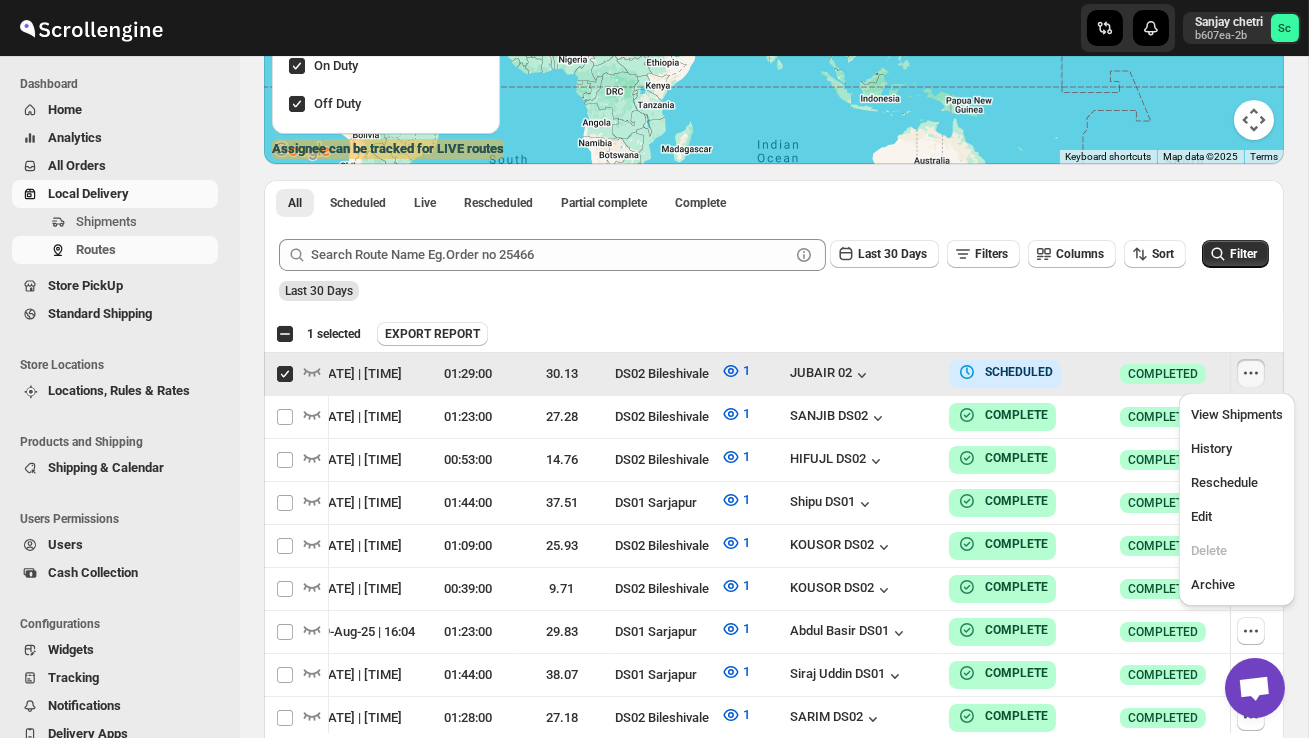scroll, scrollTop: 0, scrollLeft: 1, axis: horizontal 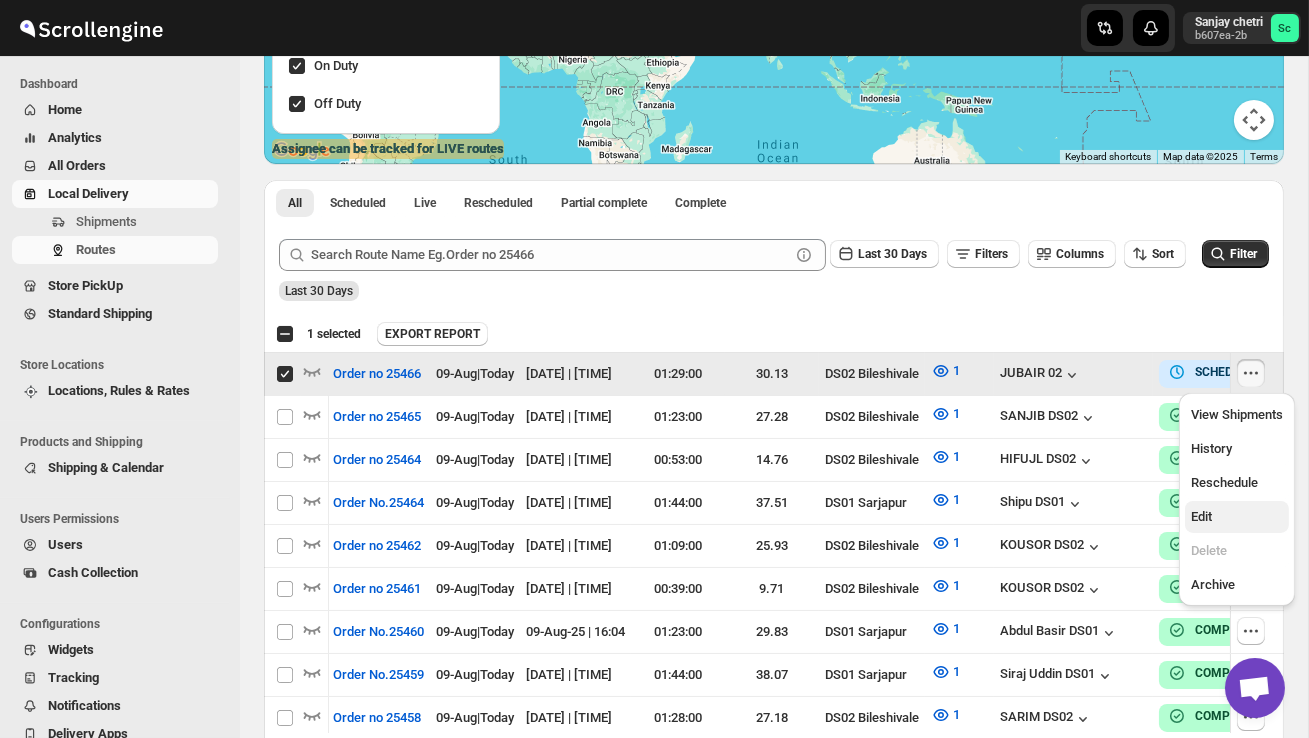 click on "Edit" at bounding box center (1237, 517) 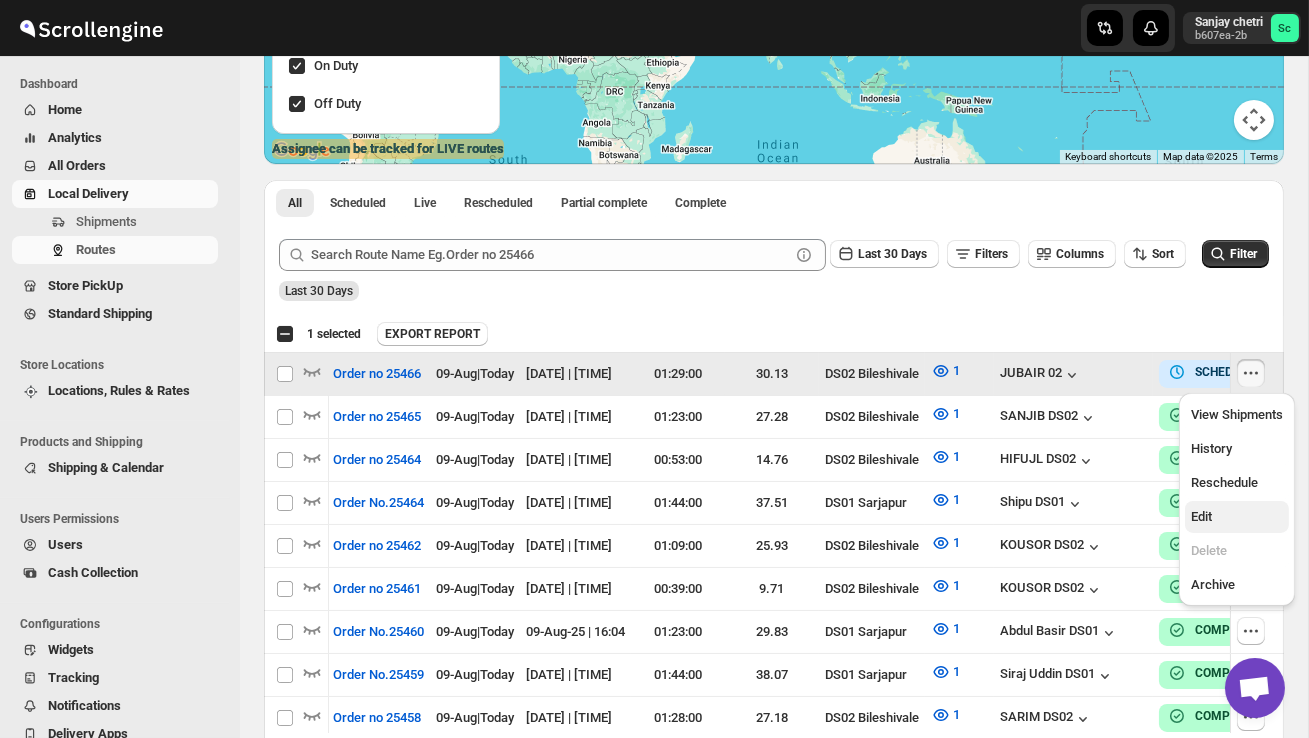 checkbox on "false" 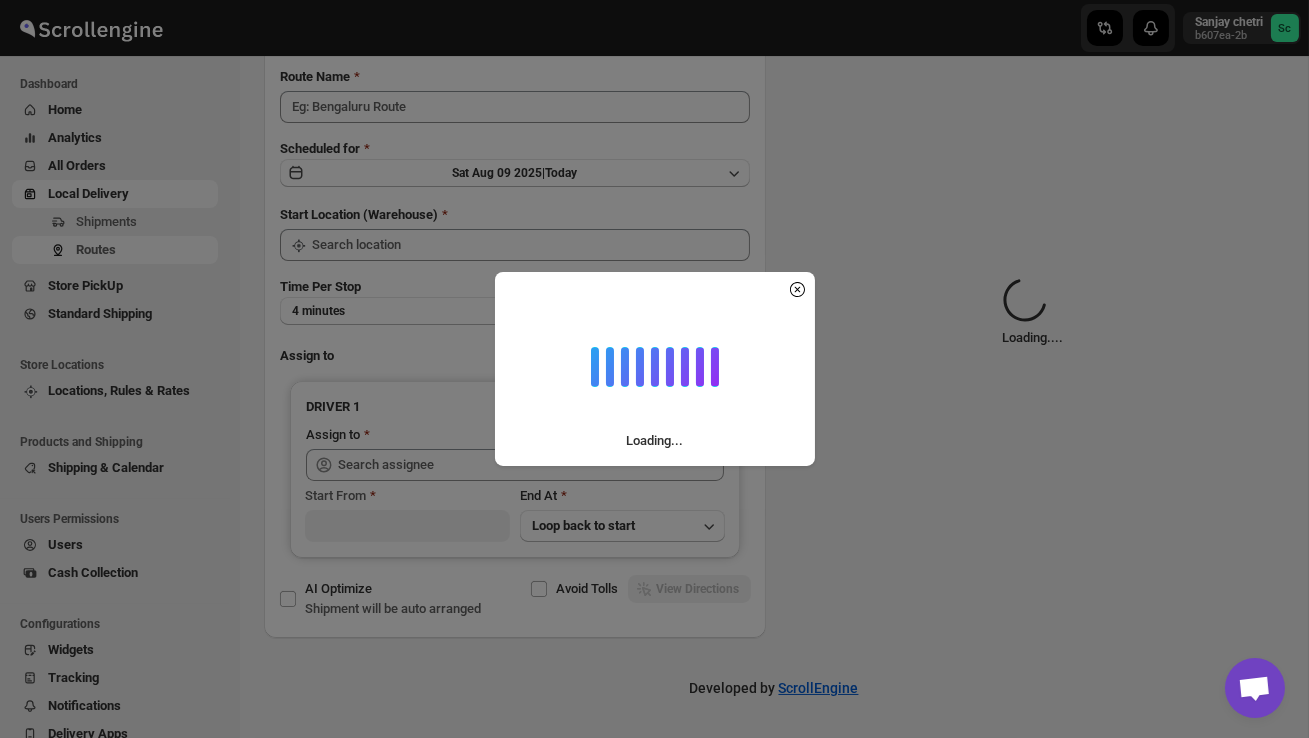 scroll, scrollTop: 0, scrollLeft: 0, axis: both 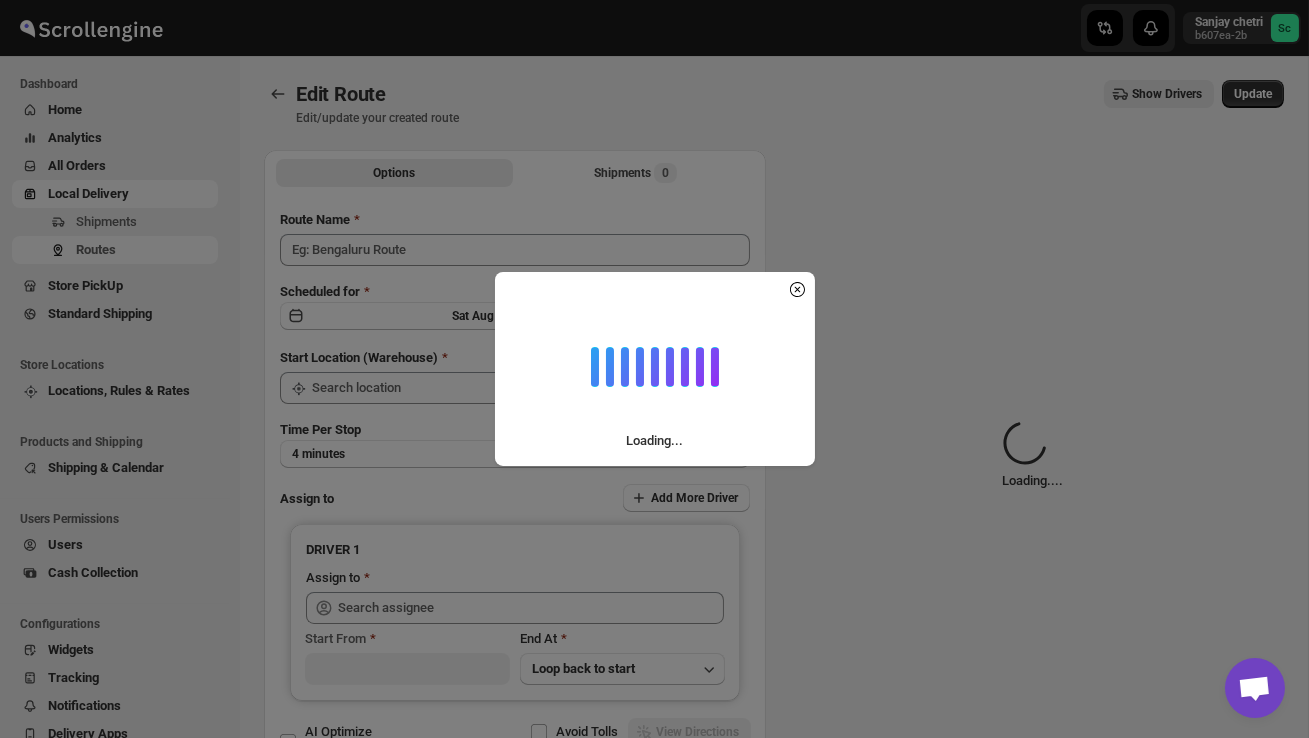 type on "Order no 25466" 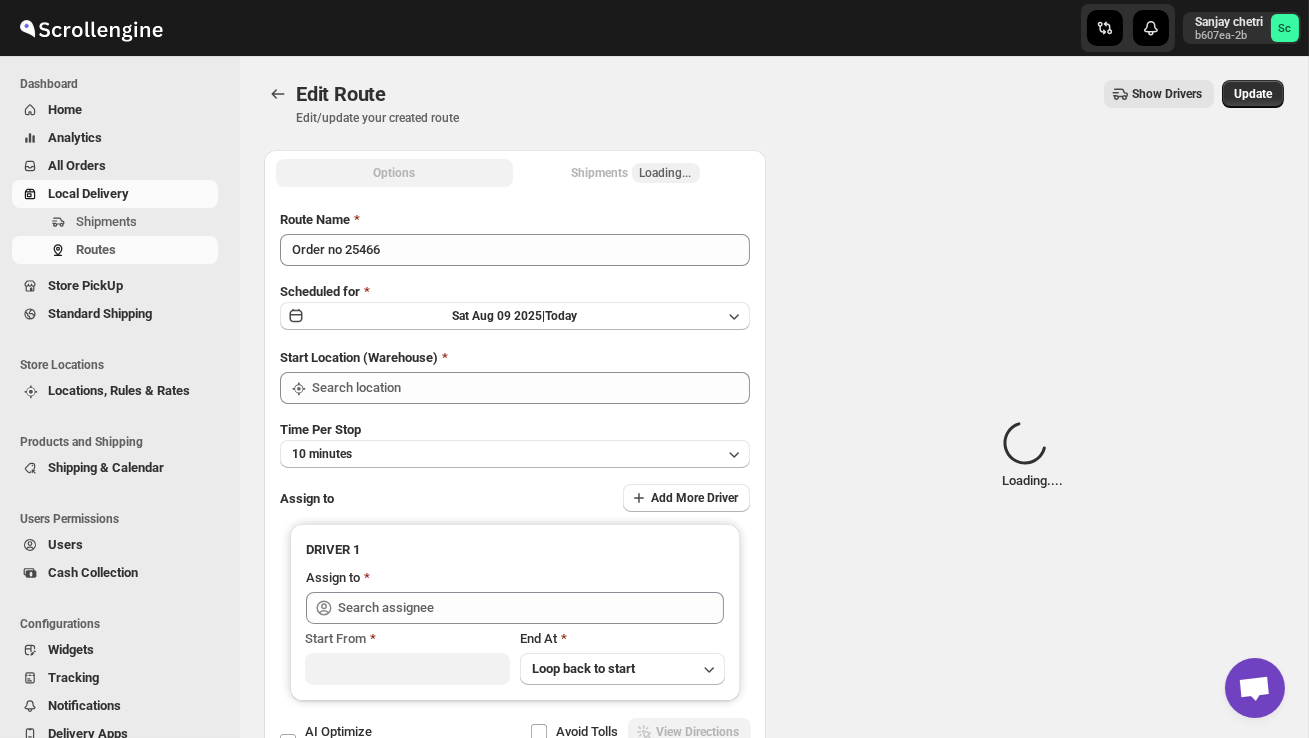 type on "DS02 Bileshivale" 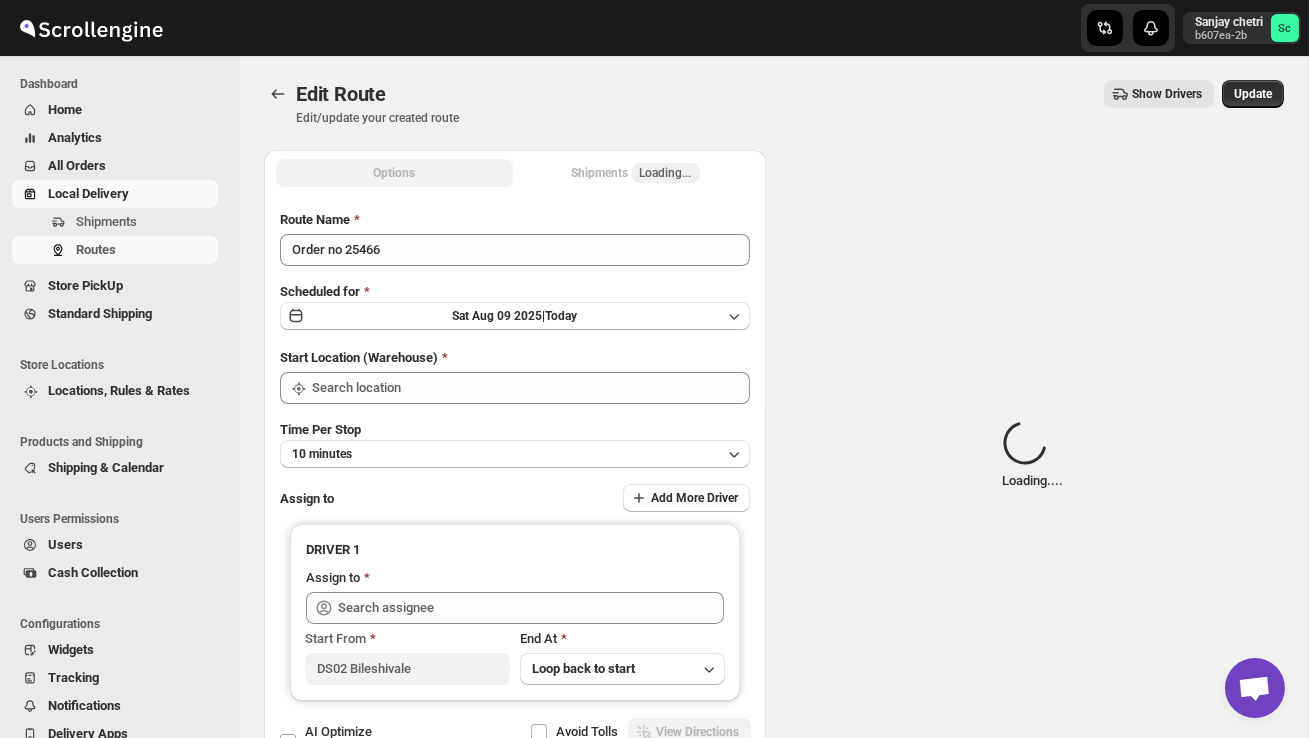 type on "DS02 Bileshivale" 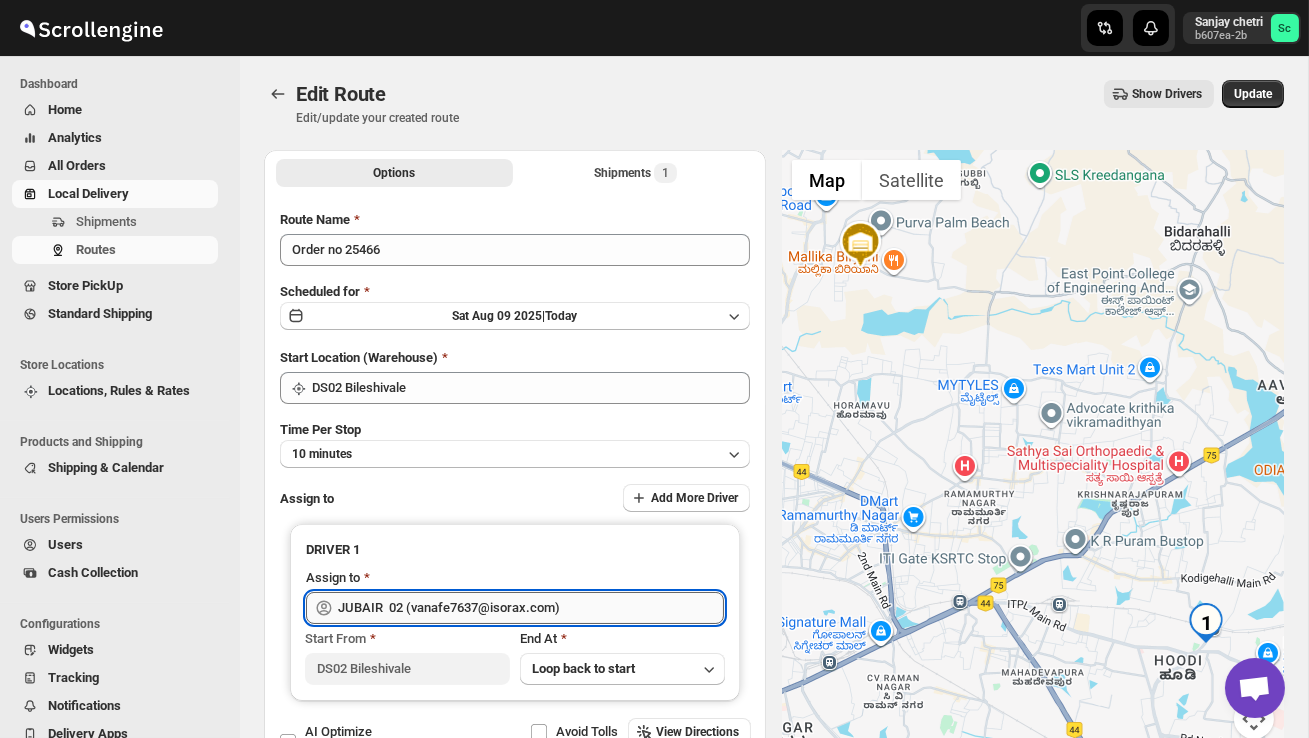 click on "JUBAIR  02 (vanafe7637@isorax.com)" at bounding box center (531, 608) 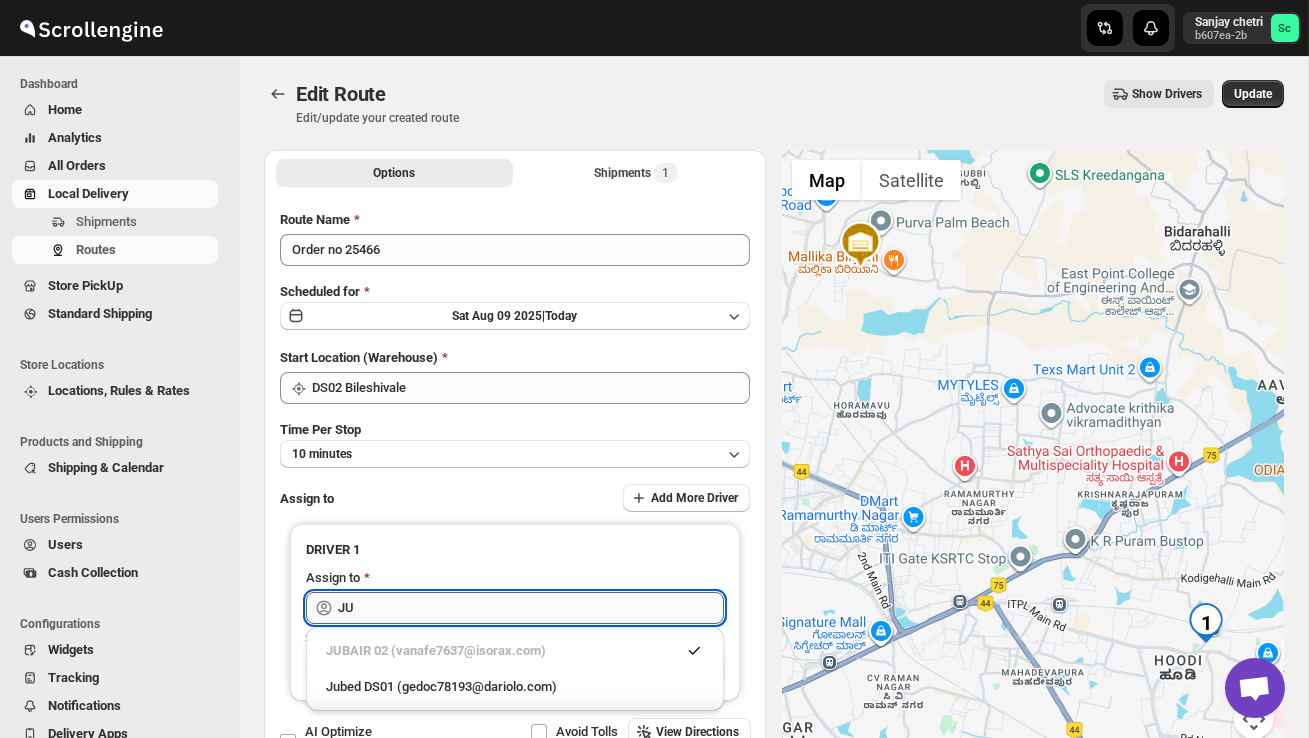 type on "J" 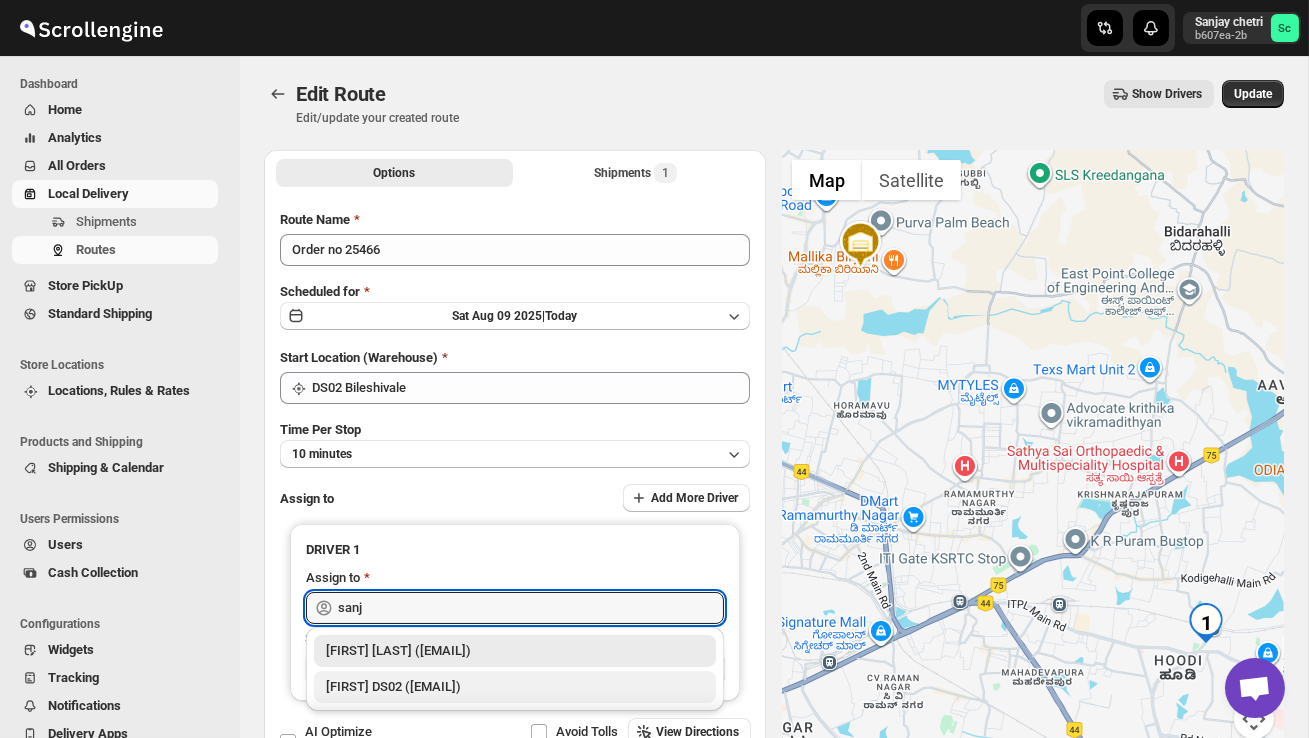 click on "[FIRST] DS02 ([EMAIL])" at bounding box center [515, 687] 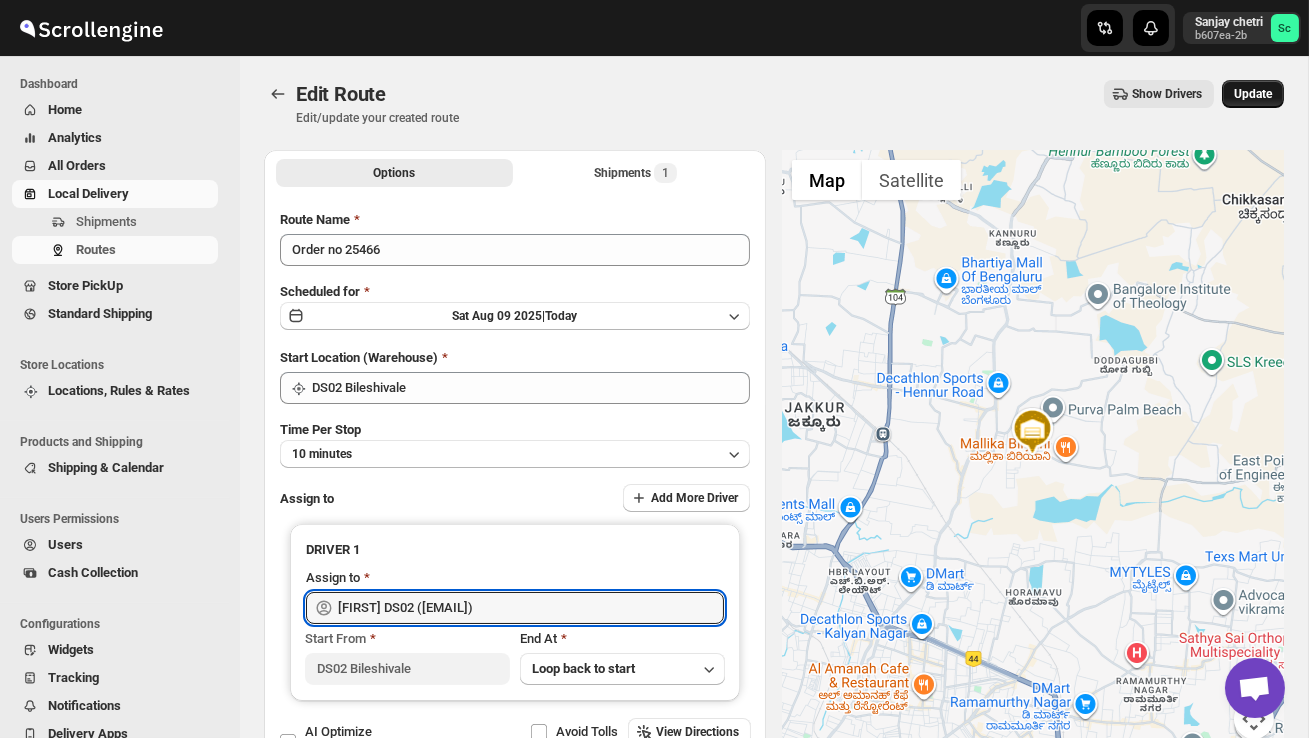 type on "[FIRST] DS02 ([EMAIL])" 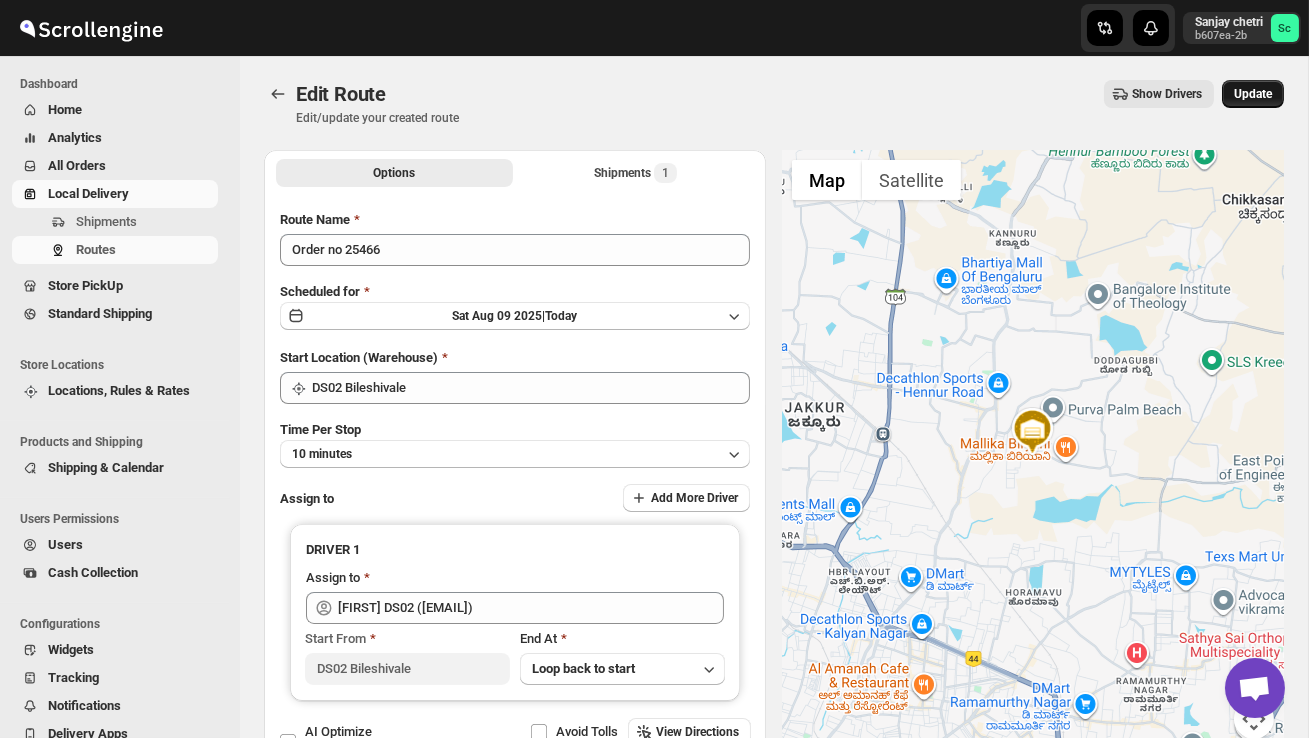 click on "Update" at bounding box center (1253, 94) 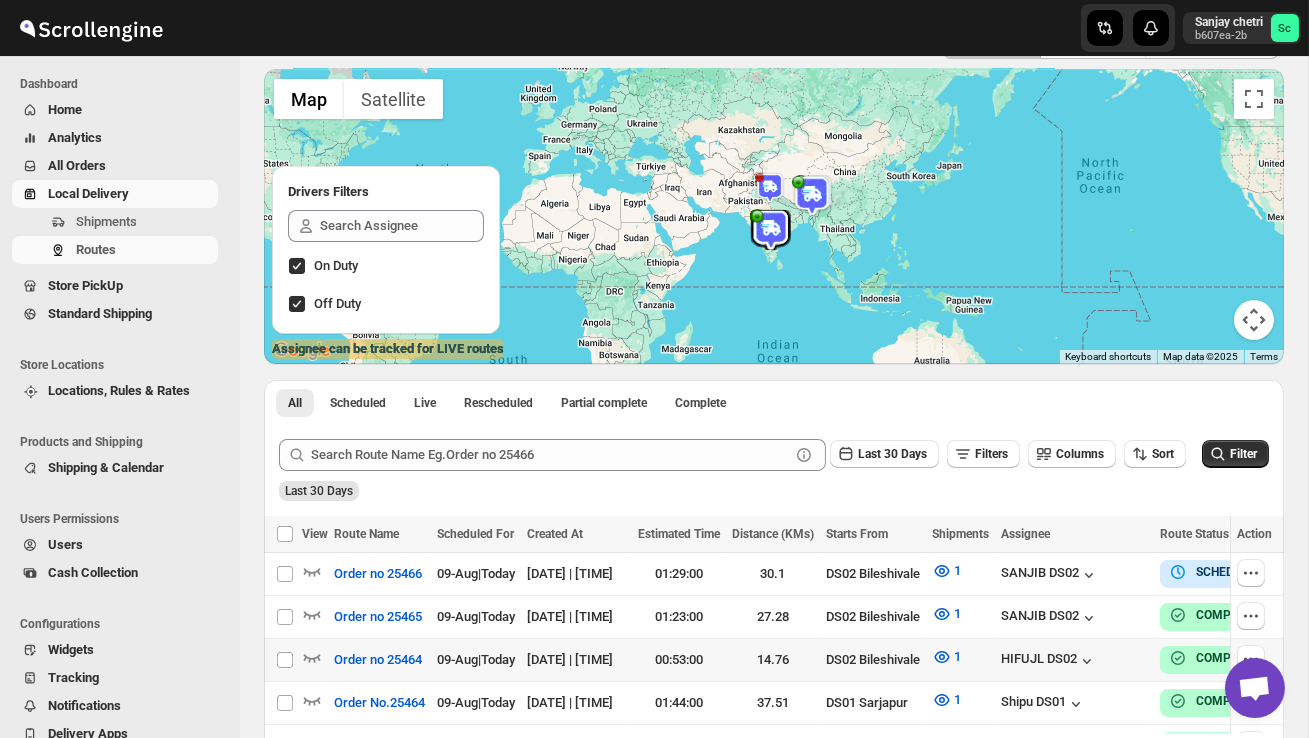 scroll, scrollTop: 135, scrollLeft: 0, axis: vertical 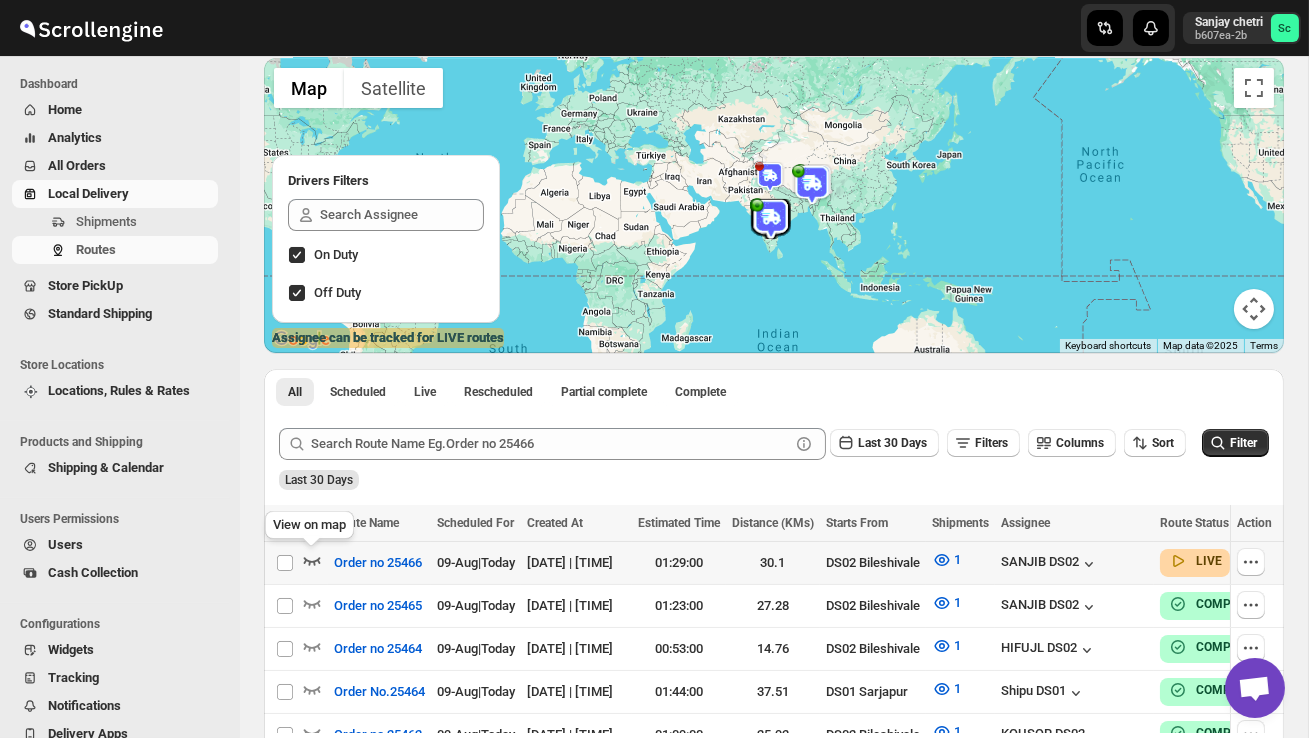 click 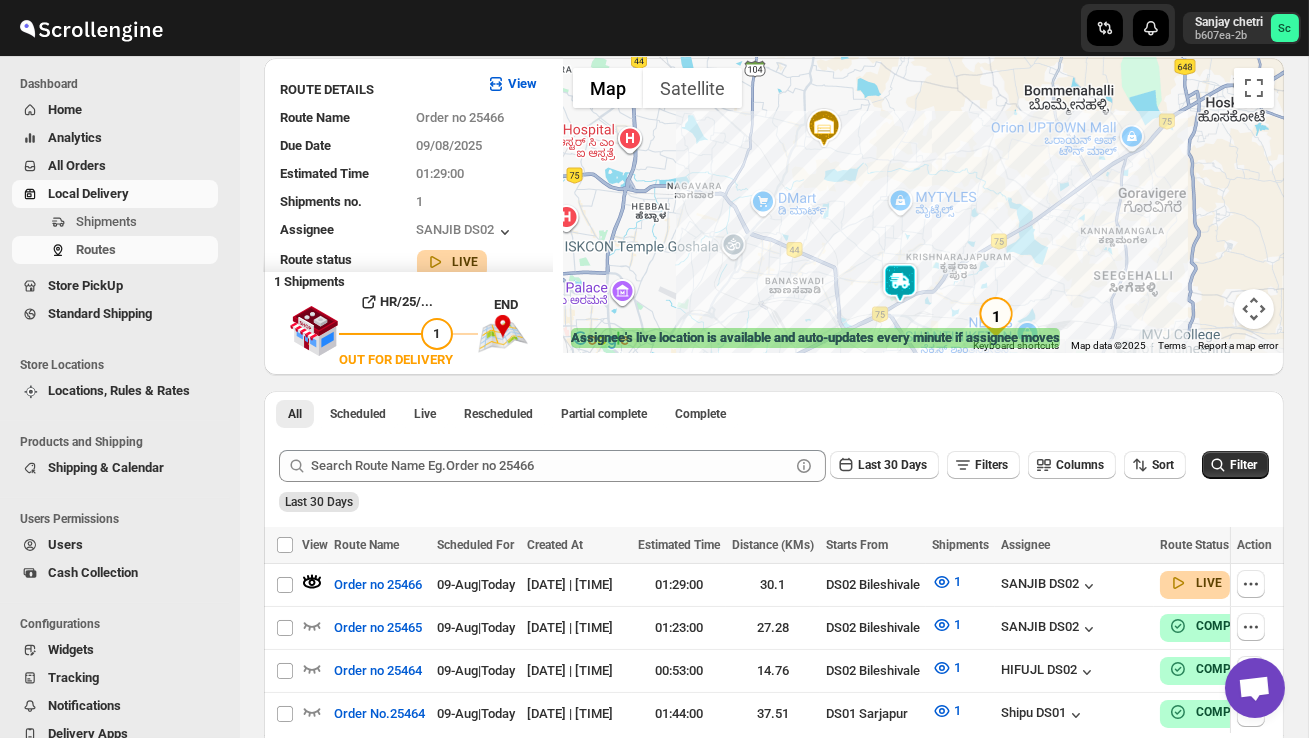 drag, startPoint x: 809, startPoint y: 294, endPoint x: 824, endPoint y: 329, distance: 38.078865 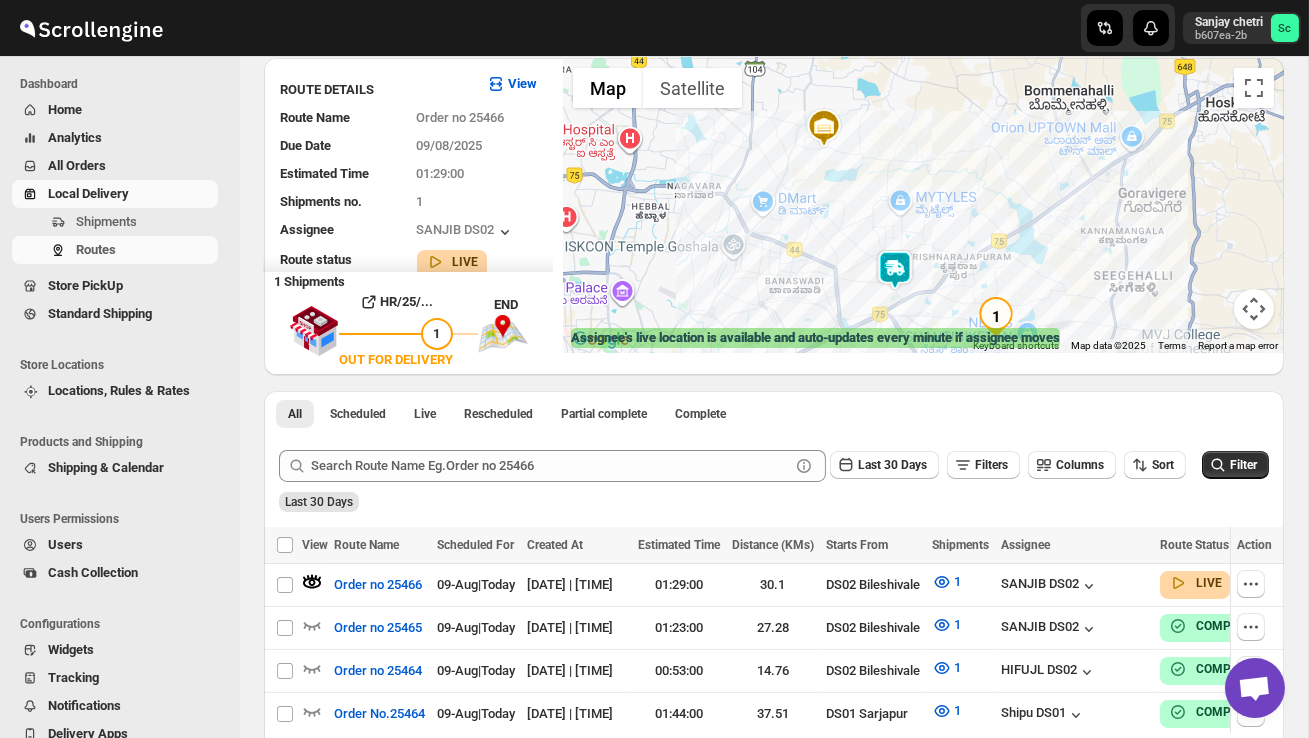 click at bounding box center [923, 205] 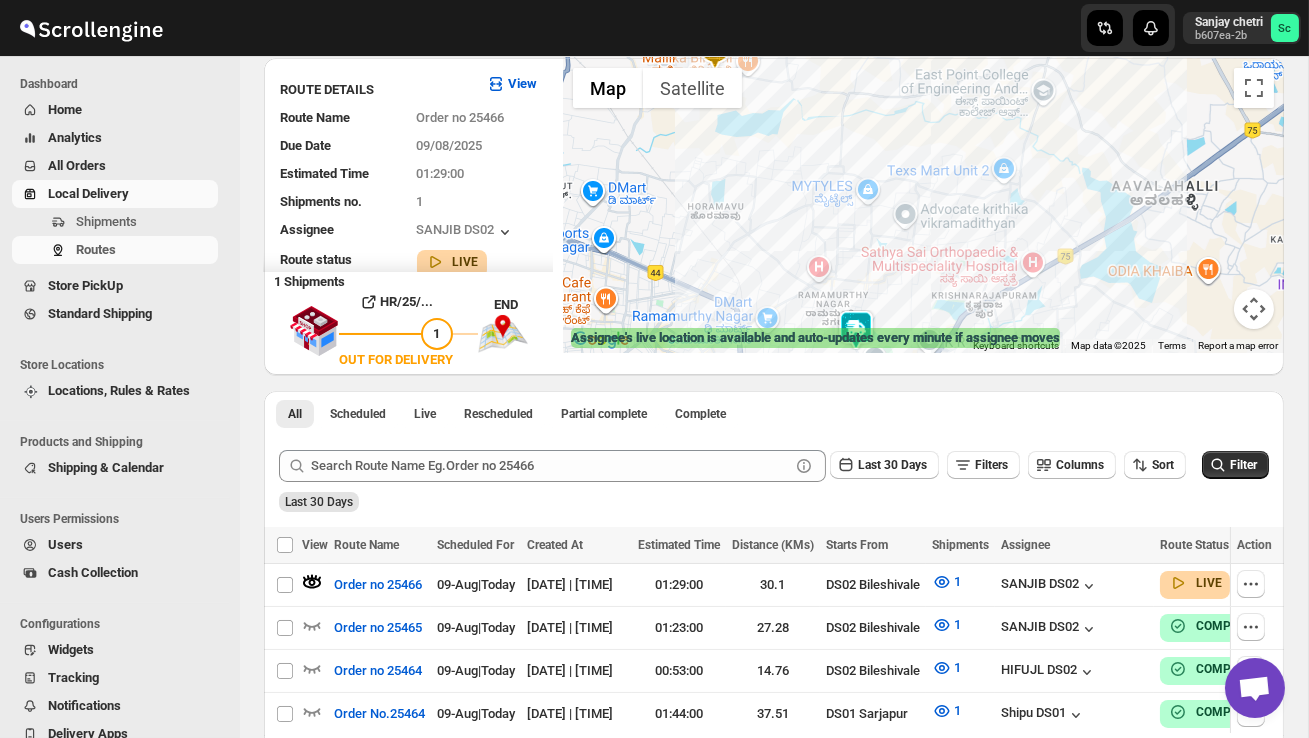 drag, startPoint x: 916, startPoint y: 233, endPoint x: 931, endPoint y: 313, distance: 81.394104 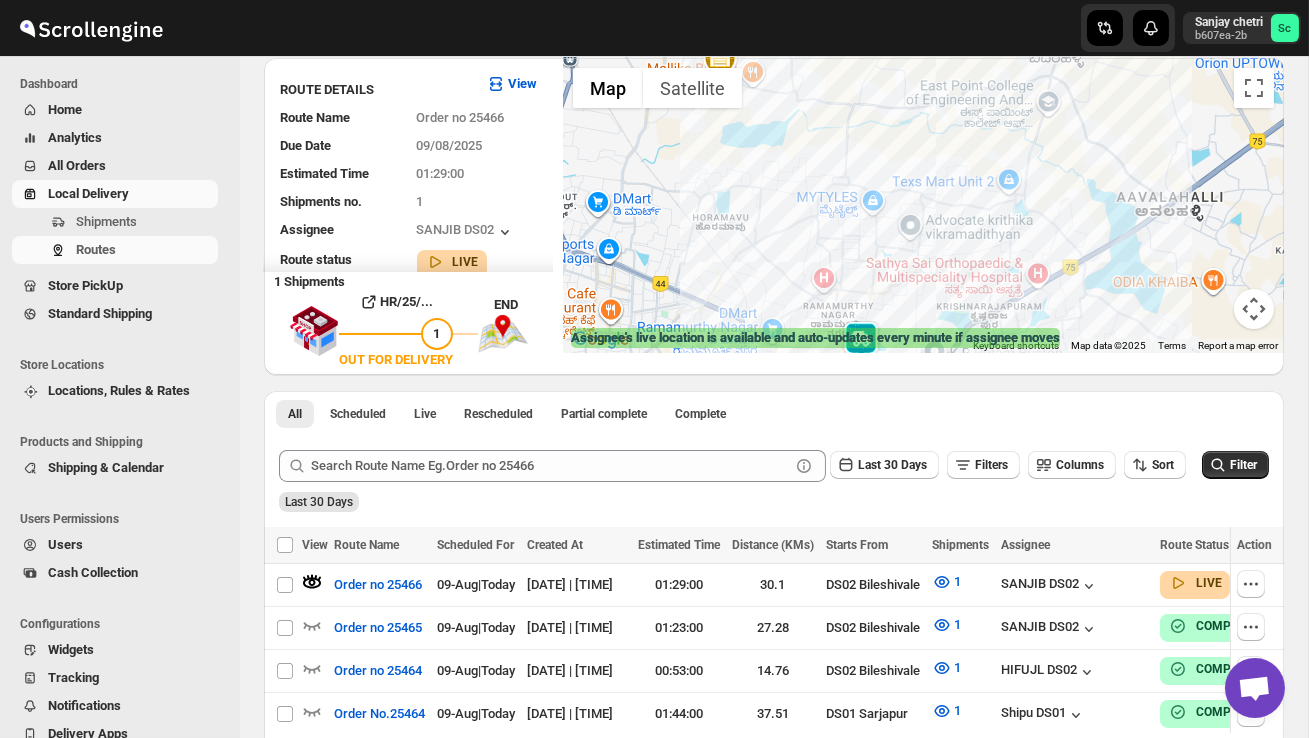click at bounding box center [923, 205] 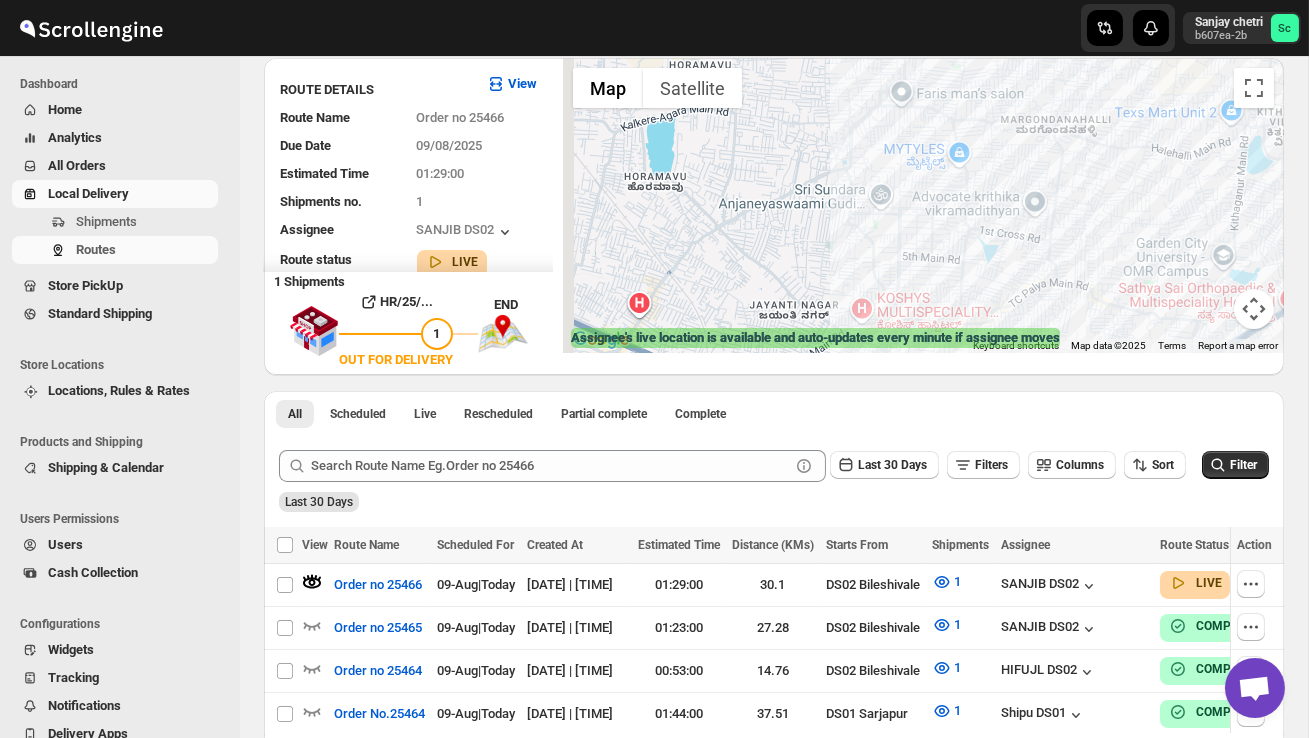 drag, startPoint x: 788, startPoint y: 230, endPoint x: 969, endPoint y: 273, distance: 186.03763 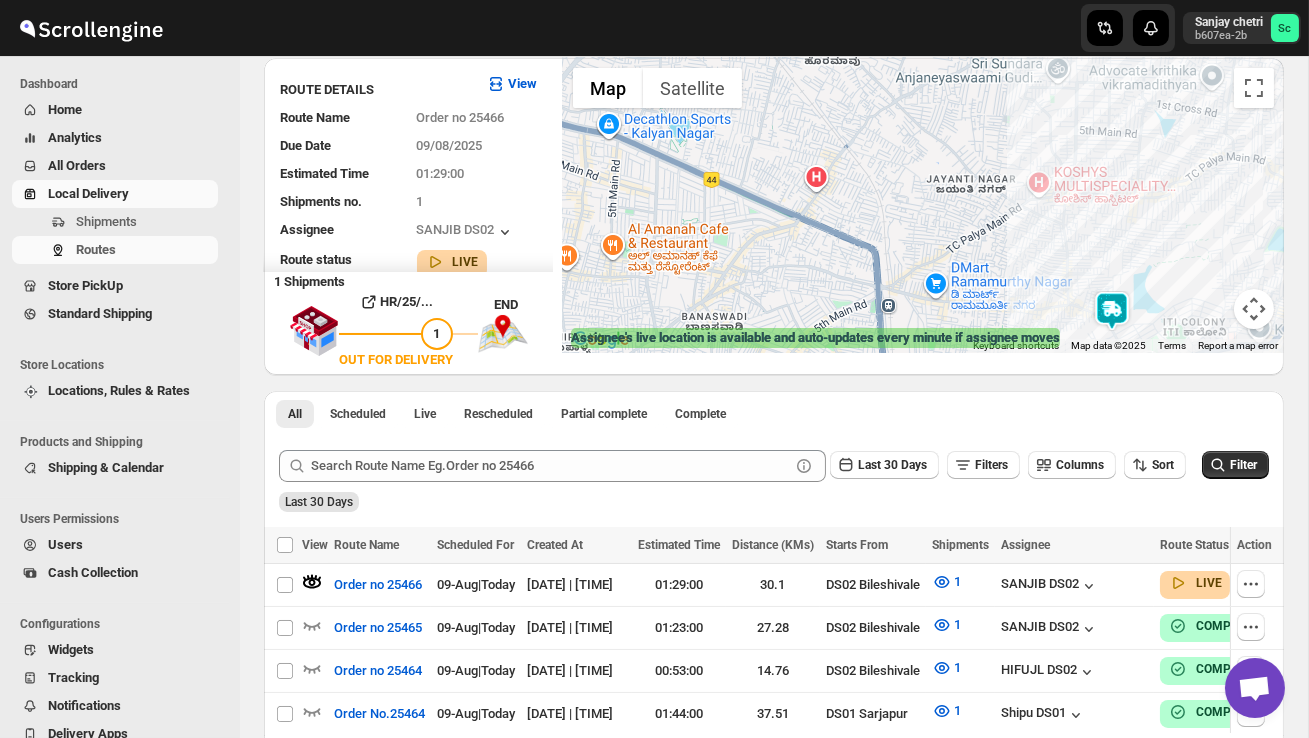 drag, startPoint x: 867, startPoint y: 267, endPoint x: 941, endPoint y: 97, distance: 185.40765 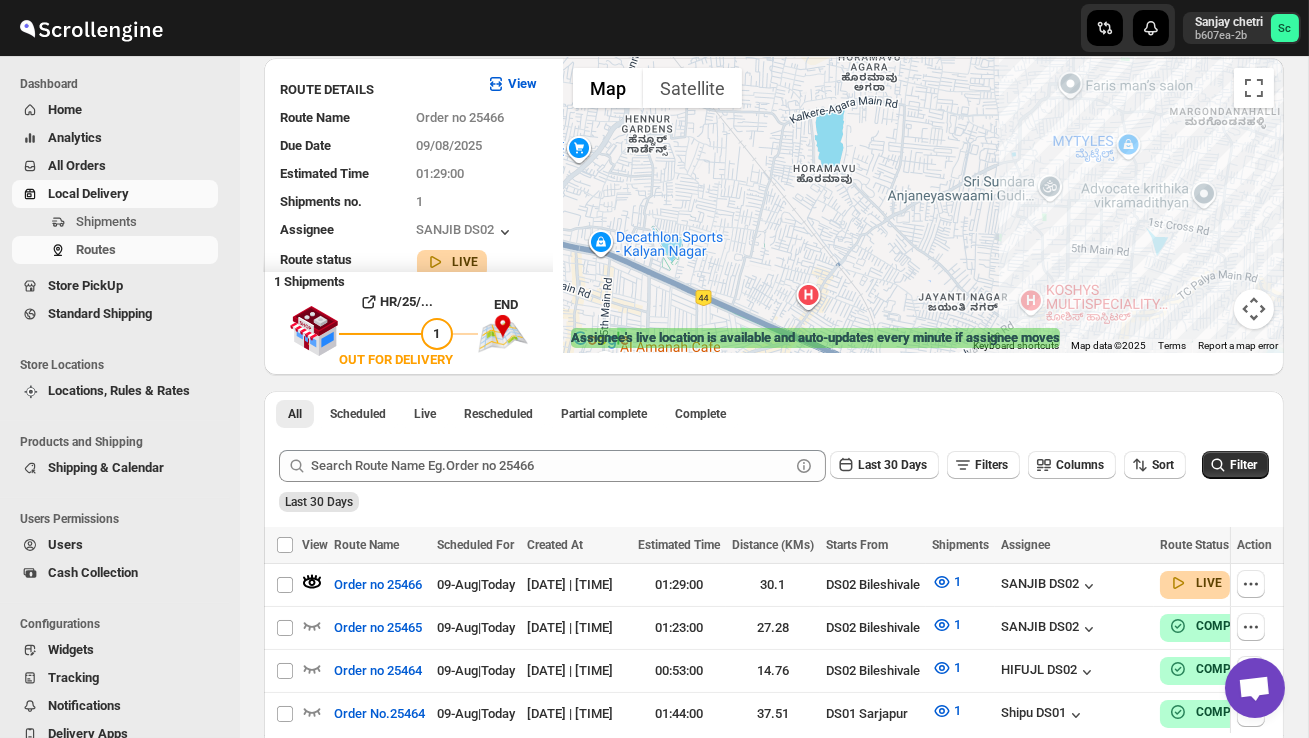 drag, startPoint x: 928, startPoint y: 114, endPoint x: 870, endPoint y: 256, distance: 153.3884 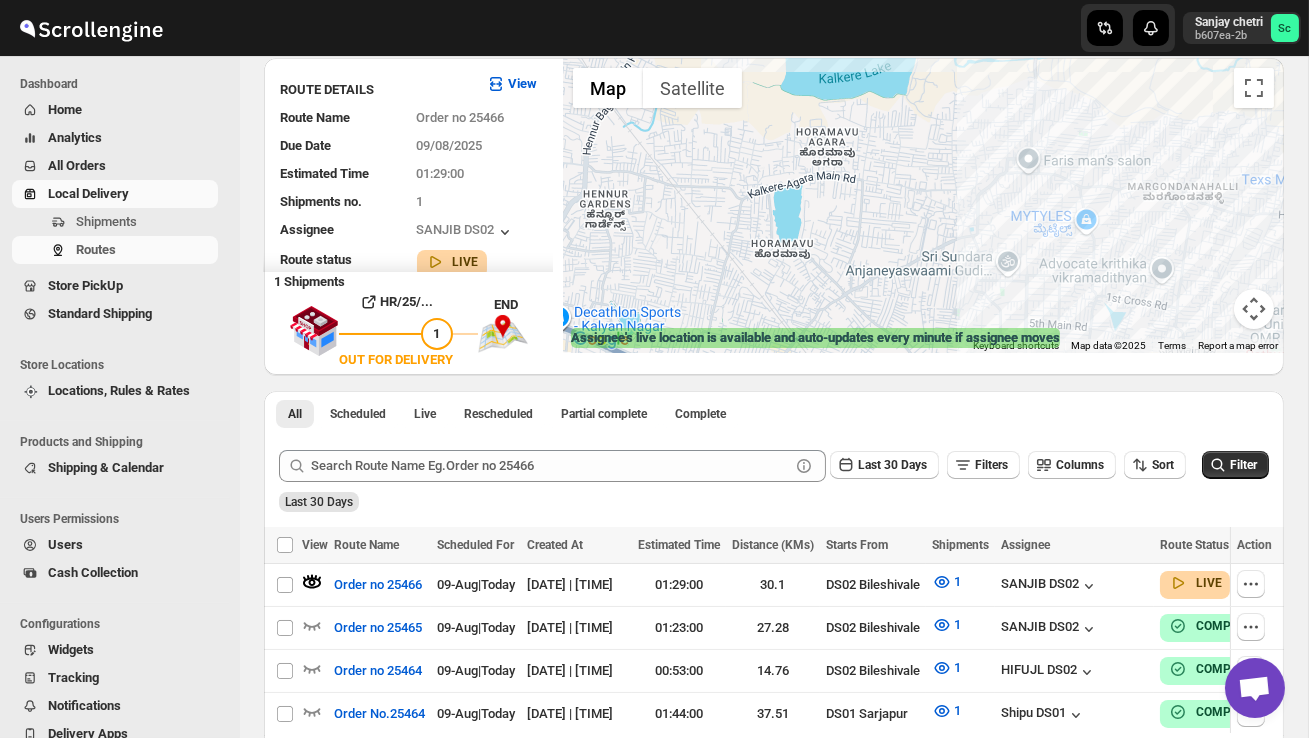 drag, startPoint x: 938, startPoint y: 239, endPoint x: 949, endPoint y: 307, distance: 68.88396 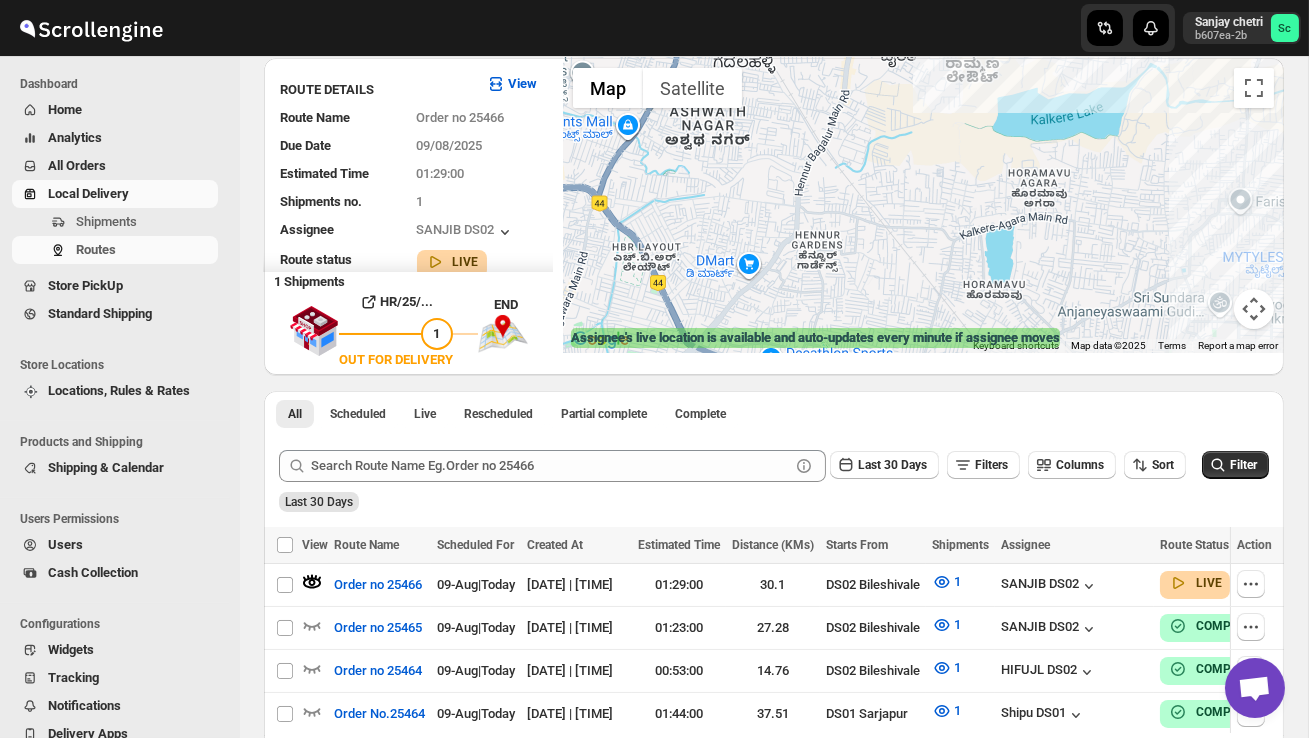 drag, startPoint x: 787, startPoint y: 272, endPoint x: 953, endPoint y: 309, distance: 170.07352 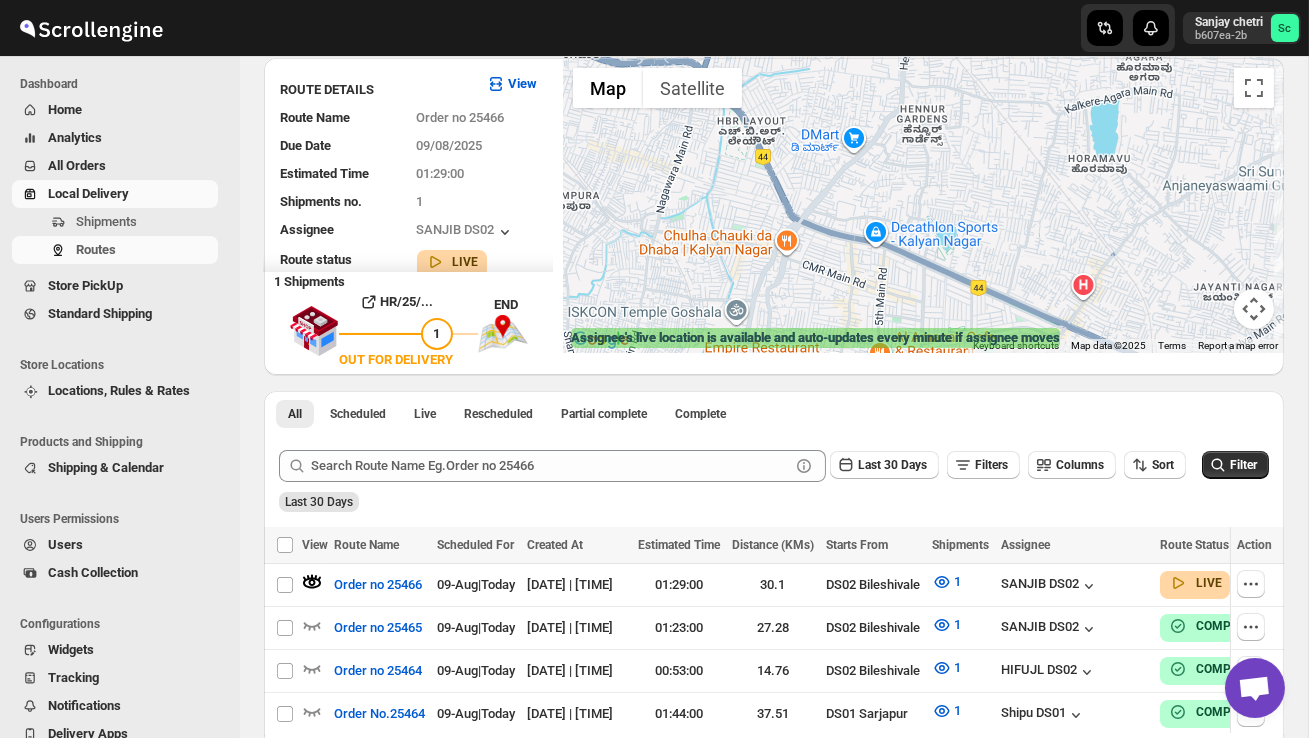 drag, startPoint x: 852, startPoint y: 278, endPoint x: 962, endPoint y: 153, distance: 166.50826 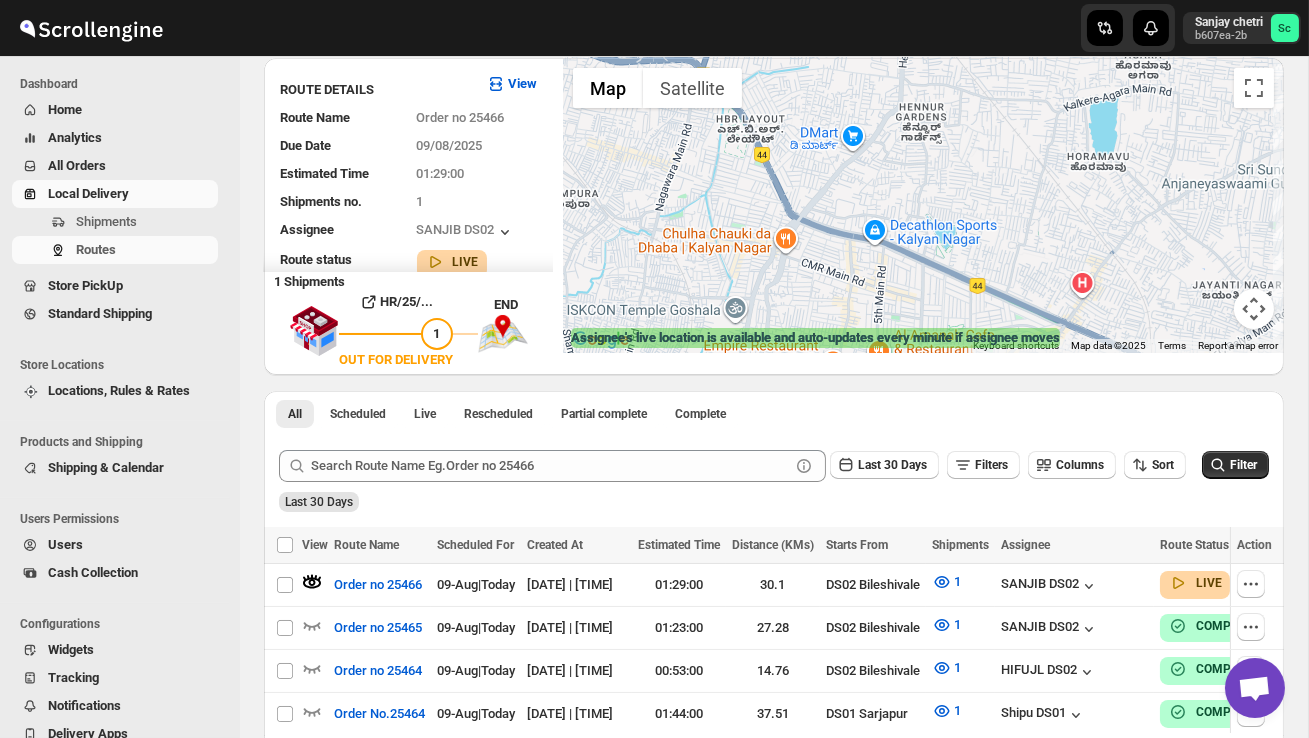drag, startPoint x: 992, startPoint y: 220, endPoint x: 916, endPoint y: 265, distance: 88.32327 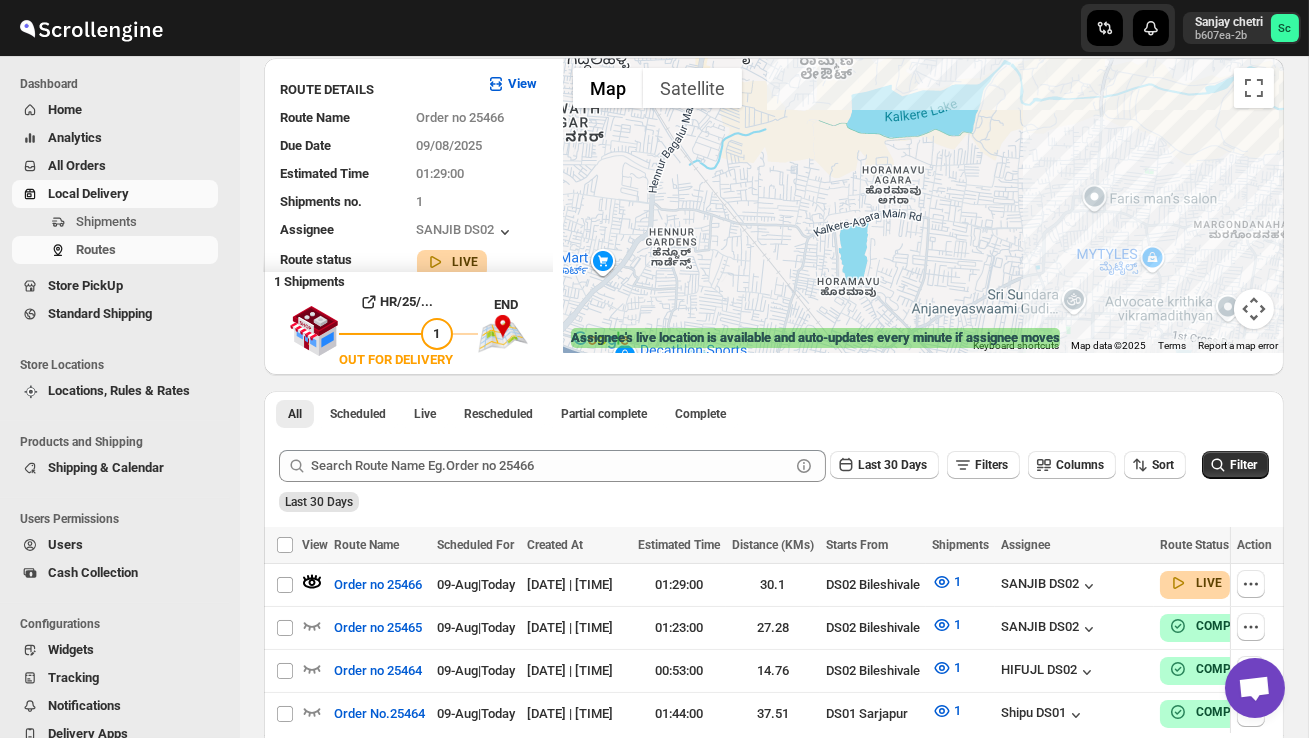 drag, startPoint x: 1097, startPoint y: 212, endPoint x: 947, endPoint y: 280, distance: 164.69365 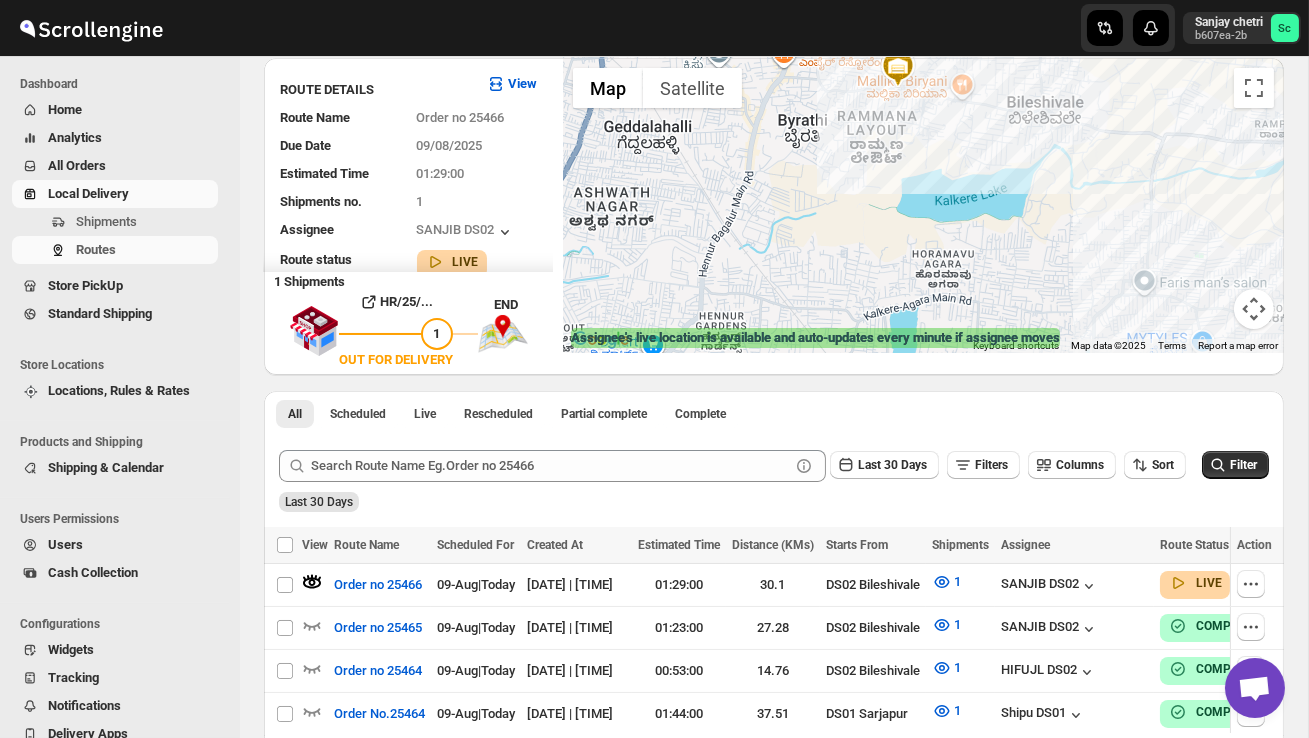 drag, startPoint x: 1035, startPoint y: 217, endPoint x: 1087, endPoint y: 334, distance: 128.03516 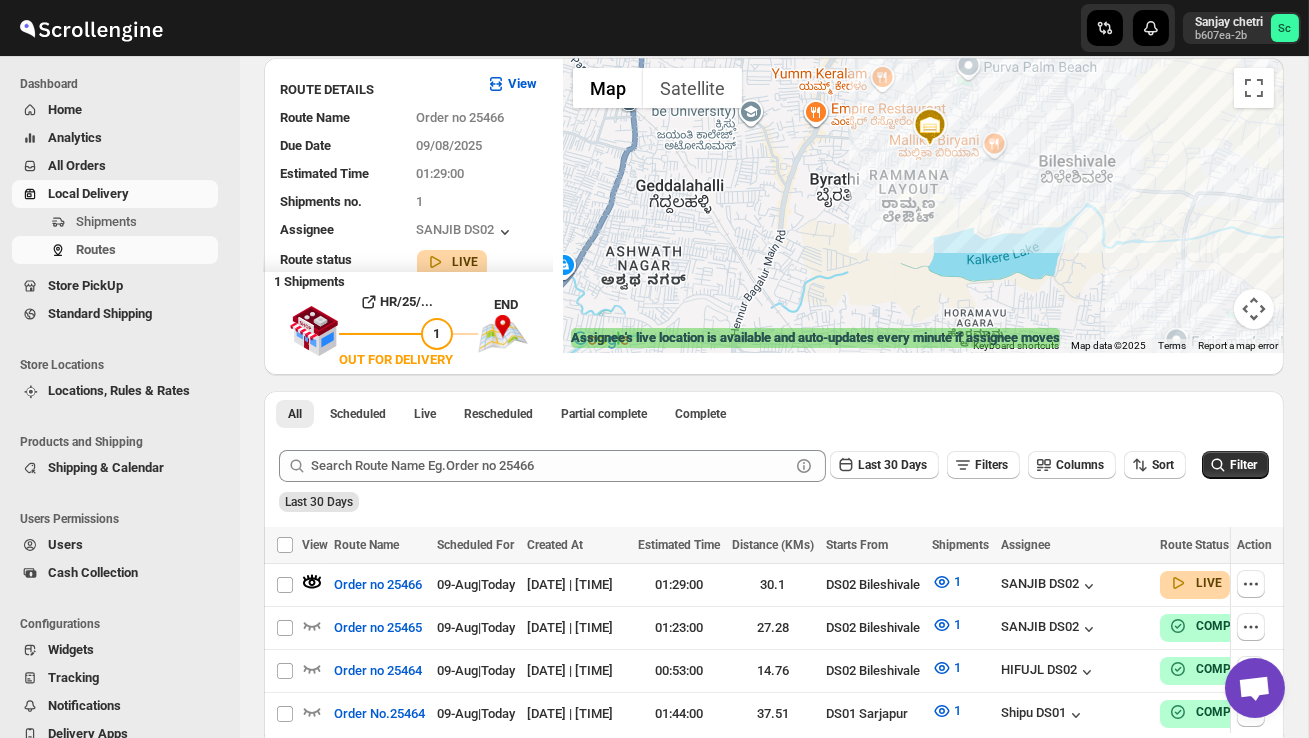 drag, startPoint x: 1058, startPoint y: 237, endPoint x: 1087, endPoint y: 279, distance: 51.0392 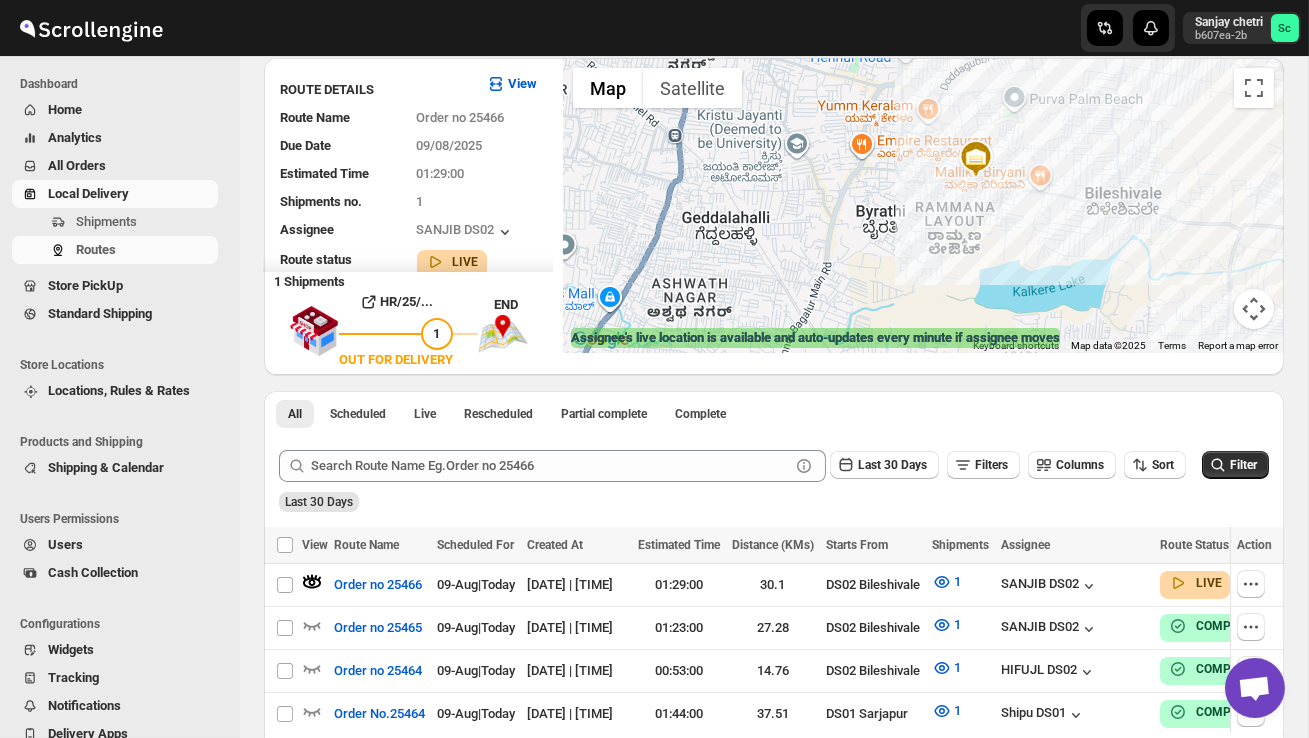 drag, startPoint x: 928, startPoint y: 238, endPoint x: 971, endPoint y: 222, distance: 45.88028 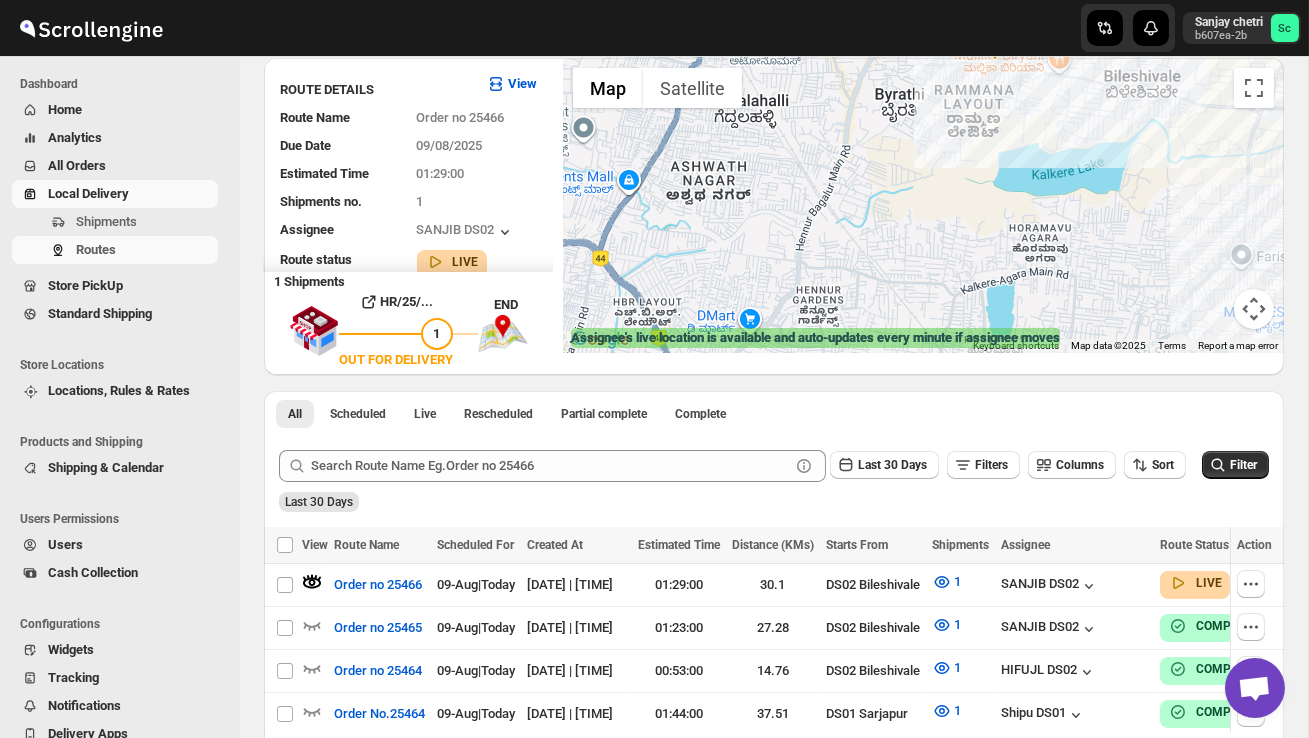 click at bounding box center (1254, 309) 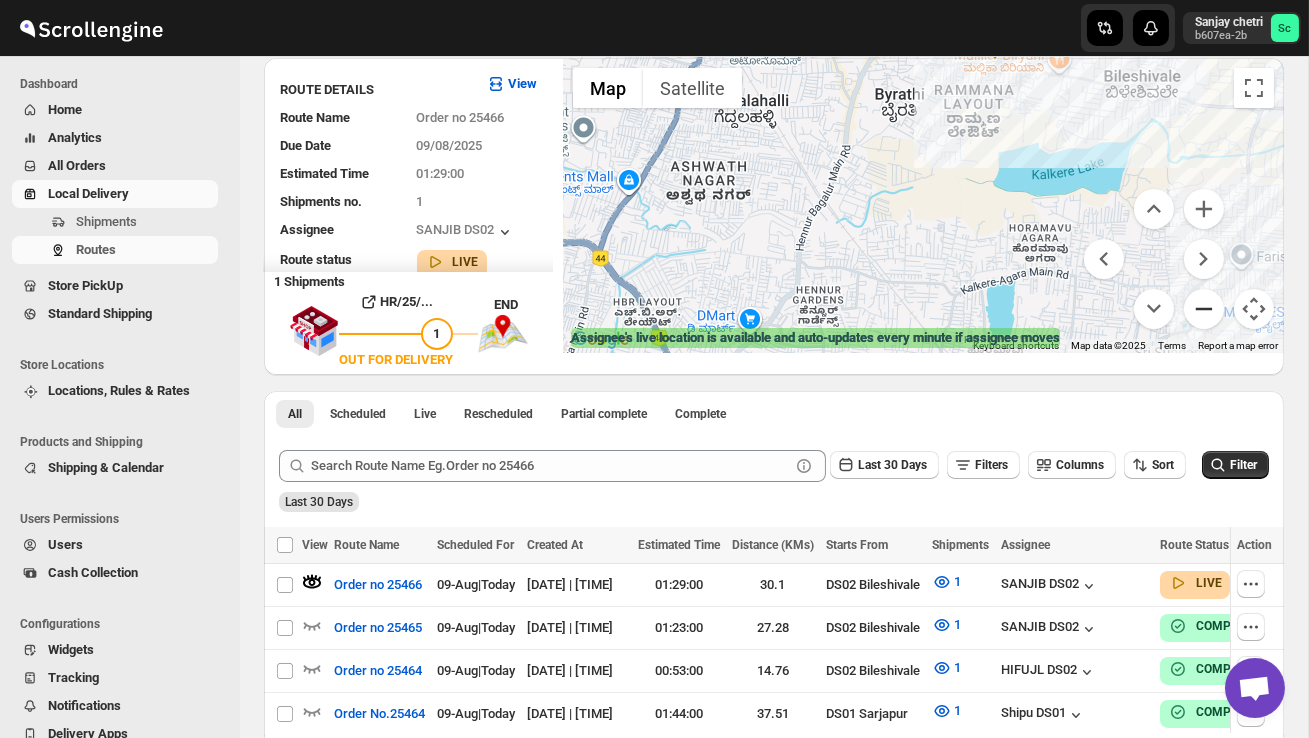 click at bounding box center (1204, 309) 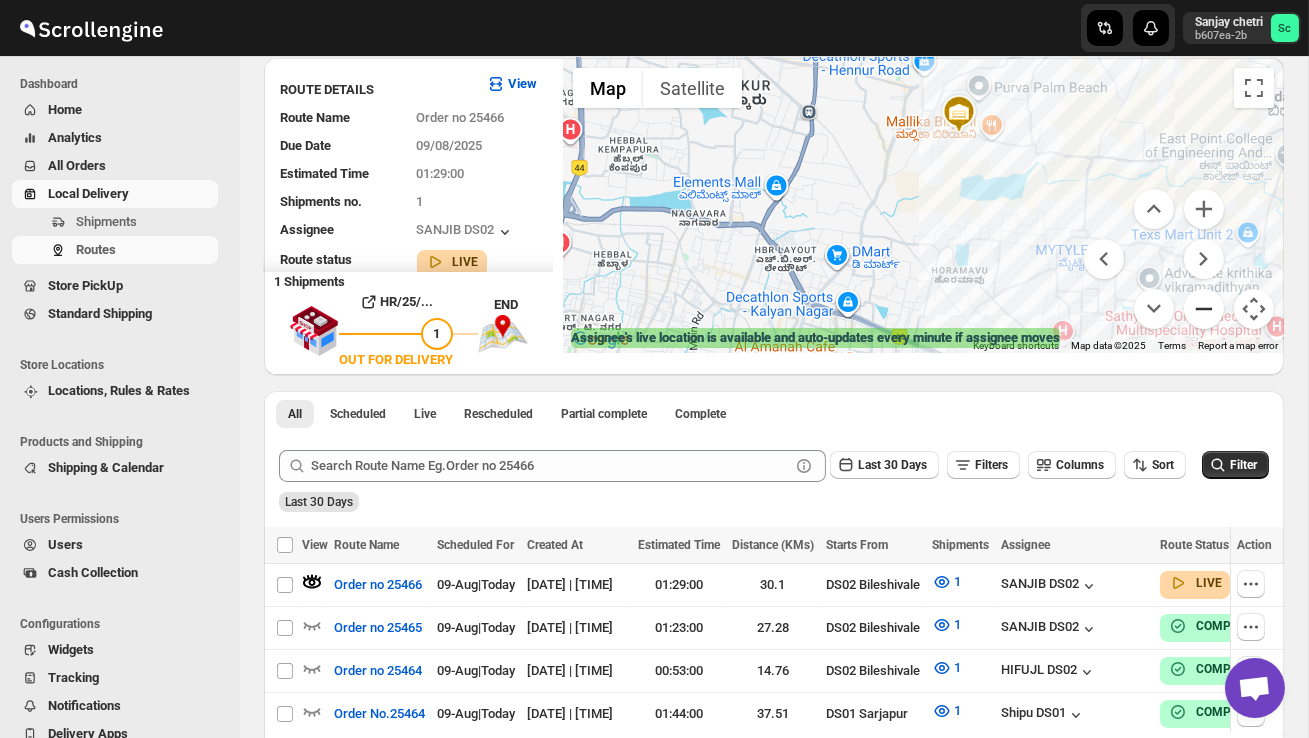 click at bounding box center [1204, 309] 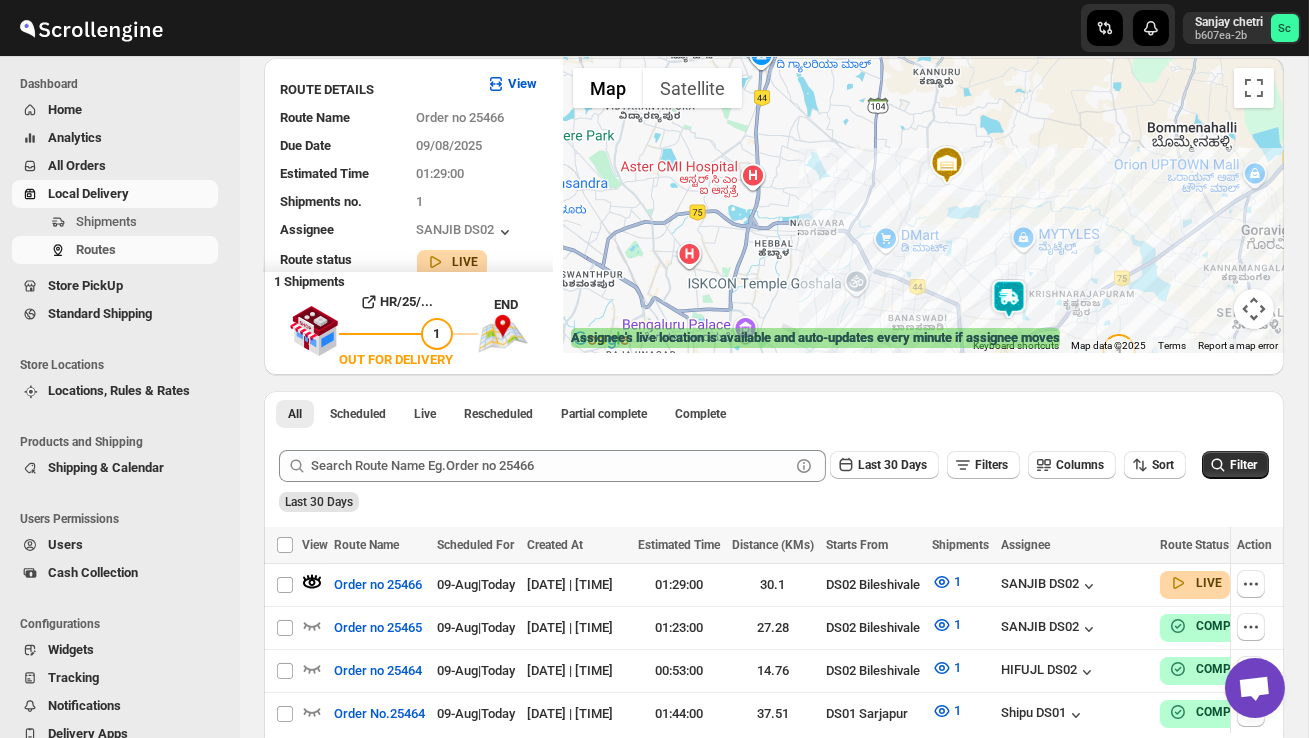 drag, startPoint x: 835, startPoint y: 289, endPoint x: 840, endPoint y: 308, distance: 19.646883 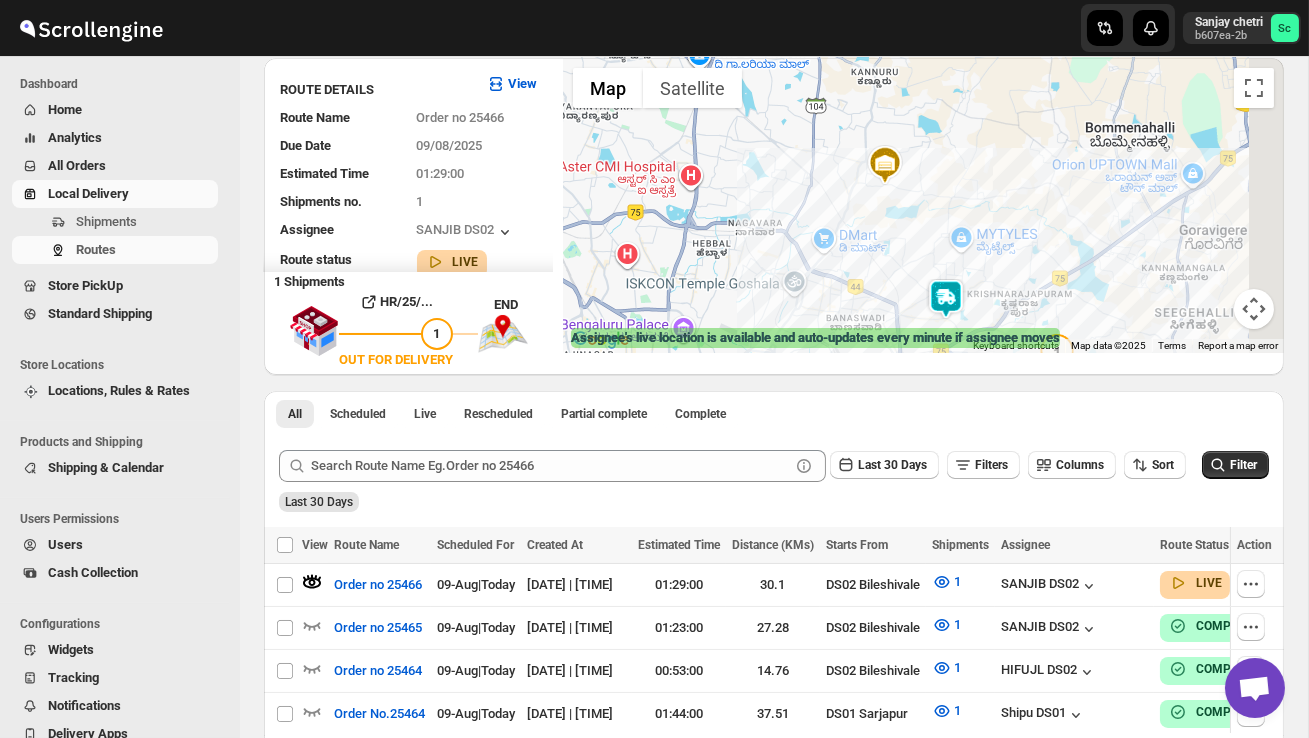 drag, startPoint x: 946, startPoint y: 318, endPoint x: 854, endPoint y: 323, distance: 92.13577 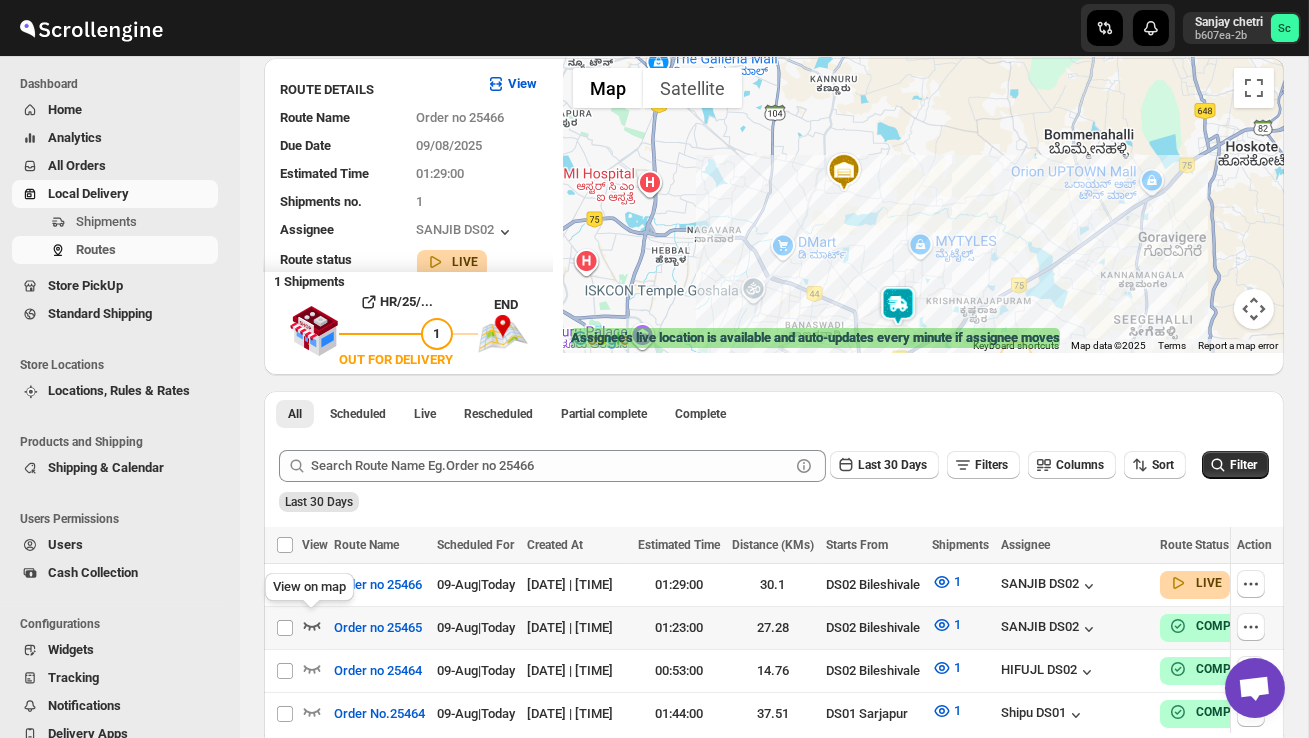 click 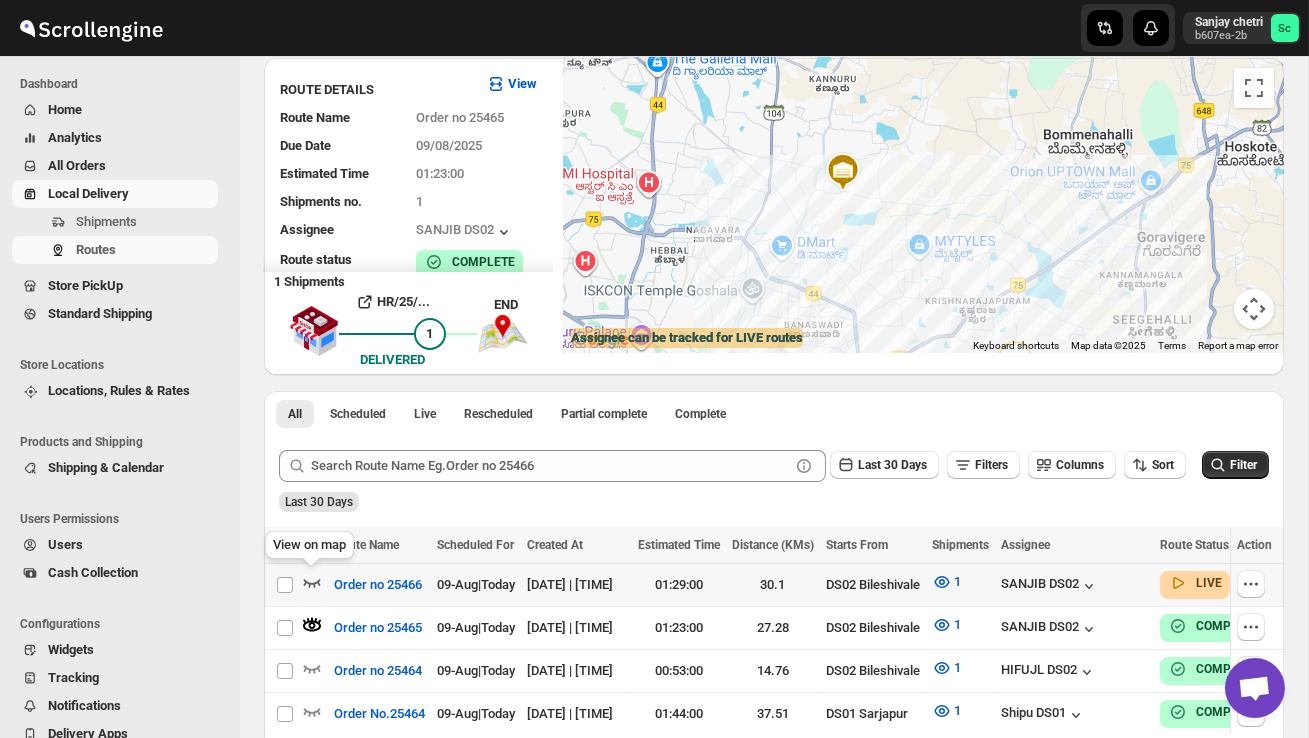 click 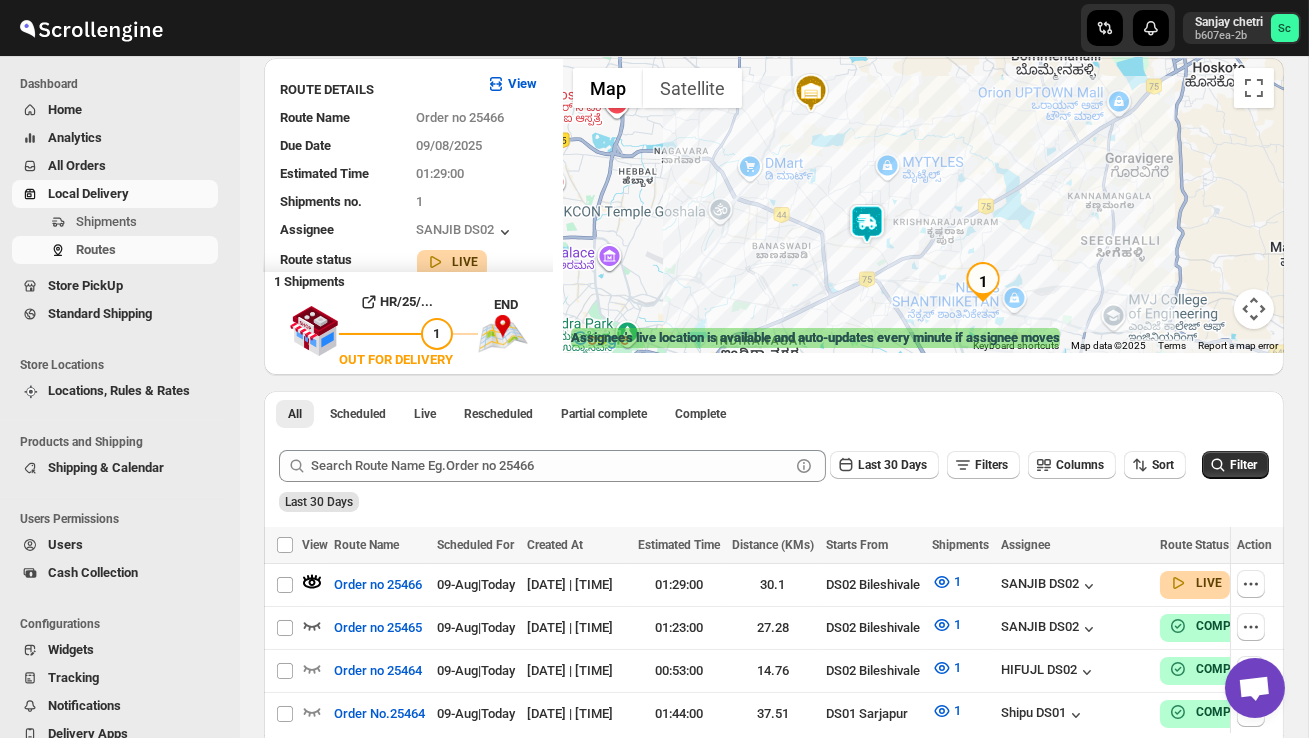 click at bounding box center [867, 224] 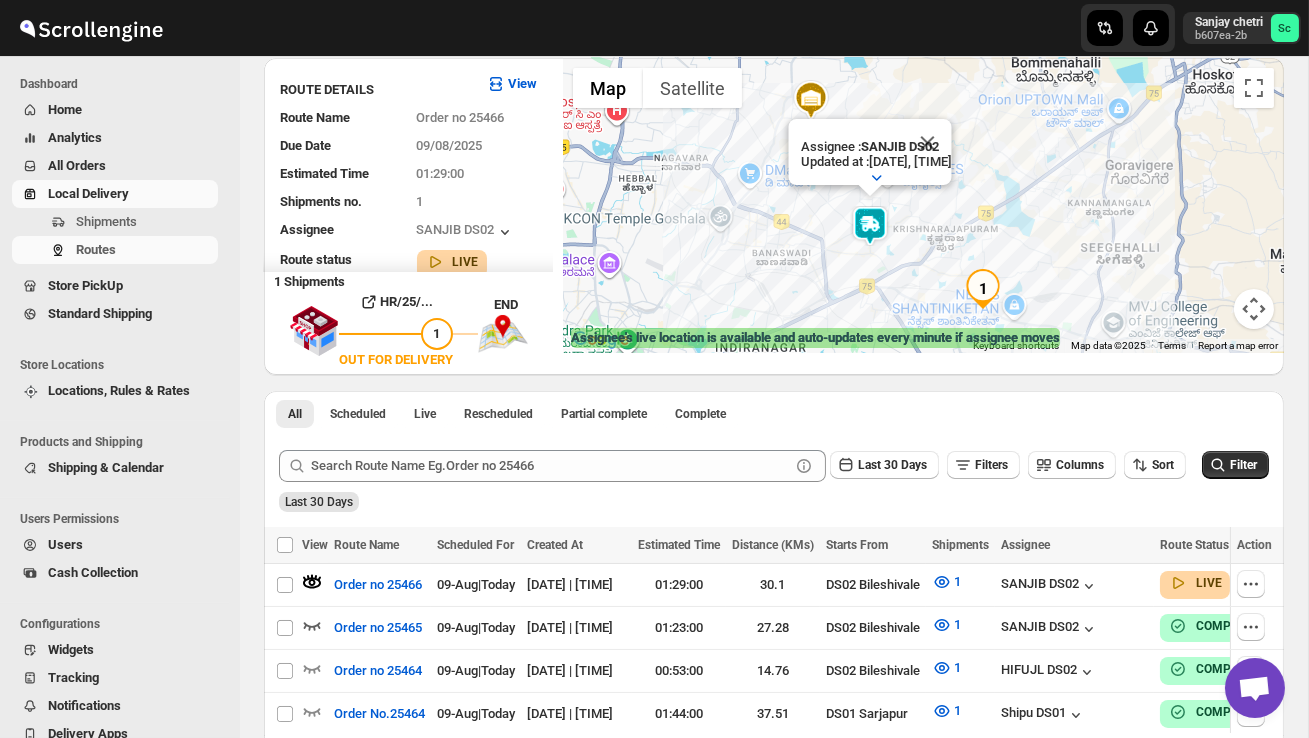 click on "Assignee :  [NAME]  [ID] Updated at :  [DATE], [TIME] Duty mode  Enabled Battery percentage    27% Battery optimization    Enabled Device type    android OS version    15 Device model    moto g85 5G App version    16.5" at bounding box center [923, 205] 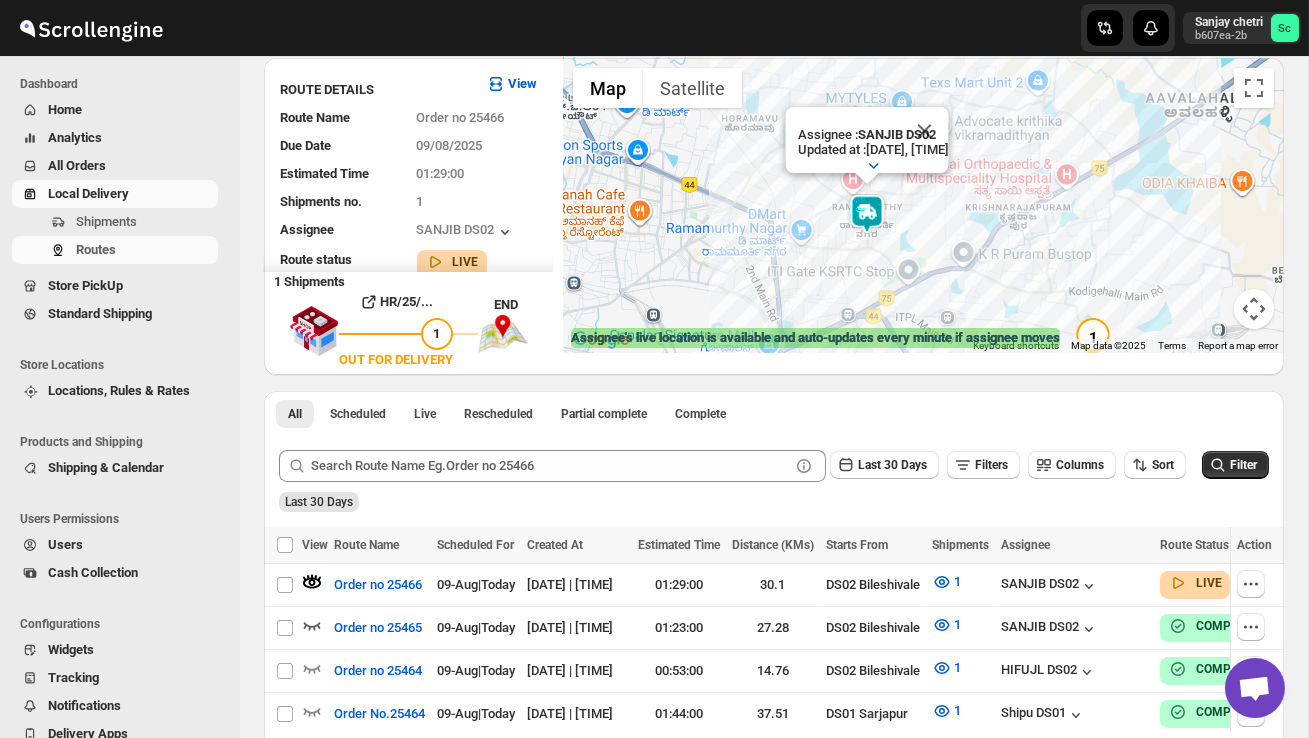 click on "Assignee :  [NAME]  [ID] Updated at :  [DATE], [TIME] Duty mode  Enabled Battery percentage    27% Battery optimization    Enabled Device type    android OS version    15 Device model    moto g85 5G App version    16.5" at bounding box center [923, 205] 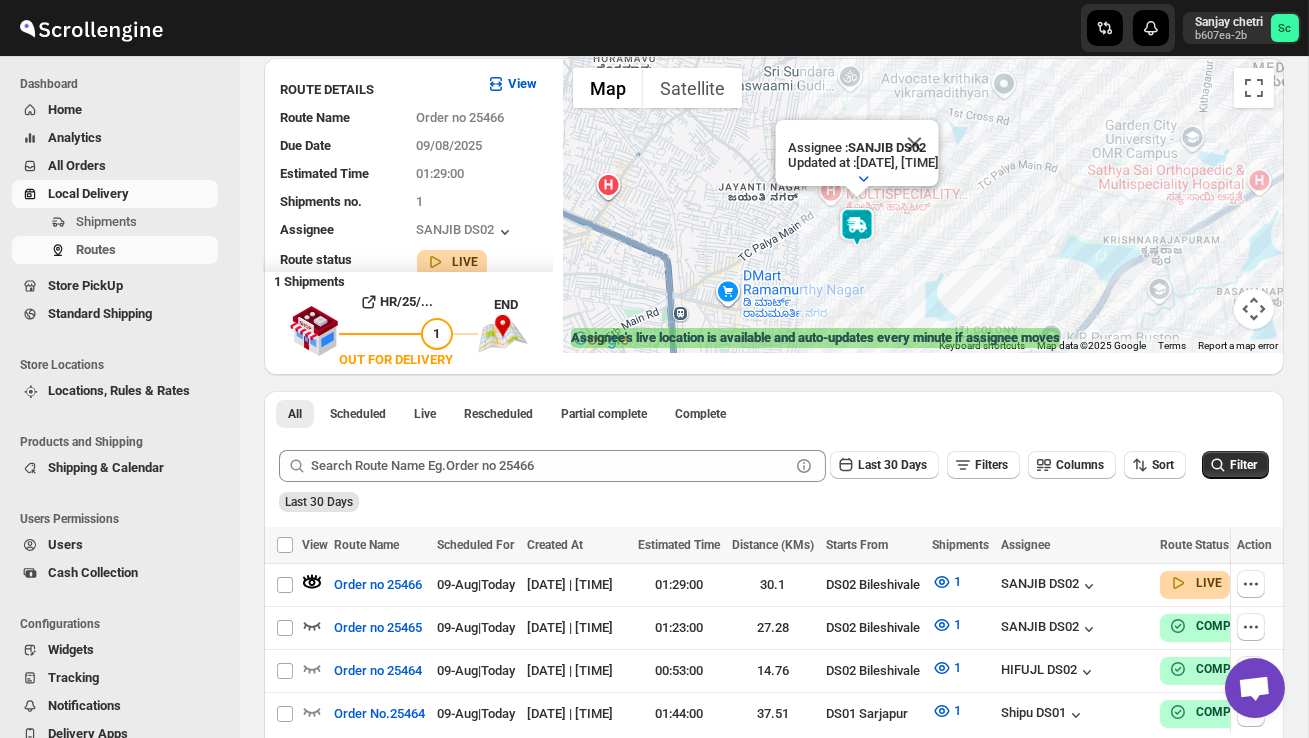 click on "Assignee :  [NAME]  [ID] Updated at :  [DATE], [TIME] Duty mode  Enabled Battery percentage    27% Battery optimization    Enabled Device type    android OS version    15 Device model    moto g85 5G App version    16.5" at bounding box center [923, 205] 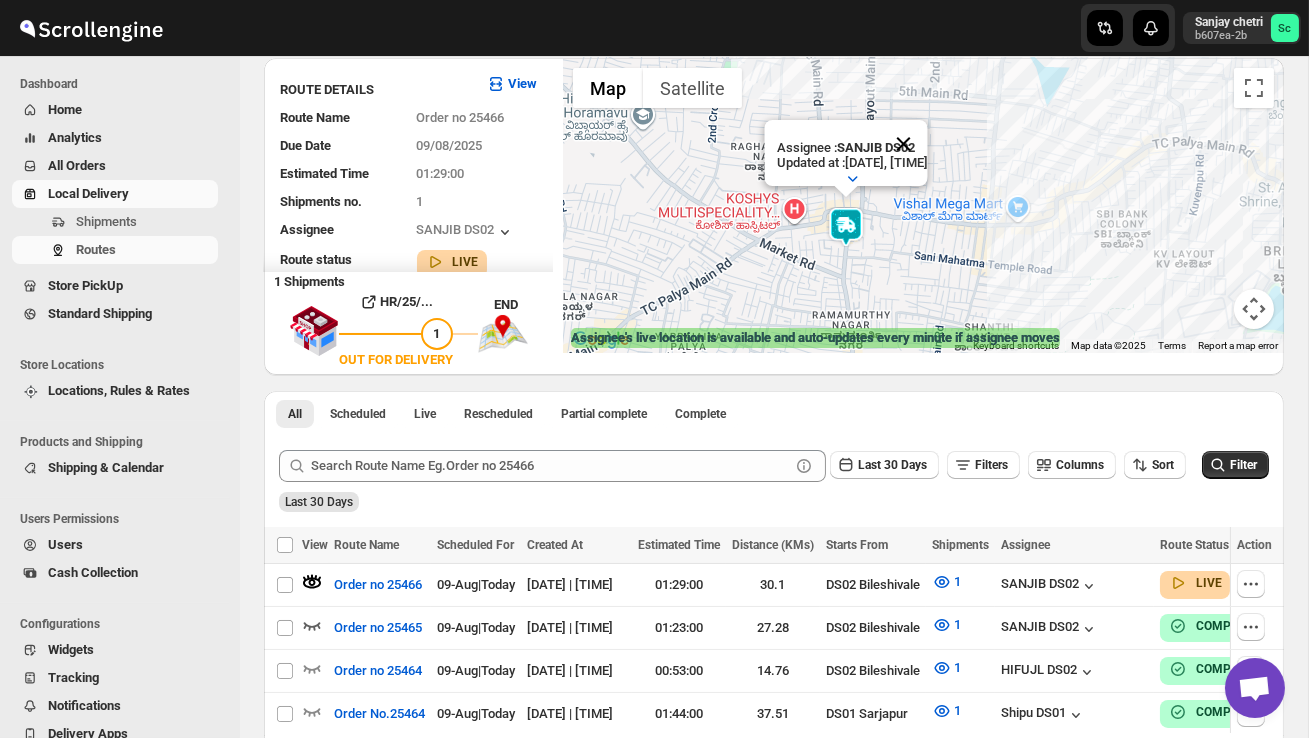 click at bounding box center (903, 144) 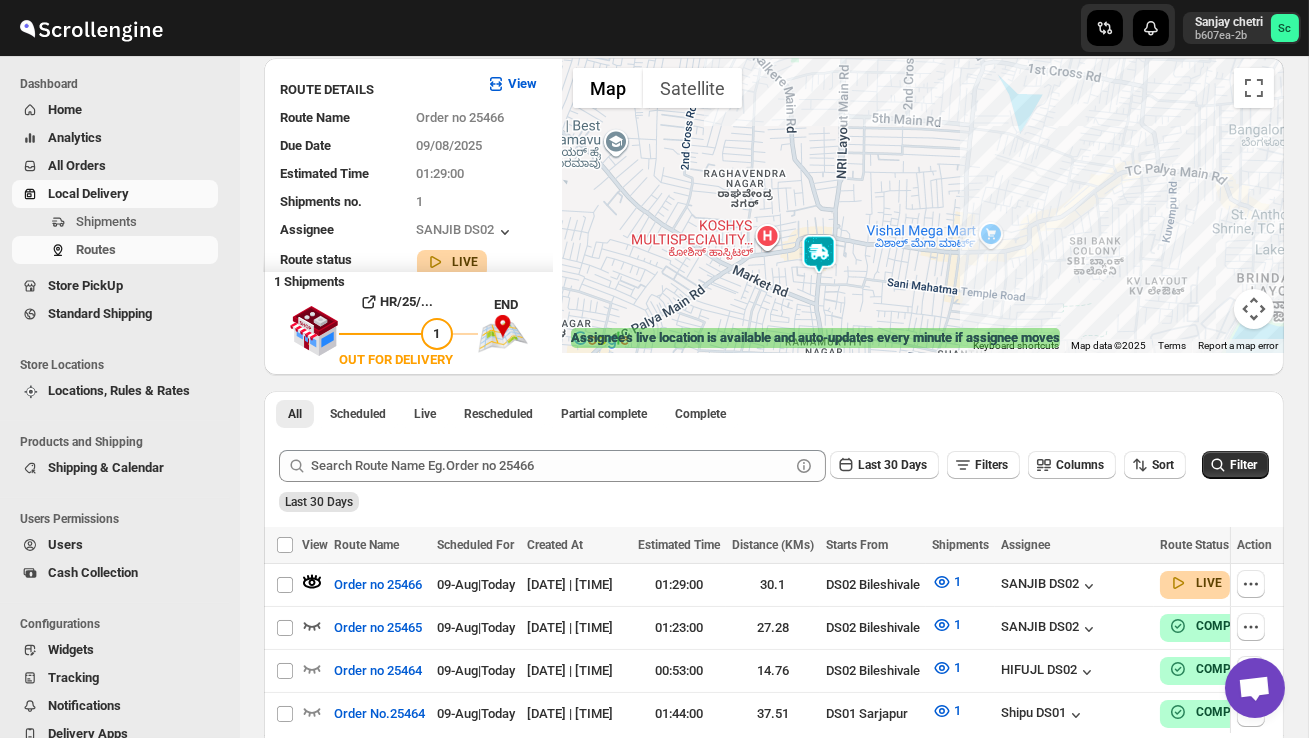 drag, startPoint x: 928, startPoint y: 234, endPoint x: 902, endPoint y: 258, distance: 35.383614 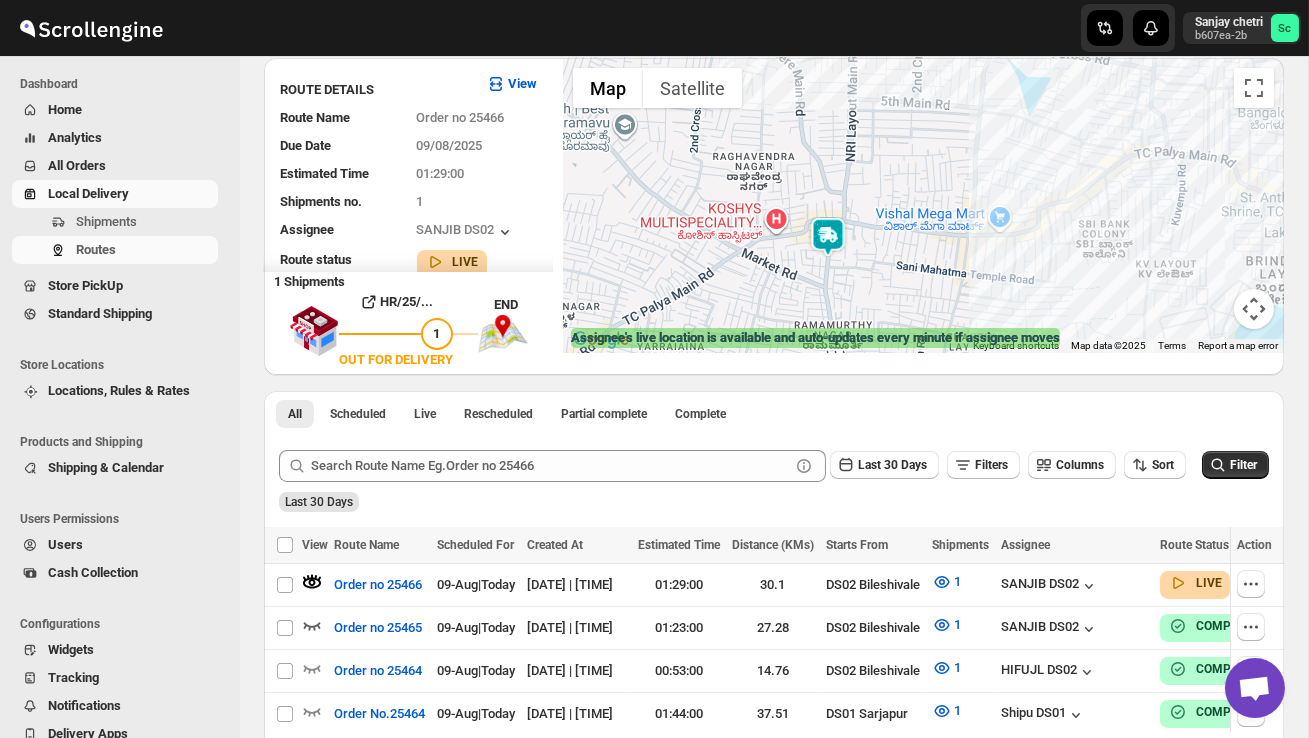 click at bounding box center (1254, 309) 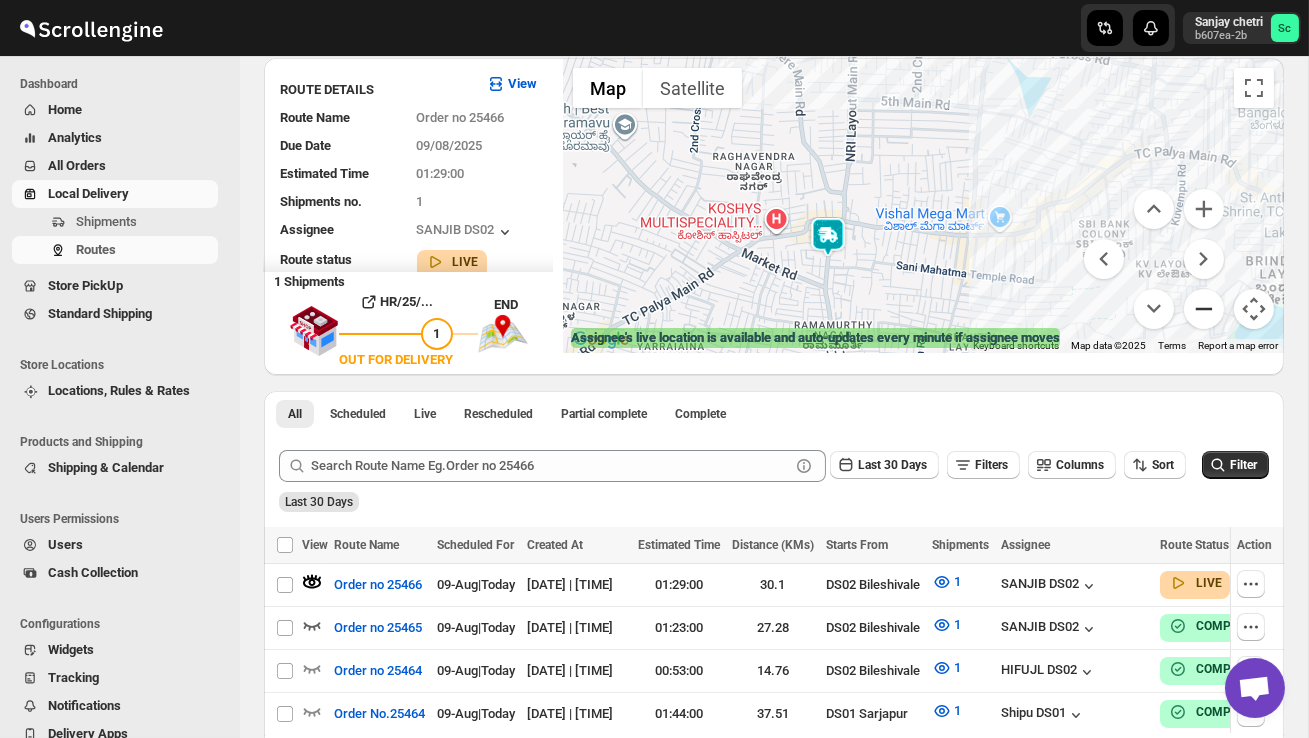 click at bounding box center [1204, 309] 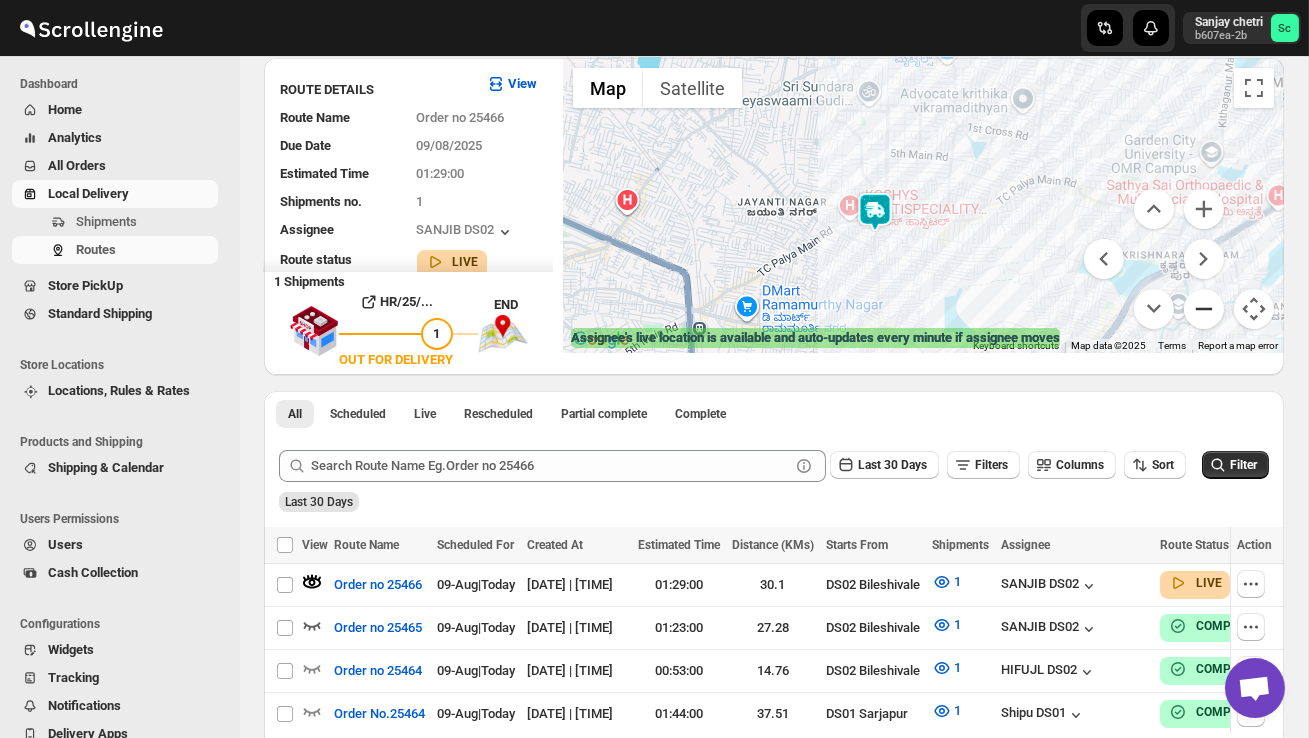 click at bounding box center [1204, 309] 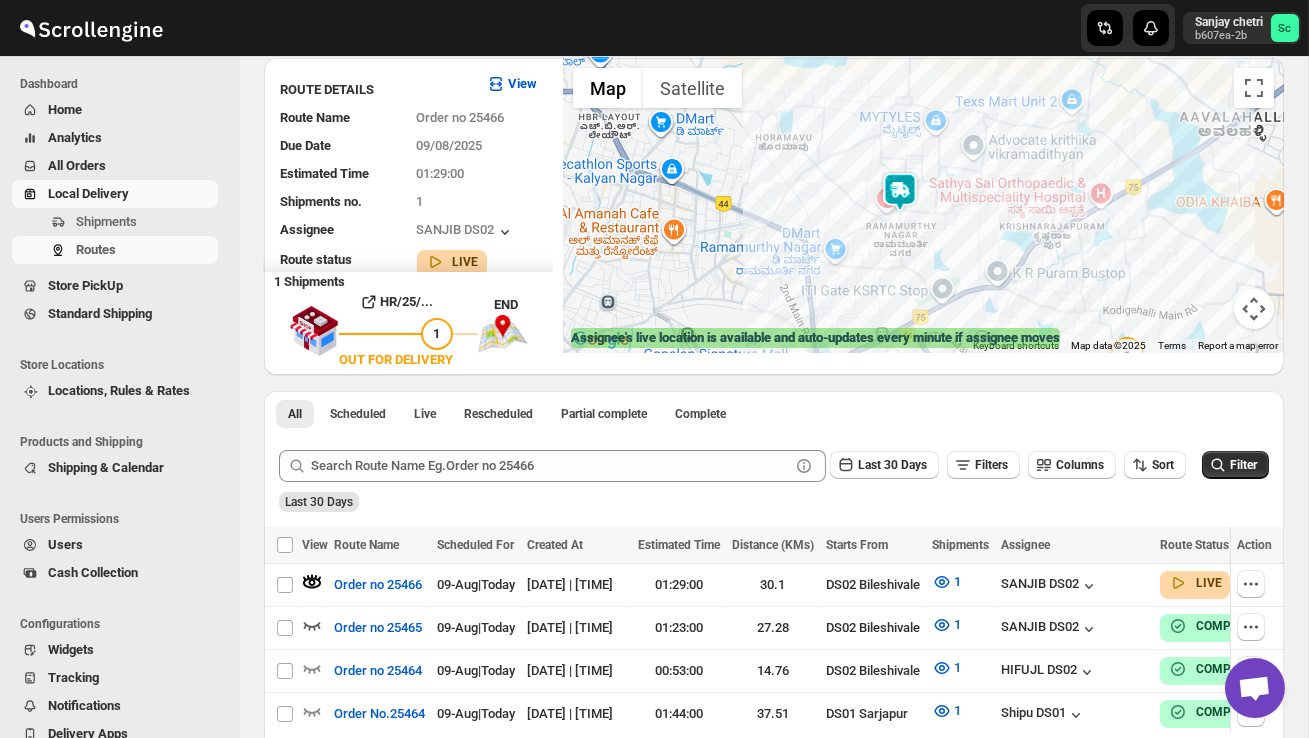 click at bounding box center (900, 192) 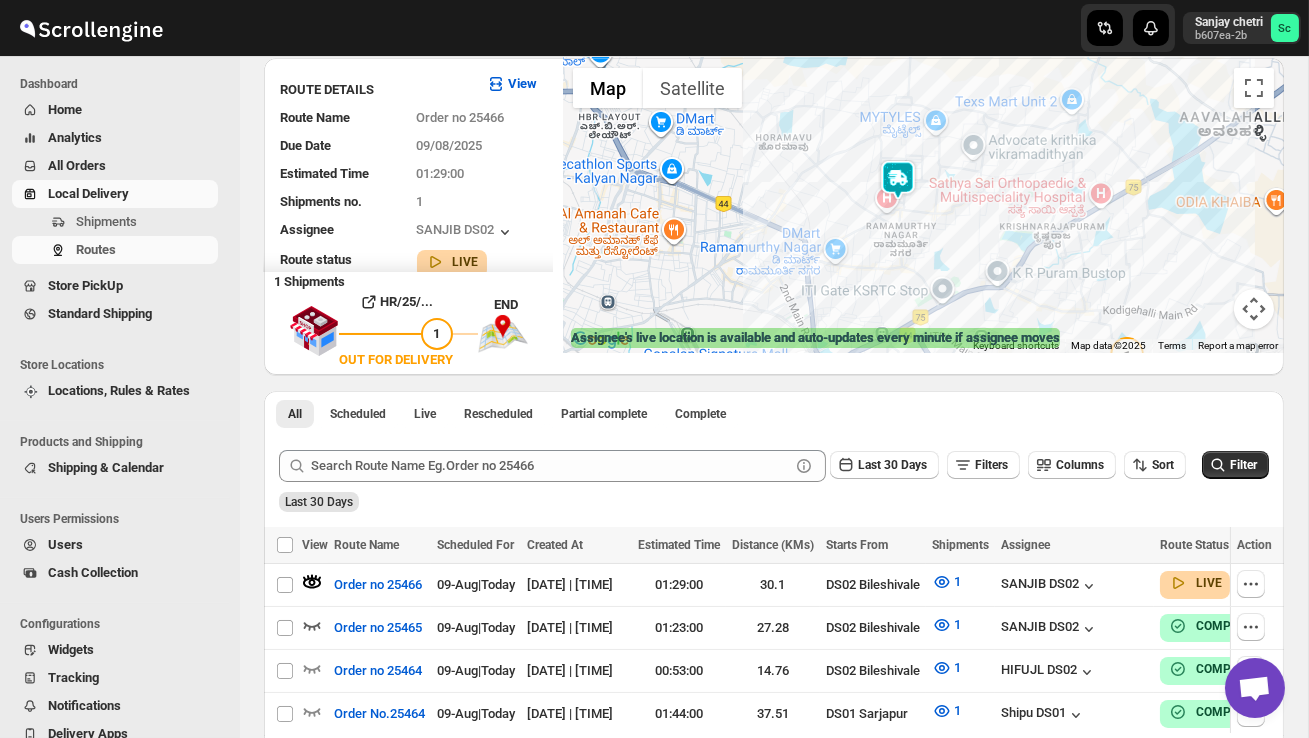 click at bounding box center [898, 180] 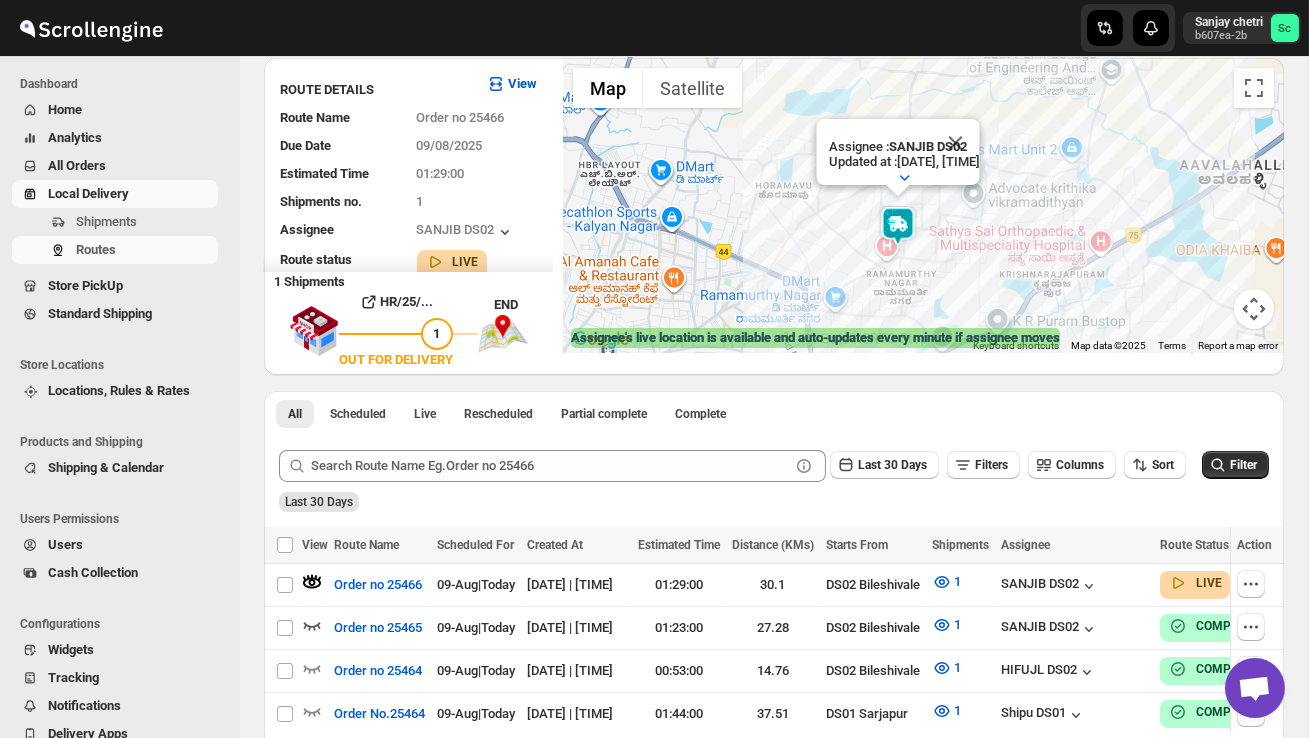 click on "Assignee :  [NAME]  [ID] Updated at :  [DATE], [TIME] Duty mode  Enabled Battery percentage    24% Battery optimization    Enabled Device type    android OS version    15 Device model    moto g85 5G App version    16.5" at bounding box center (923, 205) 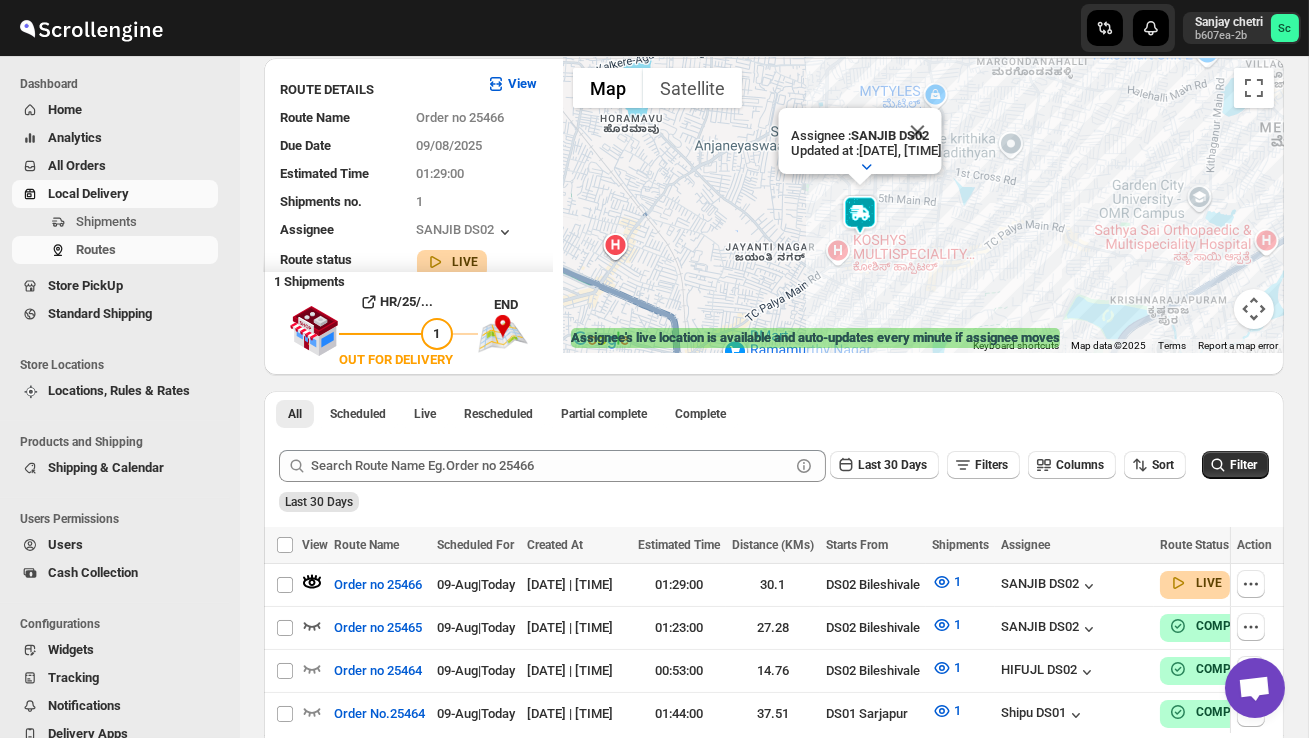 drag, startPoint x: 879, startPoint y: 232, endPoint x: 917, endPoint y: 272, distance: 55.17246 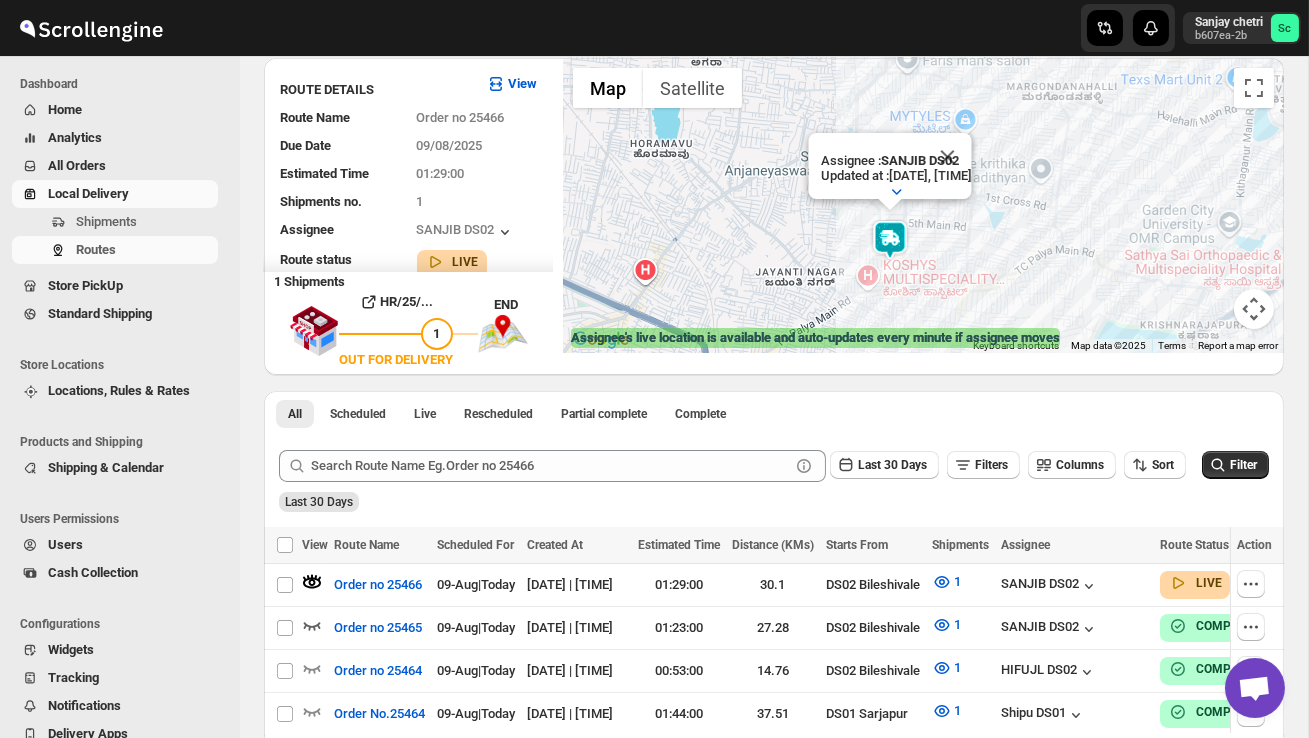 click on "Assignee :  [NAME]  [ID] Updated at :  [DATE], [TIME] Duty mode  Enabled Battery percentage    24% Battery optimization    Enabled Device type    android OS version    15 Device model    moto g85 5G App version    16.5" at bounding box center (923, 205) 